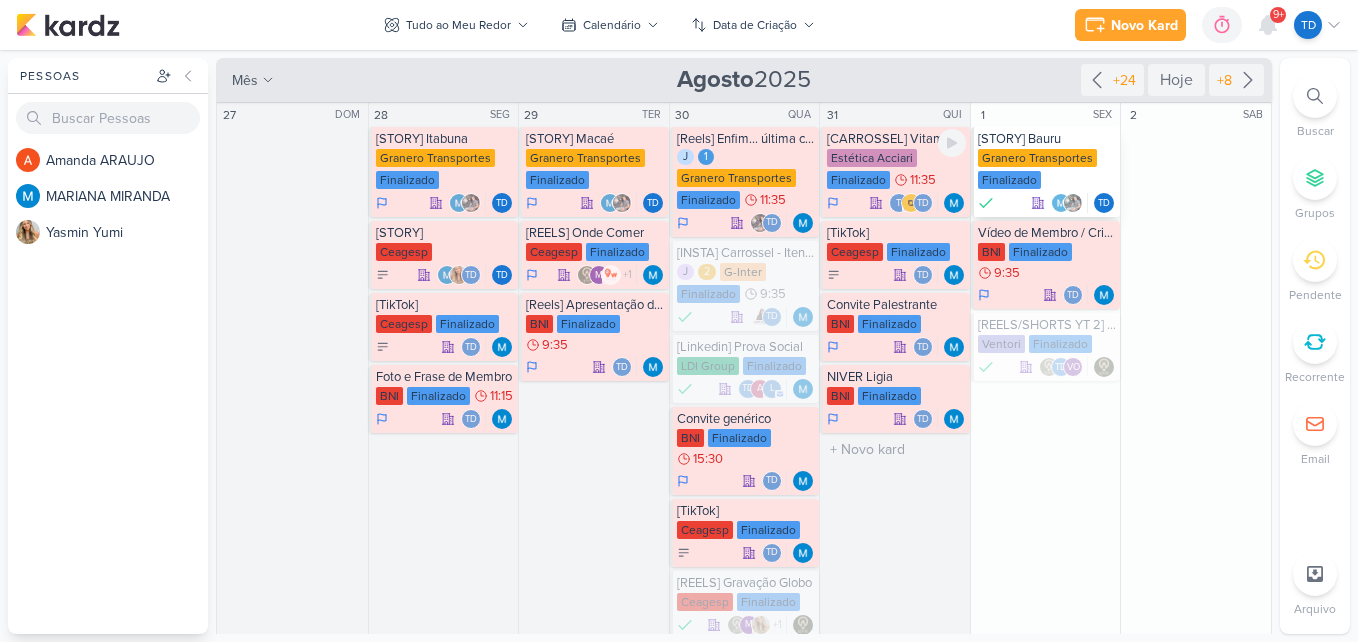 scroll, scrollTop: 0, scrollLeft: 0, axis: both 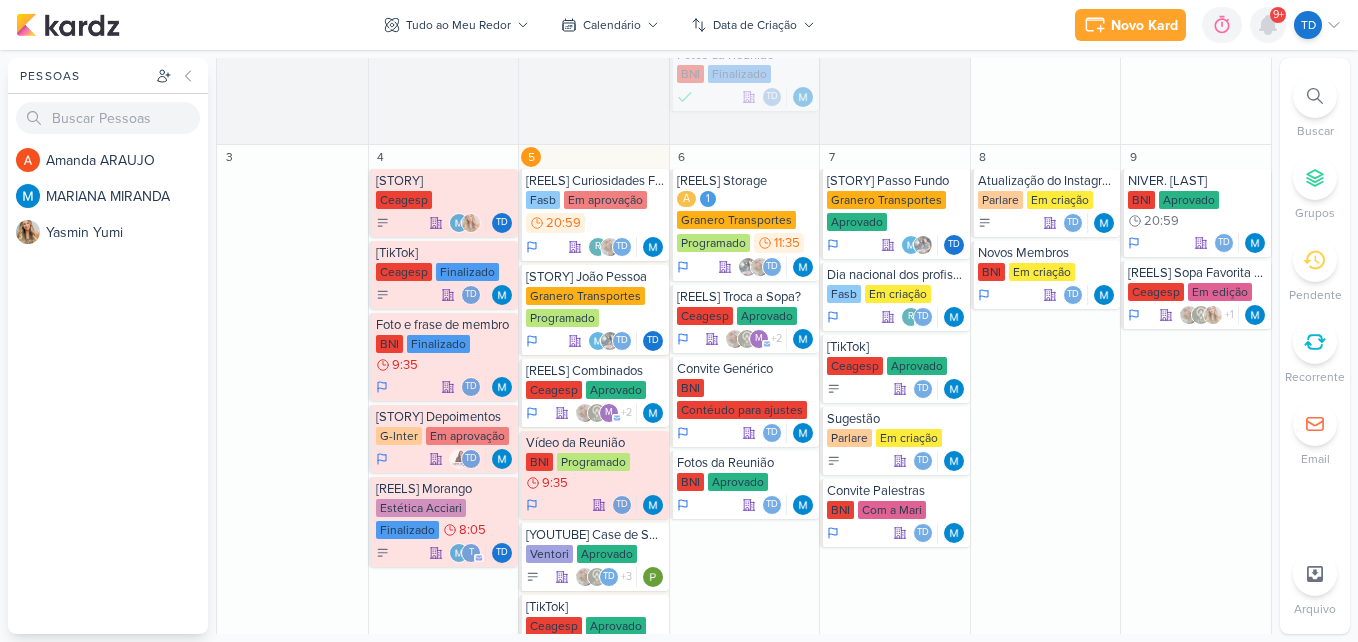 click 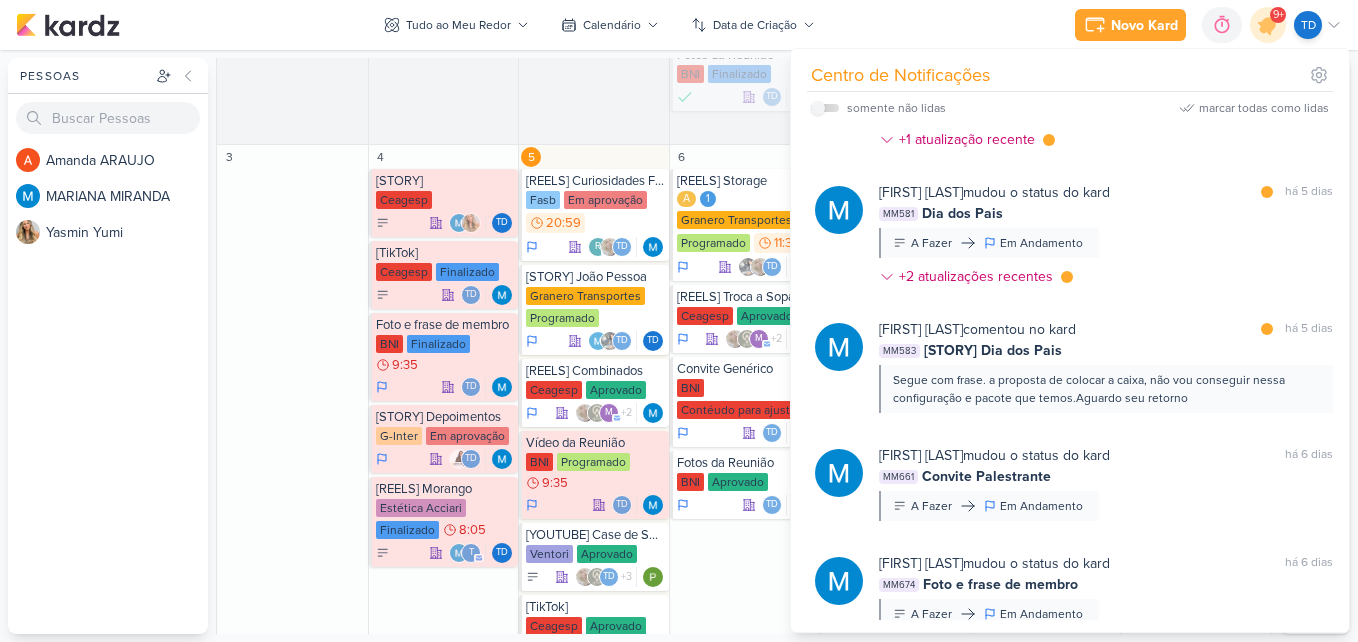 scroll, scrollTop: 7249, scrollLeft: 0, axis: vertical 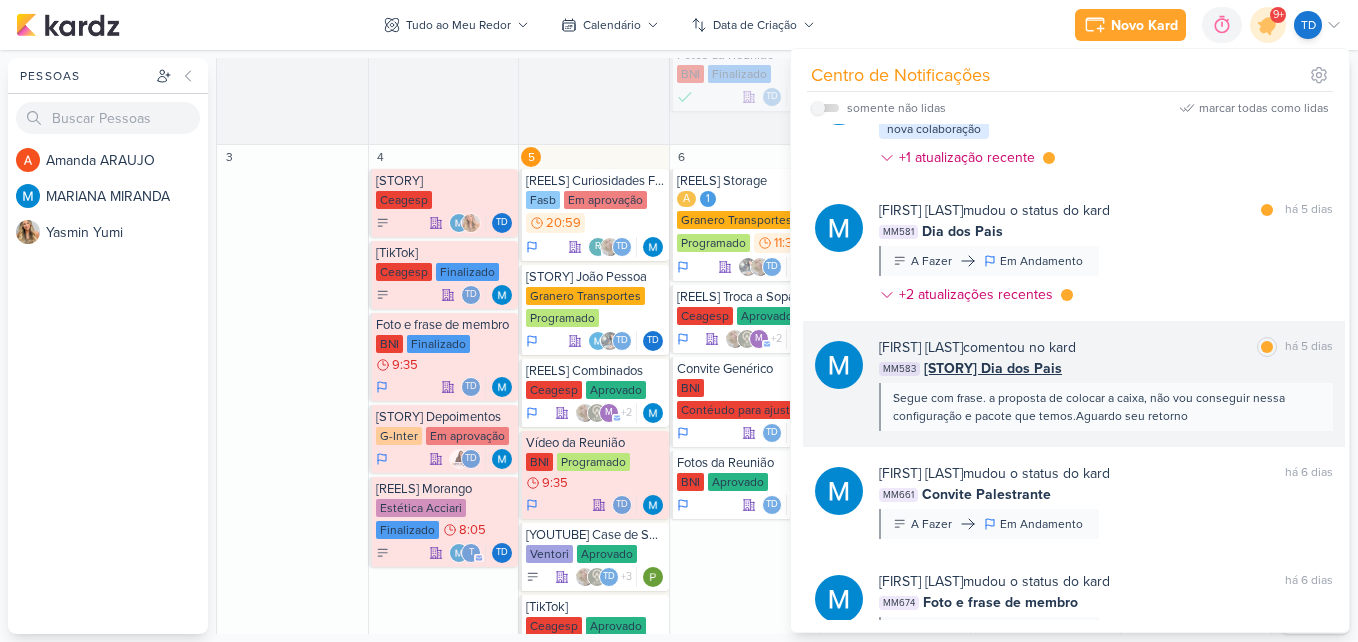 click on "[FIRST] [LAST] comentou no kard
marcar como lida
há 5 dias" at bounding box center (1106, 347) 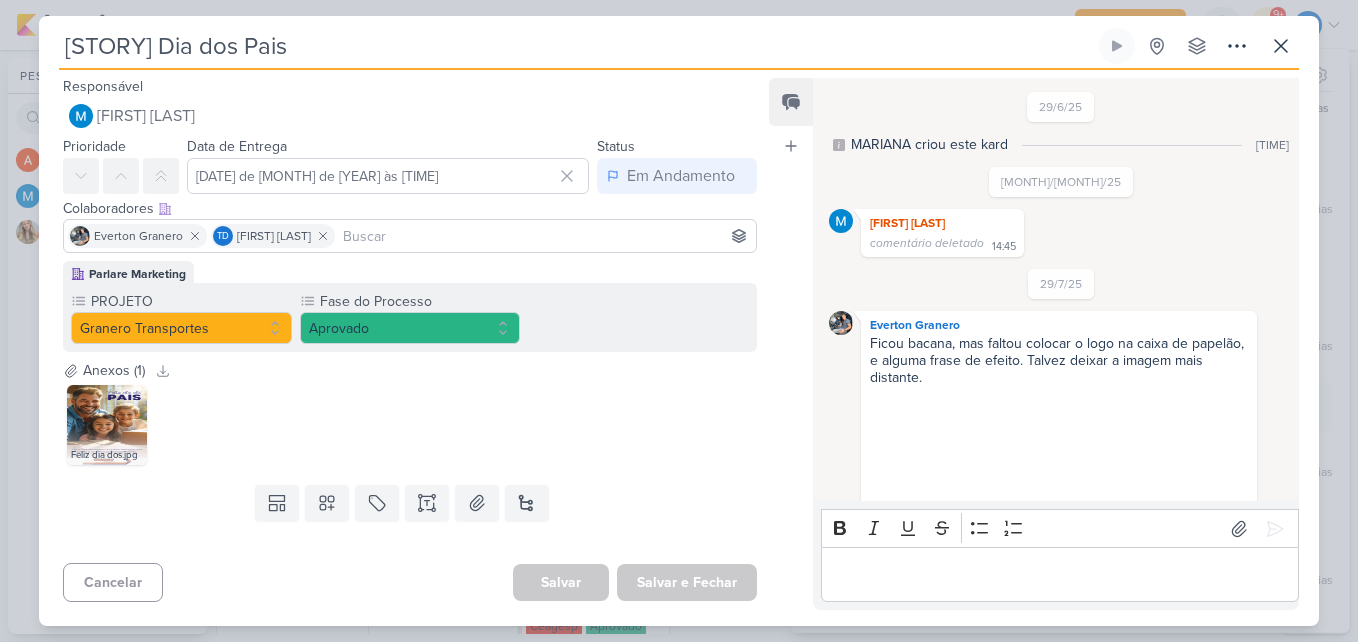 scroll, scrollTop: 1410, scrollLeft: 0, axis: vertical 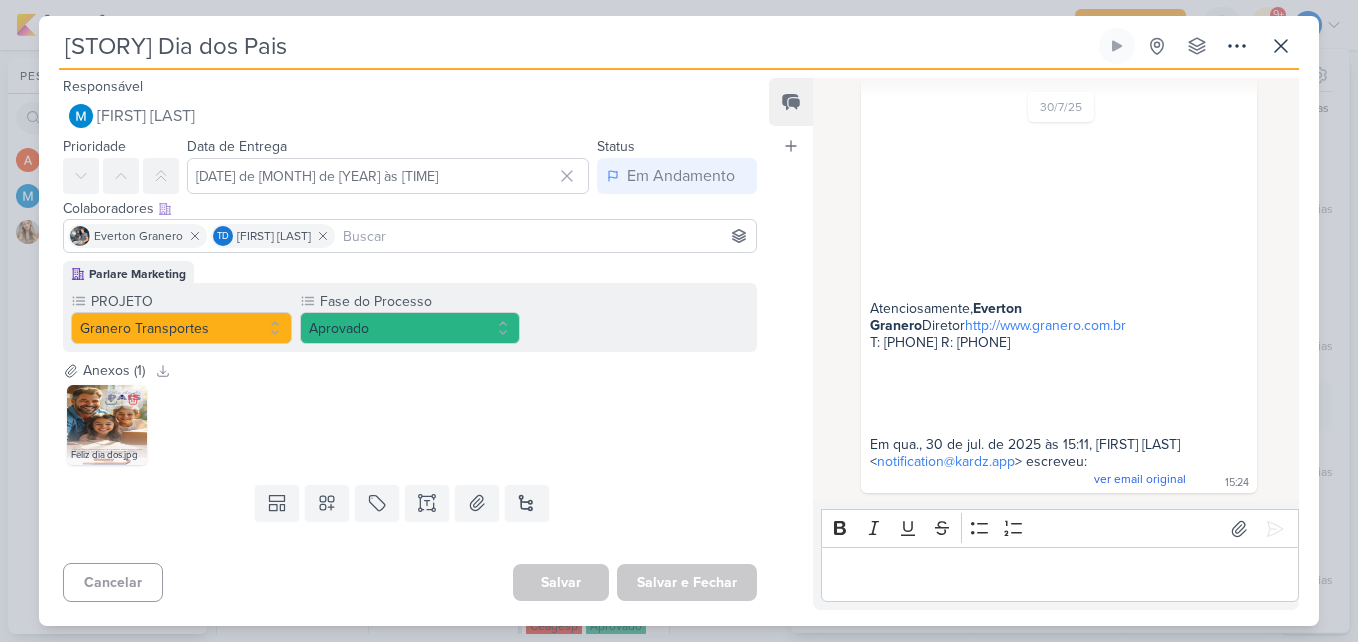 click at bounding box center [107, 425] 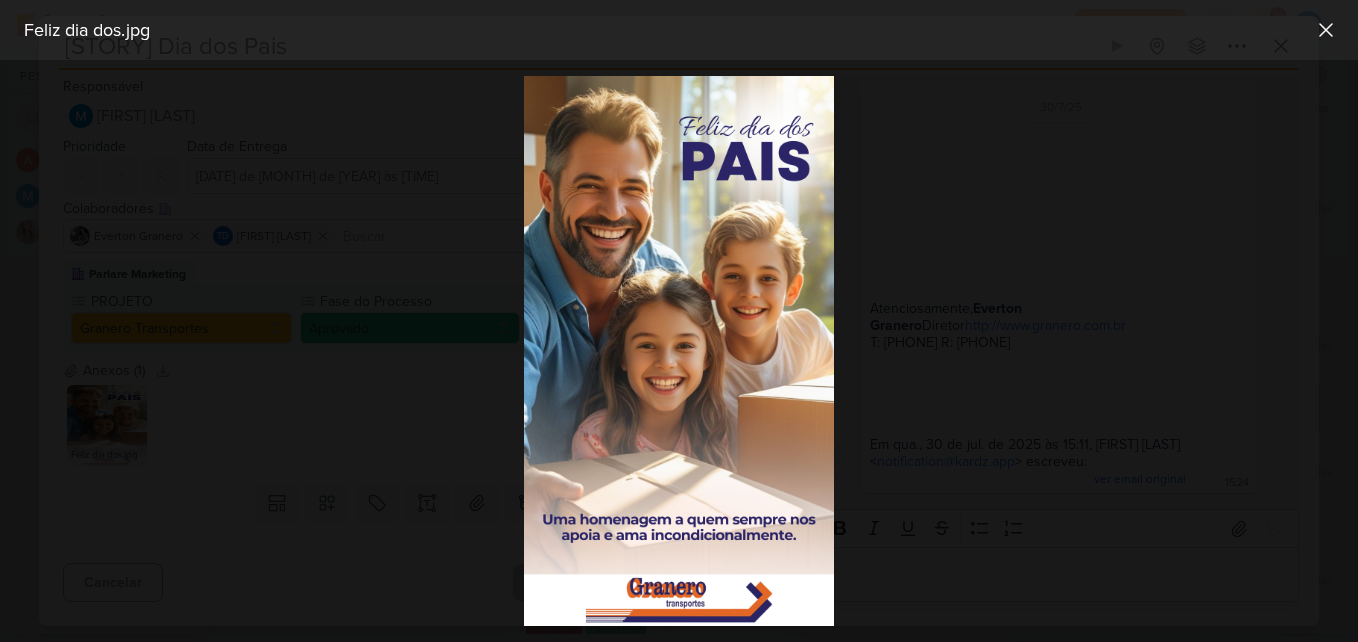 click at bounding box center [679, 351] 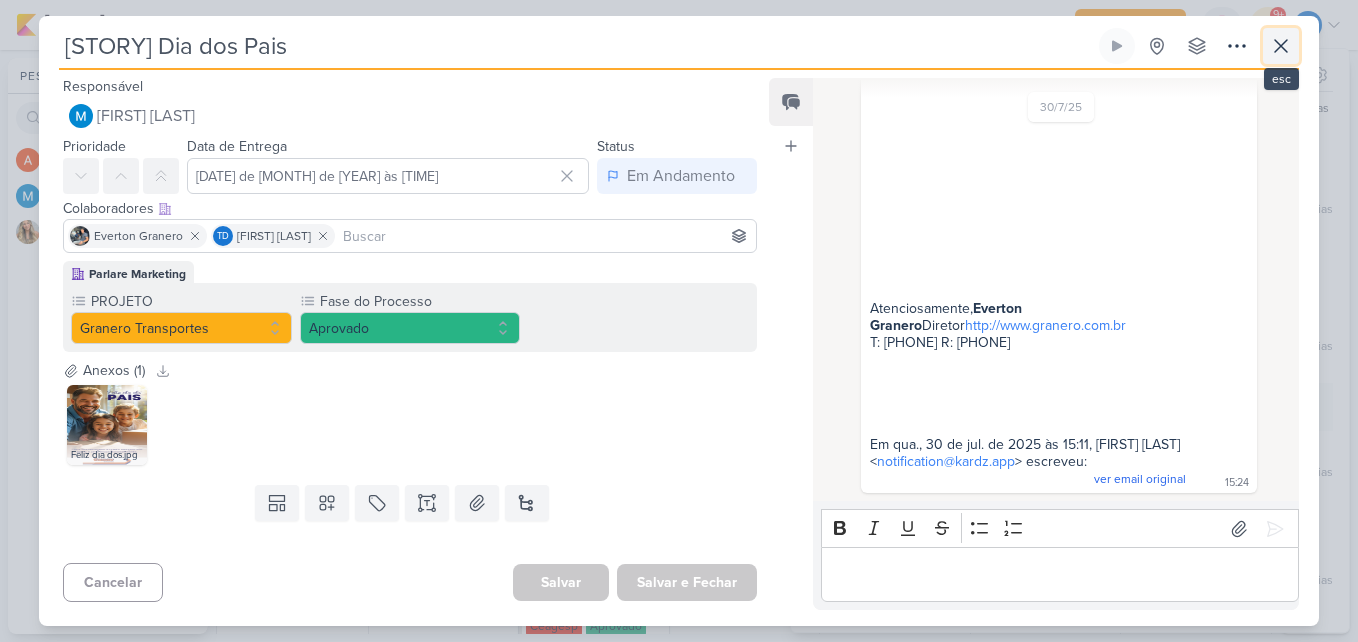 click at bounding box center [1281, 46] 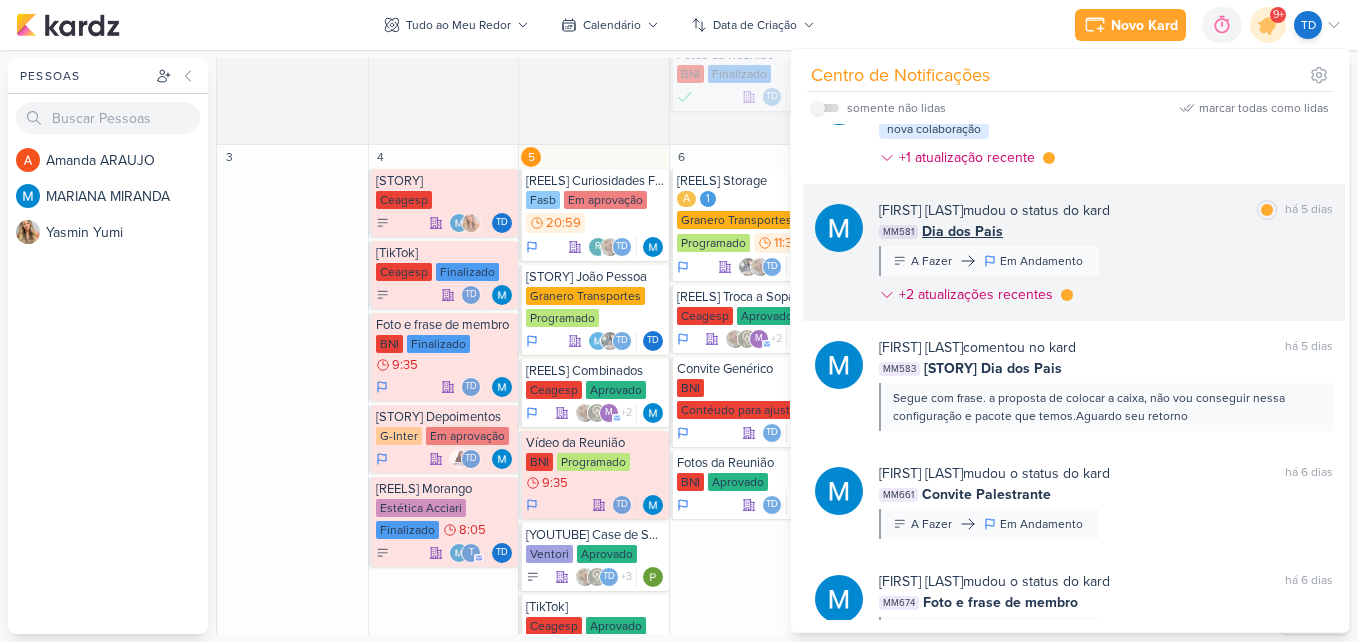 click on "[FIRST] [LAST]  mudou o status do kard
marcar como lida
há [TIME] dias
[CODE]
Dia dos Pais
A Fazer
Em Andamento" at bounding box center [1106, 256] 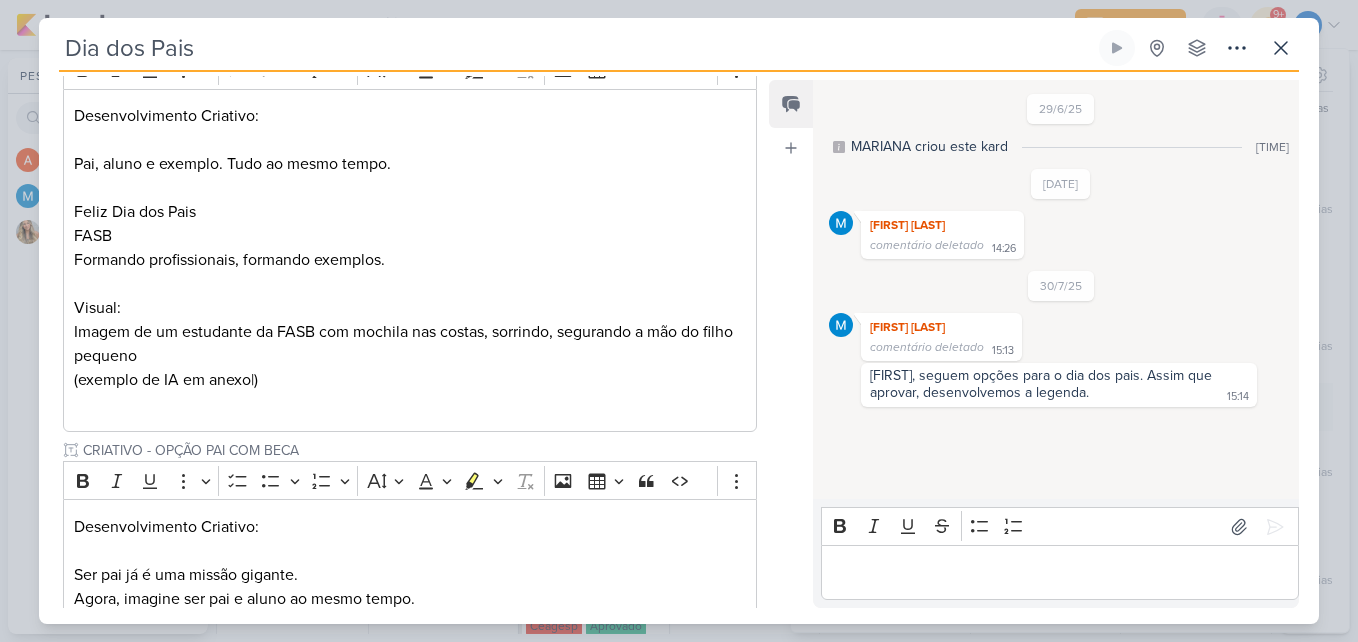 scroll, scrollTop: 1666, scrollLeft: 0, axis: vertical 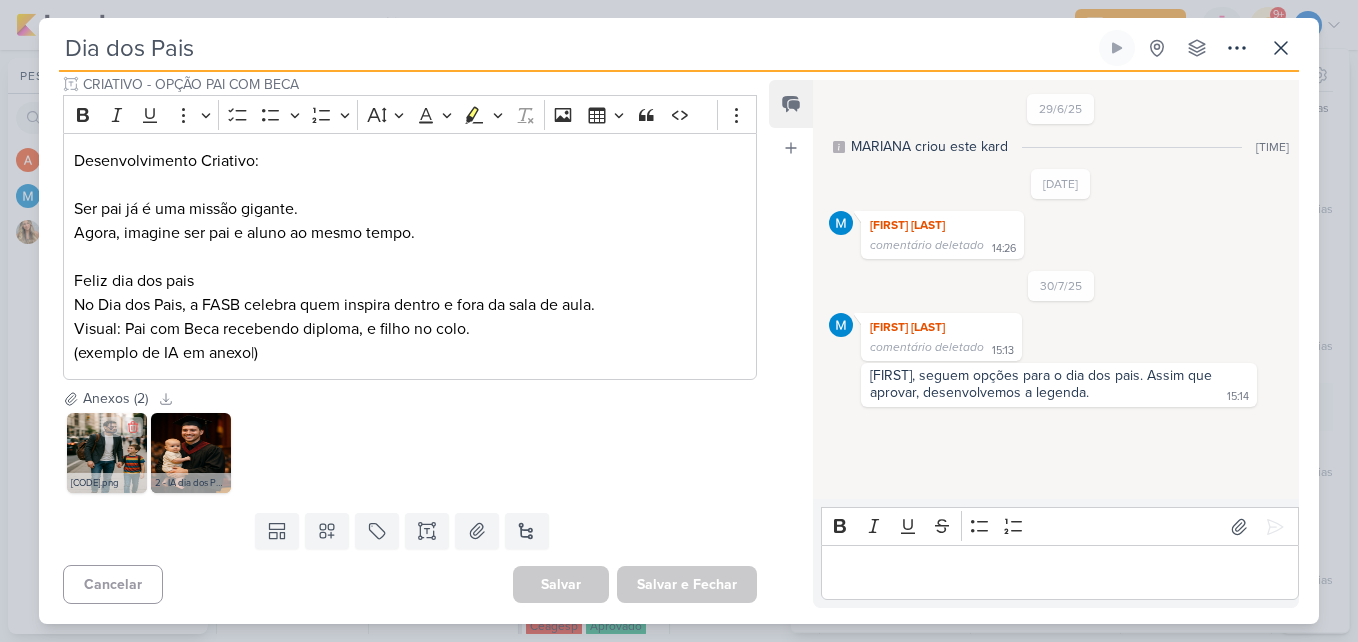 click at bounding box center [107, 453] 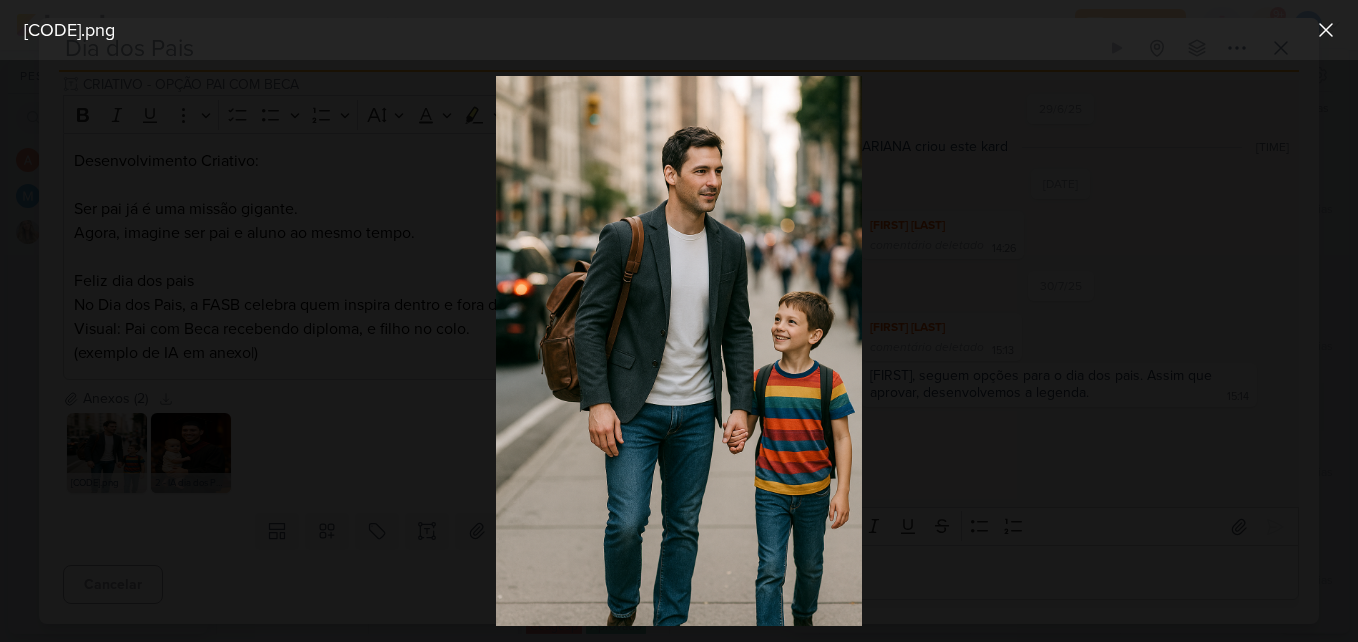 click at bounding box center [679, 351] 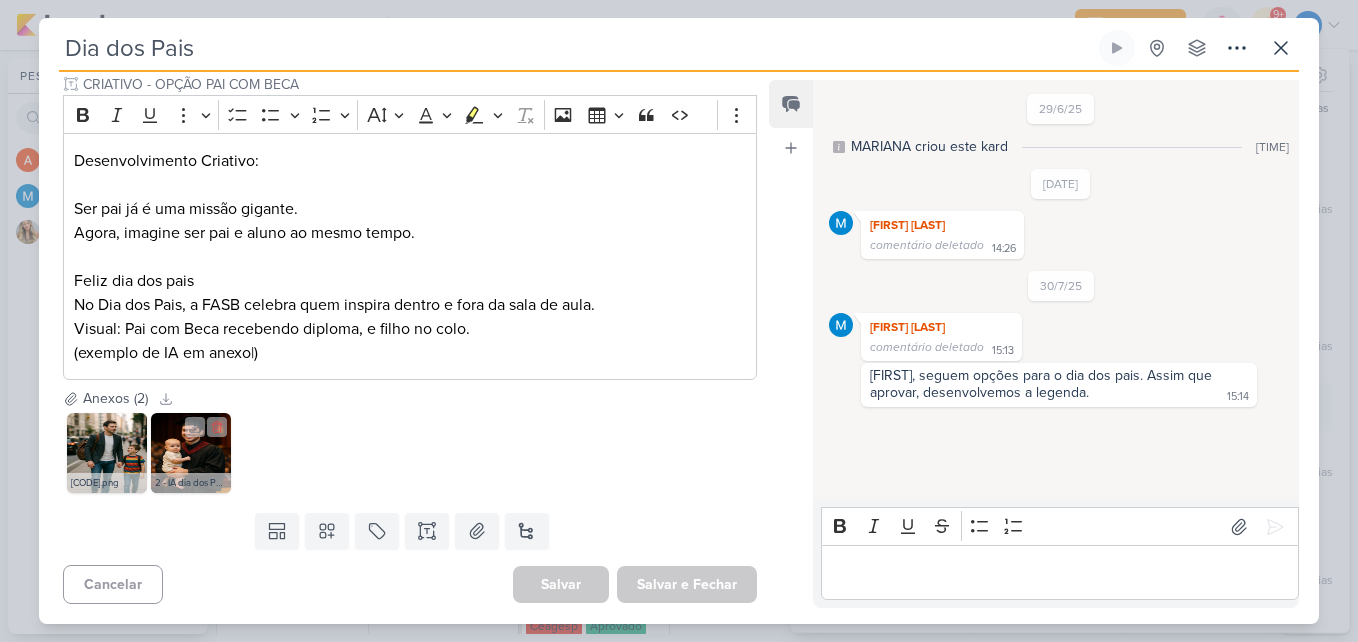 click at bounding box center [191, 453] 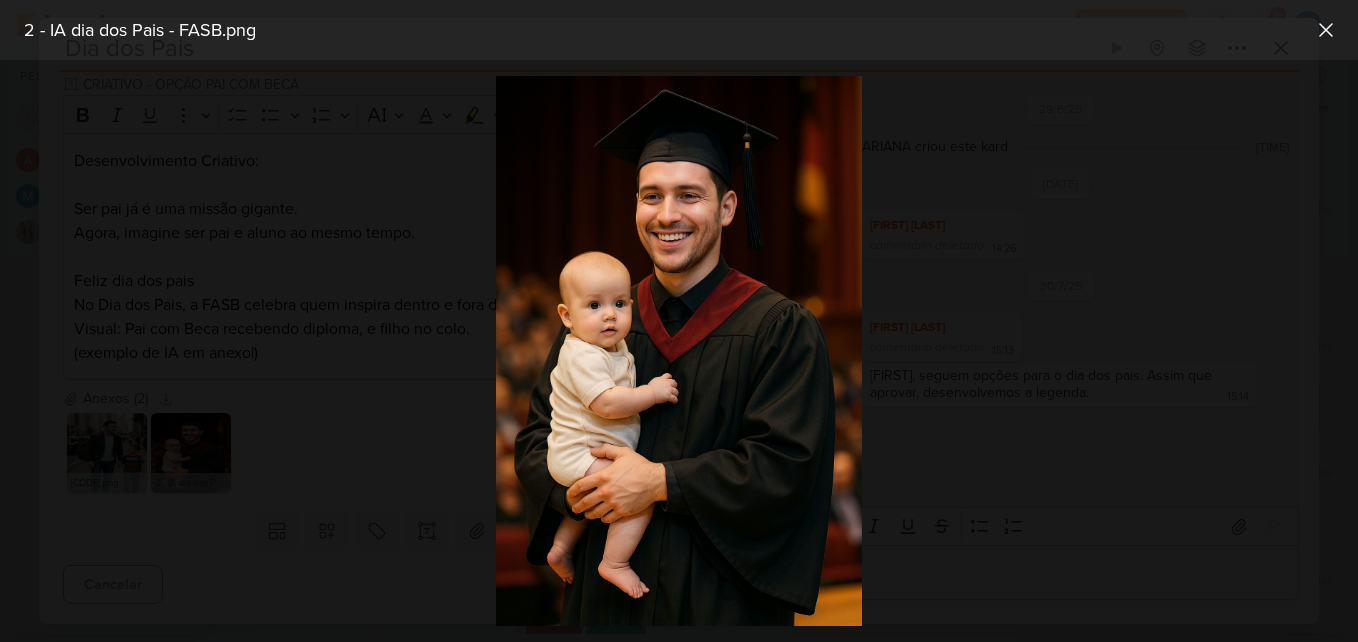 click at bounding box center [679, 351] 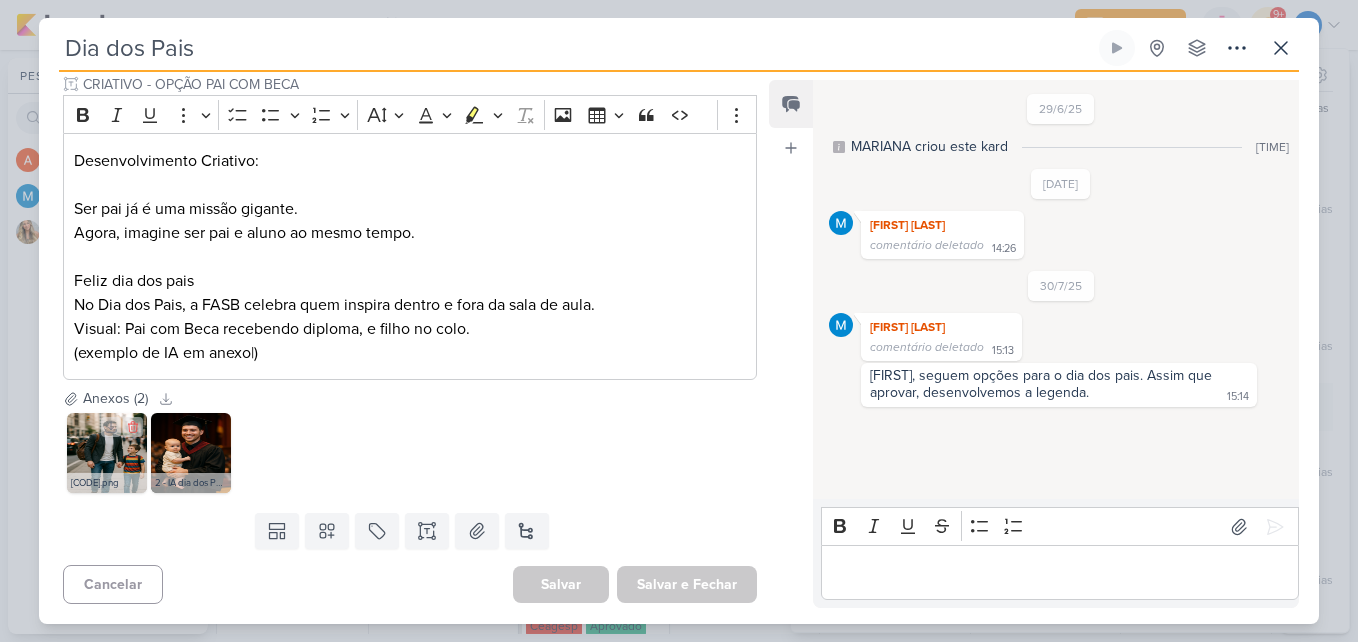 click at bounding box center (107, 453) 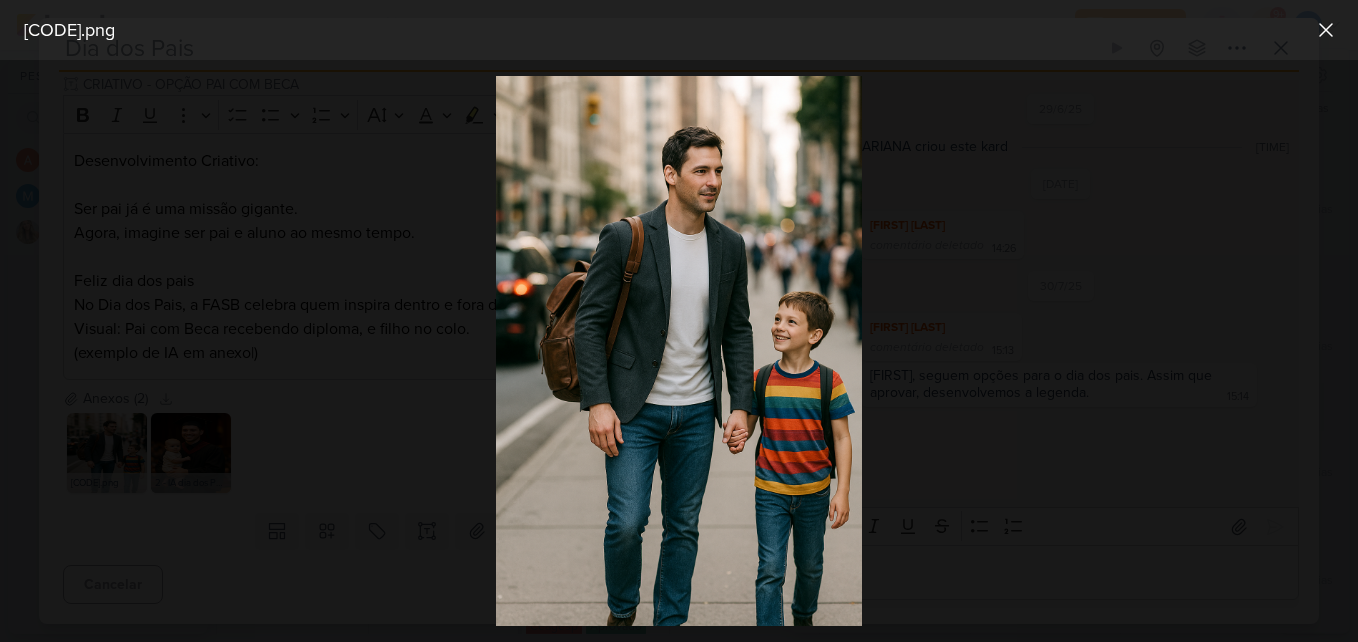 click at bounding box center (679, 351) 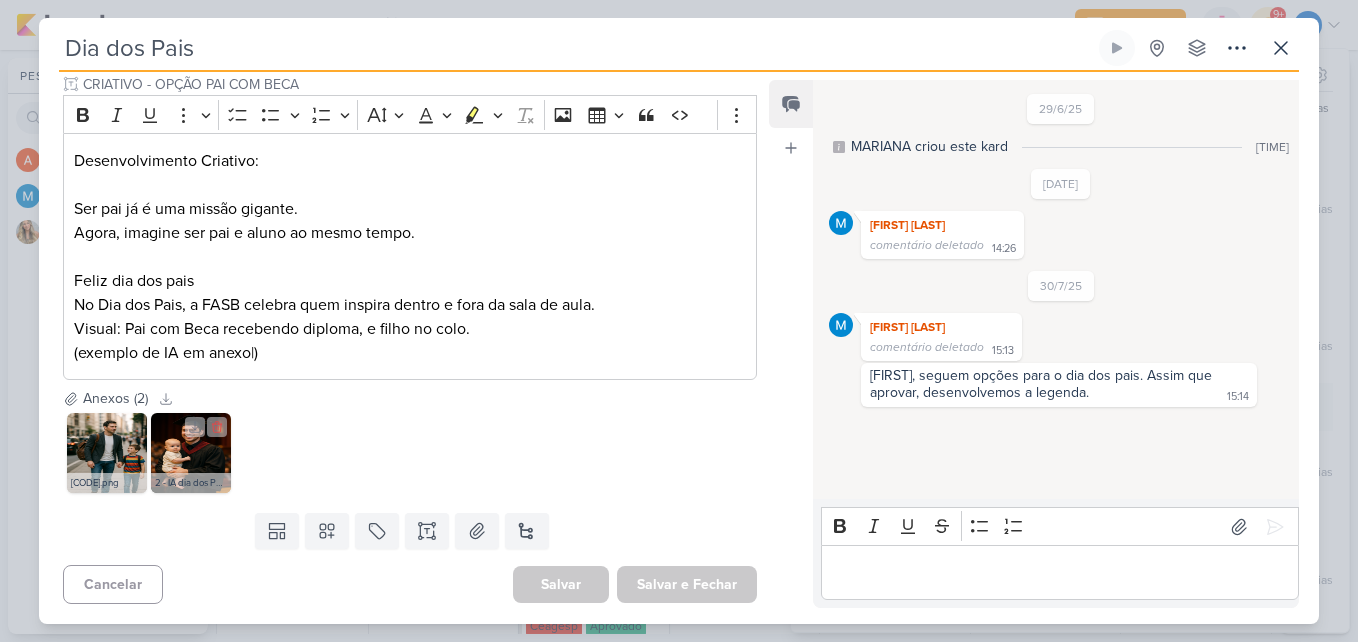 click at bounding box center (191, 453) 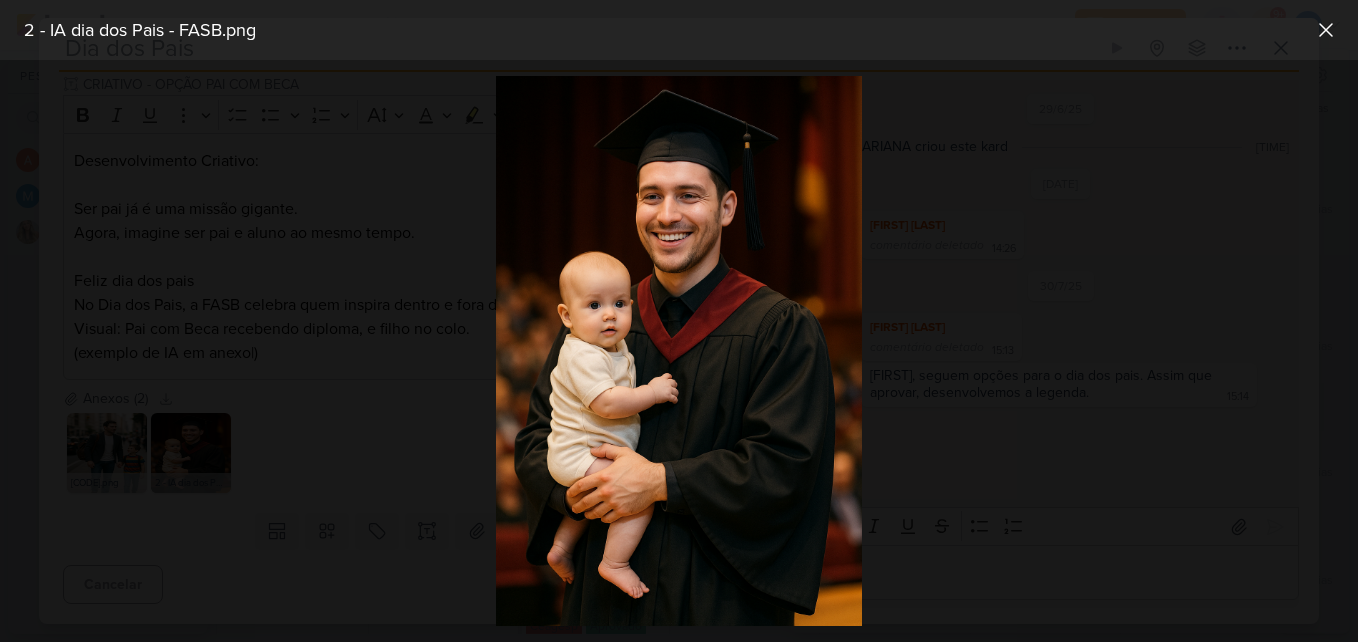 click at bounding box center [679, 351] 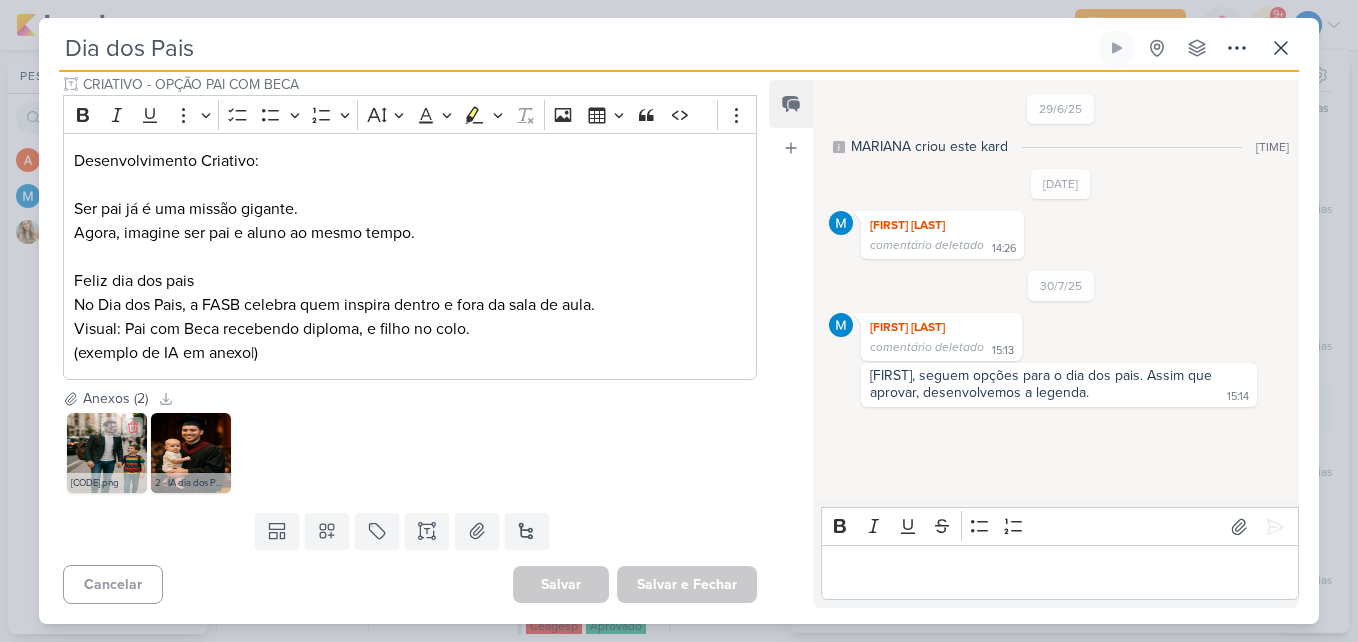 click at bounding box center [107, 453] 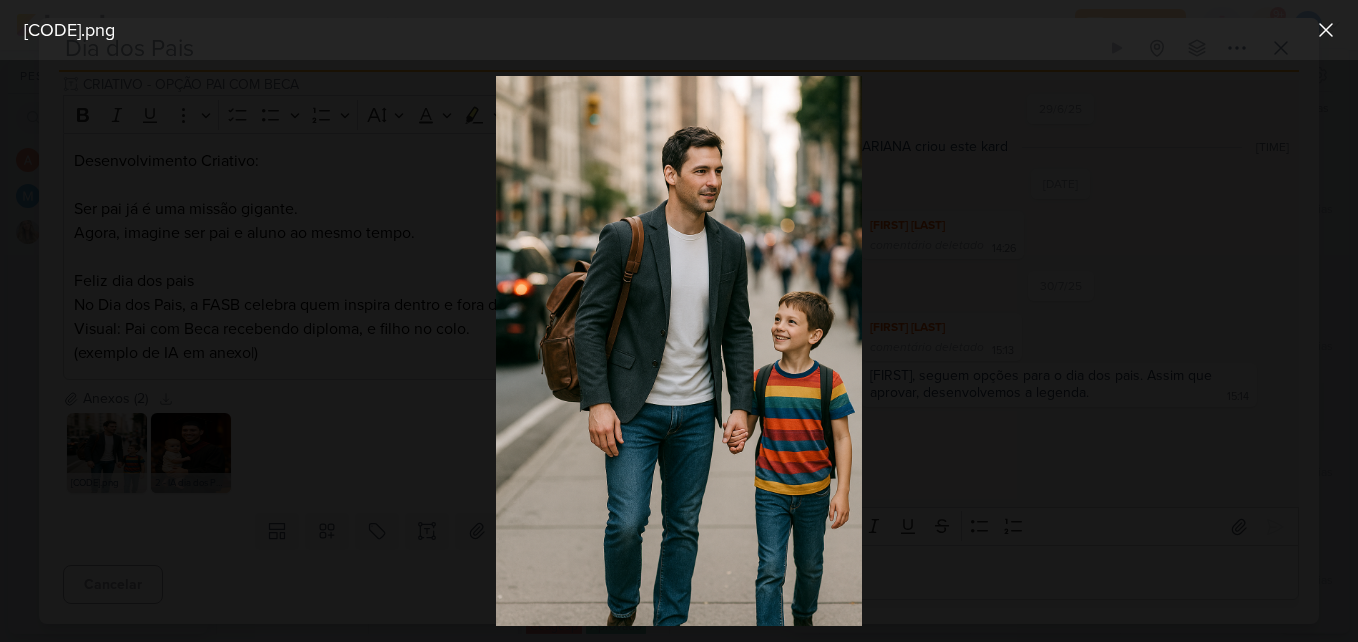 click at bounding box center (679, 351) 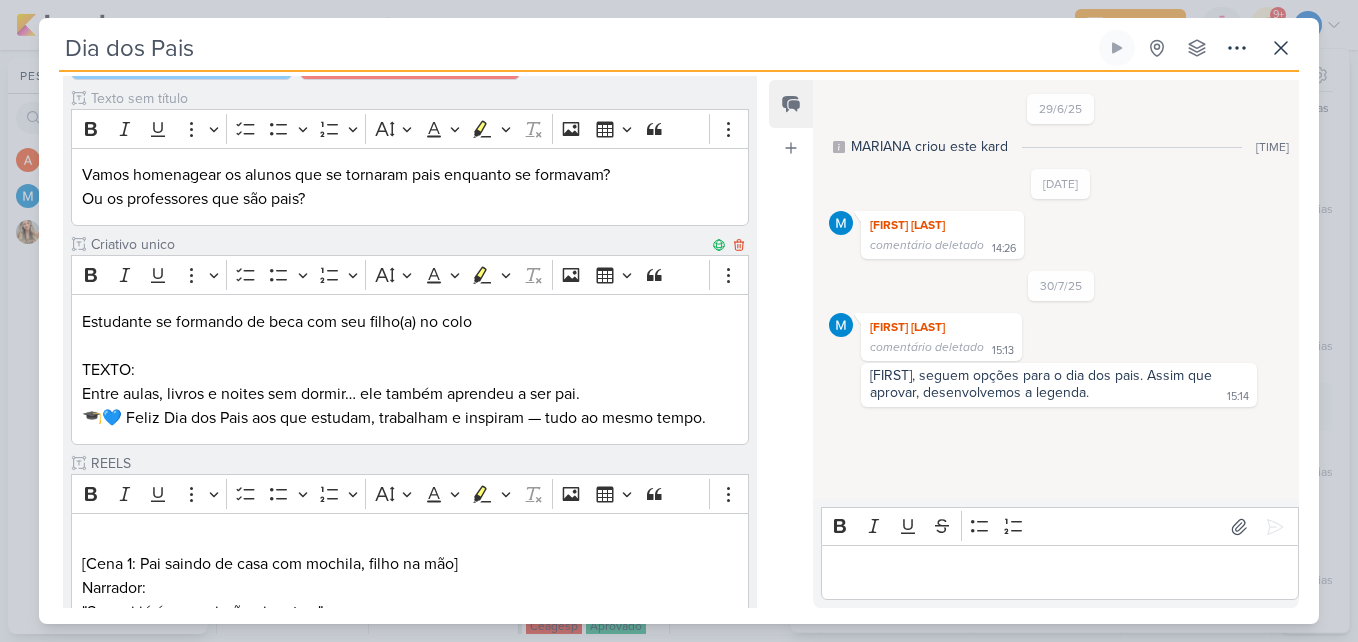 scroll, scrollTop: 0, scrollLeft: 0, axis: both 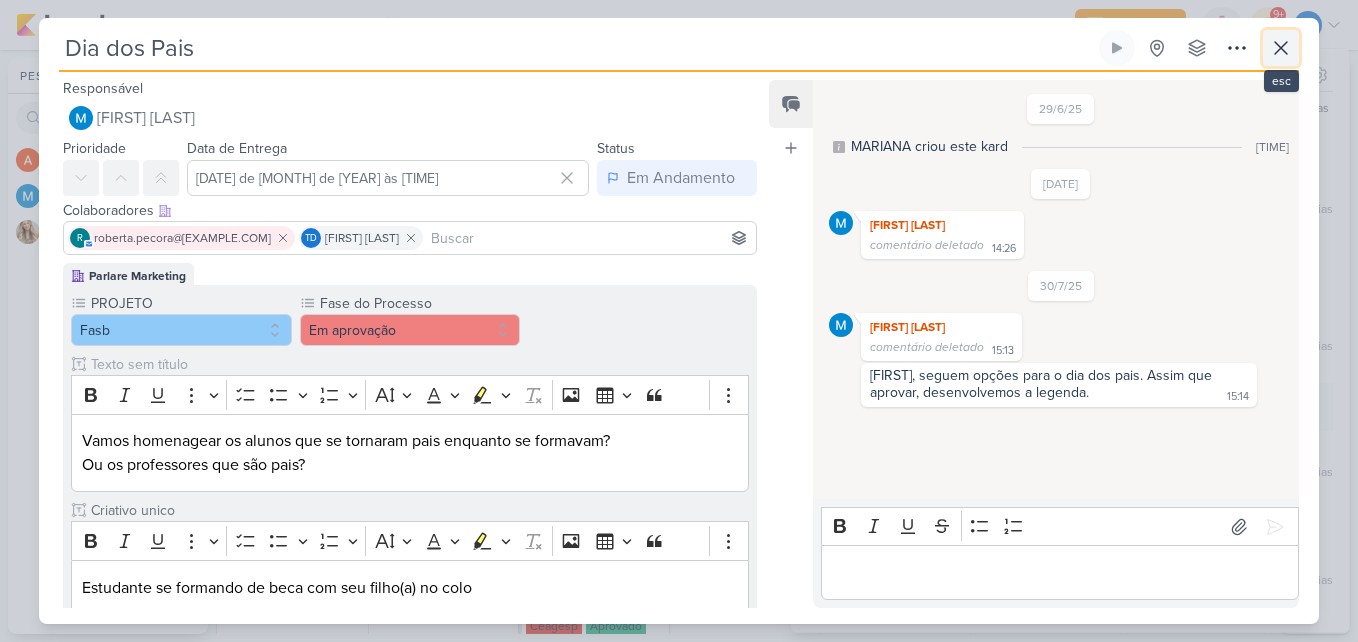 click 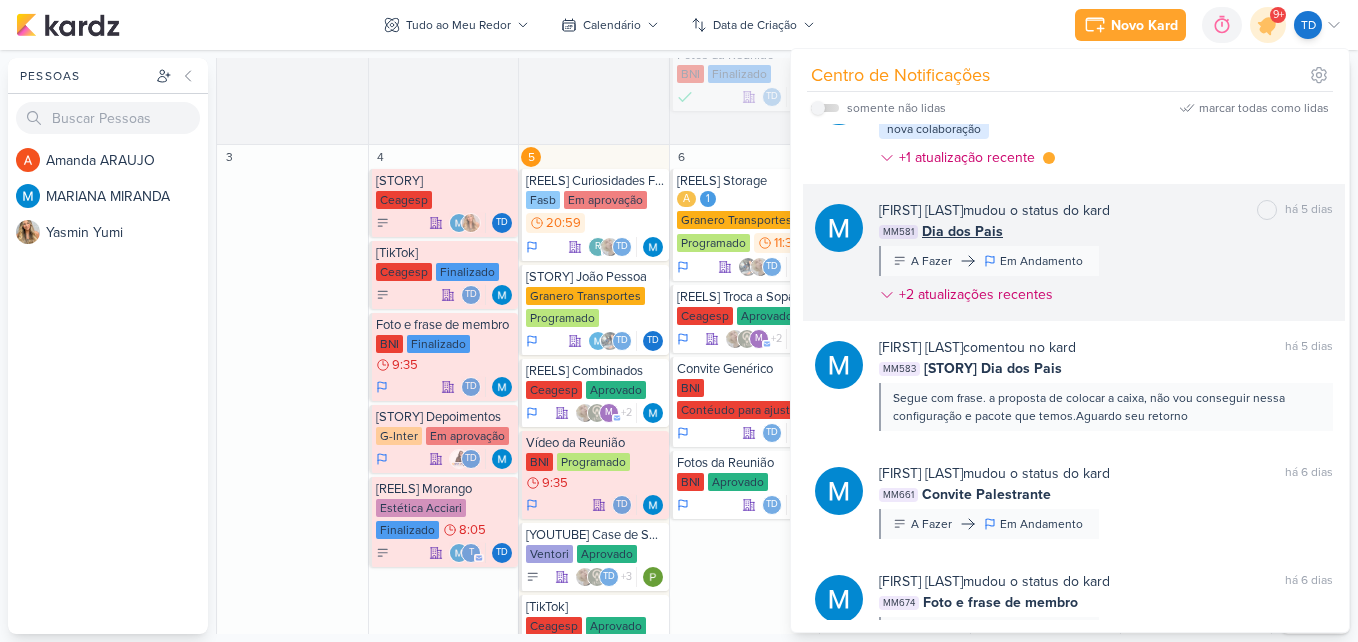 scroll, scrollTop: 7149, scrollLeft: 0, axis: vertical 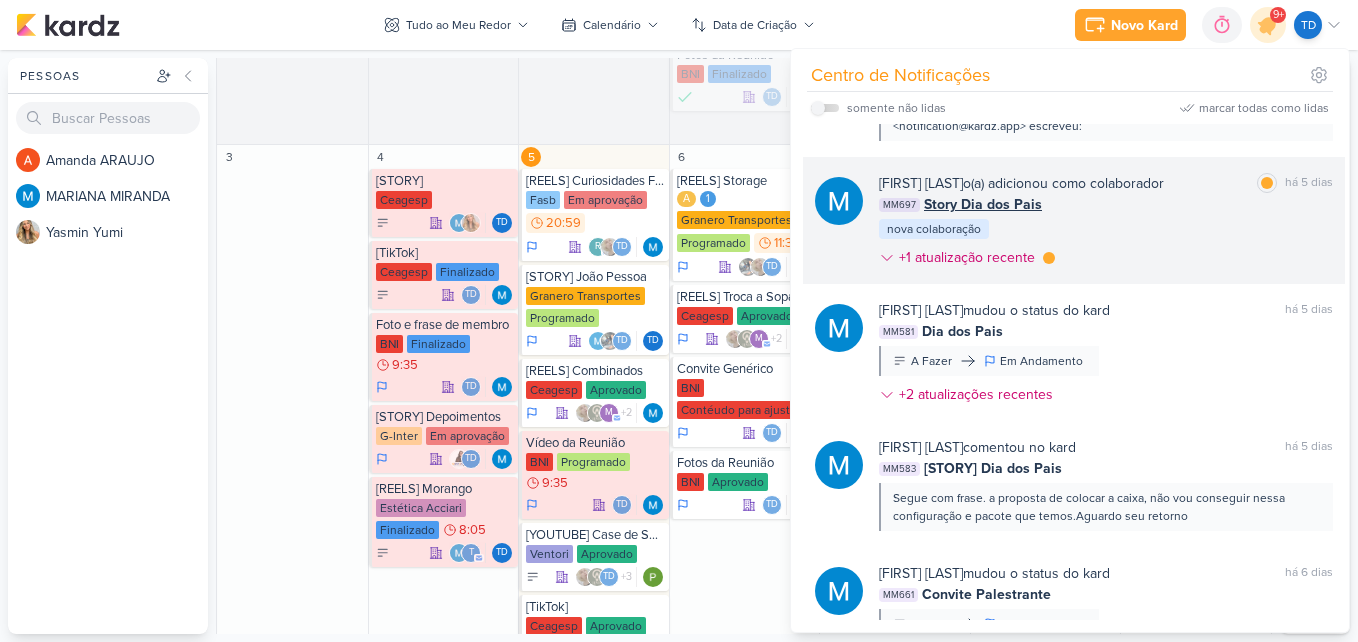 click on "[FIRST] [LAST] o(a) adicionou como colaborador
marcar como lida
há 5 dias
MM697
Story Dia dos Pais
nova colaboração
+1 atualização recente" at bounding box center [1106, 224] 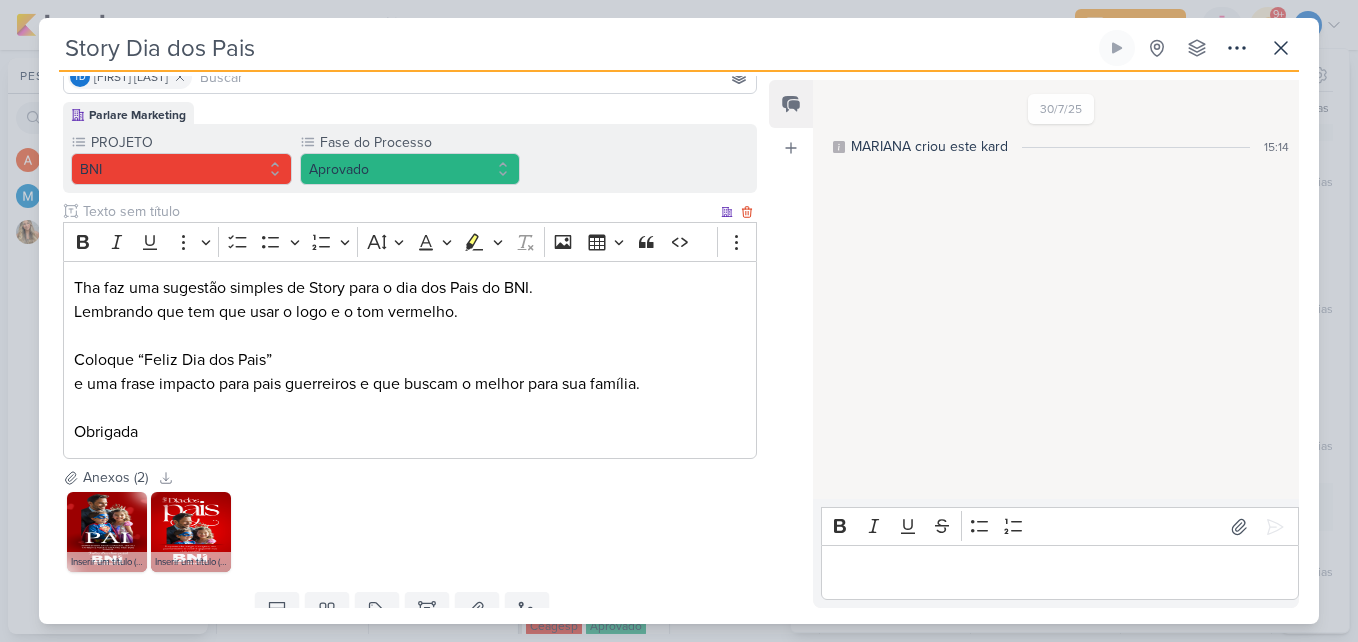 scroll, scrollTop: 162, scrollLeft: 0, axis: vertical 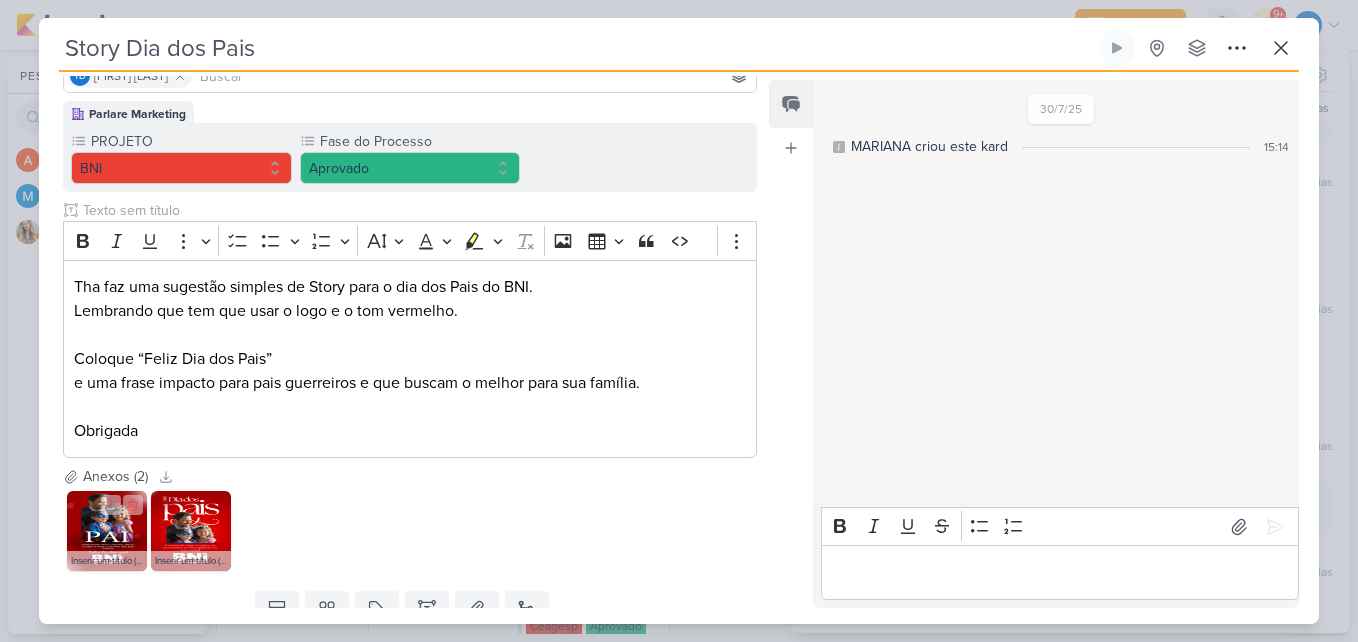 click at bounding box center (107, 531) 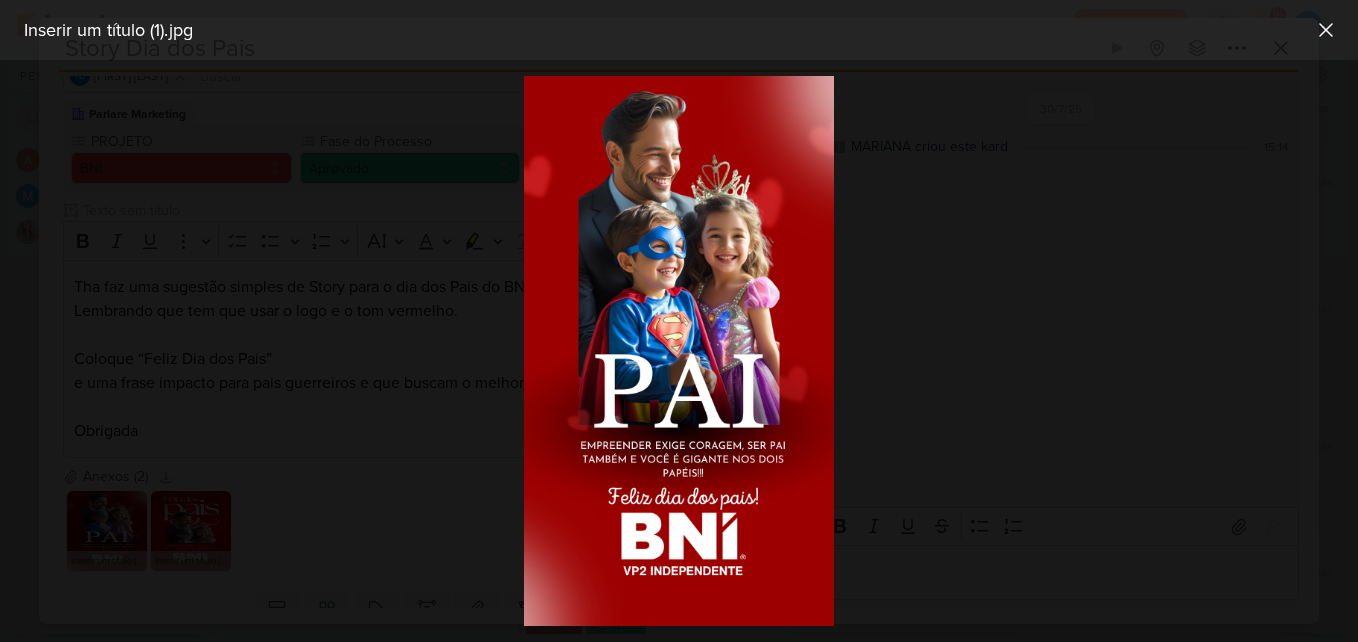 click at bounding box center [679, 351] 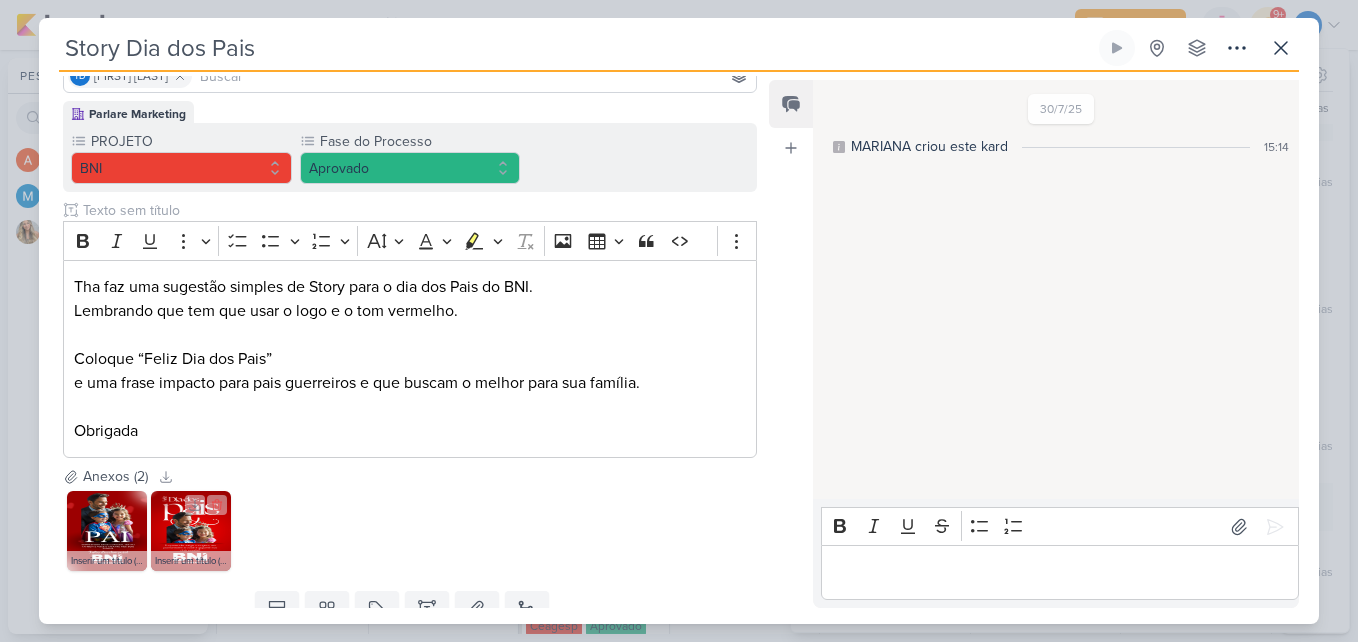 click at bounding box center [191, 531] 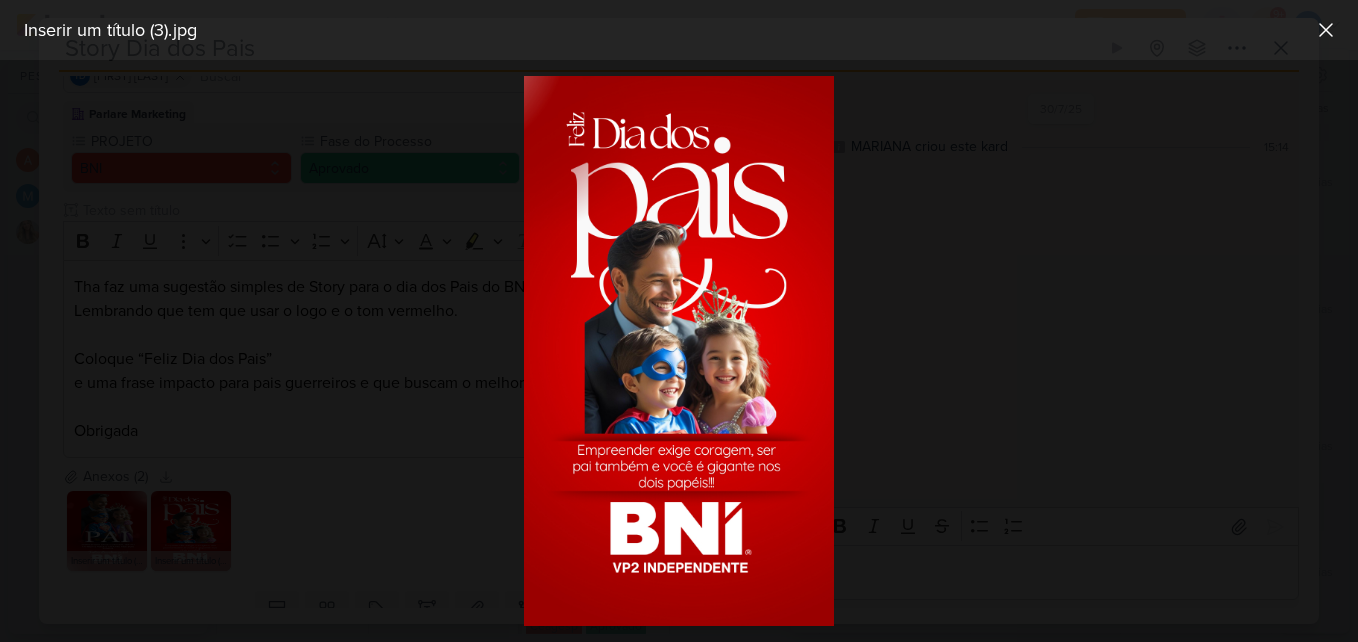 click at bounding box center (679, 351) 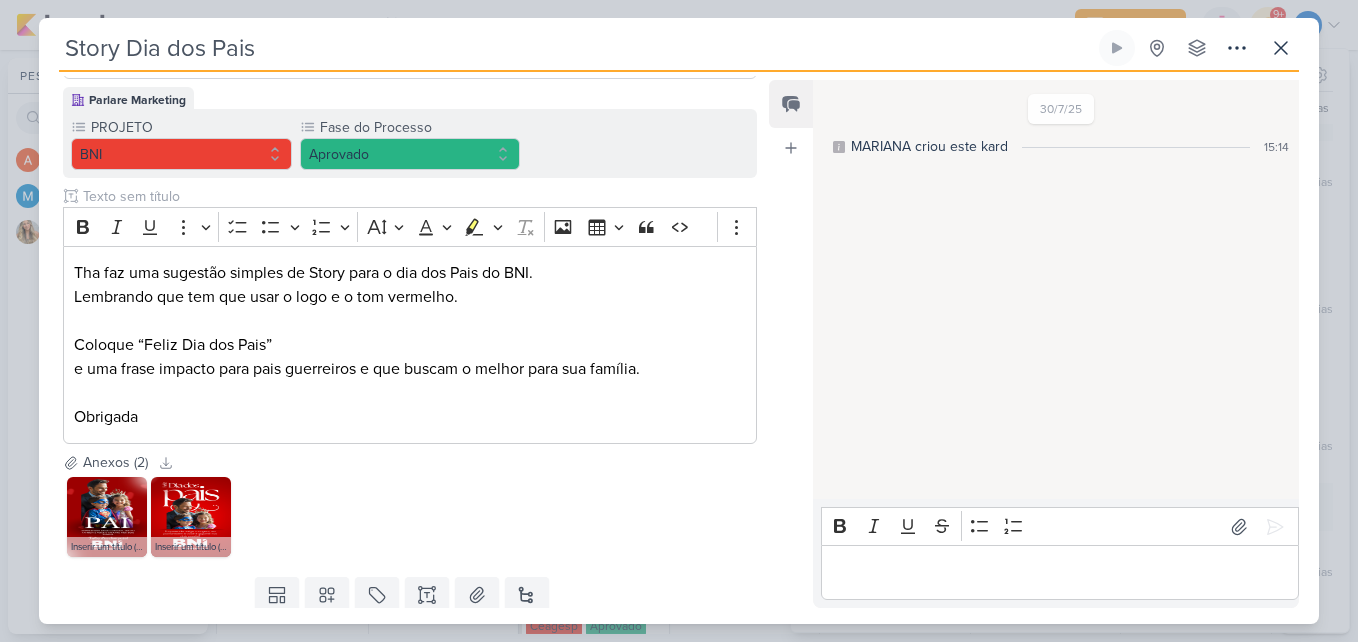 scroll, scrollTop: 240, scrollLeft: 0, axis: vertical 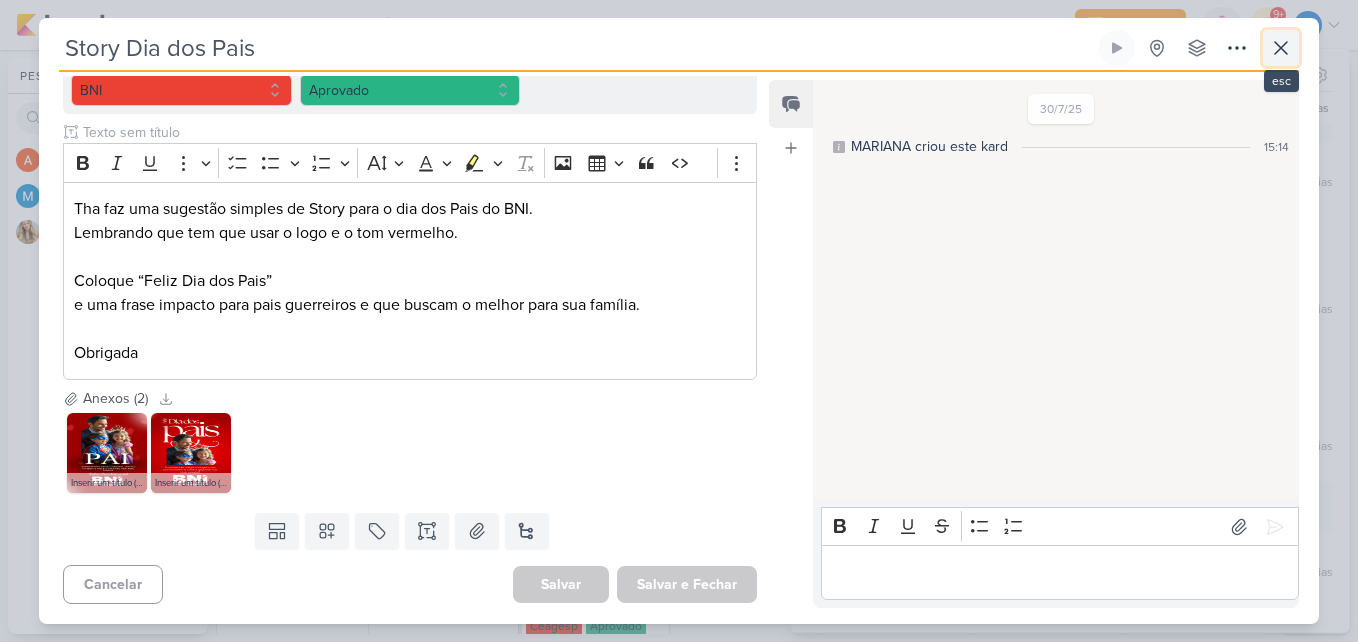 click 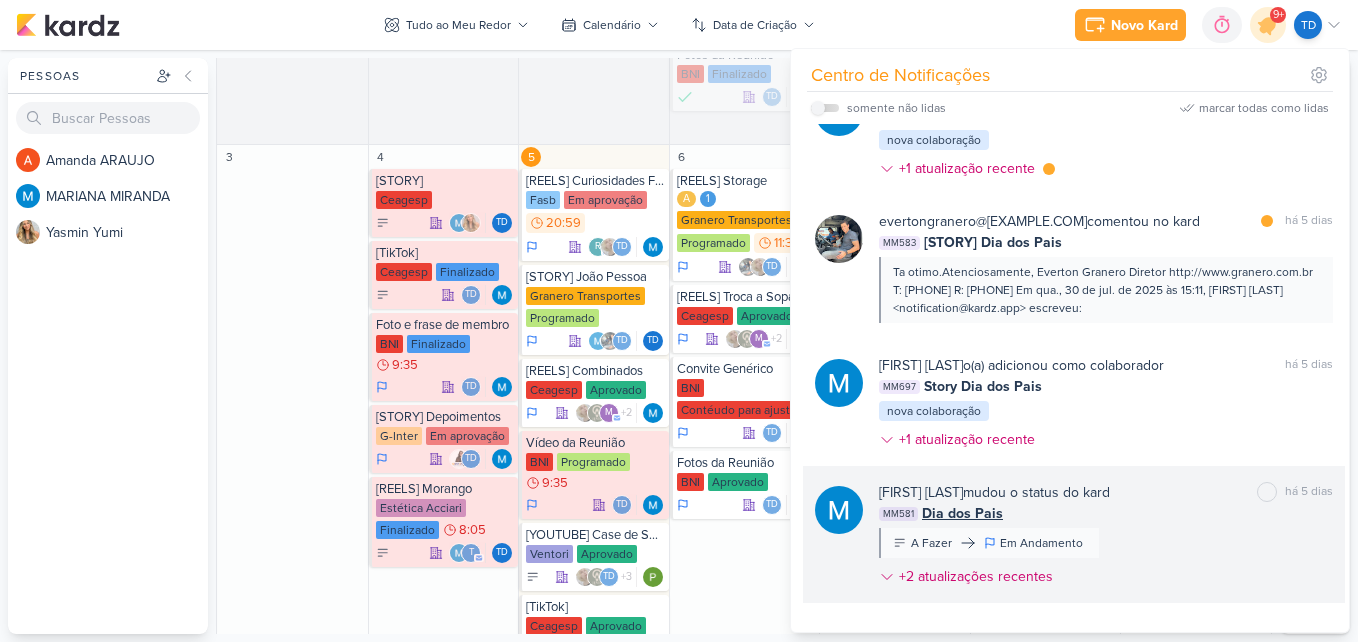 scroll, scrollTop: 6965, scrollLeft: 0, axis: vertical 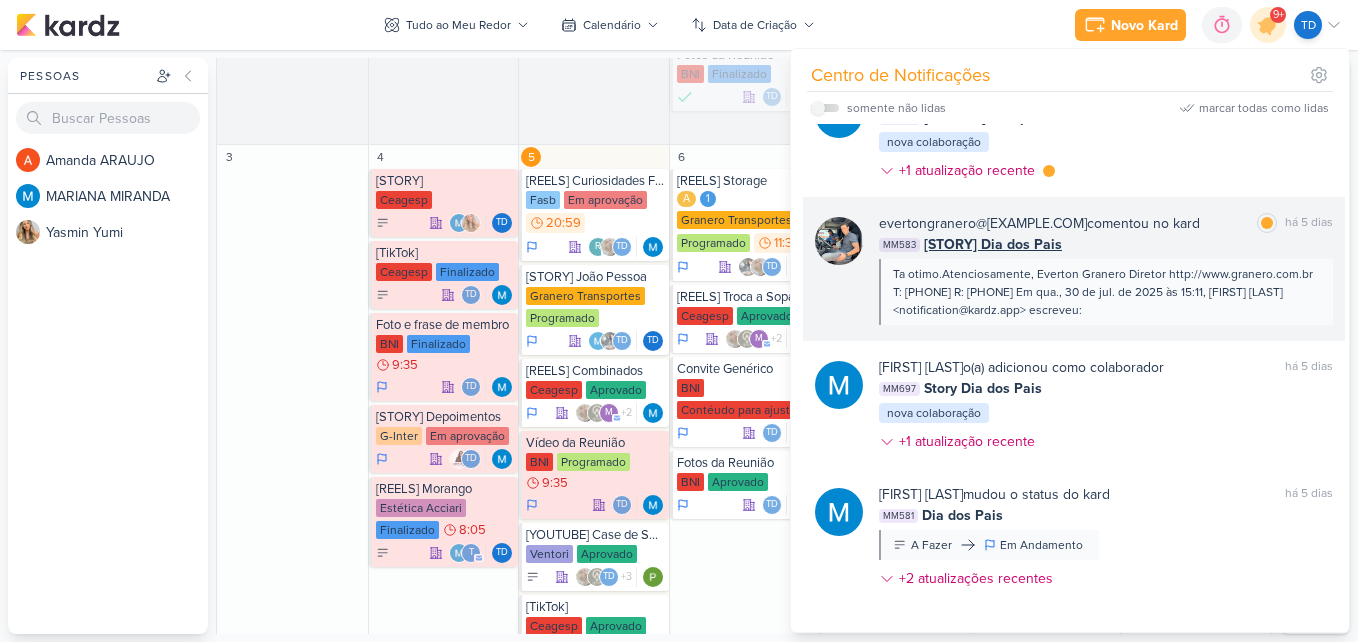 click on "MM583
[STORY] Dia dos Pais" at bounding box center (1106, 244) 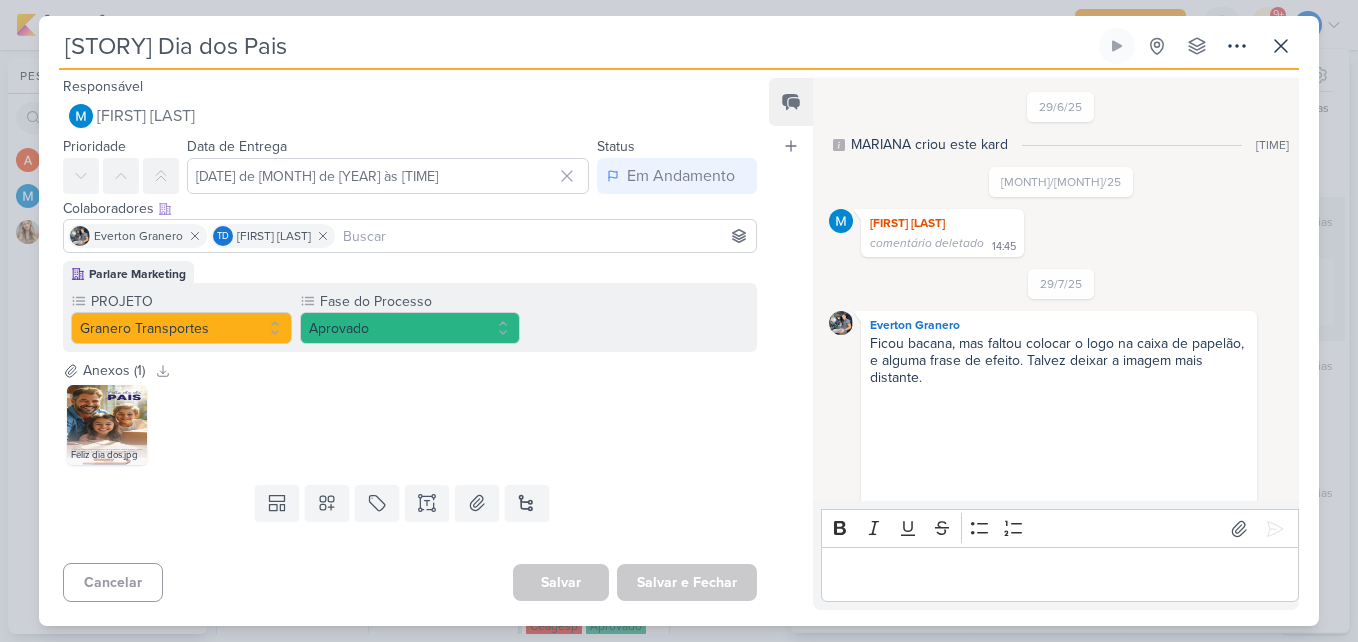 scroll, scrollTop: 1410, scrollLeft: 0, axis: vertical 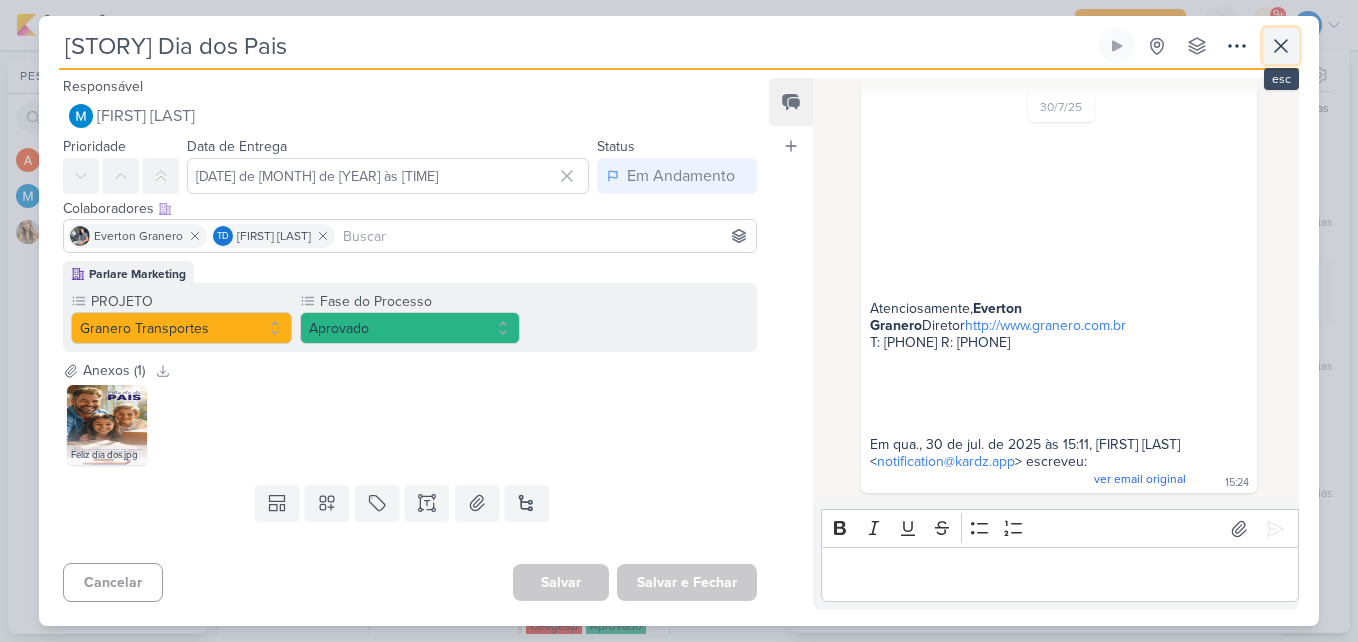 click 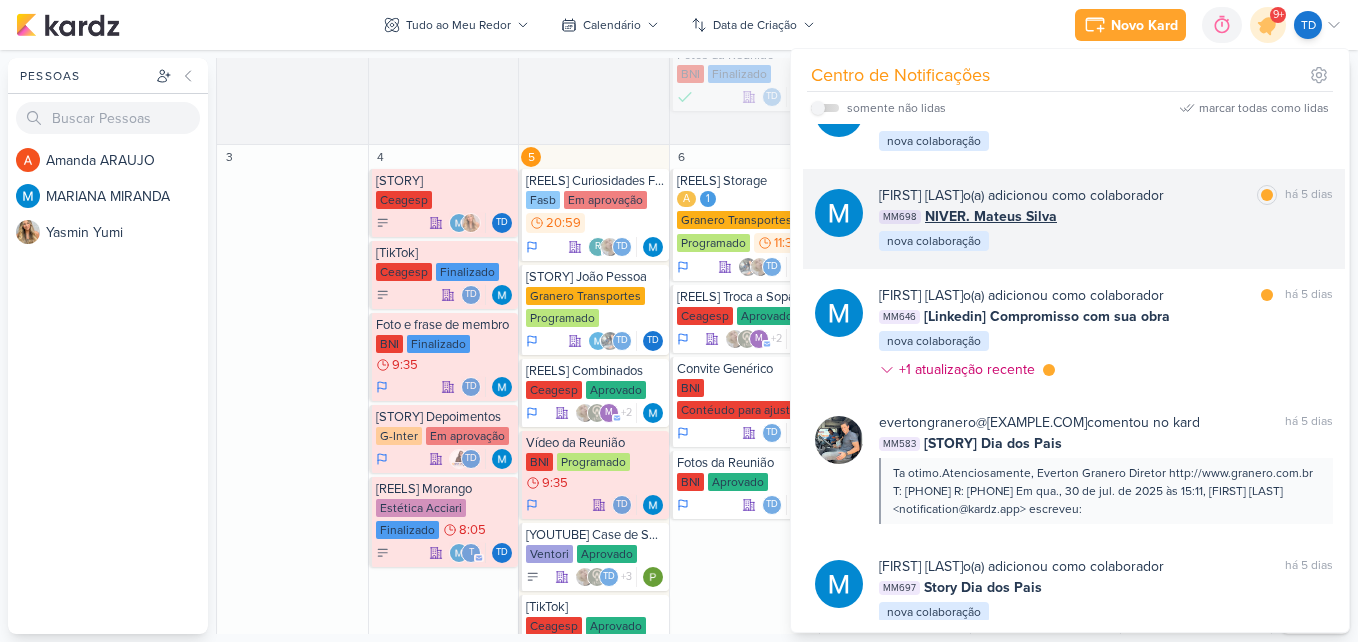 scroll, scrollTop: 6765, scrollLeft: 0, axis: vertical 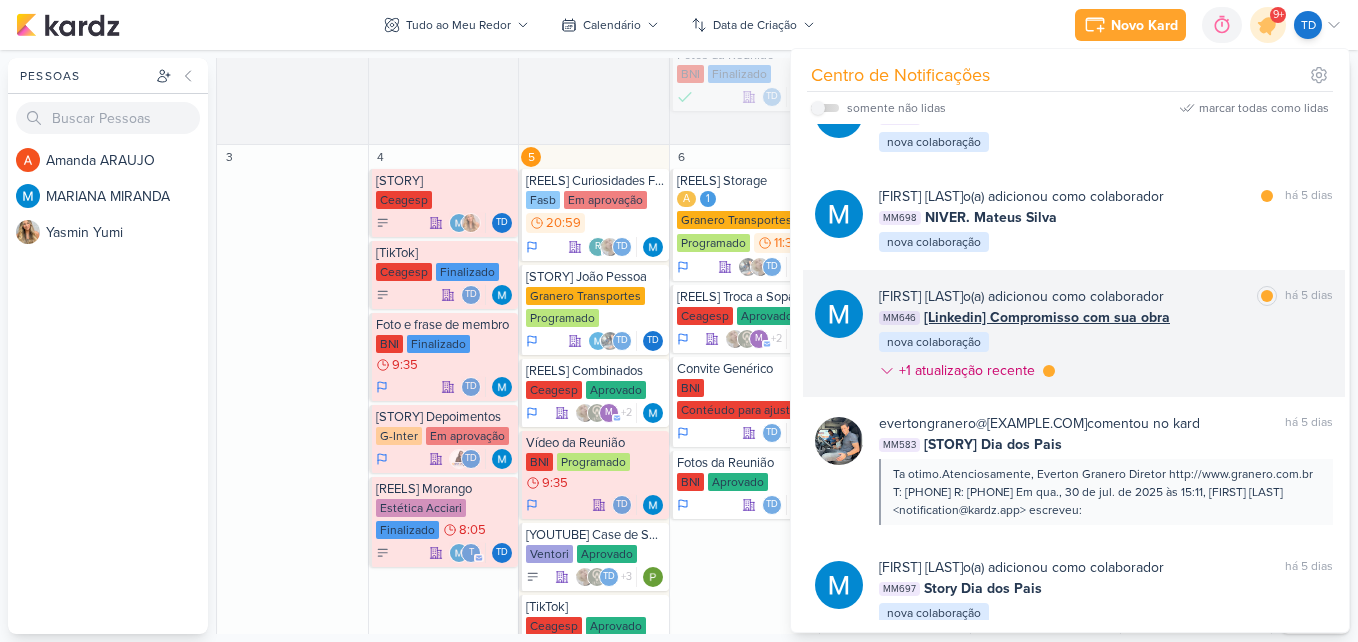 click on "[FIRST] [LAST]  o(a) adicionou como colaborador
marcar como lida
há [TIME] dias
[CODE]
[Linkedin] Compromisso com sua obra
nova colaboração
+1 atualização recente" at bounding box center (1106, 337) 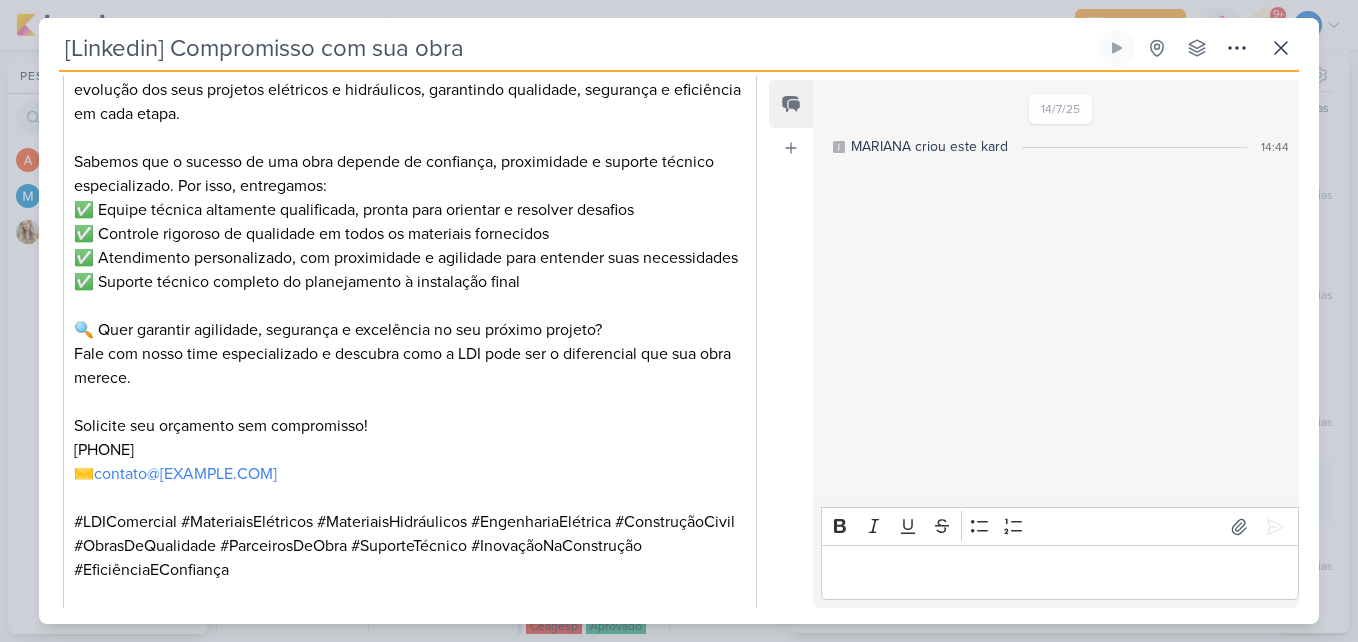 scroll, scrollTop: 965, scrollLeft: 0, axis: vertical 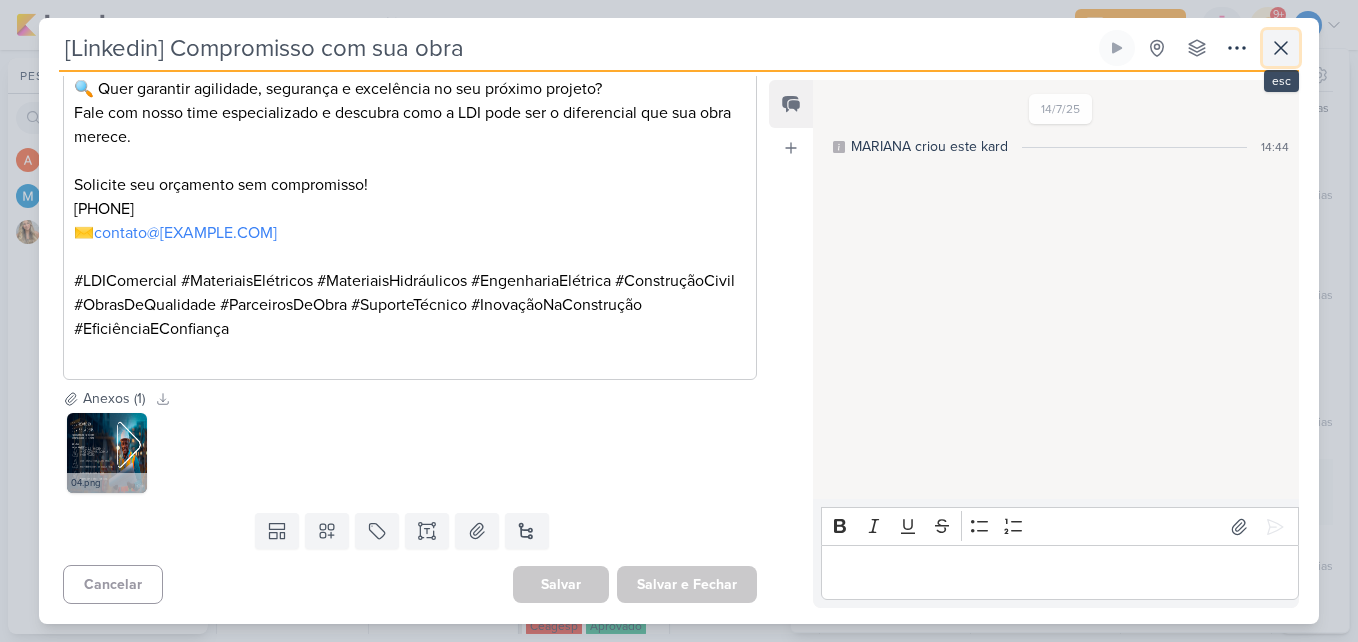 click at bounding box center (1281, 48) 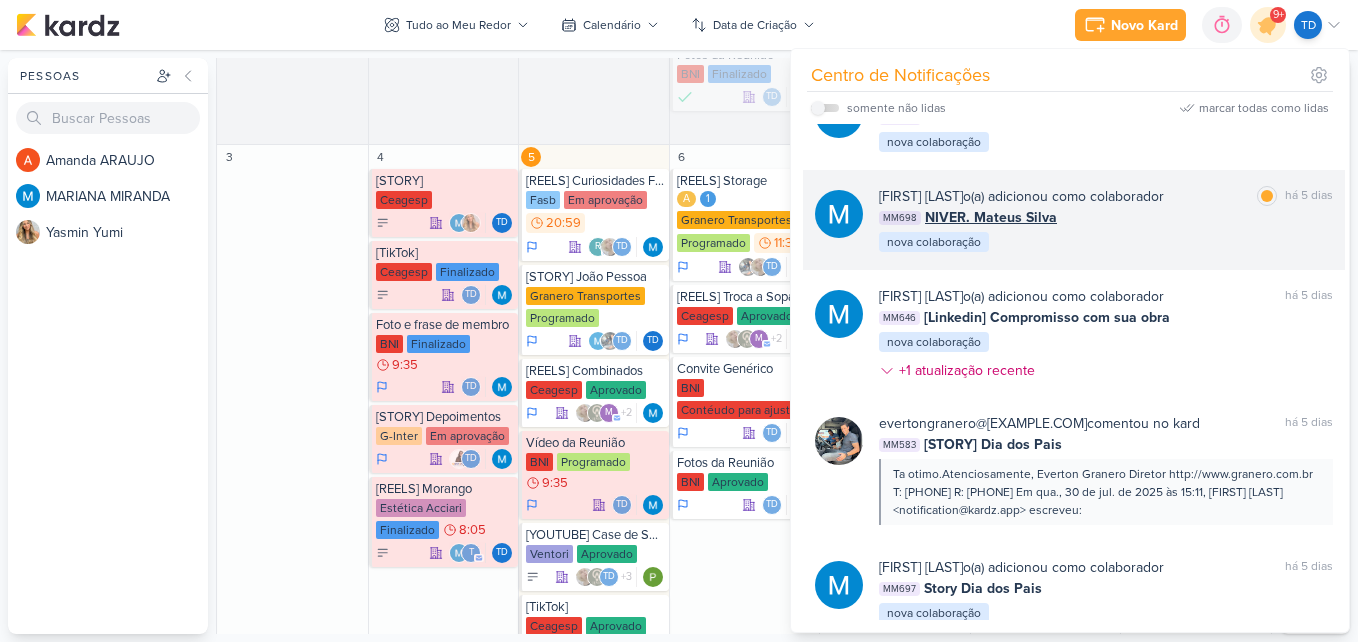 click on "MM698
NIVER. Mateus Silva" at bounding box center (1106, 217) 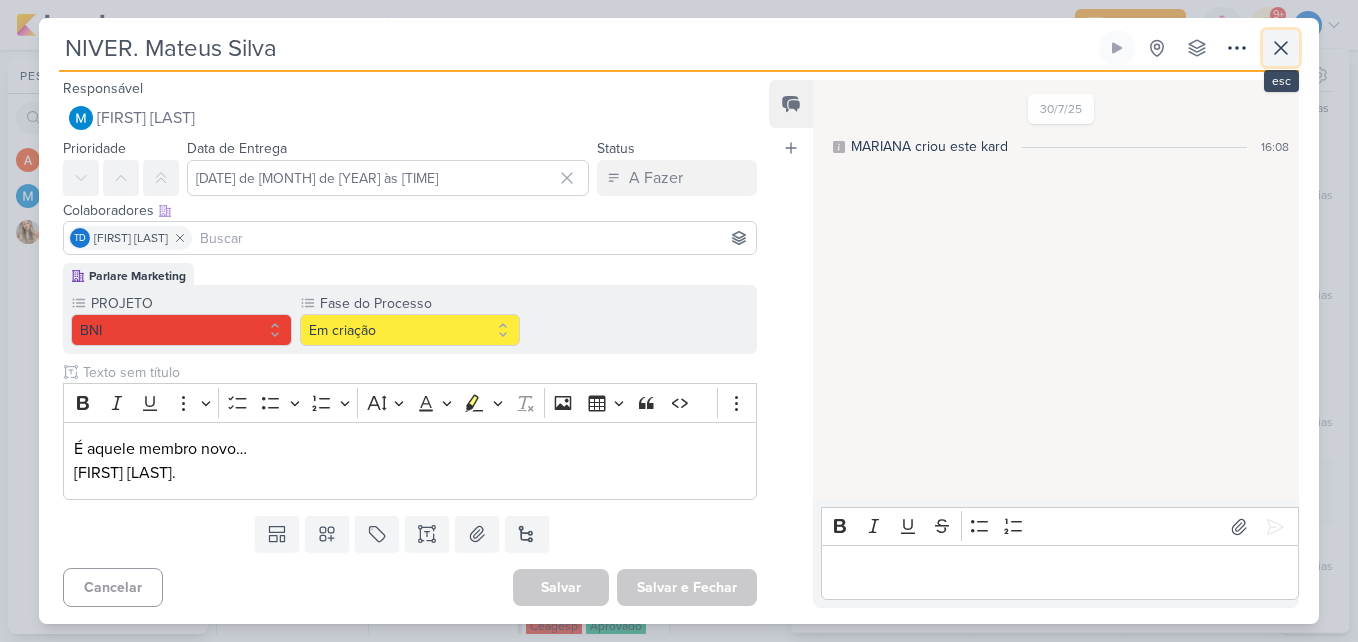click 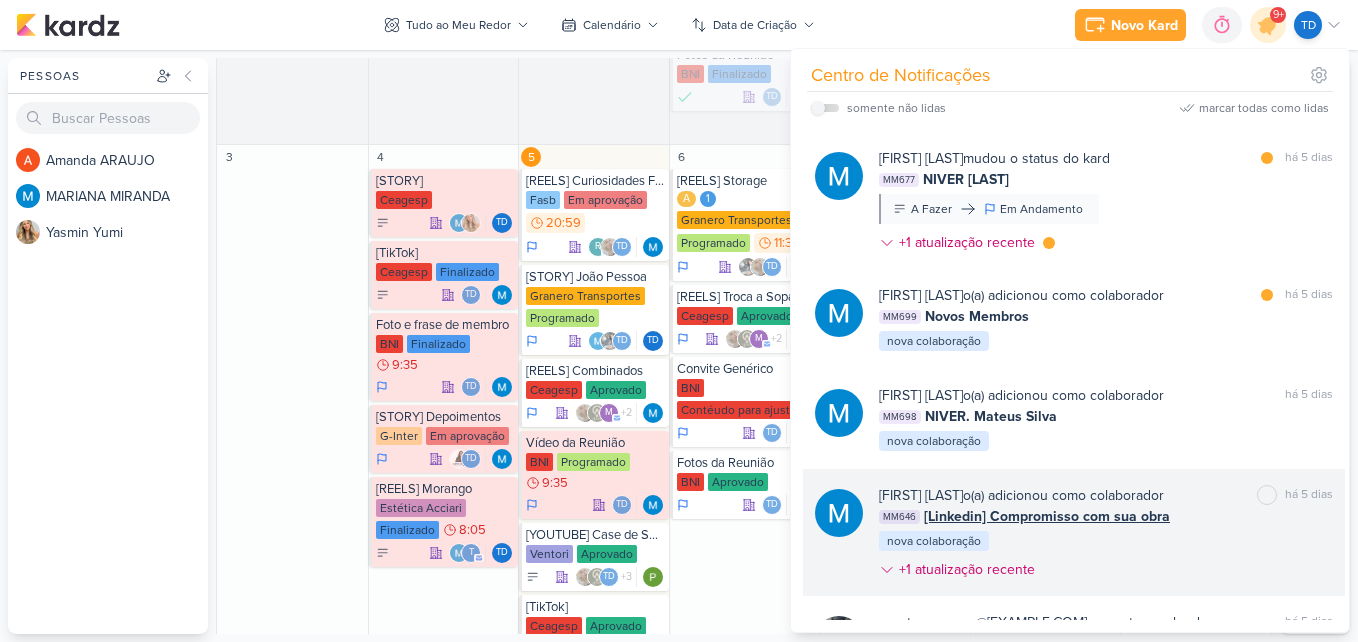 scroll, scrollTop: 6565, scrollLeft: 0, axis: vertical 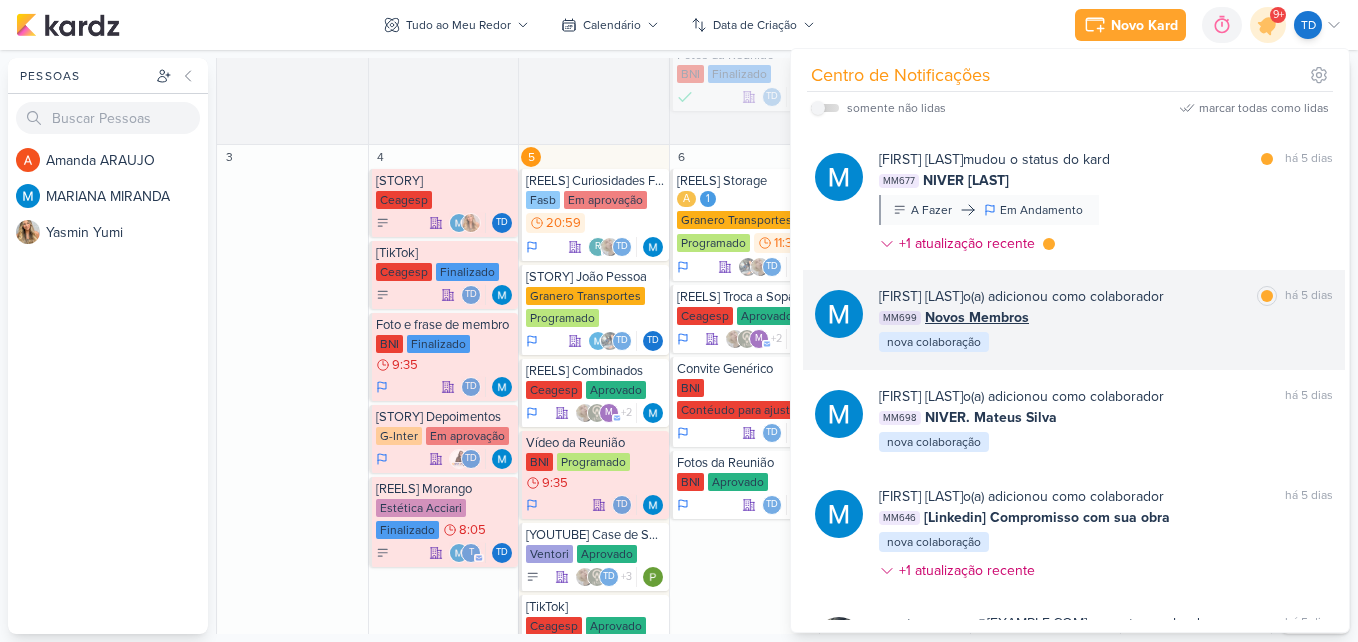 click on "[FIRST] [LAST] o(a) adicionou como colaborador
marcar como lida
há 5 dias
MM699
Novos Membros
nova colaboração" at bounding box center (1106, 320) 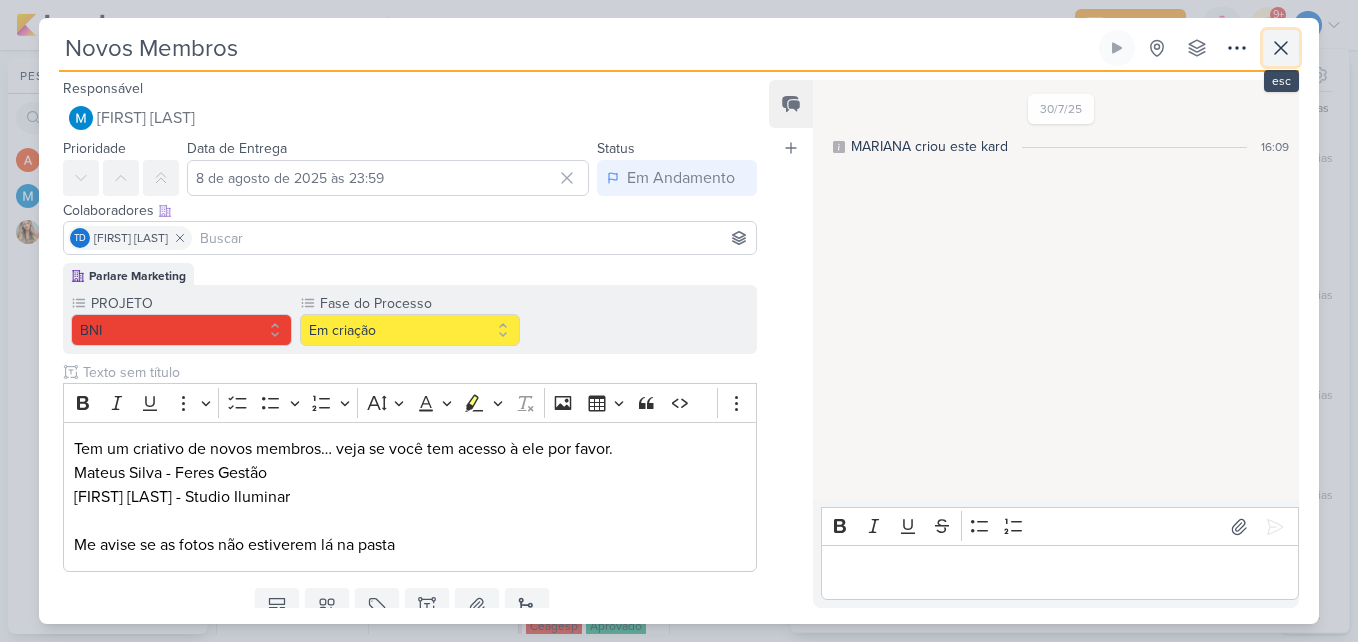 click 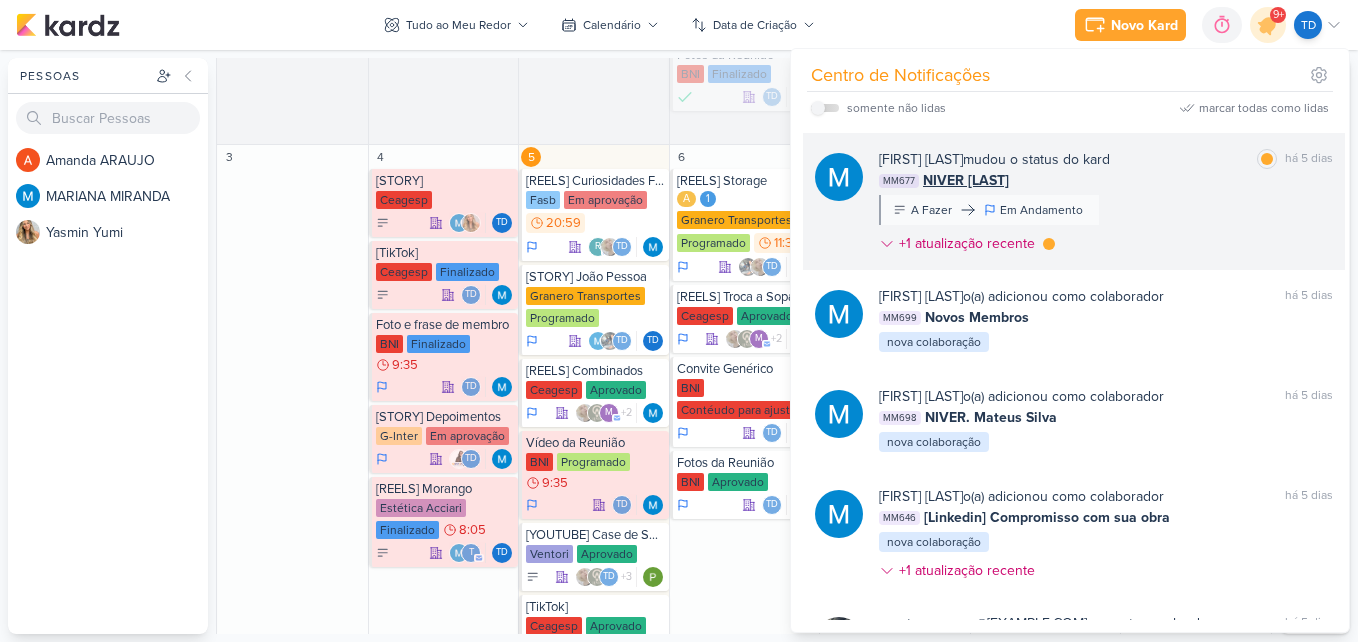 click on "[FIRST] [LAST] mudou o status do kard
marcar como lida
há 5 dias
MM677
NIVER Demetrius
A Fazer
Em Andamento" at bounding box center [1106, 205] 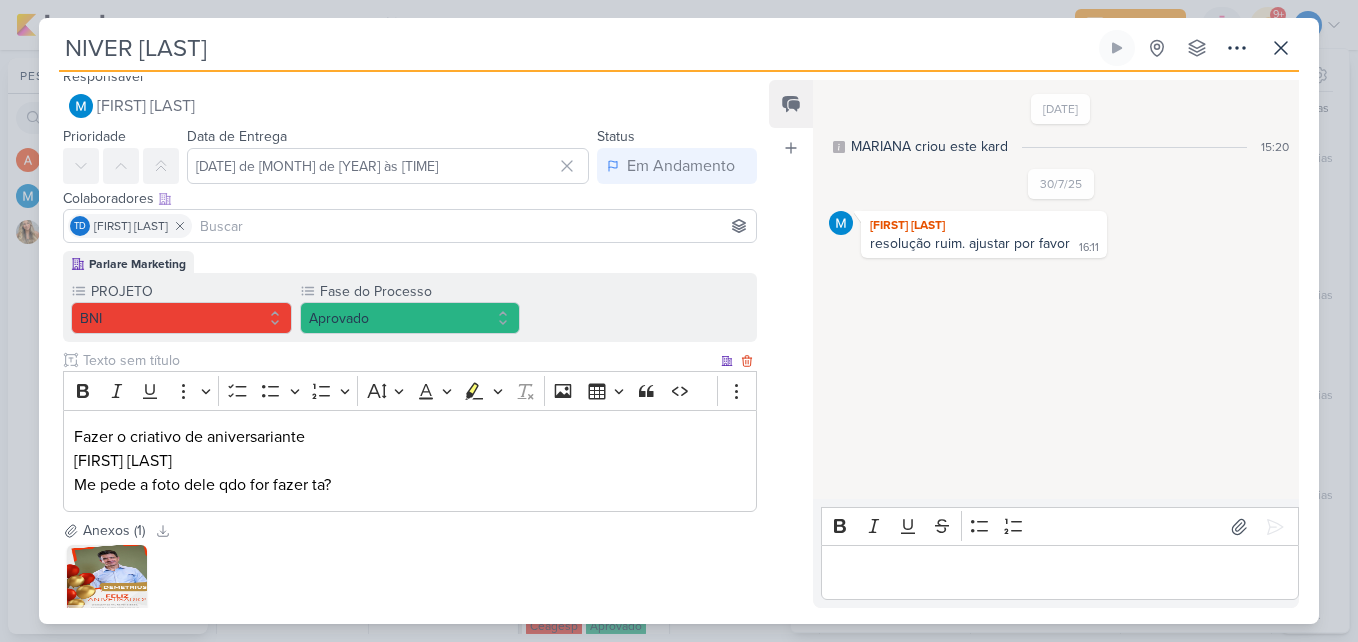 scroll, scrollTop: 0, scrollLeft: 0, axis: both 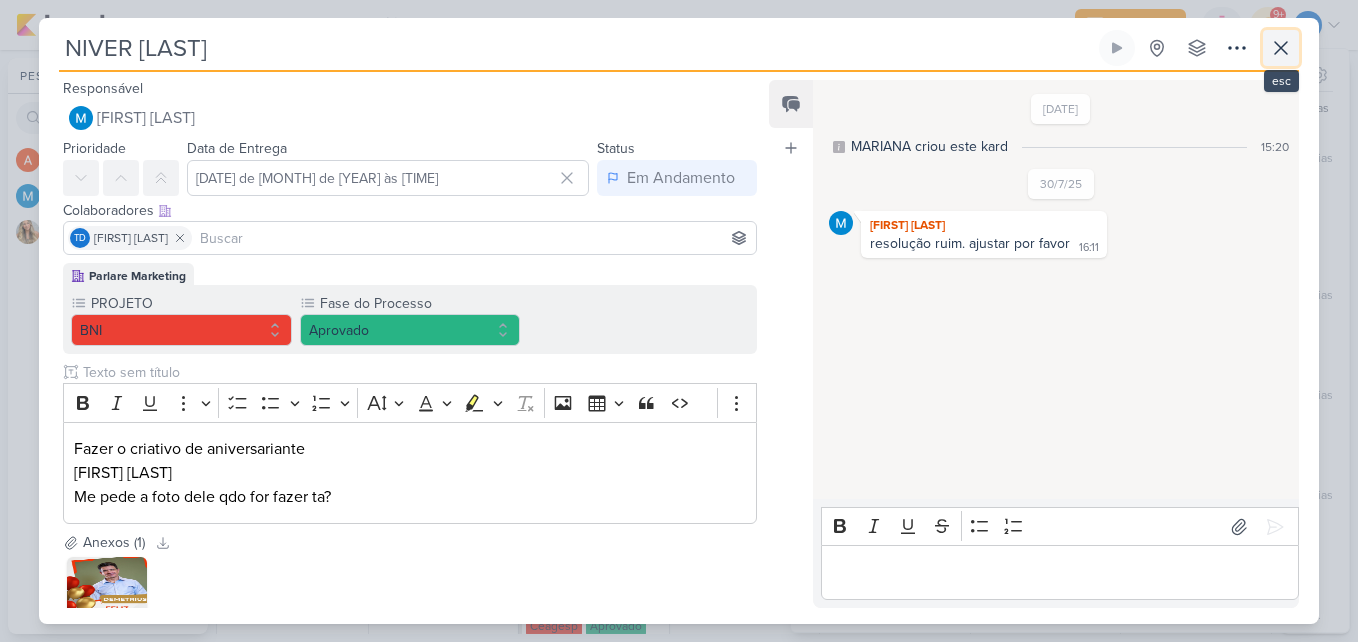 click 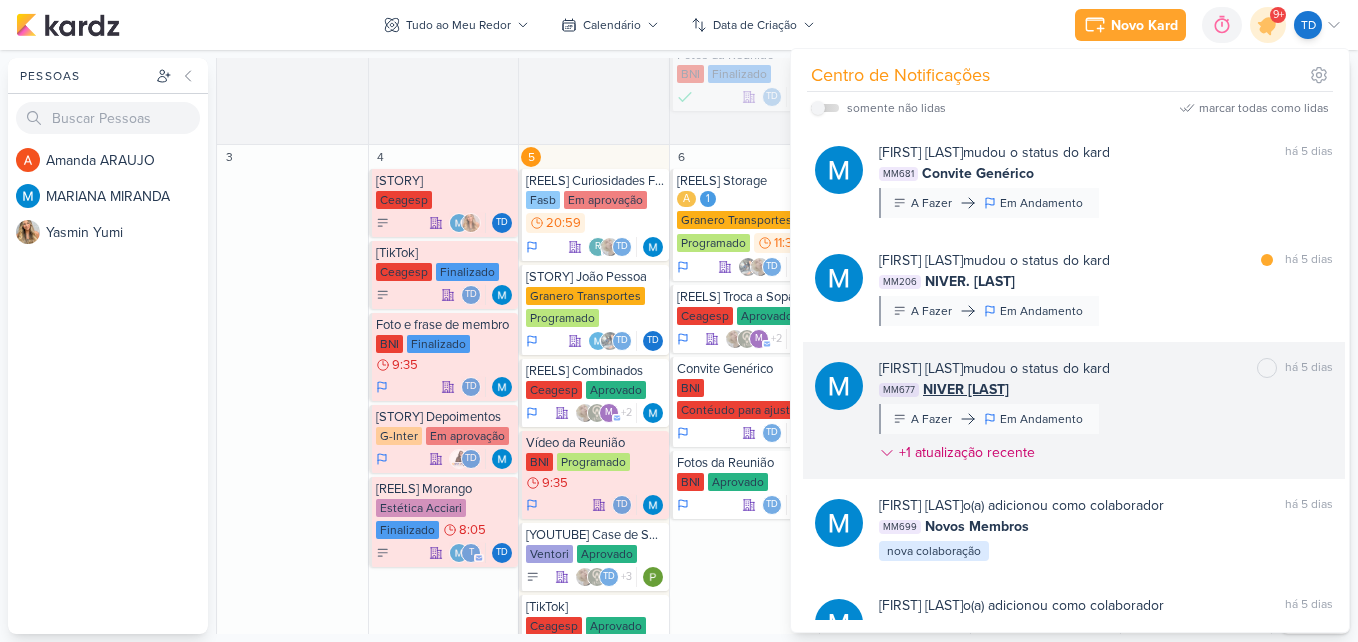 scroll, scrollTop: 6265, scrollLeft: 0, axis: vertical 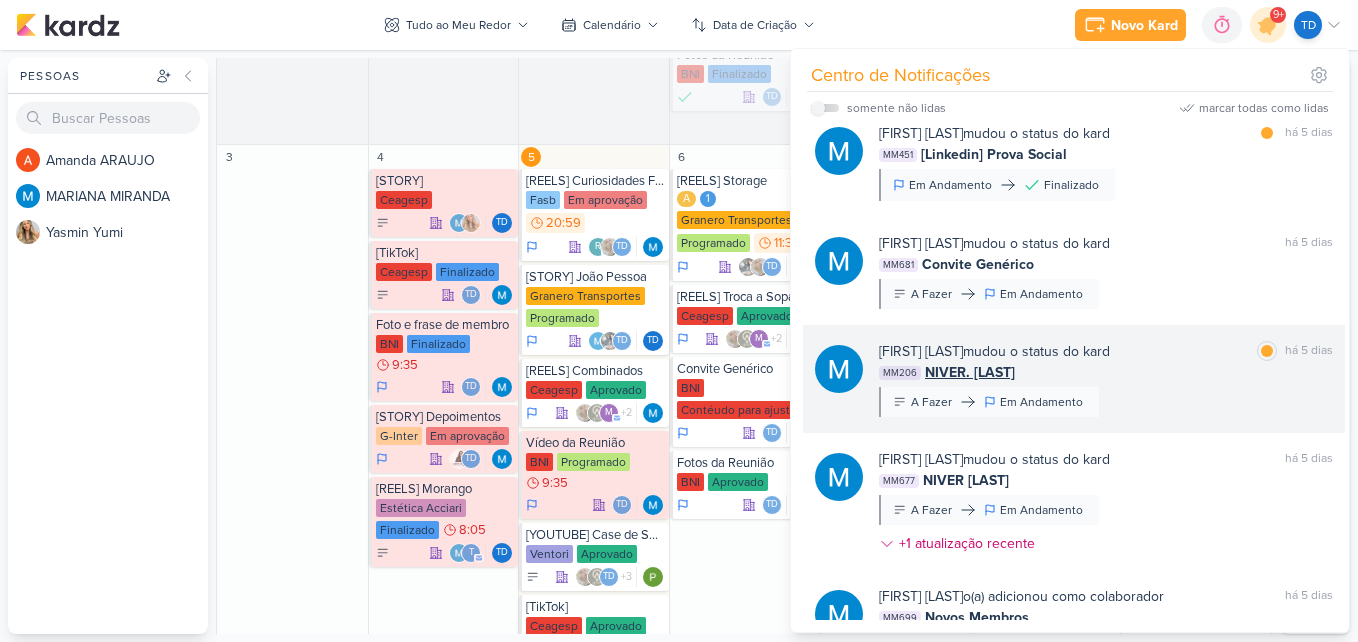 click on "[FIRST] [LAST] mudou o status do kard
marcar como lida
há 5 dias
MM206
NIVER. Arlindo
A Fazer
Em Andamento" at bounding box center (1106, 379) 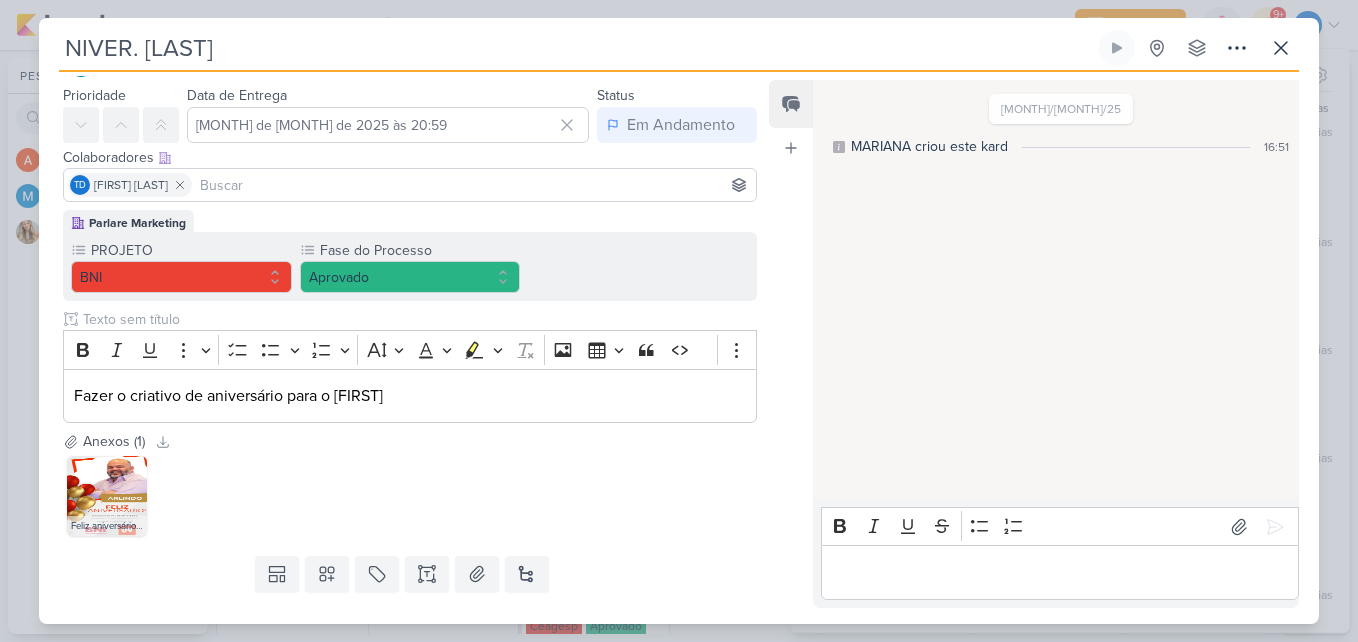 scroll, scrollTop: 96, scrollLeft: 0, axis: vertical 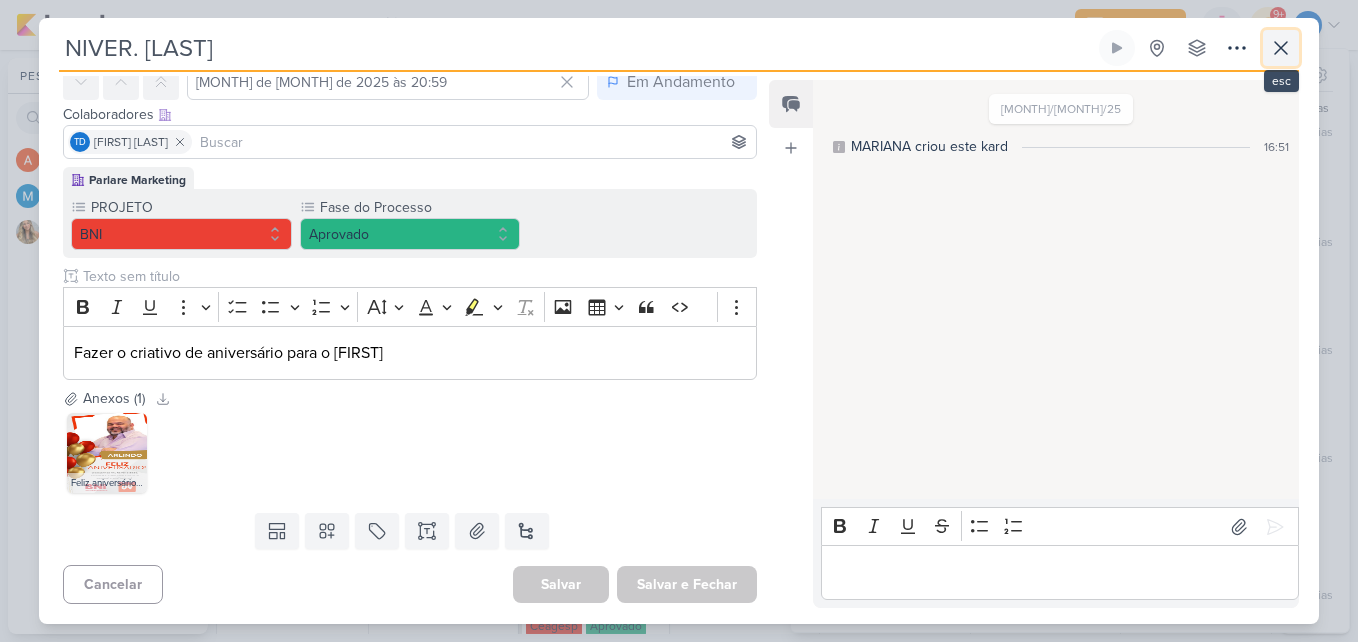 click 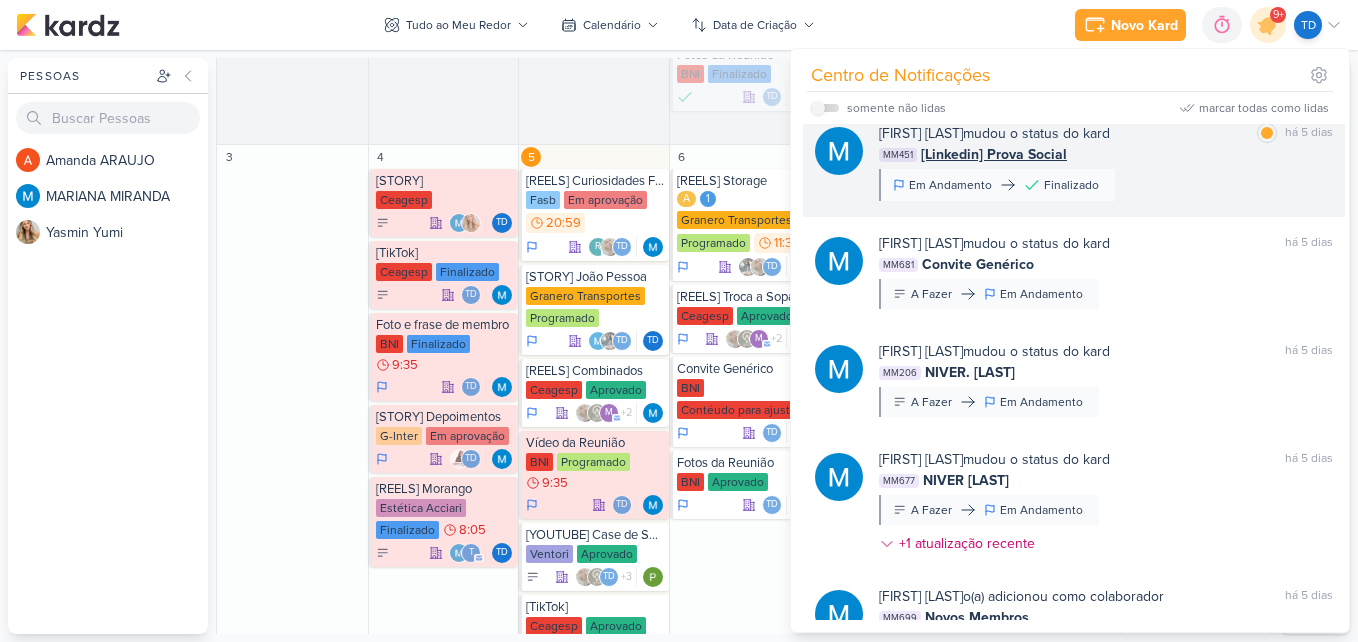 click on "[FIRST] [LAST]  mudou o status do kard
marcar como lida
há 5 dias
MM451
[Linkedin] Prova Social
Em Andamento
Finalizado" at bounding box center [1106, 162] 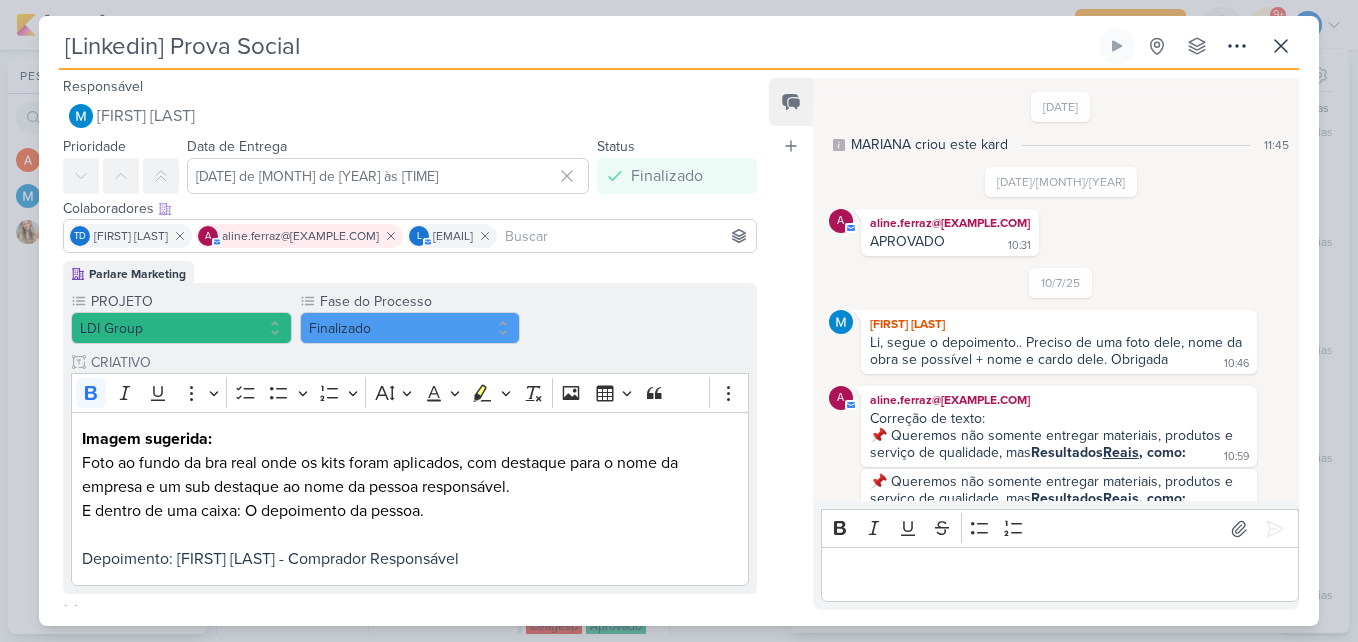 scroll, scrollTop: 285, scrollLeft: 0, axis: vertical 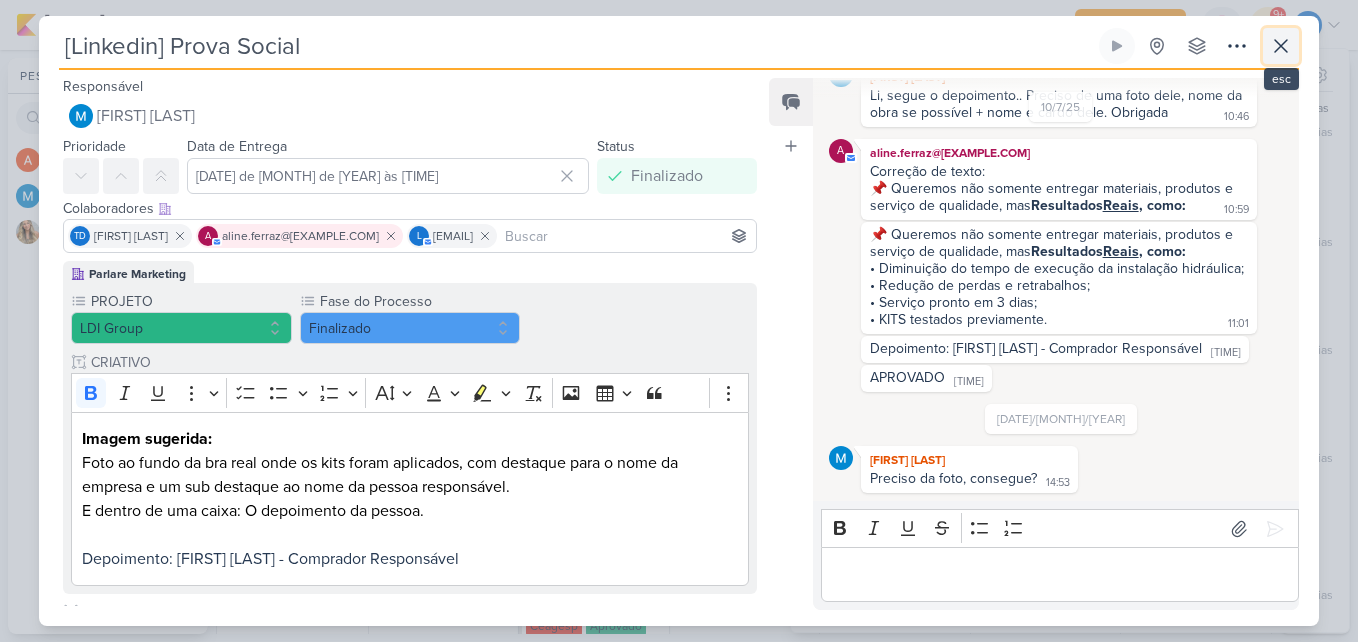 click 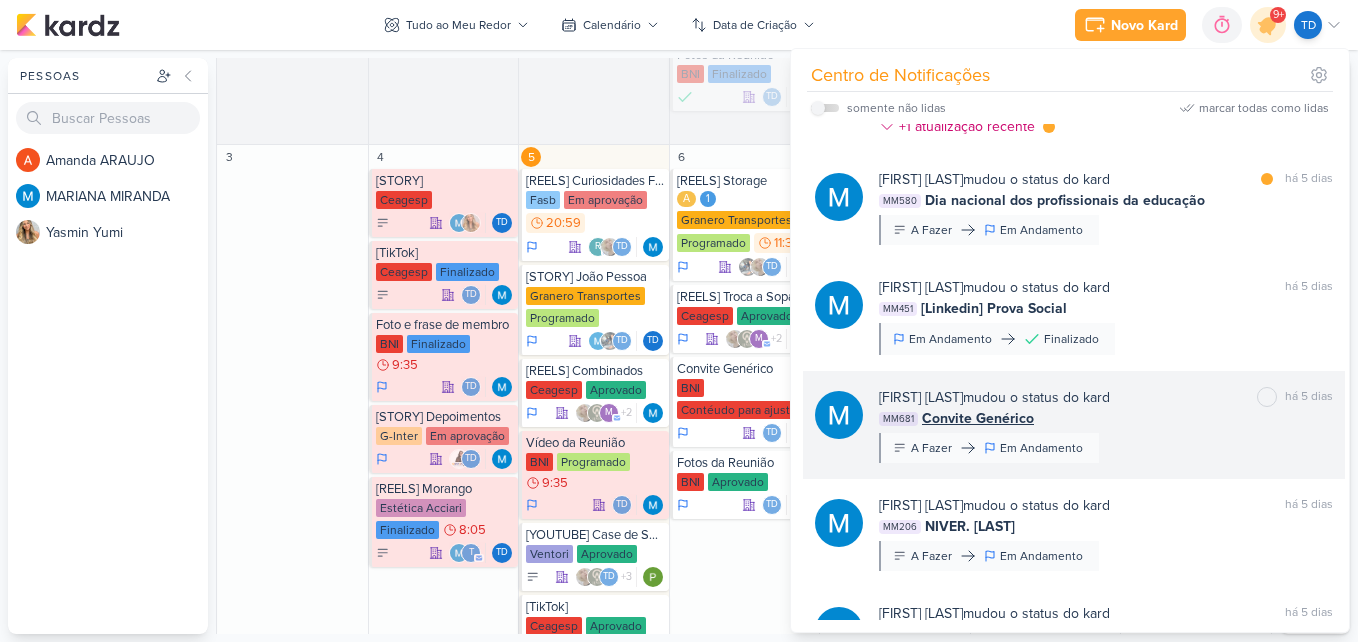 scroll, scrollTop: 6065, scrollLeft: 0, axis: vertical 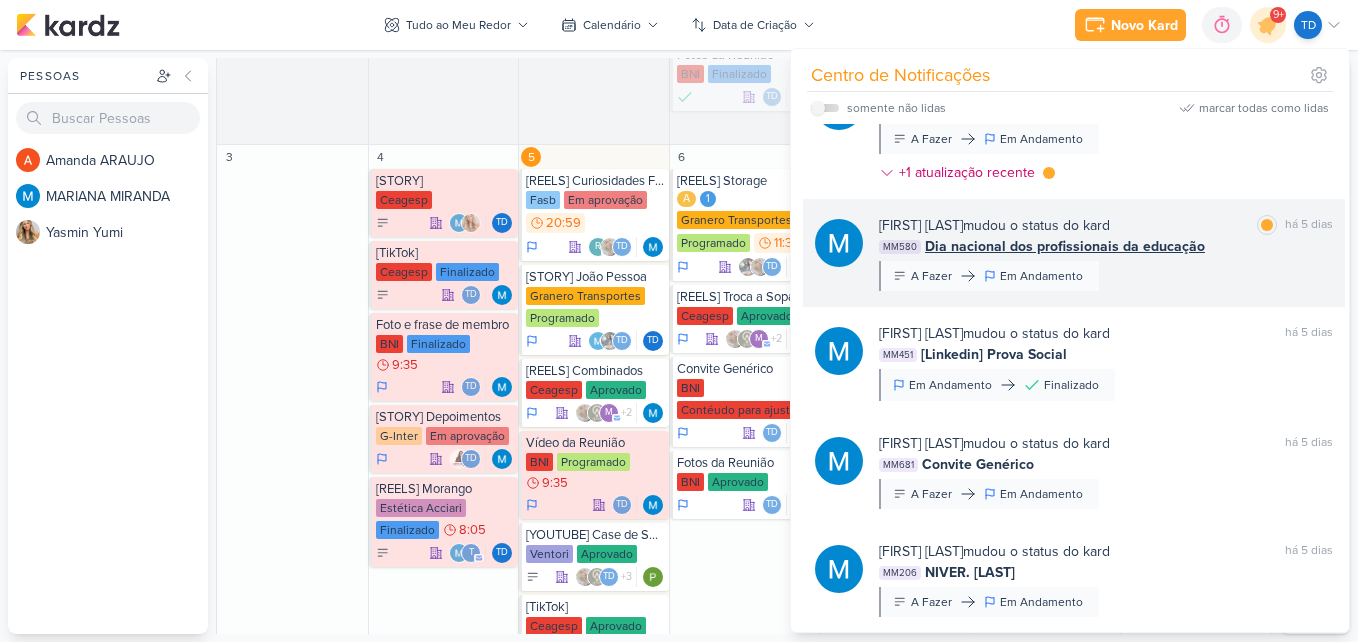 click on "[FIRST] [LAST]  mudou o status do kard
marcar como lida
há [TIME] dias
[CODE]
Dia nacional dos profissionais da educação
A Fazer
Em Andamento" at bounding box center [1106, 253] 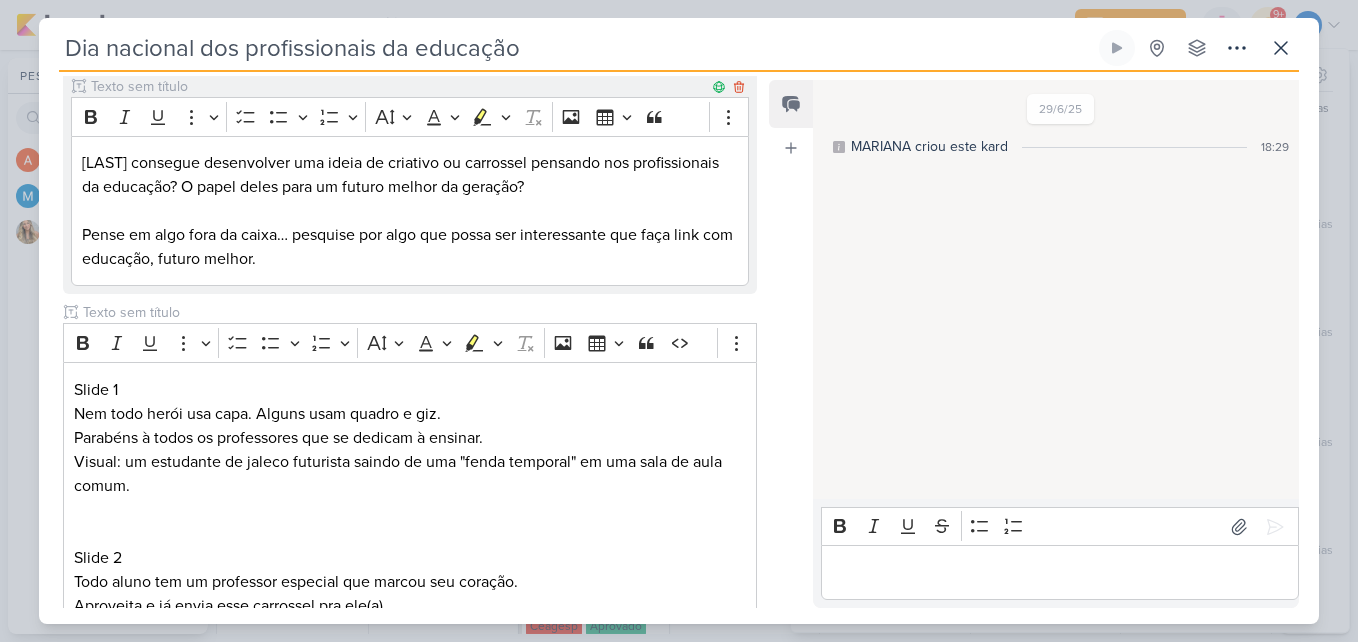 scroll, scrollTop: 0, scrollLeft: 0, axis: both 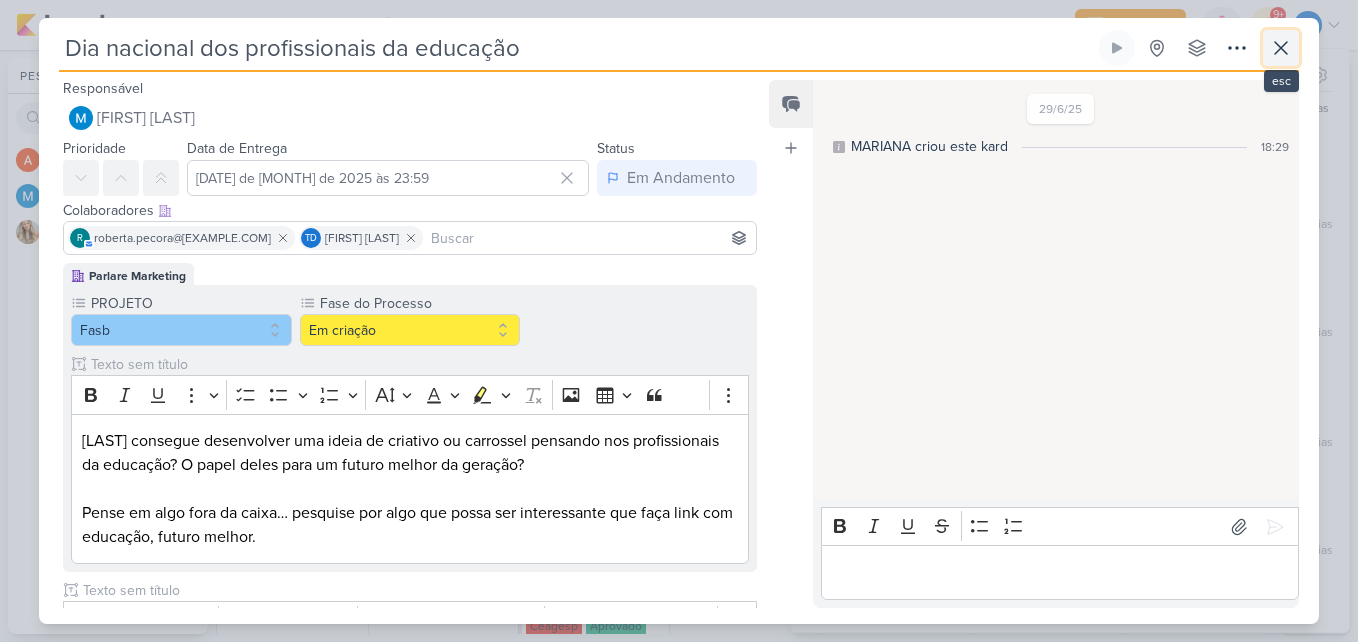 click 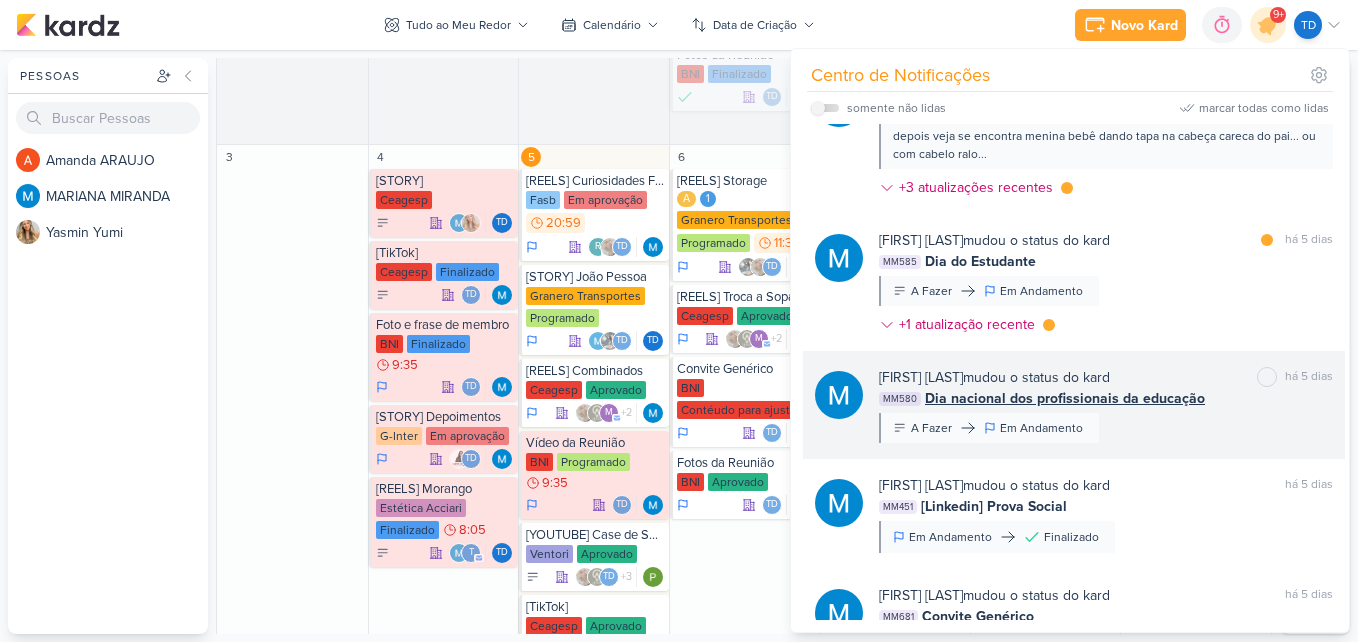 scroll, scrollTop: 5865, scrollLeft: 0, axis: vertical 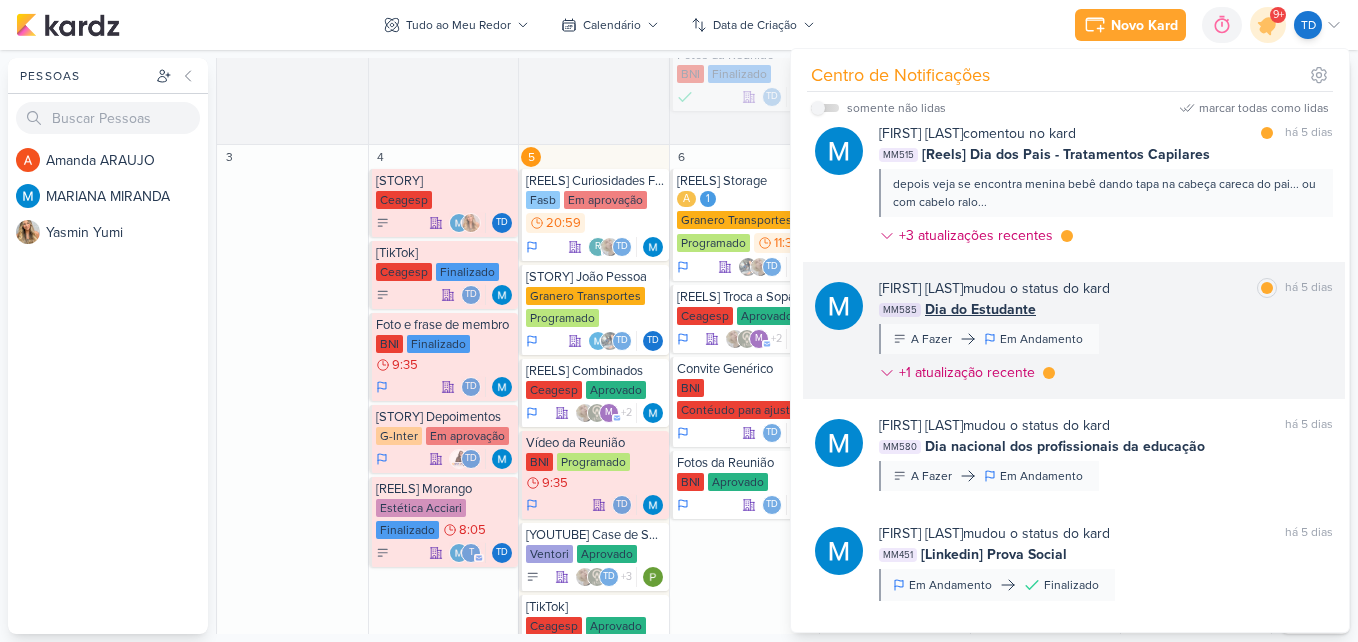 click on "[FIRST] [LAST] mudou o status do kard
marcar como lida
há [TIME]
MM585
Dia do Estudante
A Fazer
Em Andamento" at bounding box center (1106, 334) 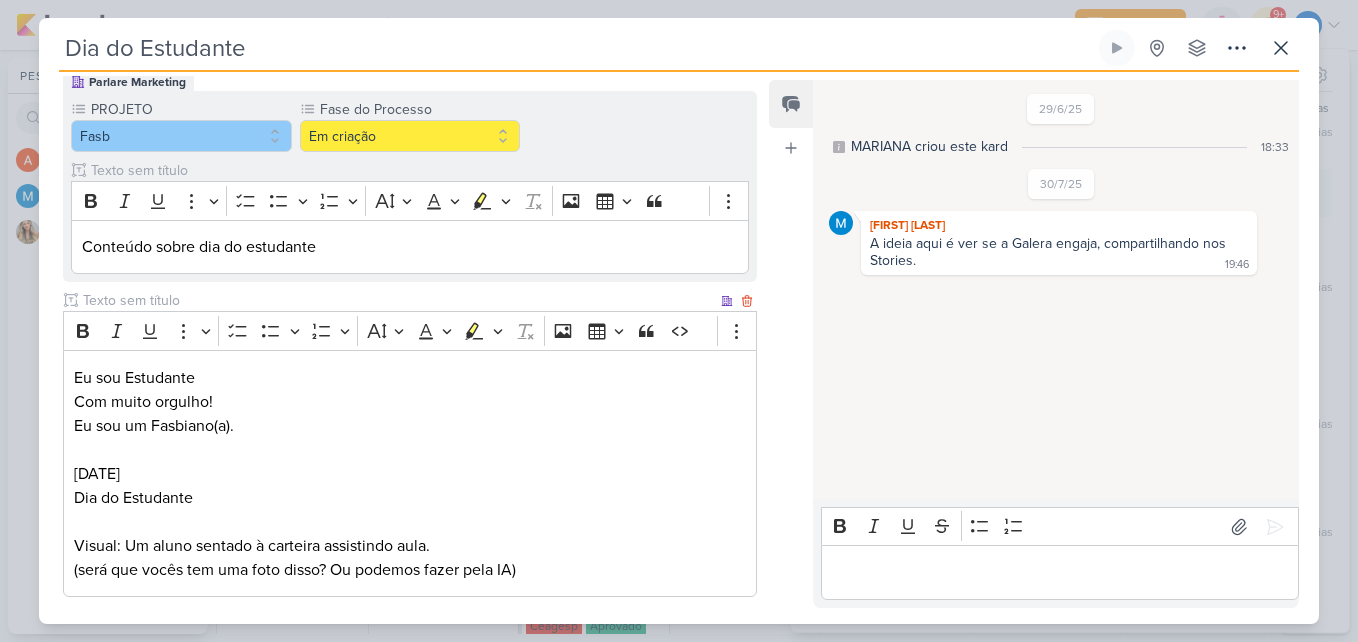 scroll, scrollTop: 294, scrollLeft: 0, axis: vertical 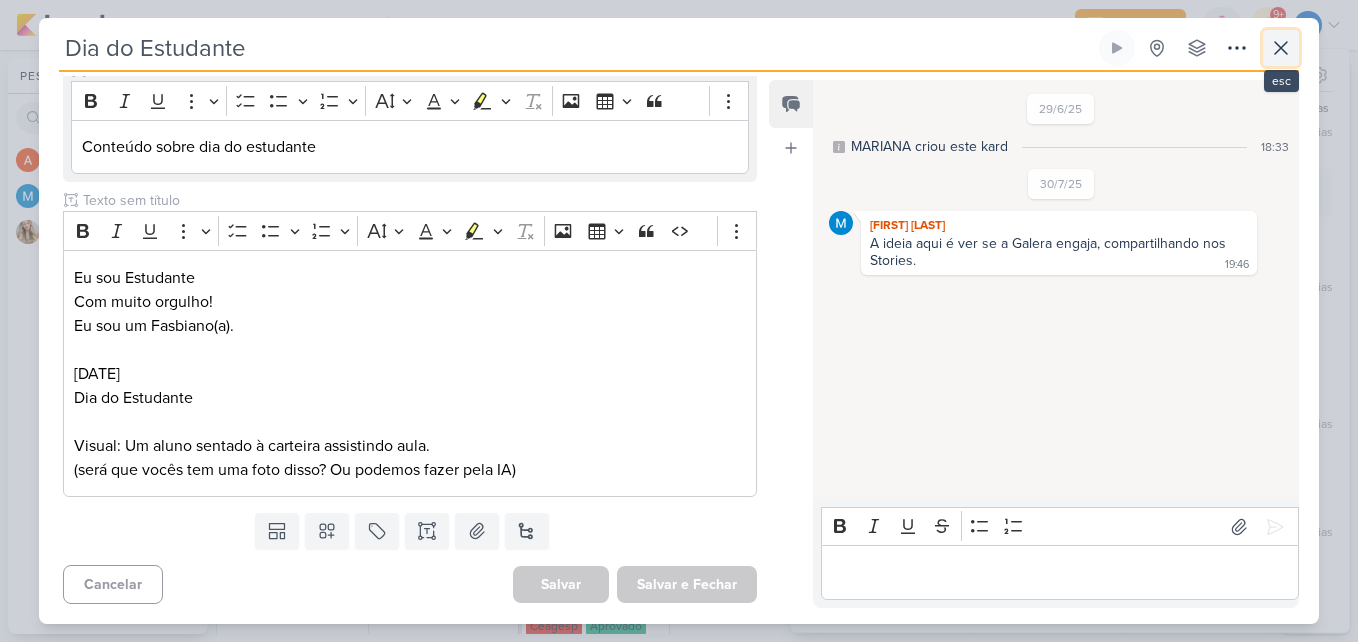 click 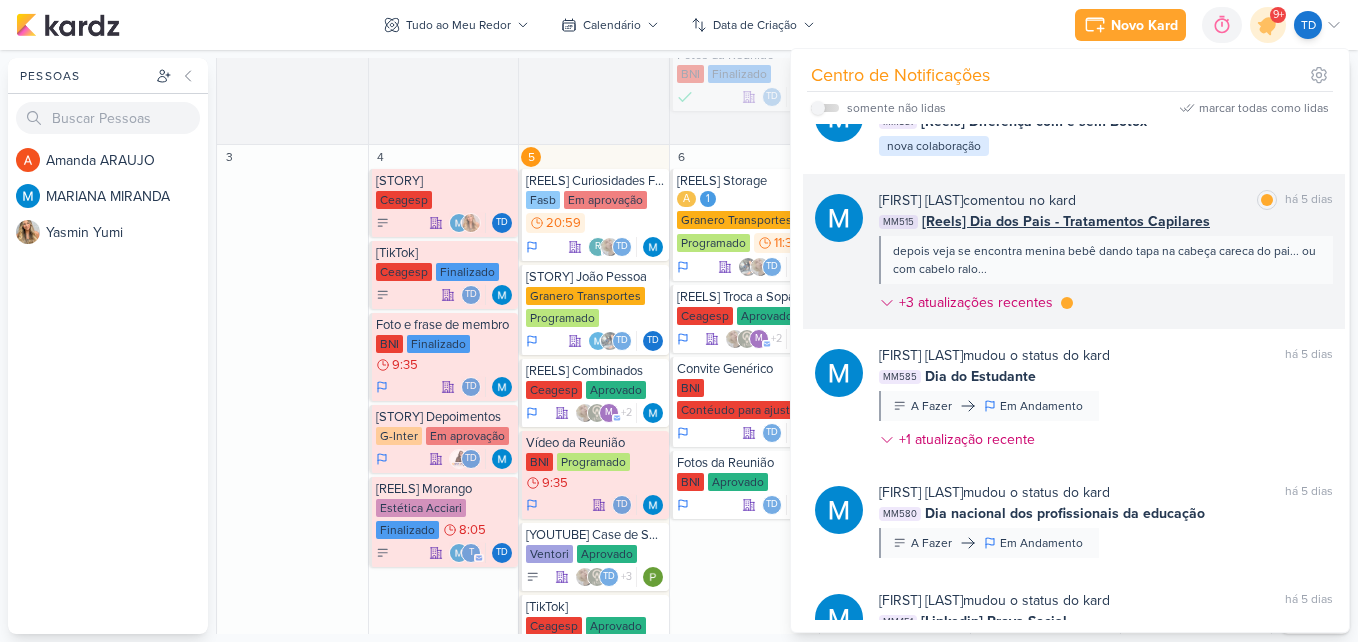 scroll, scrollTop: 5765, scrollLeft: 0, axis: vertical 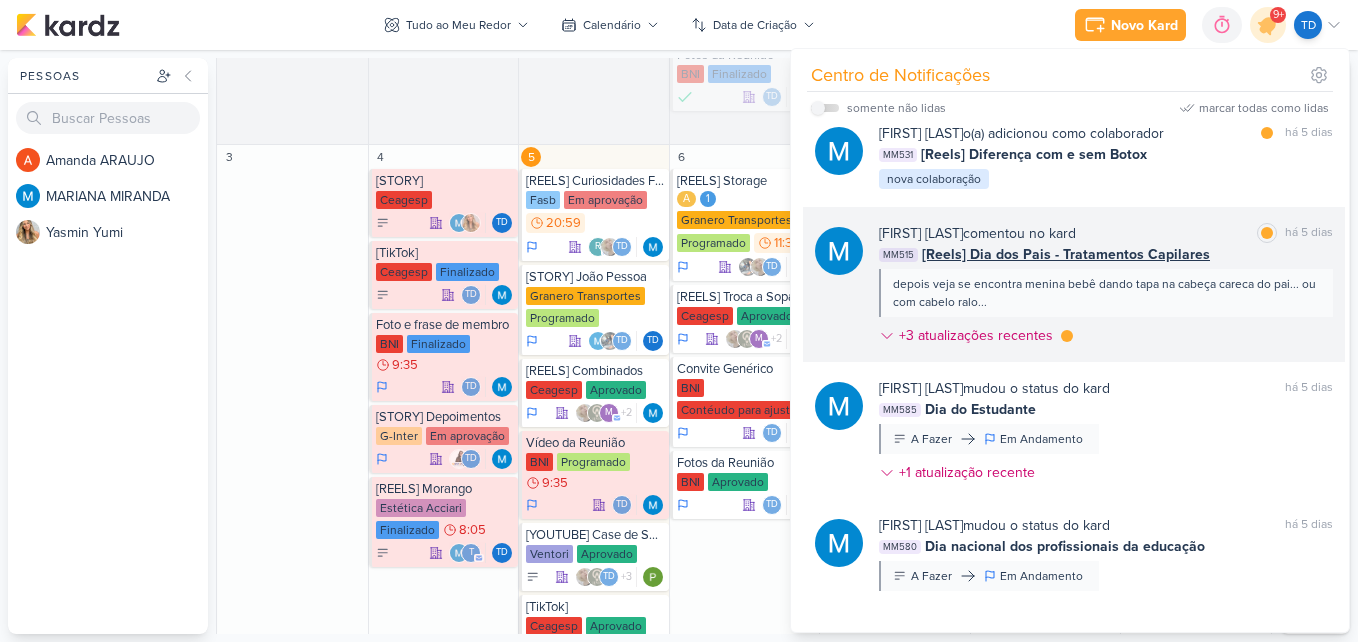 click on "[FIRST] [LAST]  comentou no kard
marcar como lida
há 5 dias
MM515
[Reels] Dia dos Pais - Tratamentos Capilares
depois veja se encontra menina bebê dando tapa na cabeça careca do pai... ou com cabelo ralo...
+3 atualizações recentes" at bounding box center [1074, 284] 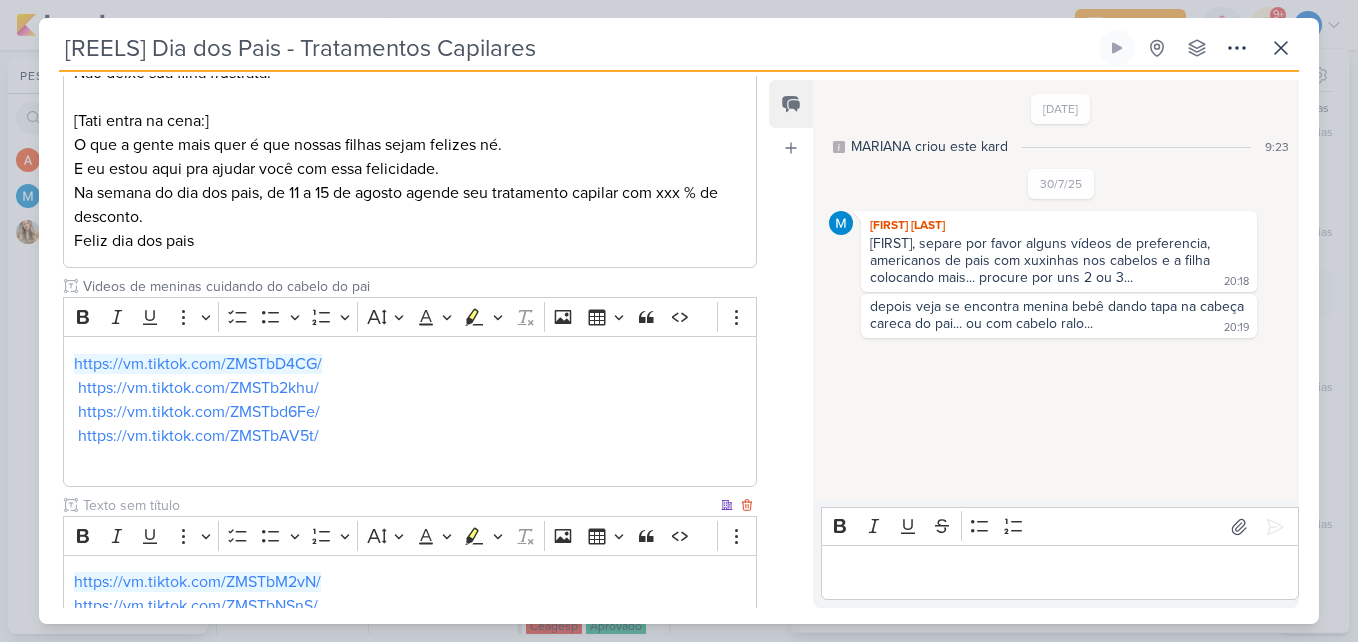 scroll, scrollTop: 680, scrollLeft: 0, axis: vertical 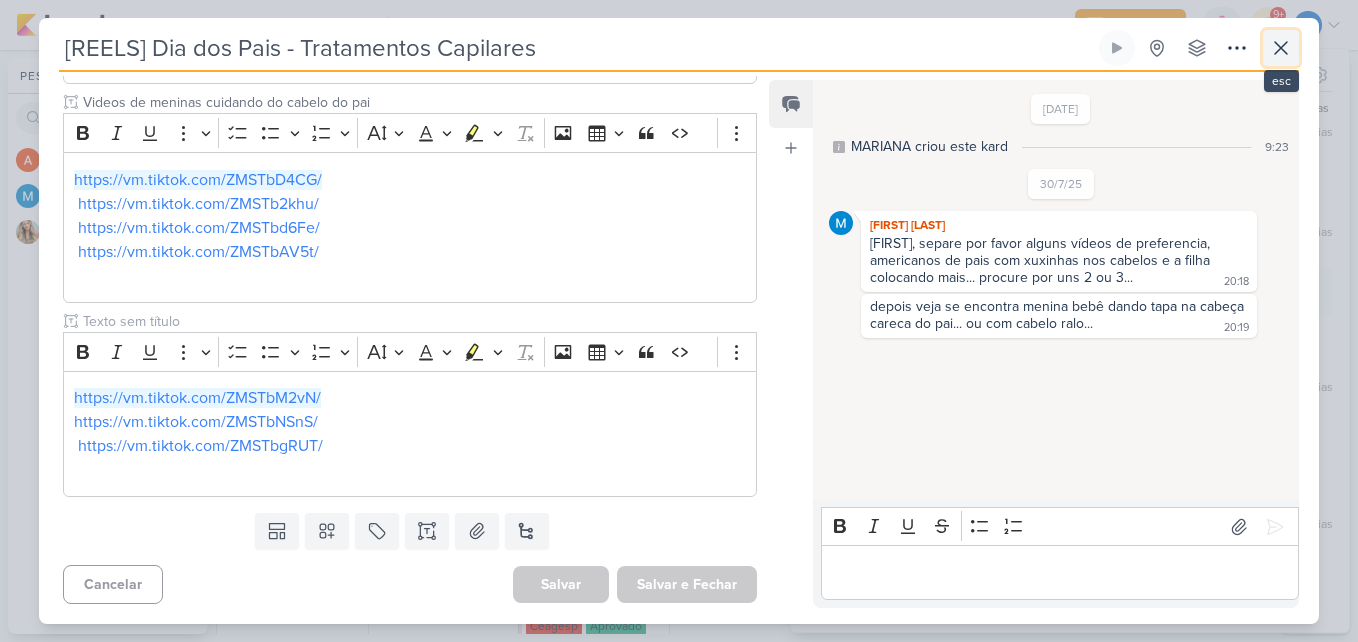 click 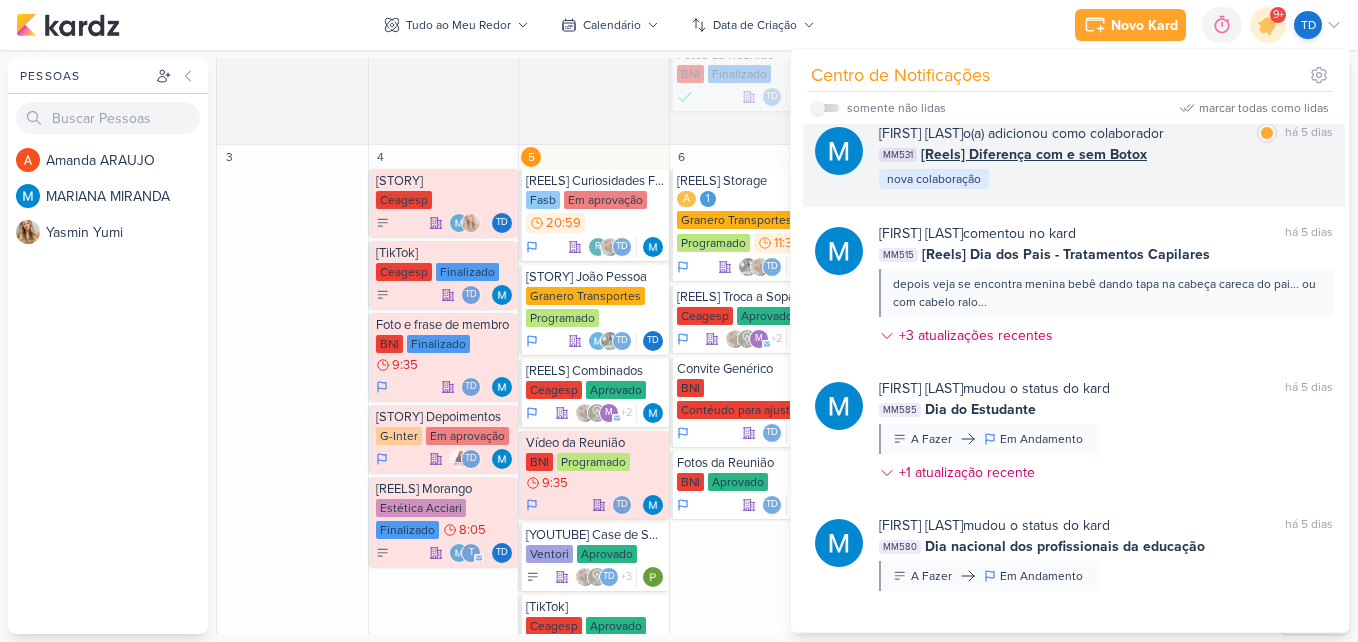 click on "[FIRST] [LAST]  o(a) adicionou como colaborador
marcar como lida
há [TIME] dias
[CODE]
[Reels] Diferença com e sem Botox
nova colaboração" at bounding box center (1106, 157) 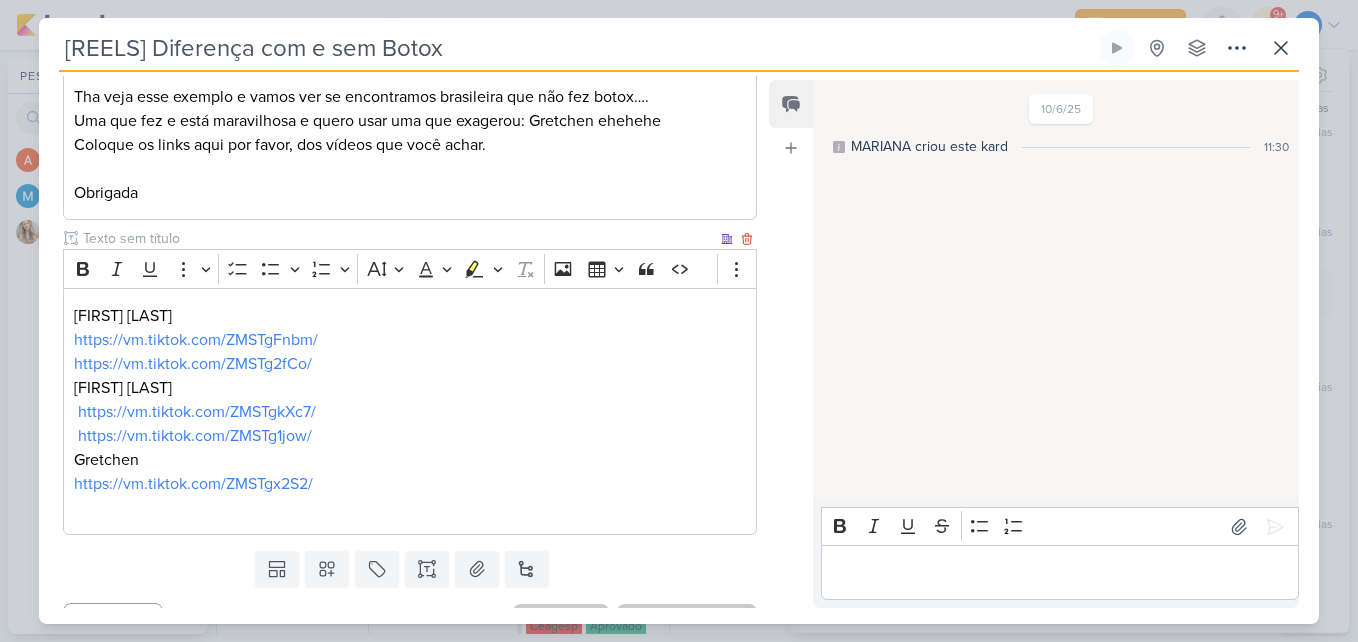 scroll, scrollTop: 100, scrollLeft: 0, axis: vertical 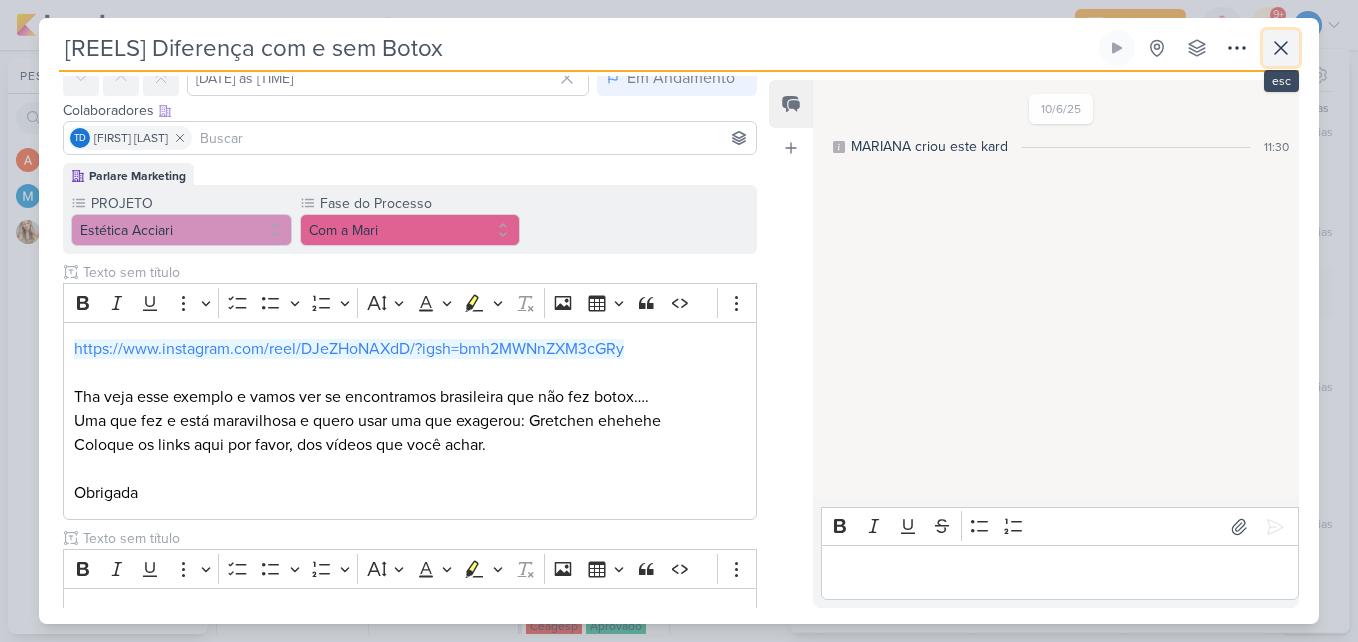 click 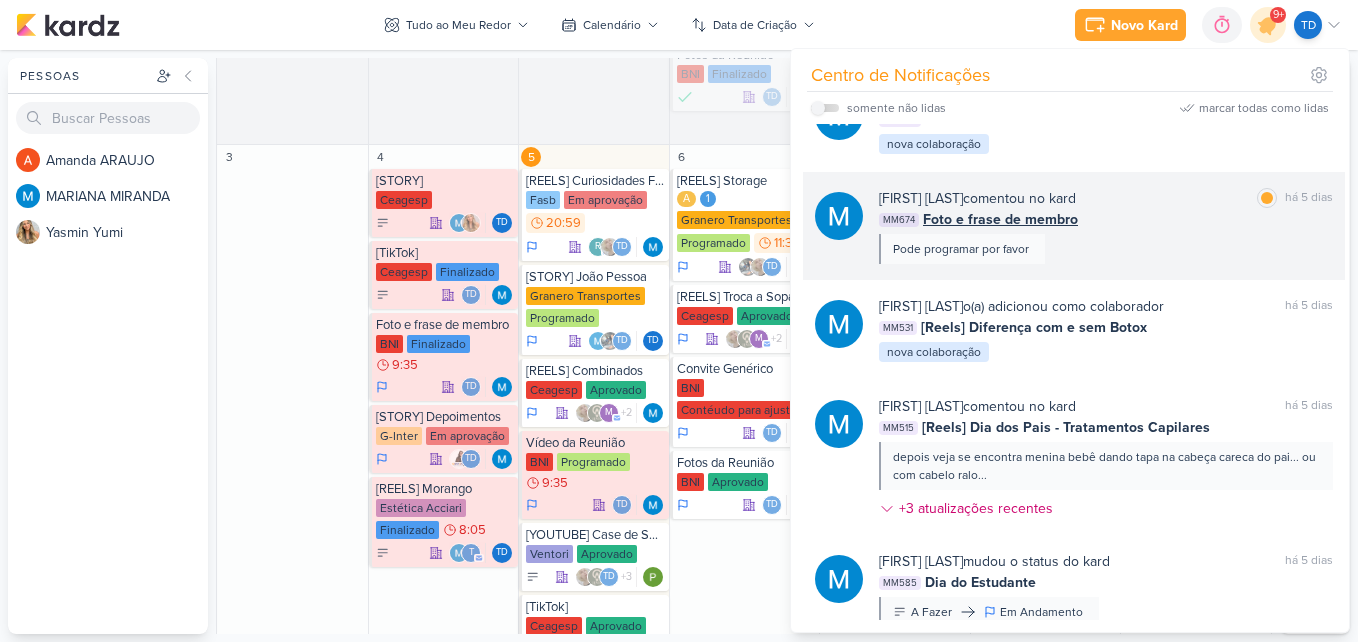 scroll, scrollTop: 5565, scrollLeft: 0, axis: vertical 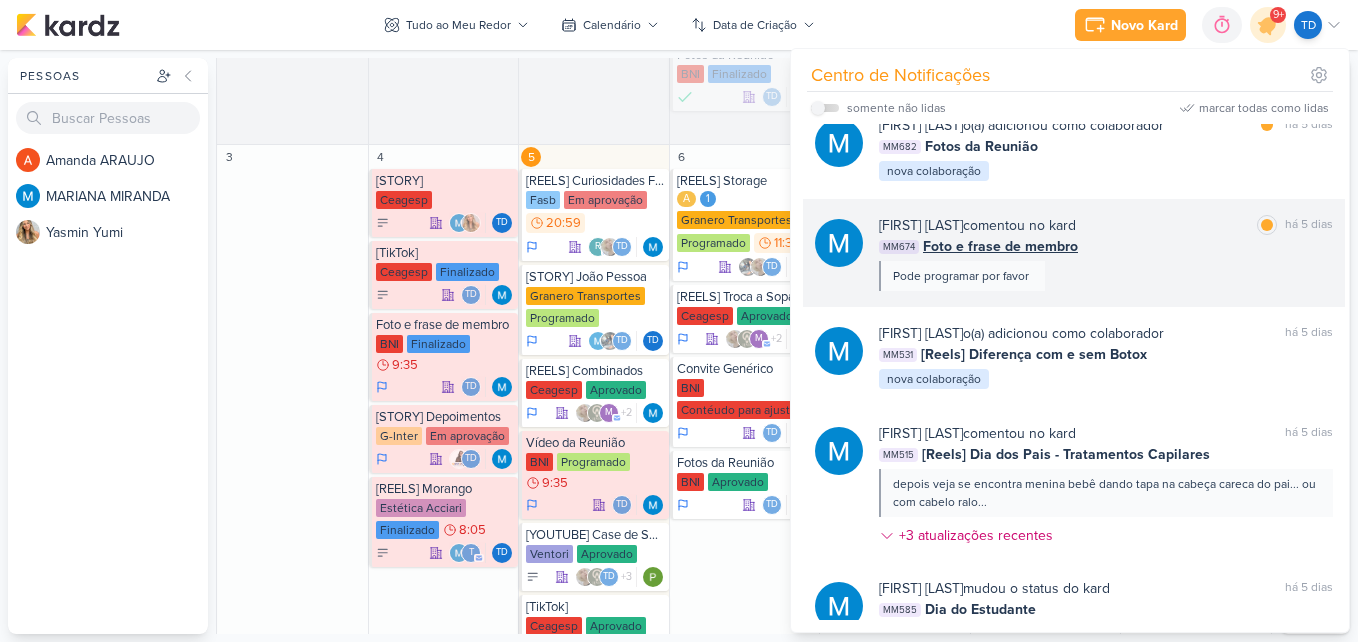 click on "[FIRST] [LAST] comentou no kard
marcar como lida
há 5 dias" at bounding box center [1106, 225] 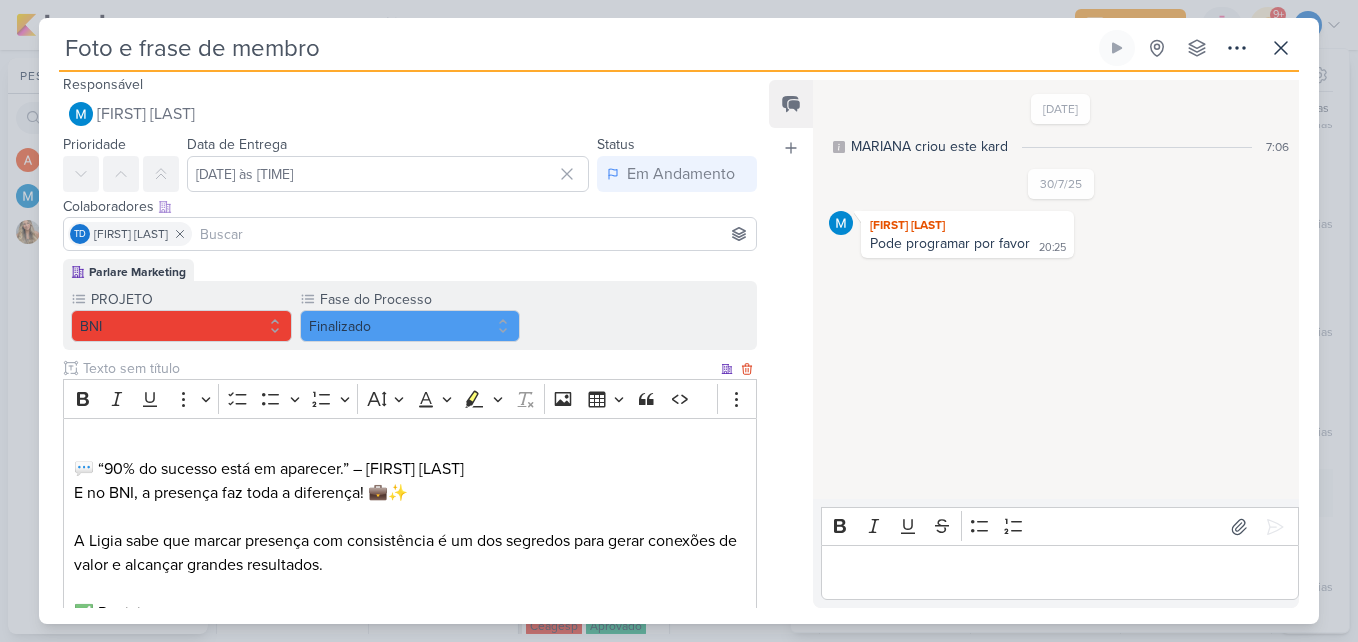 scroll, scrollTop: 0, scrollLeft: 0, axis: both 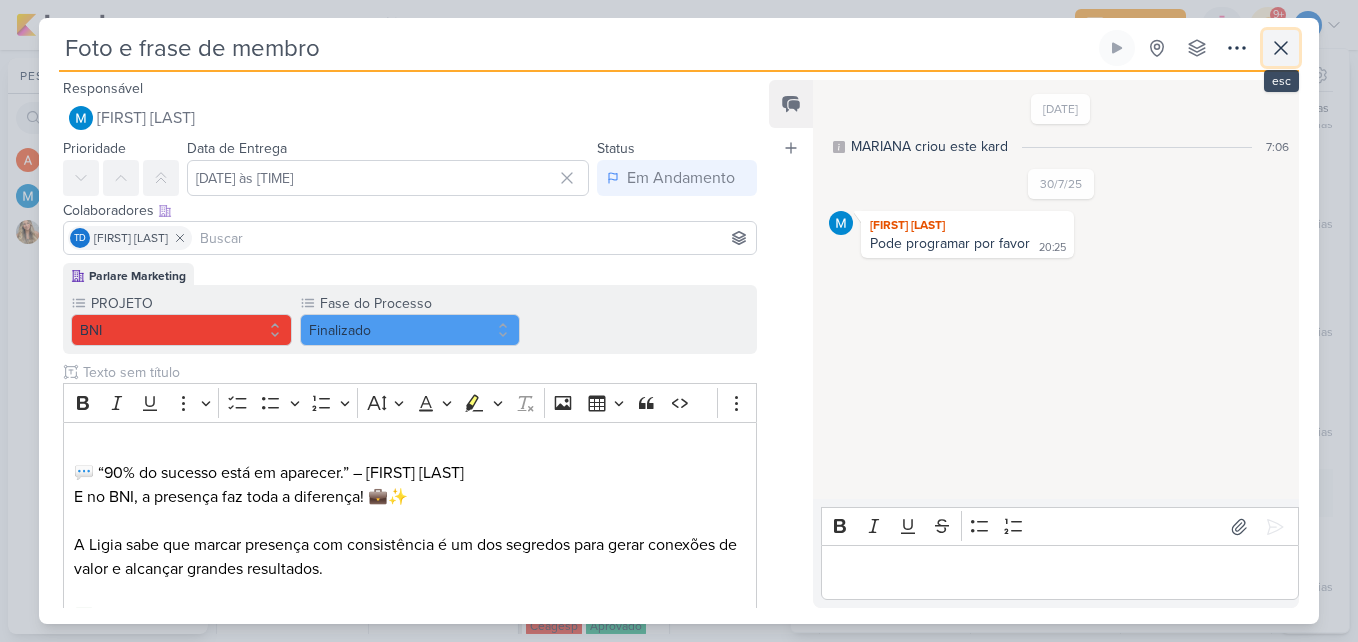 click 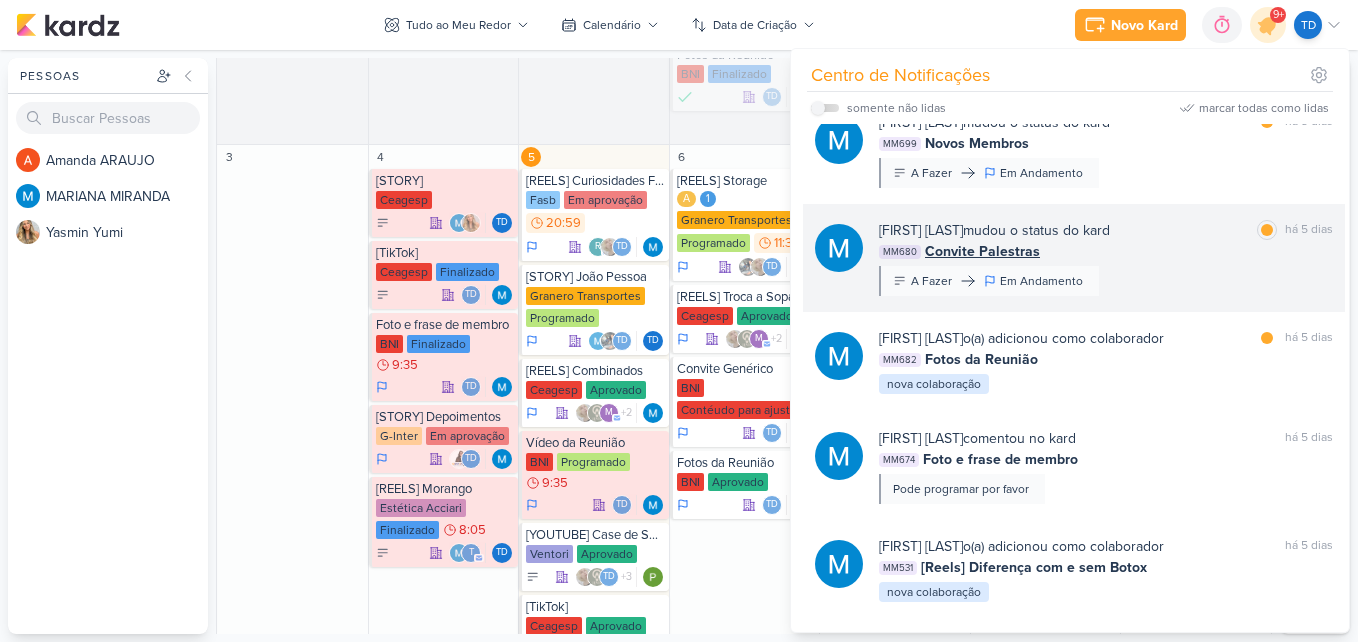 scroll, scrollTop: 5265, scrollLeft: 0, axis: vertical 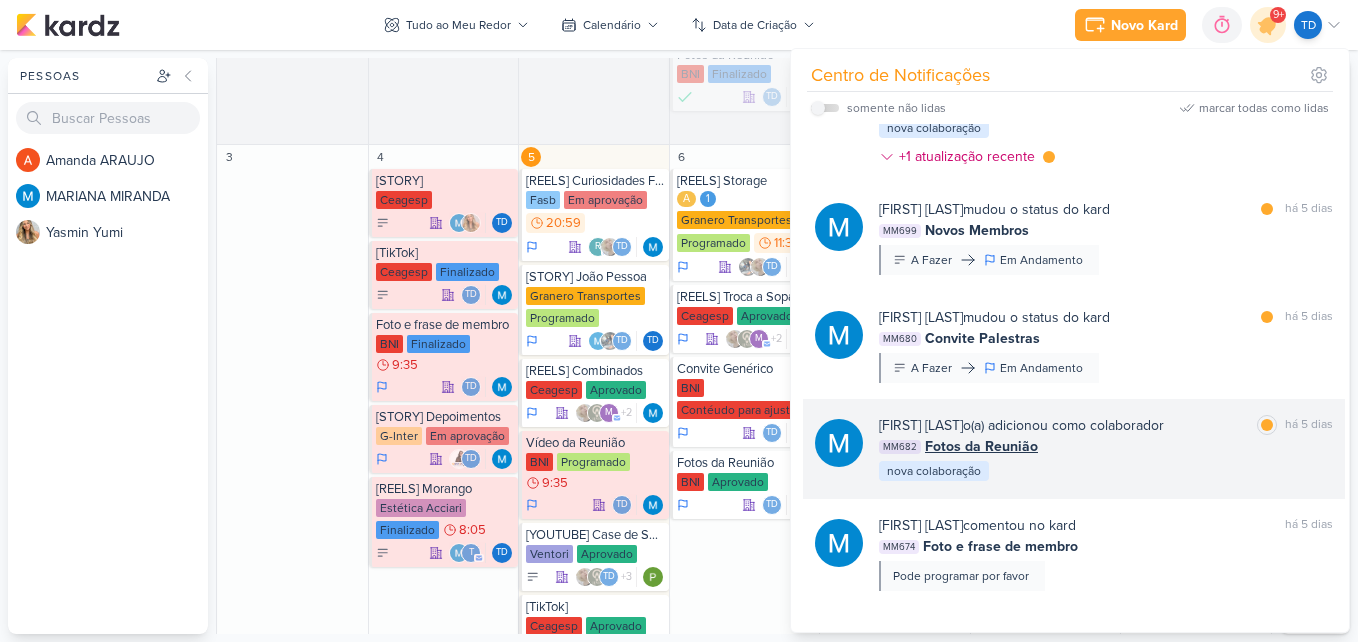 click on "[FIRST] [LAST]  o(a) adicionou como colaborador
marcar como lida
há 5 dias
MM682
Fotos da Reunião
nova colaboração" at bounding box center (1106, 449) 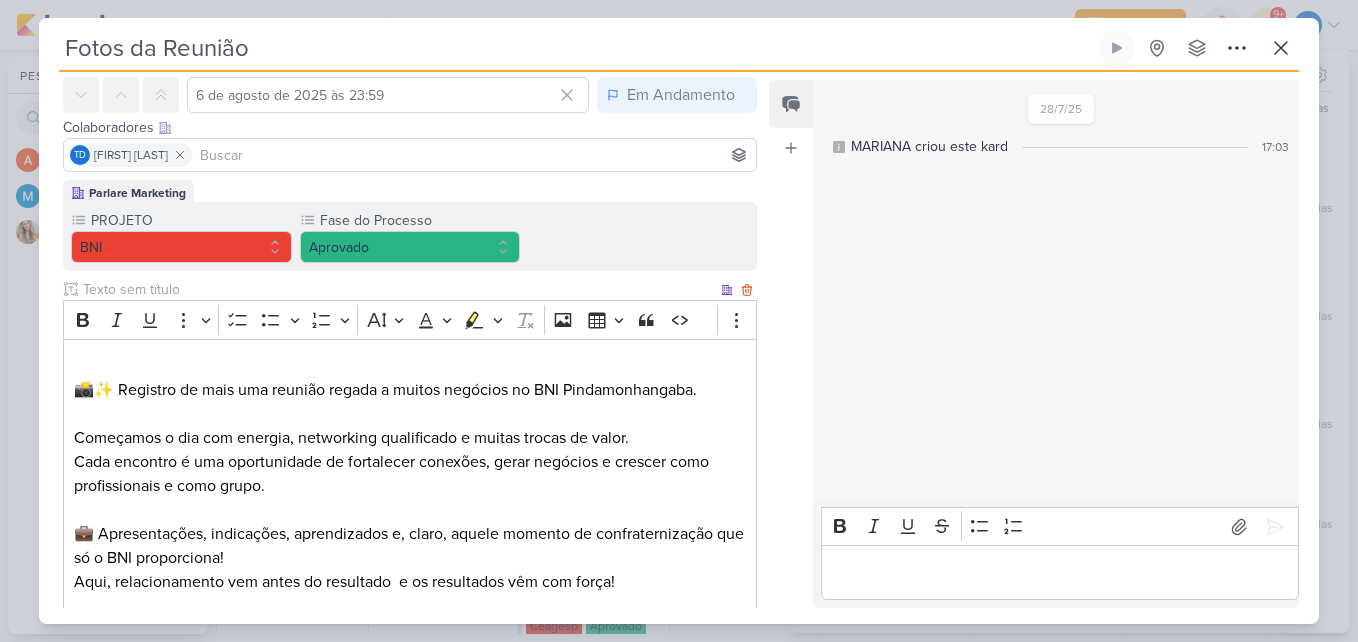 scroll, scrollTop: 0, scrollLeft: 0, axis: both 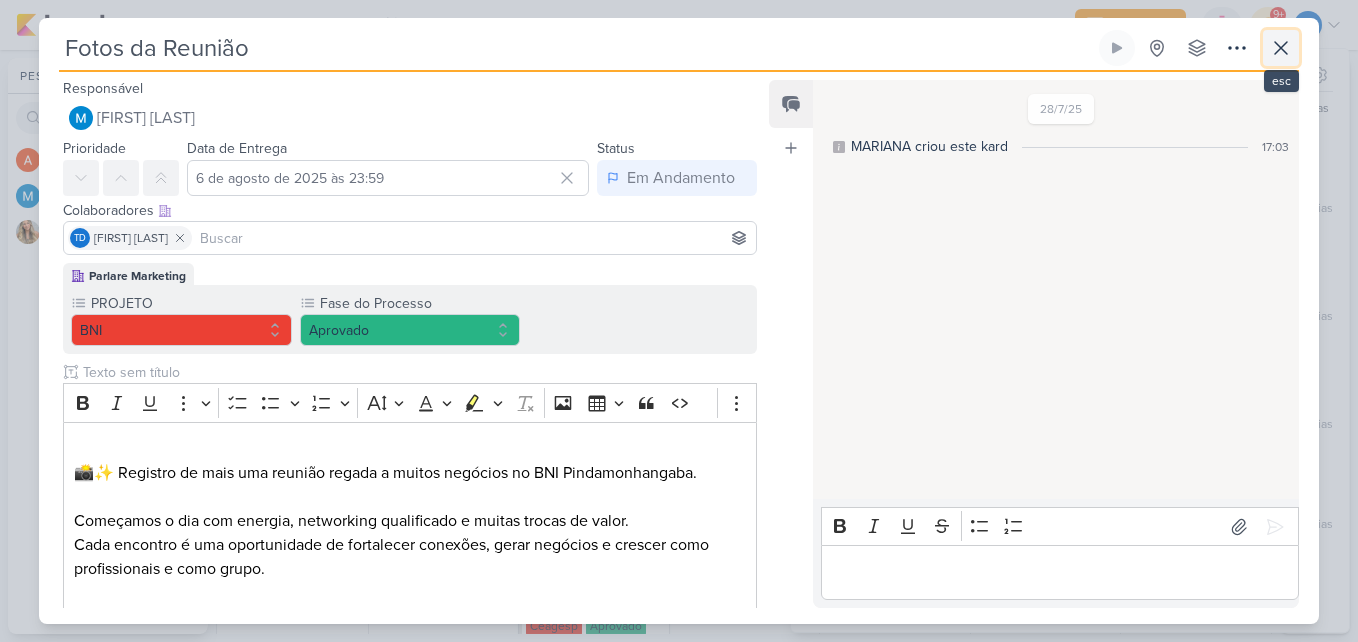 click 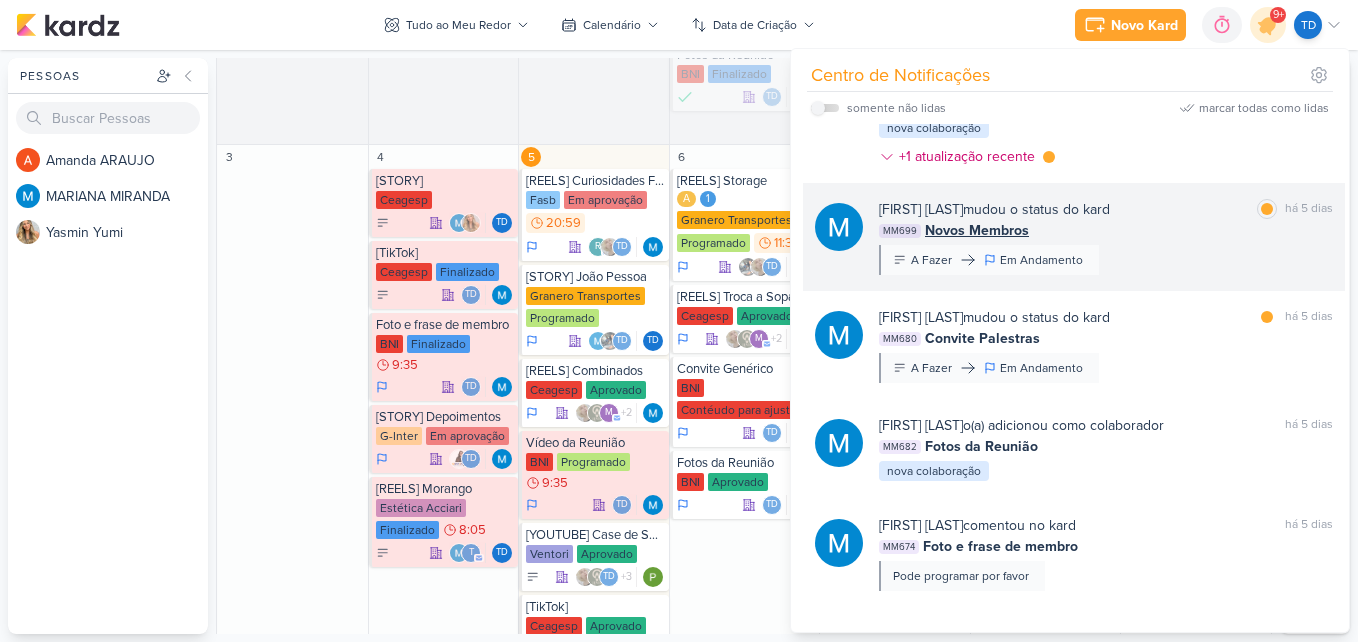 click on "MM699
Novos Membros" at bounding box center [1106, 230] 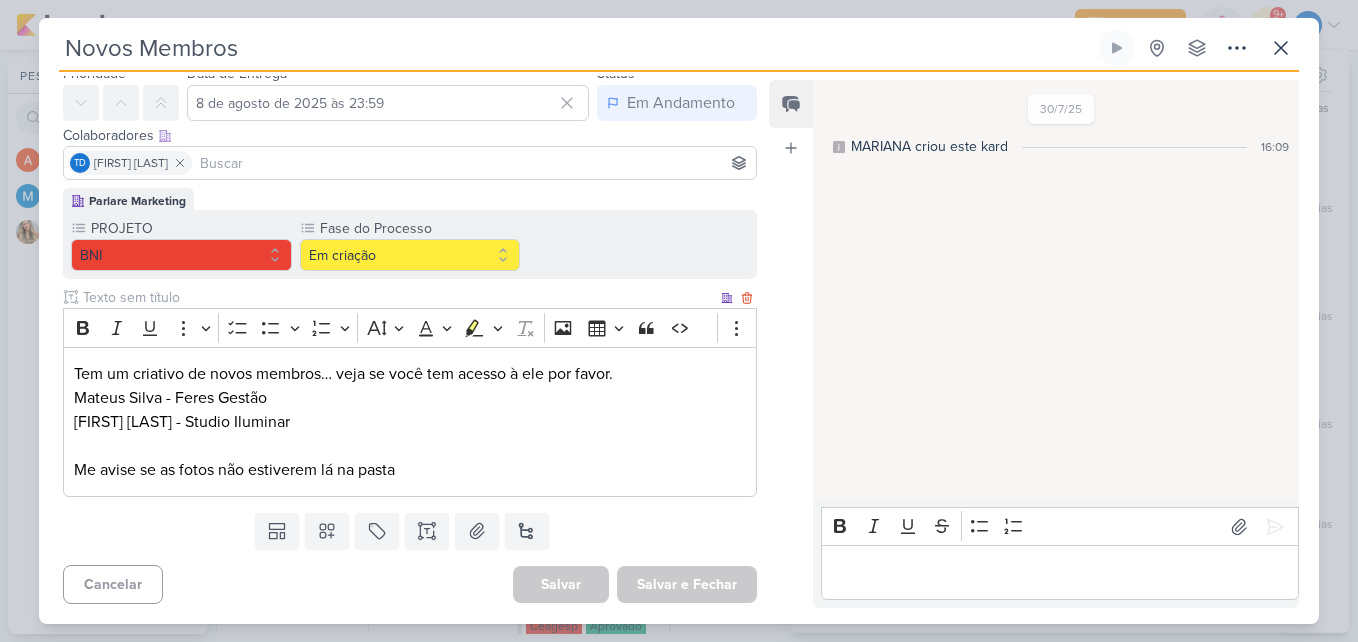 scroll, scrollTop: 0, scrollLeft: 0, axis: both 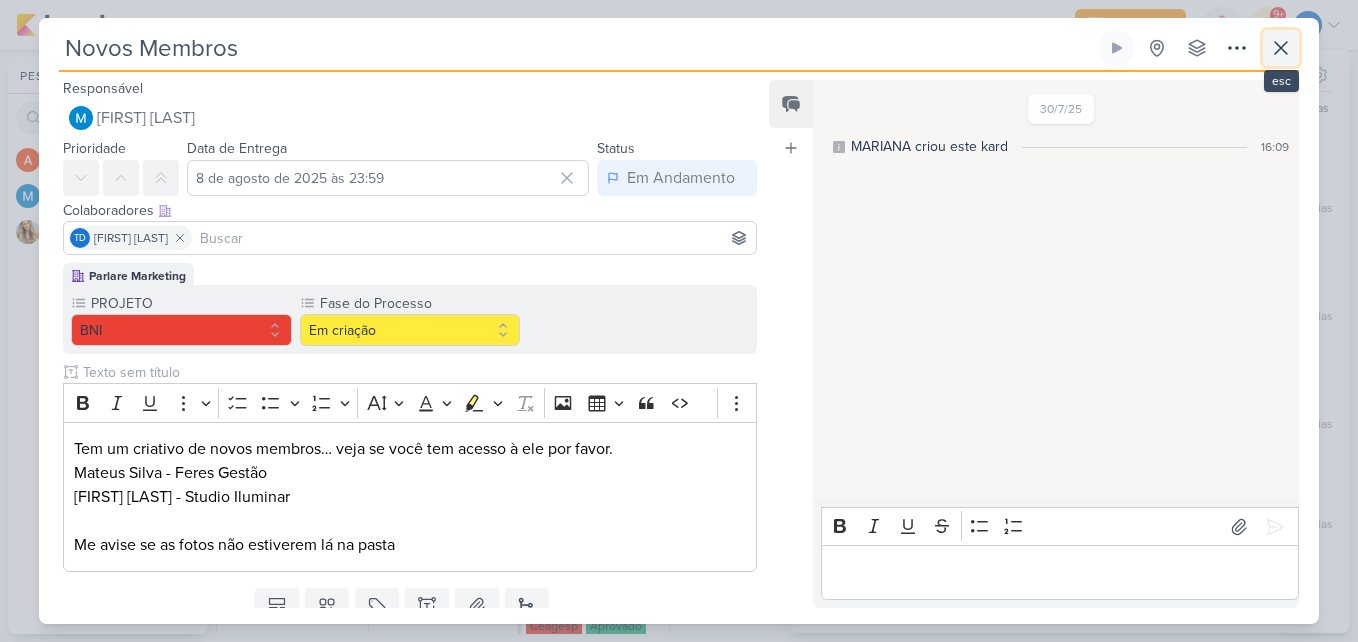 click 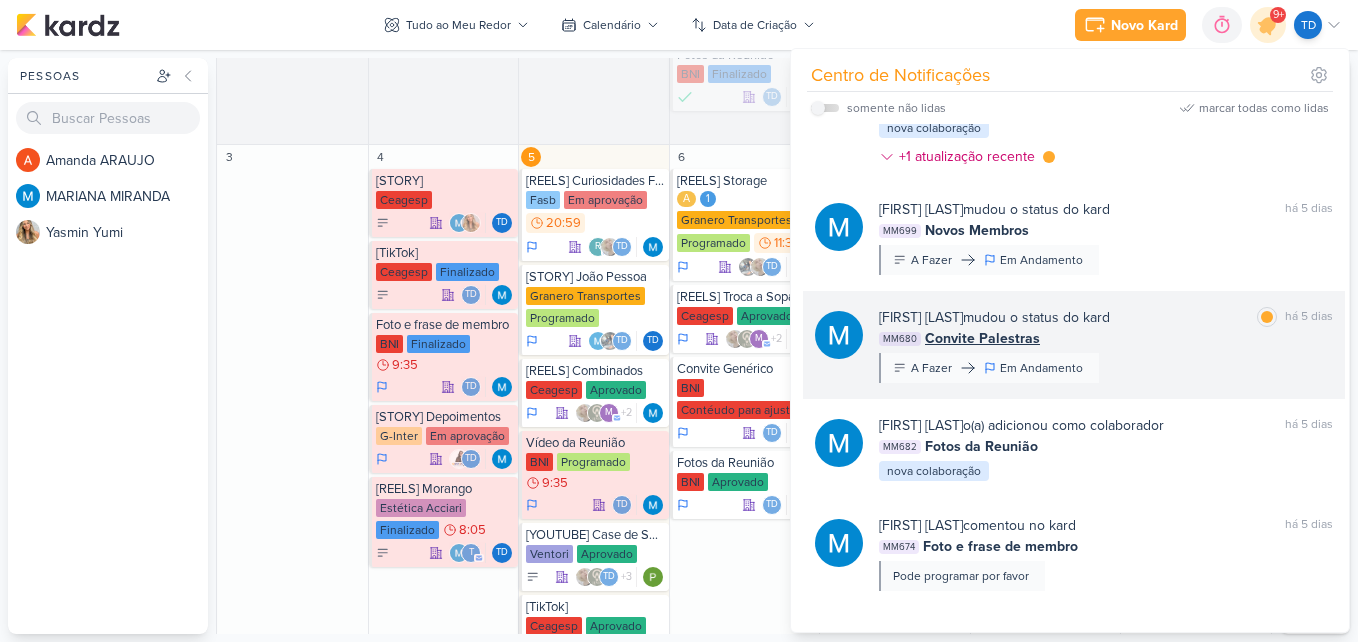 click on "MM680
Convite Palestras" at bounding box center [1106, 338] 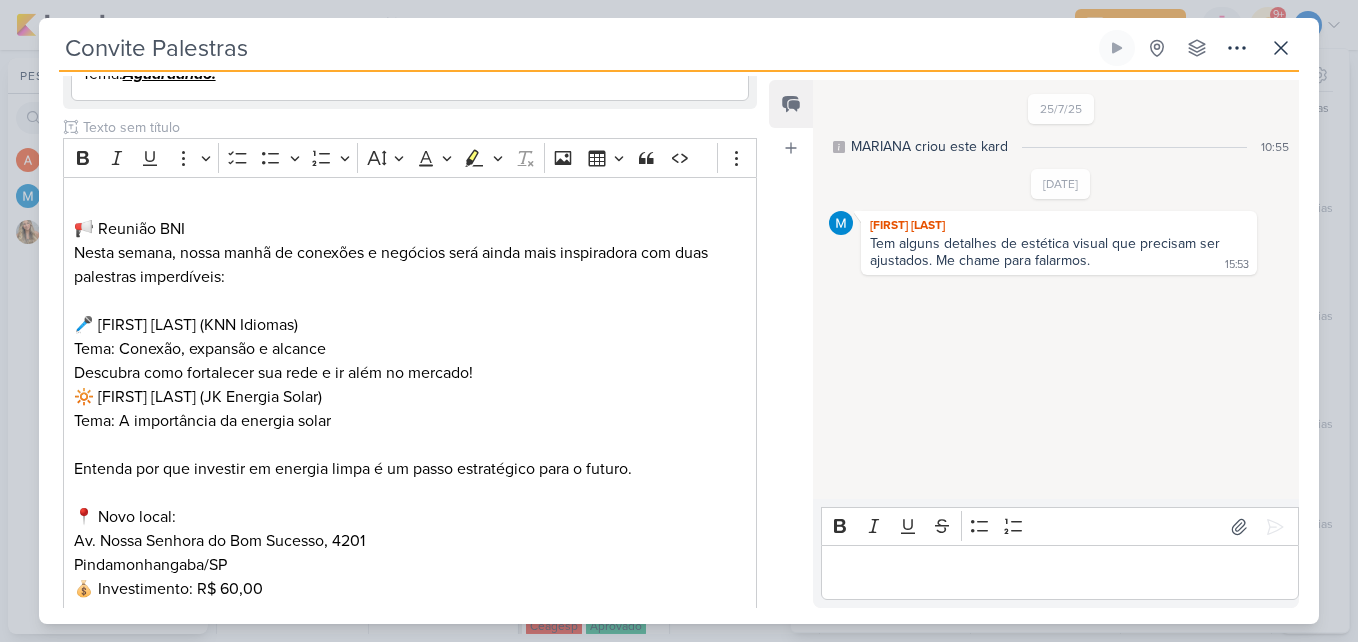 scroll, scrollTop: 0, scrollLeft: 0, axis: both 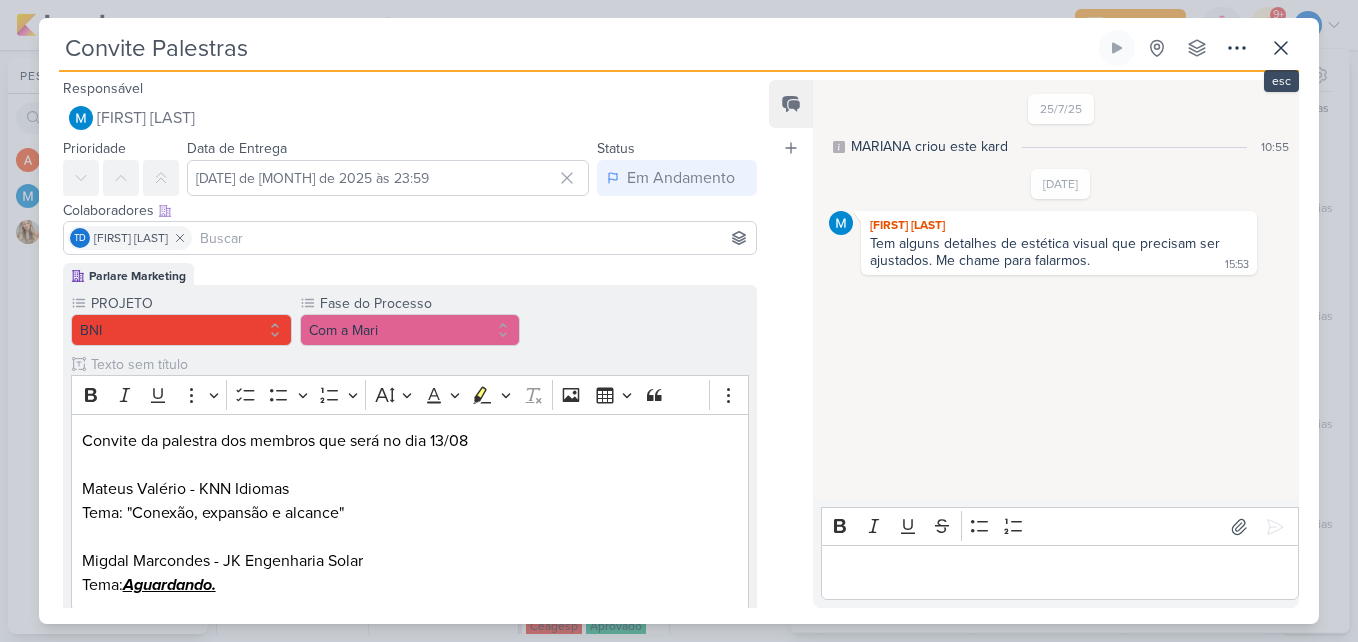click on "Convite Palestras
Criado por [FIRST]
nenhum grupo disponível" at bounding box center [679, 51] 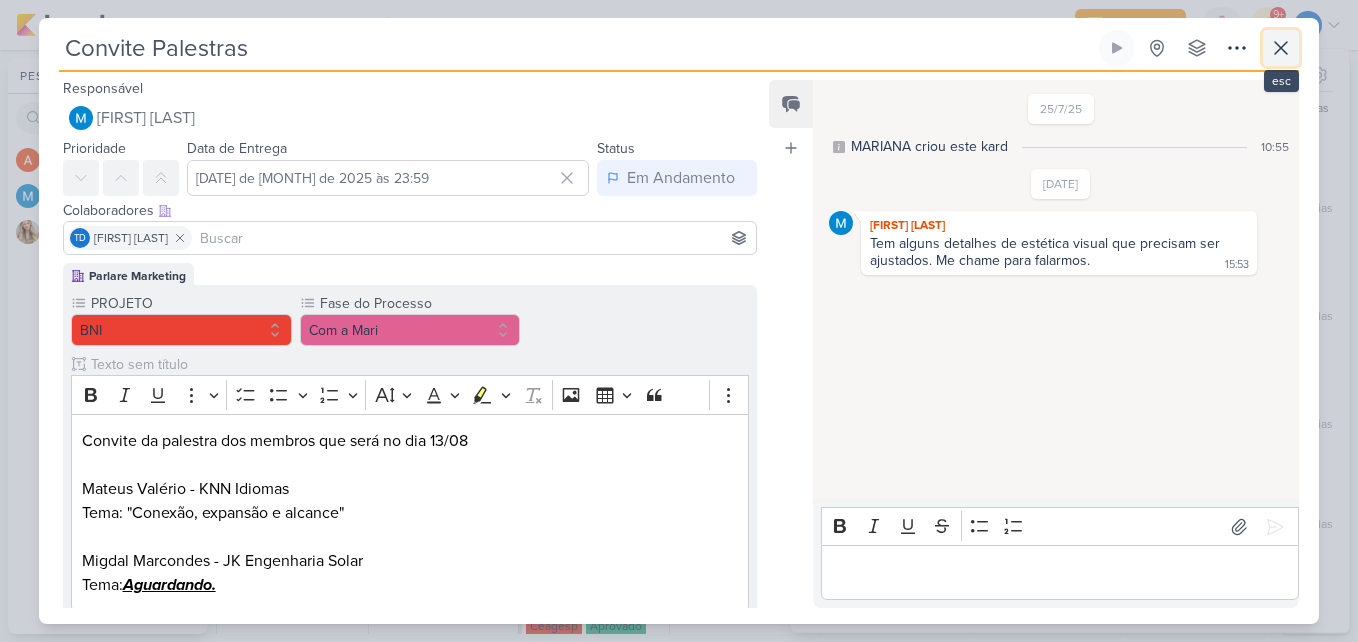 click at bounding box center [1281, 48] 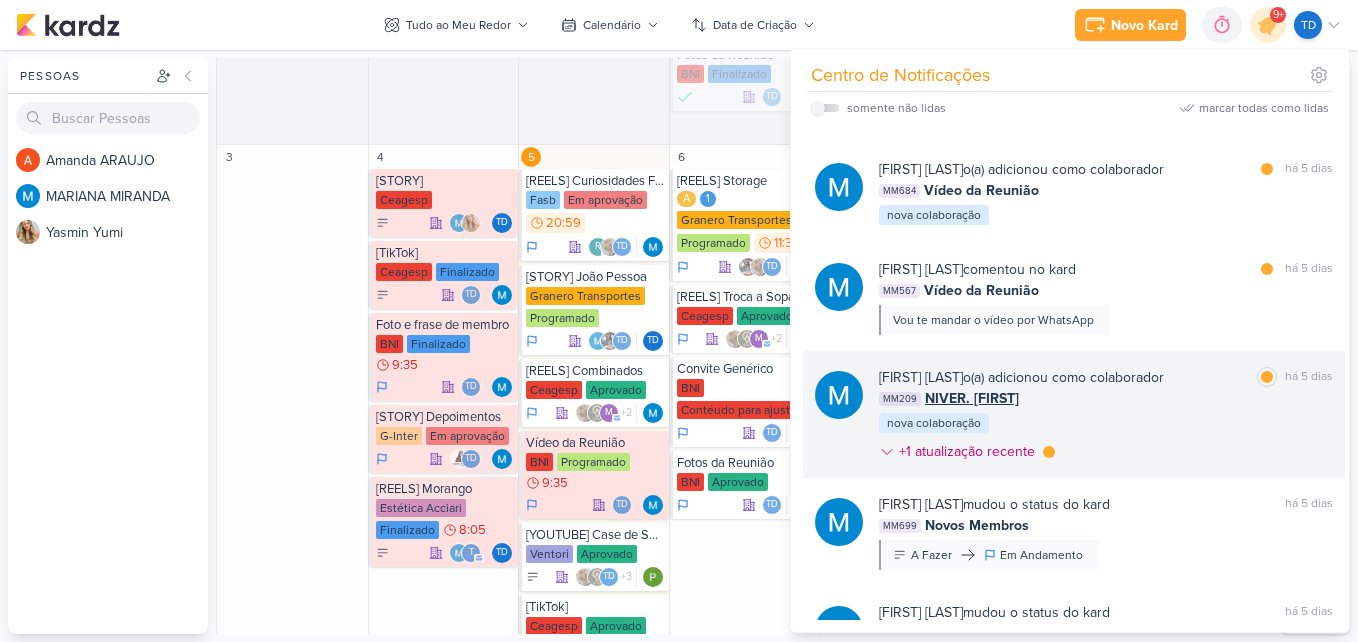 scroll, scrollTop: 4965, scrollLeft: 0, axis: vertical 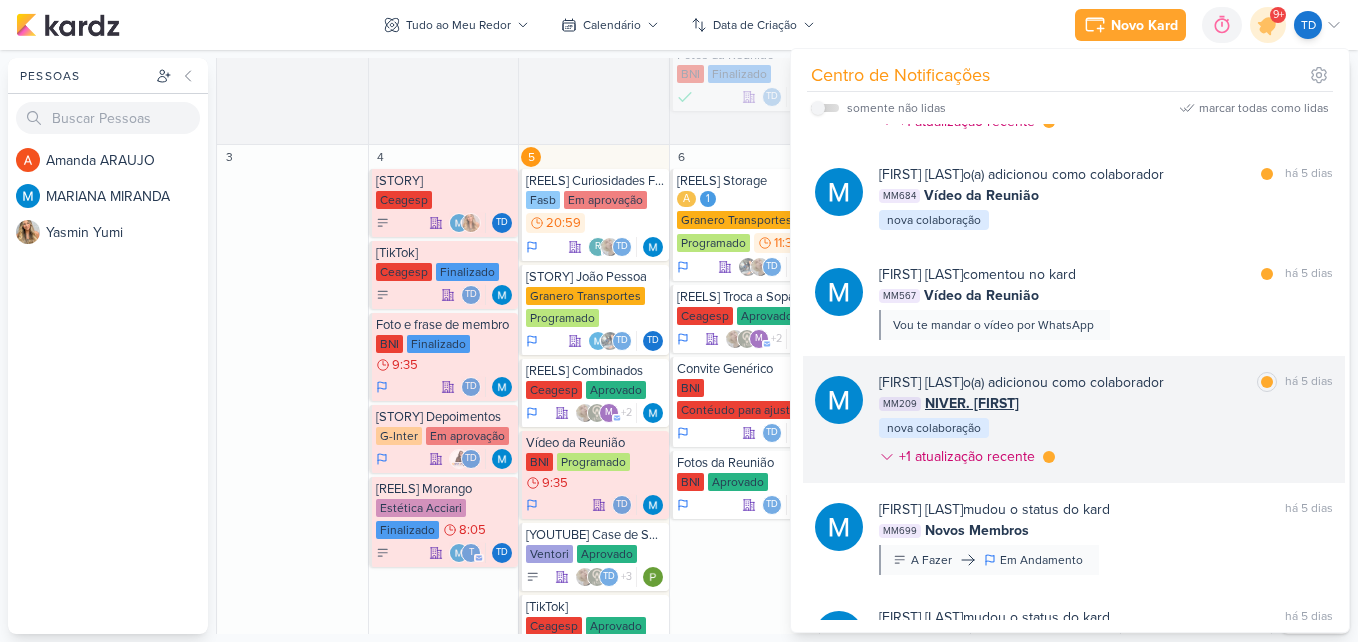 click on "[CODE]
NIVER. [NAME]" at bounding box center [1106, 403] 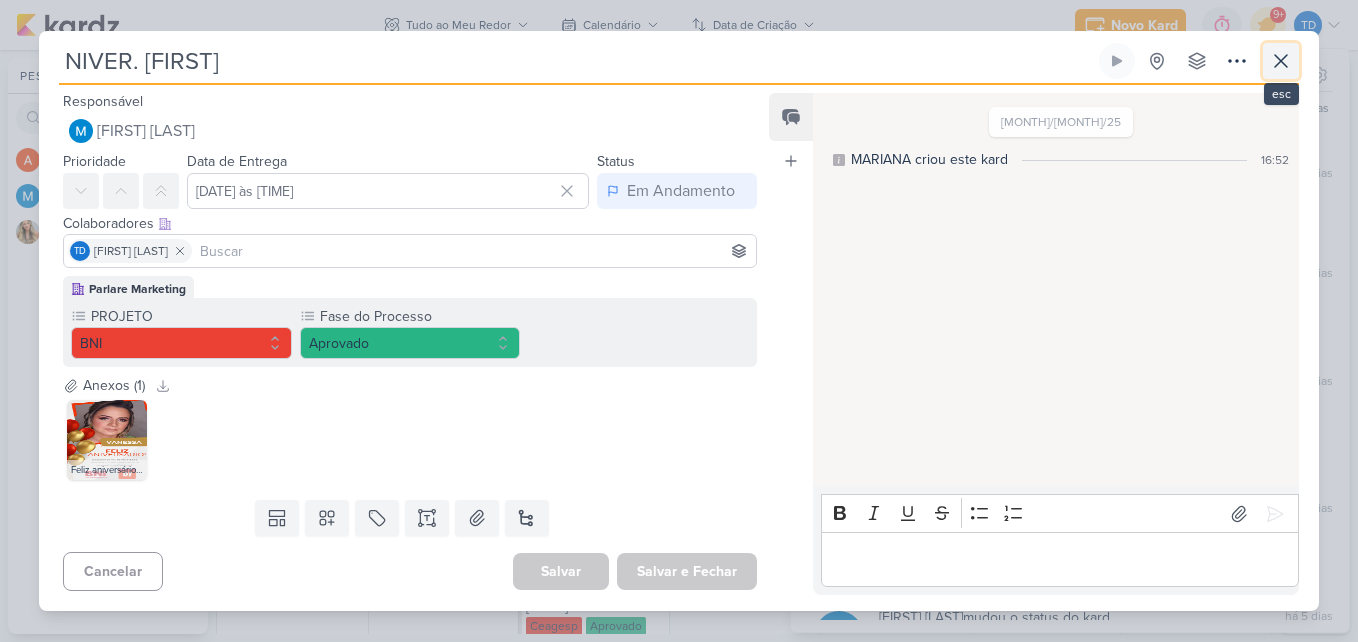 click 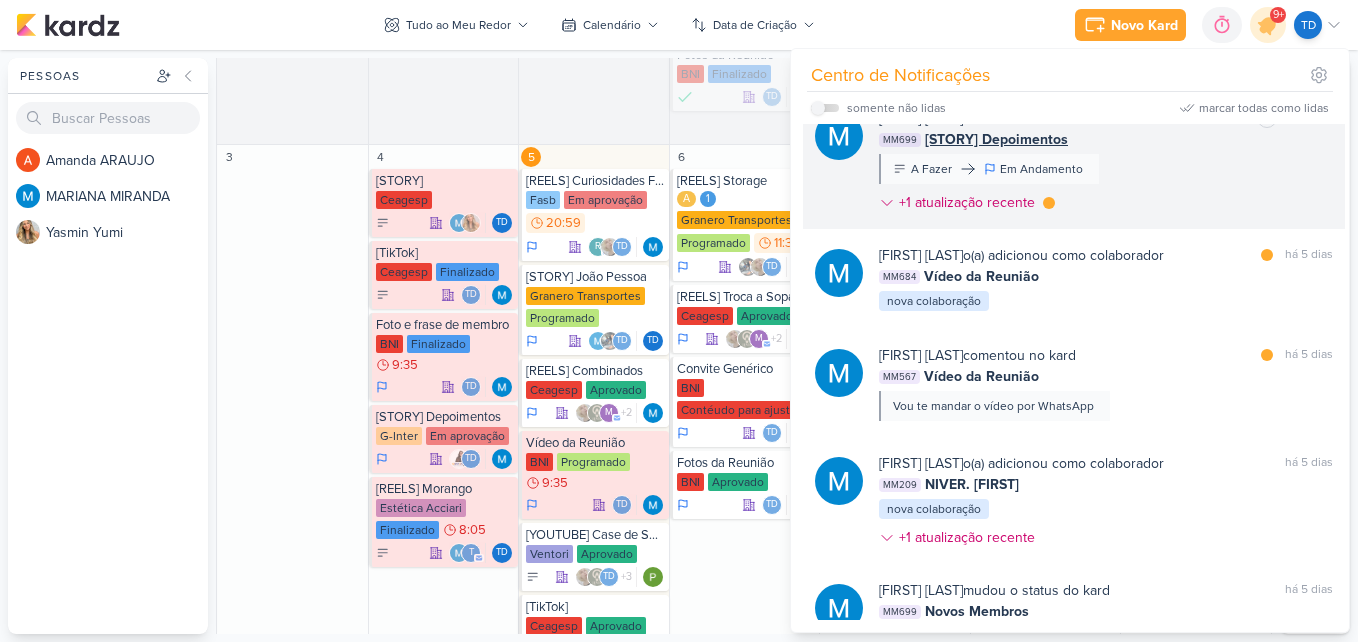 scroll, scrollTop: 4765, scrollLeft: 0, axis: vertical 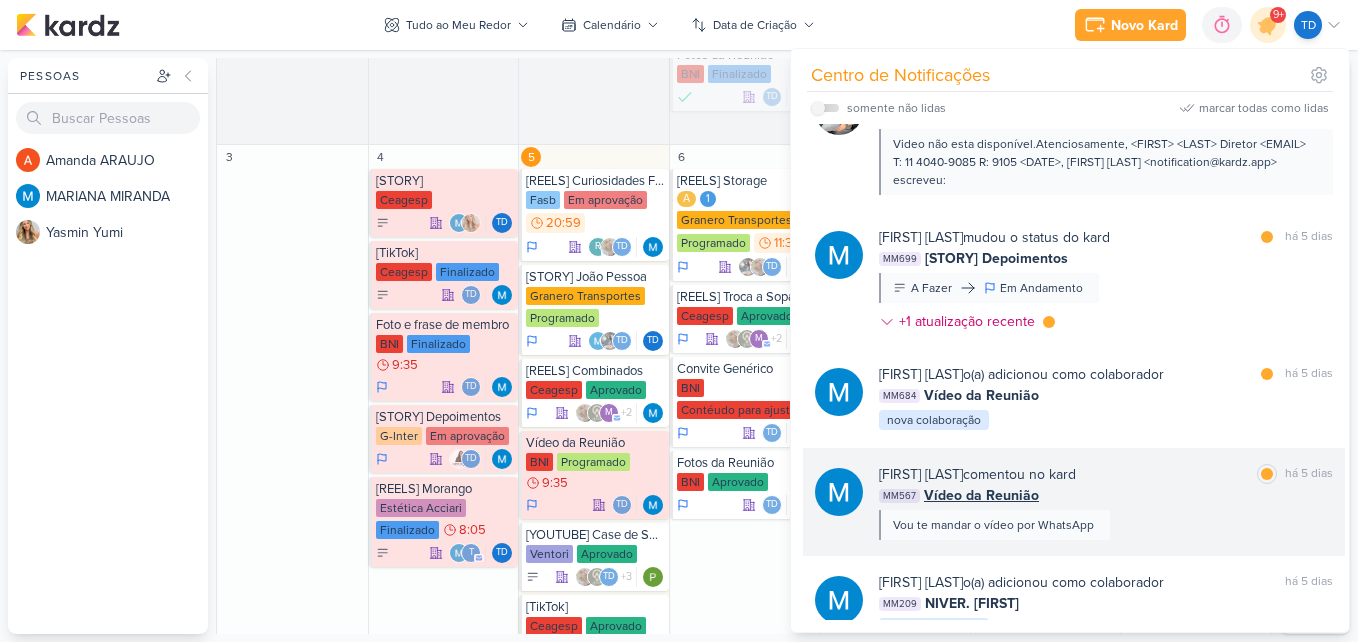 click on "MM567
Vídeo da Reunião" at bounding box center [1106, 495] 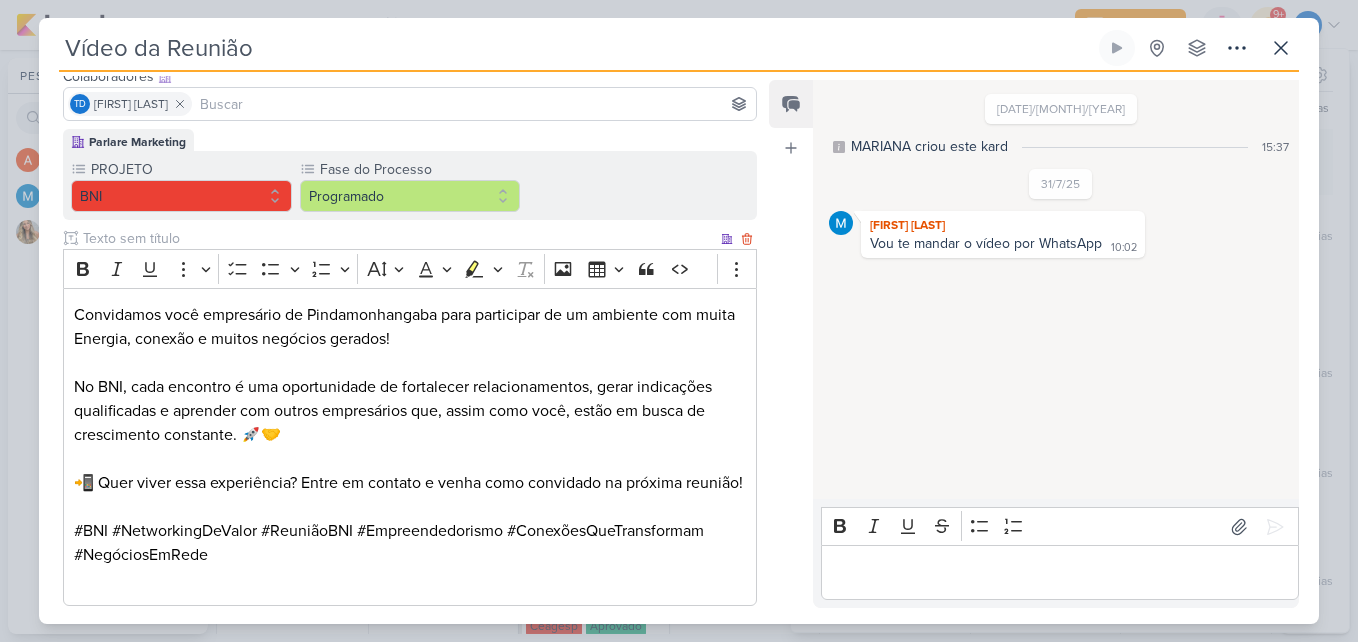 scroll, scrollTop: 0, scrollLeft: 0, axis: both 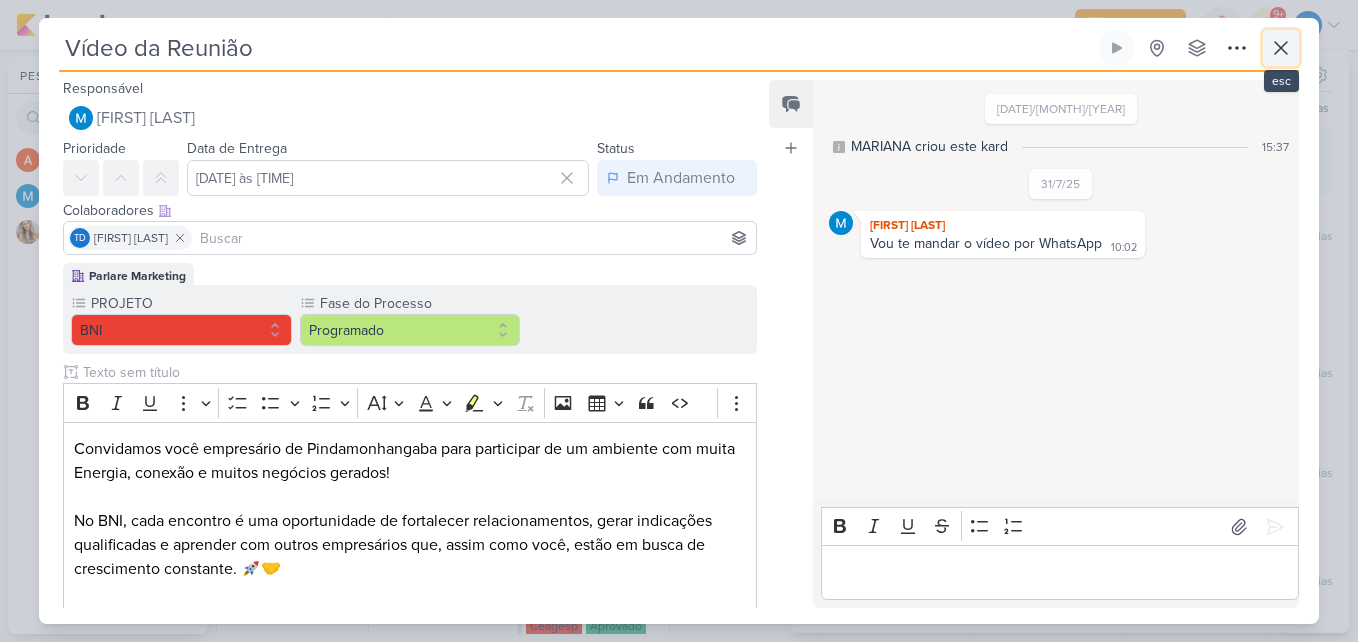 click 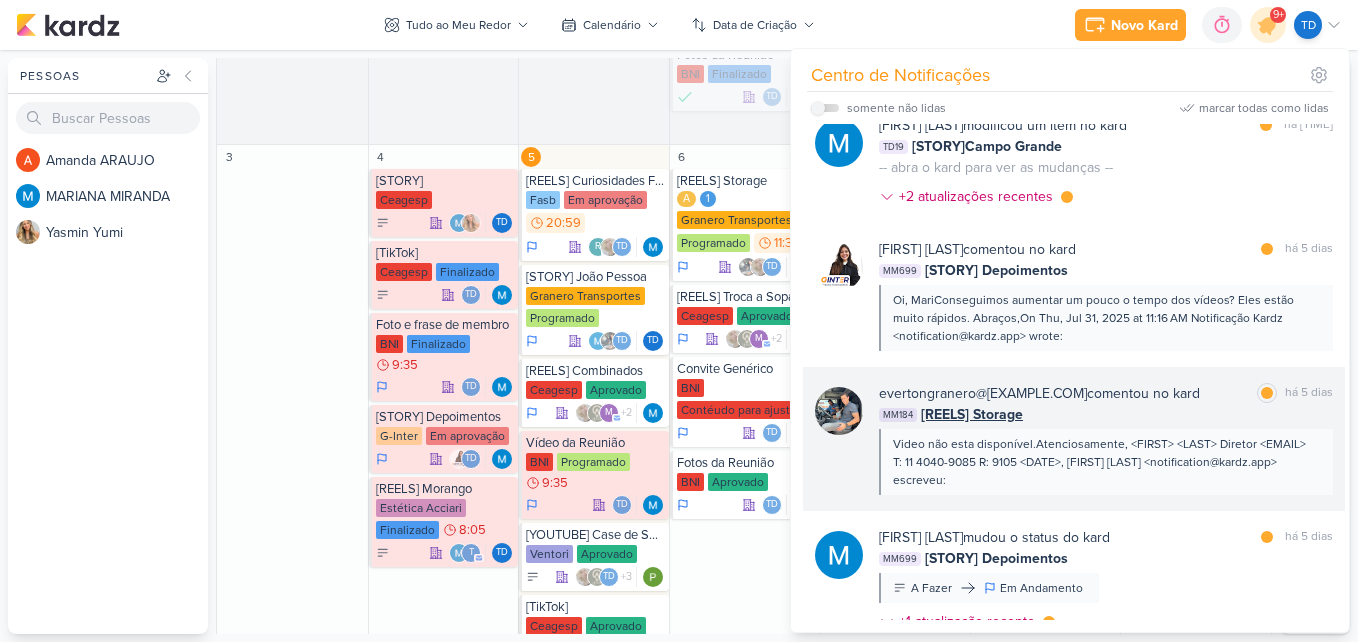 scroll, scrollTop: 4665, scrollLeft: 0, axis: vertical 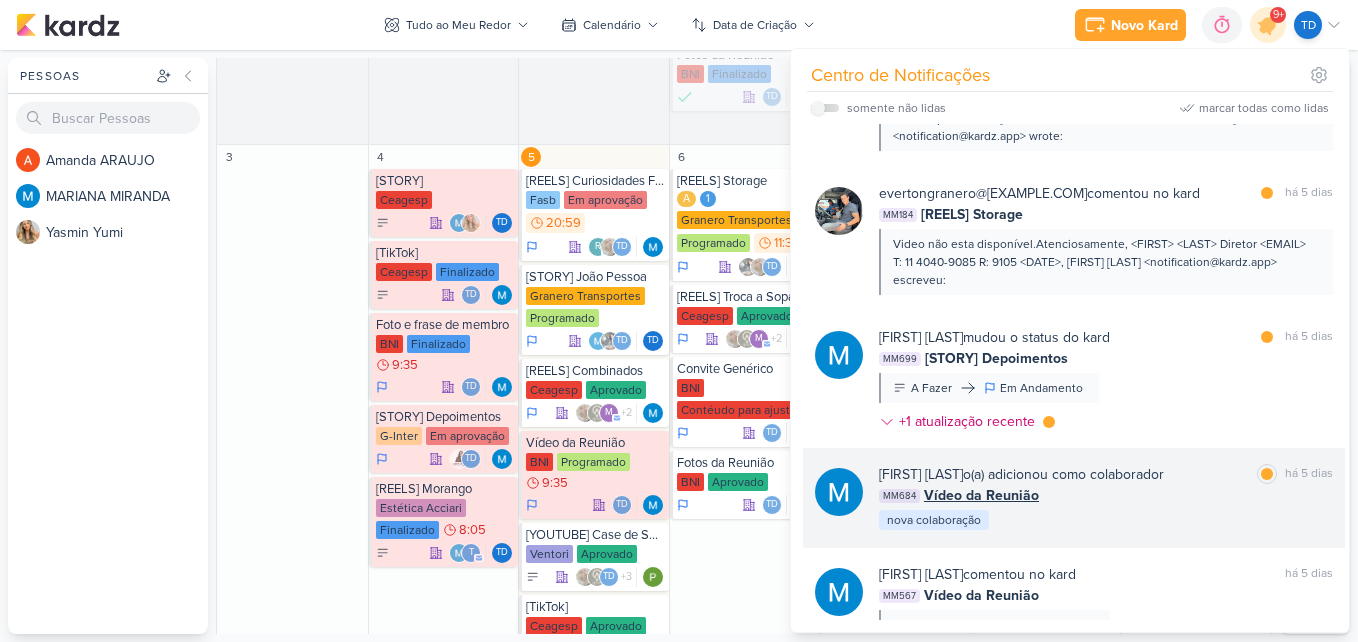 click on "[FIRST] [LAST]  o(a) adicionou como colaborador" at bounding box center (1021, 474) 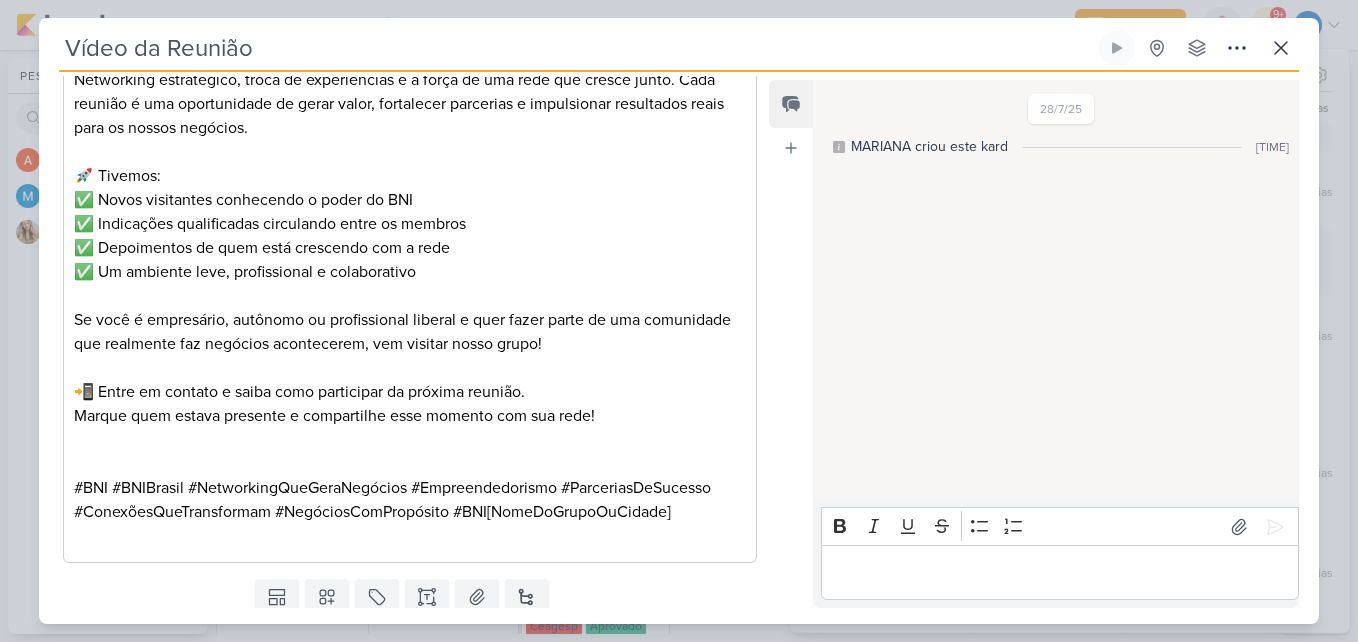 scroll, scrollTop: 630, scrollLeft: 0, axis: vertical 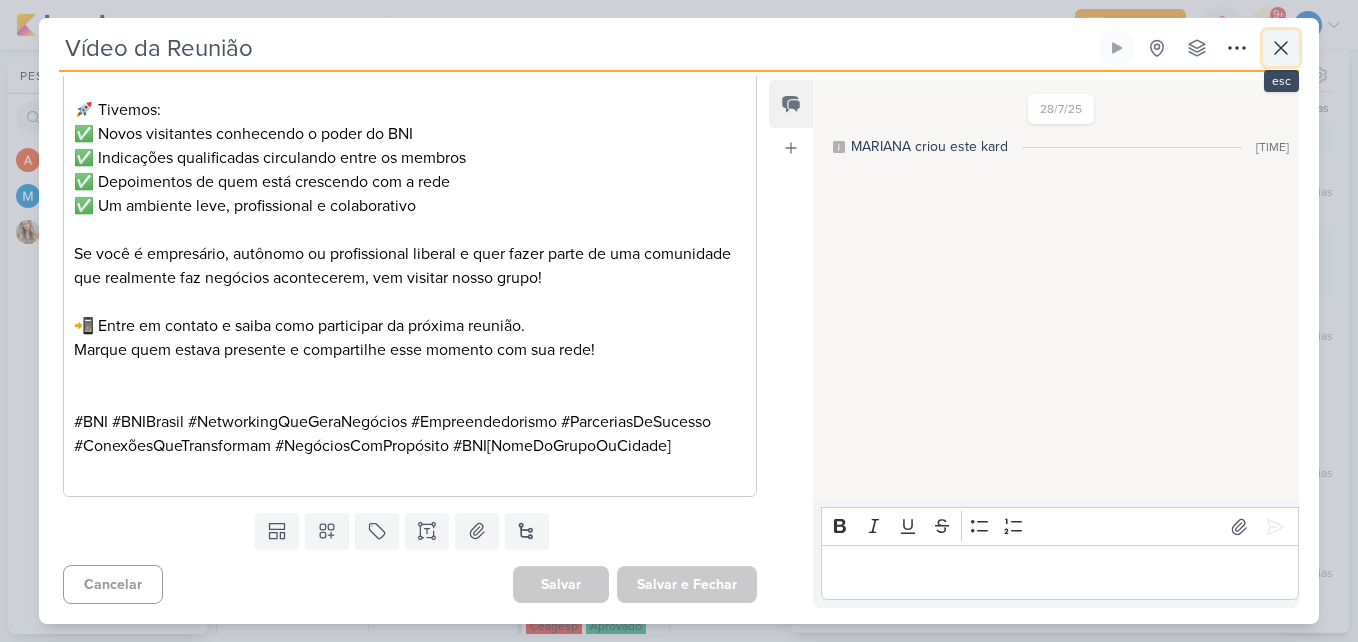 click 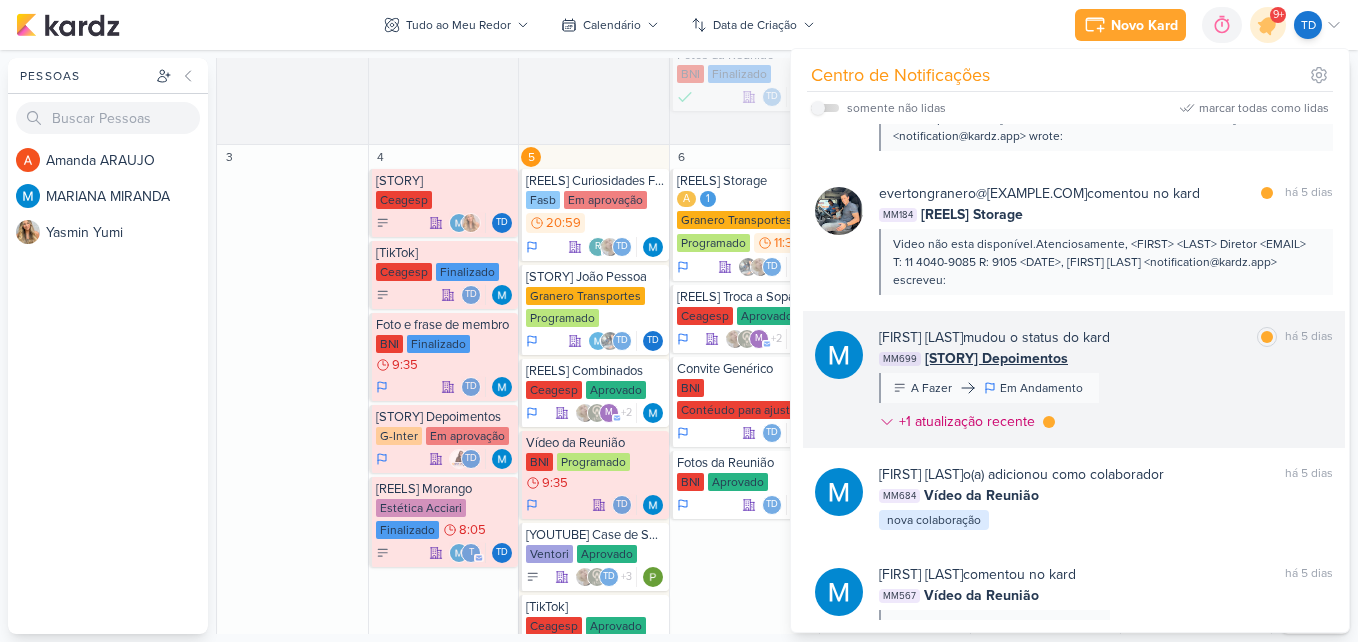 click on "MM699
[STORY] Depoimentos" at bounding box center [1106, 358] 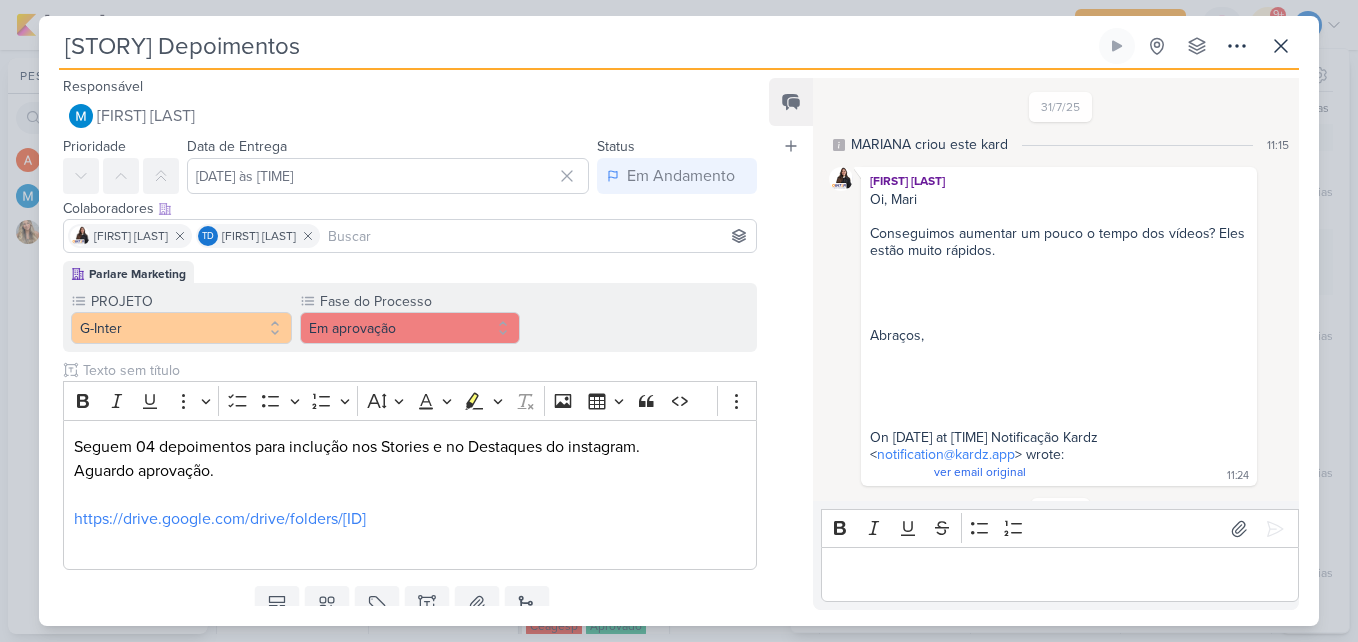 scroll, scrollTop: 399, scrollLeft: 0, axis: vertical 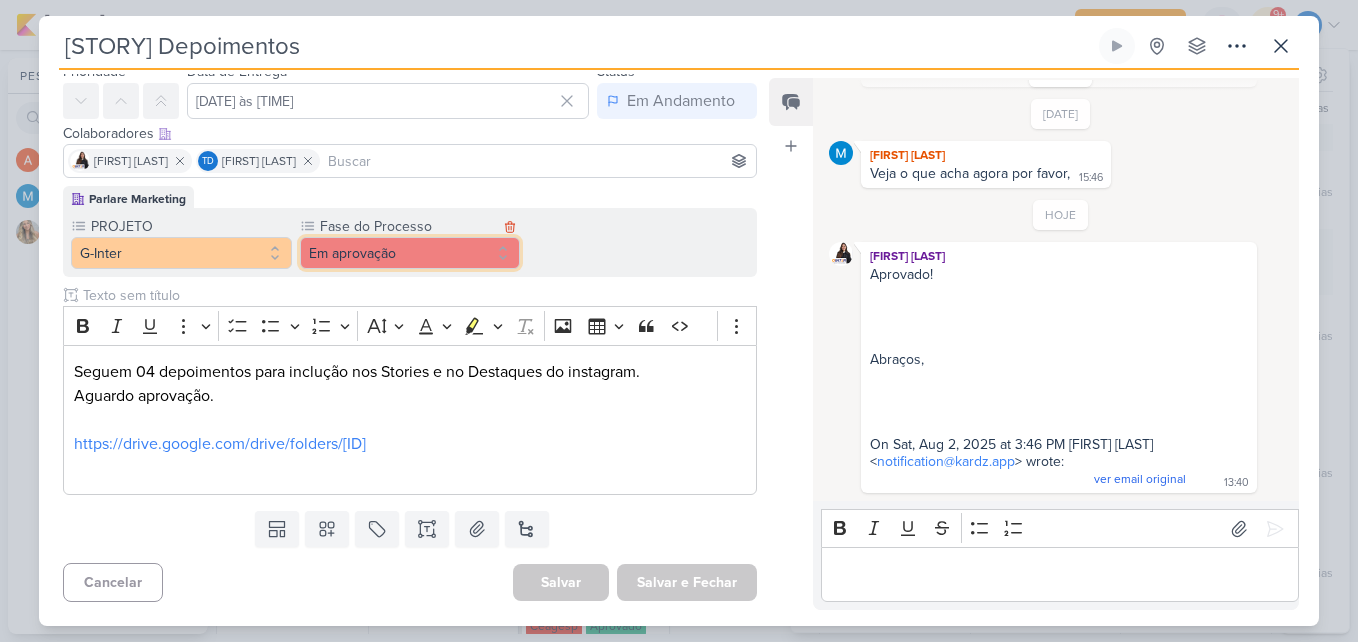 click on "Em aprovação" at bounding box center [410, 253] 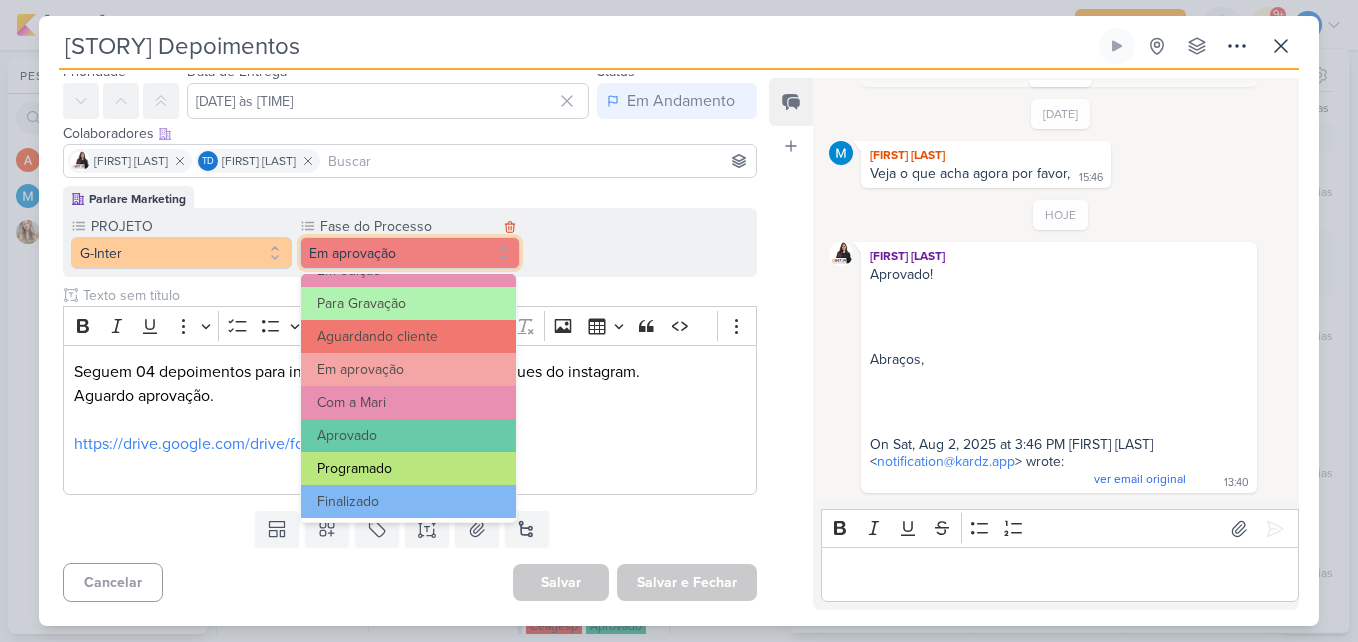 scroll, scrollTop: 193, scrollLeft: 0, axis: vertical 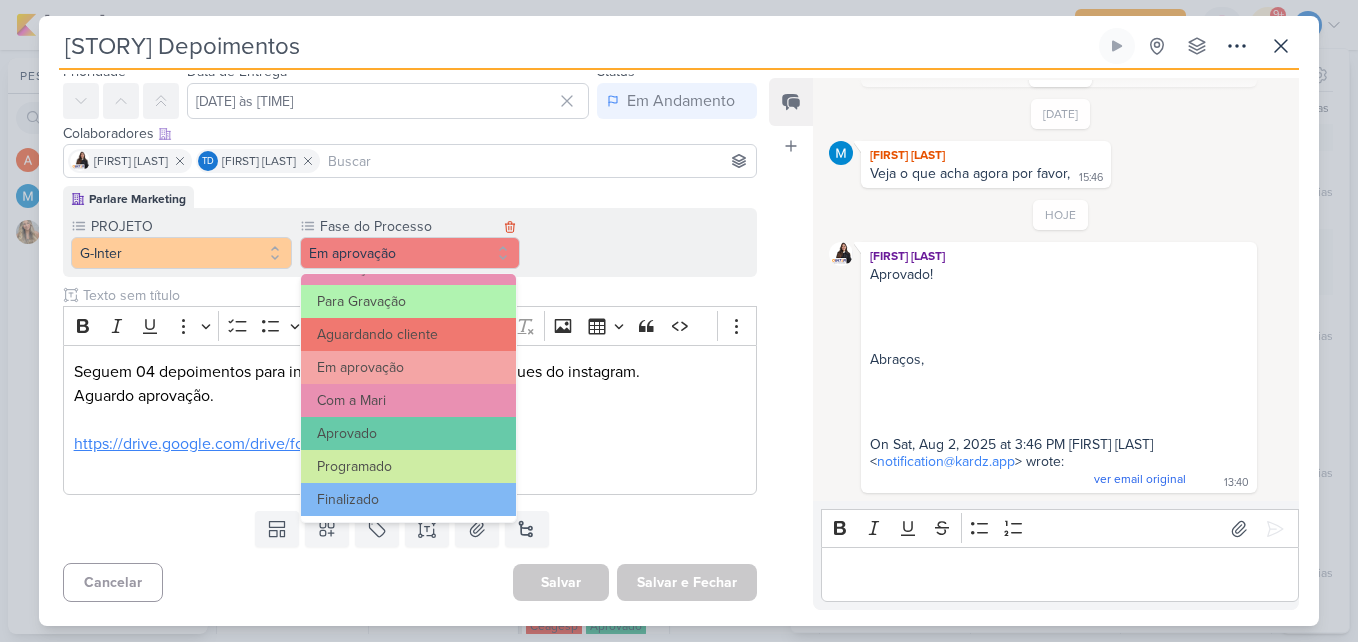 drag, startPoint x: 421, startPoint y: 434, endPoint x: 381, endPoint y: 439, distance: 40.311287 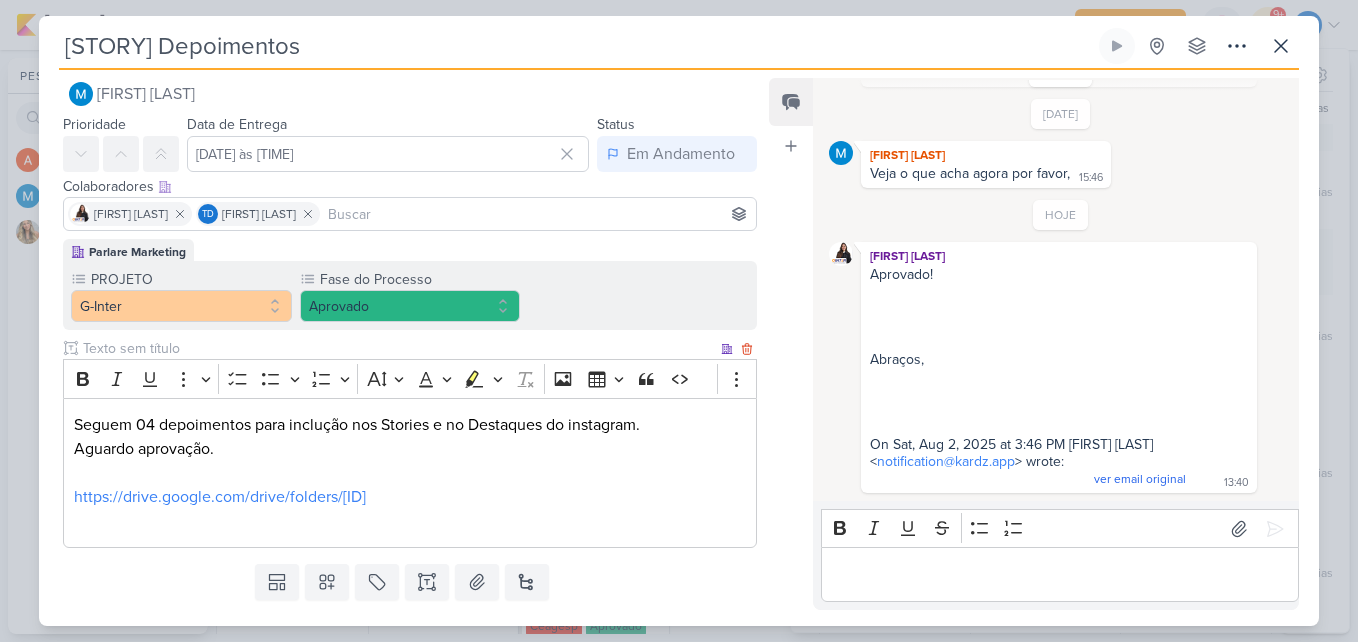 scroll, scrollTop: 0, scrollLeft: 0, axis: both 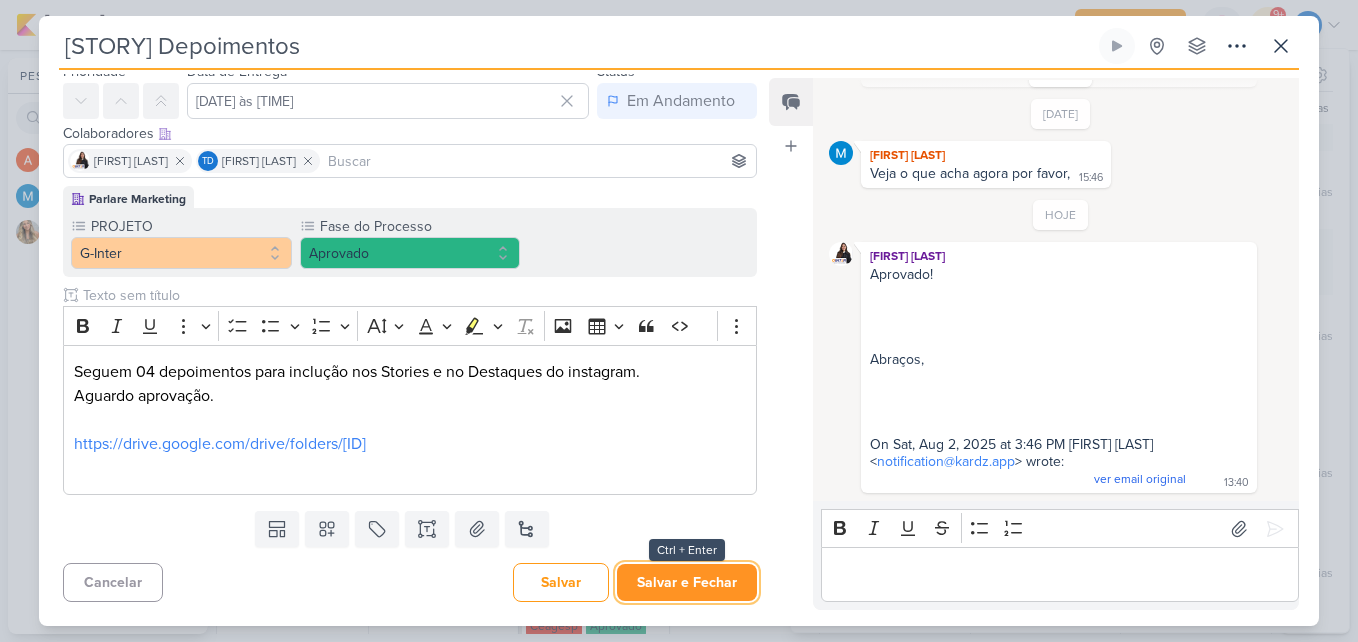 click on "Salvar e Fechar" at bounding box center (687, 582) 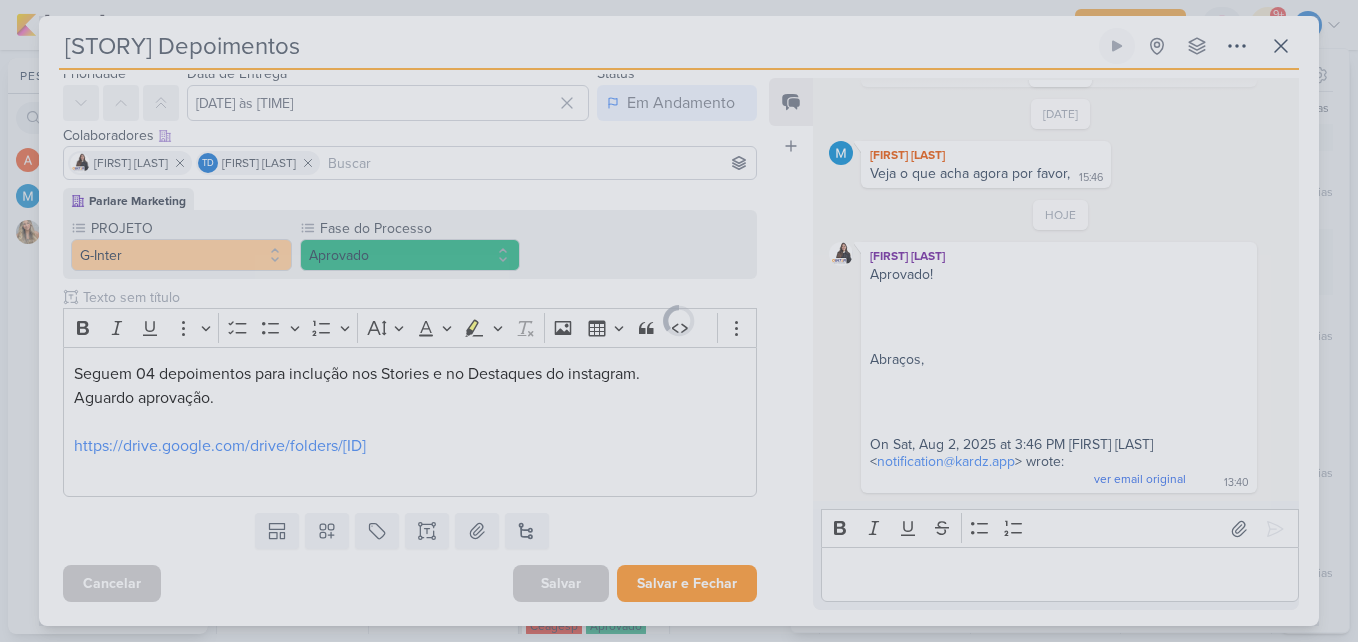 scroll, scrollTop: 73, scrollLeft: 0, axis: vertical 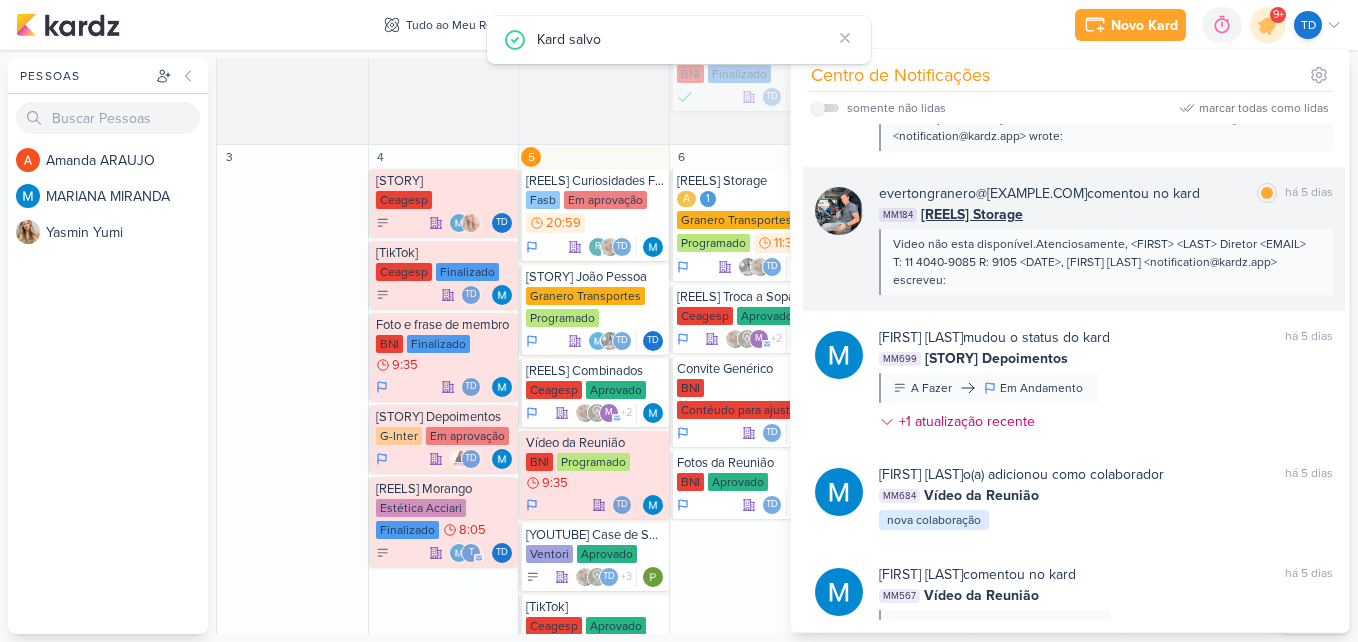 click on "[CODE]
[REELS] Storage" at bounding box center [1106, 214] 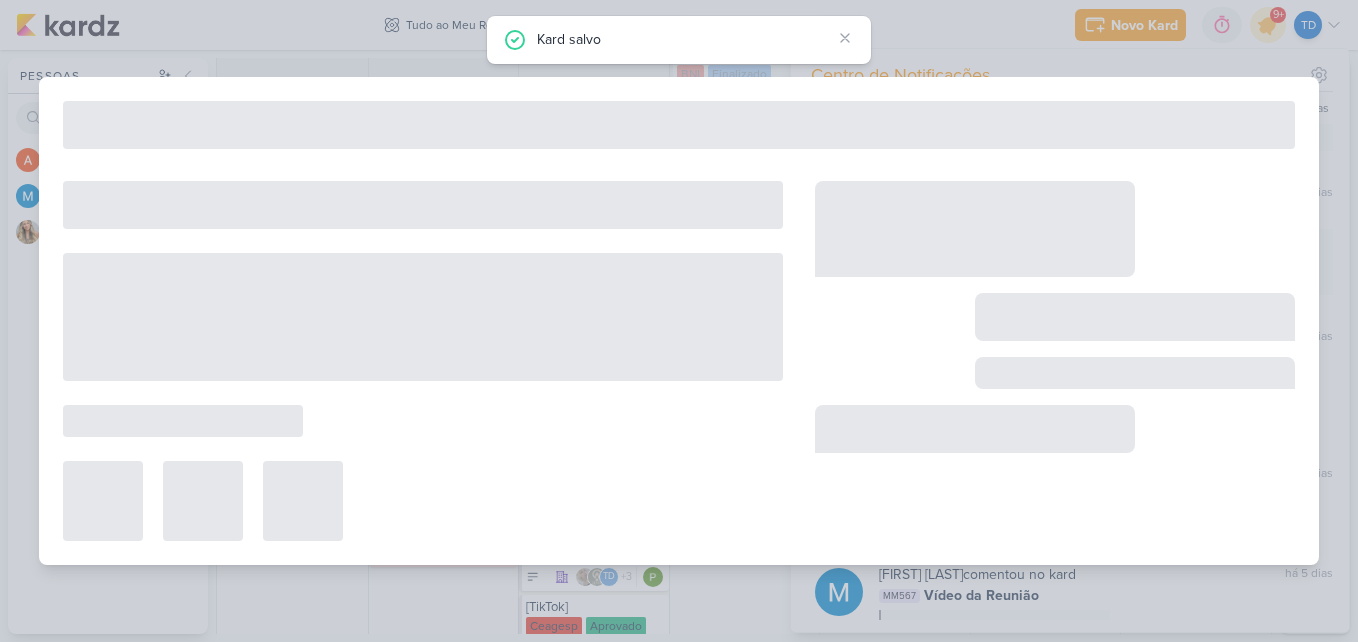 type on "[REELS] Storage" 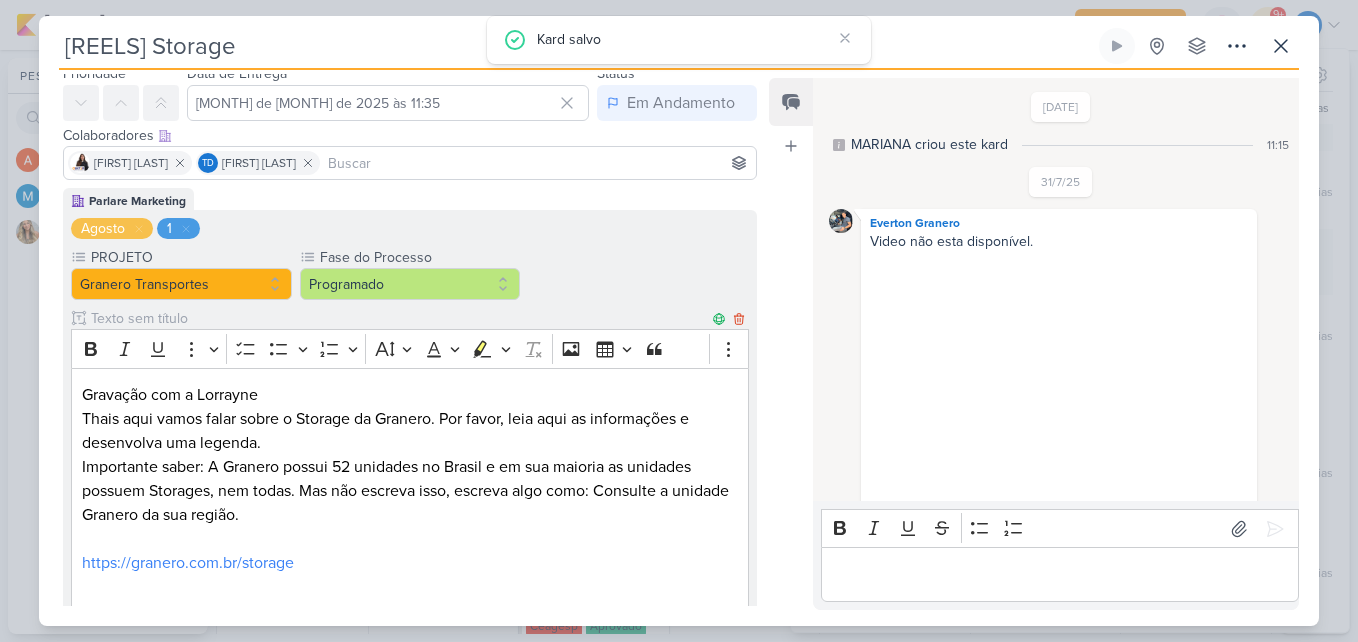 scroll, scrollTop: 2, scrollLeft: 0, axis: vertical 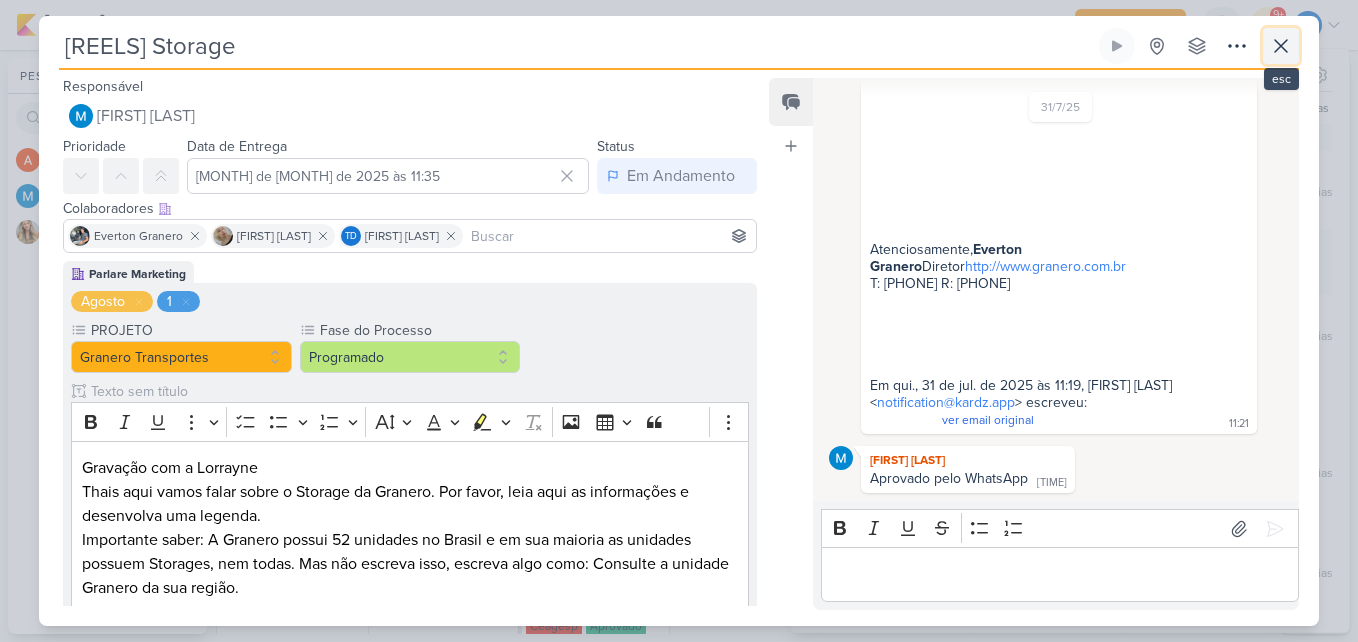 click 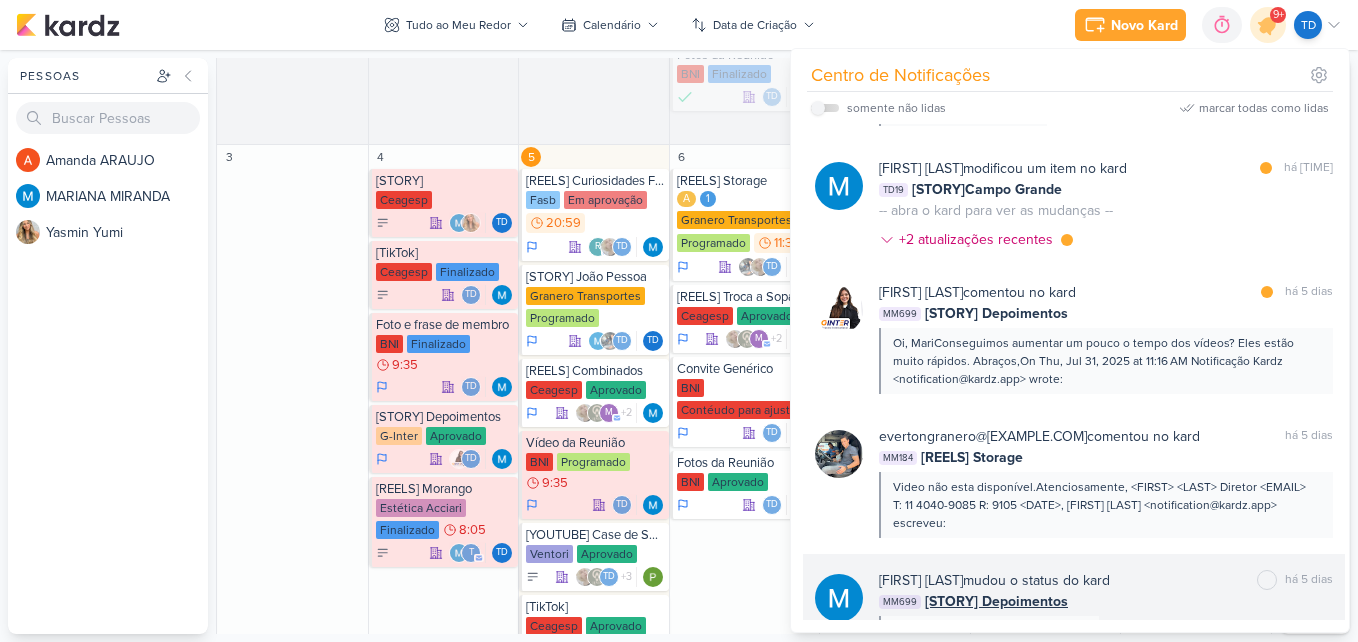 scroll, scrollTop: 4365, scrollLeft: 0, axis: vertical 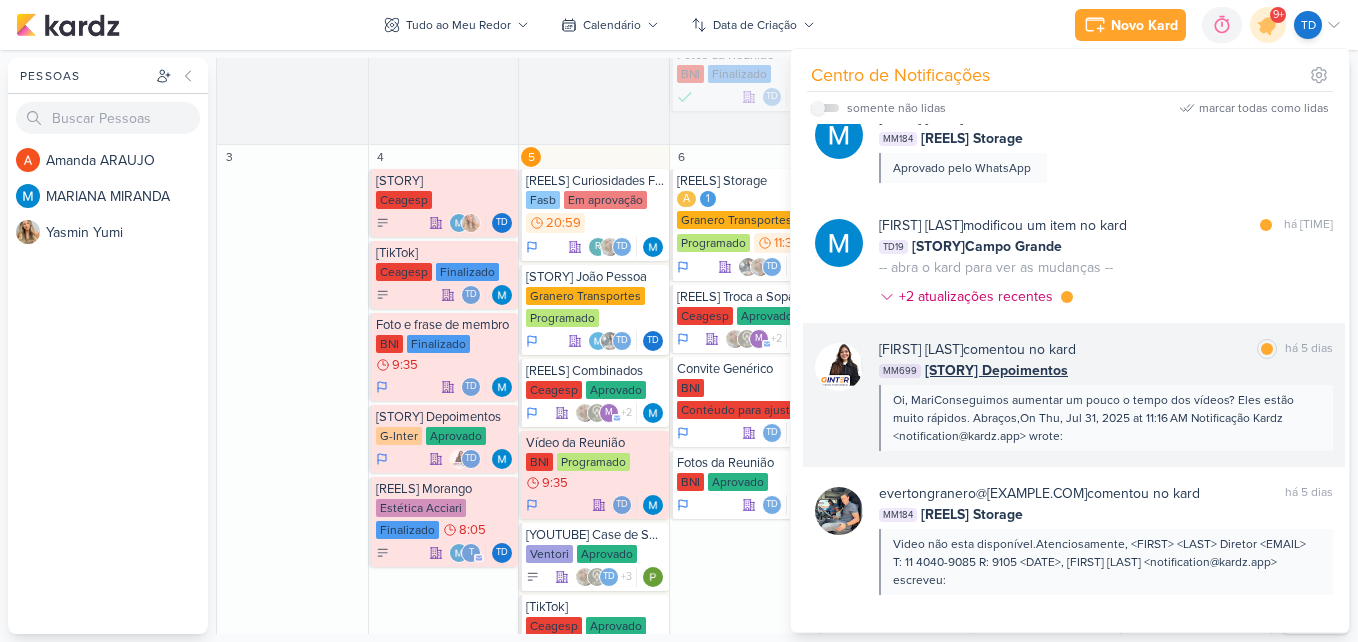 click on "[FIRST] [LAST]  comentou no kard
marcar como lida
há 5 dias" at bounding box center (1106, 349) 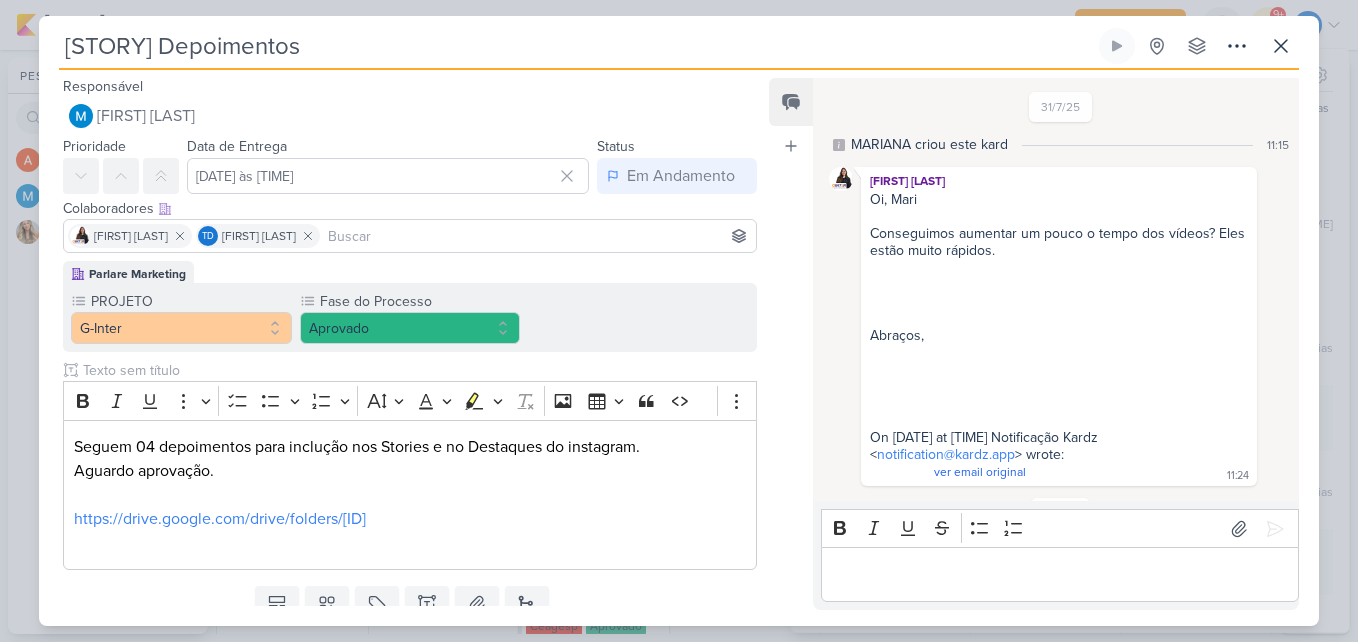 scroll, scrollTop: 399, scrollLeft: 0, axis: vertical 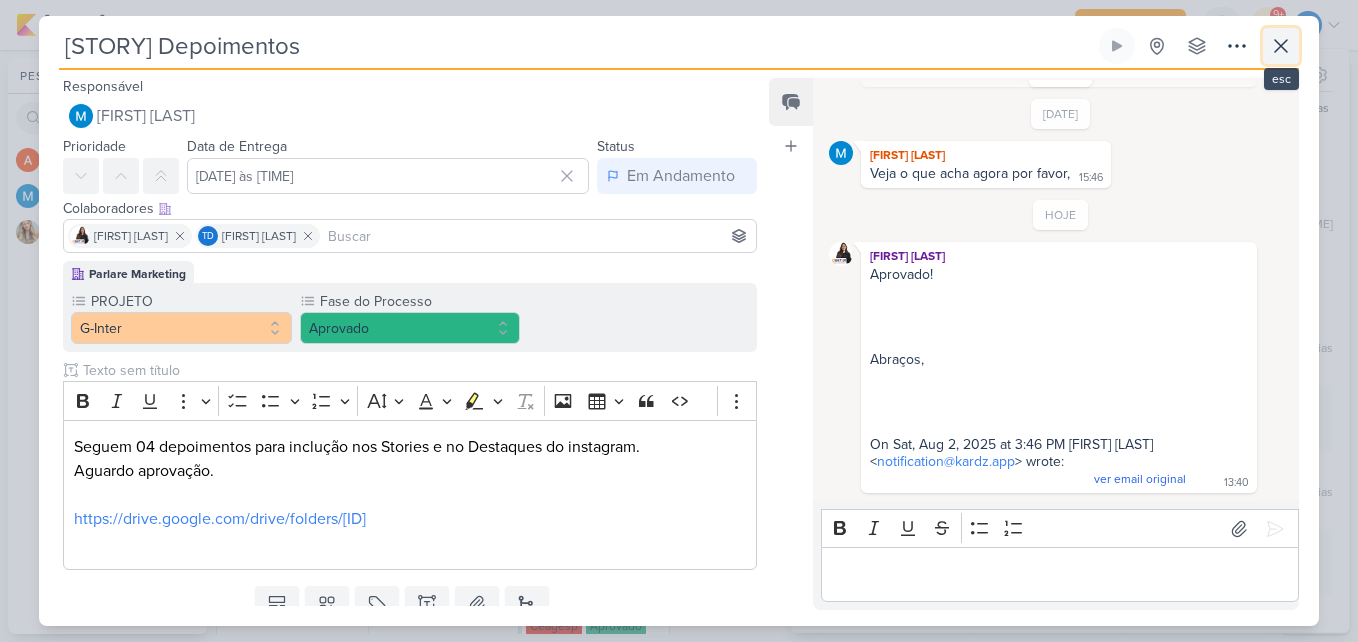 click 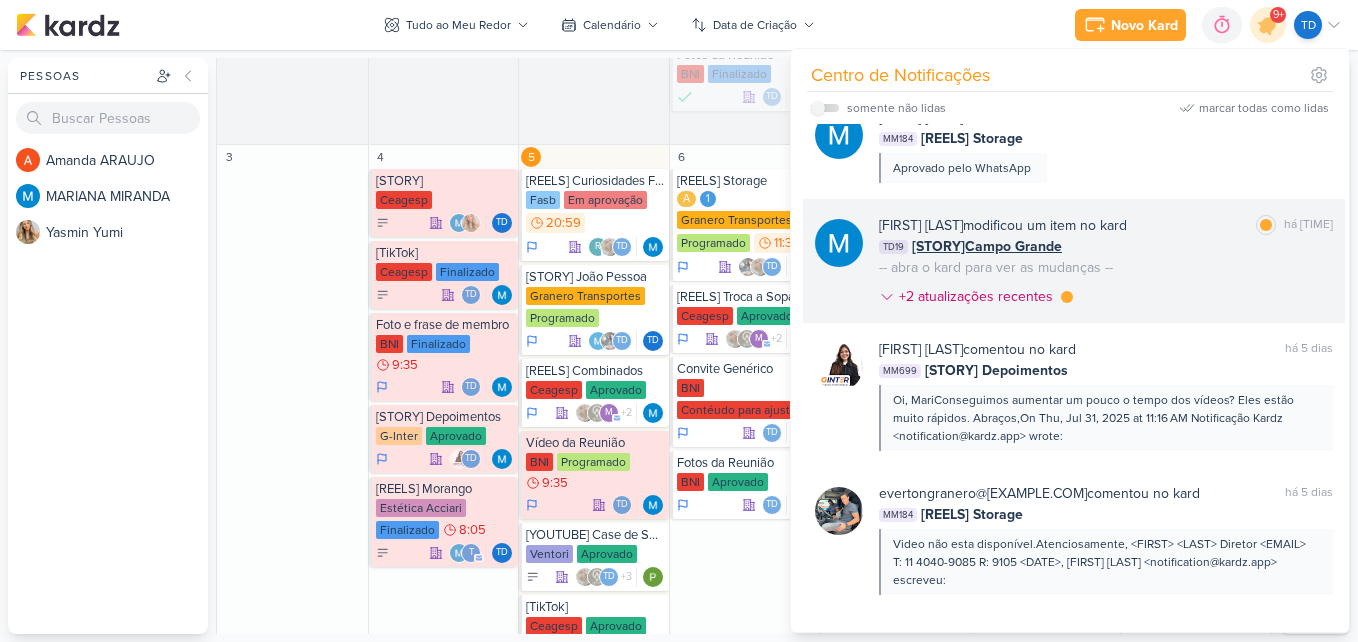 click on "[FIRST] [LAST] modificou um item no kard
marcar como lida
há 4 dias
TD19
[STORY] Campo Grande
-- abra o kard para ver as mudanças --
+2 atualizações recentes" at bounding box center (1106, 265) 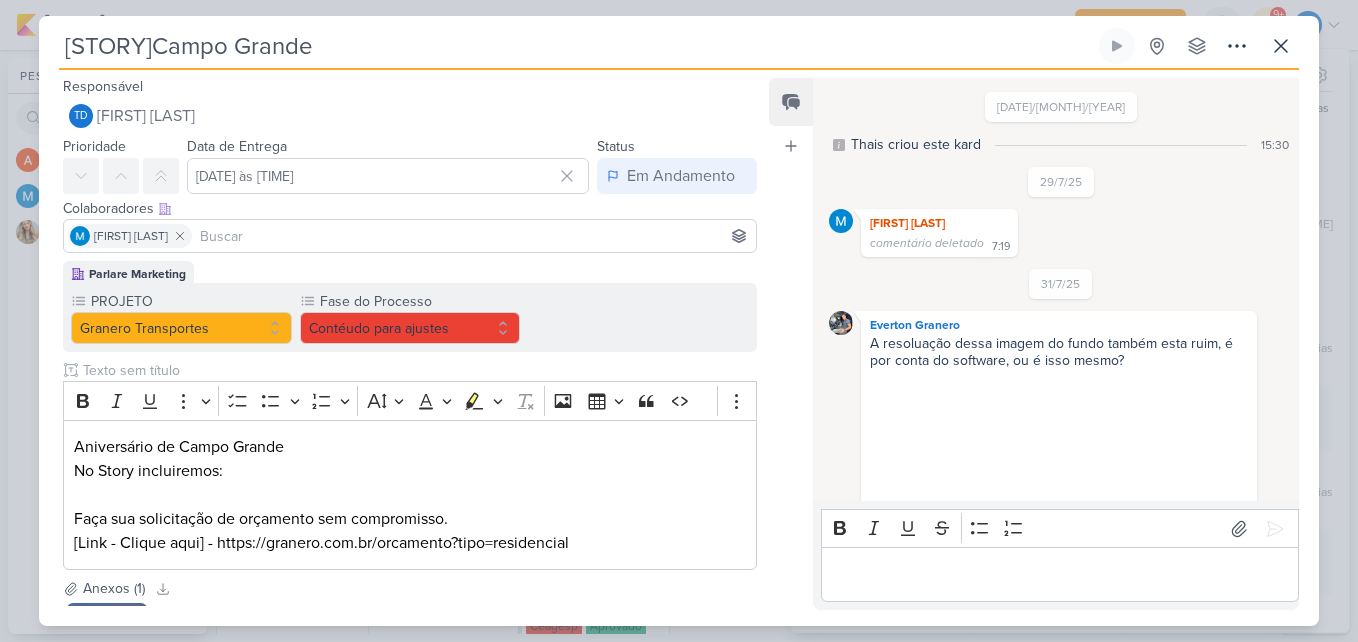 scroll, scrollTop: 493, scrollLeft: 0, axis: vertical 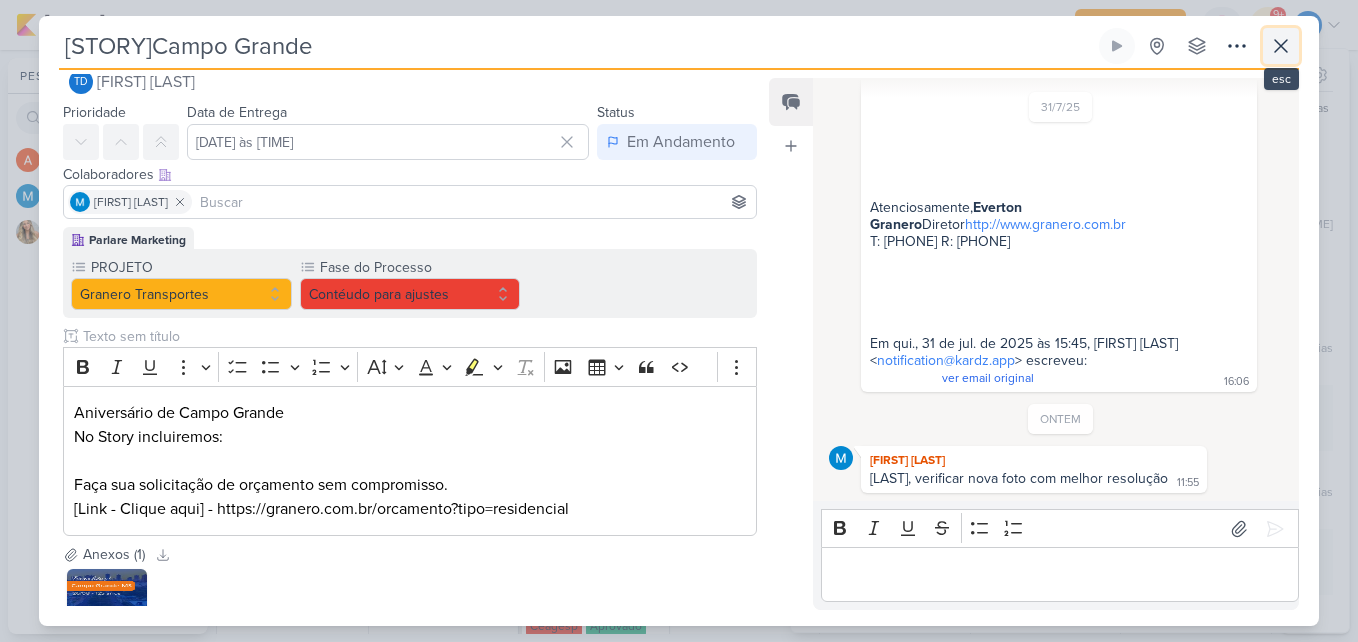 click at bounding box center (1281, 46) 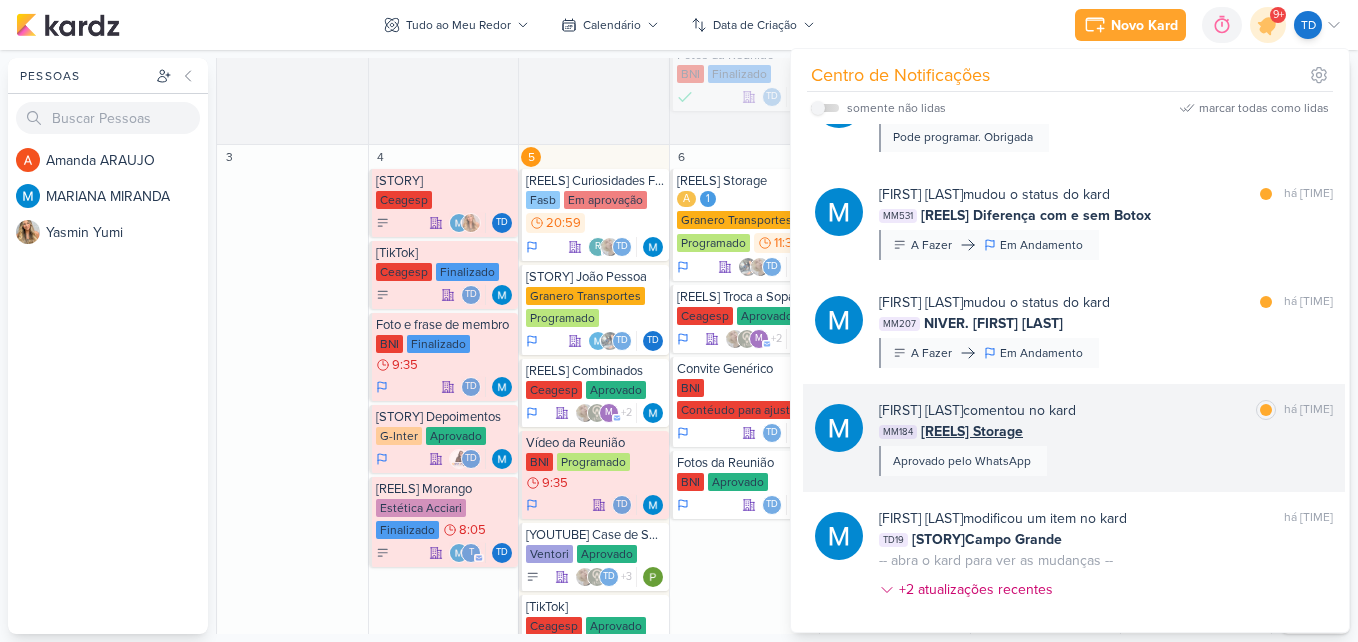 scroll, scrollTop: 4065, scrollLeft: 0, axis: vertical 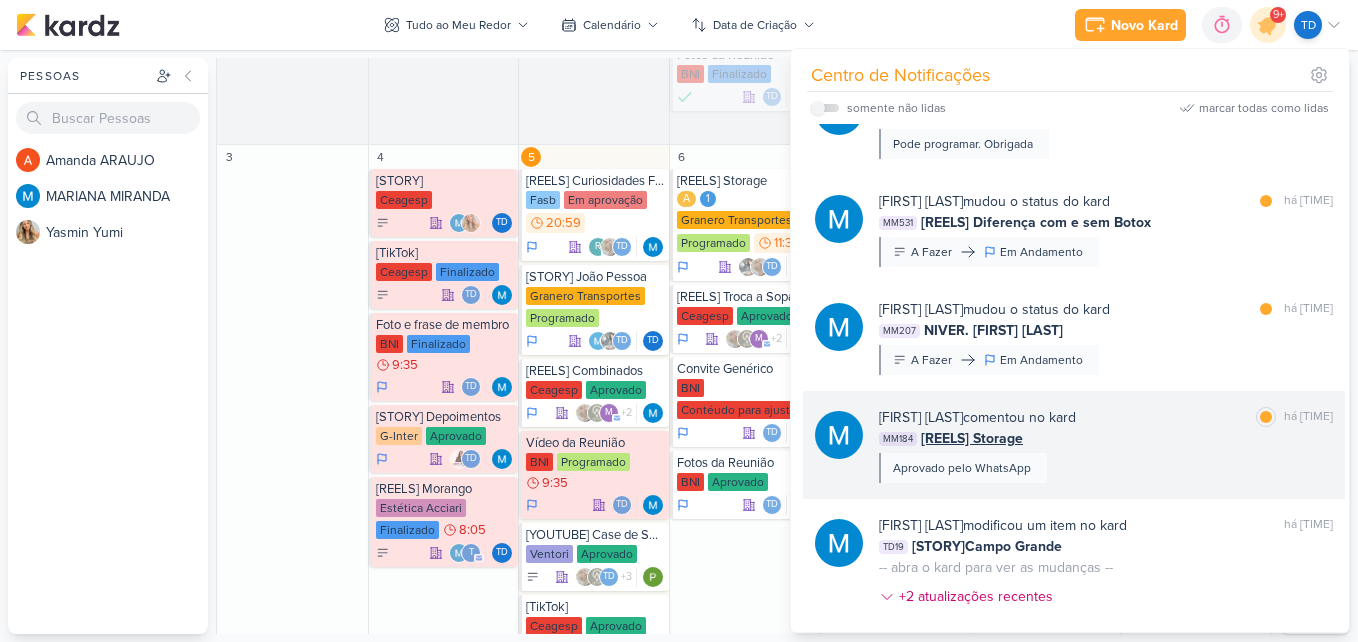 click on "[CODE]
[REELS] Storage" at bounding box center (1106, 438) 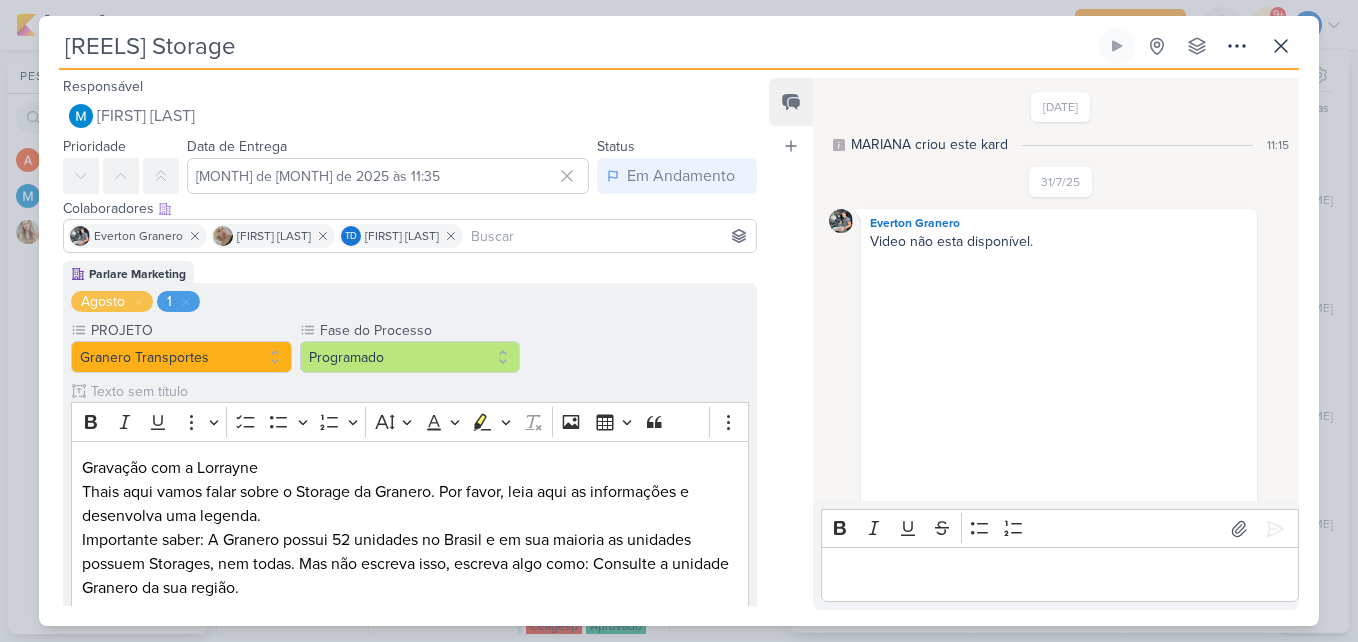 scroll, scrollTop: 366, scrollLeft: 0, axis: vertical 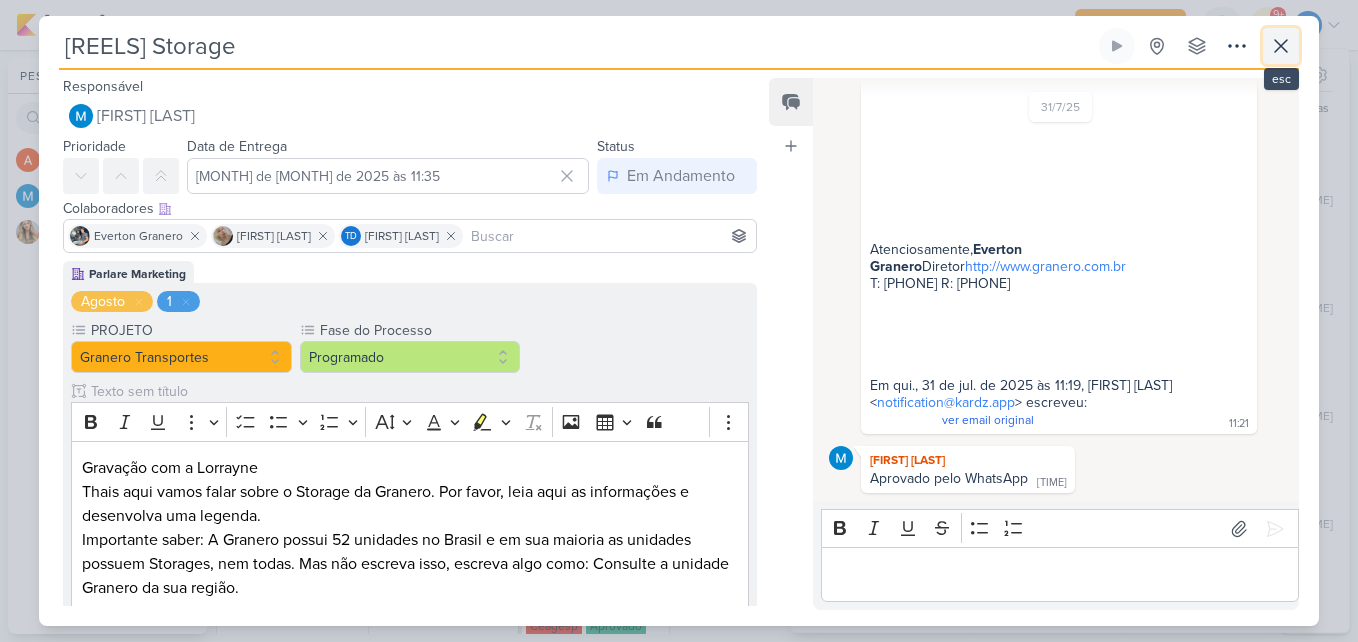 click at bounding box center [1281, 46] 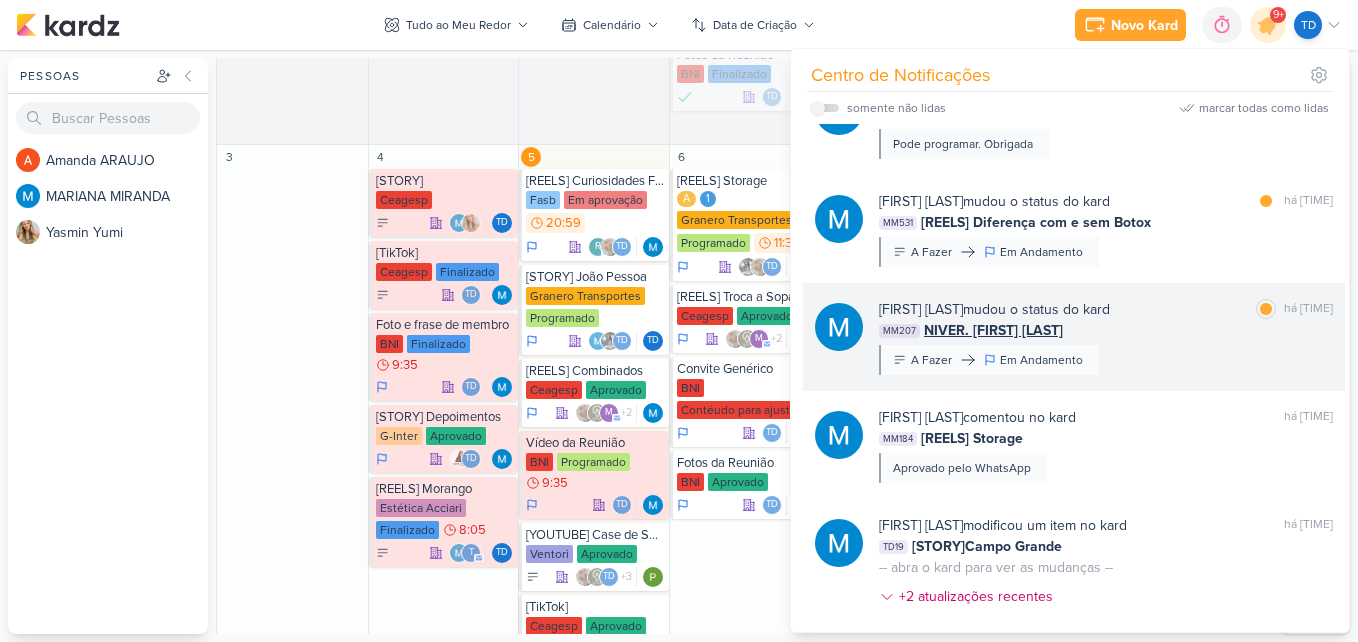 click on "[FIRST] [LAST] mudou o status do kard
marcar como lida
há 4 dias" at bounding box center (1106, 309) 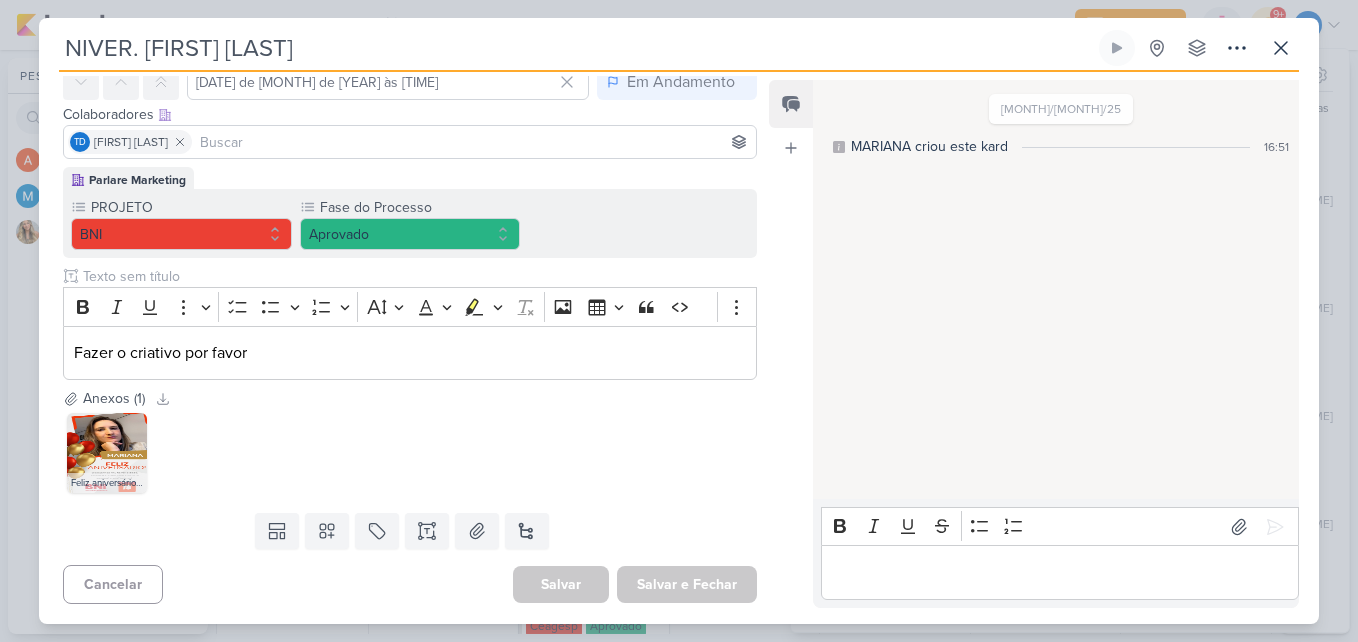 scroll, scrollTop: 0, scrollLeft: 0, axis: both 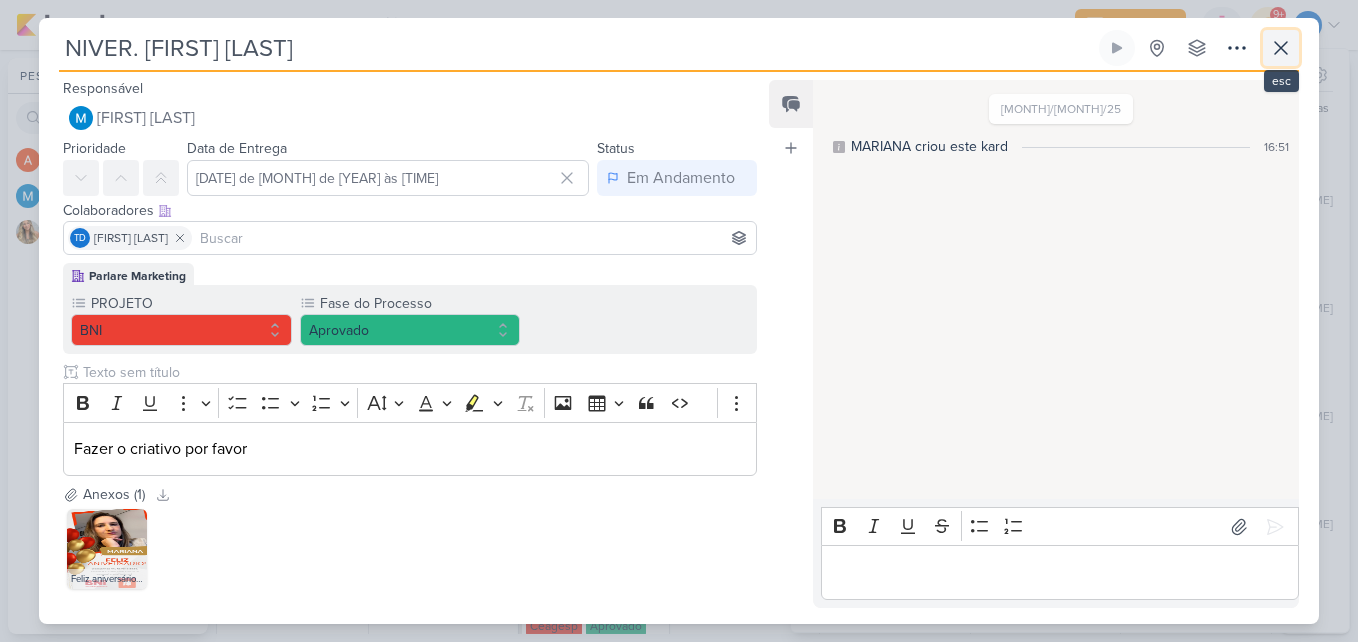 click 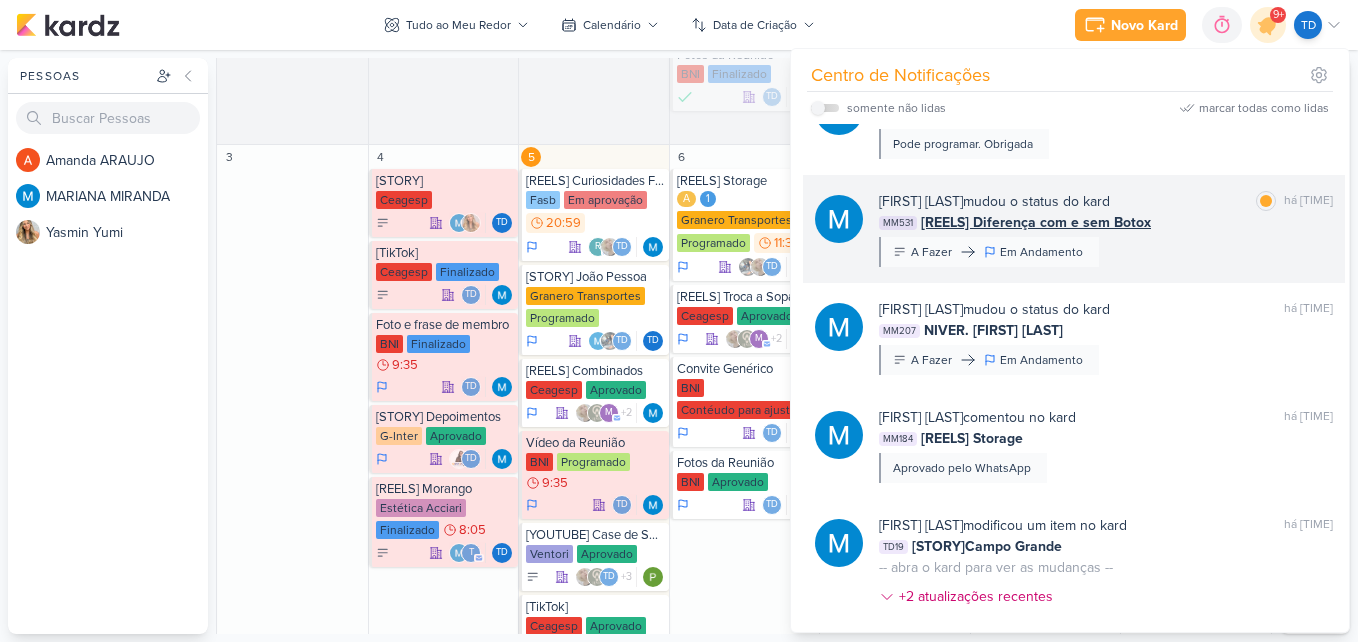 click on "[REELS] Diferença com e sem Botox" at bounding box center (1036, 222) 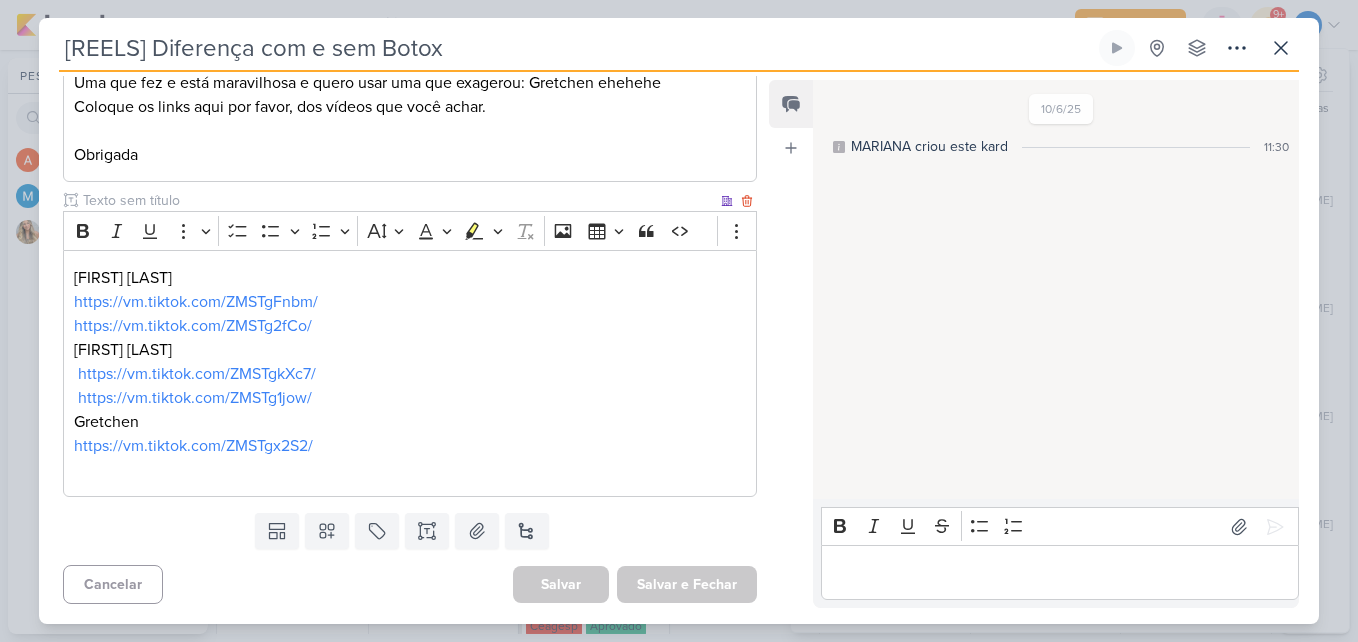scroll, scrollTop: 0, scrollLeft: 0, axis: both 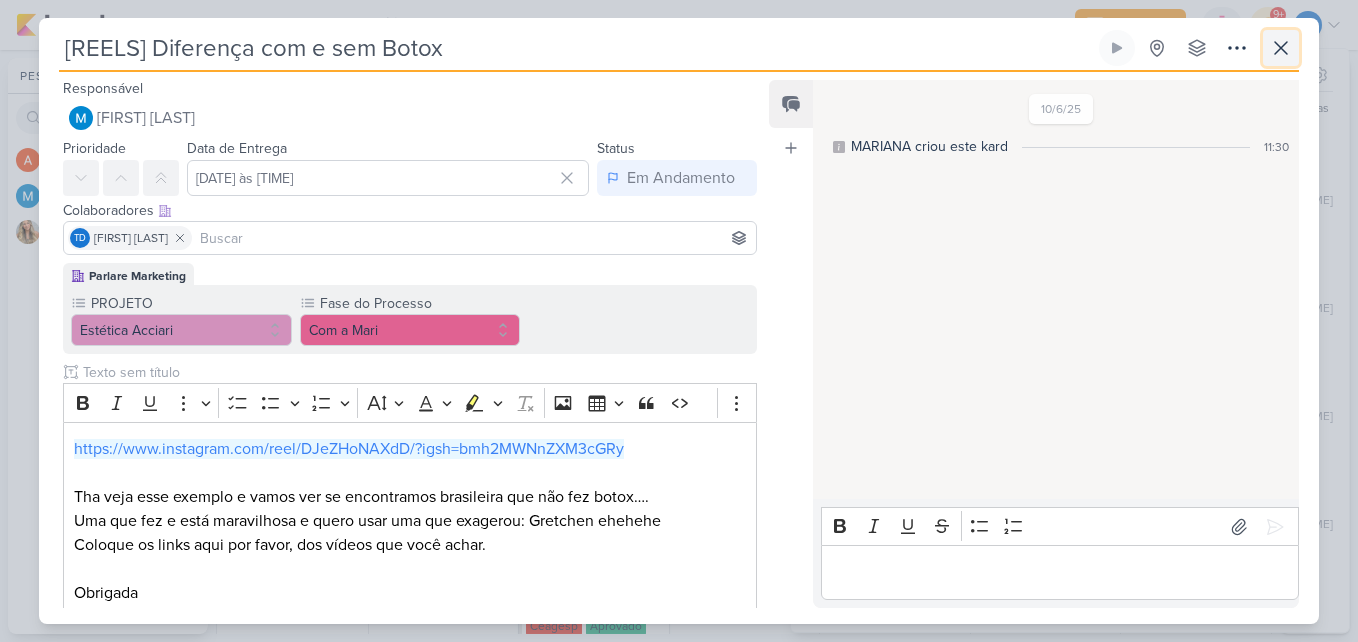 click at bounding box center (1281, 48) 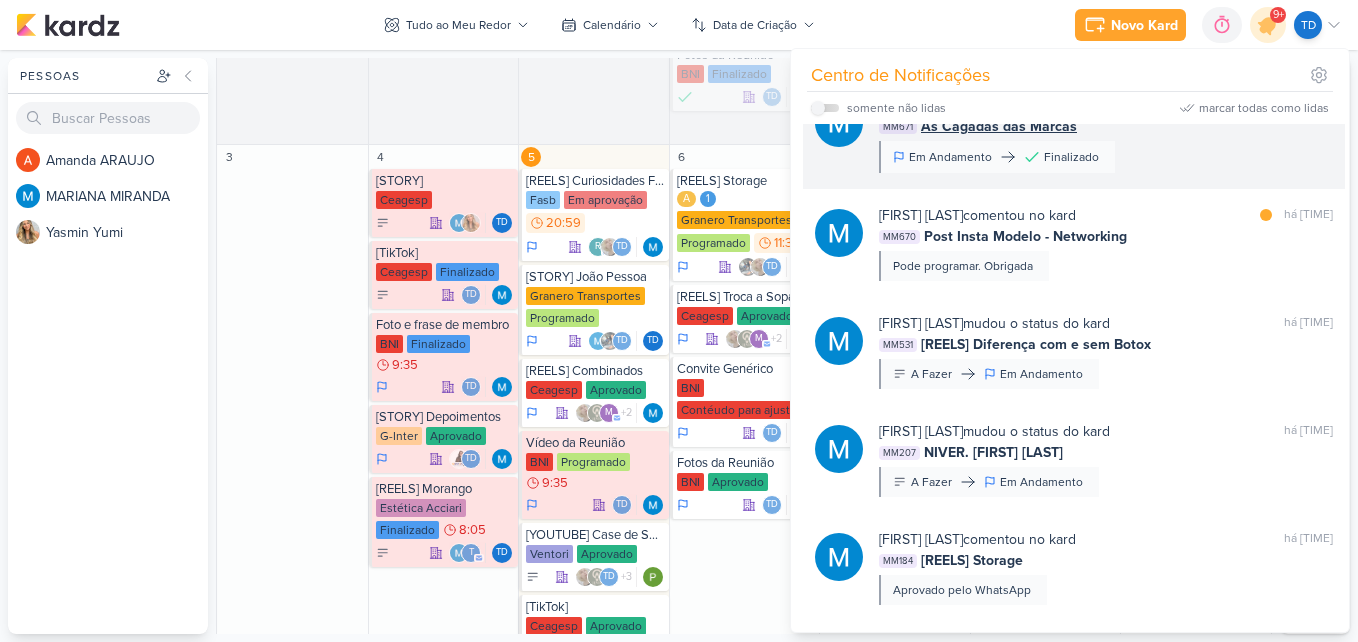 scroll, scrollTop: 3665, scrollLeft: 0, axis: vertical 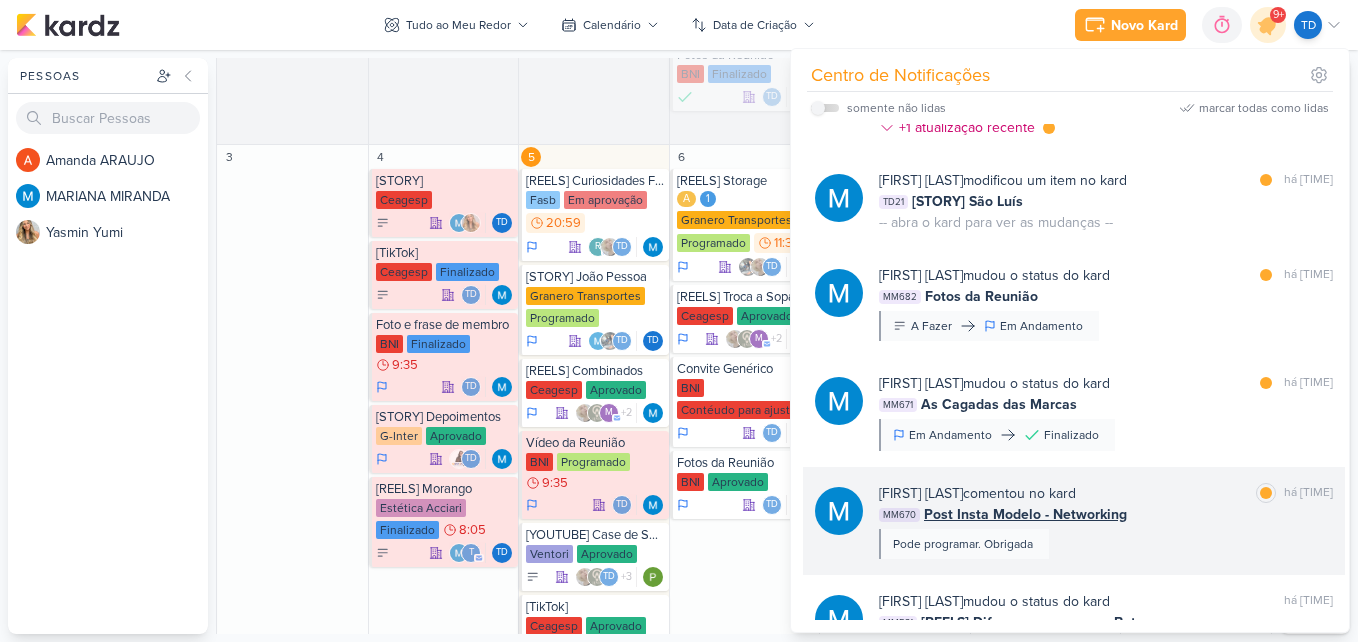 click on "MM670
Post Insta Modelo - Networking" at bounding box center (1106, 514) 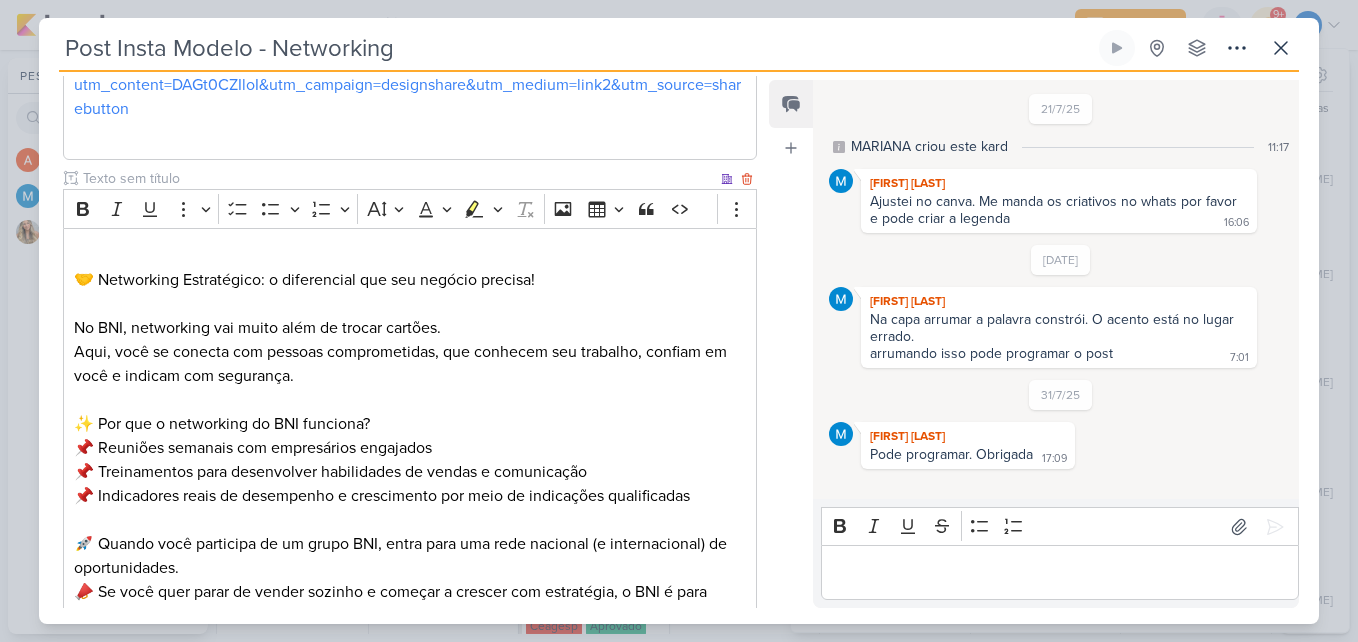 scroll, scrollTop: 439, scrollLeft: 0, axis: vertical 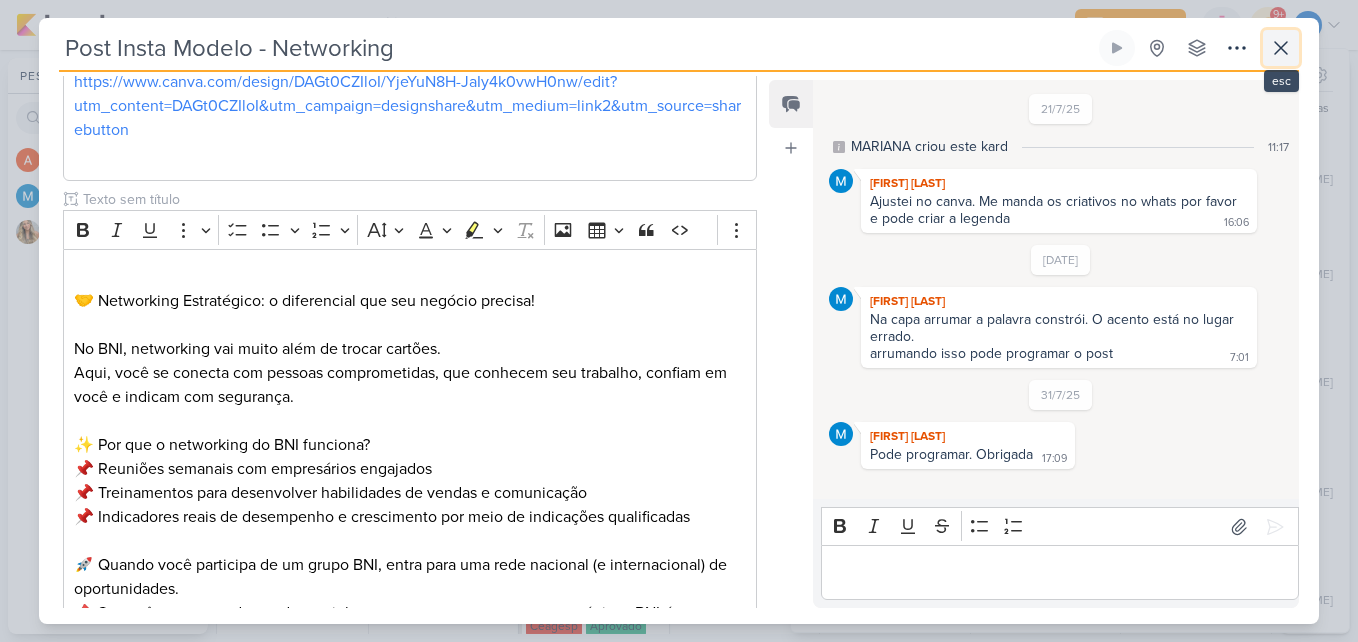 click at bounding box center [1281, 48] 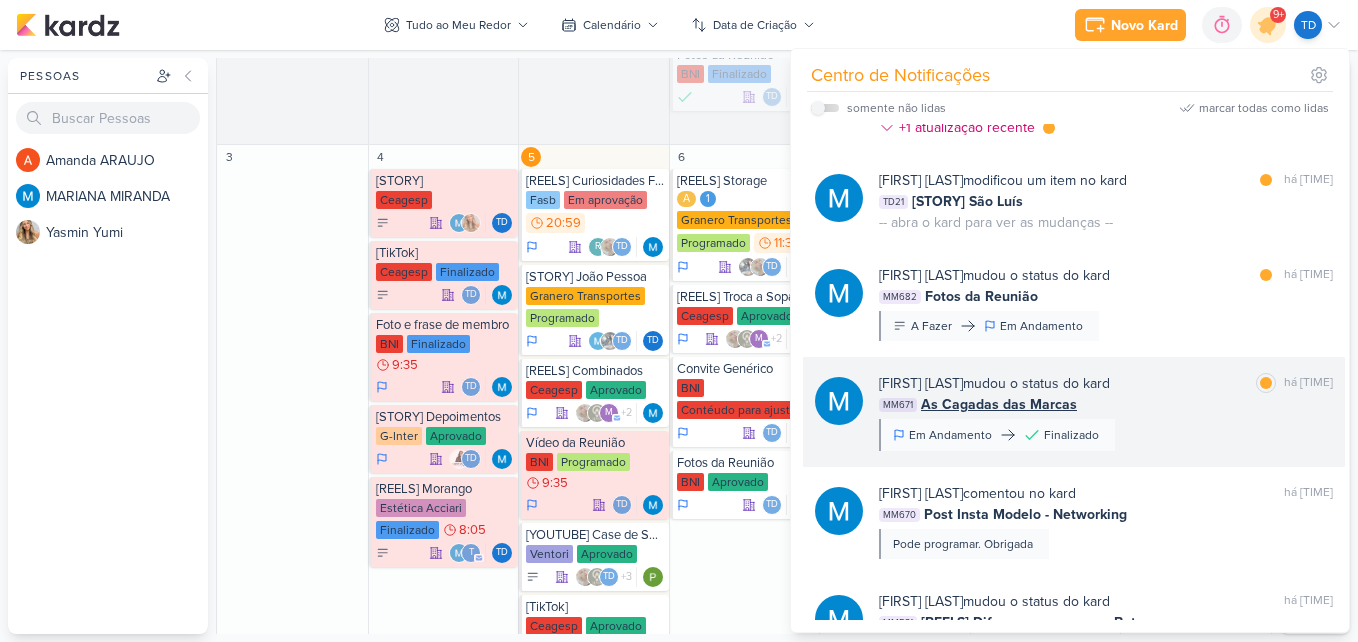 click on "[FIRST] [LAST]  mudou o status do kard" at bounding box center [994, 383] 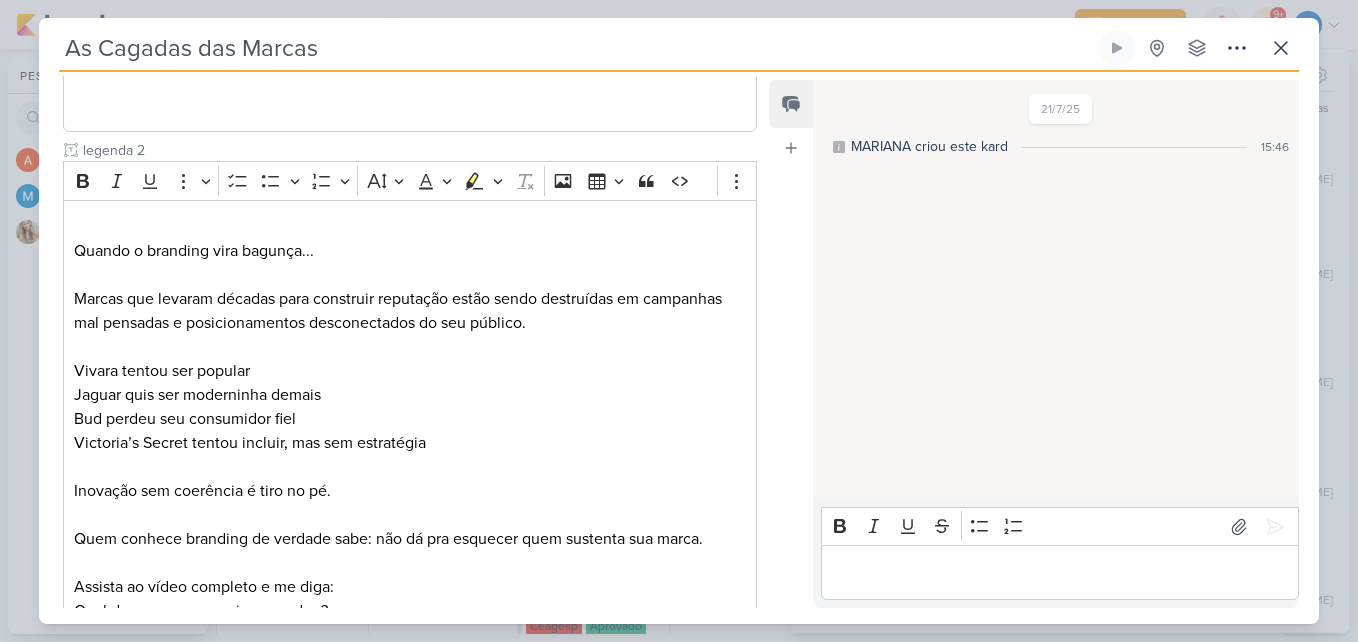 scroll, scrollTop: 900, scrollLeft: 0, axis: vertical 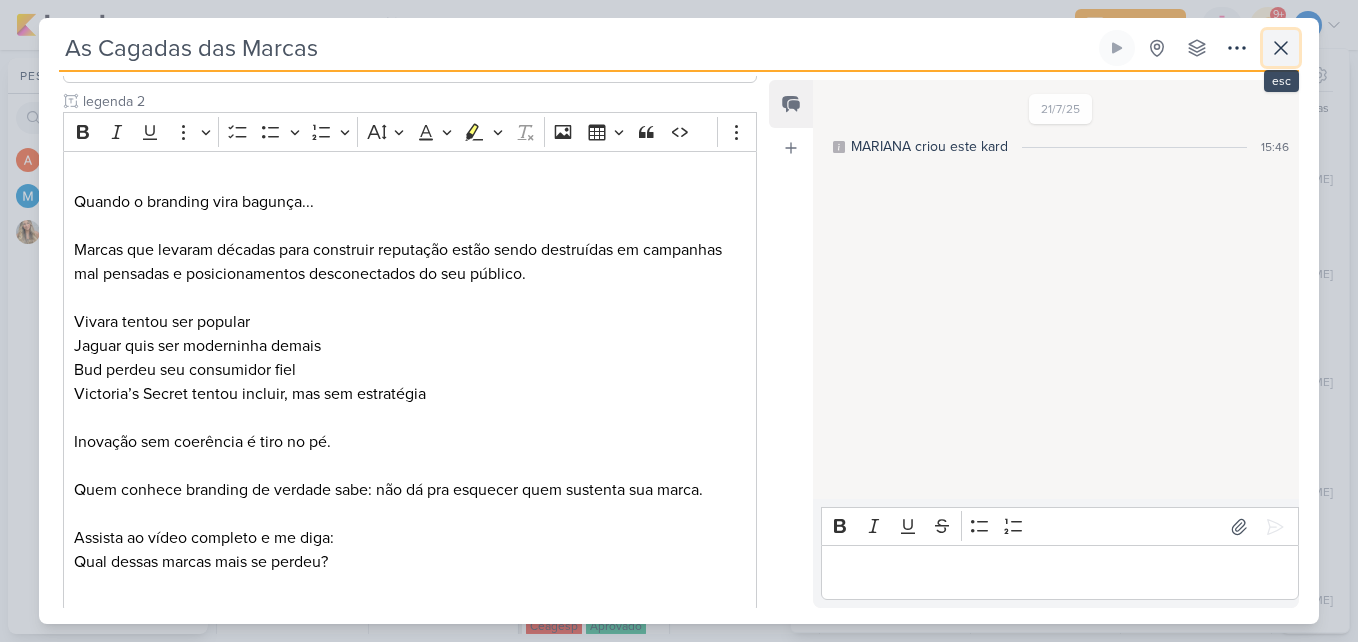 click 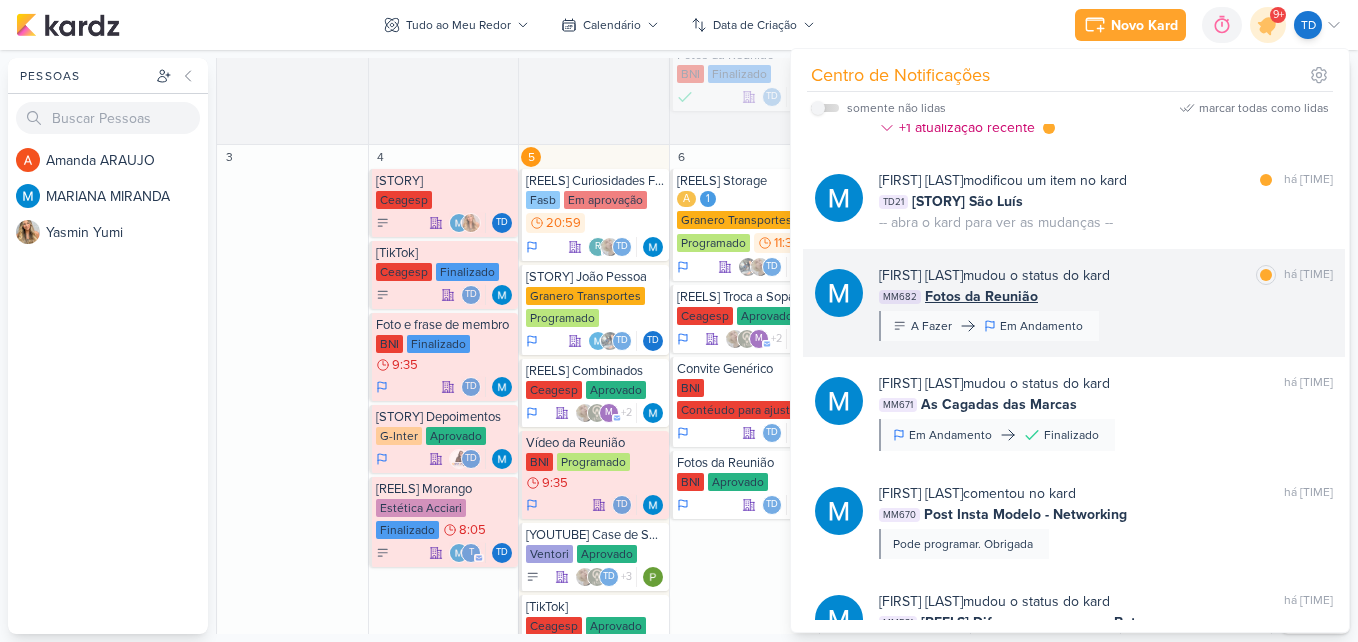 click on "[FIRST] [LAST] mudou o status do kard
marcar como lida
há 4 dias
MM682
Fotos da Reunião
A Fazer
Em Andamento" at bounding box center [1106, 303] 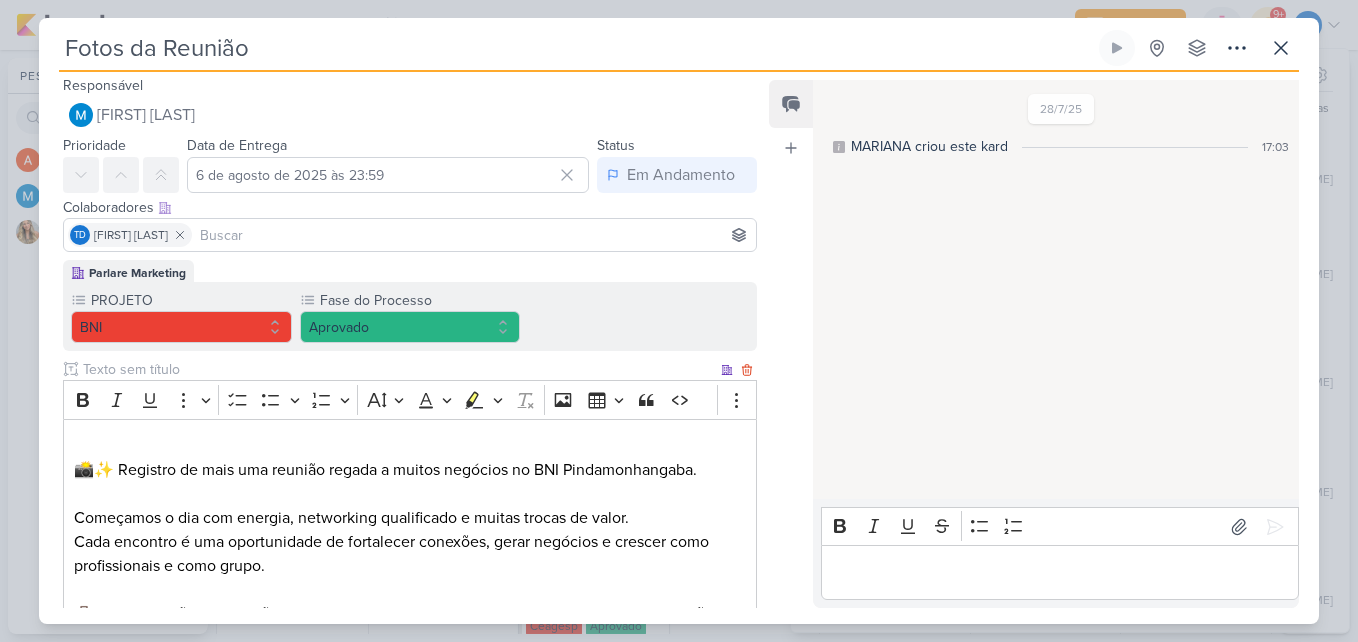 scroll, scrollTop: 0, scrollLeft: 0, axis: both 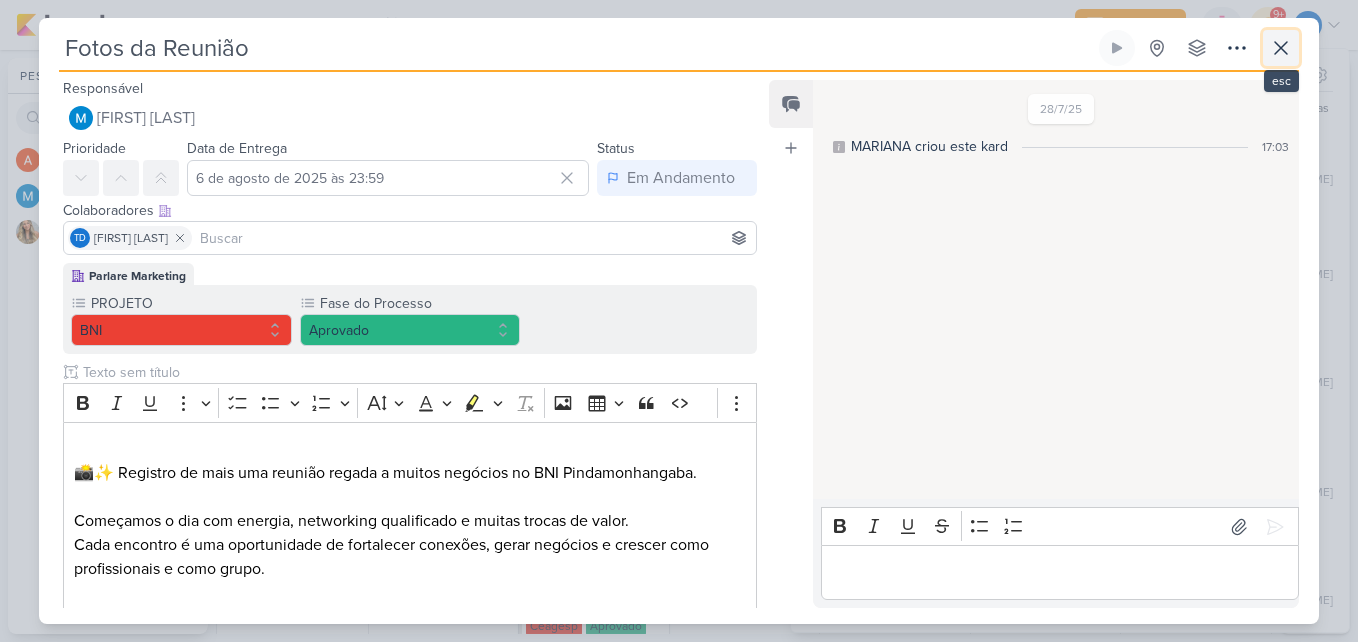 click 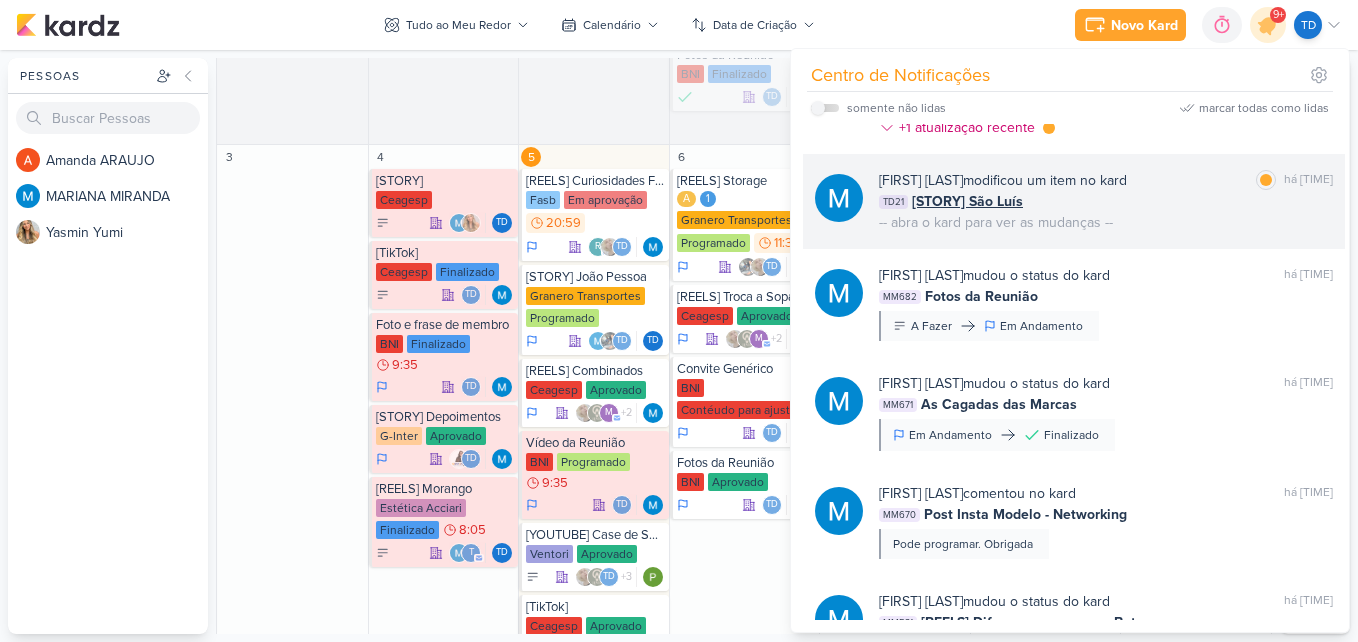 click on "[CODE]
[STORY] São Luís" at bounding box center (1106, 201) 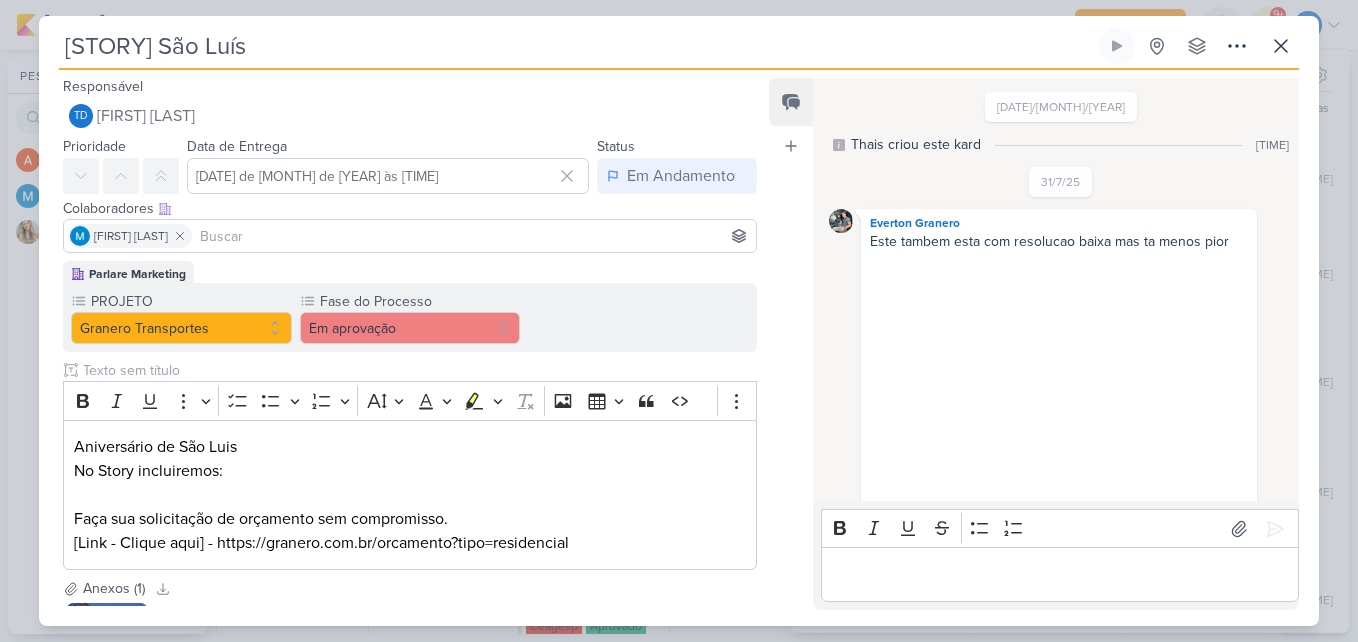 scroll, scrollTop: 425, scrollLeft: 0, axis: vertical 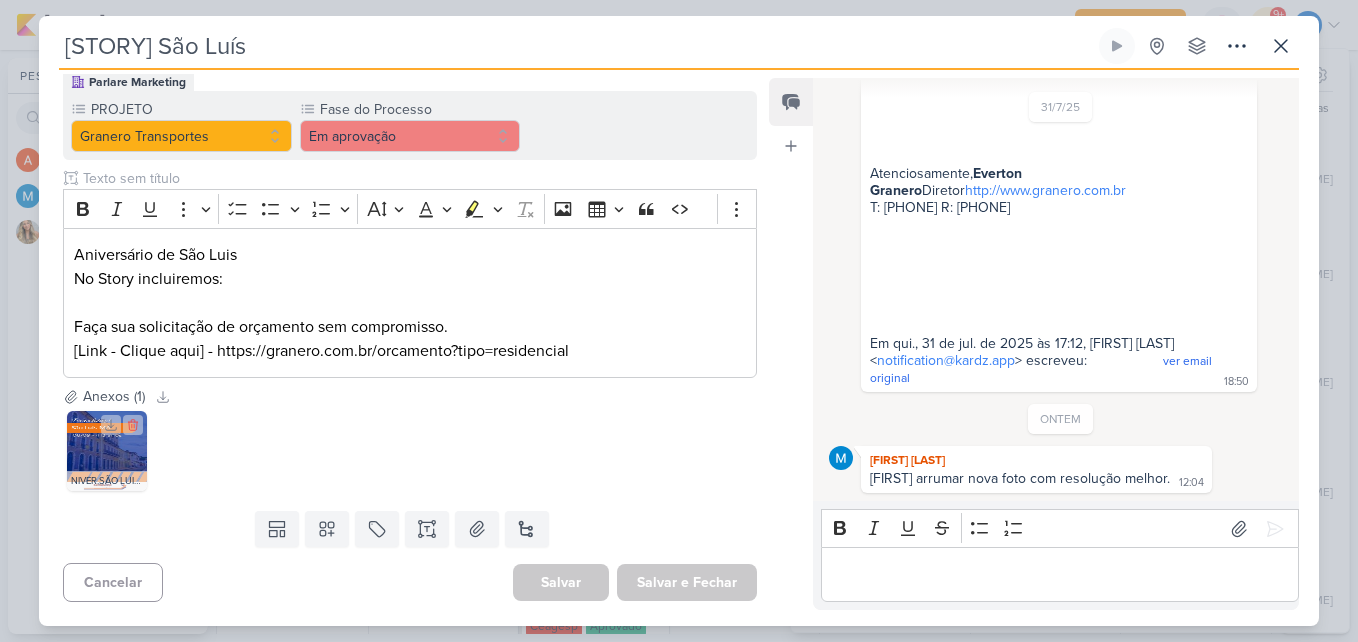 click at bounding box center [107, 451] 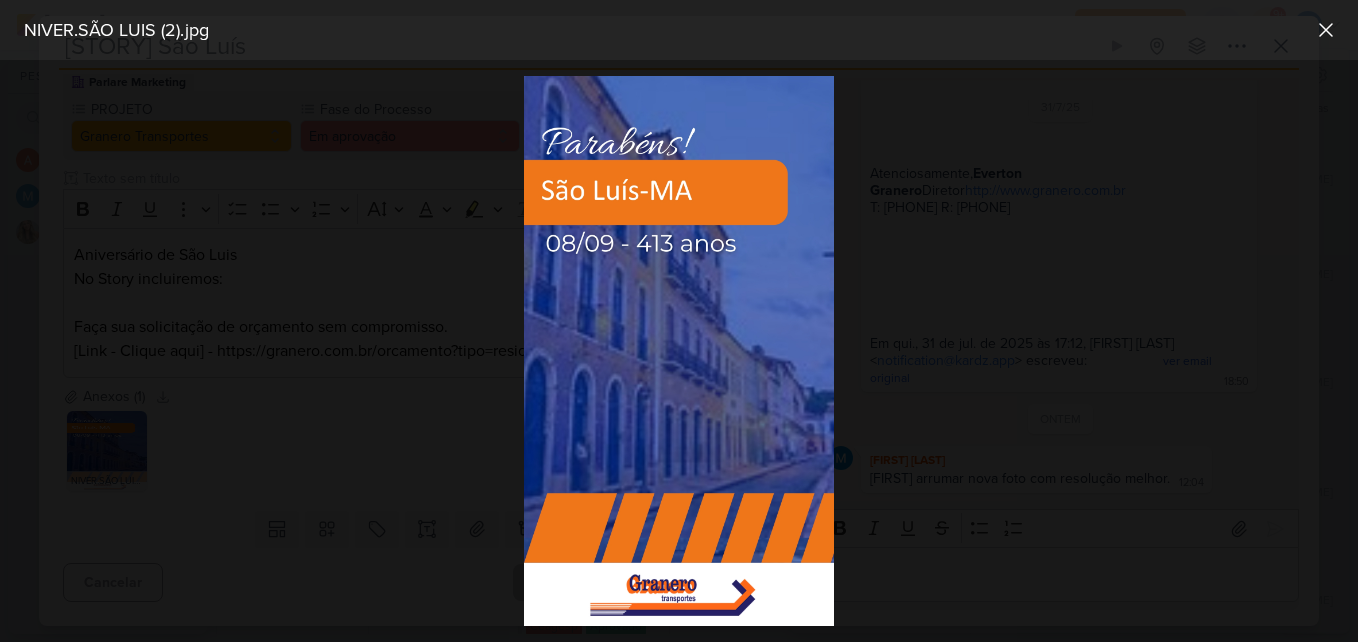 click at bounding box center (679, 351) 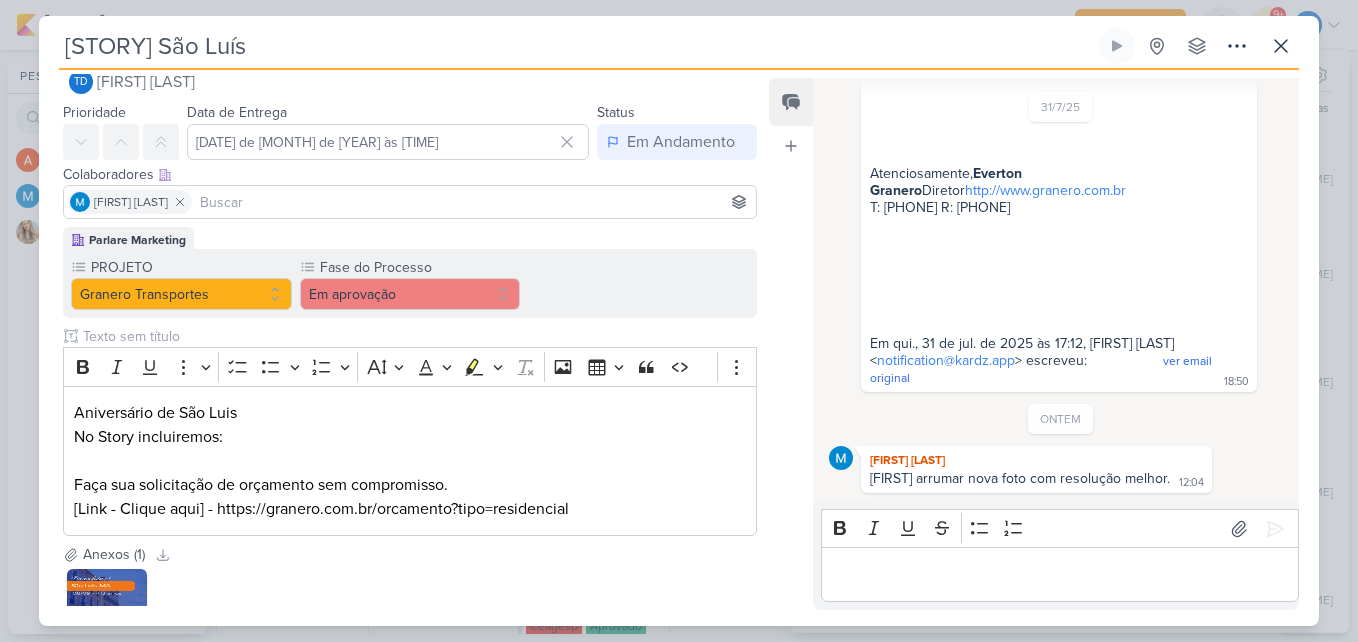 scroll, scrollTop: 33, scrollLeft: 0, axis: vertical 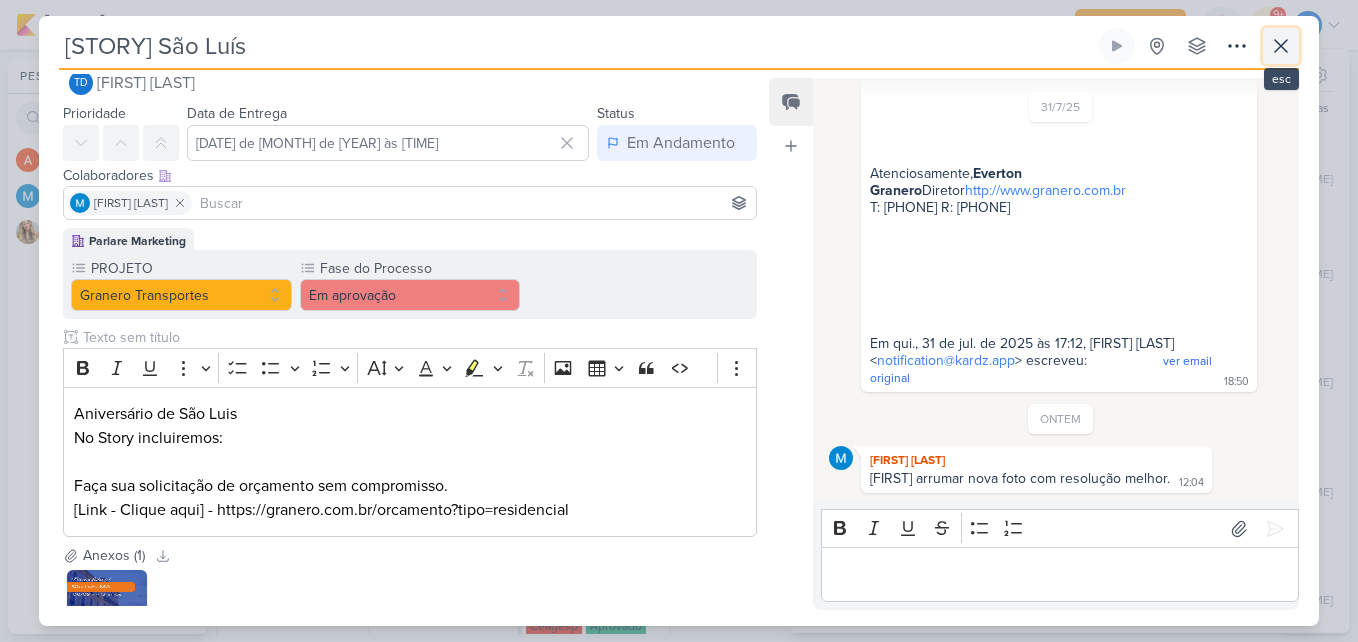 click 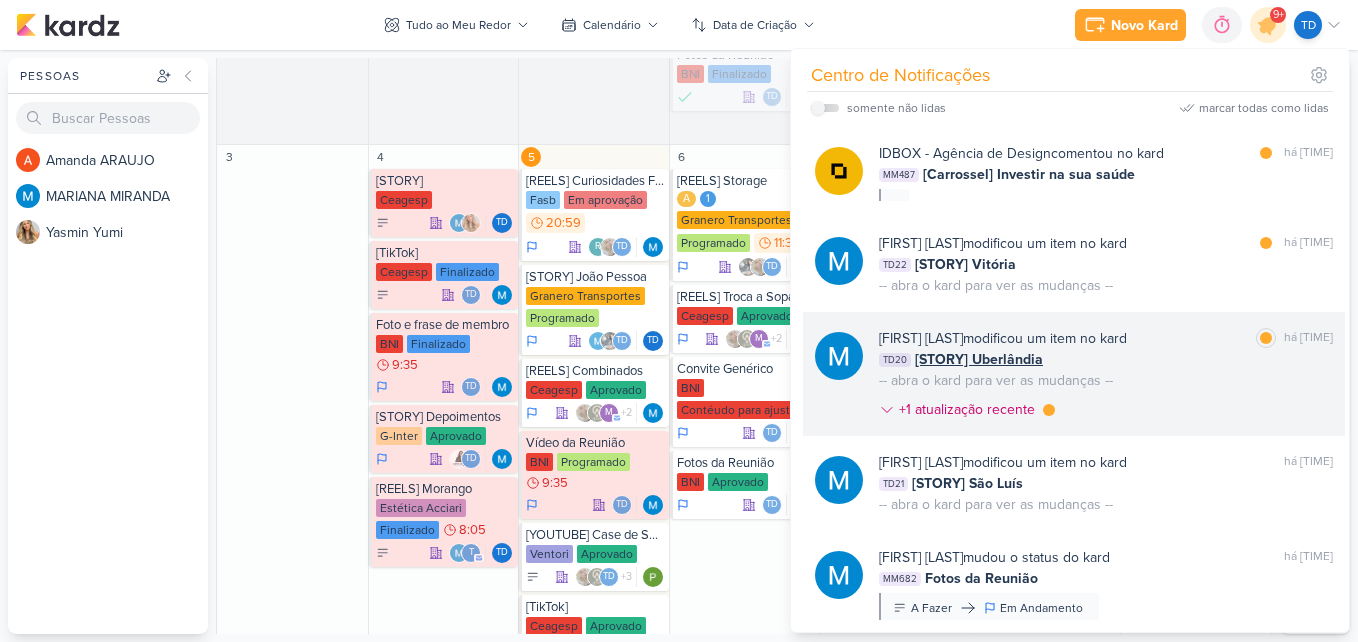 scroll, scrollTop: 3365, scrollLeft: 0, axis: vertical 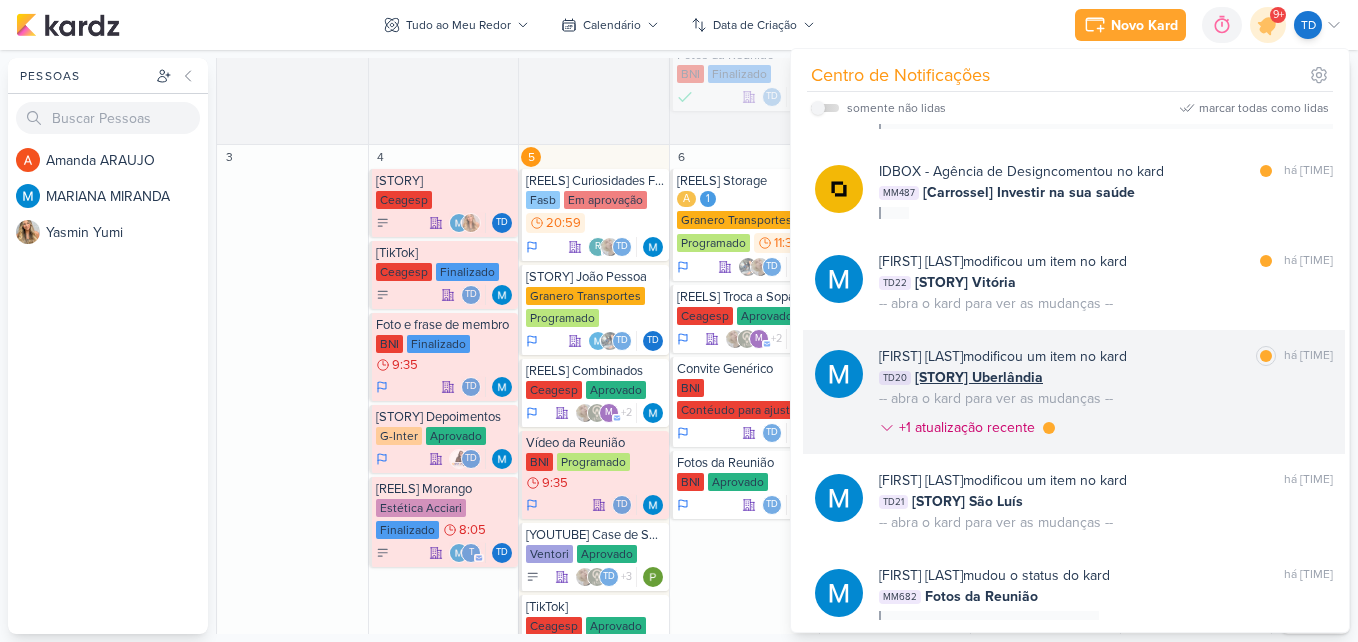 click on "[FIRST] [LAST]  modificou um item no kard
marcar como lida
há [TIME] dias
[CODE]
[STORY] Uberlândia
-- abra o kard para ver as mudanças --
+1 atualização recente" at bounding box center [1106, 396] 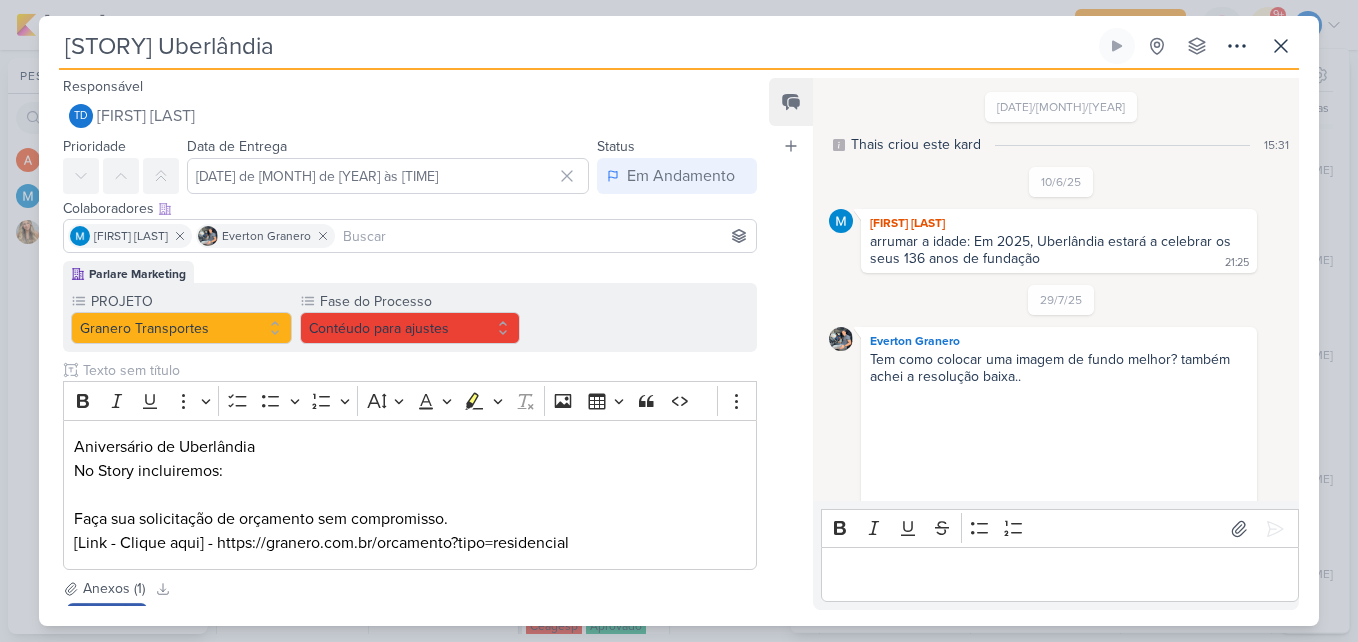 scroll, scrollTop: 568, scrollLeft: 0, axis: vertical 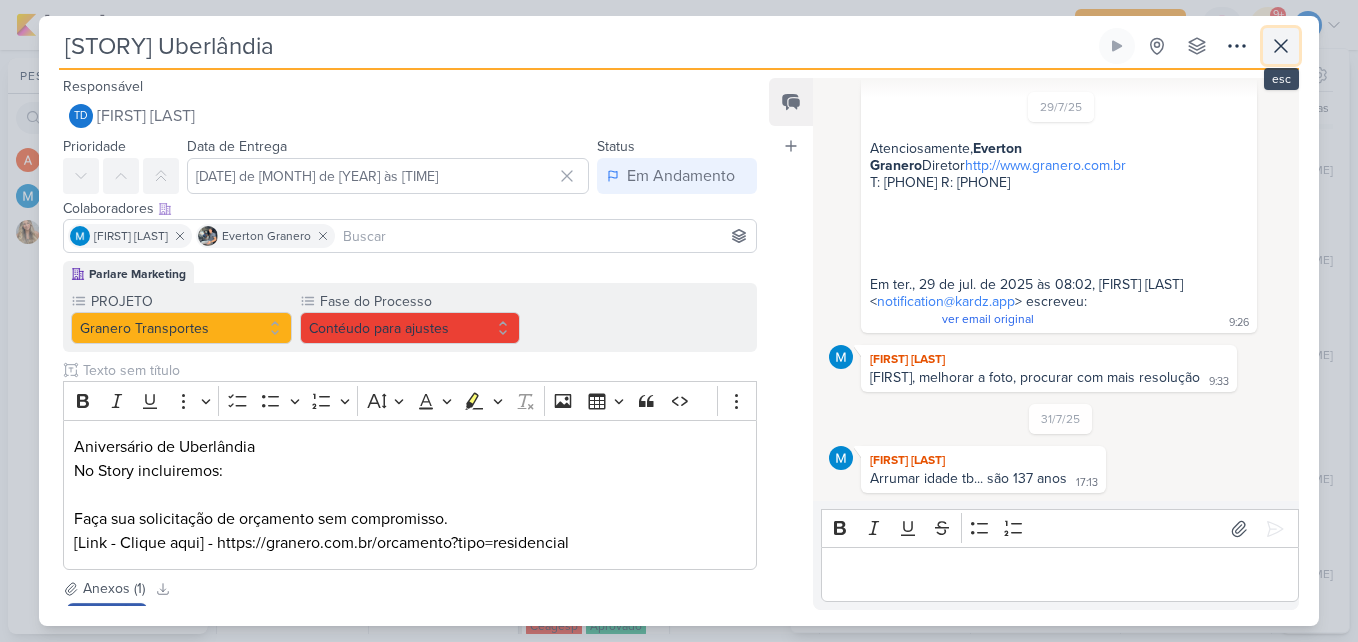 click 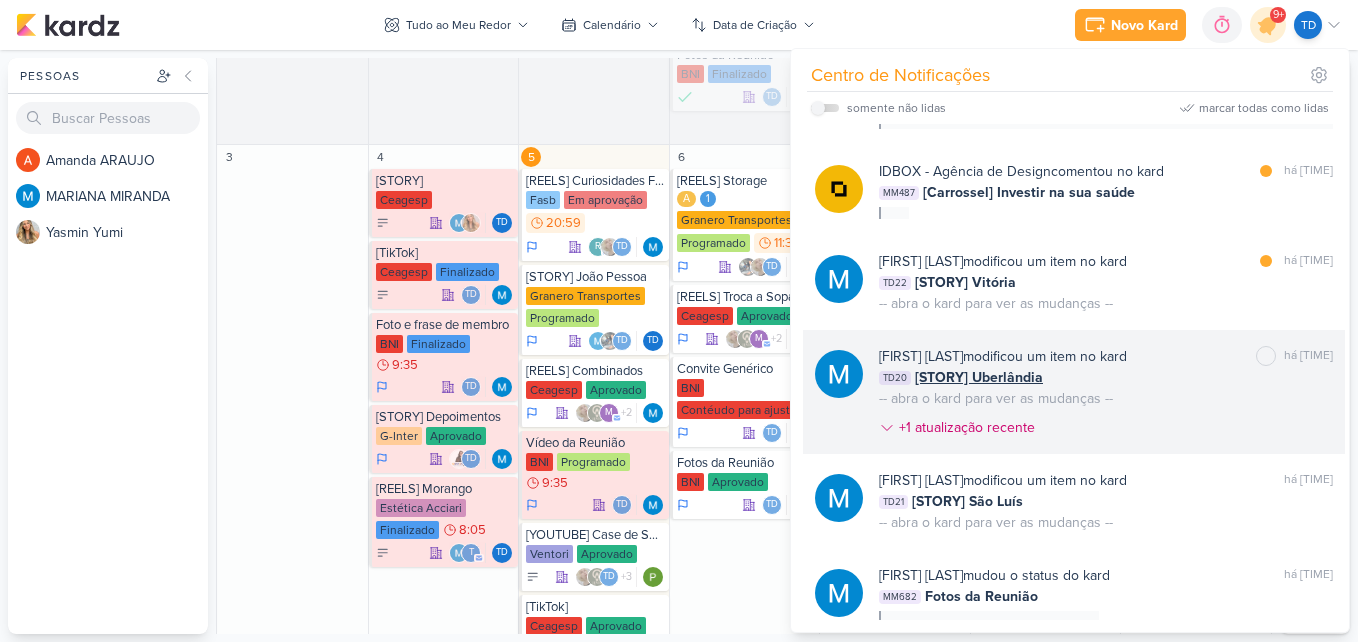 scroll, scrollTop: 3265, scrollLeft: 0, axis: vertical 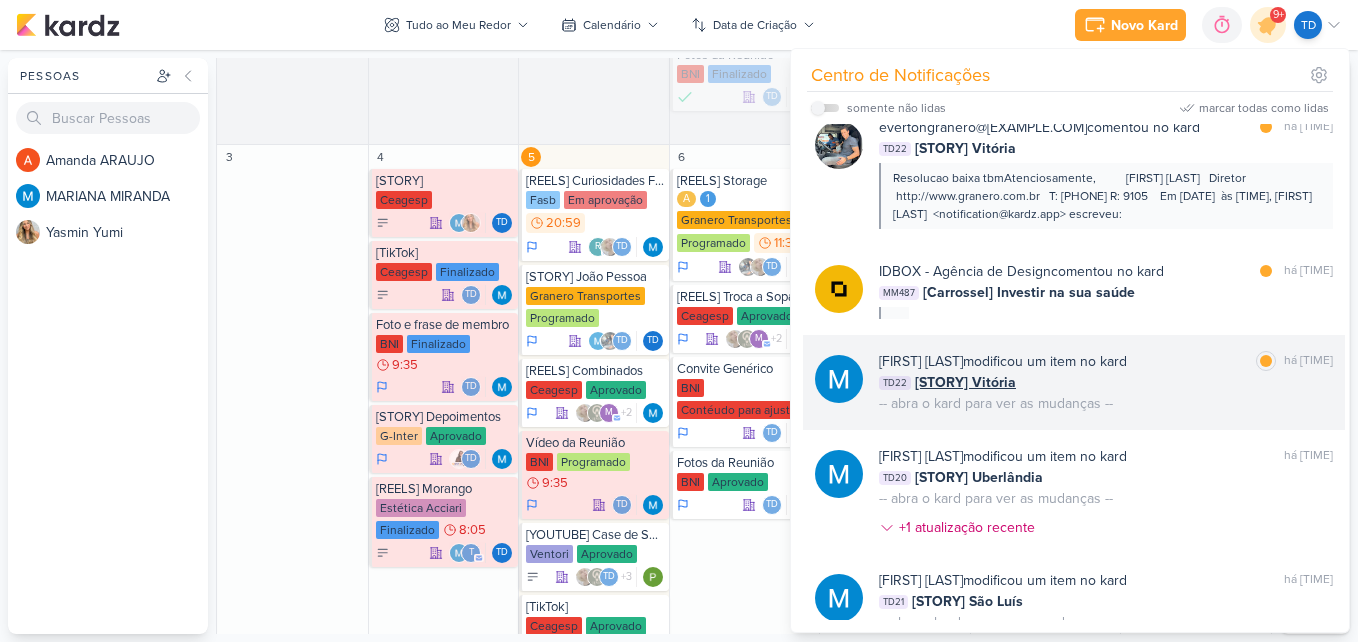 click on "[CODE]
[STORY] Vitória" at bounding box center [1106, 382] 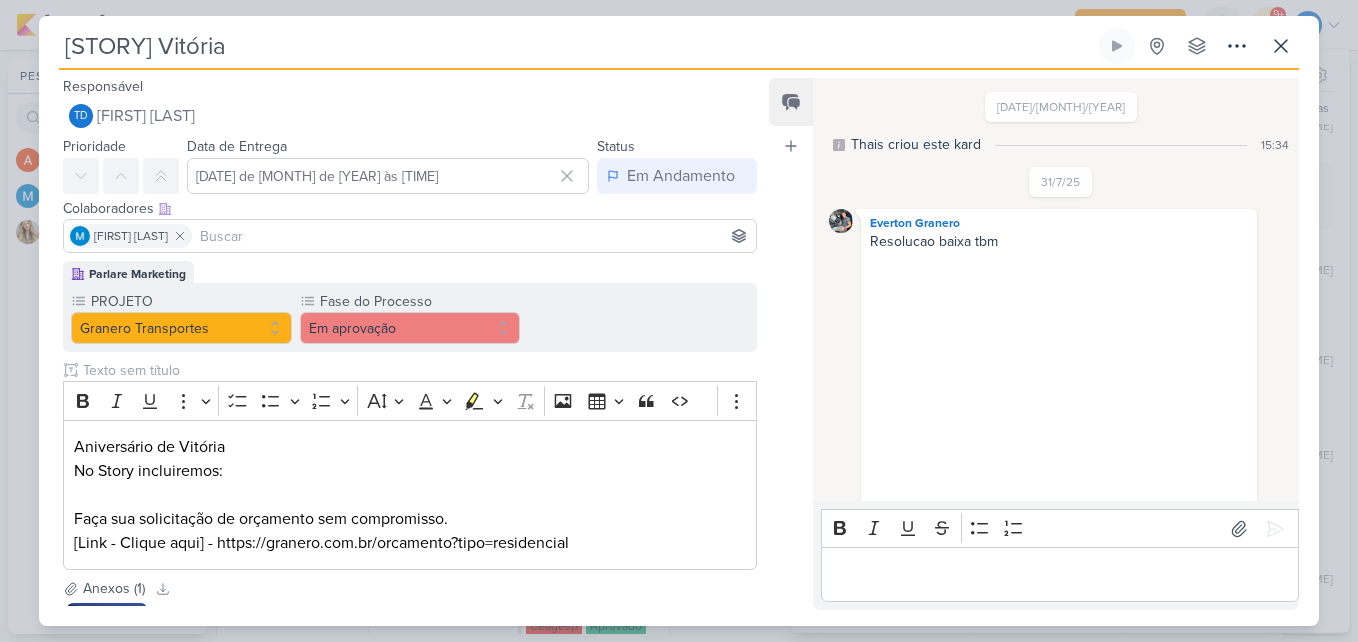 scroll, scrollTop: 408, scrollLeft: 0, axis: vertical 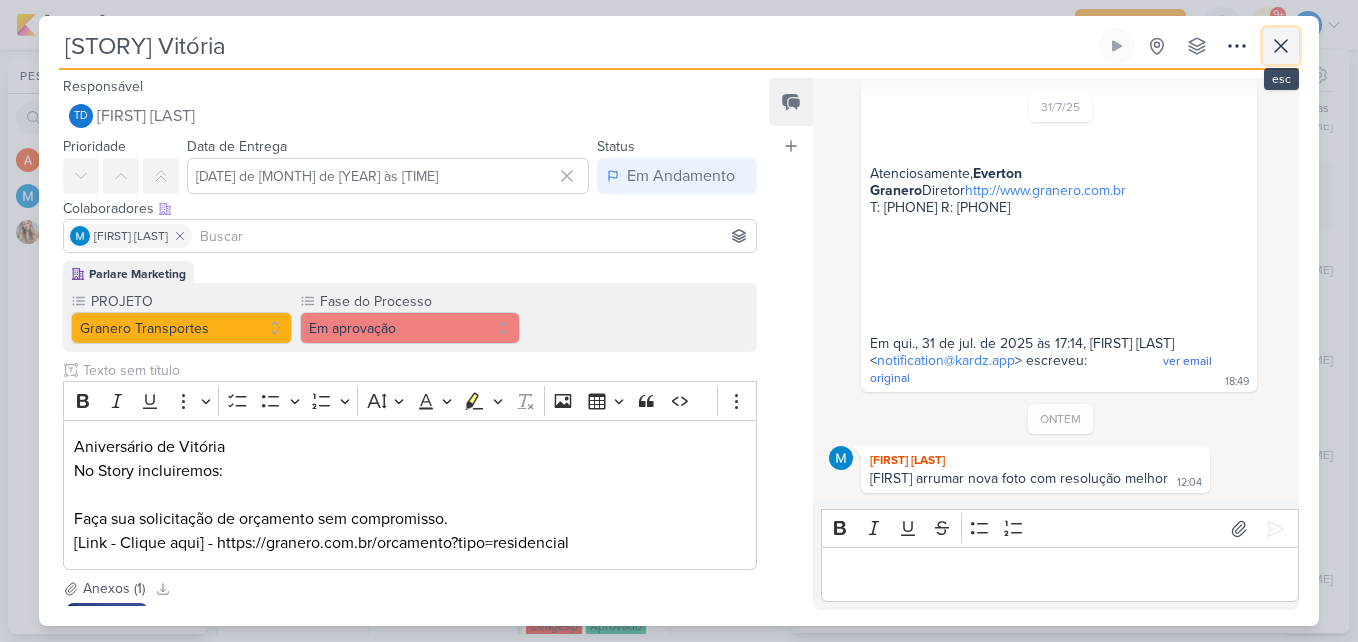 click at bounding box center [1281, 46] 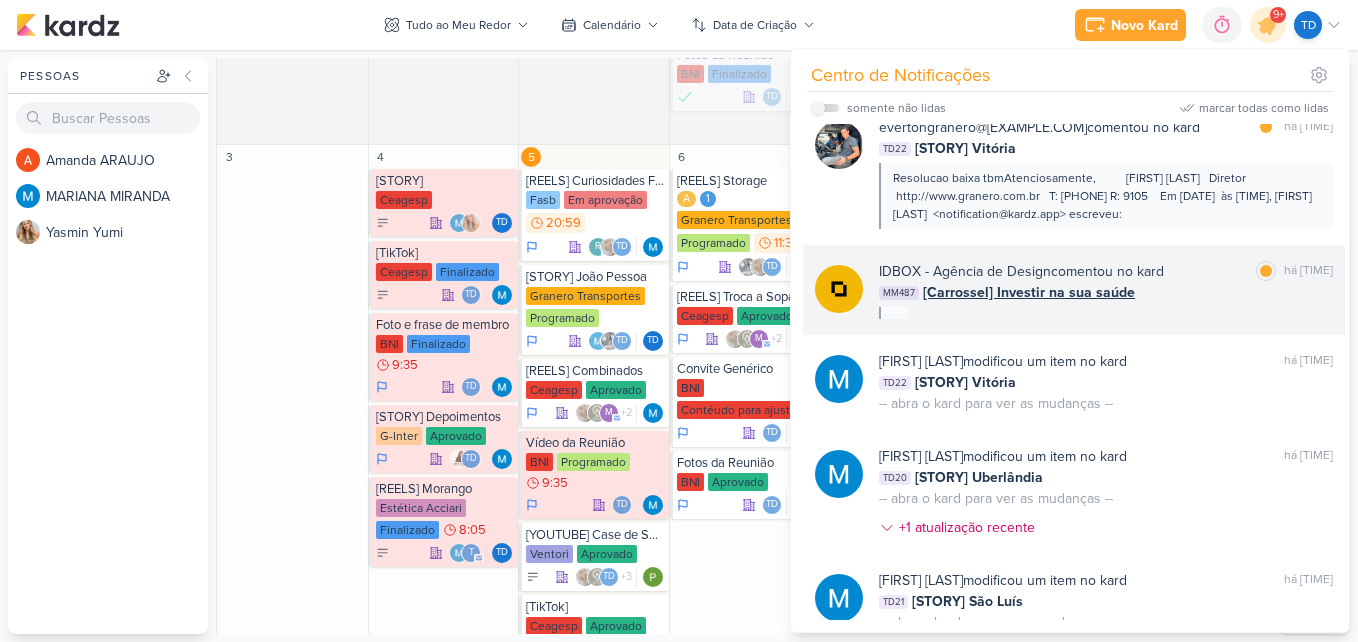 click on "IDBOX - Agência de Design  comentou no kard
marcar como lida
há 4 dias
MM487
[Carrossel] Investir na sua saúde" at bounding box center (1106, 290) 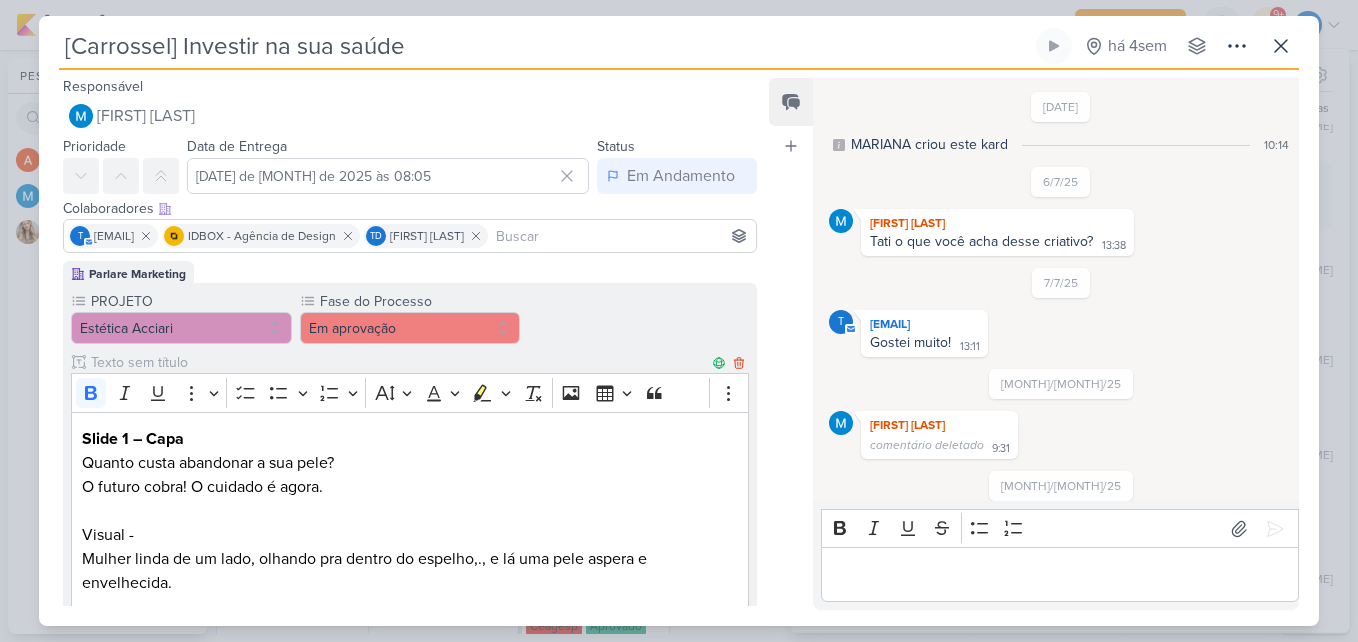 scroll, scrollTop: 498, scrollLeft: 0, axis: vertical 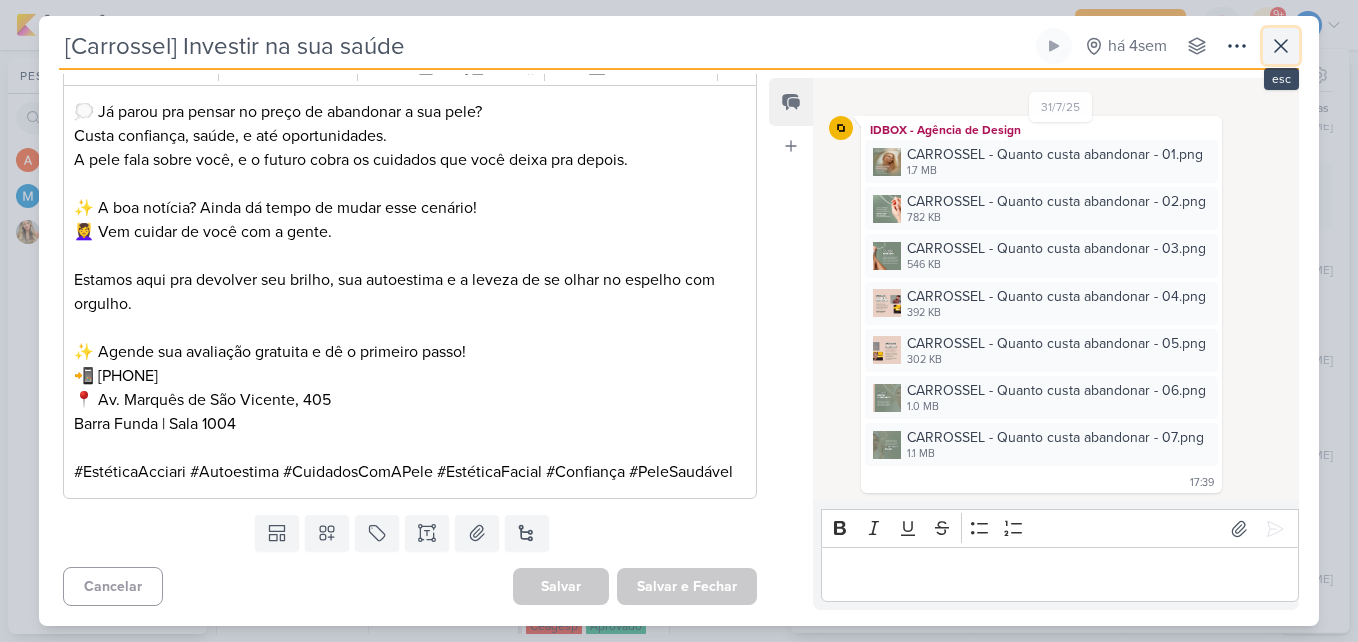 click 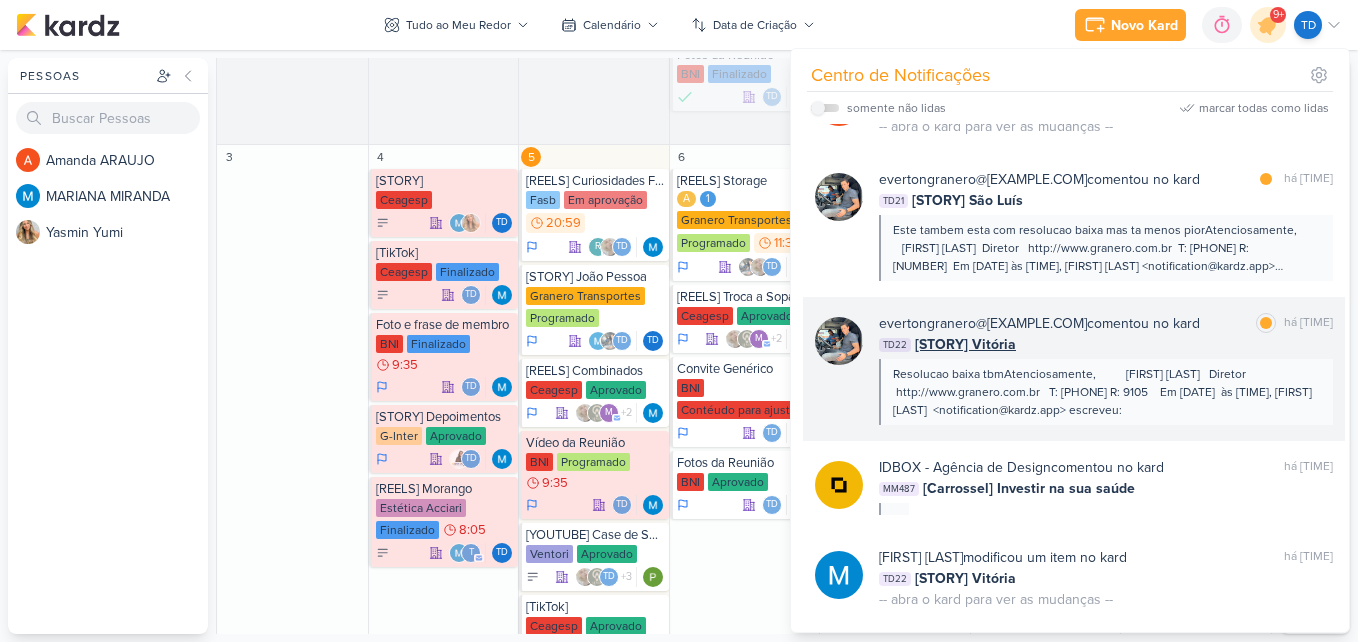 scroll, scrollTop: 3065, scrollLeft: 0, axis: vertical 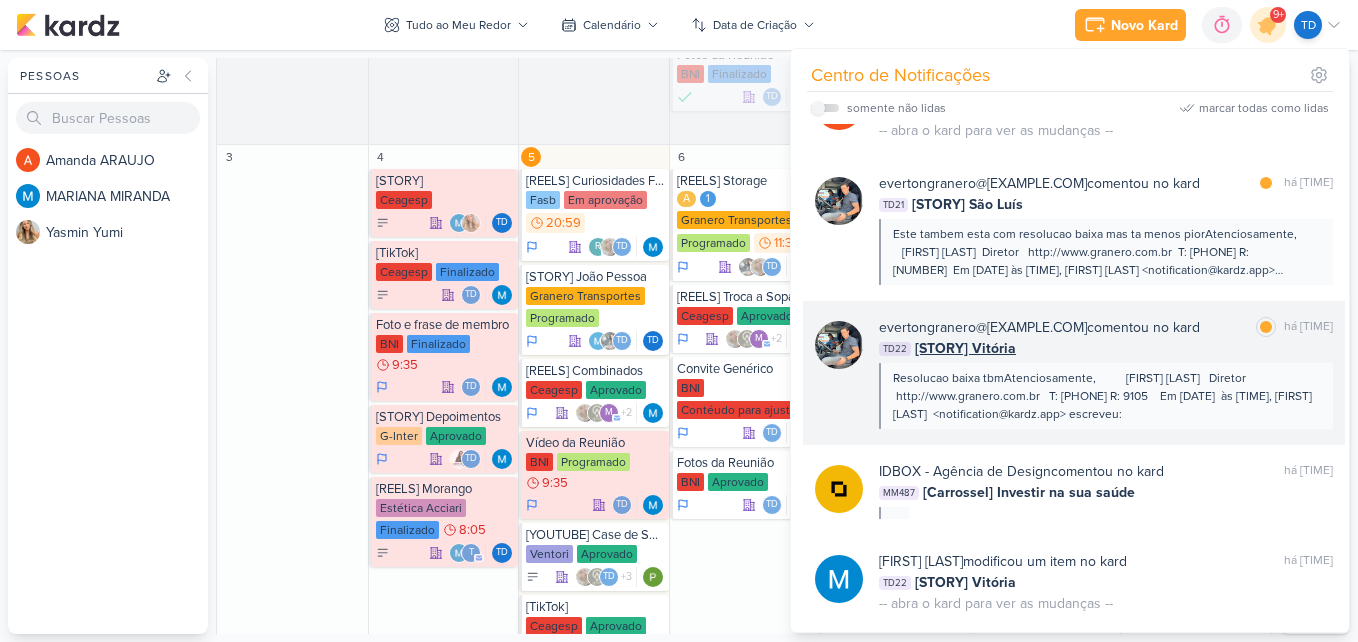 click on "[CODE]
[STORY] Vitória" at bounding box center [1106, 348] 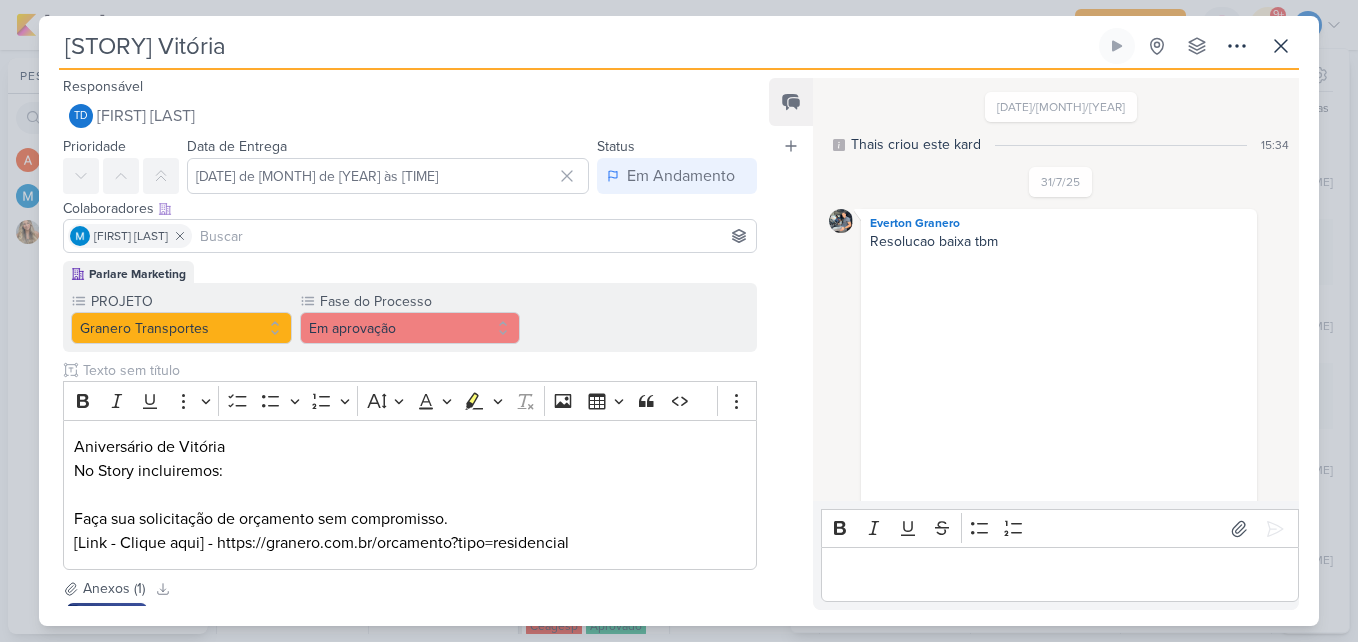 scroll, scrollTop: 408, scrollLeft: 0, axis: vertical 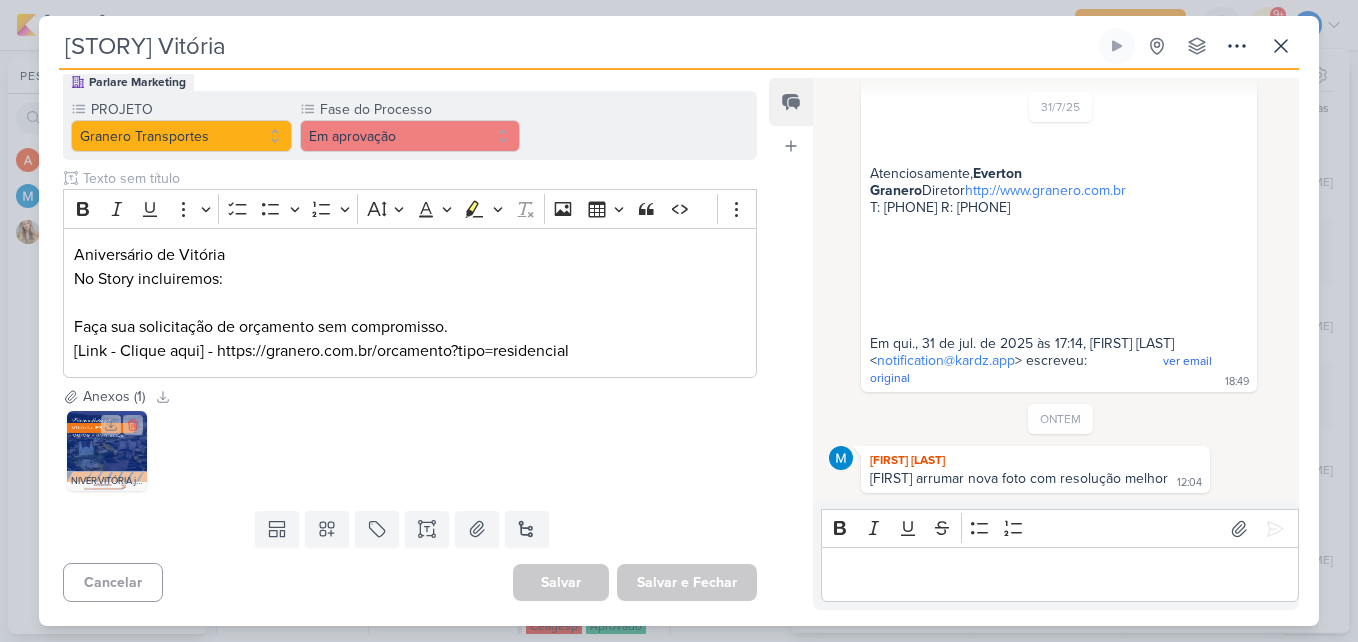 click at bounding box center [107, 451] 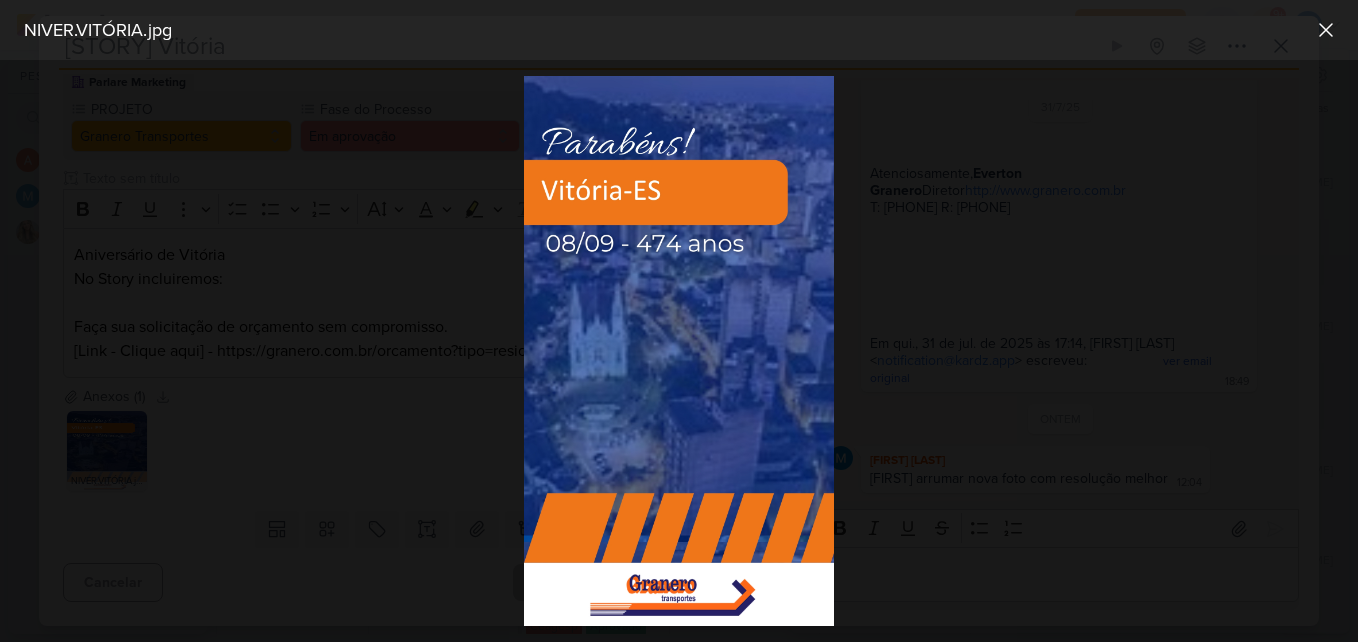 click at bounding box center (679, 351) 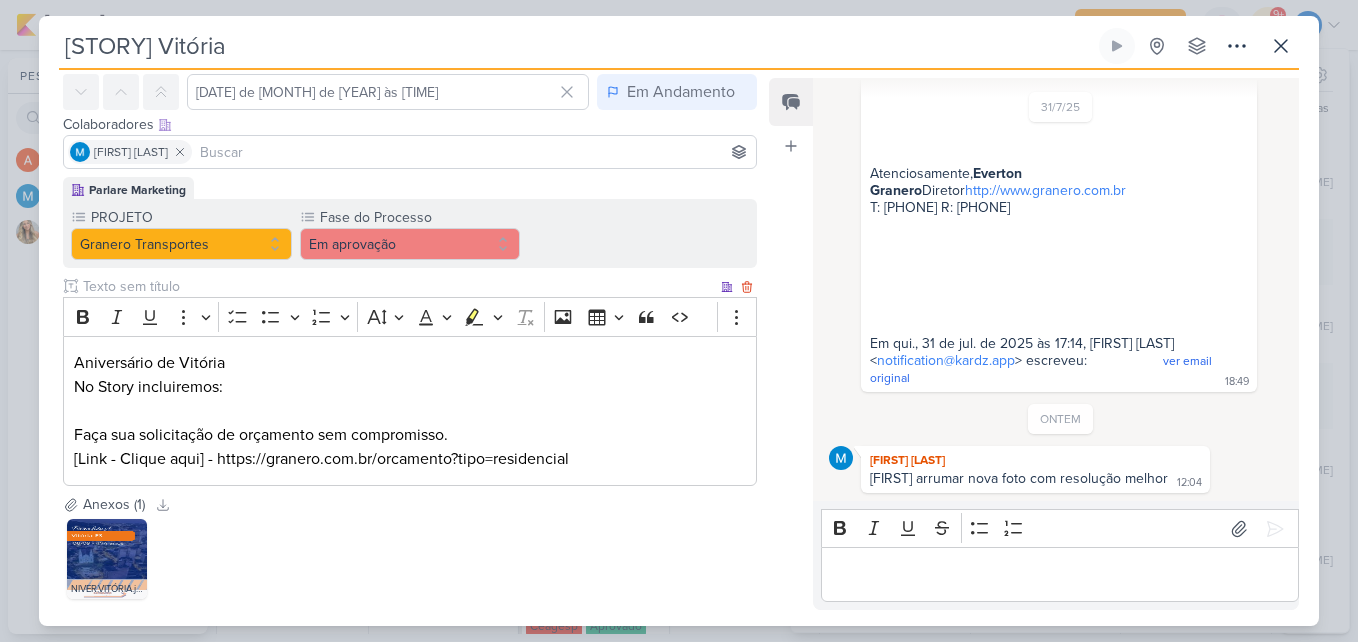 scroll, scrollTop: 192, scrollLeft: 0, axis: vertical 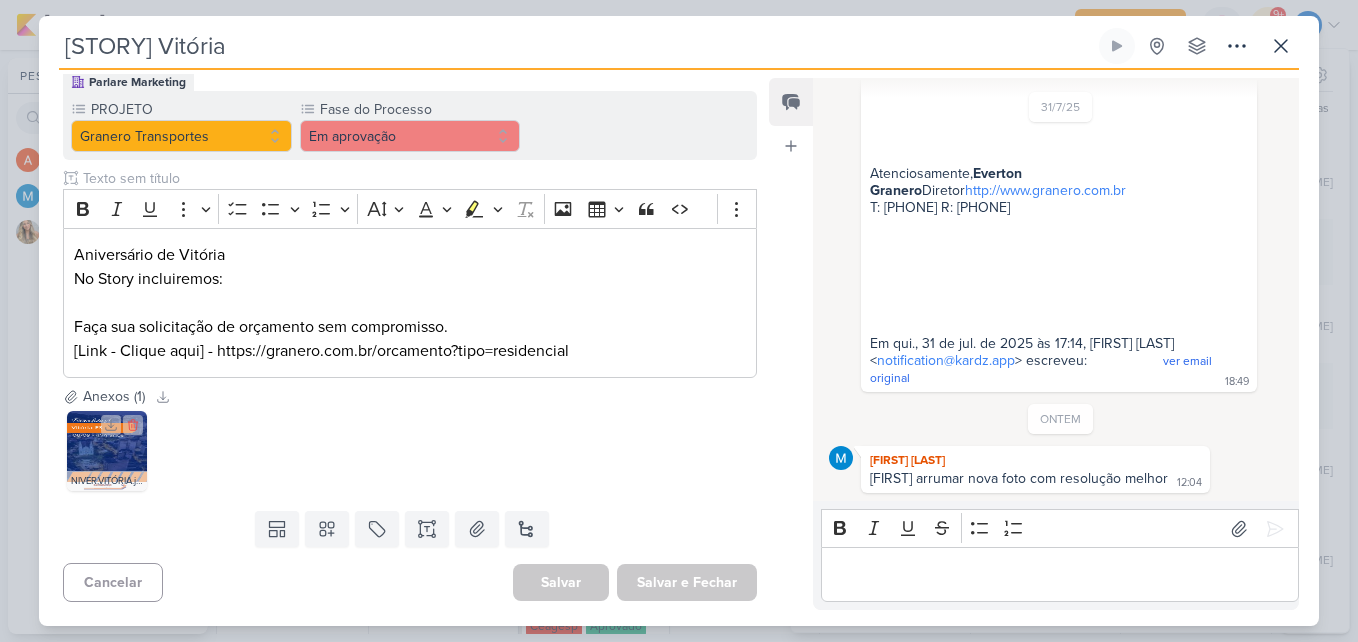 click at bounding box center [107, 451] 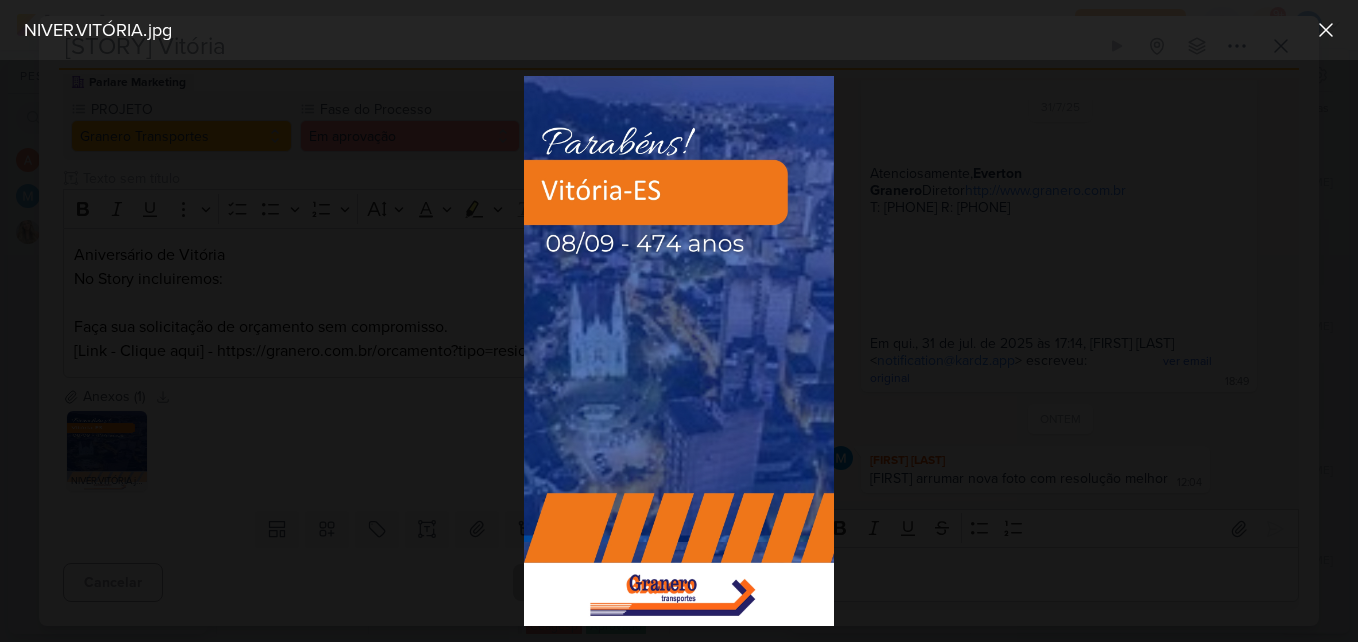 click at bounding box center [678, 351] 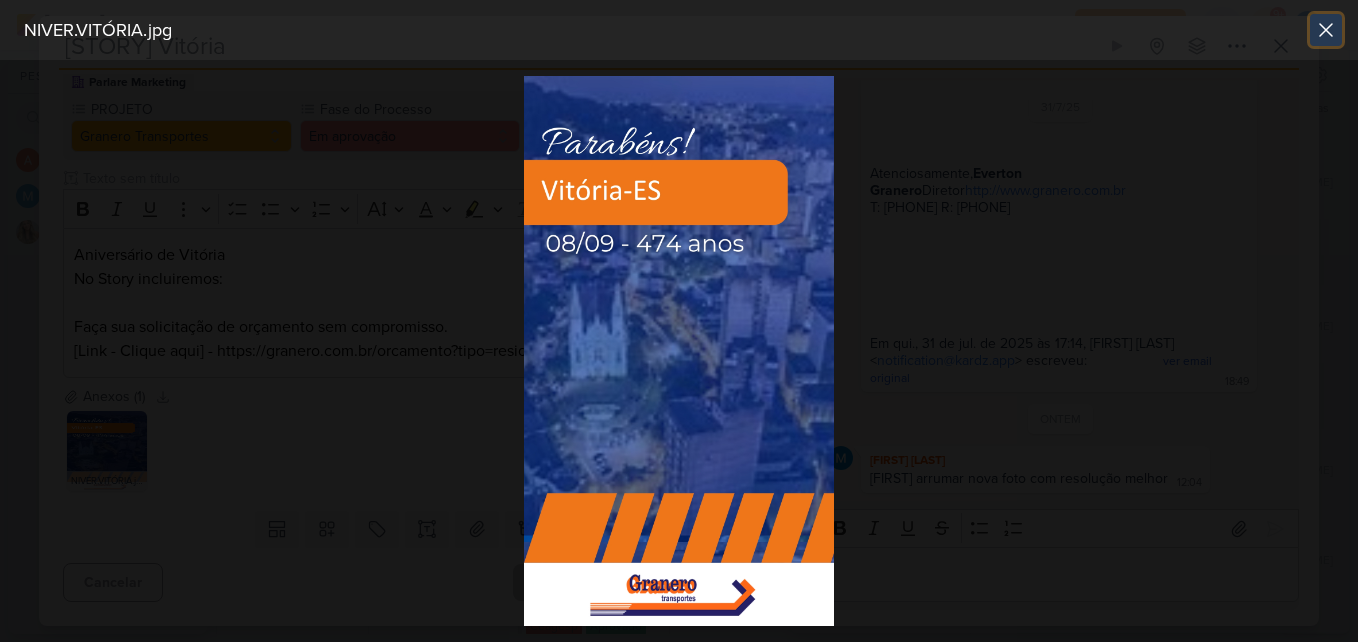 click 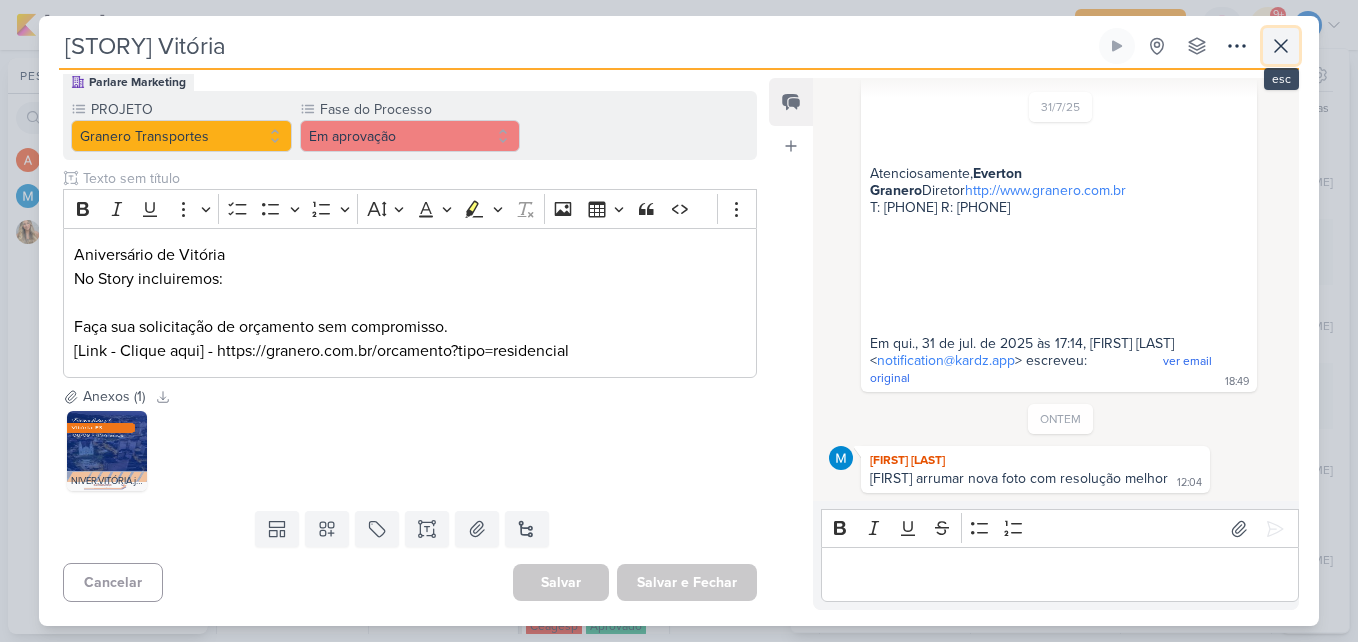 click 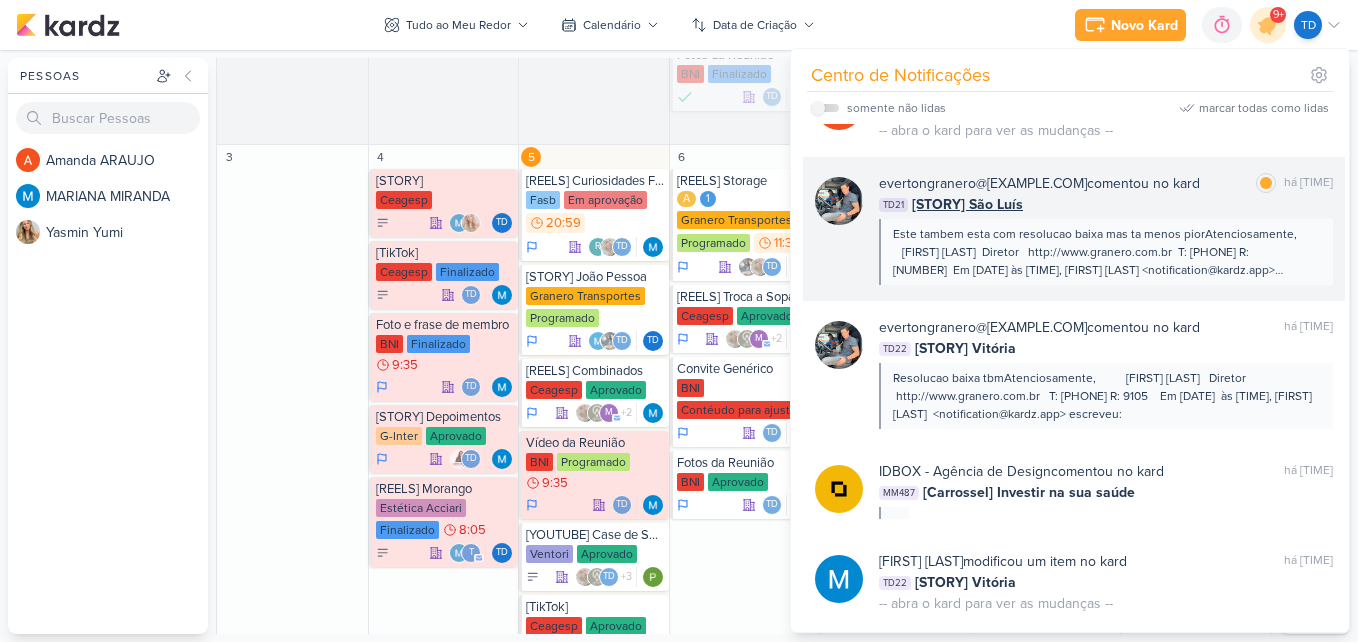 scroll, scrollTop: 2965, scrollLeft: 0, axis: vertical 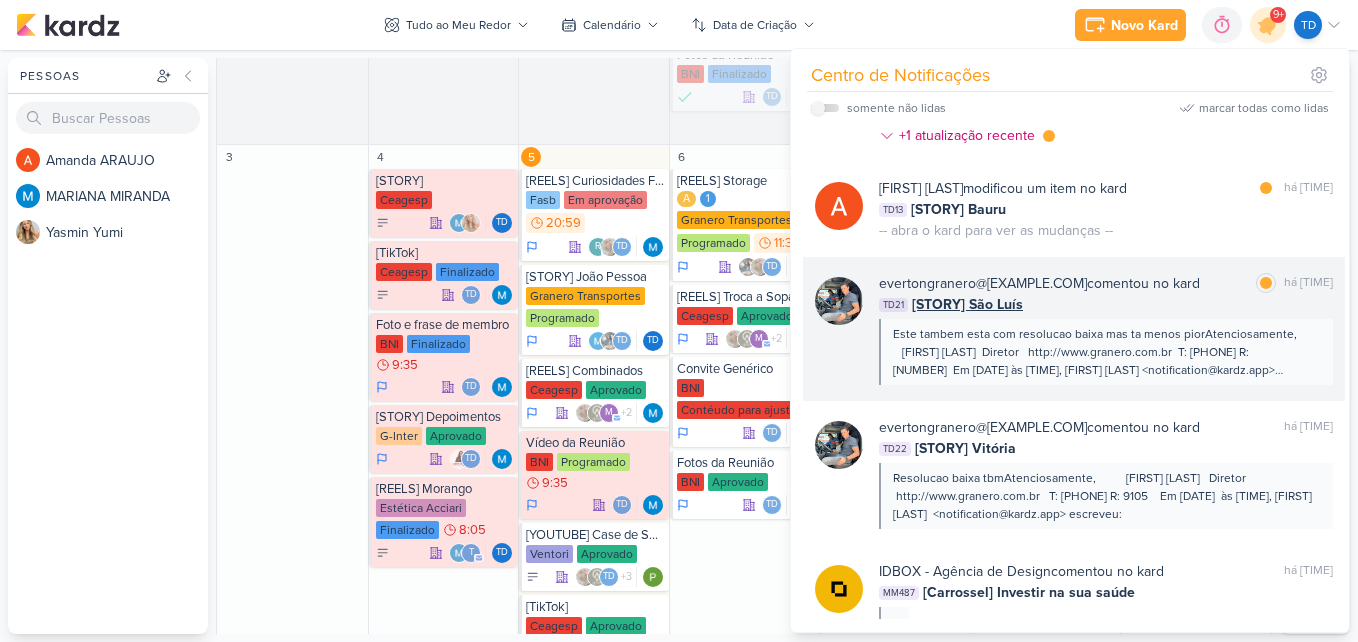 click on "[EMAIL]  comentou no kard
marcar como lida
há [TIME] dias" at bounding box center [1106, 283] 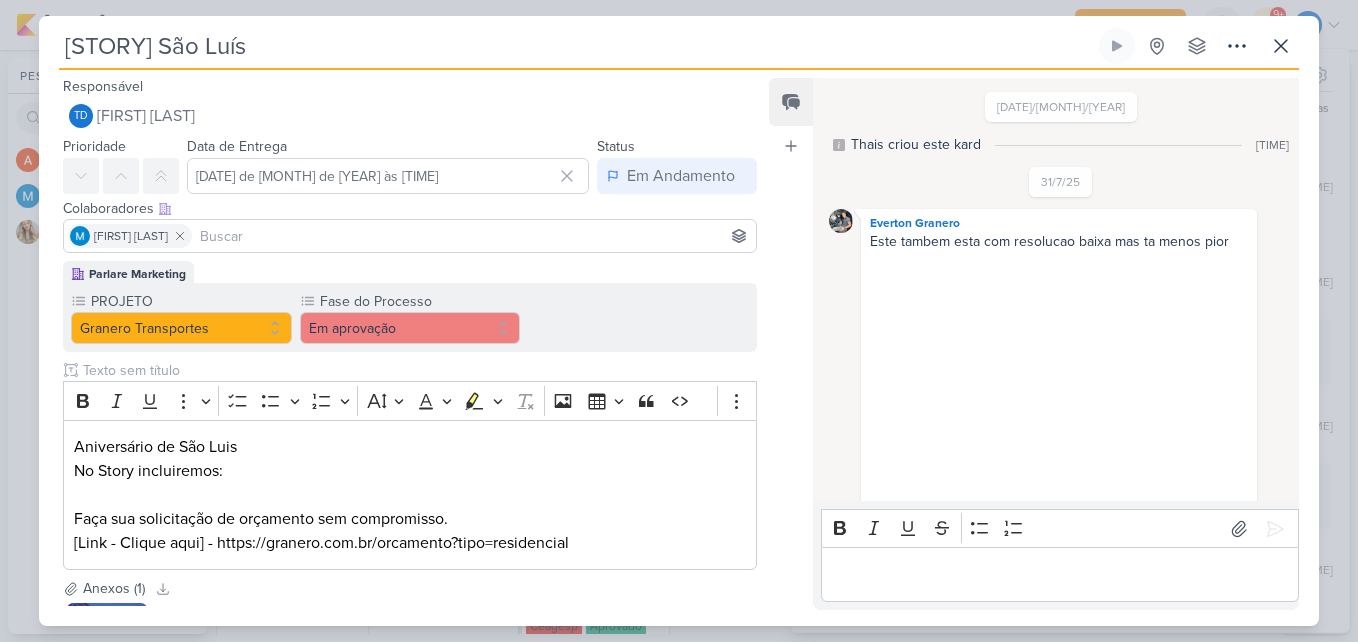 scroll, scrollTop: 425, scrollLeft: 0, axis: vertical 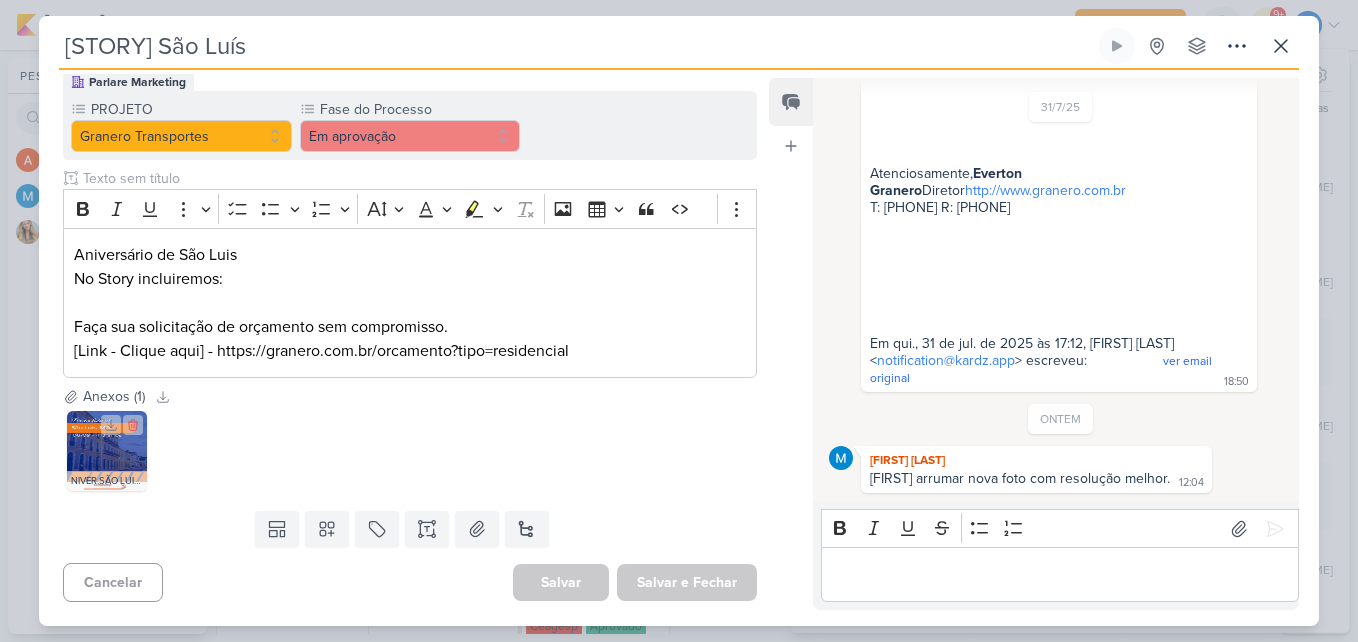 click at bounding box center (107, 451) 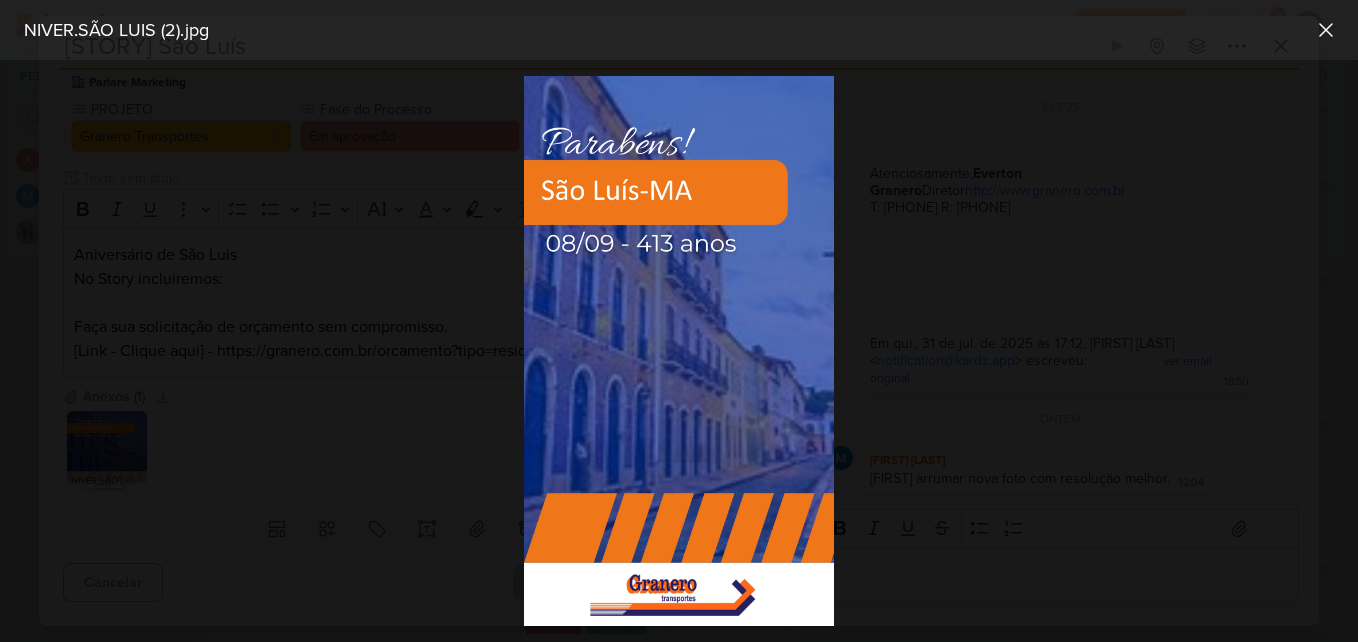 click at bounding box center [679, 351] 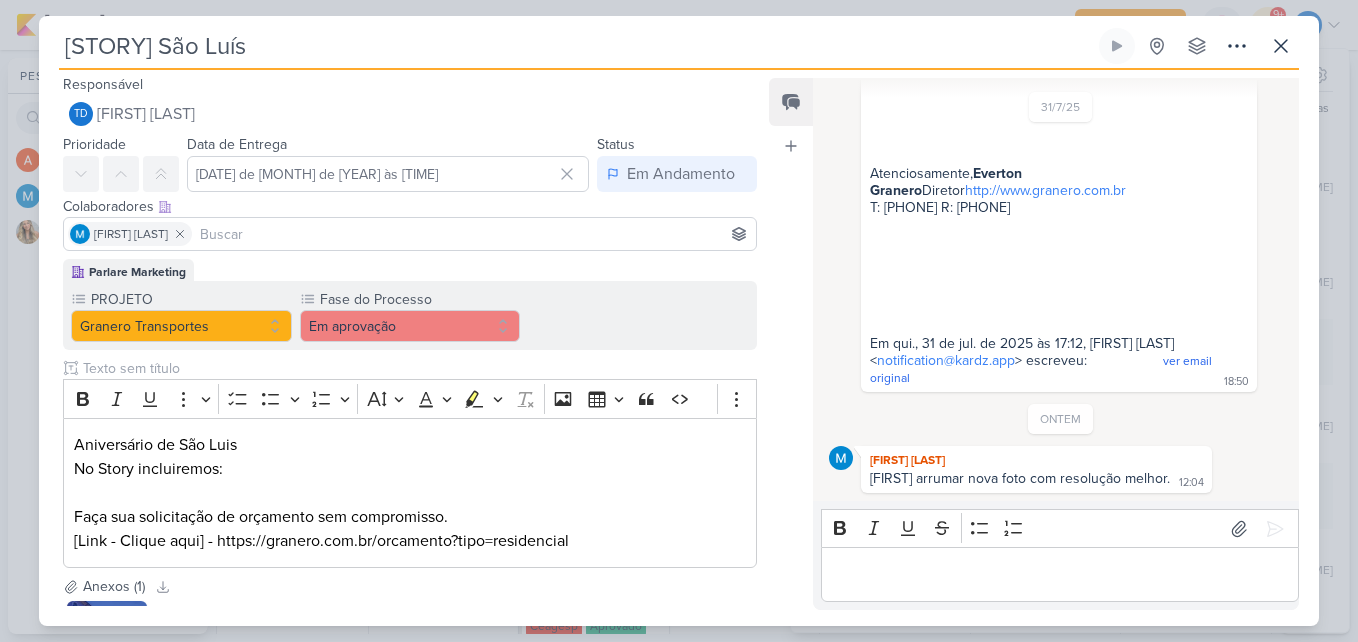 scroll, scrollTop: 0, scrollLeft: 0, axis: both 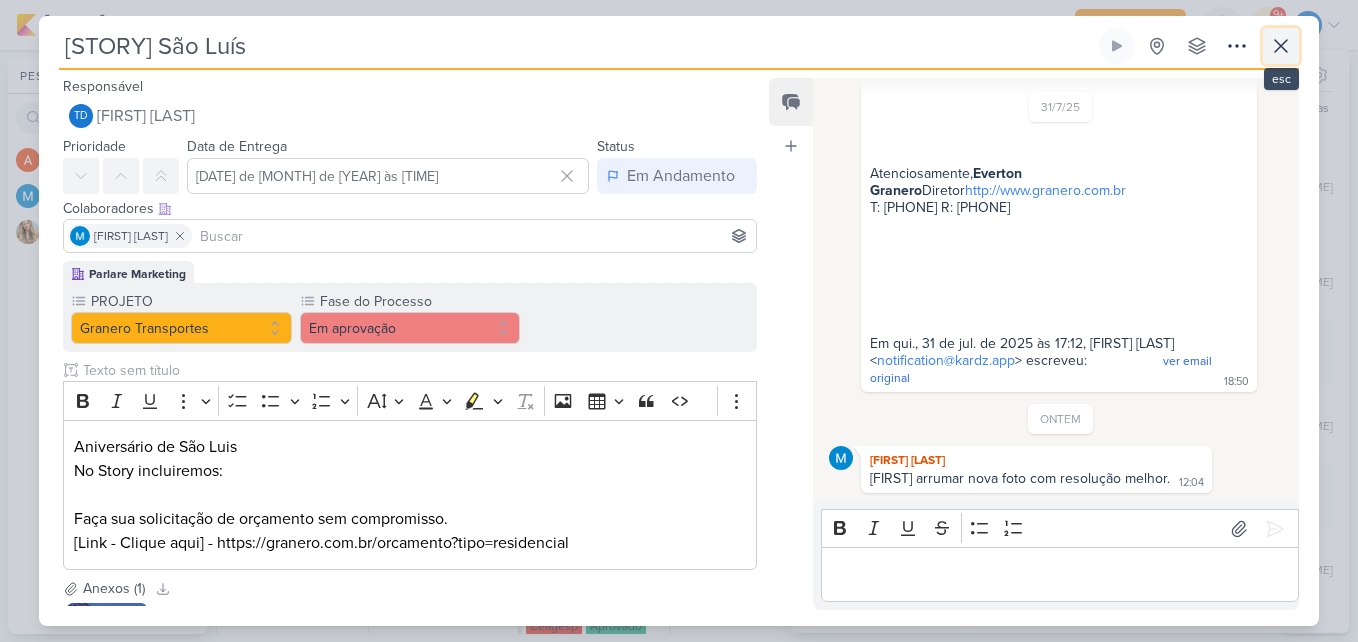 click at bounding box center (1281, 46) 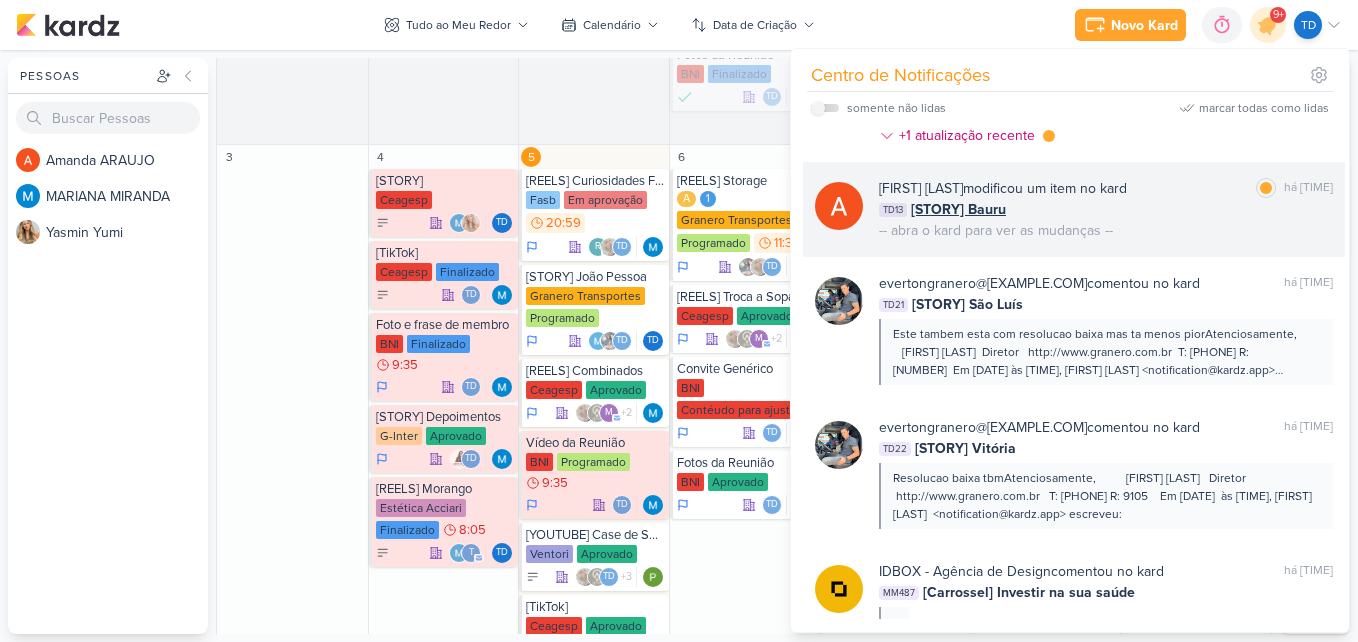 click on "[CODE]
[STORY] Bauru" at bounding box center [1106, 209] 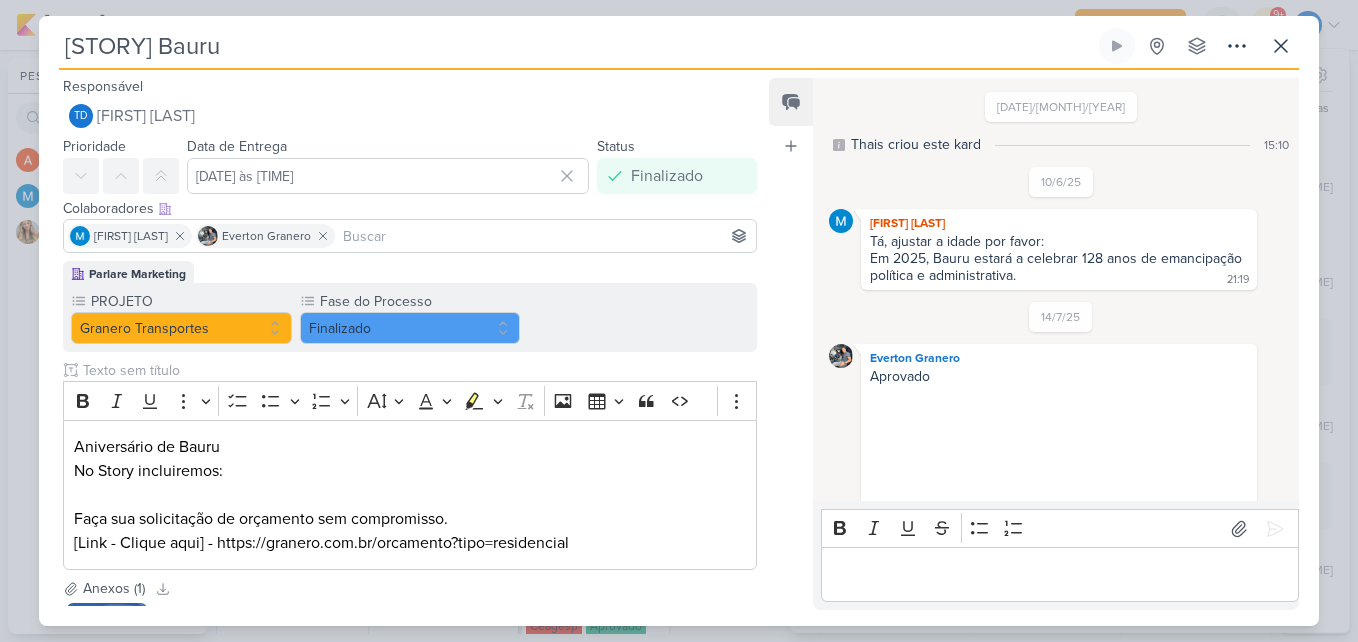 scroll, scrollTop: 442, scrollLeft: 0, axis: vertical 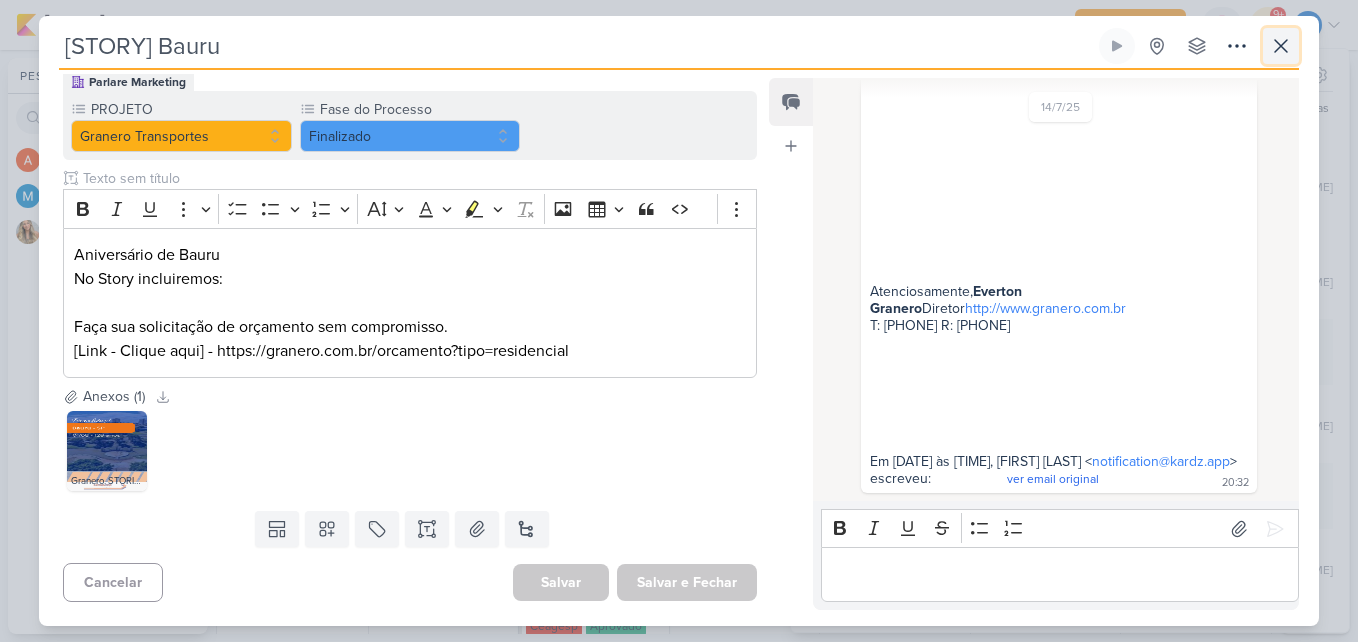 click 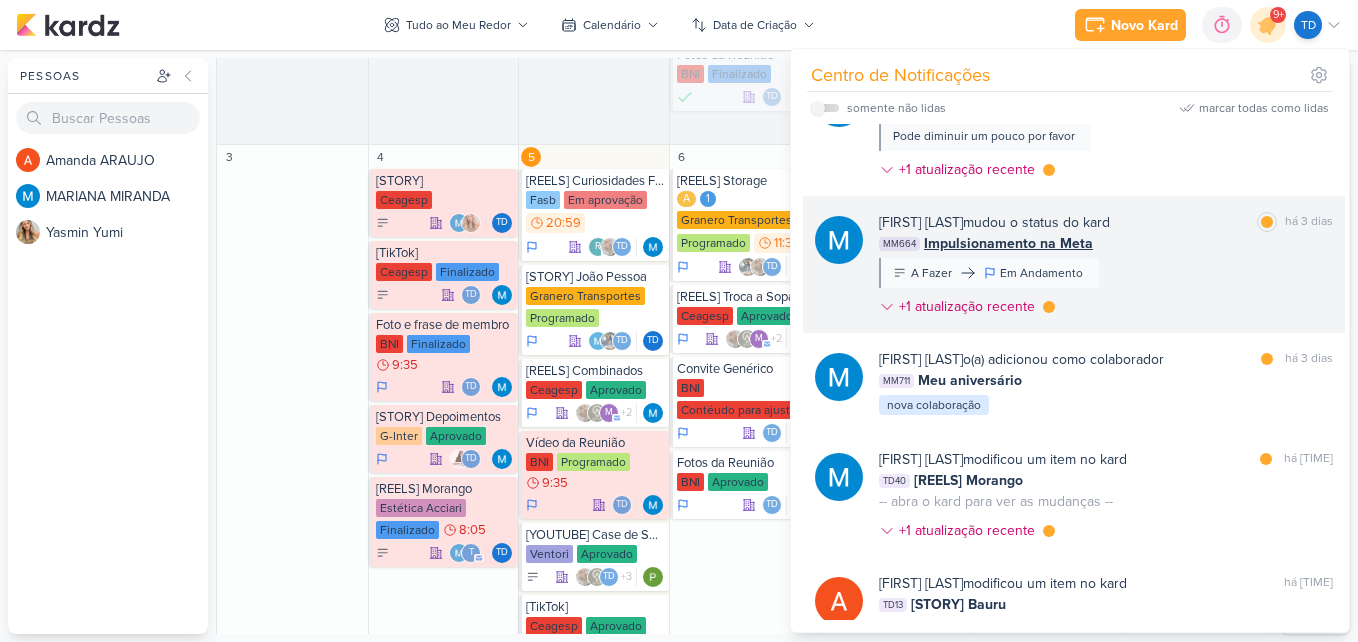 scroll, scrollTop: 2665, scrollLeft: 0, axis: vertical 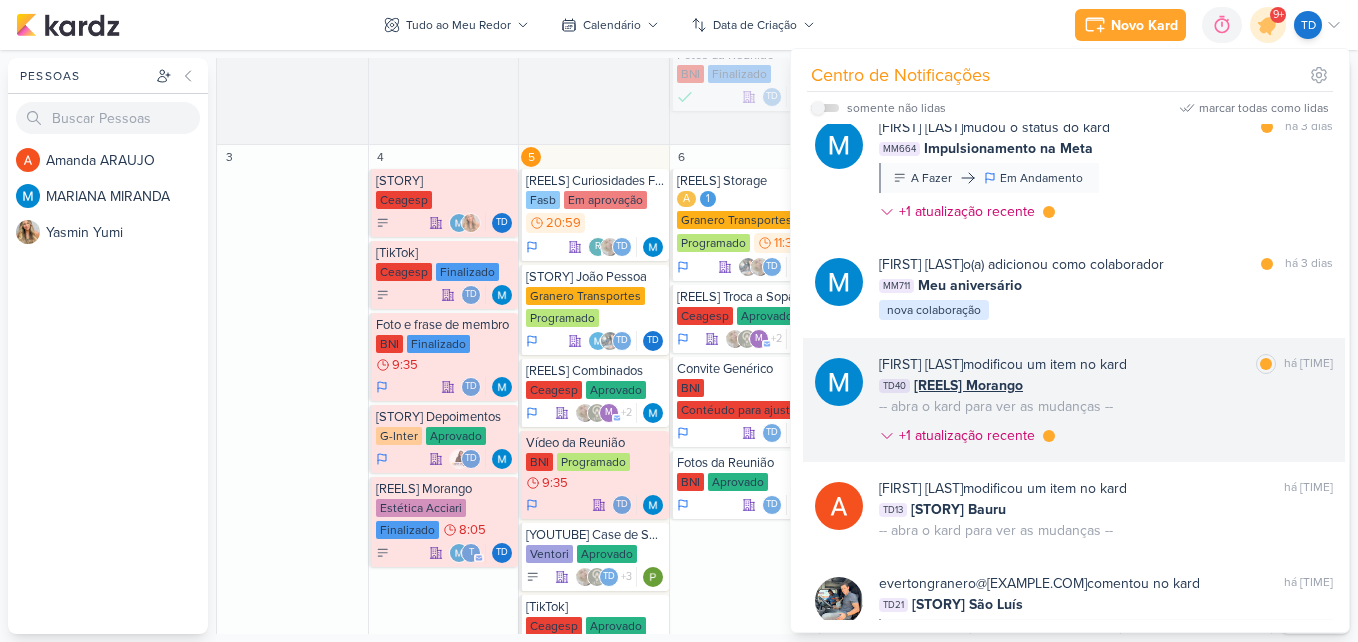 click on "TD40
[REELS] Morango" at bounding box center (1106, 385) 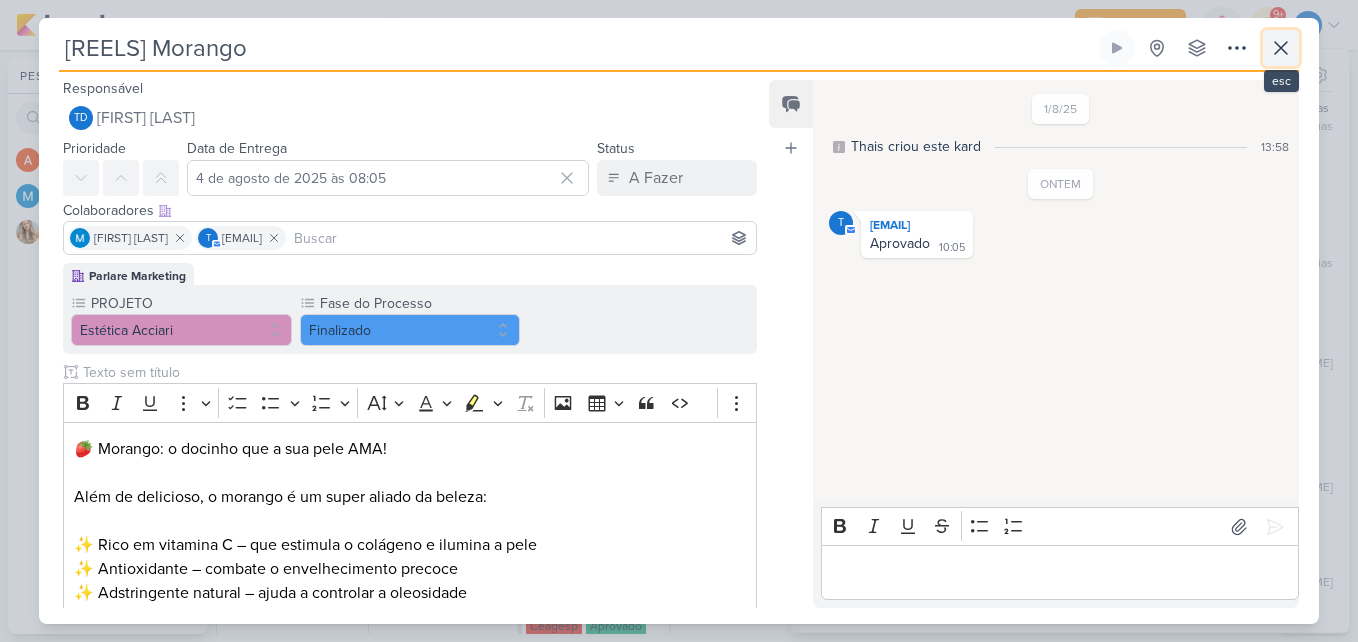 click 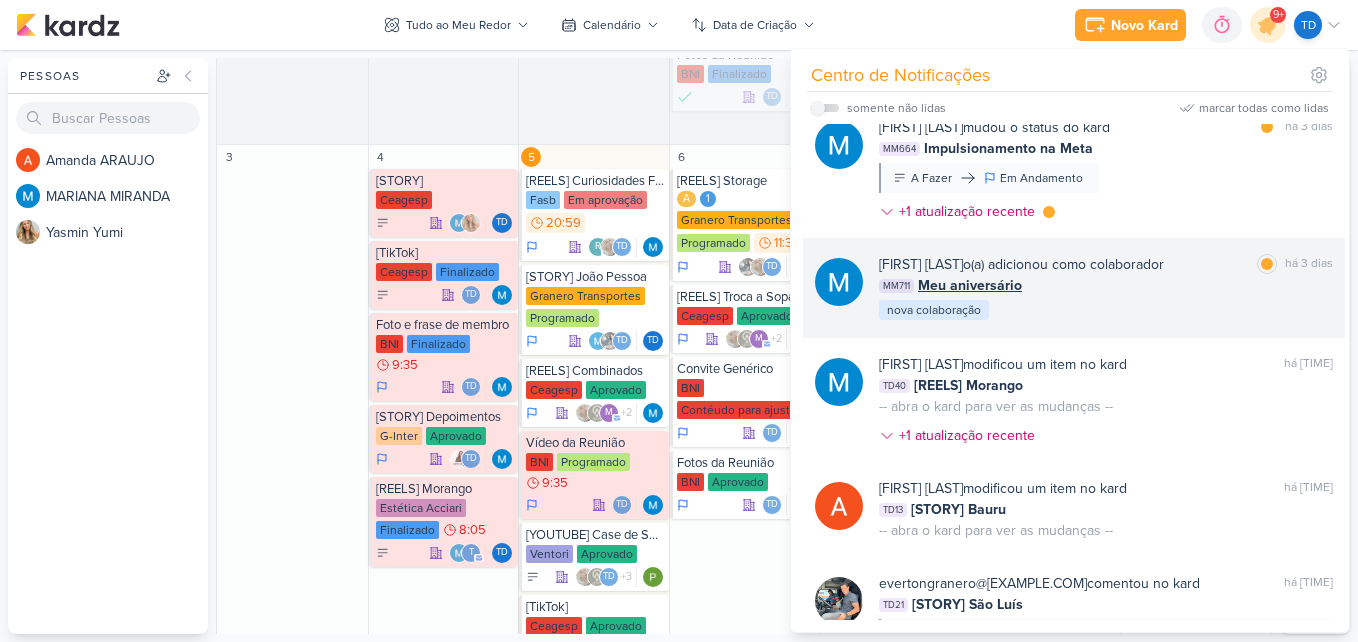 click on "MM711
Meu aniversário" at bounding box center [1106, 285] 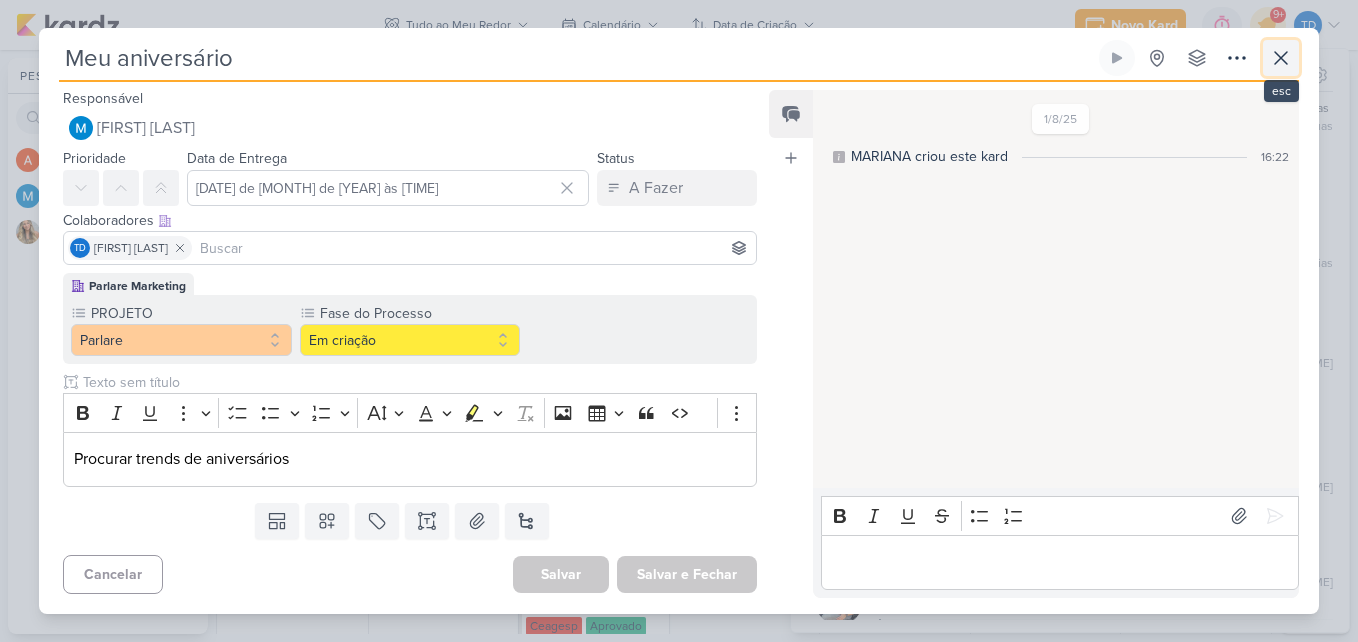 click at bounding box center [1281, 58] 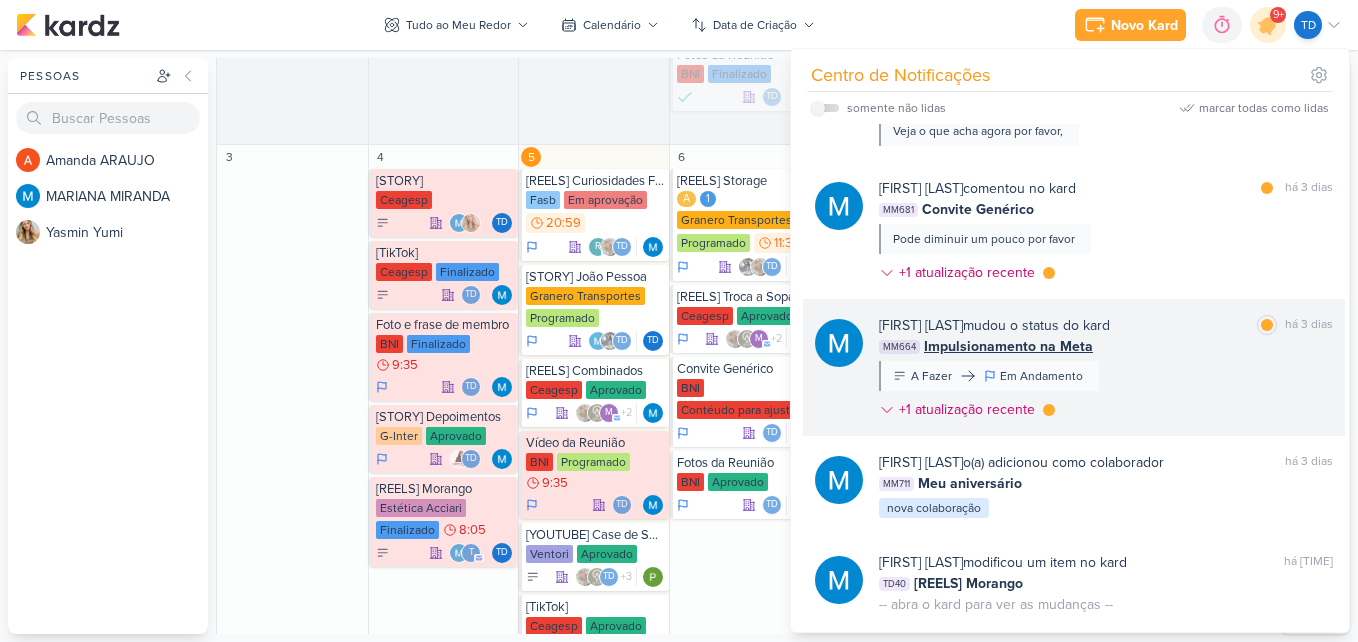 scroll, scrollTop: 2465, scrollLeft: 0, axis: vertical 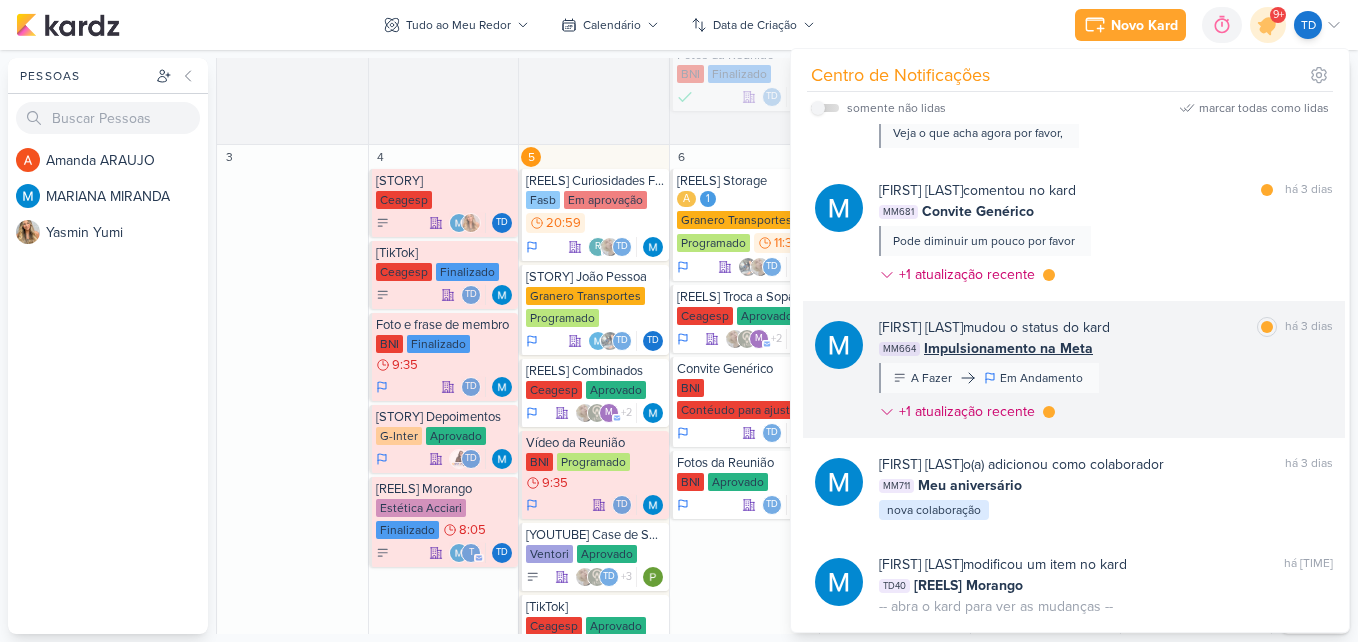 click on "[FIRST] [LAST] mudou o status do kard
marcar como lida
há 3 dias
MM664
Impulsionamento na Meta
A Fazer
Em Andamento" at bounding box center [1106, 373] 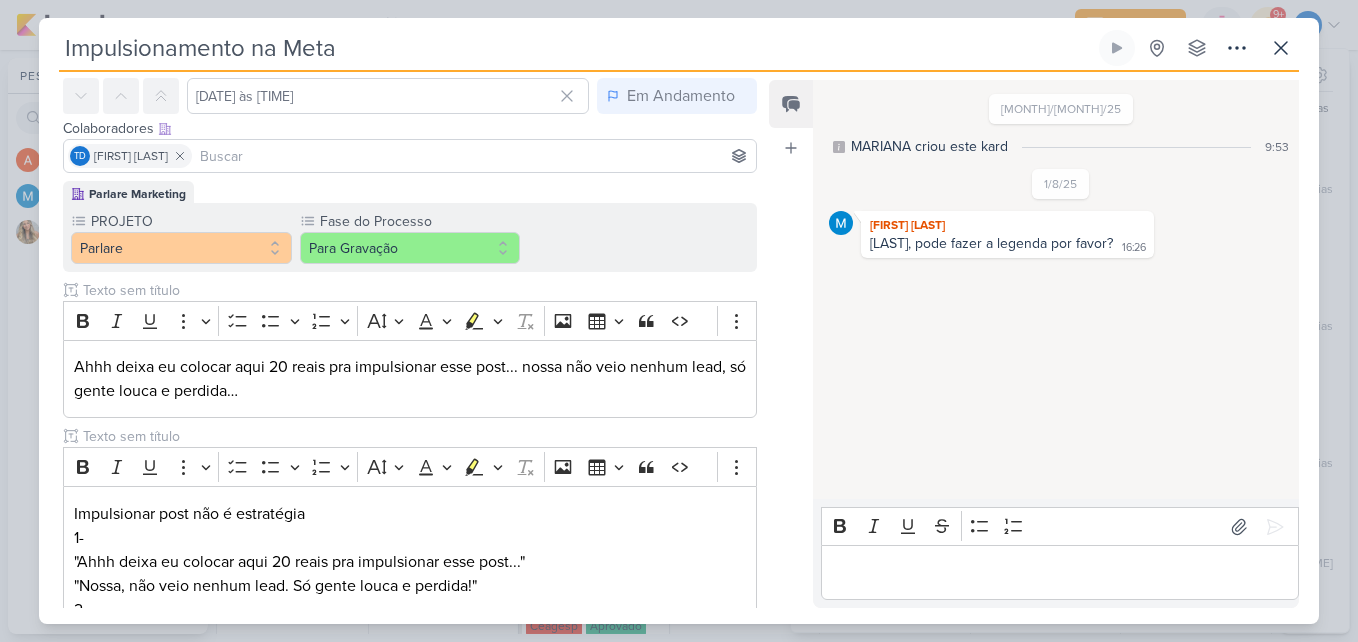 scroll, scrollTop: 0, scrollLeft: 0, axis: both 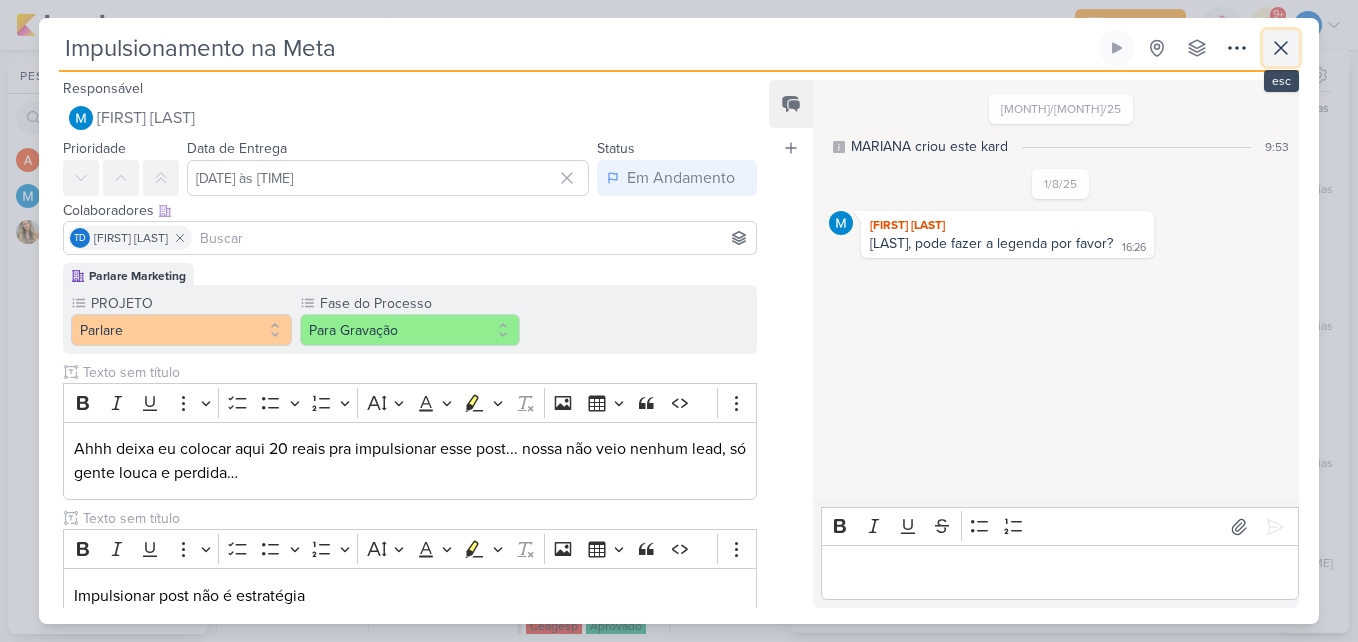 click 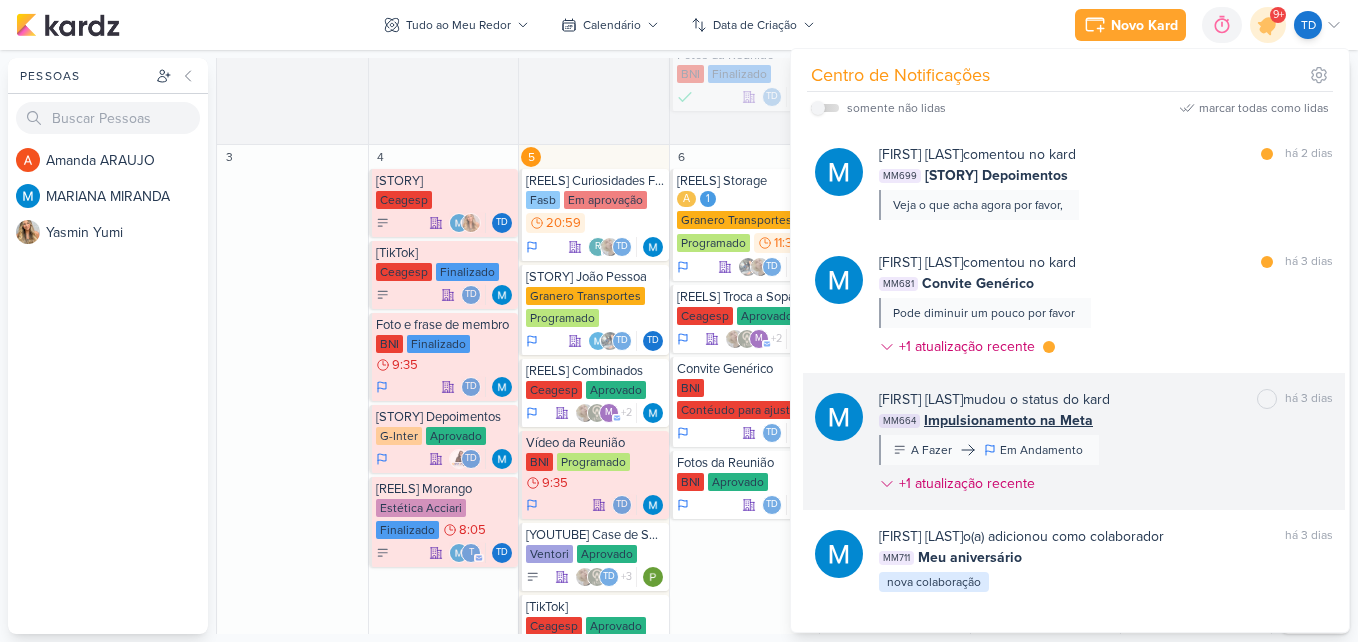 scroll, scrollTop: 2365, scrollLeft: 0, axis: vertical 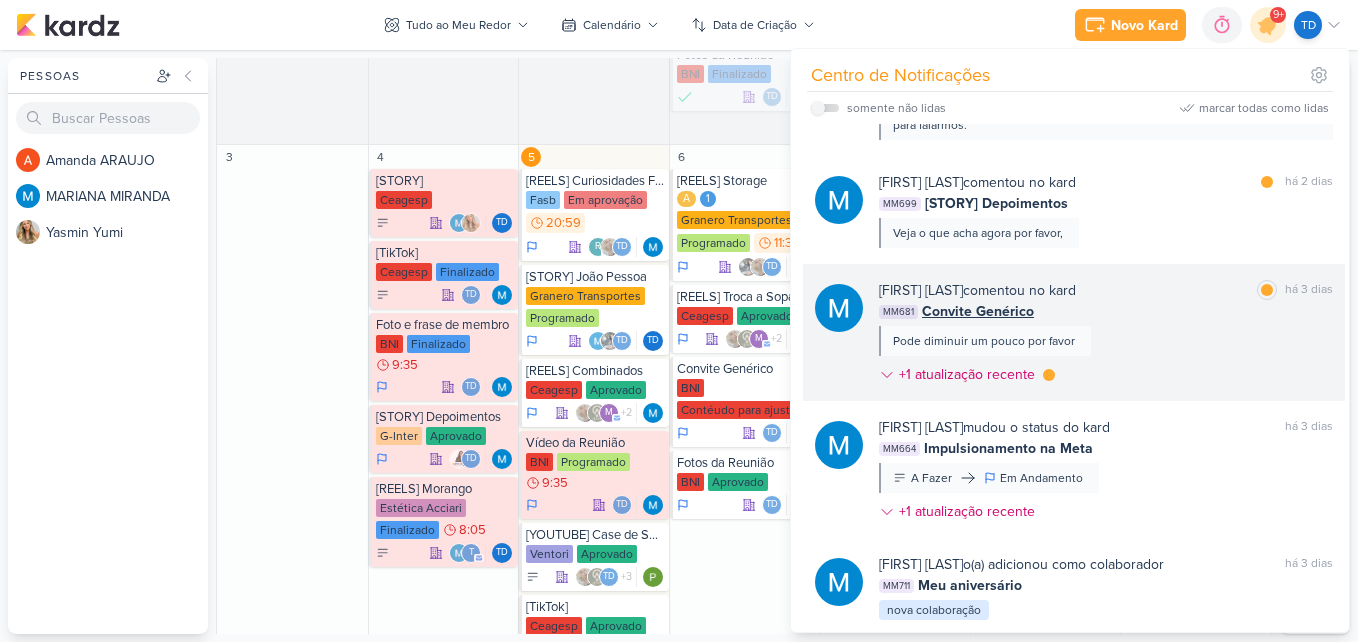 click on "[FIRST] [LAST] comentou no kard
marcar como lida
há [TIME]
MM681
Convite Genérico
Pode diminuir um pouco por favor
+1 atualização recente" at bounding box center (1106, 336) 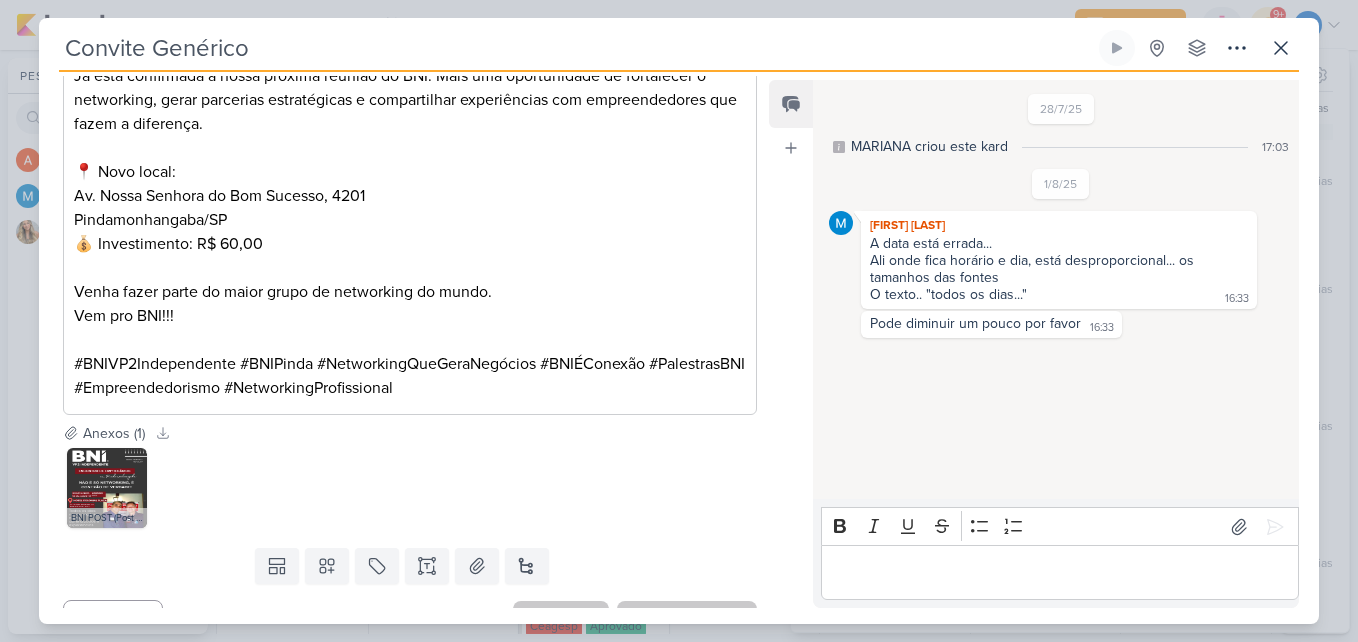 scroll, scrollTop: 699, scrollLeft: 0, axis: vertical 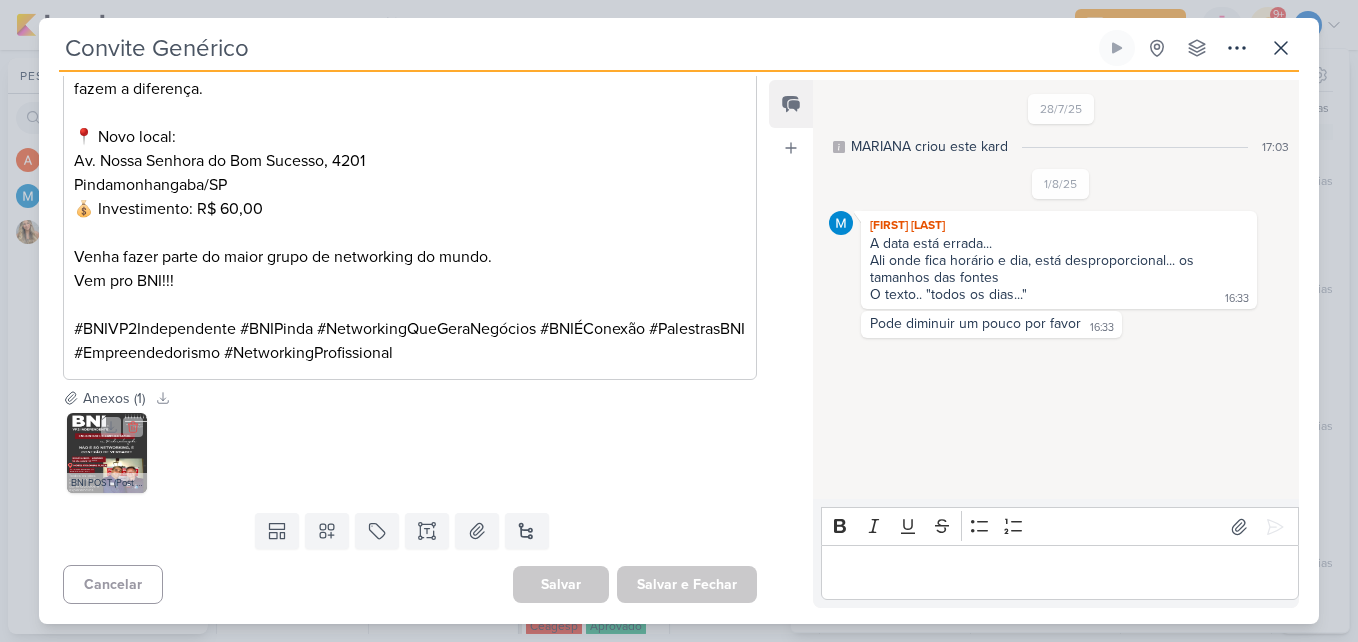 click at bounding box center (107, 453) 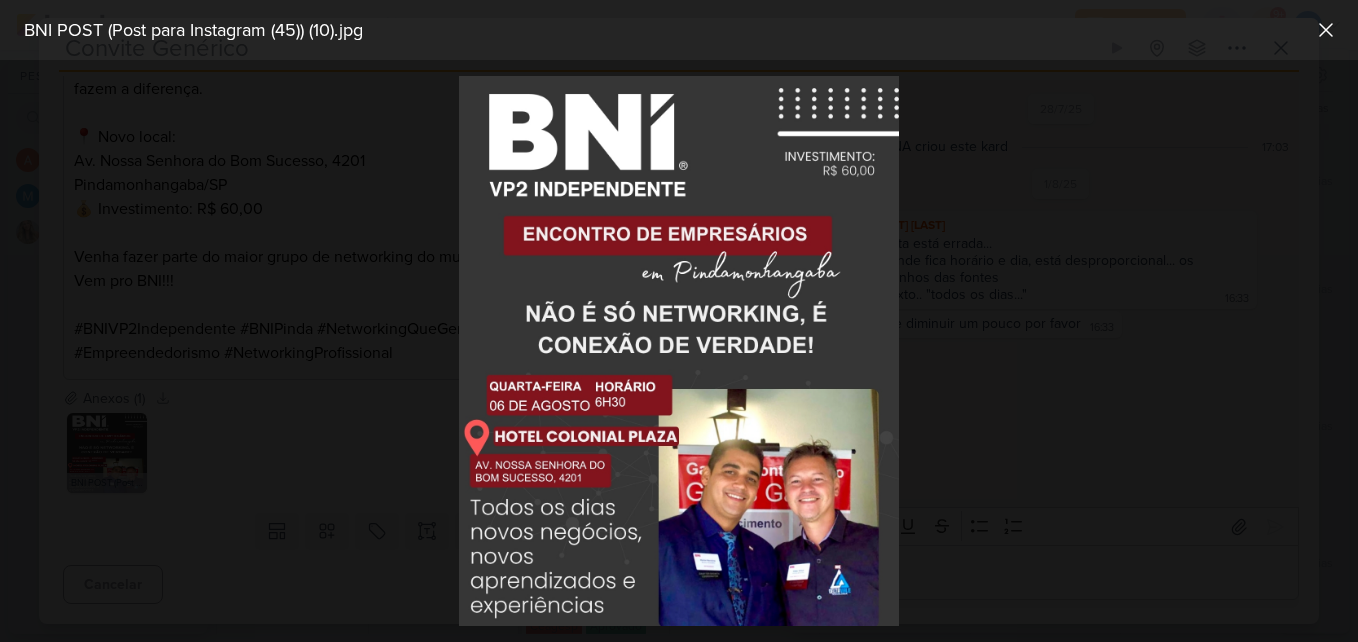 click at bounding box center (679, 351) 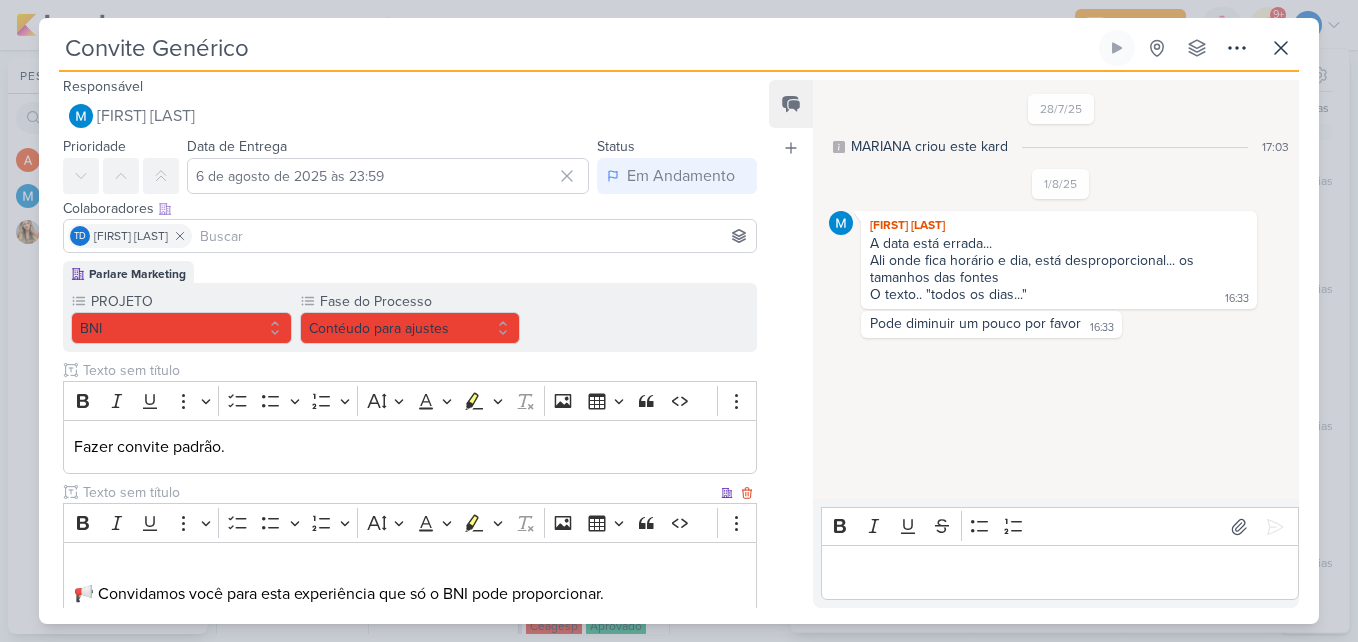 scroll, scrollTop: 0, scrollLeft: 0, axis: both 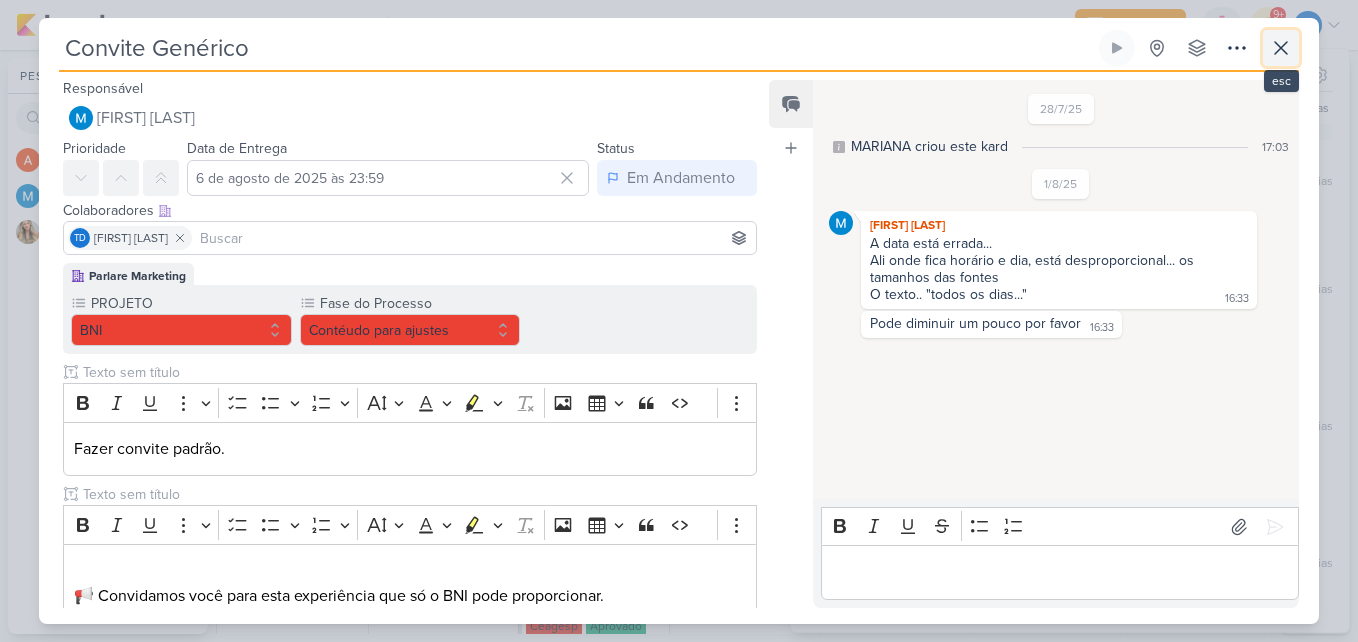 click 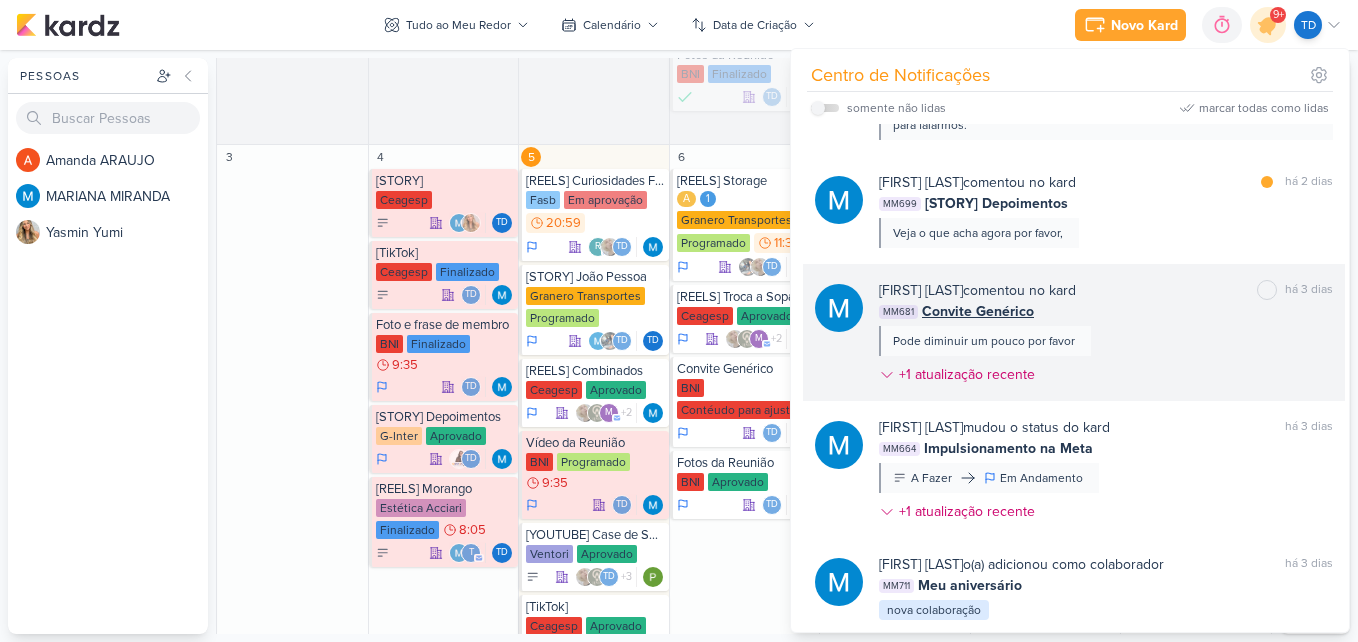 scroll, scrollTop: 2165, scrollLeft: 0, axis: vertical 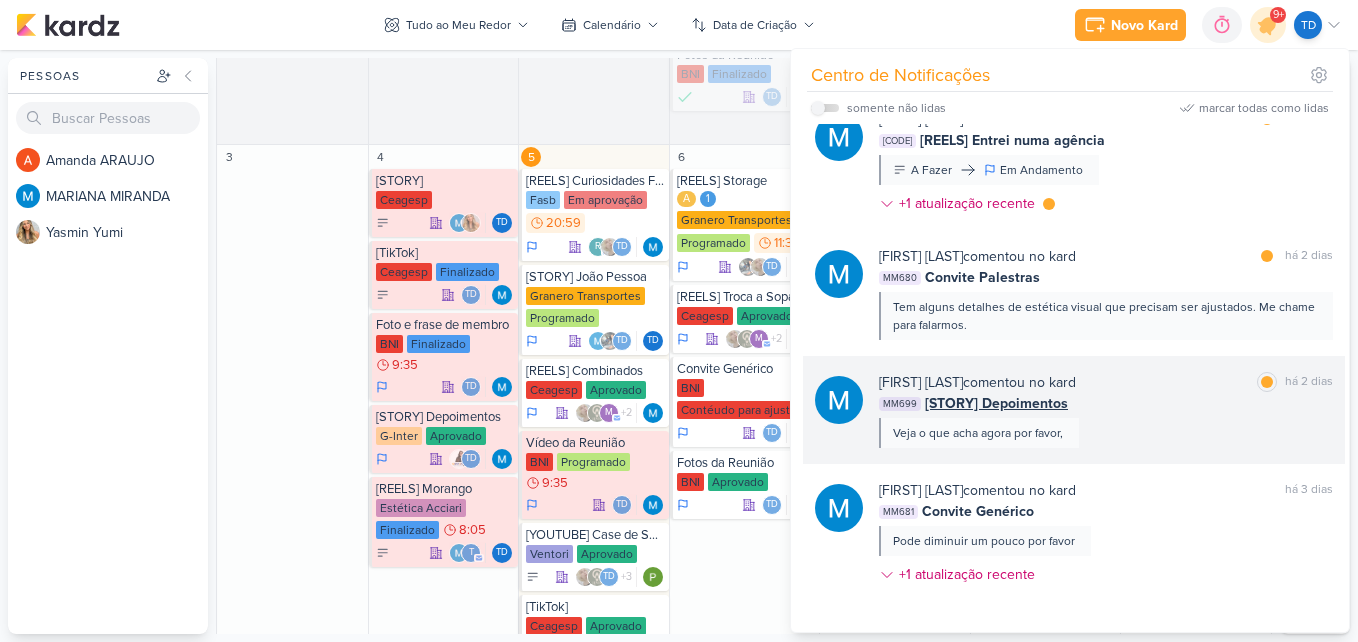 click on "[FIRST] [LAST] comentou no kard
marcar como lida
há 2 dias" at bounding box center [1106, 382] 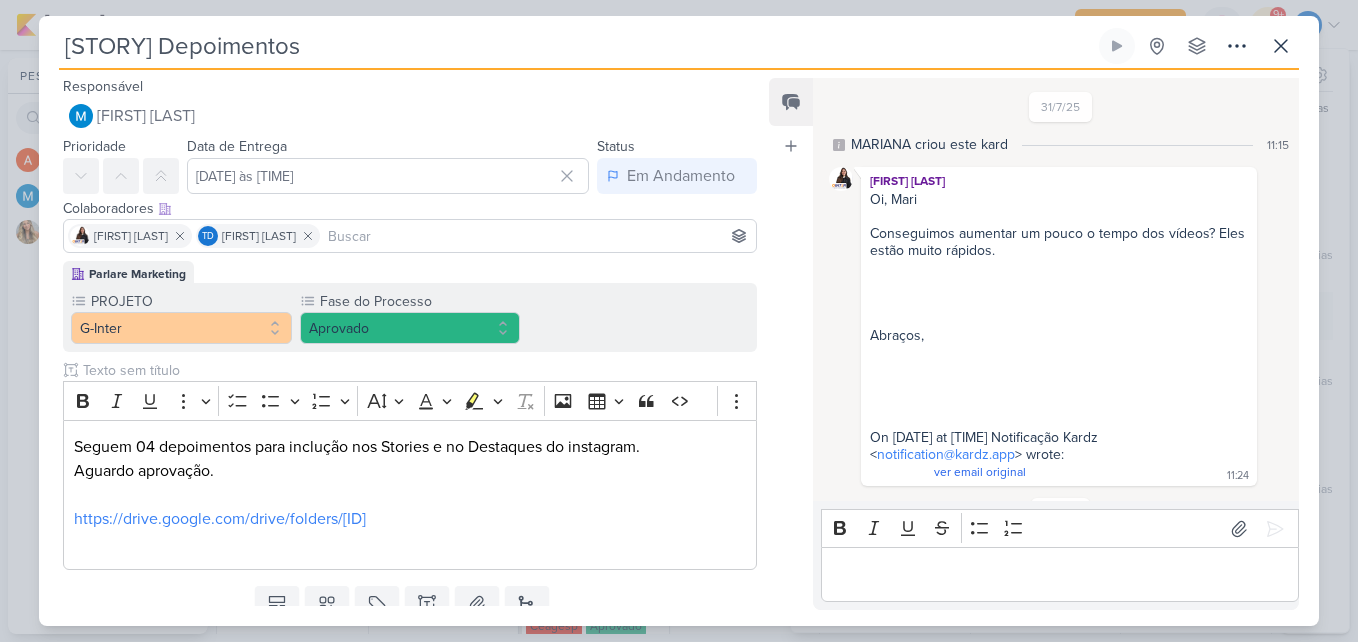 scroll, scrollTop: 399, scrollLeft: 0, axis: vertical 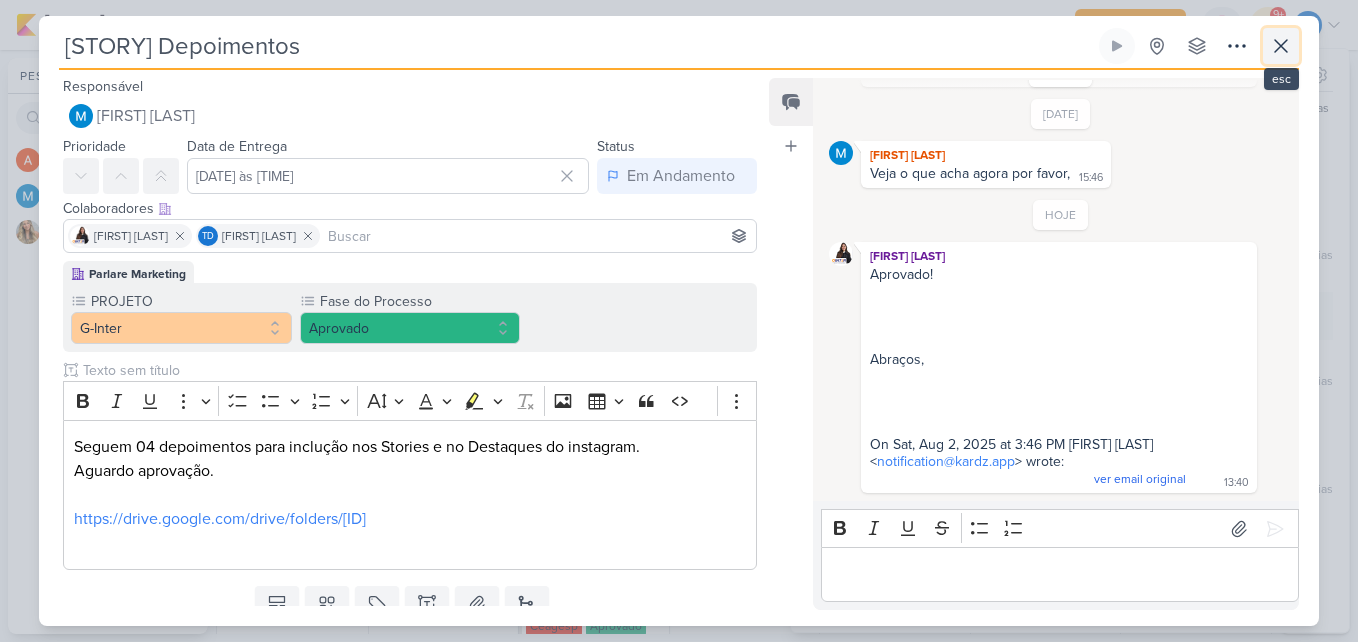 click 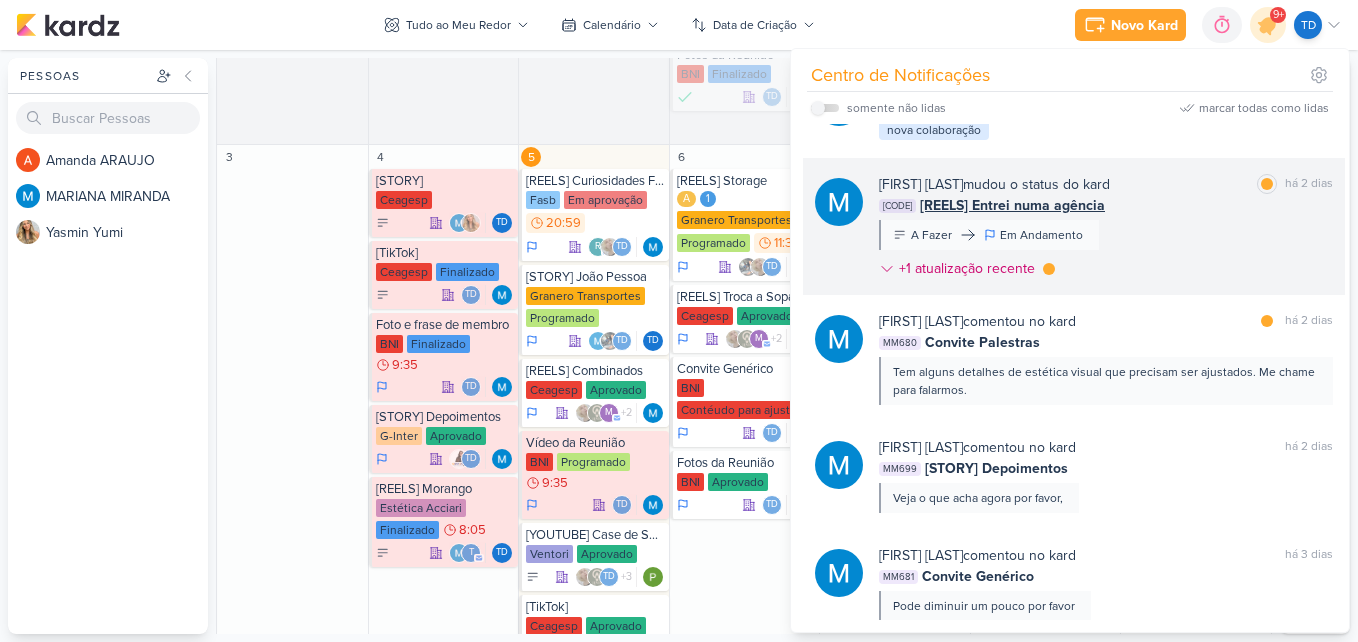 scroll, scrollTop: 1965, scrollLeft: 0, axis: vertical 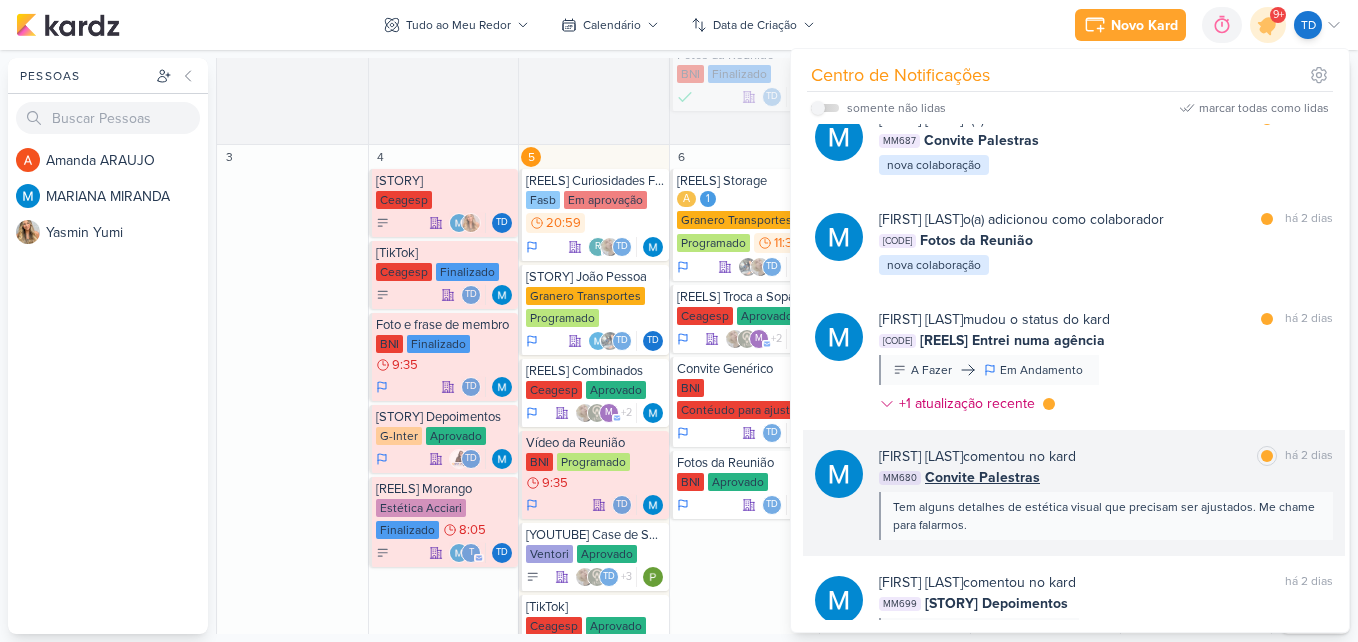 click on "[FIRST] [LAST] comentou no kard
marcar como lida
há 2 dias" at bounding box center (1106, 456) 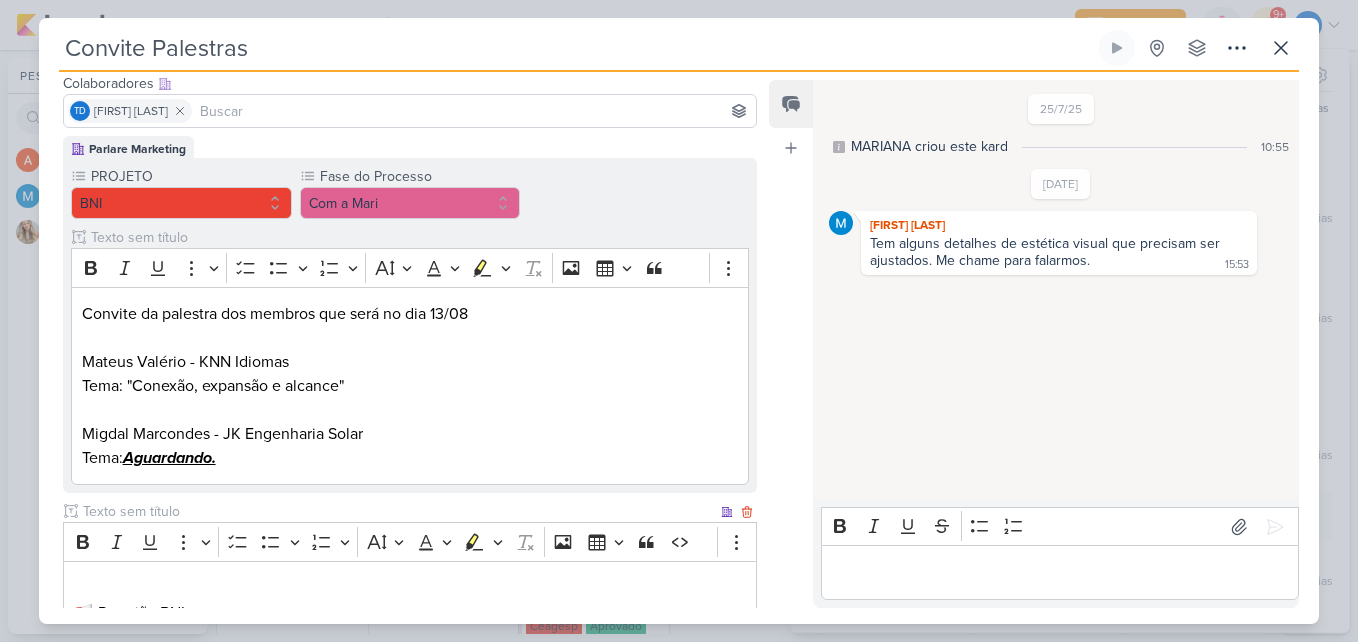 scroll, scrollTop: 0, scrollLeft: 0, axis: both 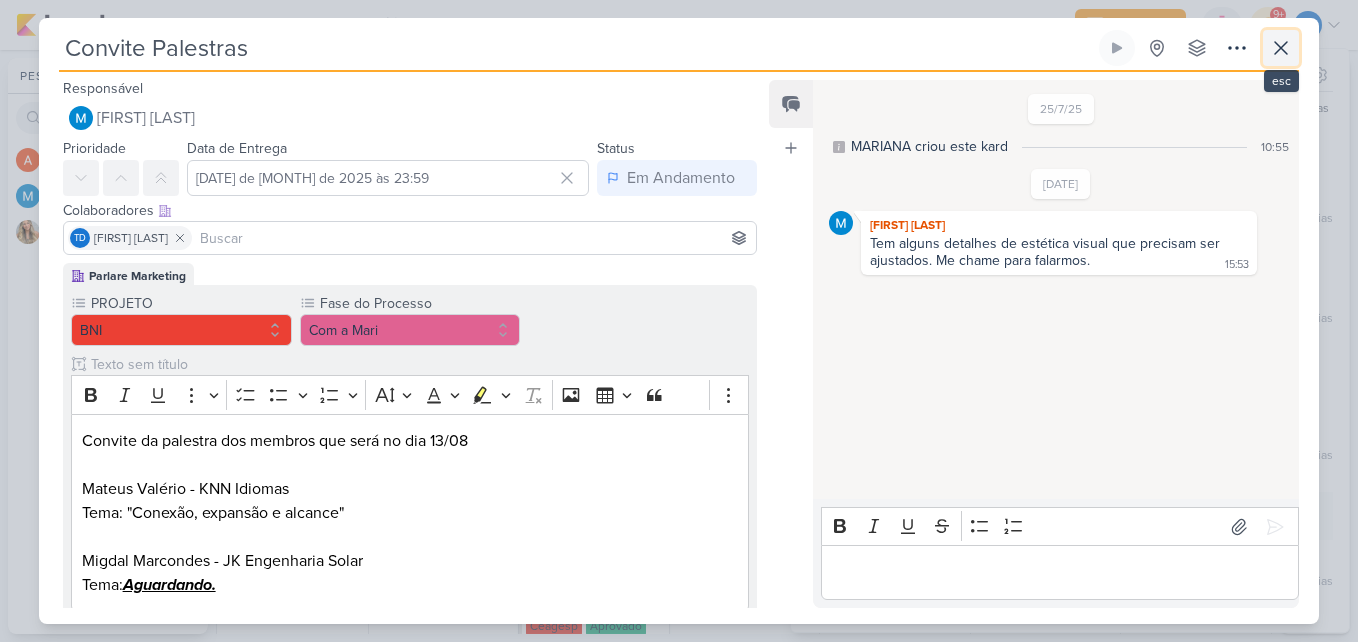 click at bounding box center [1281, 48] 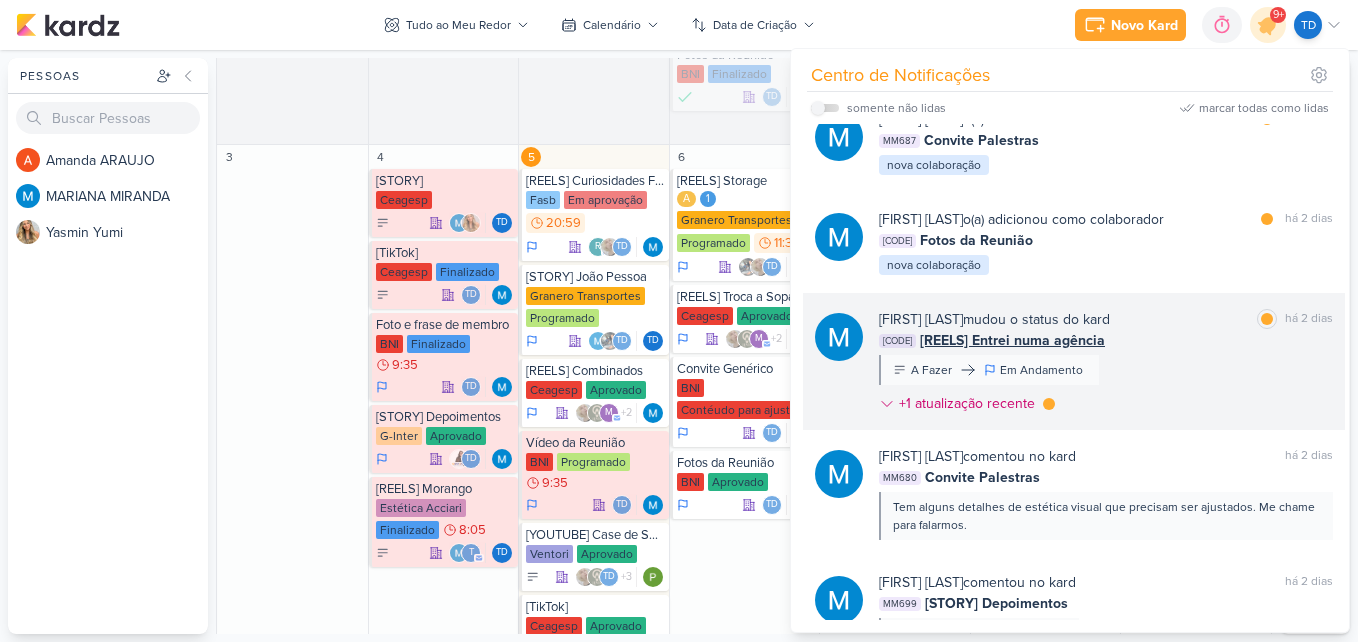 click on "[FIRST] [LAST] mudou o status do kard
marcar como lida
há 2 dias
MM712
[REELS] Entrei numa agência
A Fazer
Em Andamento" at bounding box center [1106, 365] 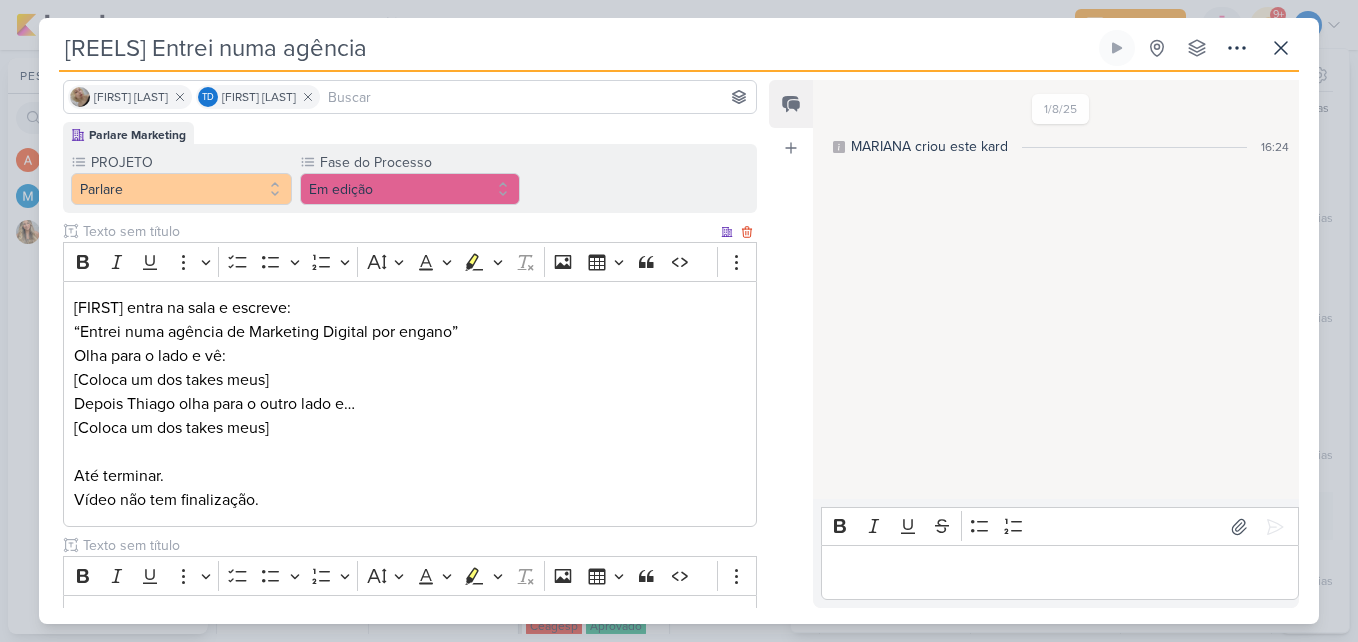 scroll, scrollTop: 0, scrollLeft: 0, axis: both 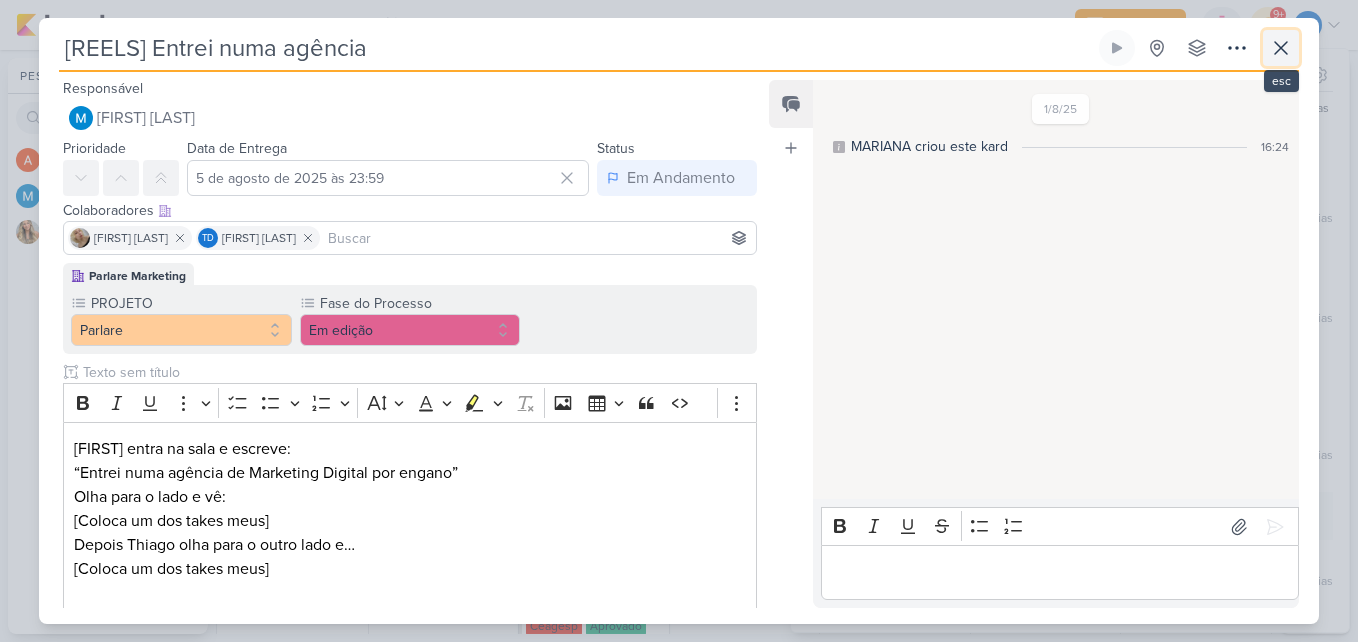click 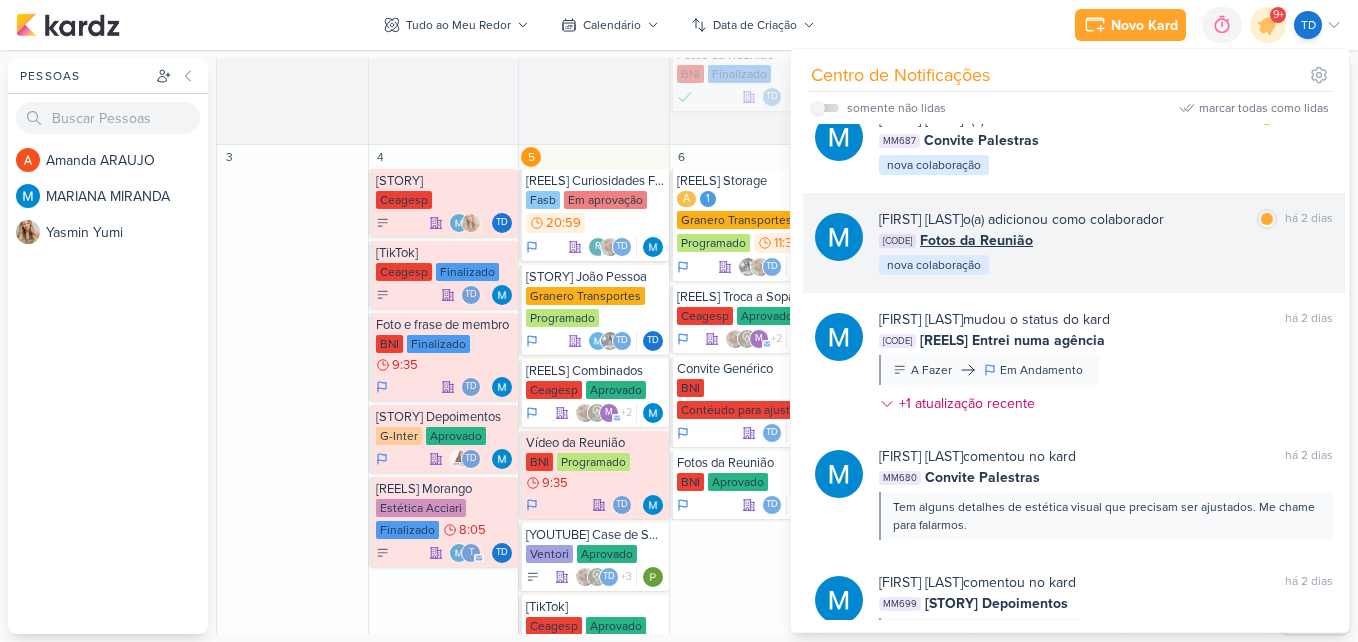 click on "[FIRST] [LAST] o(a) adicionou como colaborador
marcar como lida
há 2 dias
MM686
Fotos da Reunião
nova colaboração" at bounding box center [1106, 243] 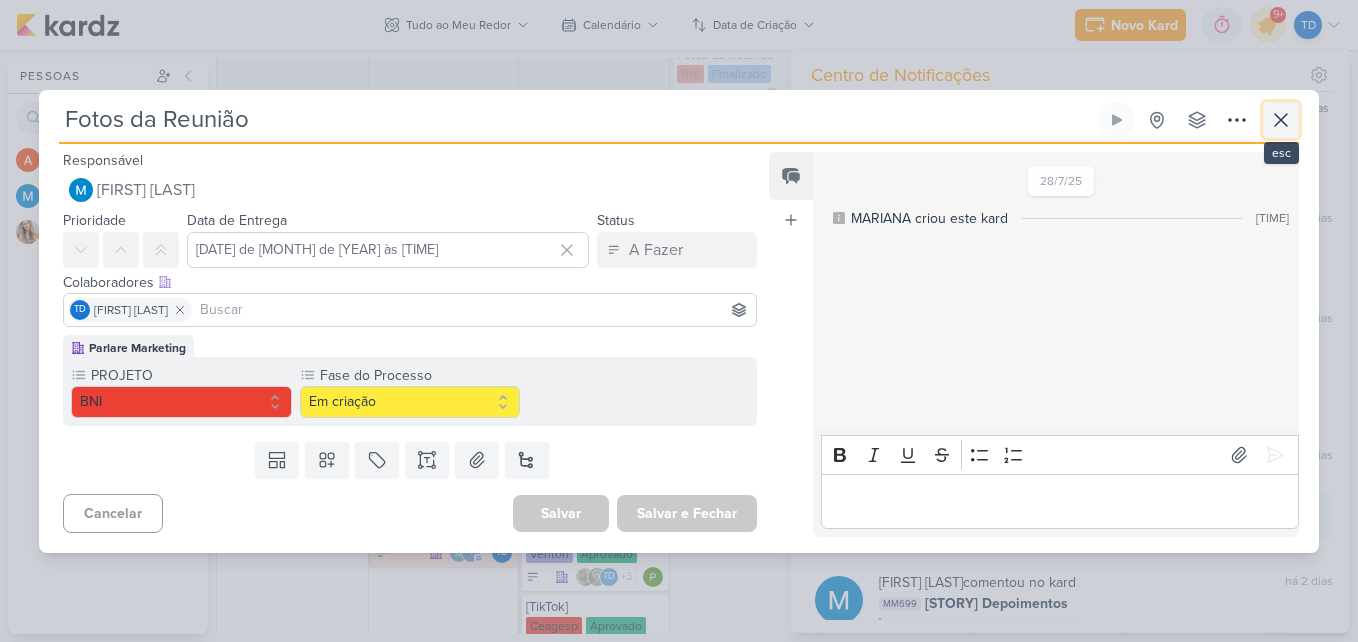 click 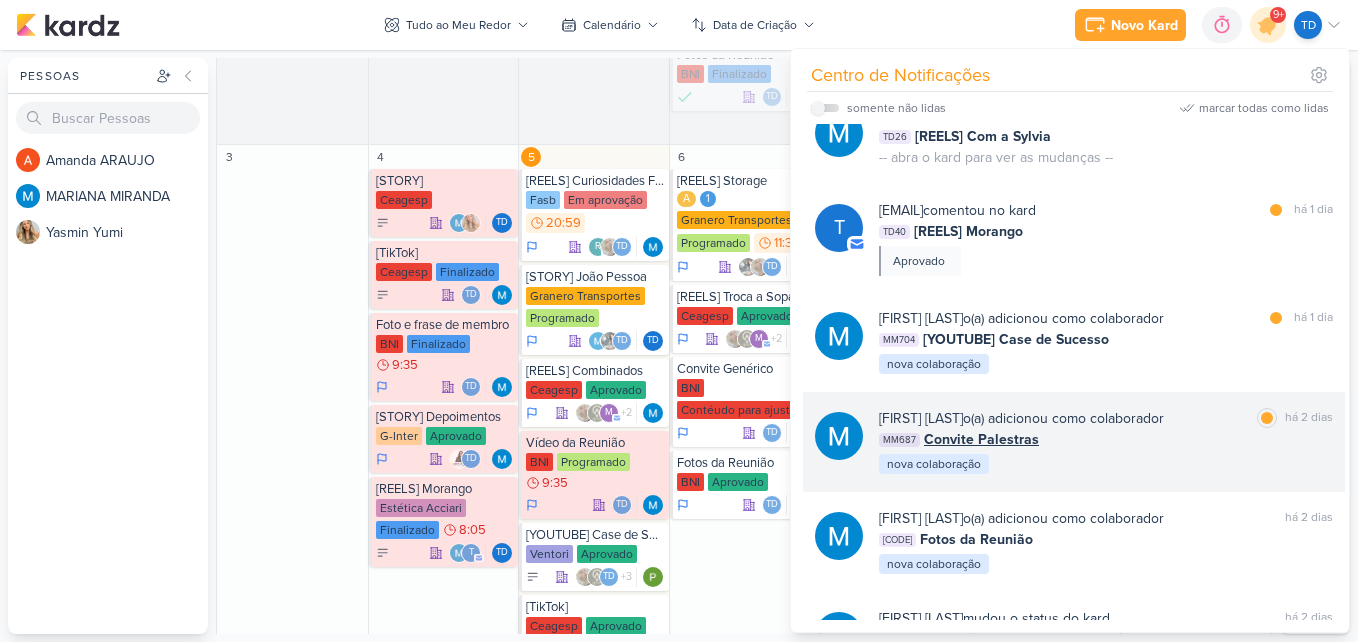 scroll, scrollTop: 1665, scrollLeft: 0, axis: vertical 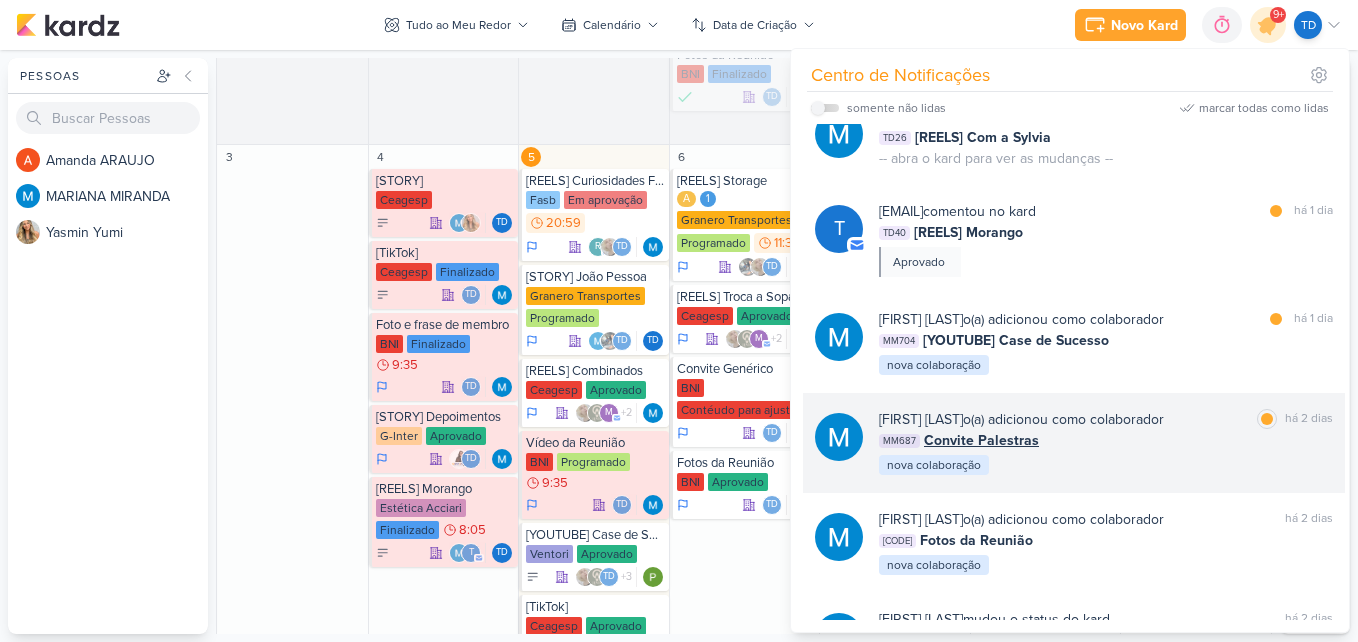 click on "MM687
Convite Palestras" at bounding box center (1106, 440) 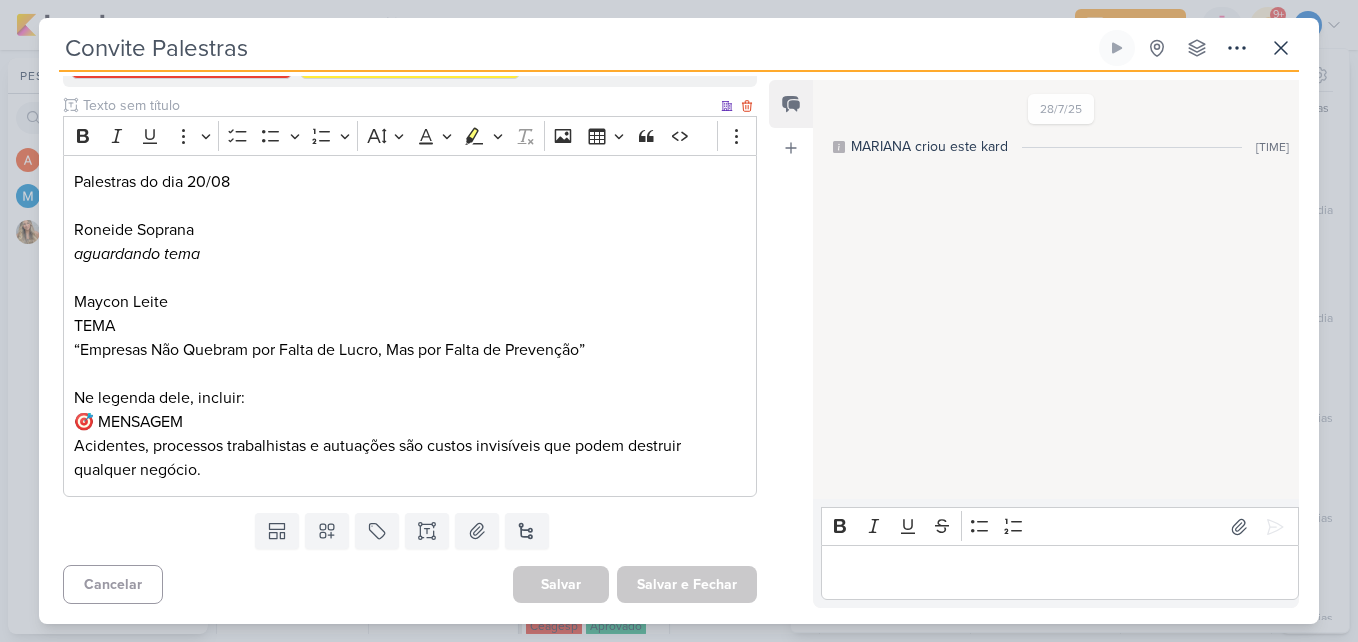 scroll, scrollTop: 0, scrollLeft: 0, axis: both 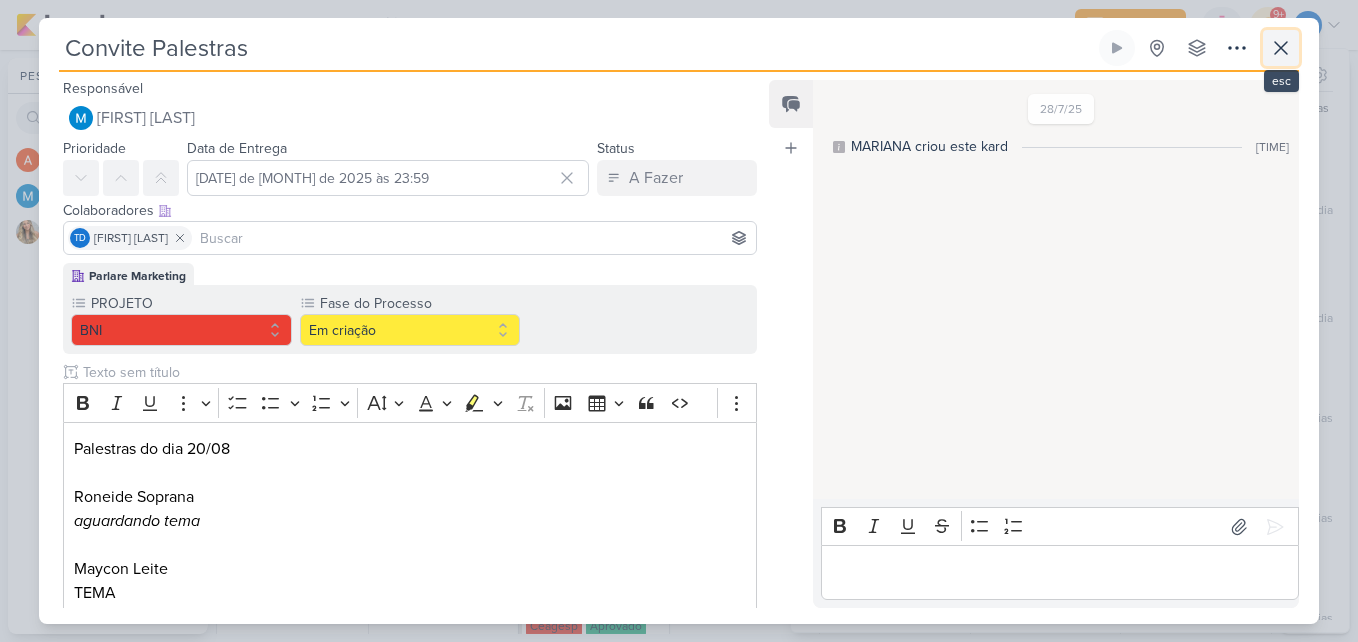 click 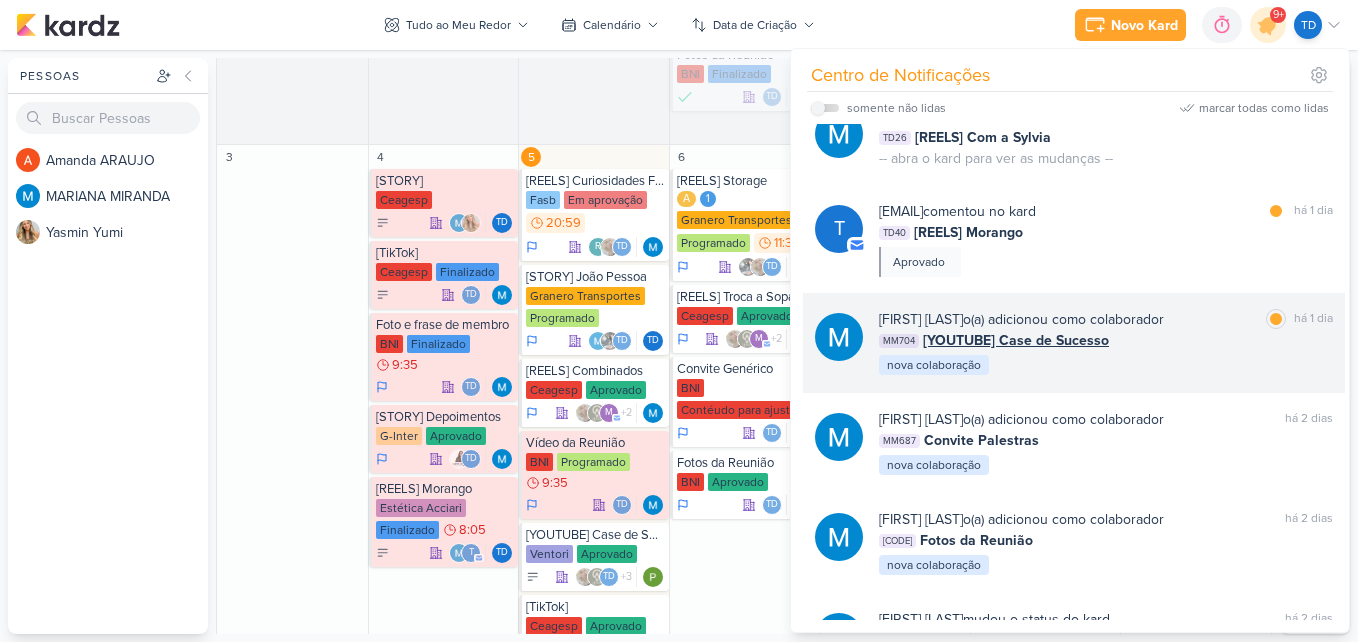 click on "[FIRST] [LAST] o(a) adicionou como colaborador
marcar como lida
há 1 dia
MM704
[YOUTUBE] Case de Sucesso
nova colaboração" at bounding box center [1106, 343] 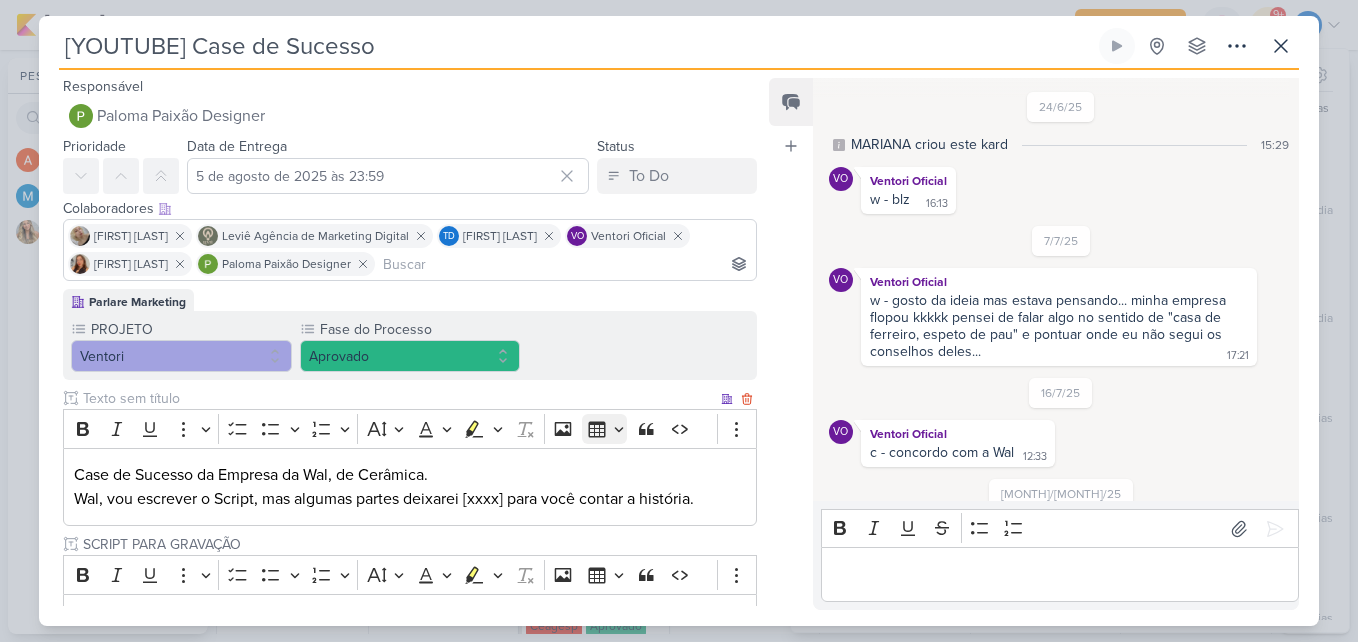 scroll, scrollTop: 983, scrollLeft: 0, axis: vertical 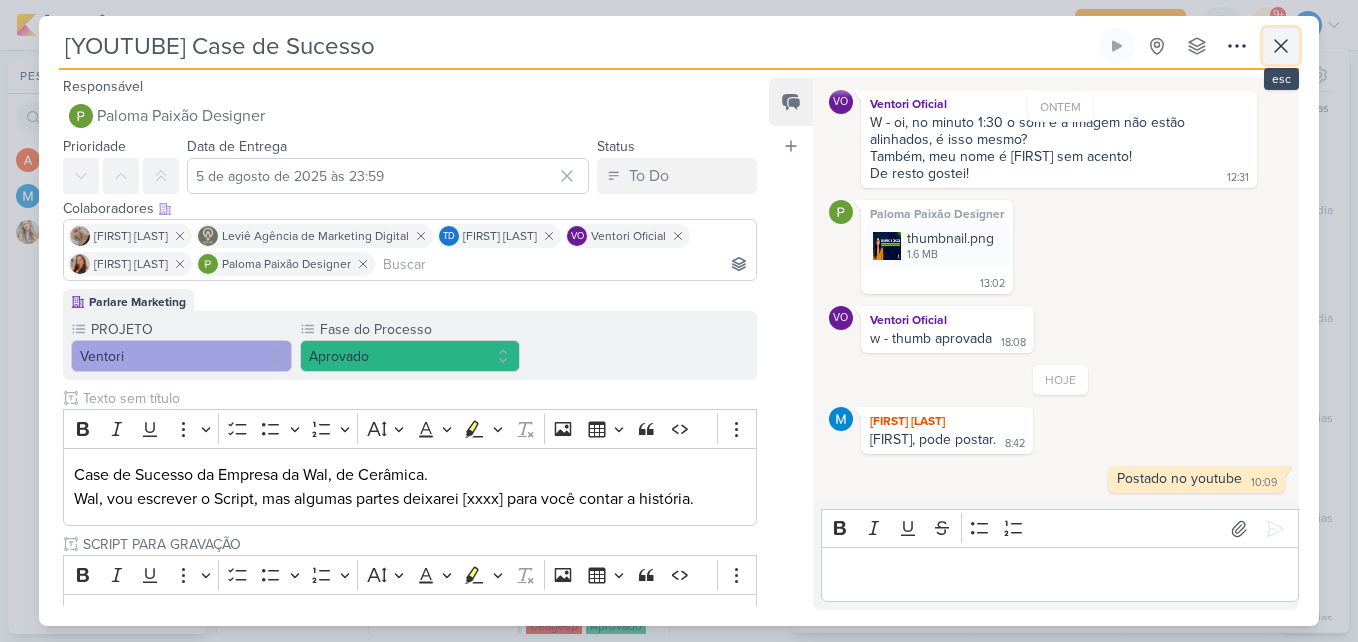 click at bounding box center [1281, 46] 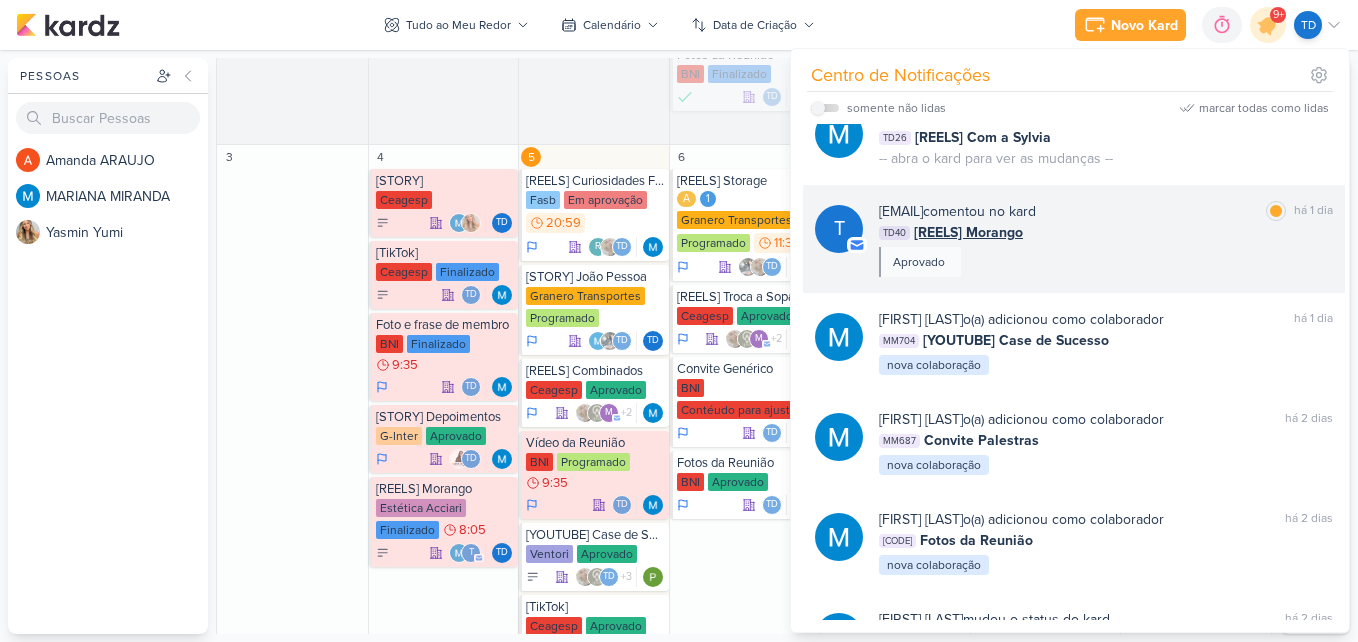click on "[EMAIL]  comentou no kard
marcar como lida
há [TIME]" at bounding box center [1106, 211] 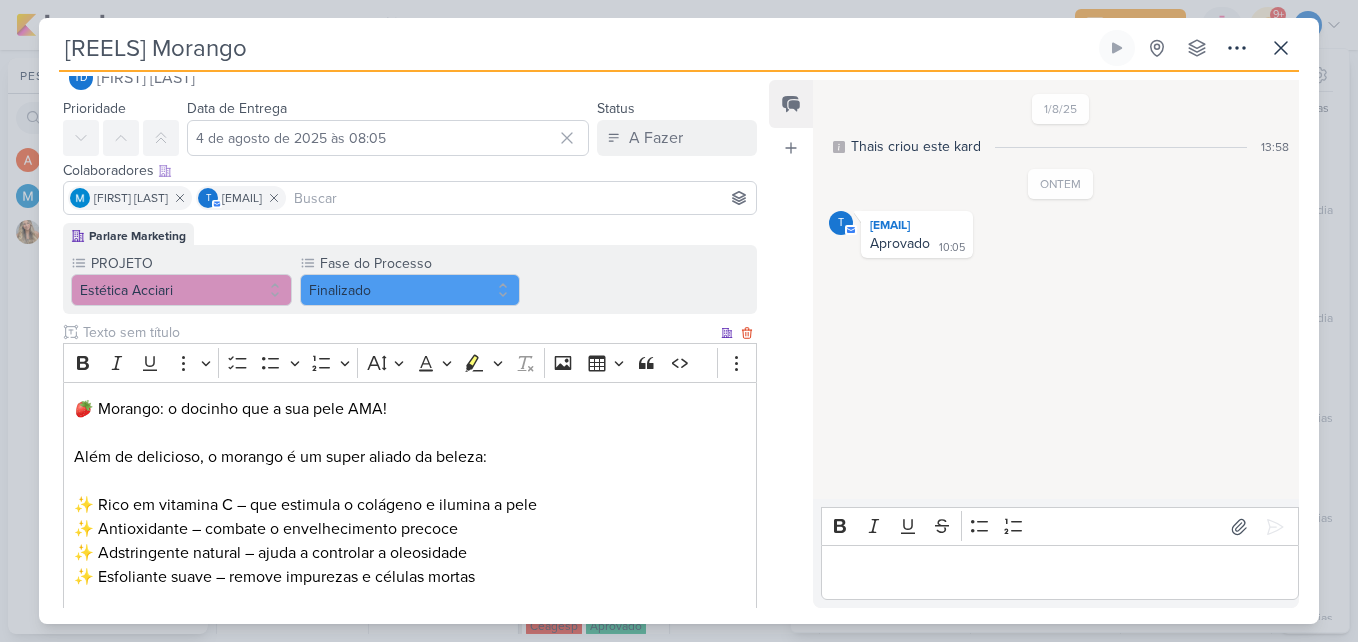scroll, scrollTop: 100, scrollLeft: 0, axis: vertical 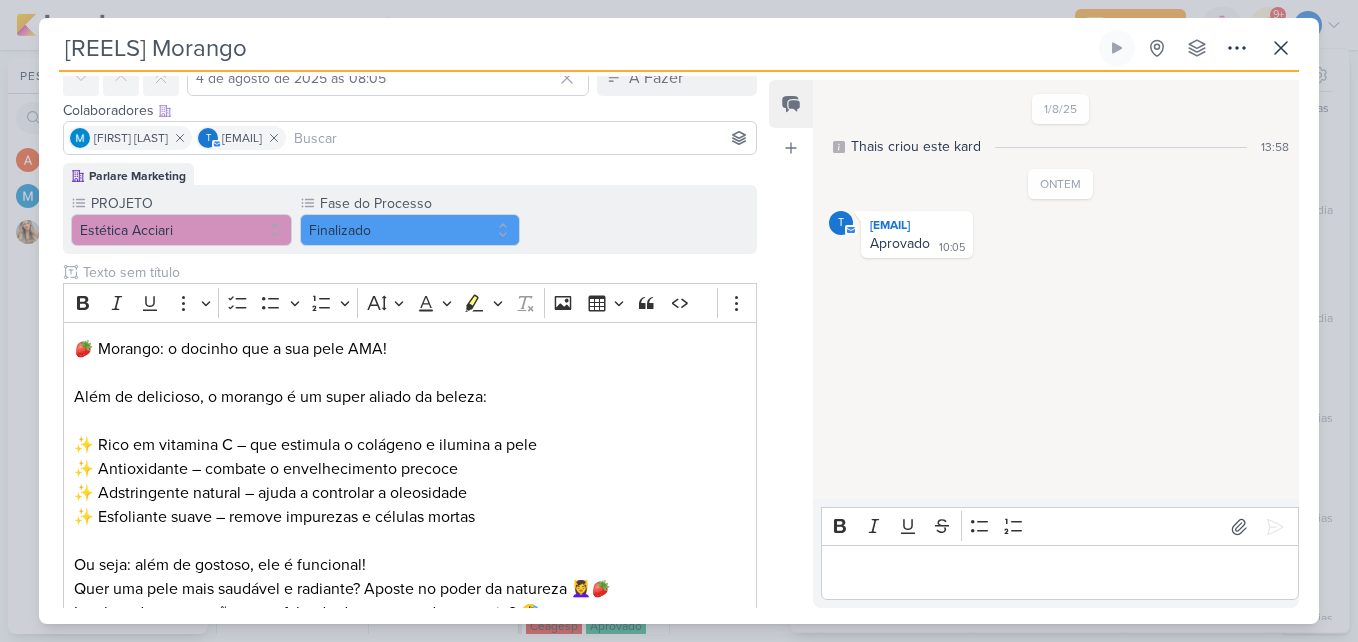 click on "[REELS] Morango
Criado por mim
nenhum grupo disponível
esc" at bounding box center (679, 51) 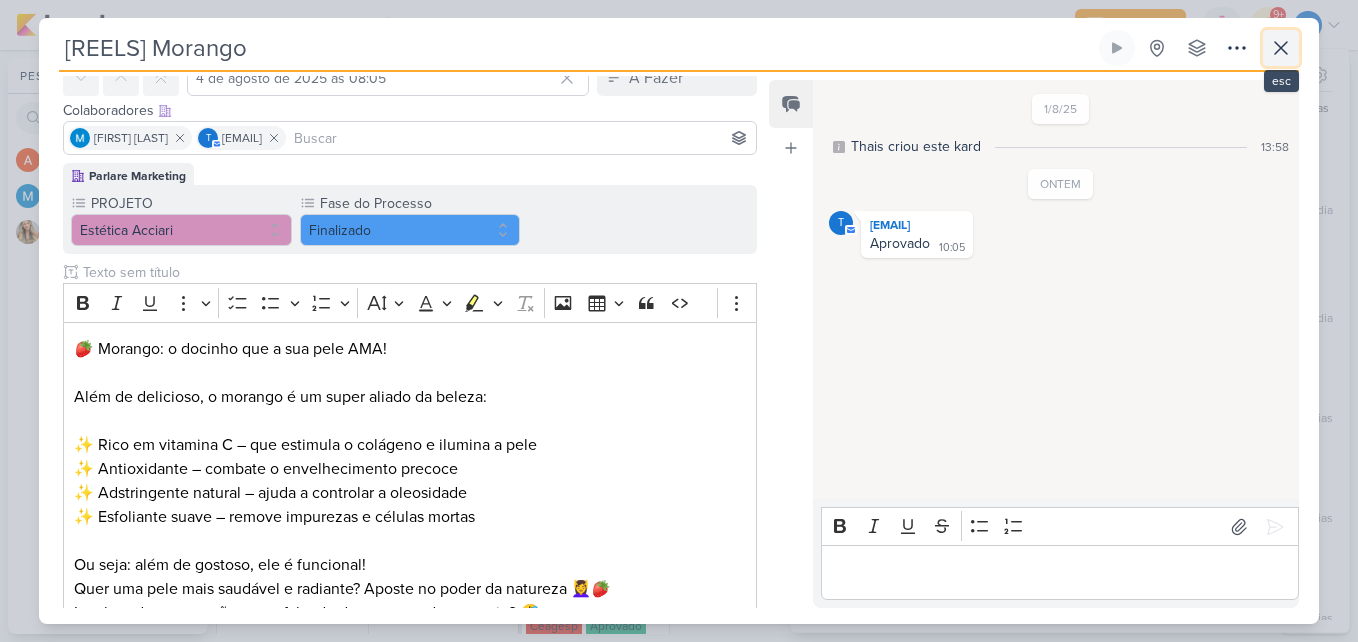 click at bounding box center [1281, 48] 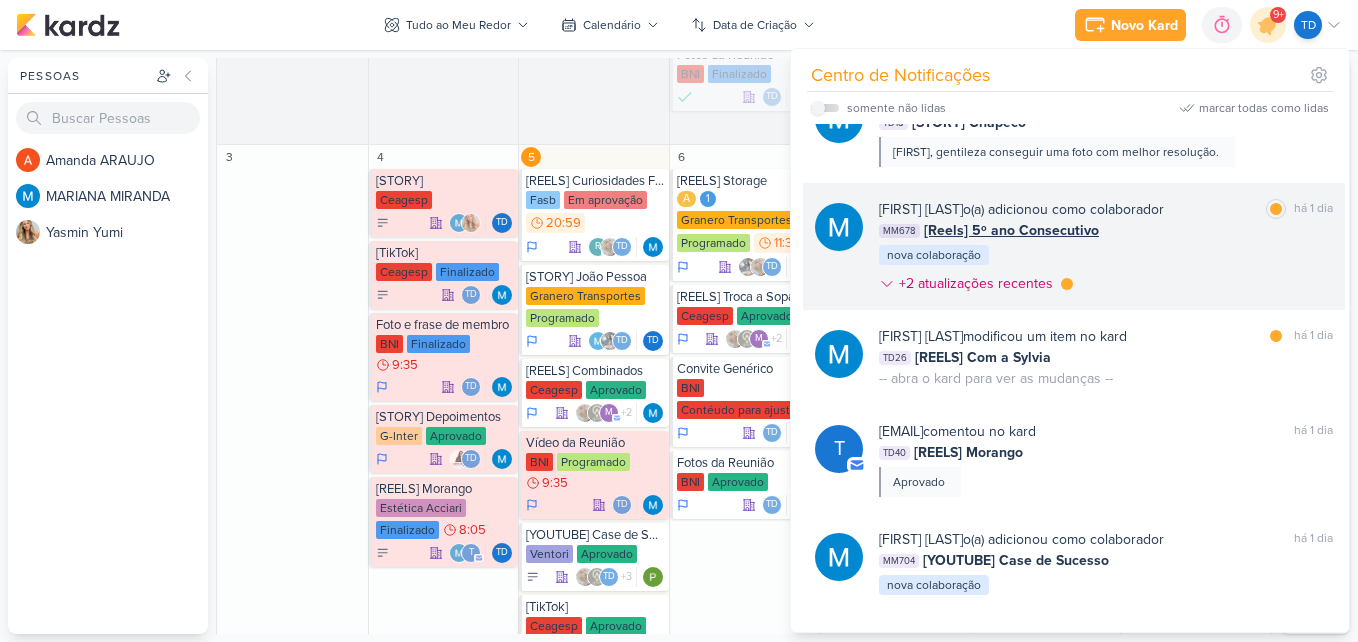 scroll, scrollTop: 1365, scrollLeft: 0, axis: vertical 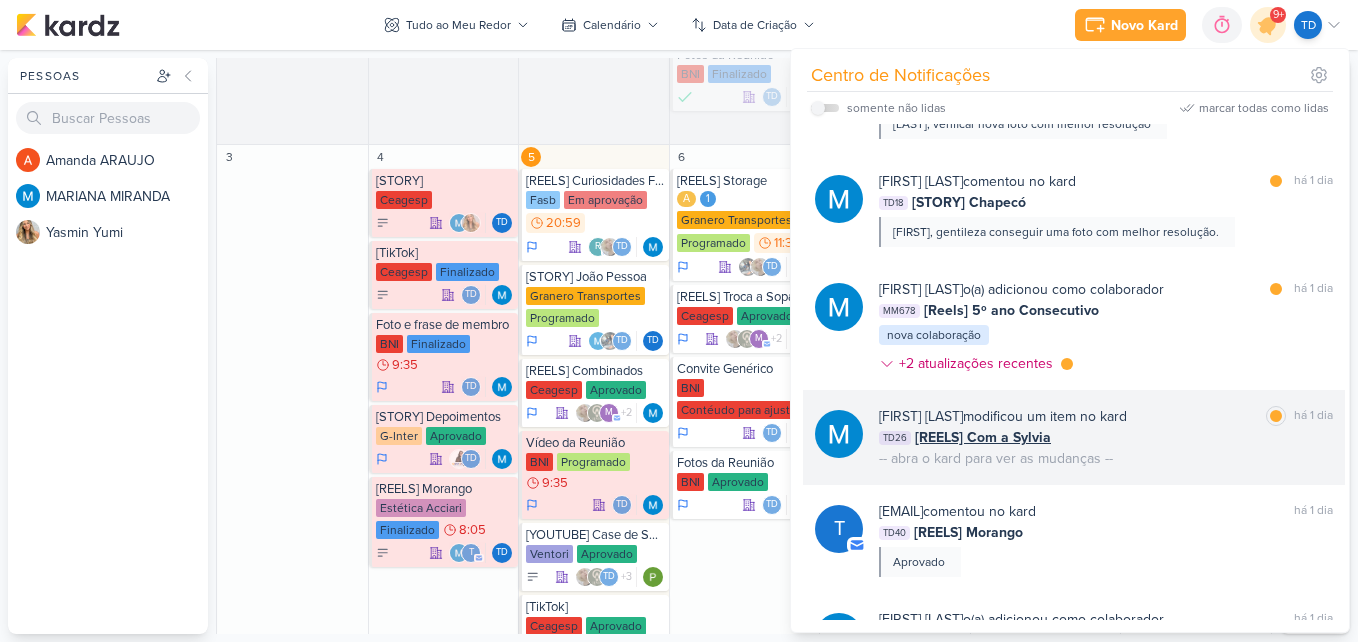 click on "TD26
[REELS] Com a Sylvia" at bounding box center [1106, 437] 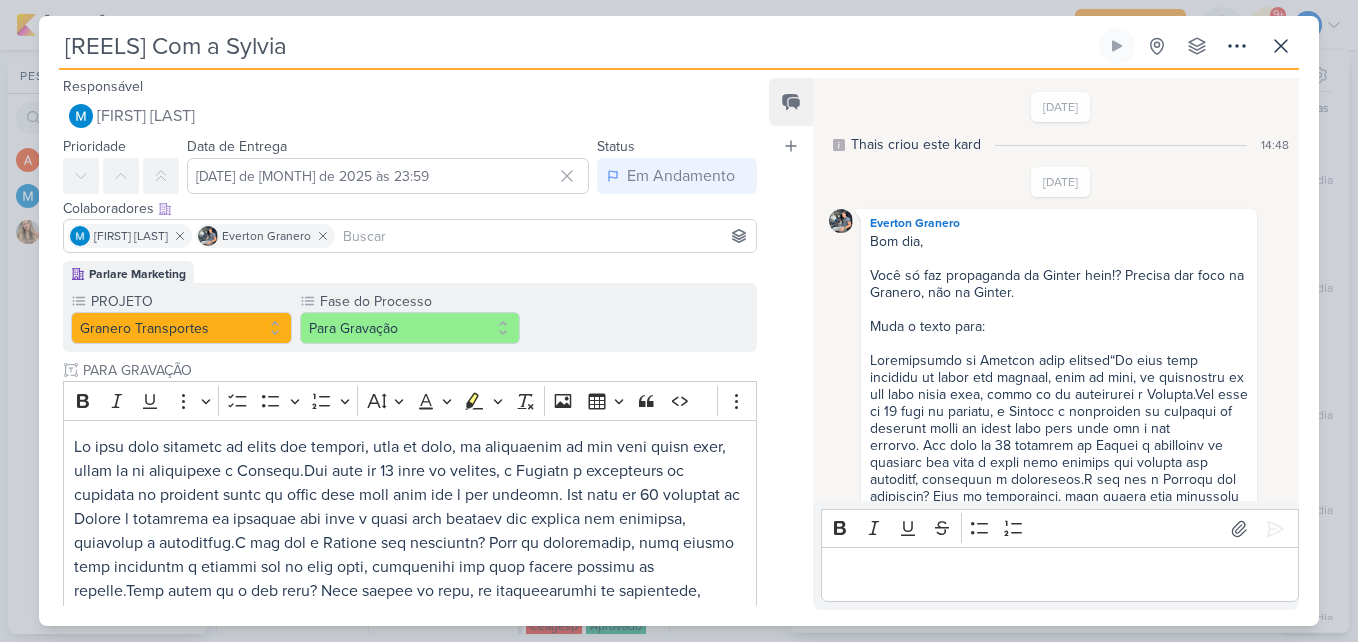 scroll, scrollTop: 1073, scrollLeft: 0, axis: vertical 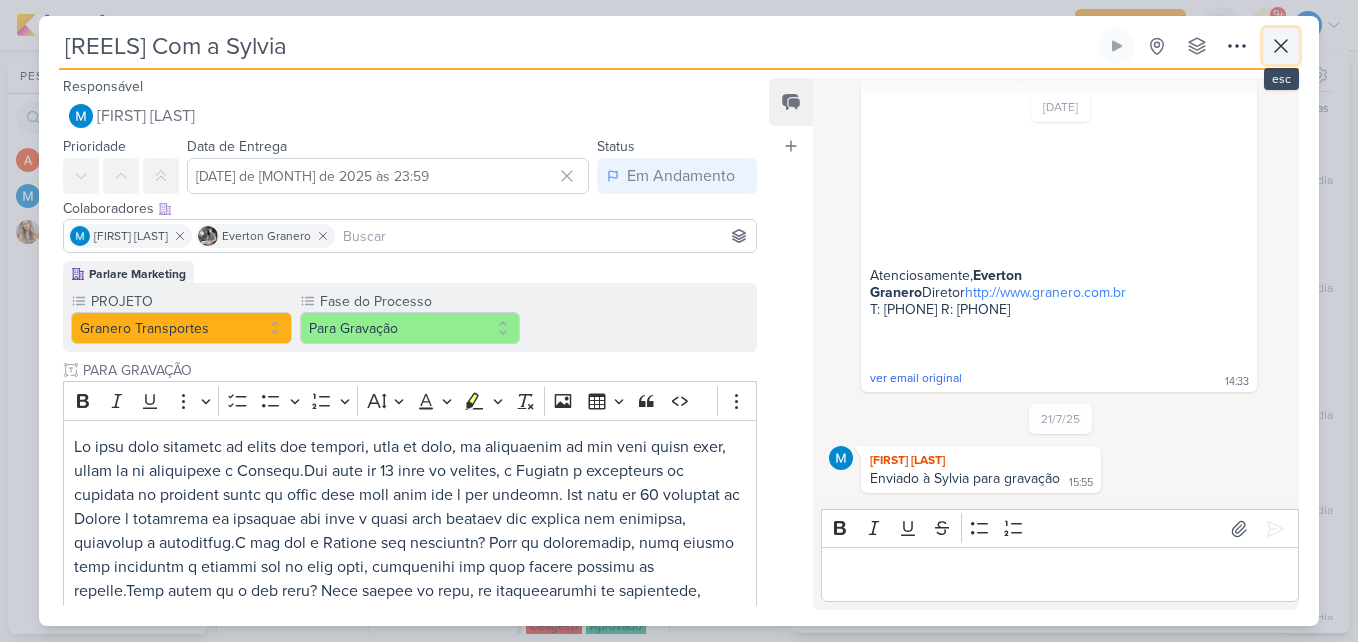 click at bounding box center (1281, 46) 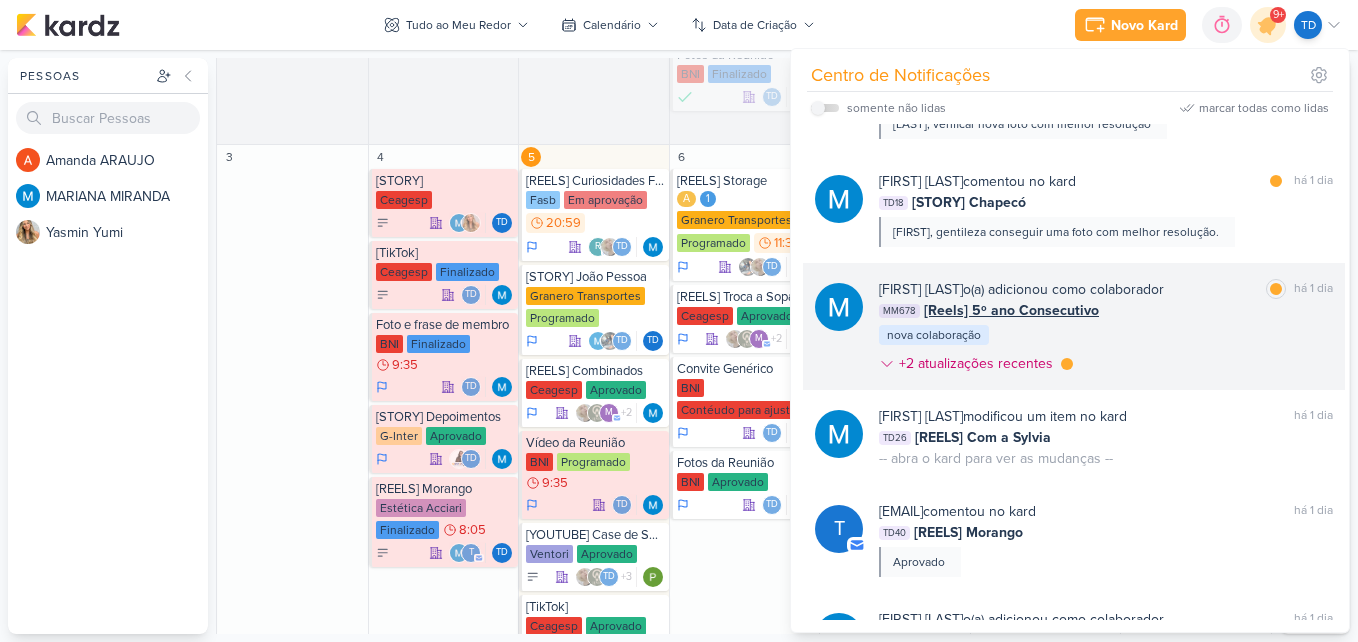click on "MM678
[Reels] 5º ano Consecutivo" at bounding box center [1106, 310] 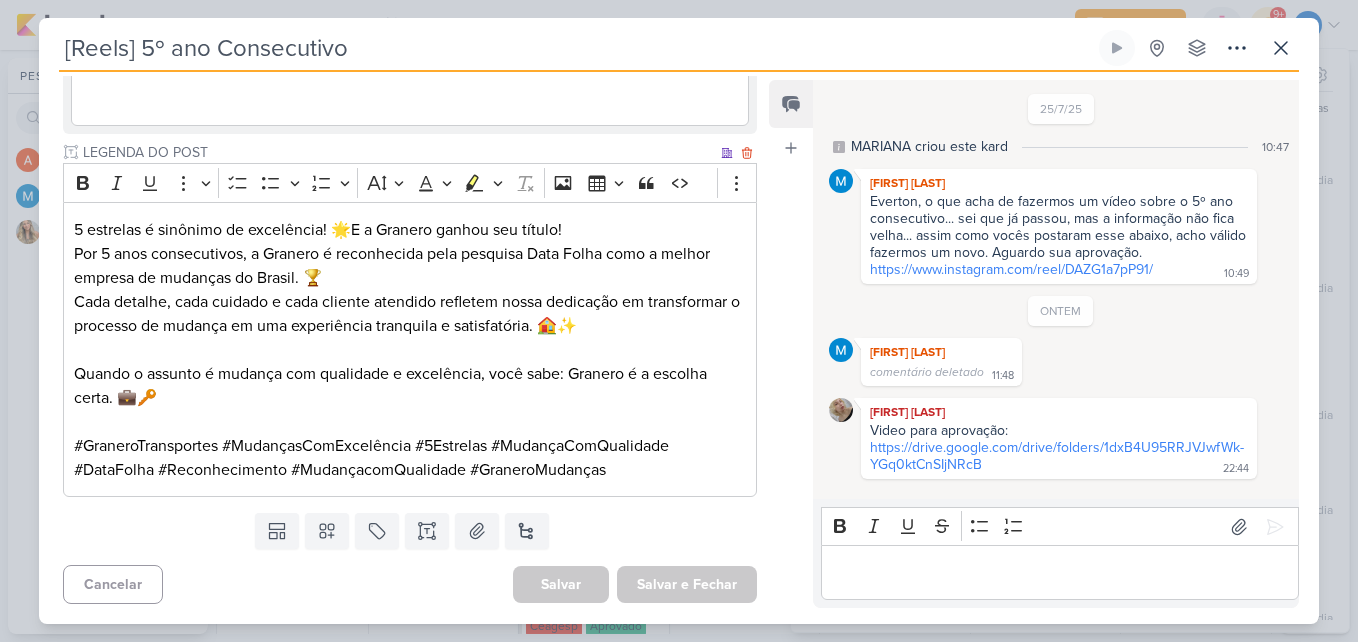 scroll, scrollTop: 750, scrollLeft: 0, axis: vertical 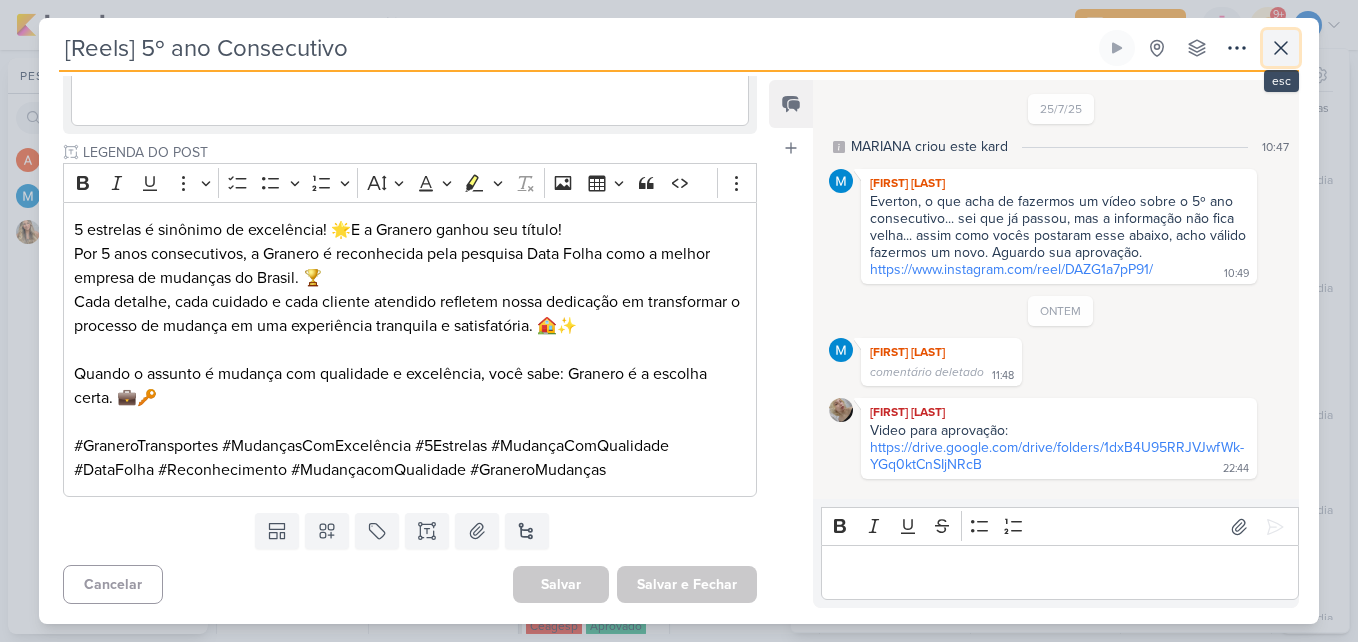 click 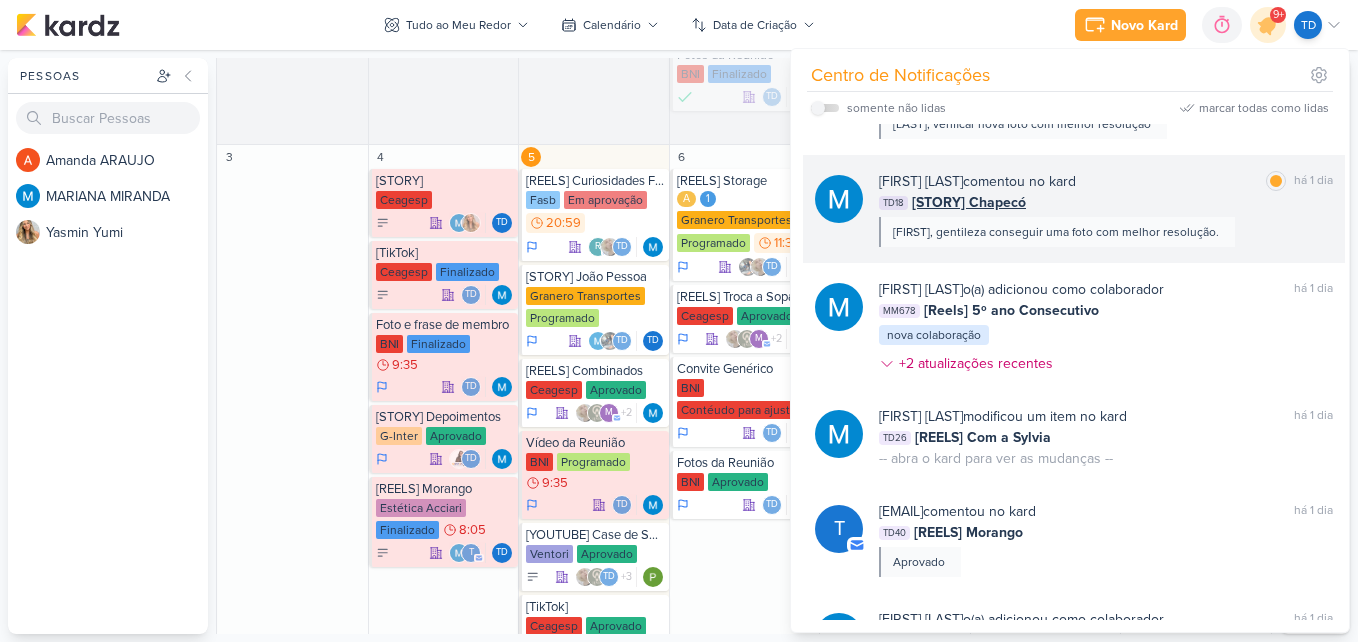 click on "[FIRST] [LAST] comentou no kard
marcar como lida
há 1 dia" at bounding box center (1106, 181) 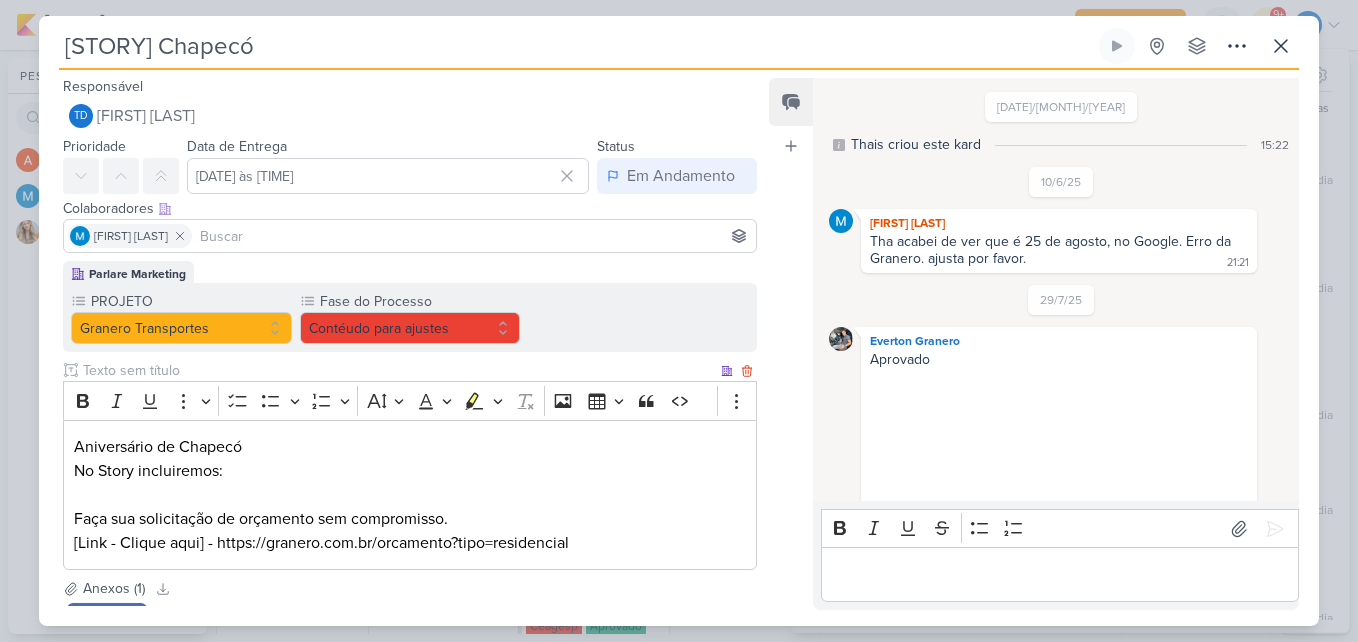 scroll, scrollTop: 543, scrollLeft: 0, axis: vertical 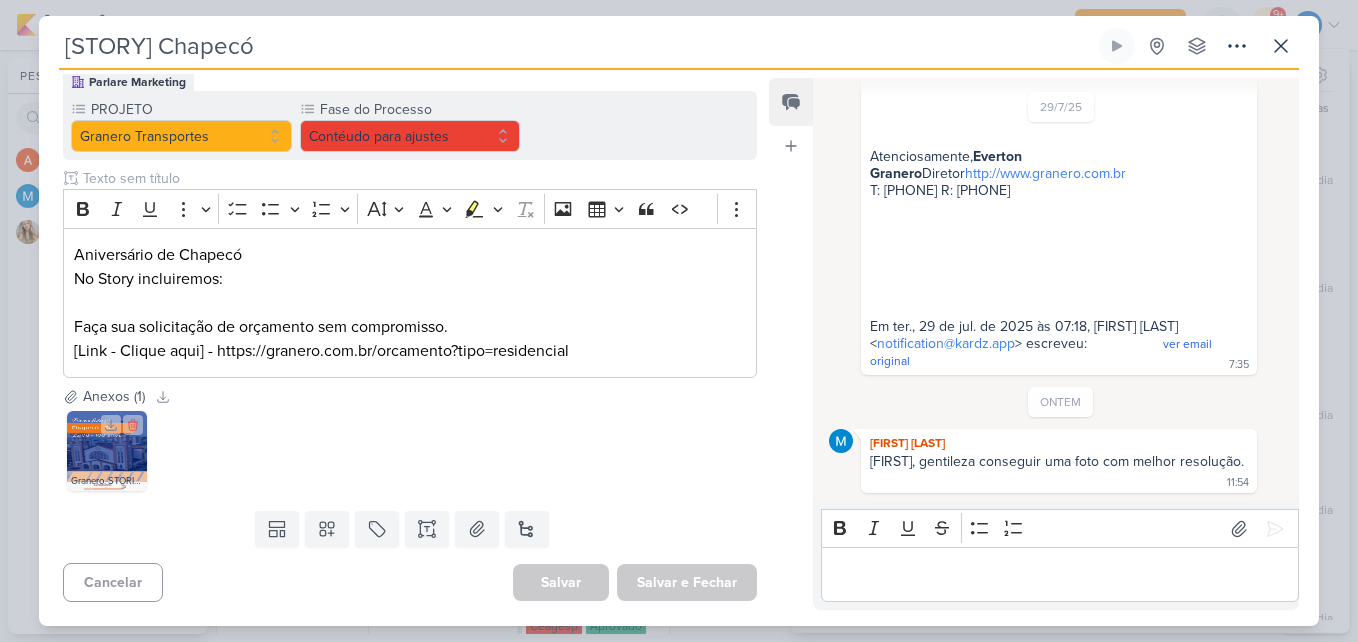 click at bounding box center (107, 451) 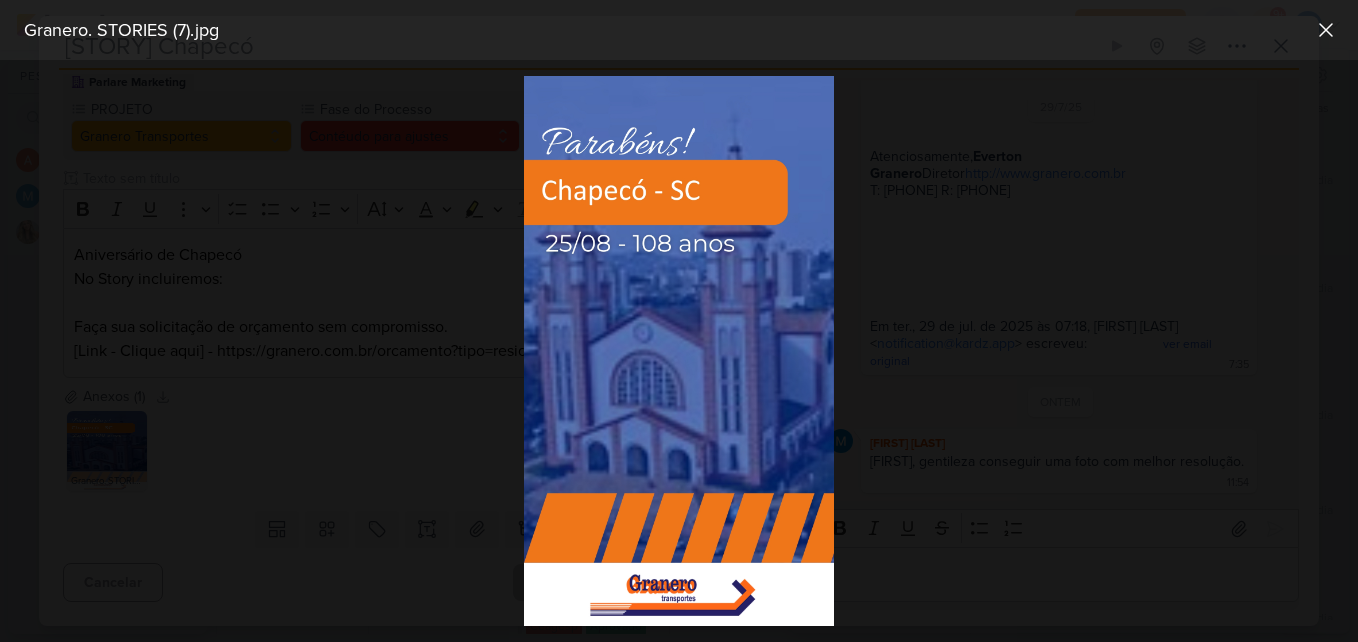 click at bounding box center [679, 351] 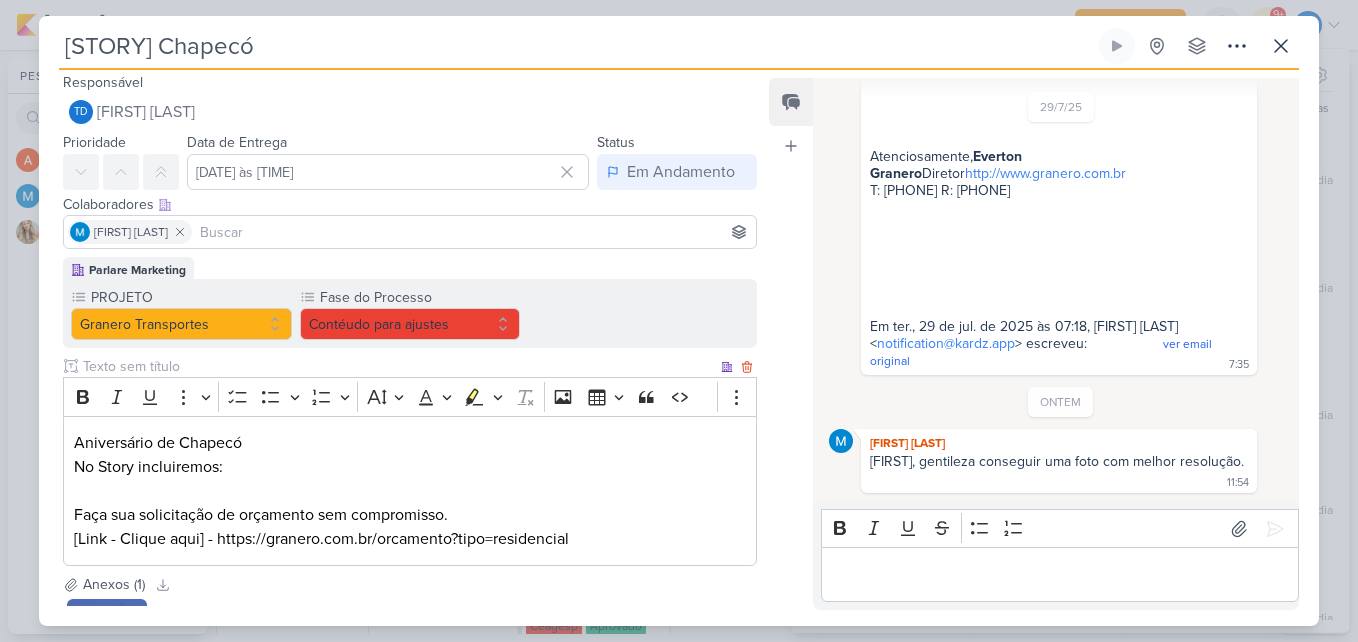 scroll, scrollTop: 0, scrollLeft: 0, axis: both 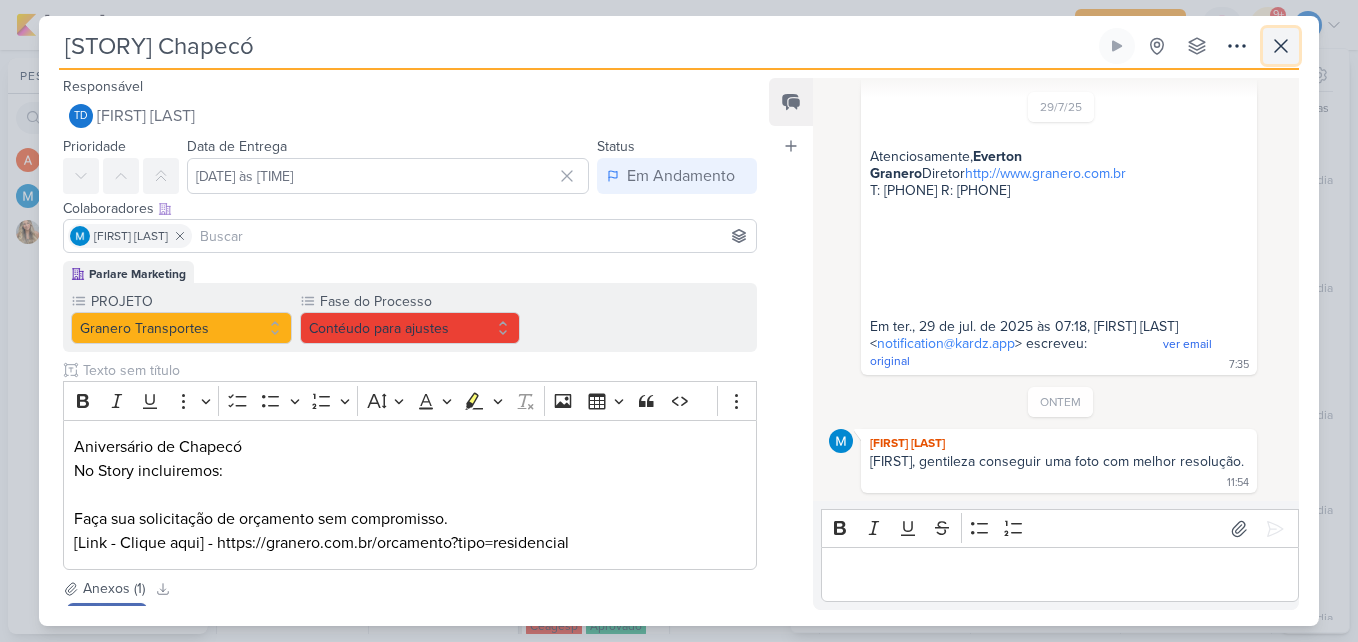 click at bounding box center (1281, 46) 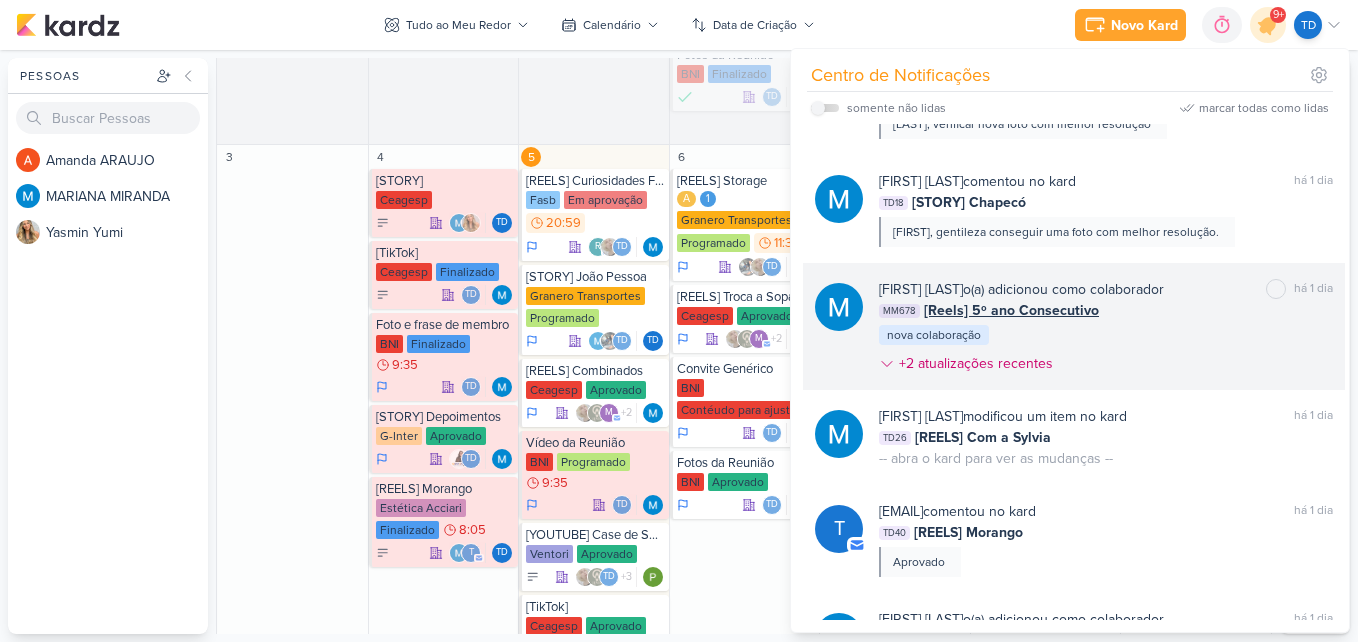 scroll, scrollTop: 1065, scrollLeft: 0, axis: vertical 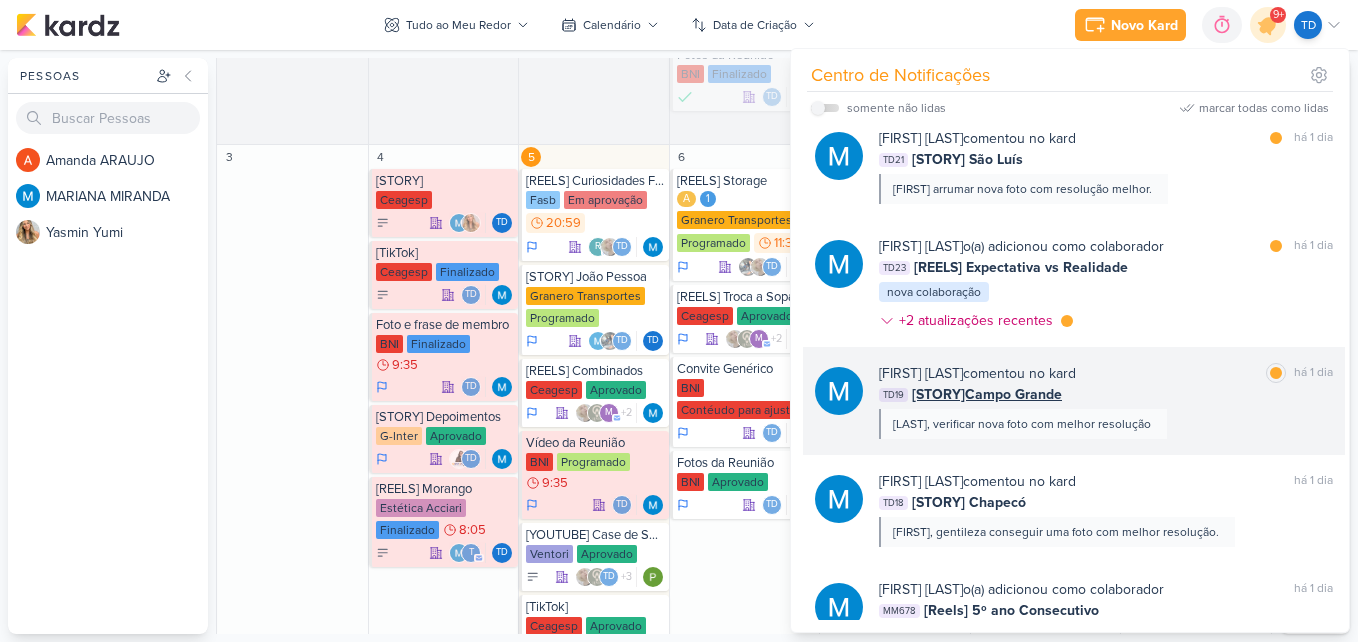 click on "TD19
[STORY]Campo Grande" at bounding box center [1106, 394] 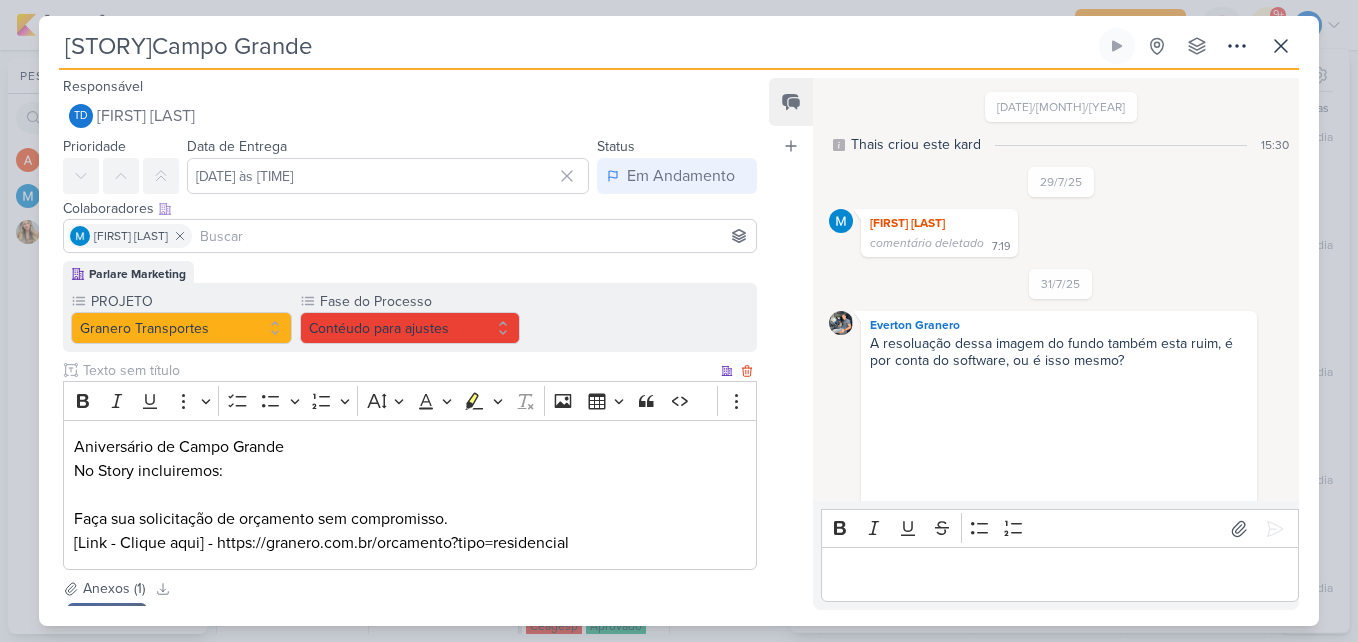 scroll, scrollTop: 493, scrollLeft: 0, axis: vertical 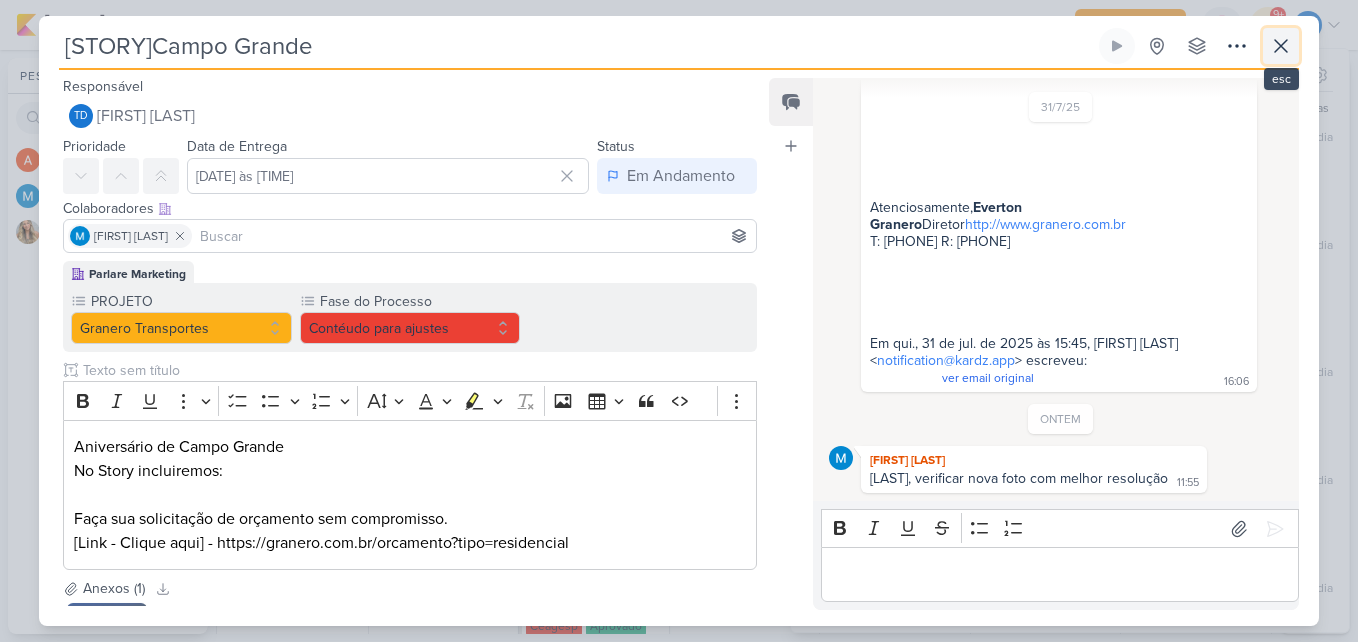 click 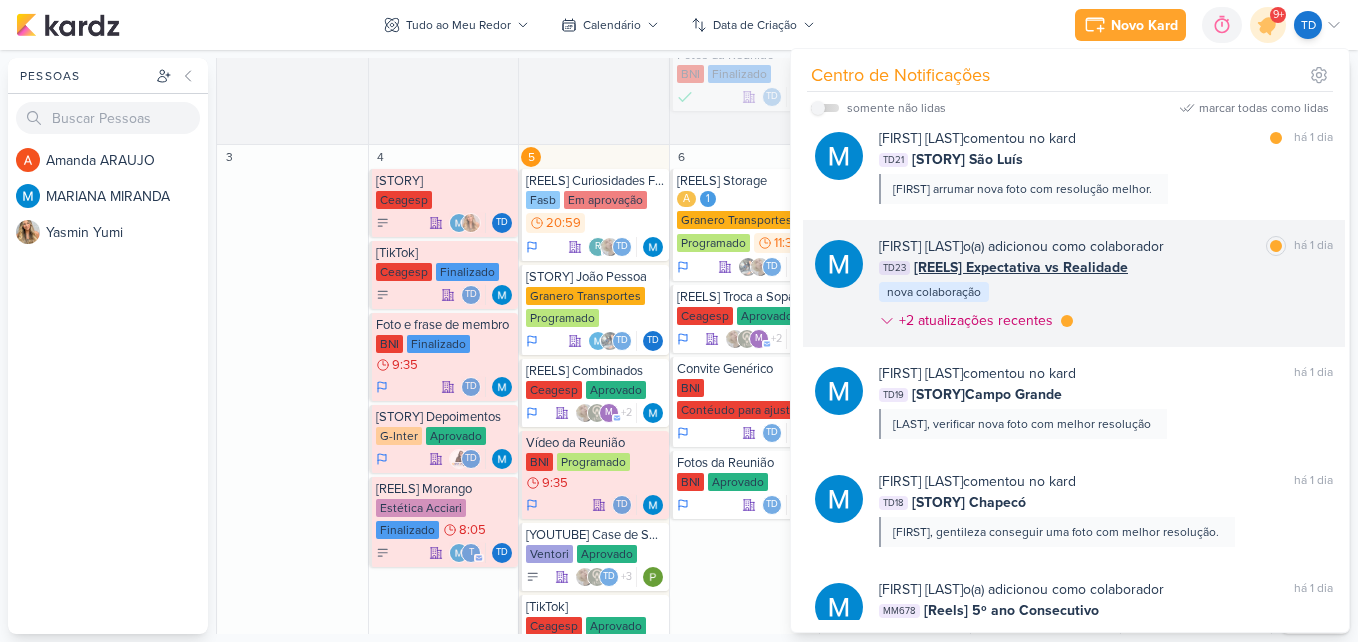 click on "[FIRST] [LAST] o(a) adicionou como colaborador
marcar como lida
há 1 dia
TD23
[REELS] Expectativa vs Realidade
nova colaboração
+2 atualizações recentes" at bounding box center [1106, 287] 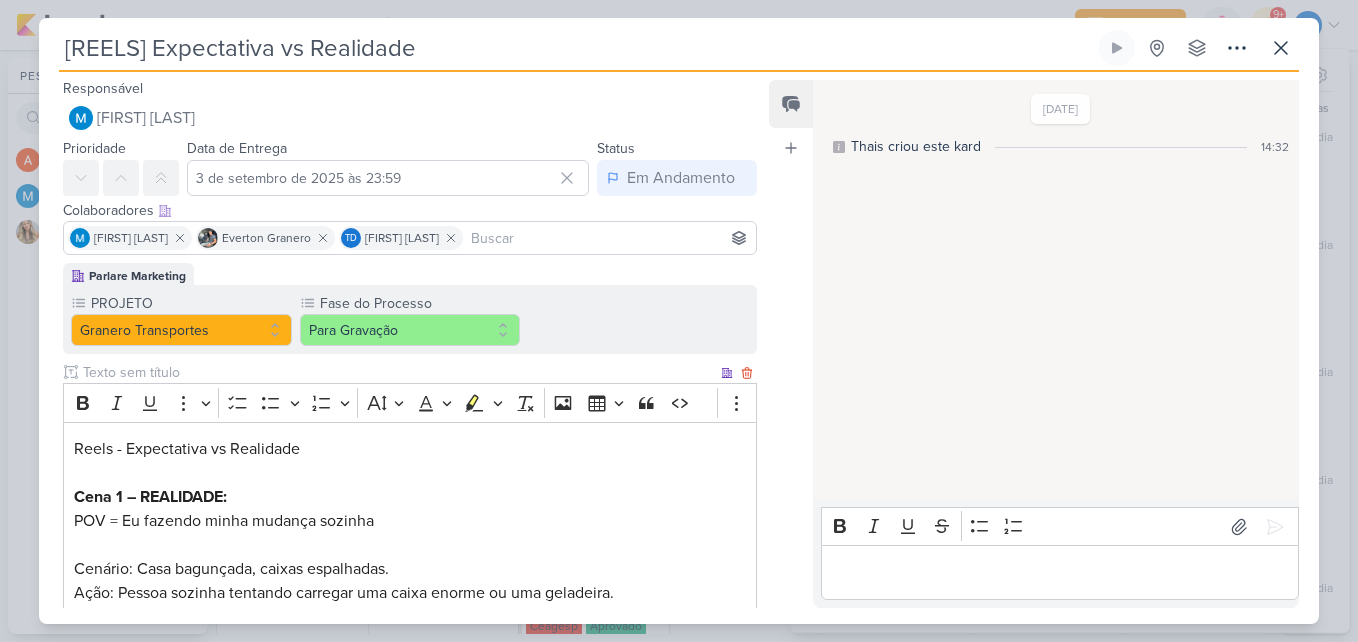 scroll, scrollTop: 627, scrollLeft: 0, axis: vertical 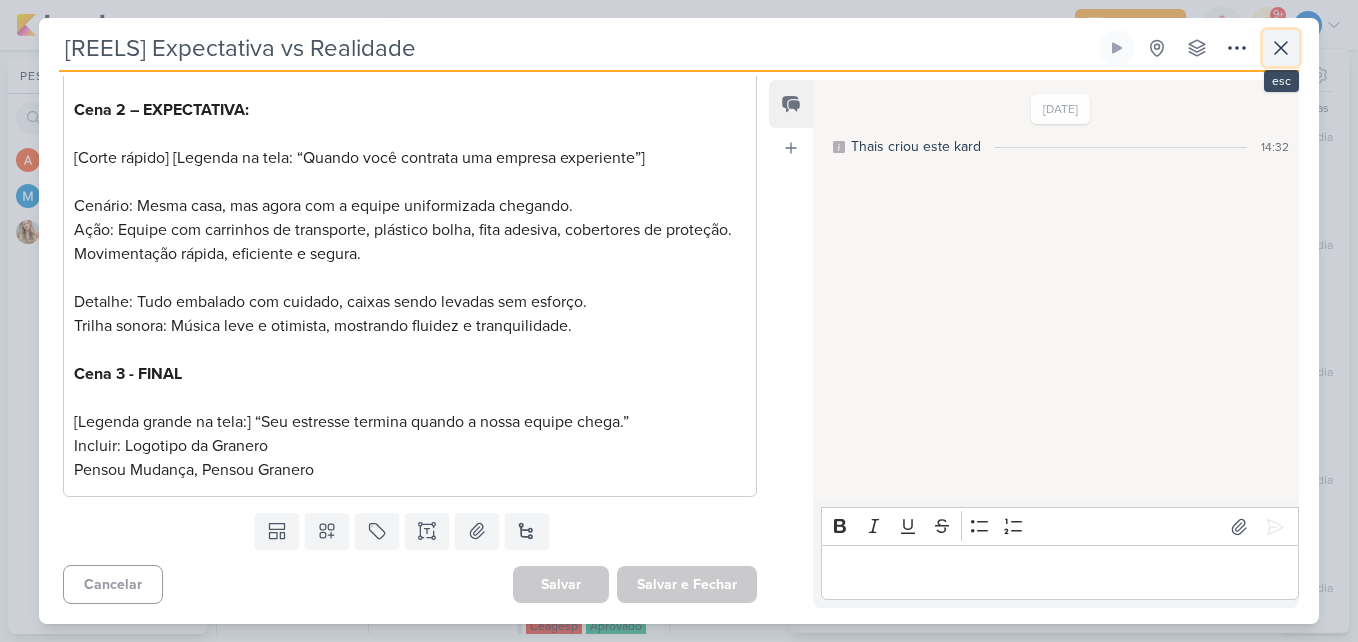 click 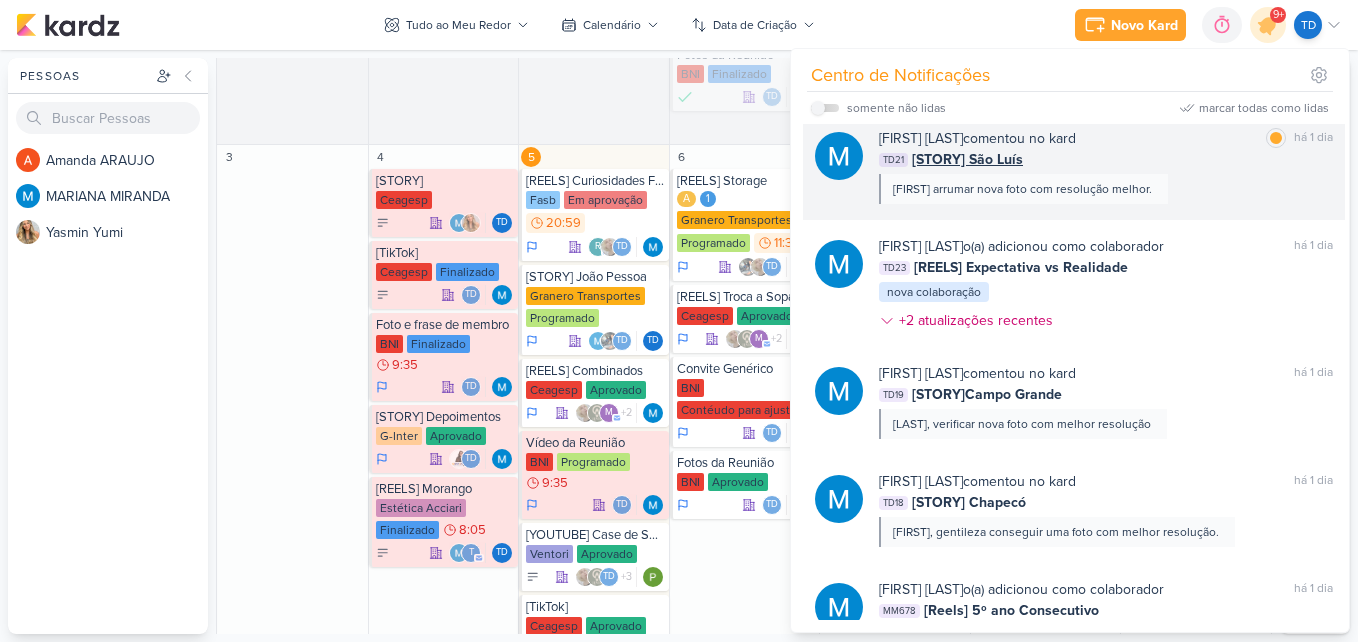 click on "[FIRST] [LAST] comentou no kard
marcar como lida
há 1 dia
TD21
[STORY] São Luís
Thais arrumar nova foto com resolução melhor." at bounding box center [1106, 166] 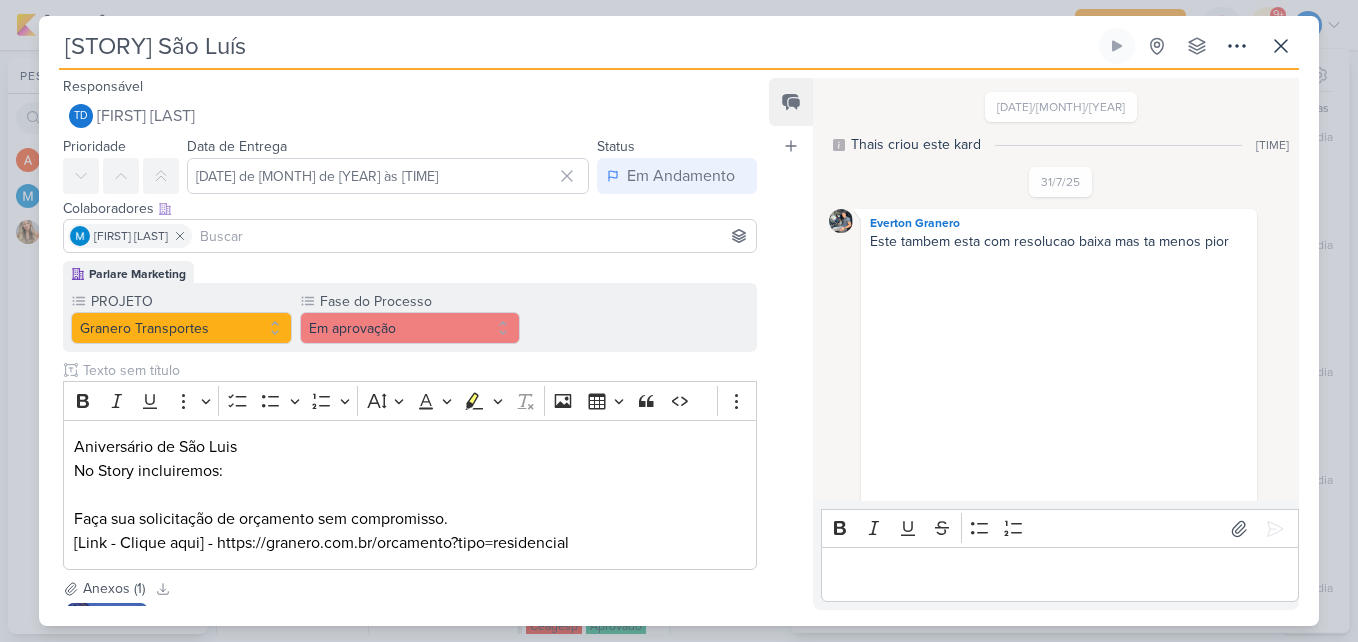 scroll, scrollTop: 425, scrollLeft: 0, axis: vertical 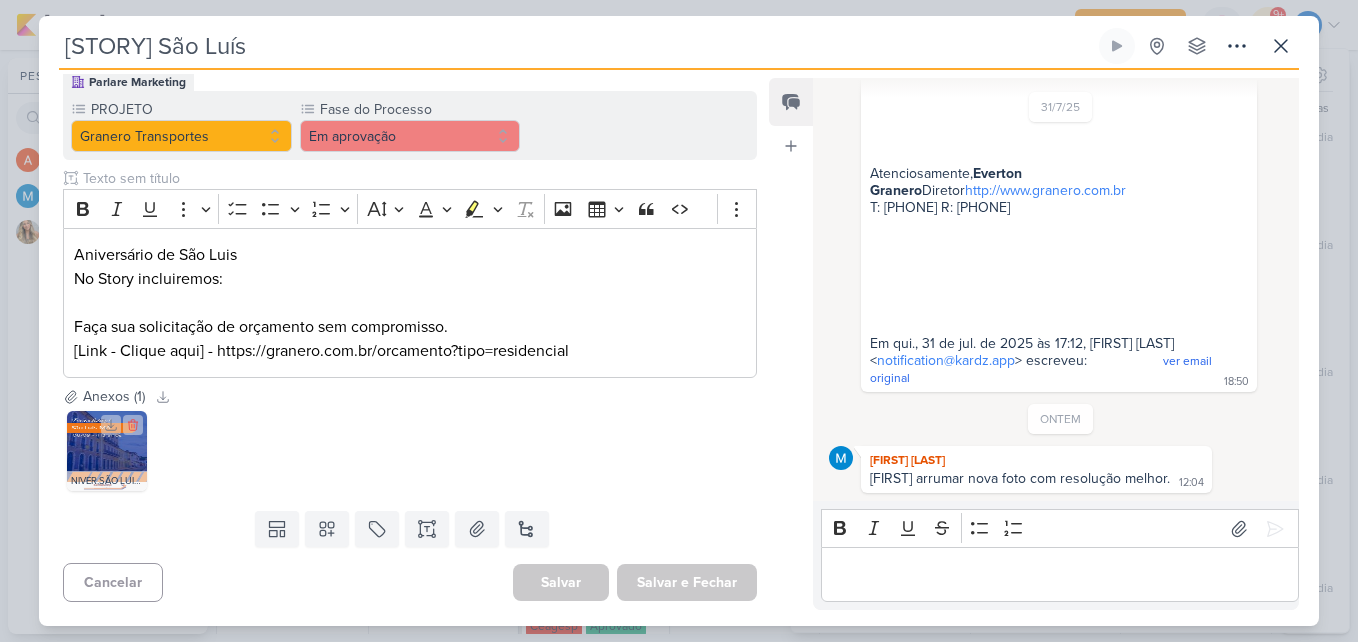 click at bounding box center (107, 451) 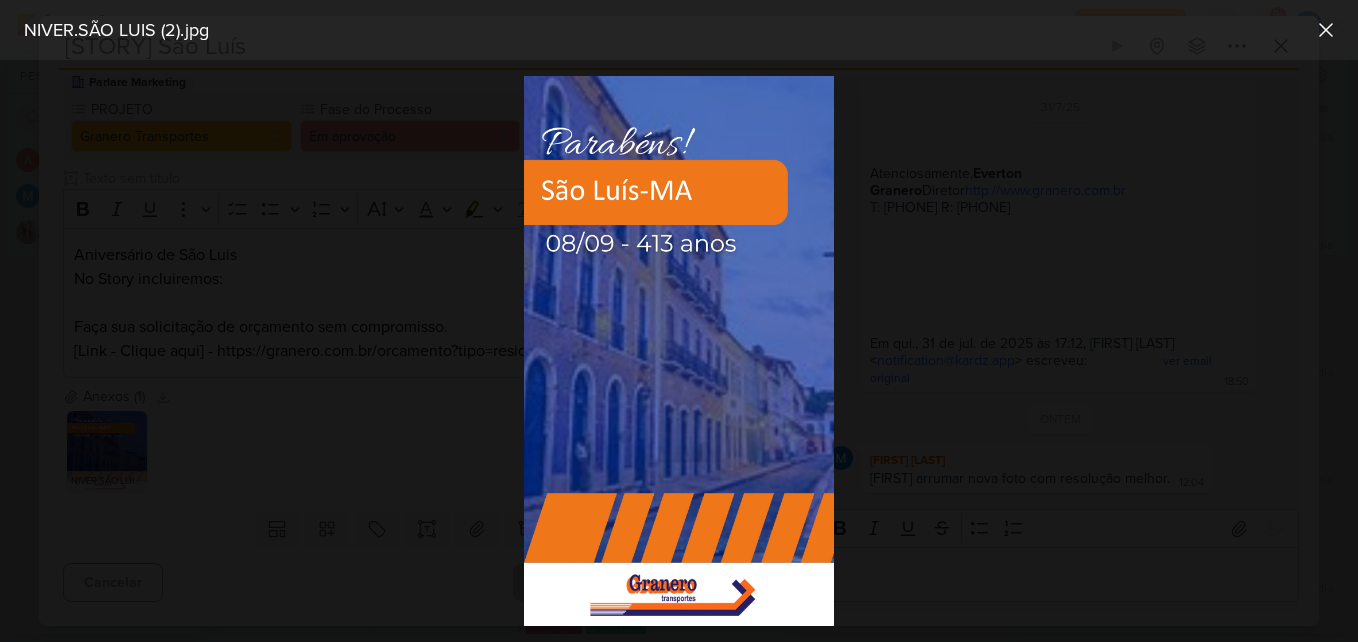 click at bounding box center (679, 351) 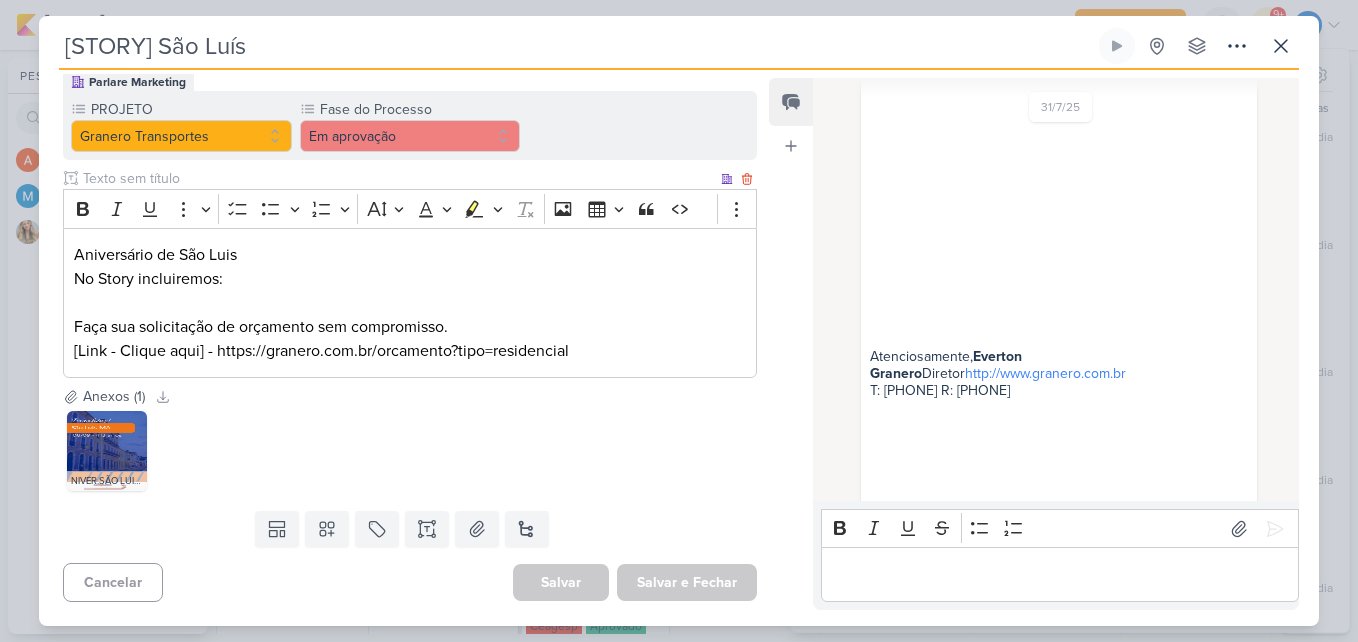 scroll, scrollTop: 225, scrollLeft: 0, axis: vertical 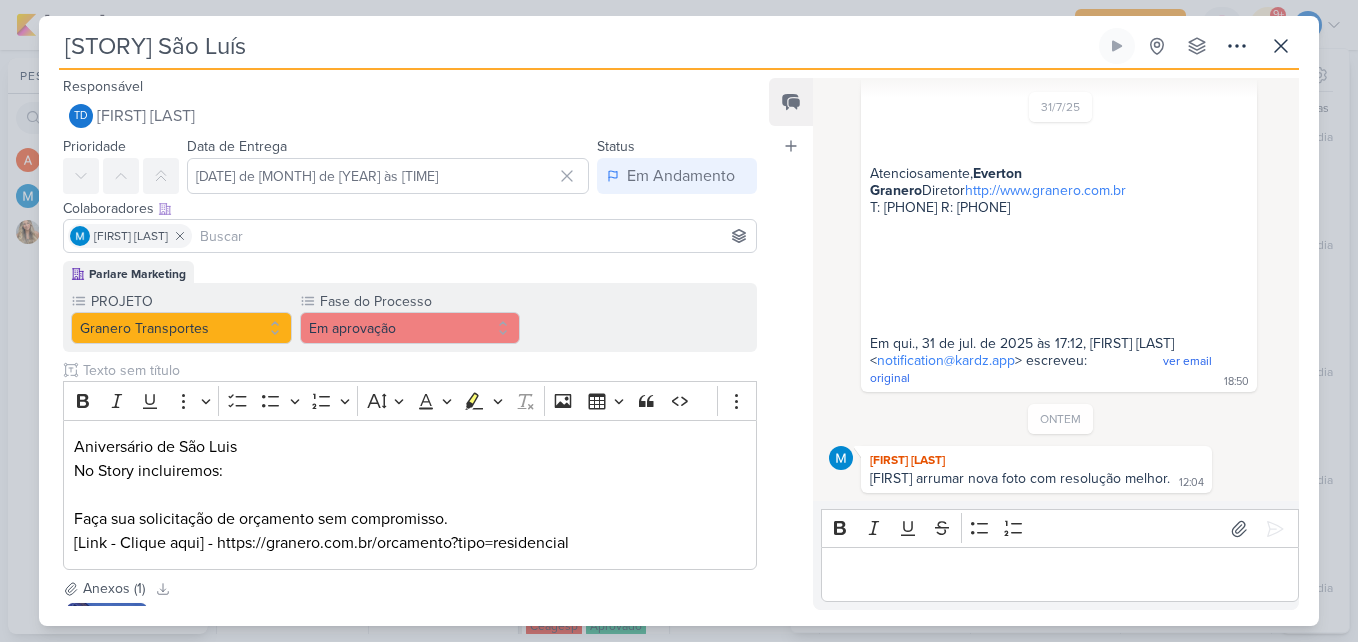 click on "[STORY] São Luís
Criado por mim
nenhum grupo disponível" at bounding box center (679, 49) 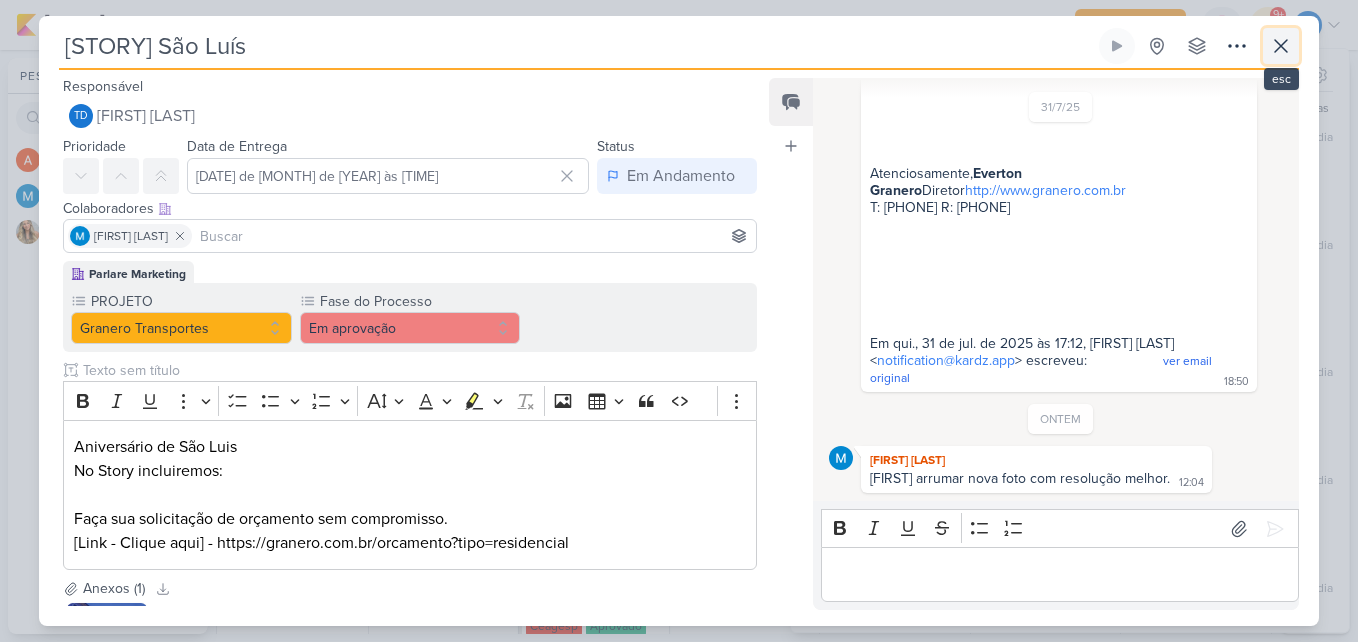 click at bounding box center [1281, 46] 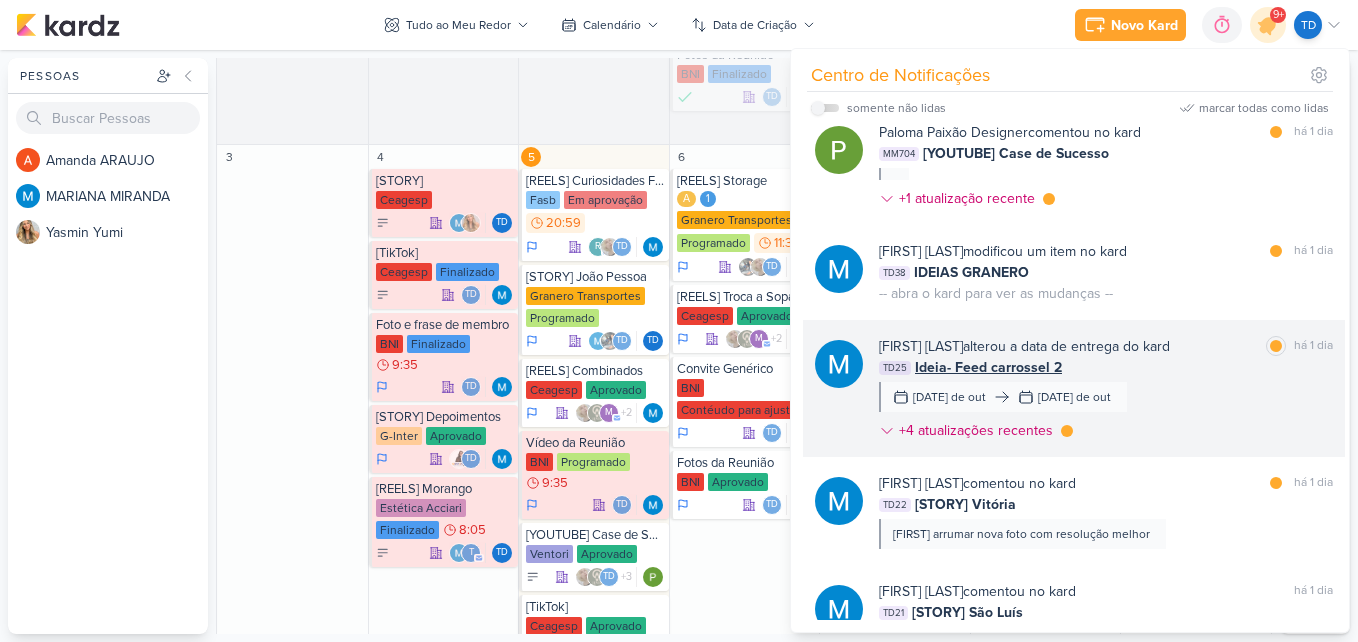 scroll, scrollTop: 565, scrollLeft: 0, axis: vertical 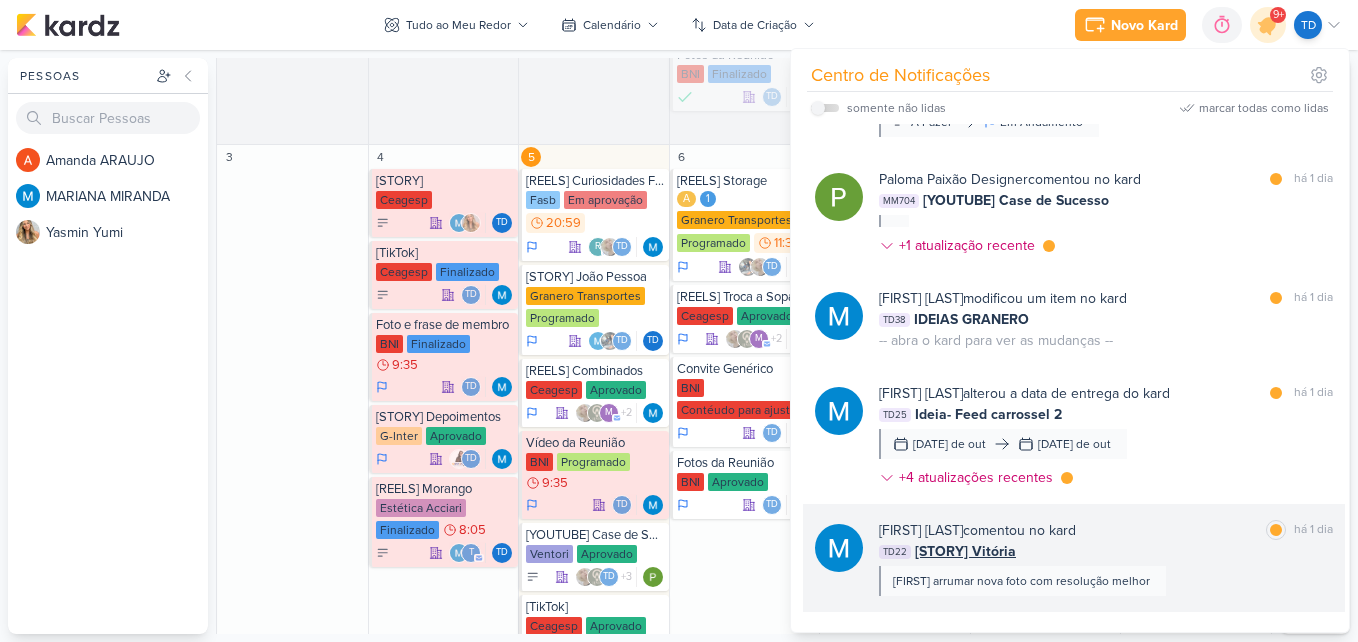click on "[CODE]
[STORY] Vitória" at bounding box center [1106, 551] 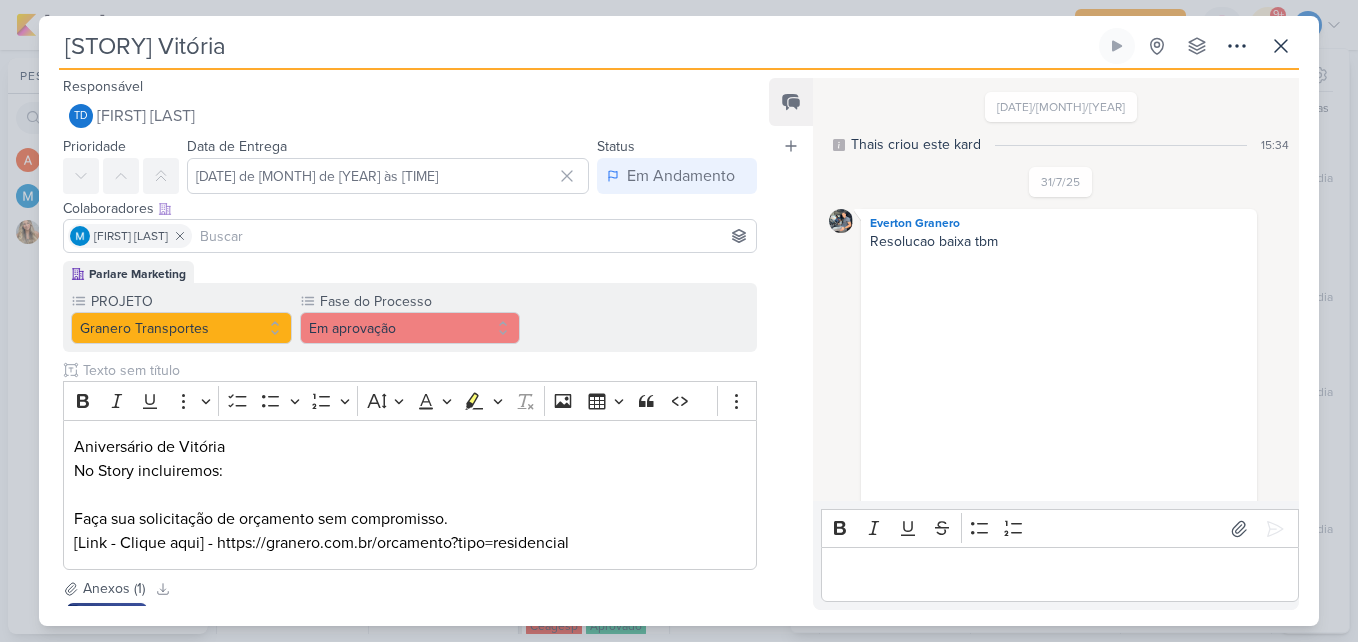 scroll, scrollTop: 408, scrollLeft: 0, axis: vertical 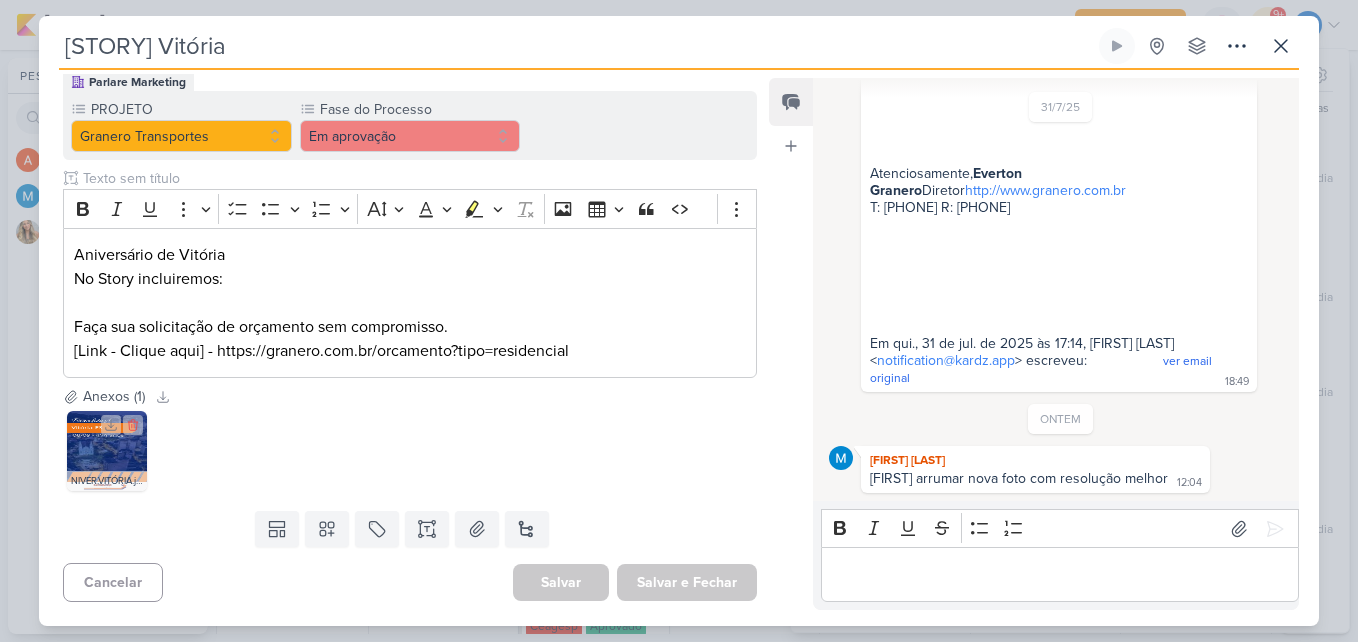 click at bounding box center [107, 451] 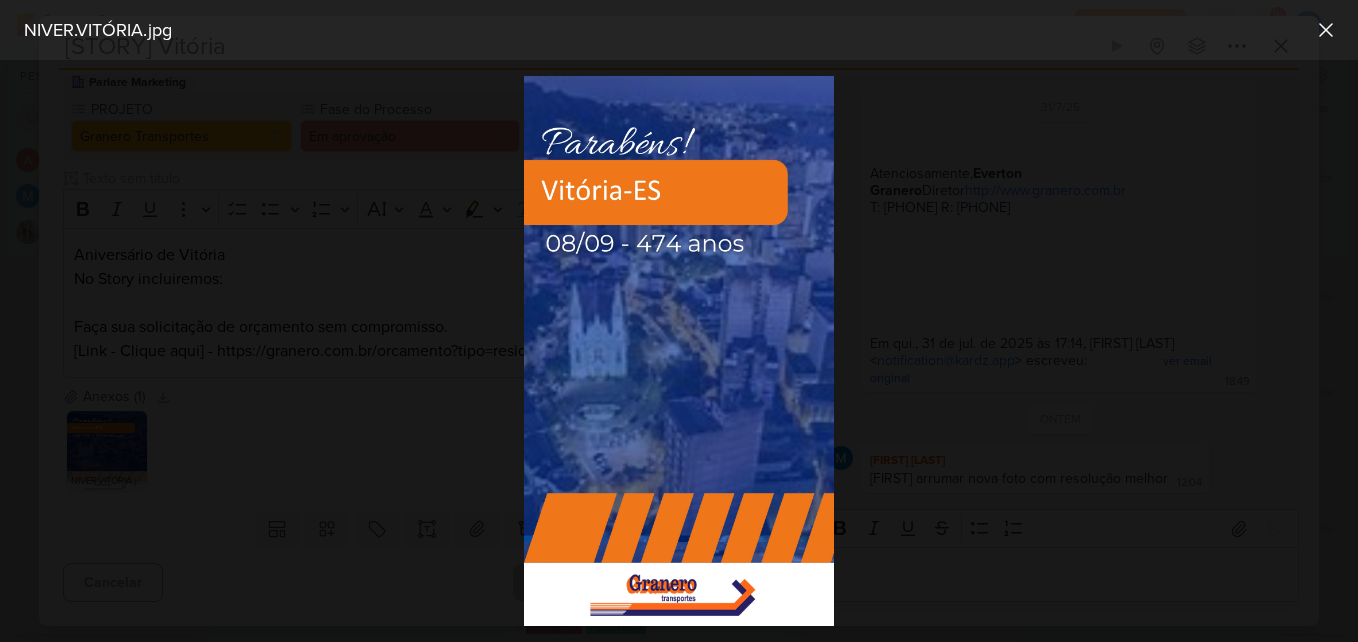 click at bounding box center (679, 351) 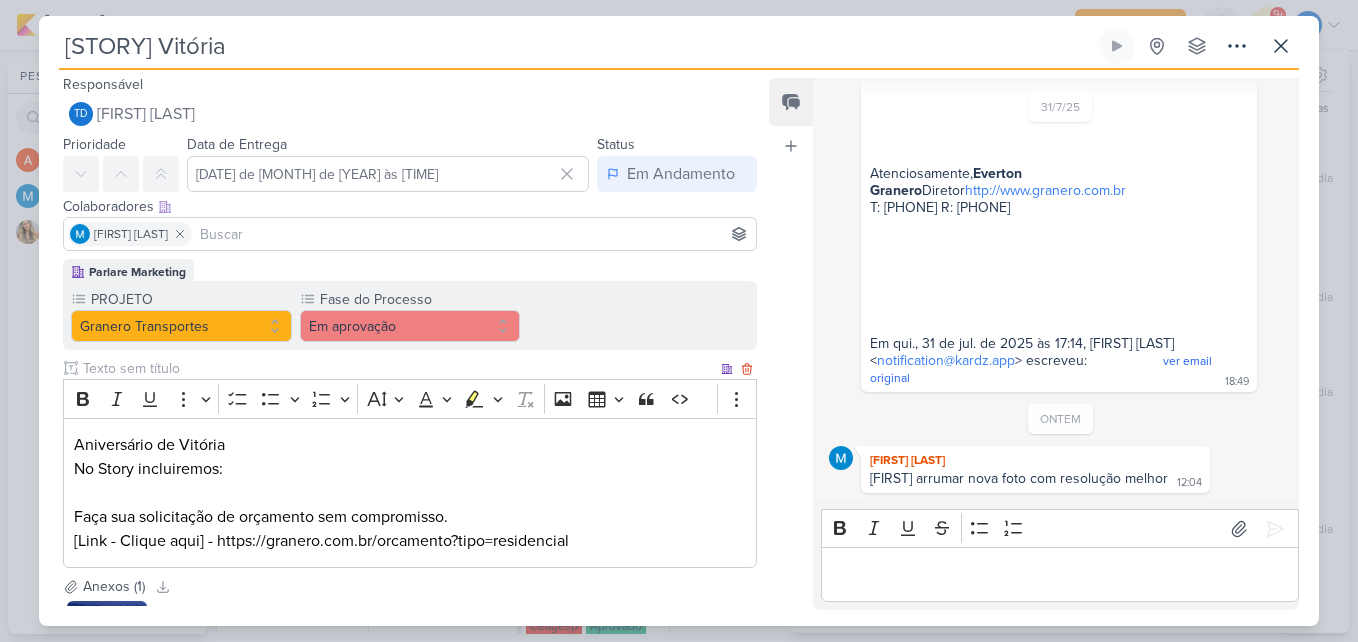 scroll, scrollTop: 0, scrollLeft: 0, axis: both 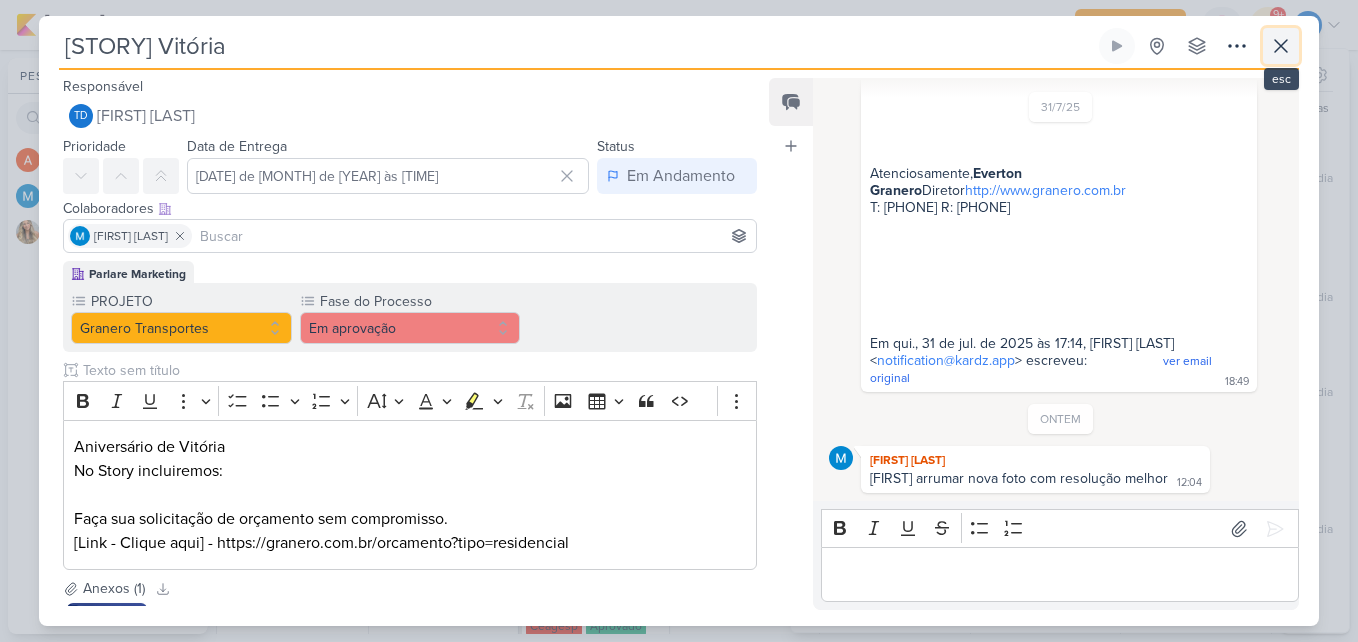 click 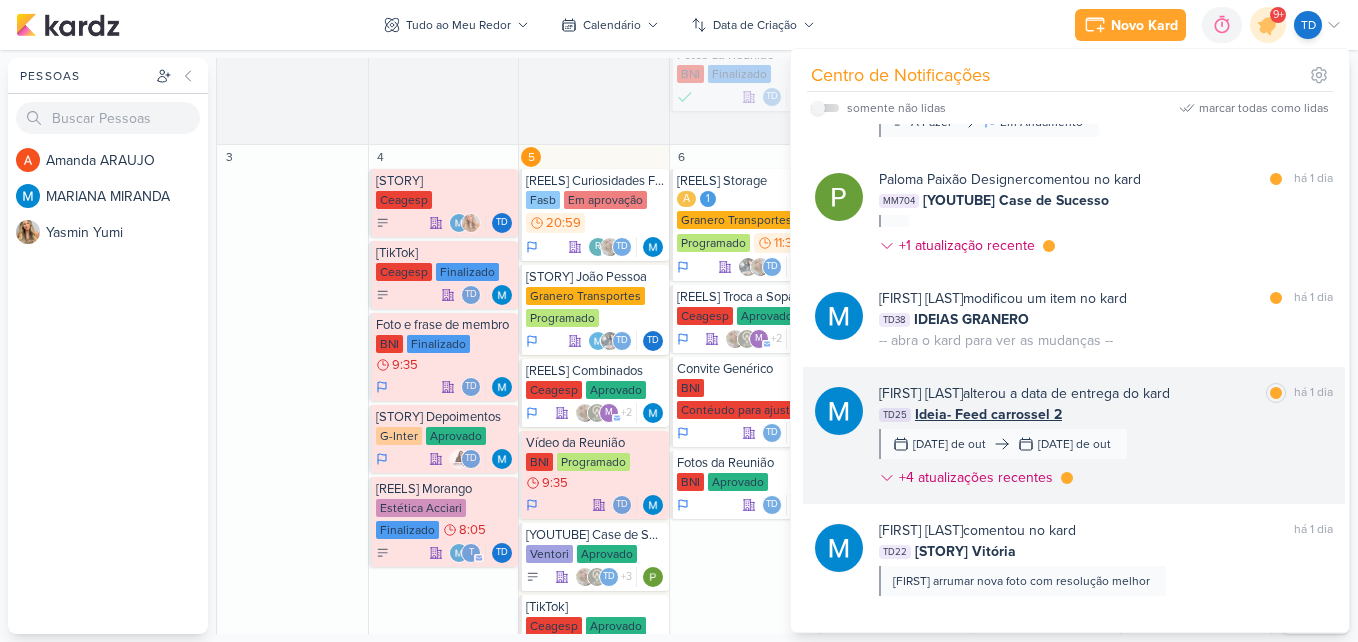 click on "[FIRST] [LAST] alterou a data de entrega do kard" at bounding box center (1024, 393) 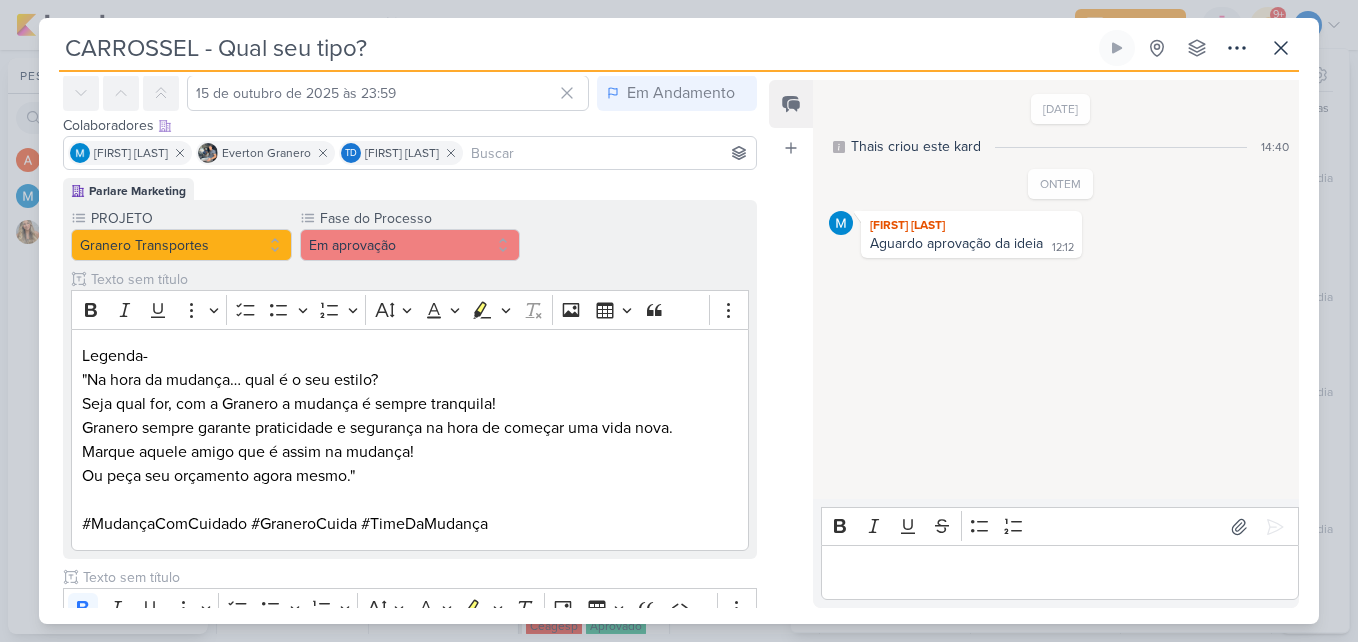 scroll, scrollTop: 66, scrollLeft: 0, axis: vertical 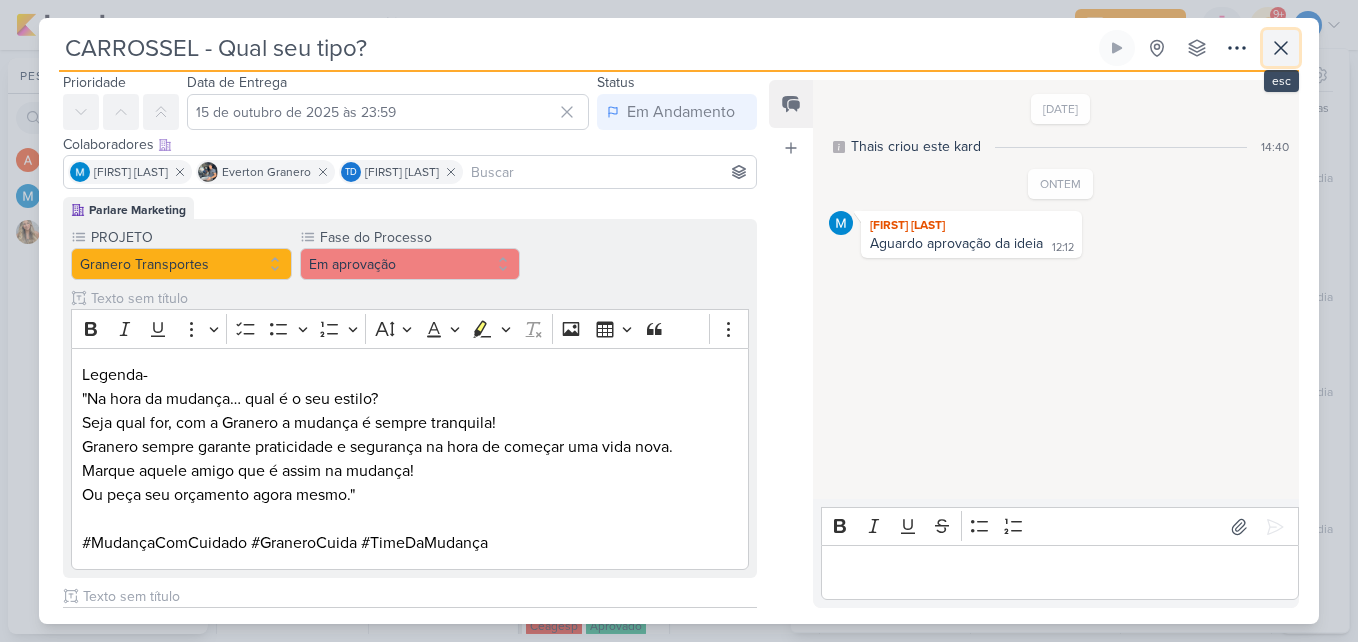 click at bounding box center [1281, 48] 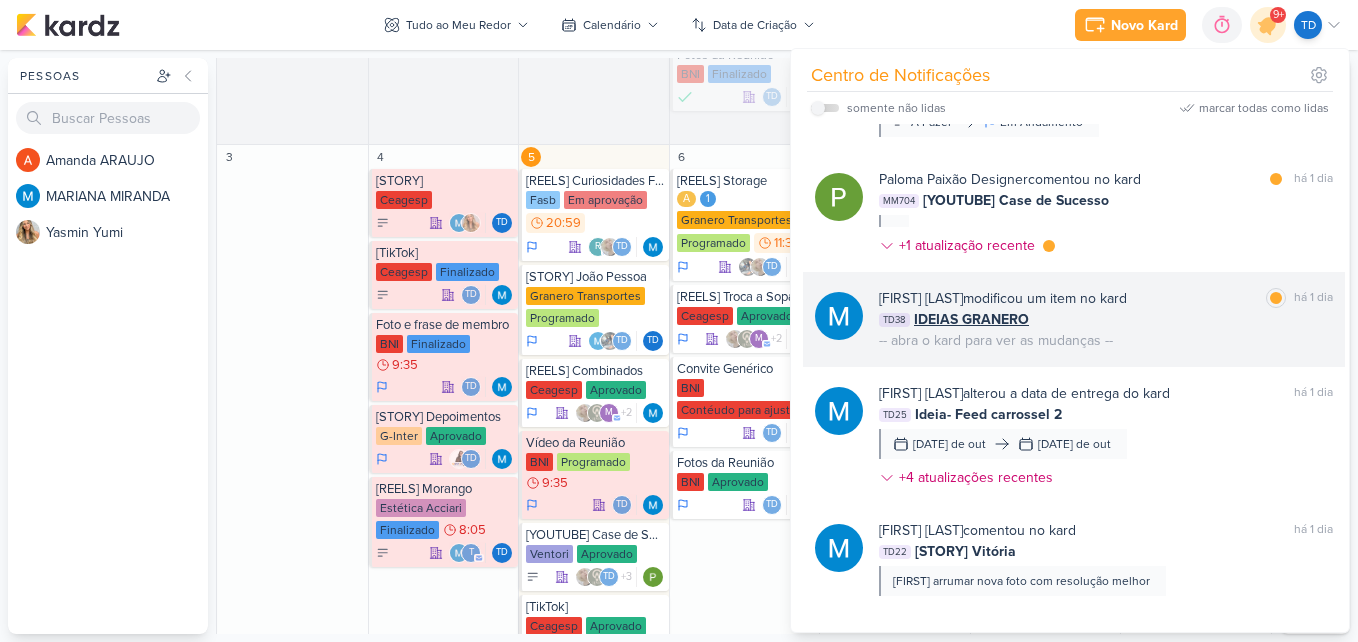 click on "[FIRST] [LAST]  modificou um item no kard
marcar como lida
há [TIME] dia
[CODE]
IDEIAS GRANERO
-- abra o kard para ver as mudanças --" at bounding box center (1106, 319) 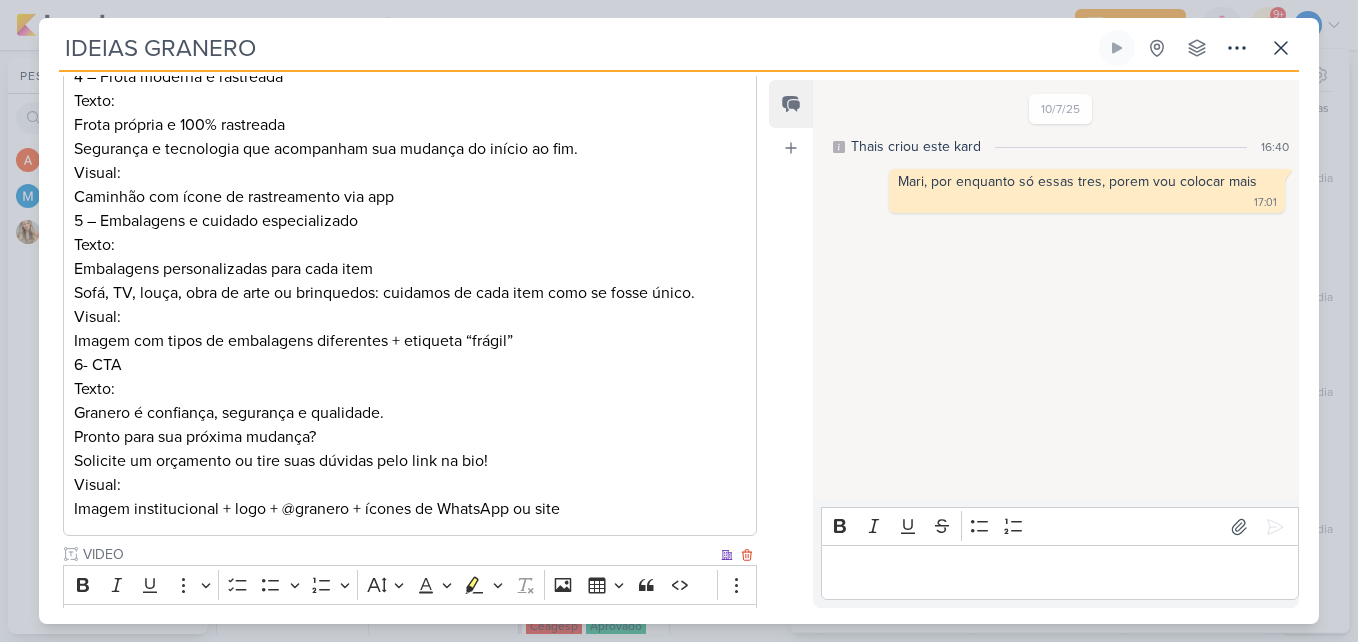 scroll, scrollTop: 0, scrollLeft: 0, axis: both 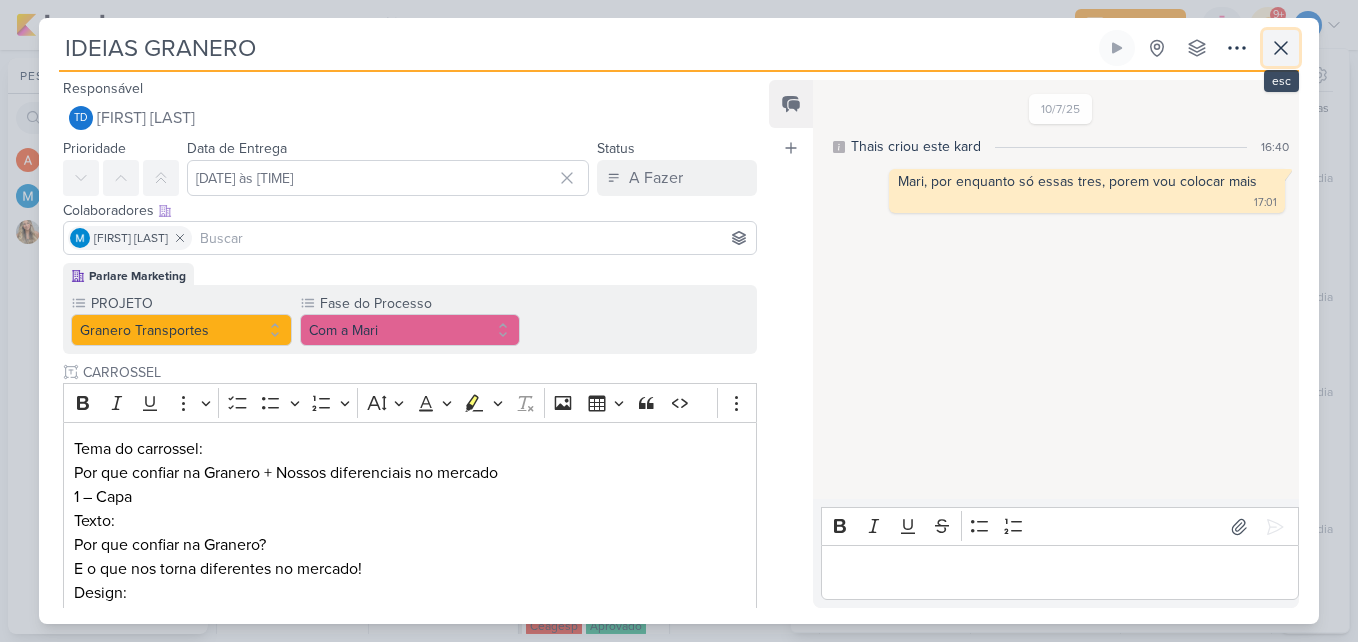 click 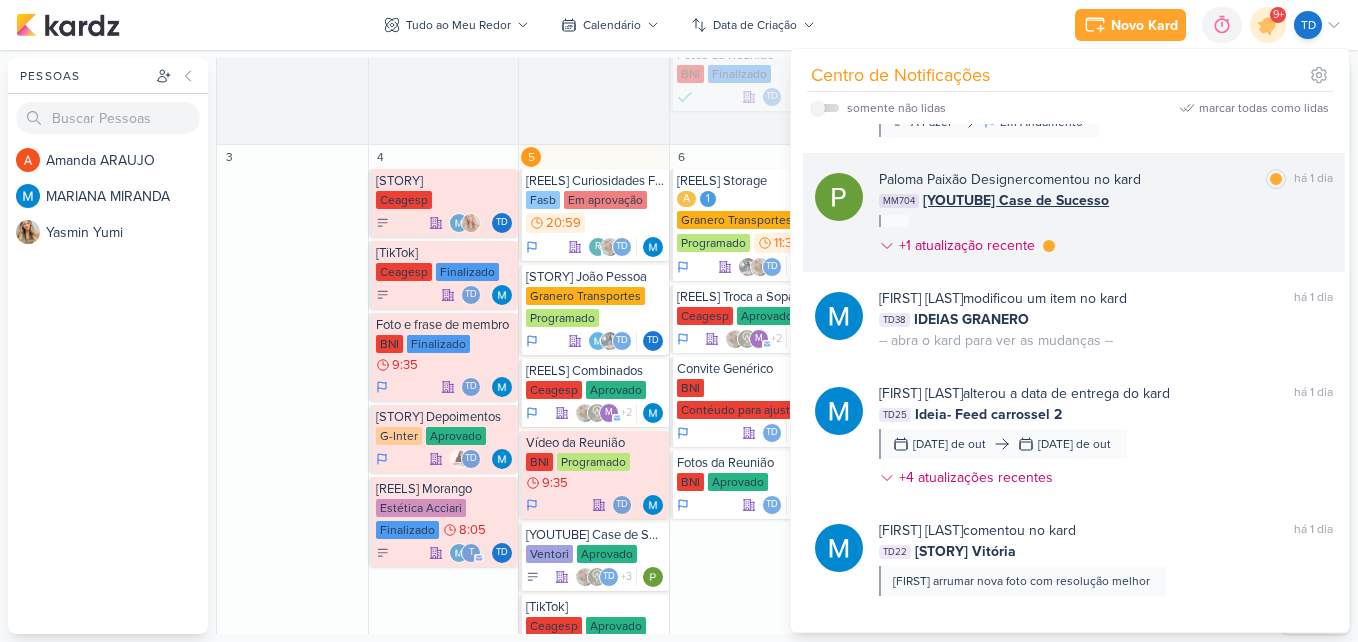 click on "Paloma Paixão Designer  comentou no kard
marcar como lida
há 1 dia
MM704
[YOUTUBE] Case de Sucesso
+1 atualização recente" at bounding box center [1106, 216] 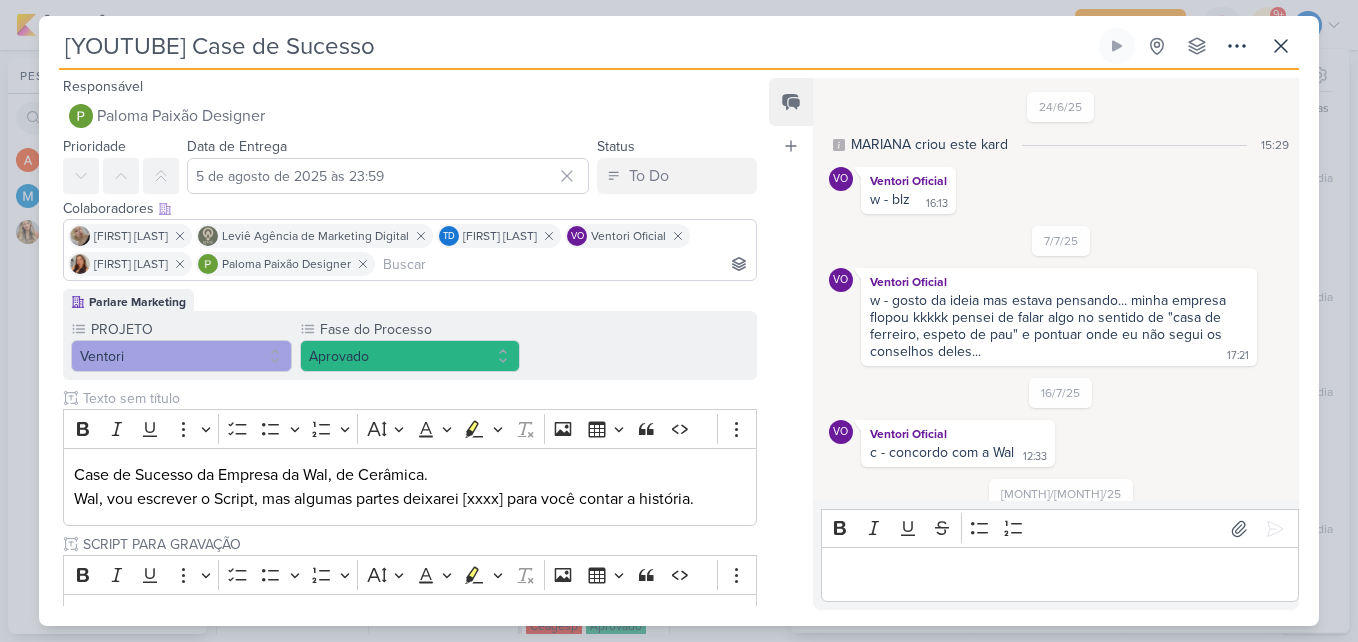scroll, scrollTop: 983, scrollLeft: 0, axis: vertical 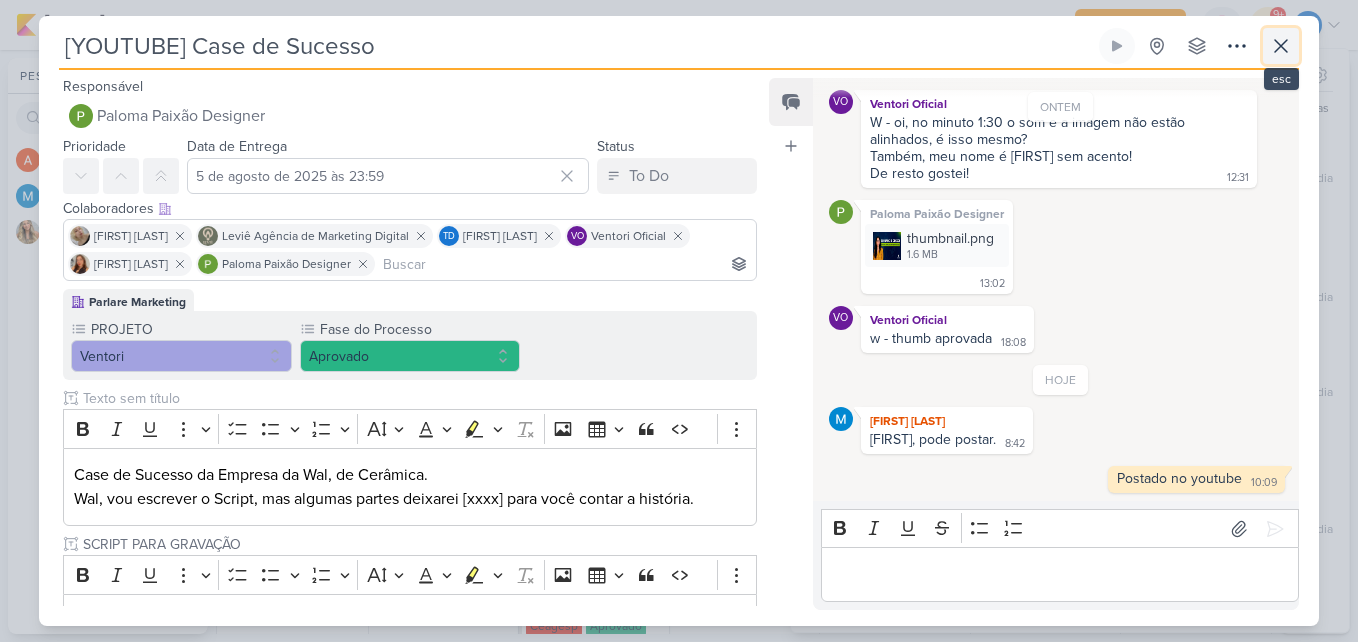 click at bounding box center [1281, 46] 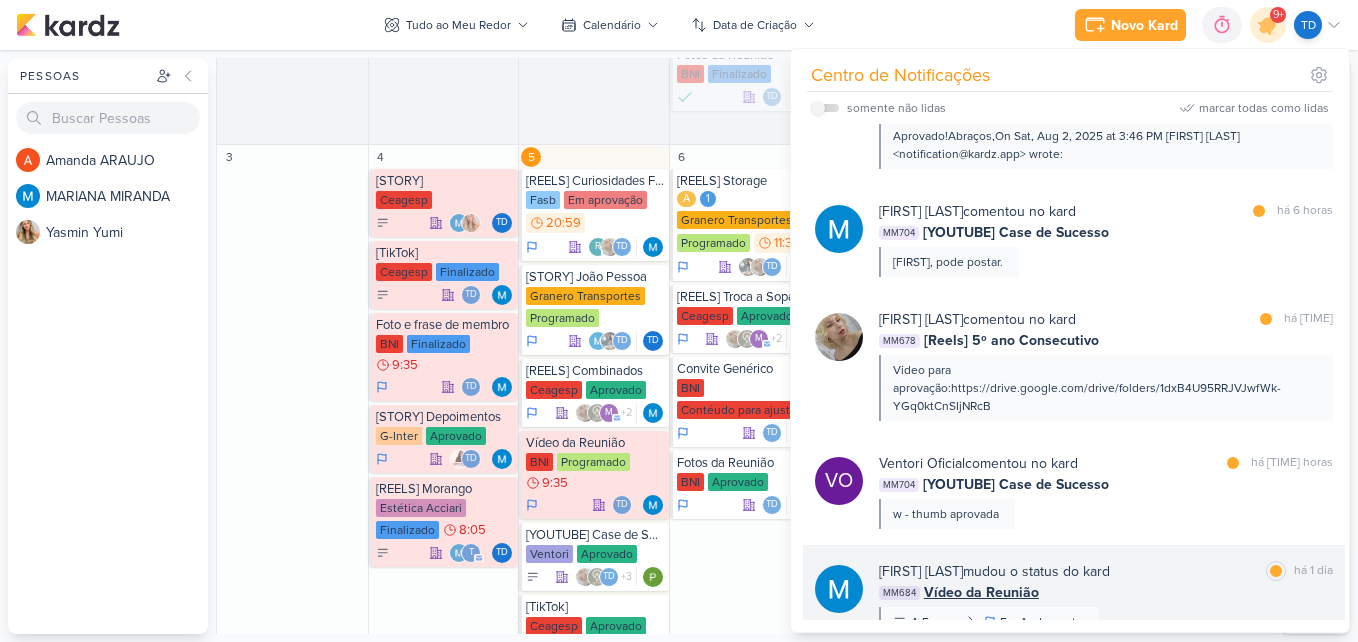 scroll, scrollTop: 265, scrollLeft: 0, axis: vertical 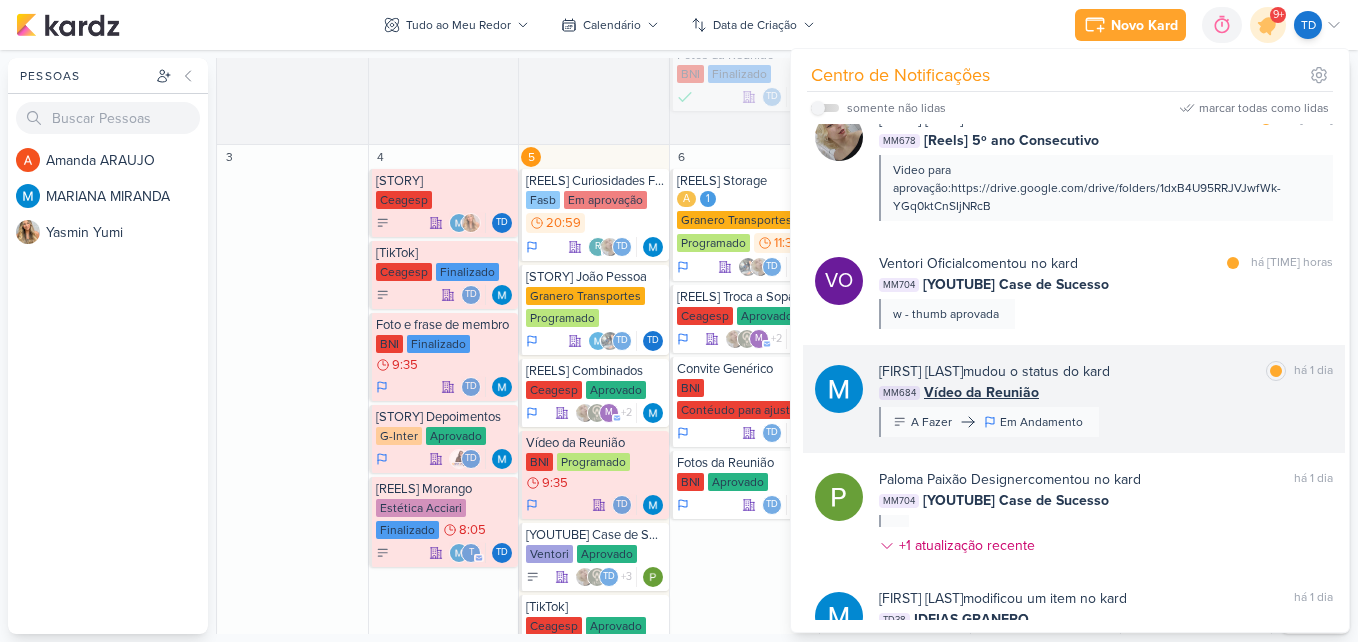 click on "[FIRST] [LAST]  mudou o status do kard
marcar como lida
há [TIME] dia
[CODE]
Vídeo da Reunião
A Fazer
Em Andamento" at bounding box center [1106, 399] 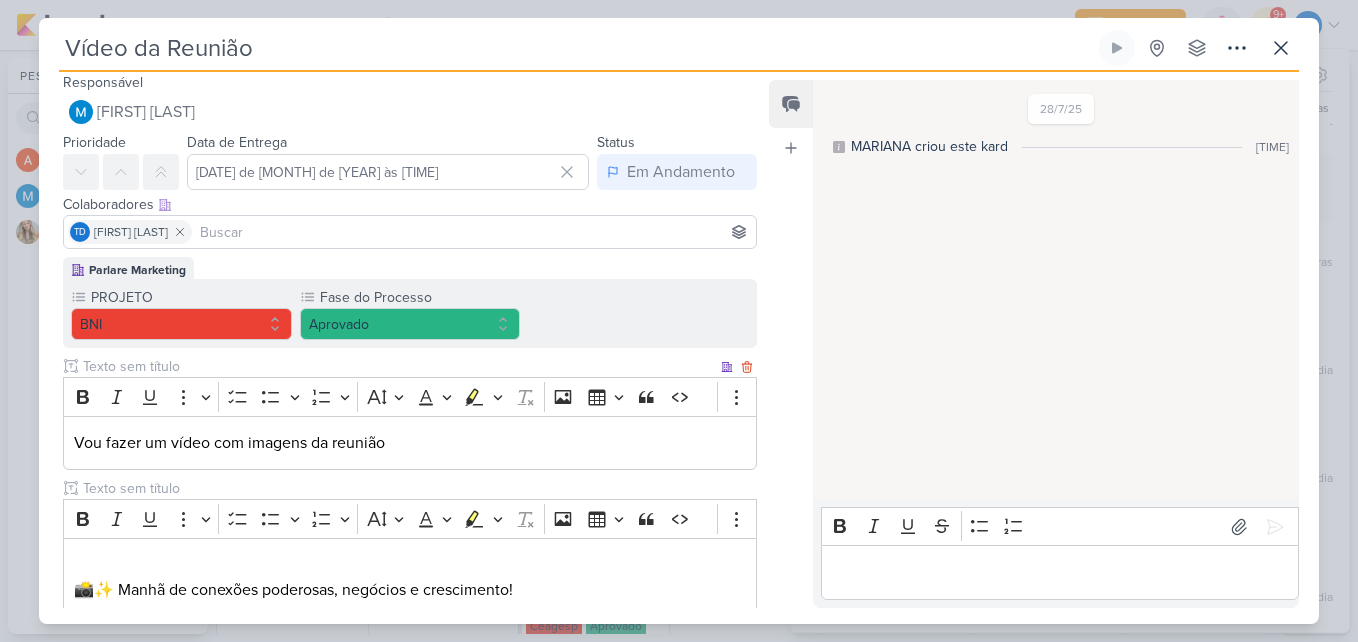 scroll, scrollTop: 0, scrollLeft: 0, axis: both 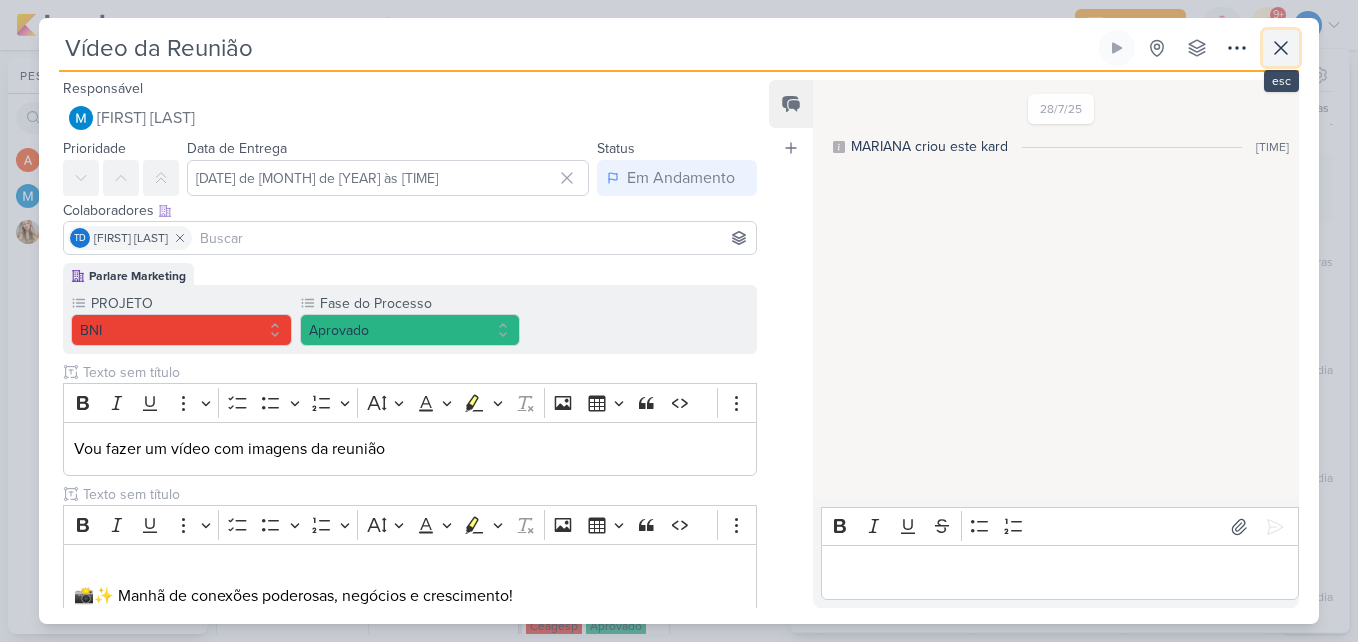 click 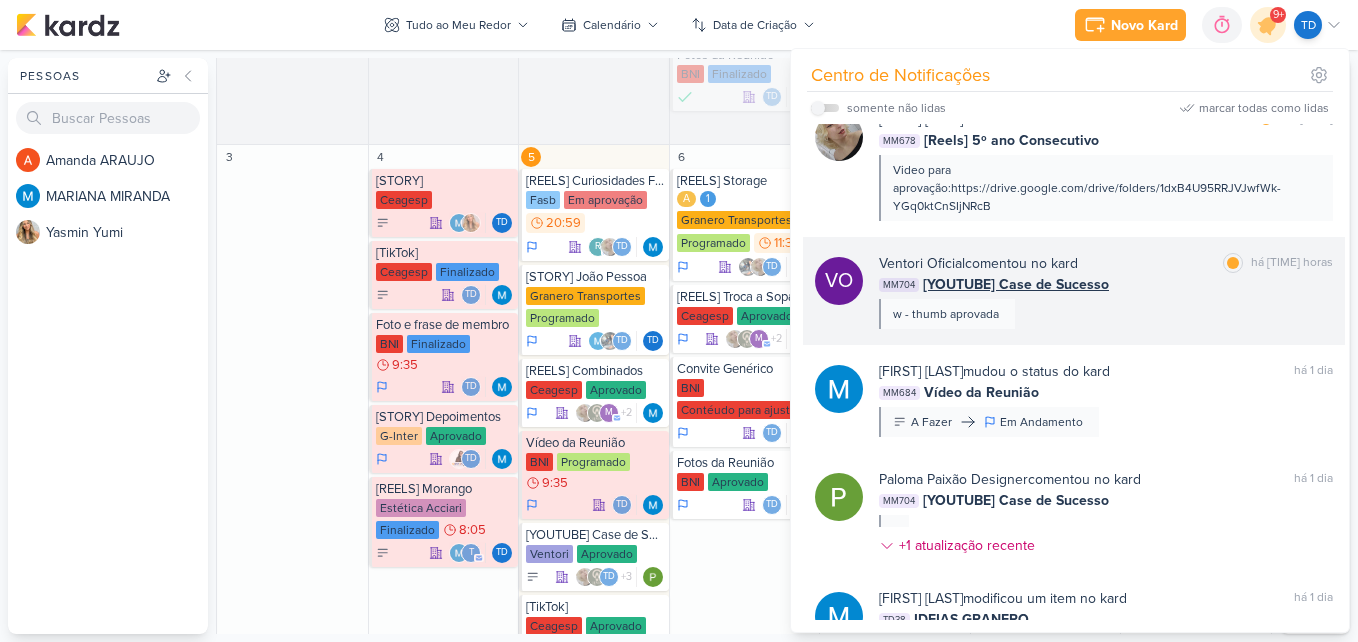 click on "Ventori Oficial  comentou no kard
marcar como lida
há 20 horas" at bounding box center [1106, 263] 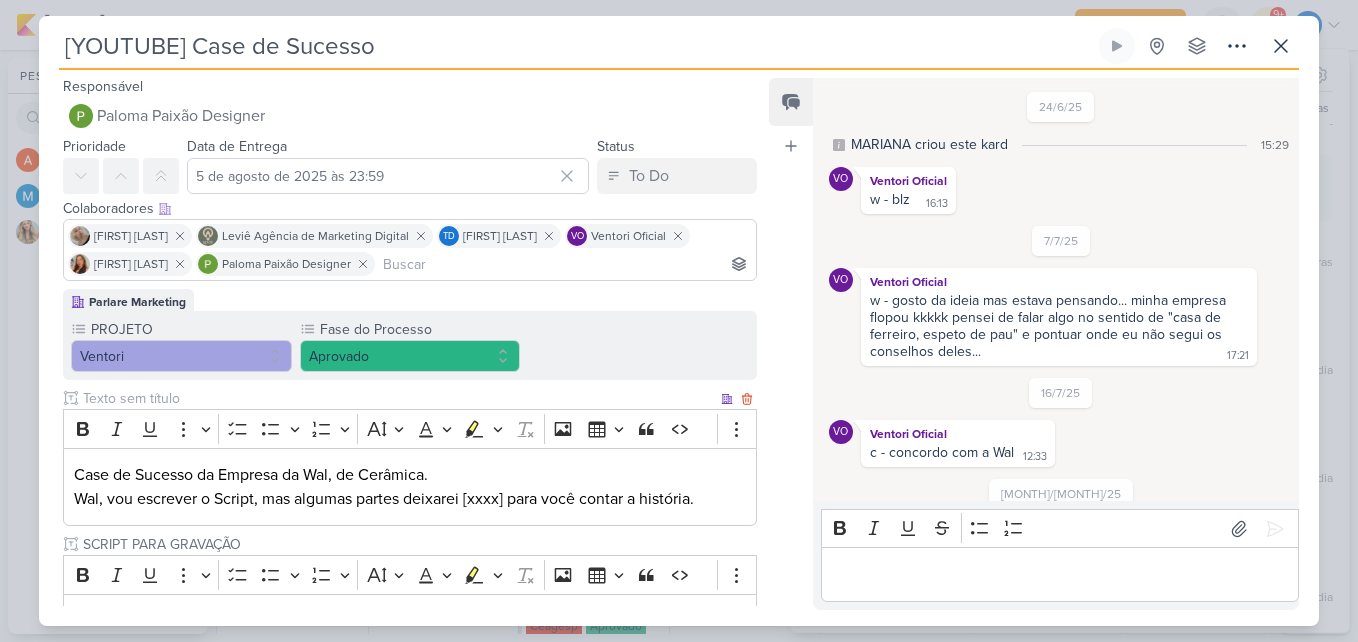 scroll, scrollTop: 983, scrollLeft: 0, axis: vertical 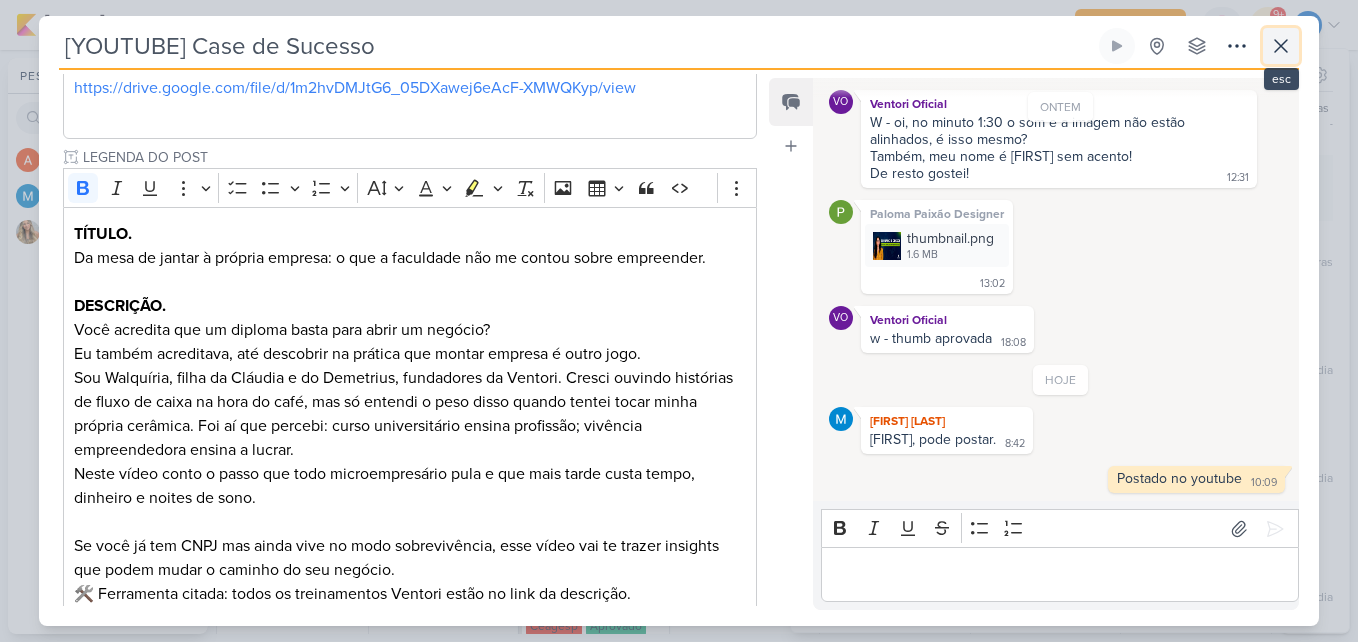click 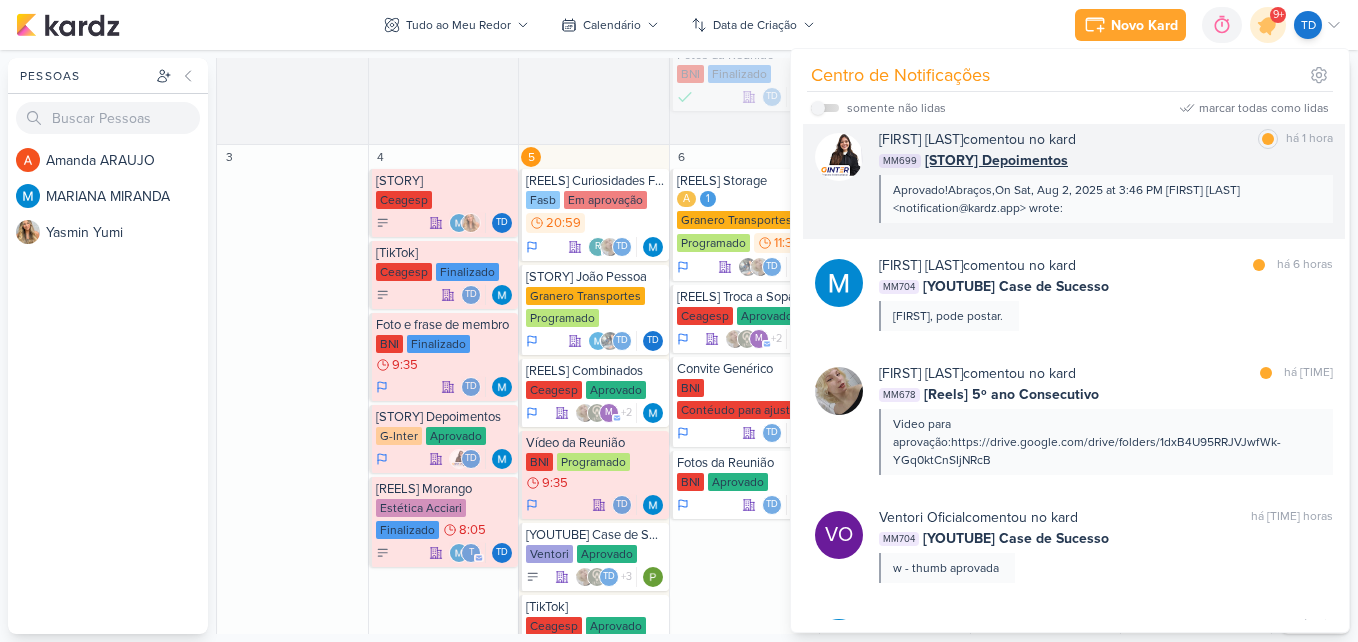 scroll, scrollTop: 0, scrollLeft: 0, axis: both 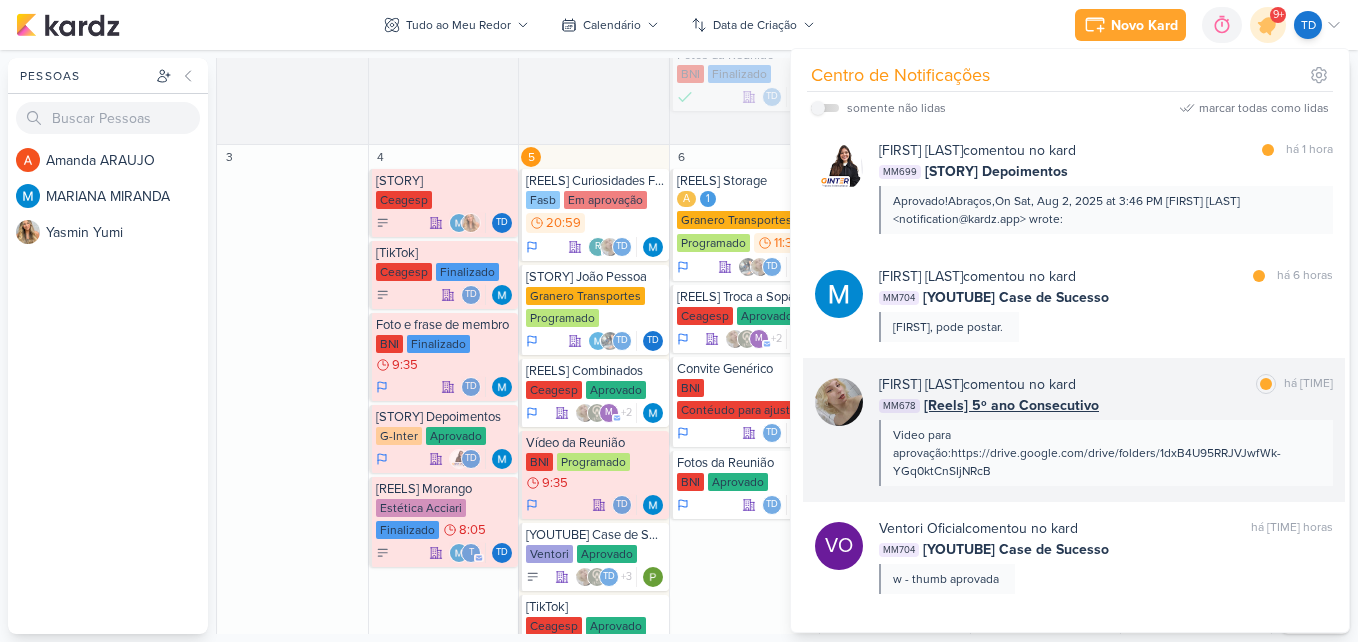 click on "[FIRST] [LAST]  comentou no kard
marcar como lida
há [TIME]
[CODE]
[Reels] 5º ano Consecutivo
Video para aprovação:https://drive.google.com/drive/folders/[ID]" at bounding box center [1074, 430] 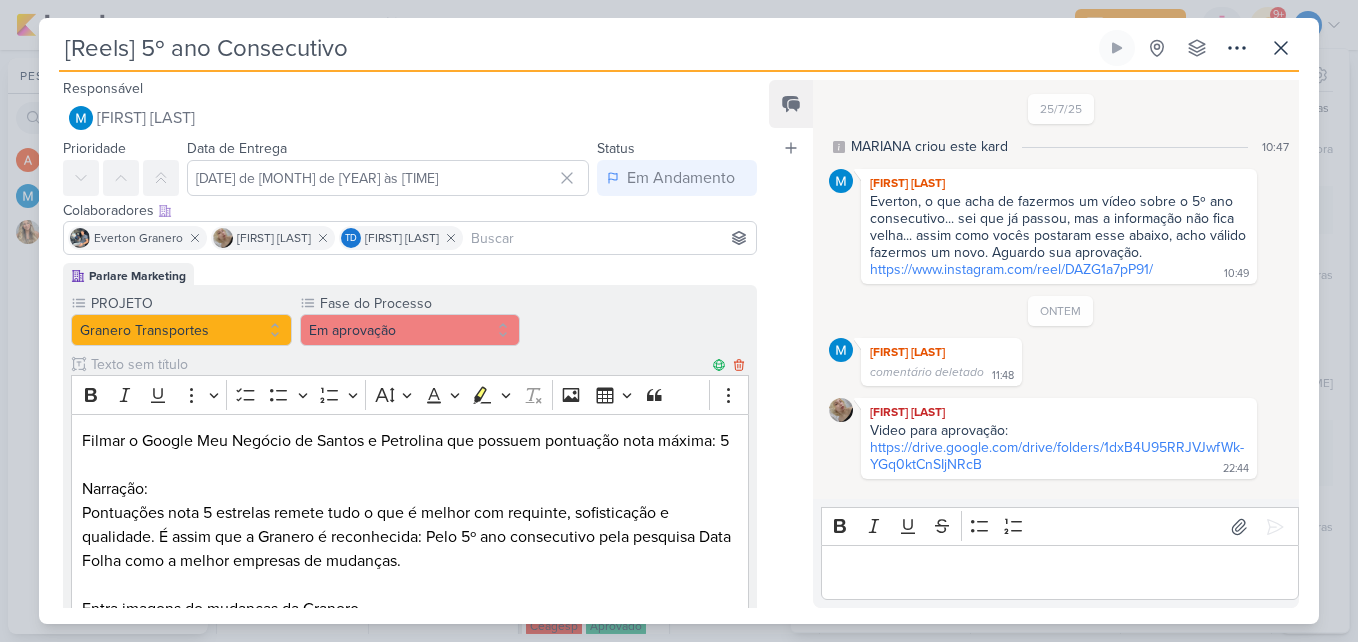 scroll, scrollTop: 700, scrollLeft: 0, axis: vertical 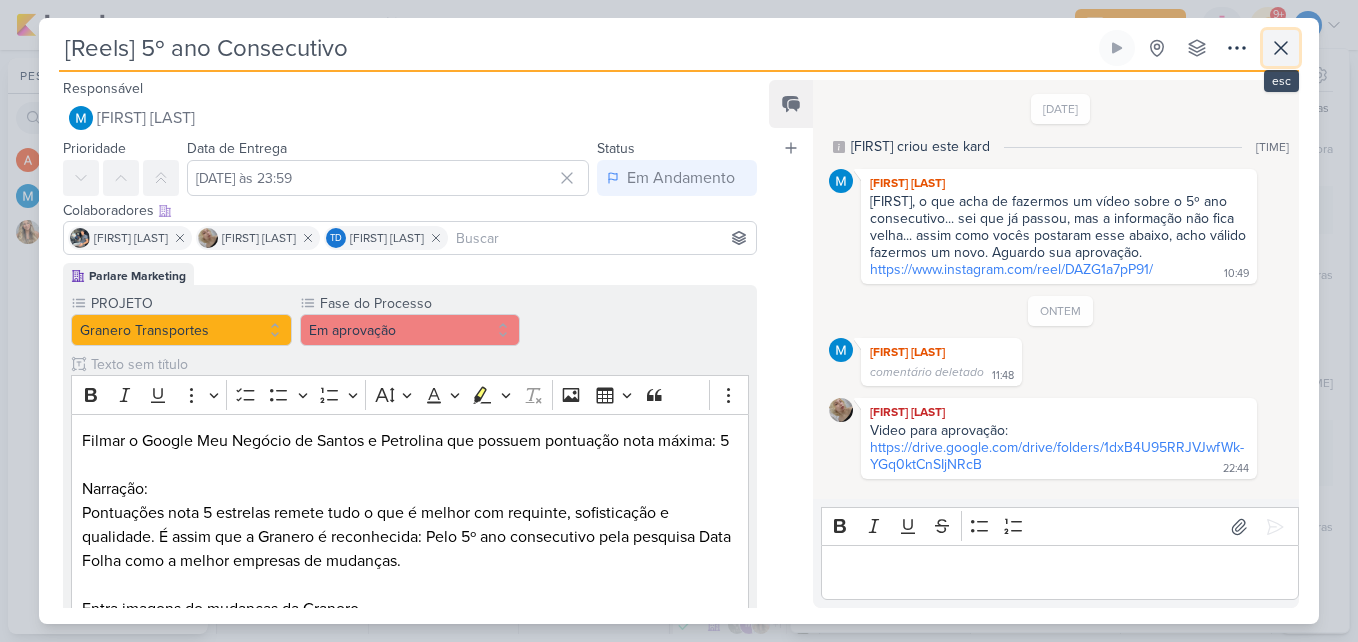 click 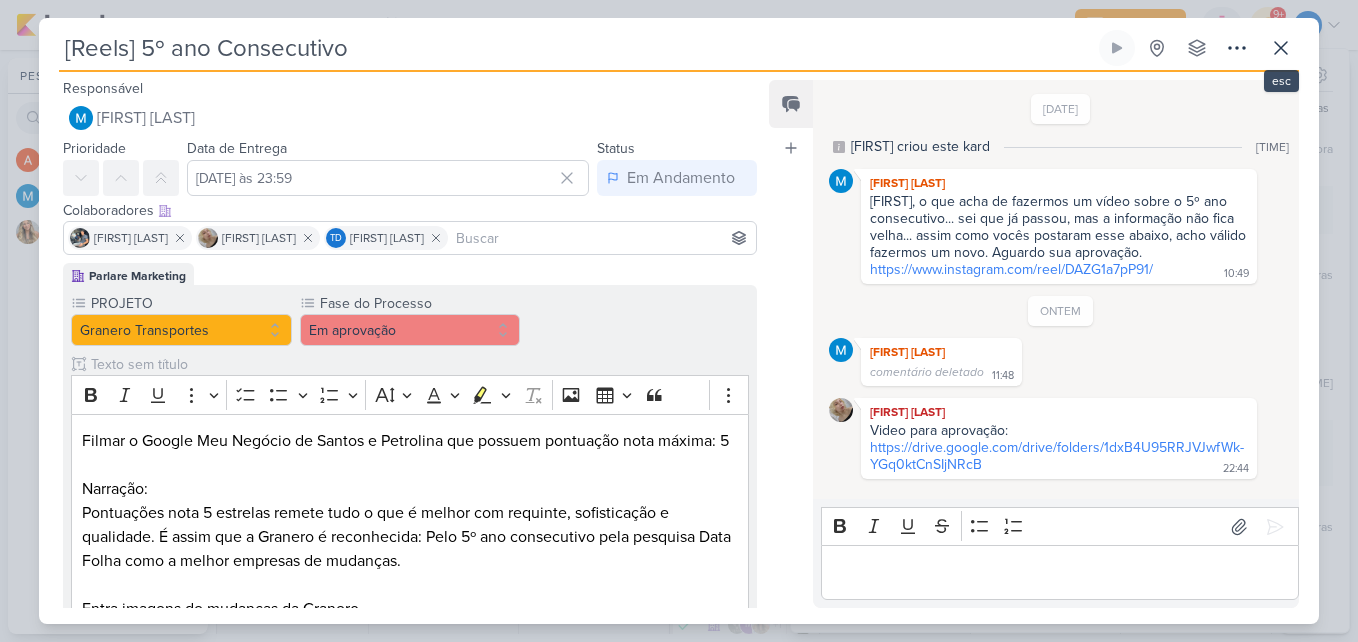 scroll, scrollTop: 0, scrollLeft: 0, axis: both 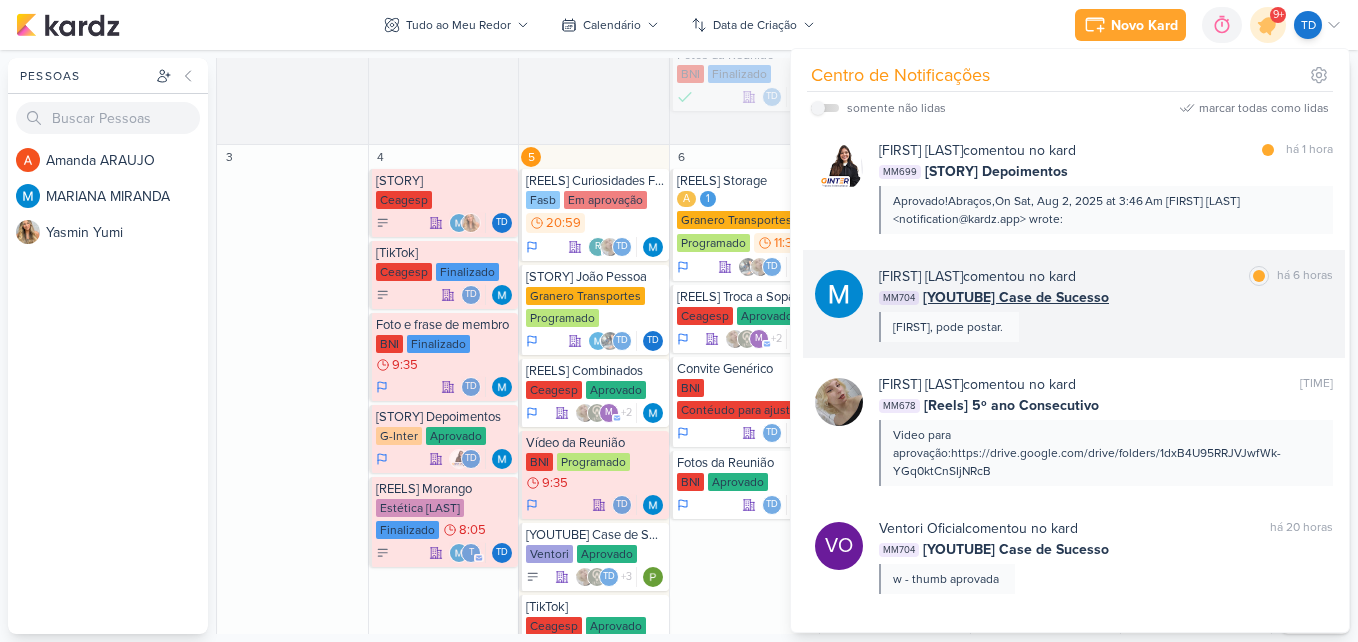 click on "MARIANA MIRANDA  comentou no kard
marcar como lida
há 6 horas
MM704
[YOUTUBE] Case de Sucesso
Thais, pode postar." at bounding box center (1106, 304) 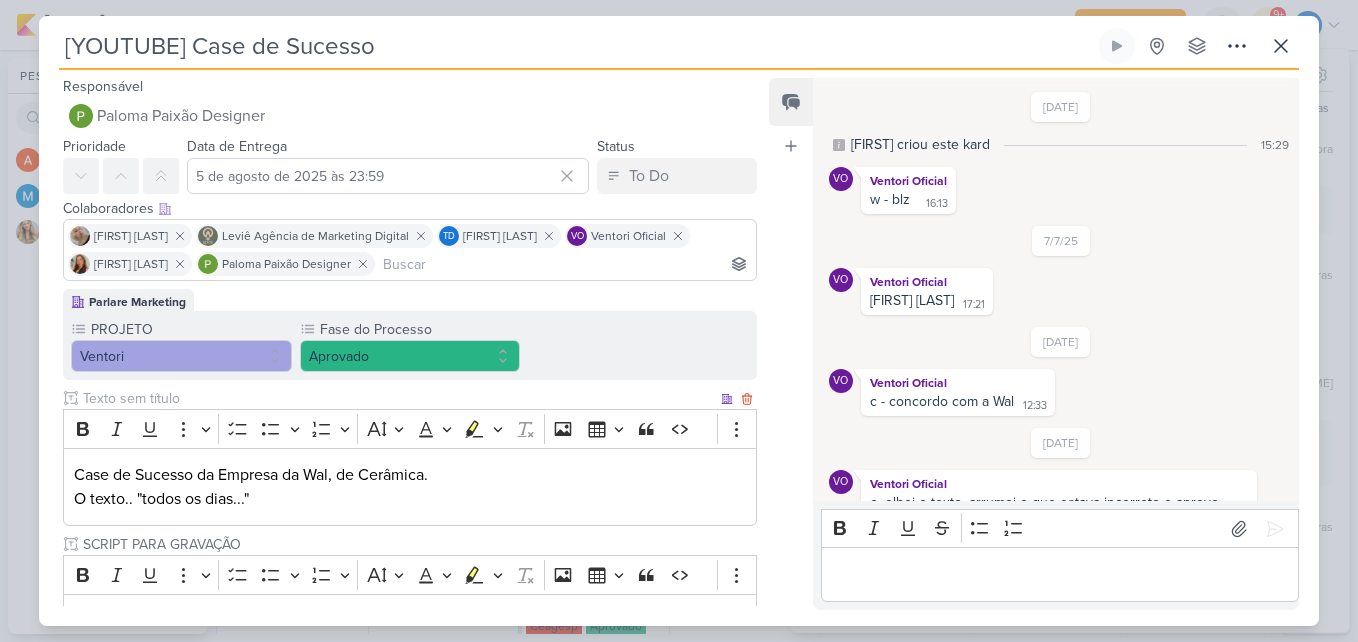scroll, scrollTop: 983, scrollLeft: 0, axis: vertical 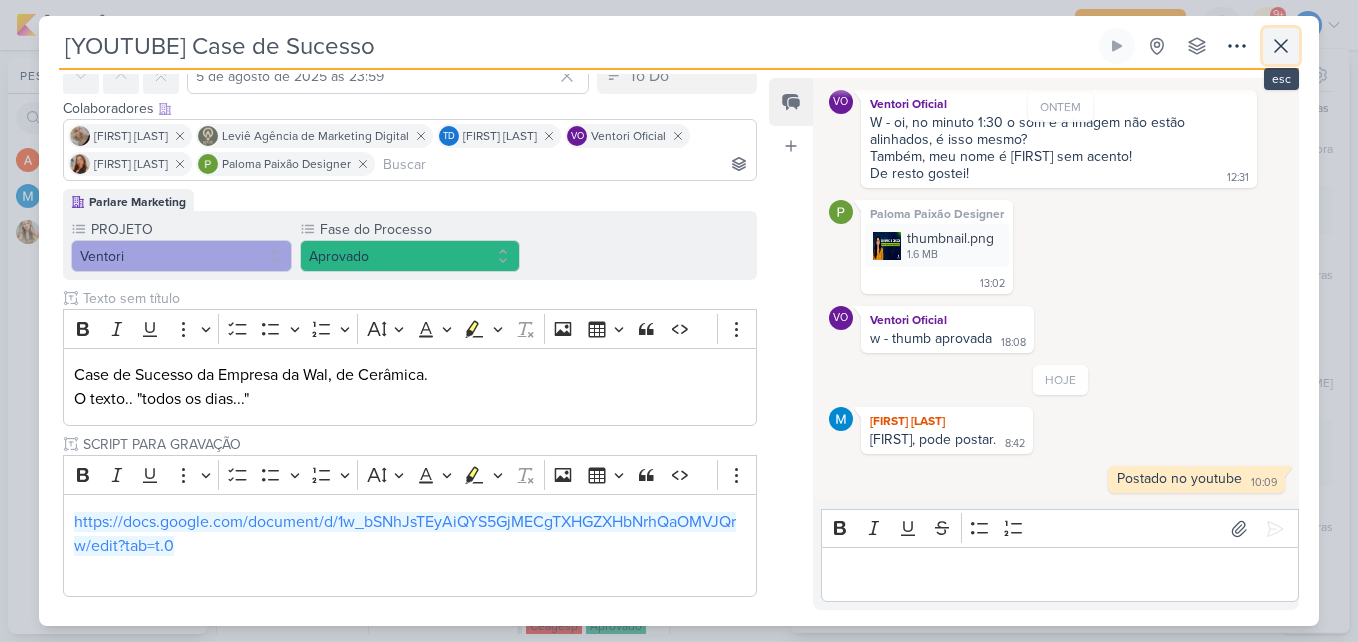 click at bounding box center (1281, 46) 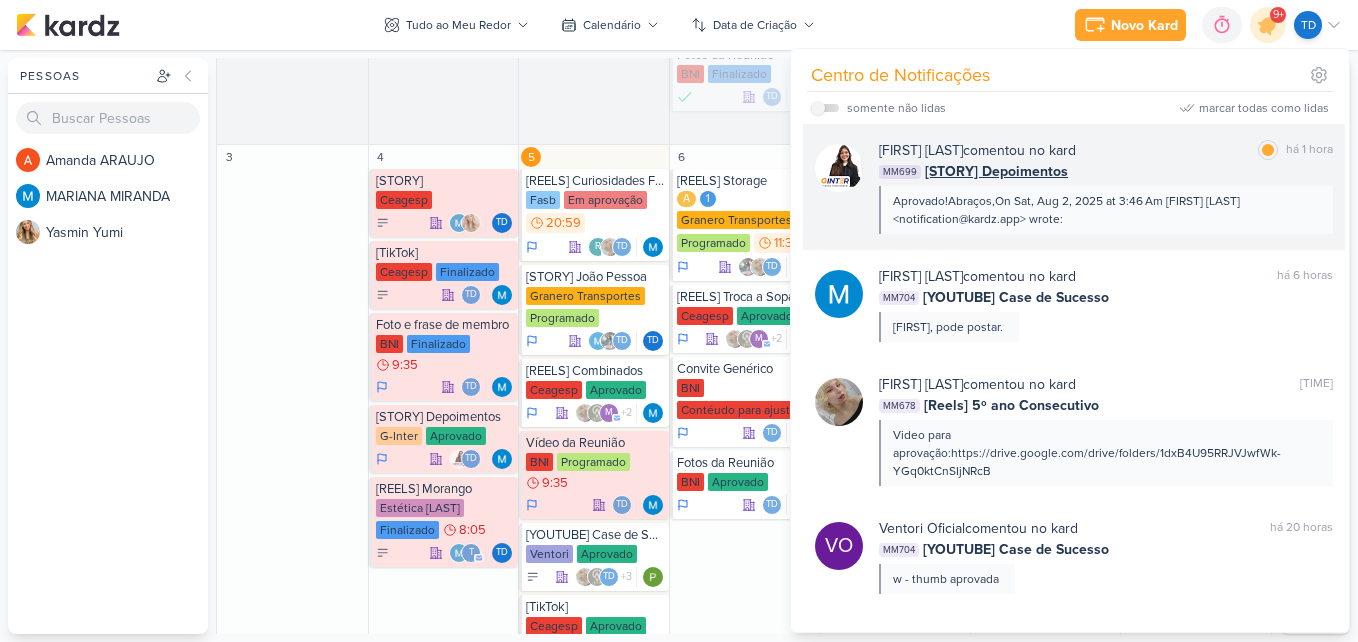 click on "Amannda Primo  comentou no kard
marcar como lida
há 1 hora" at bounding box center [1106, 150] 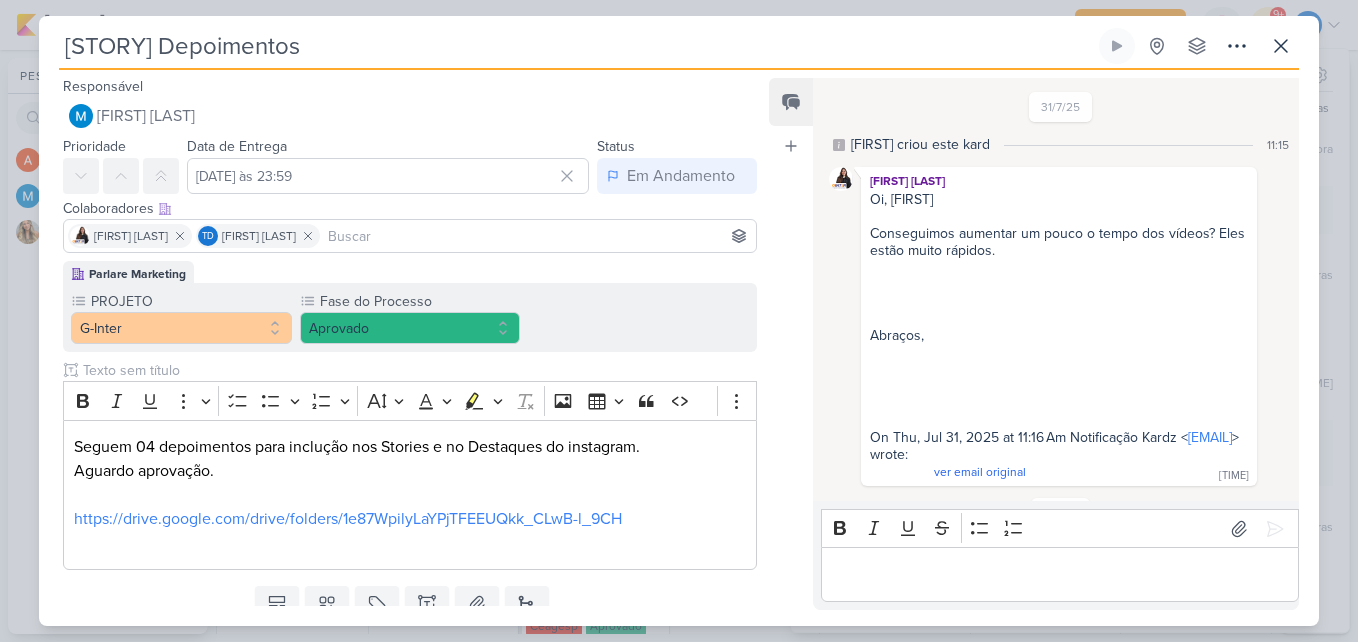 scroll, scrollTop: 399, scrollLeft: 0, axis: vertical 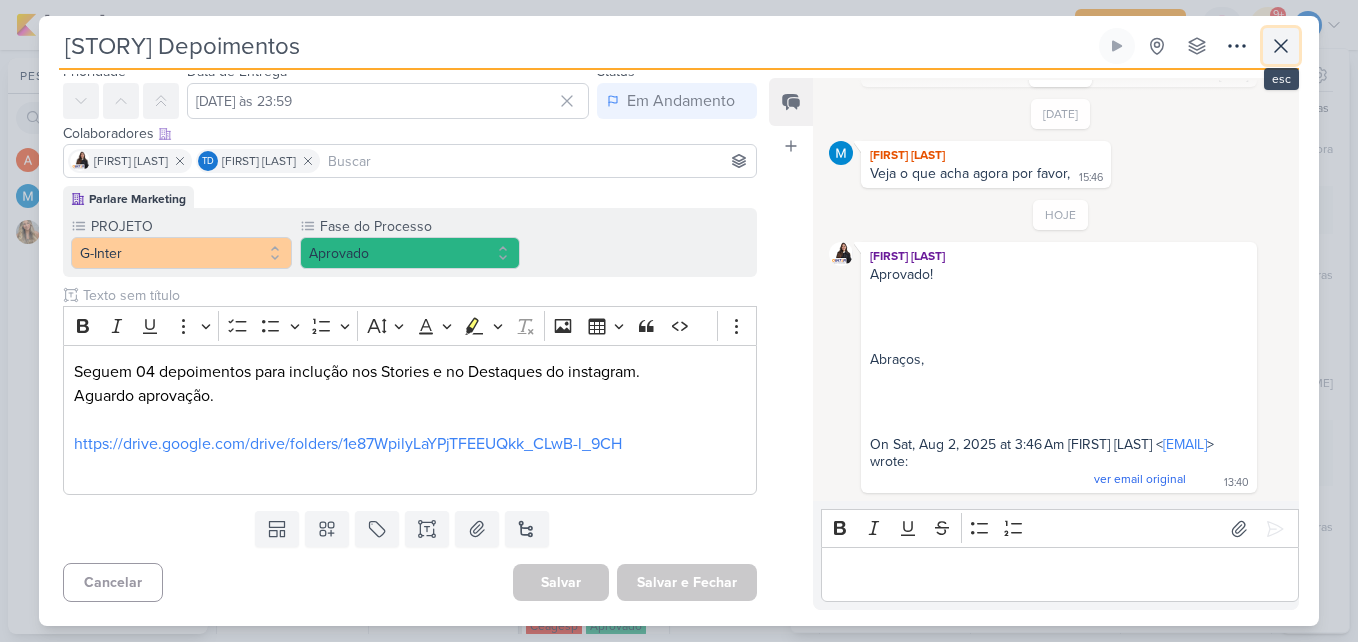 click 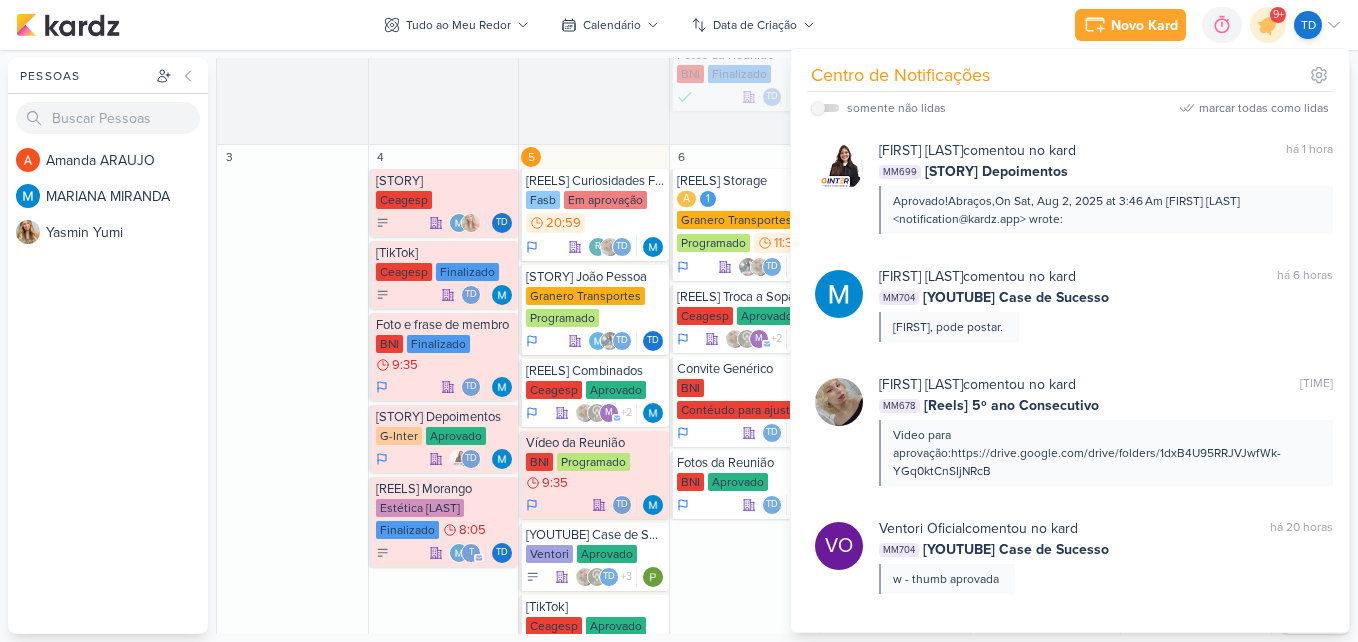 click on "29
TER
[STORY] Macaé
Granero Transportes
Finalizado" at bounding box center [593, -176] 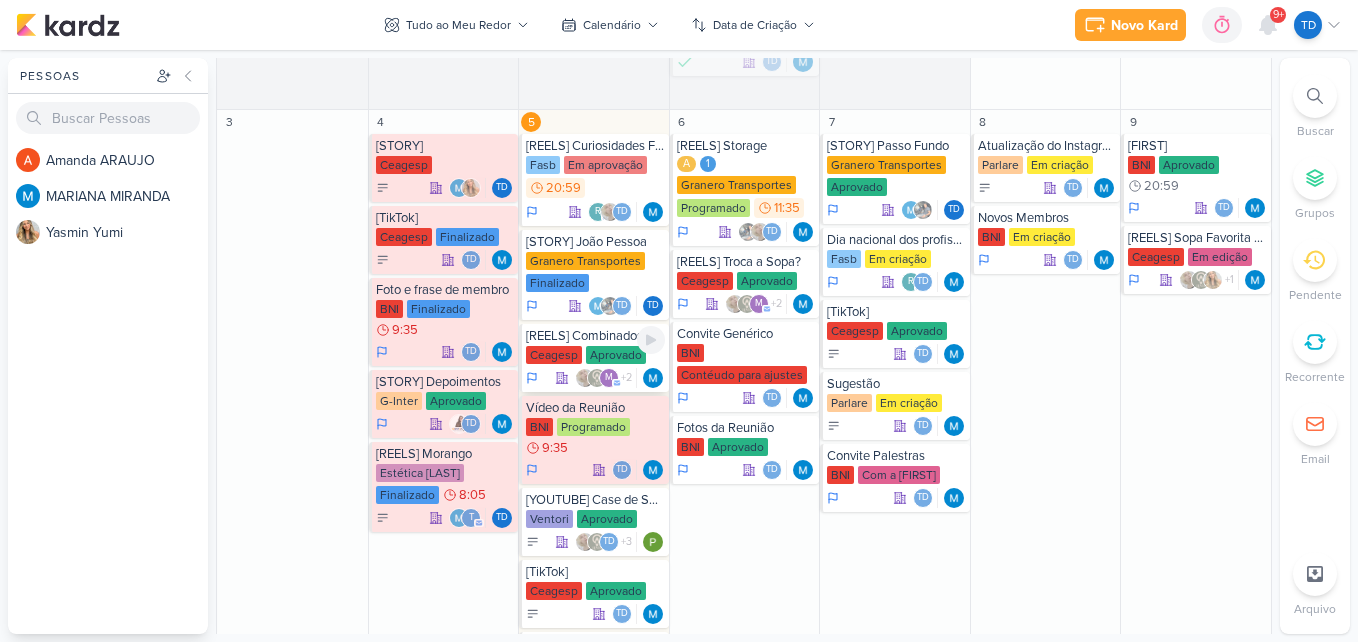 scroll, scrollTop: 600, scrollLeft: 0, axis: vertical 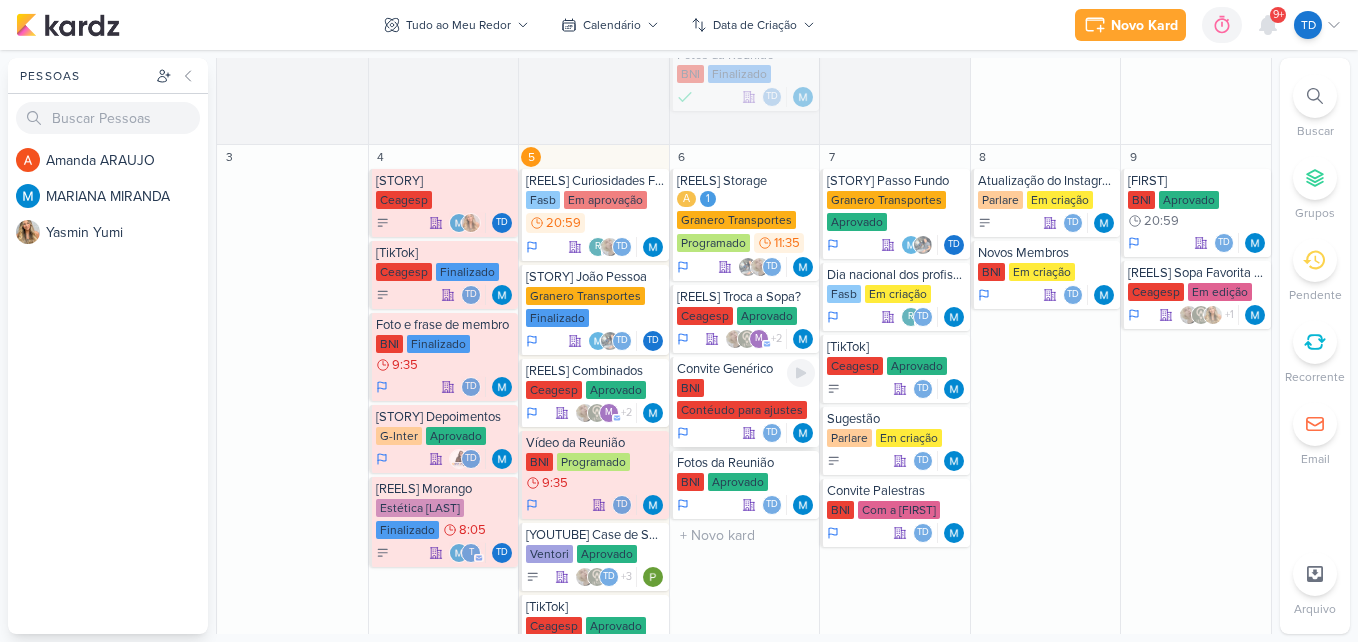 click on "BNI
Contéudo para ajustes" at bounding box center [746, 400] 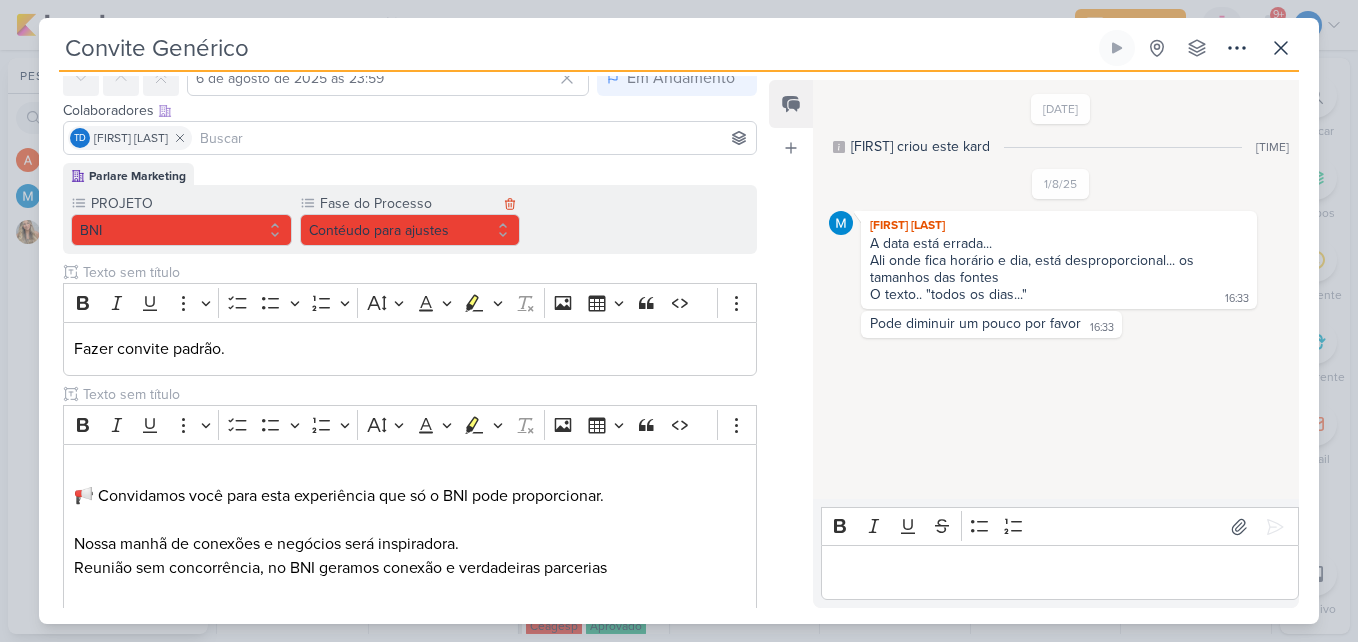 scroll, scrollTop: 0, scrollLeft: 0, axis: both 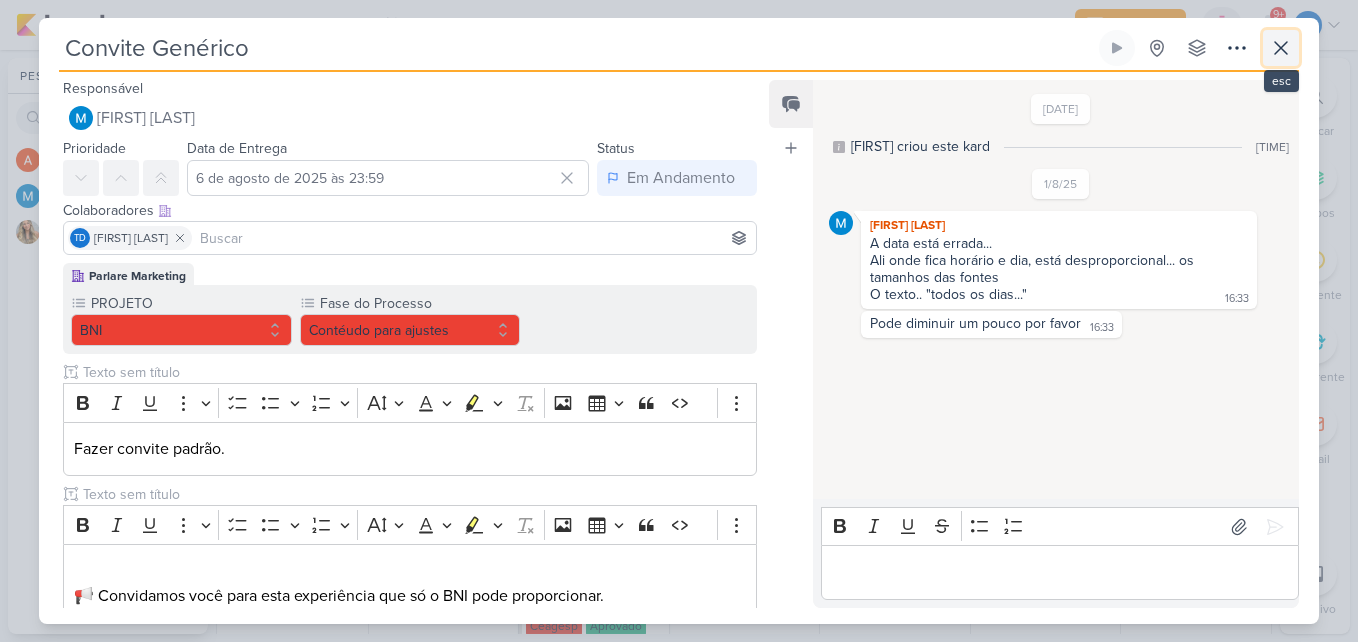 click 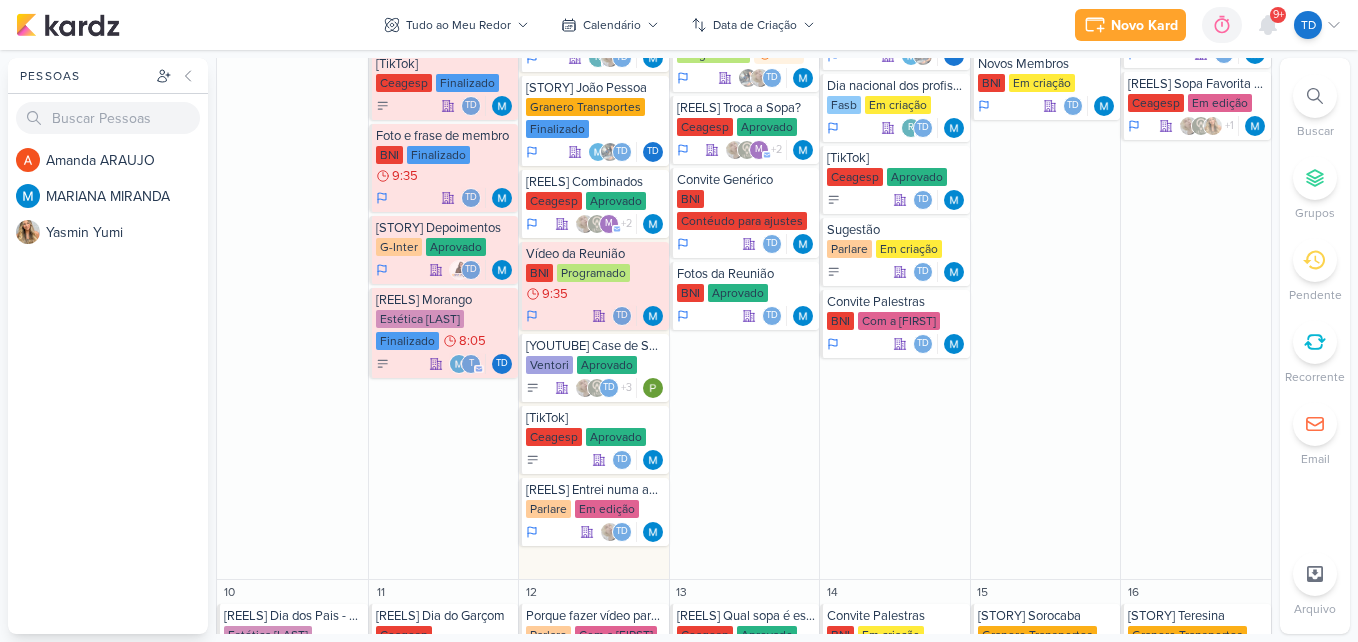 scroll, scrollTop: 800, scrollLeft: 0, axis: vertical 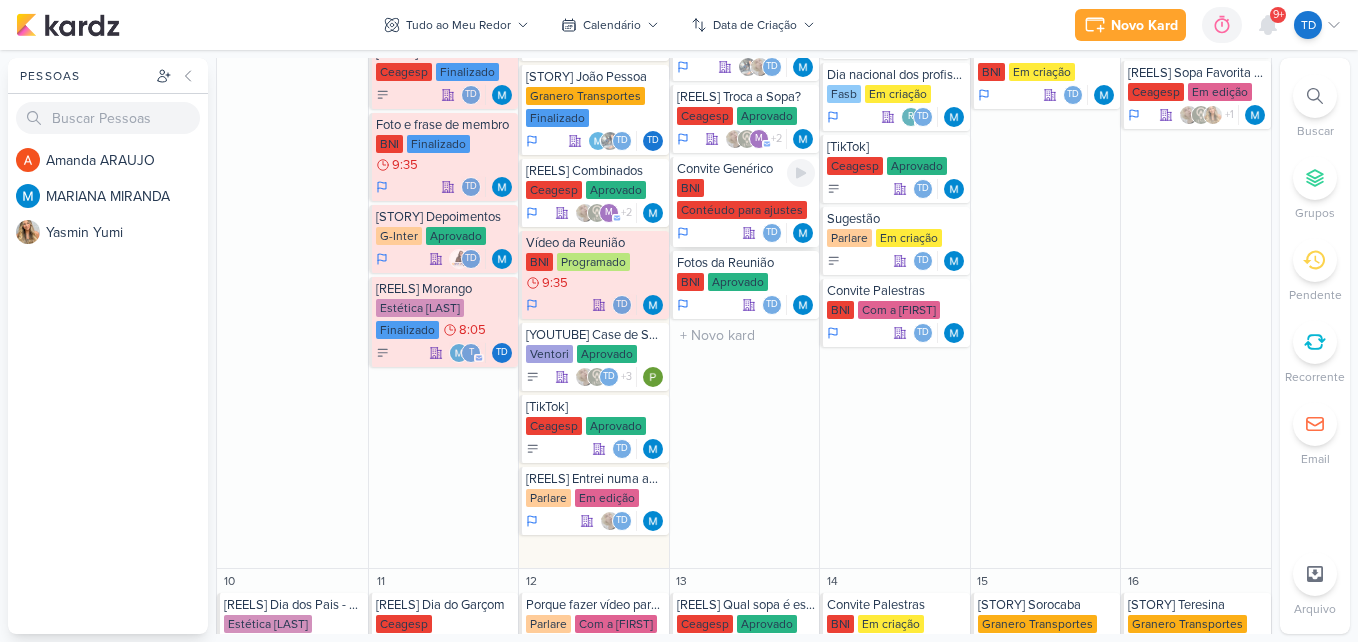 click on "BNI
Contéudo para ajustes" at bounding box center (746, 200) 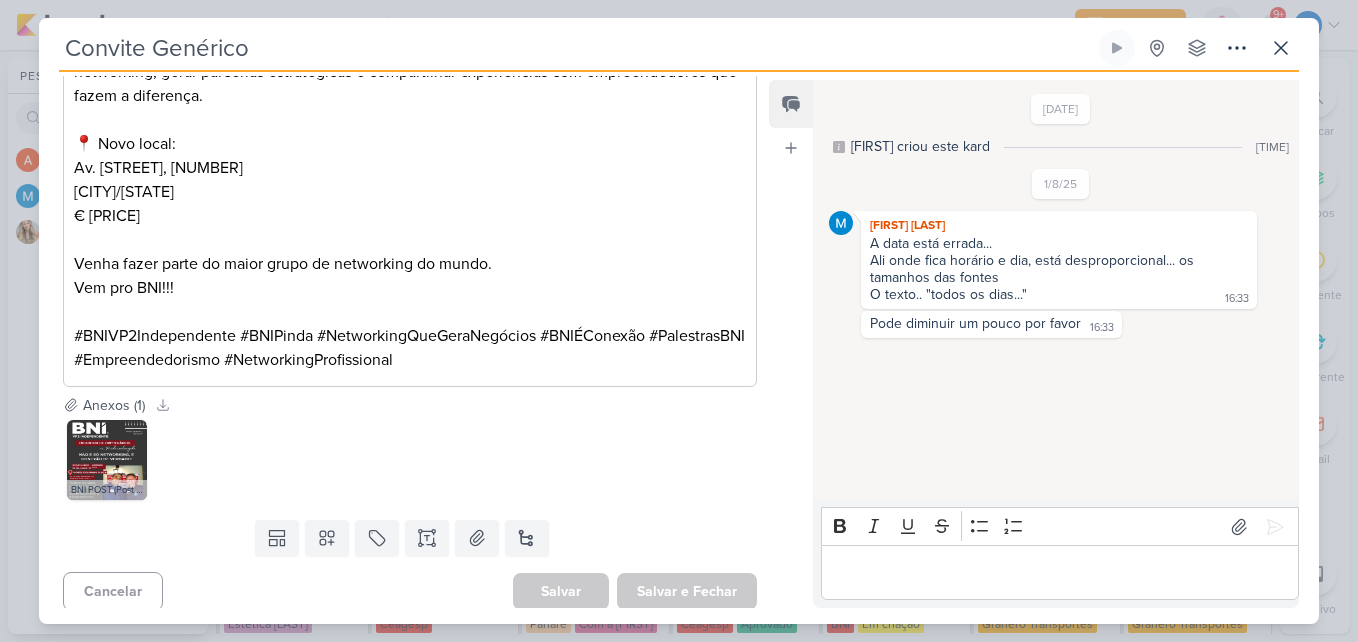 scroll, scrollTop: 699, scrollLeft: 0, axis: vertical 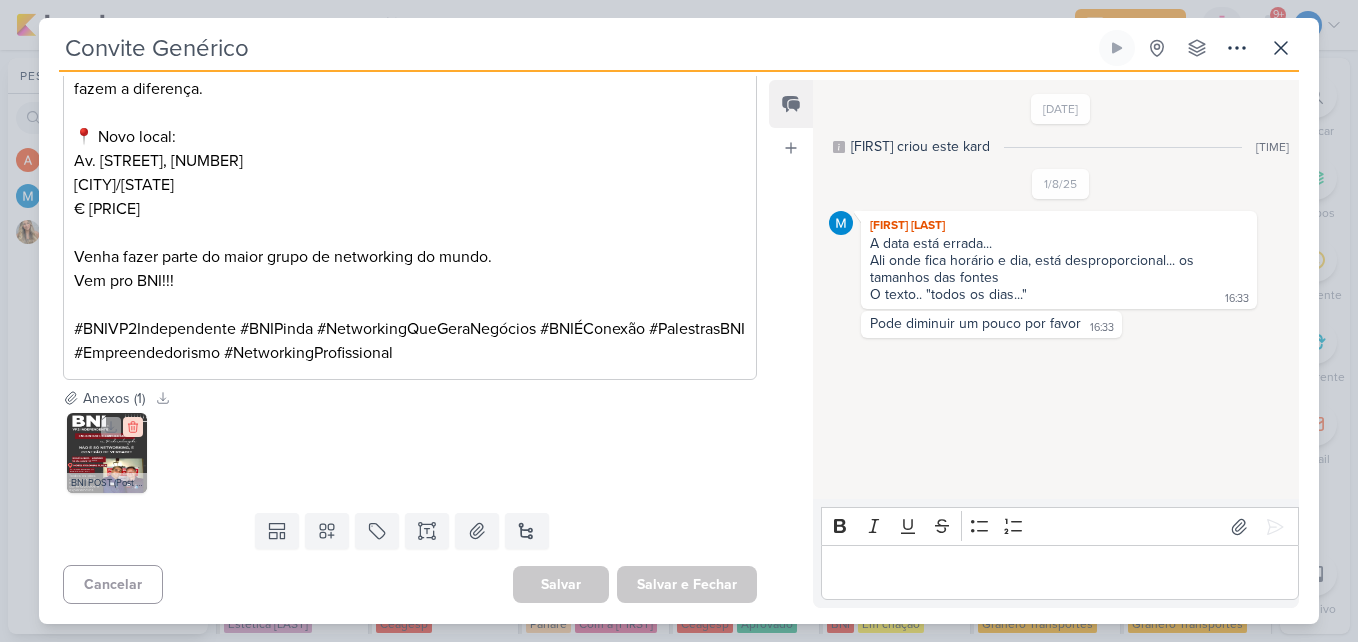 click 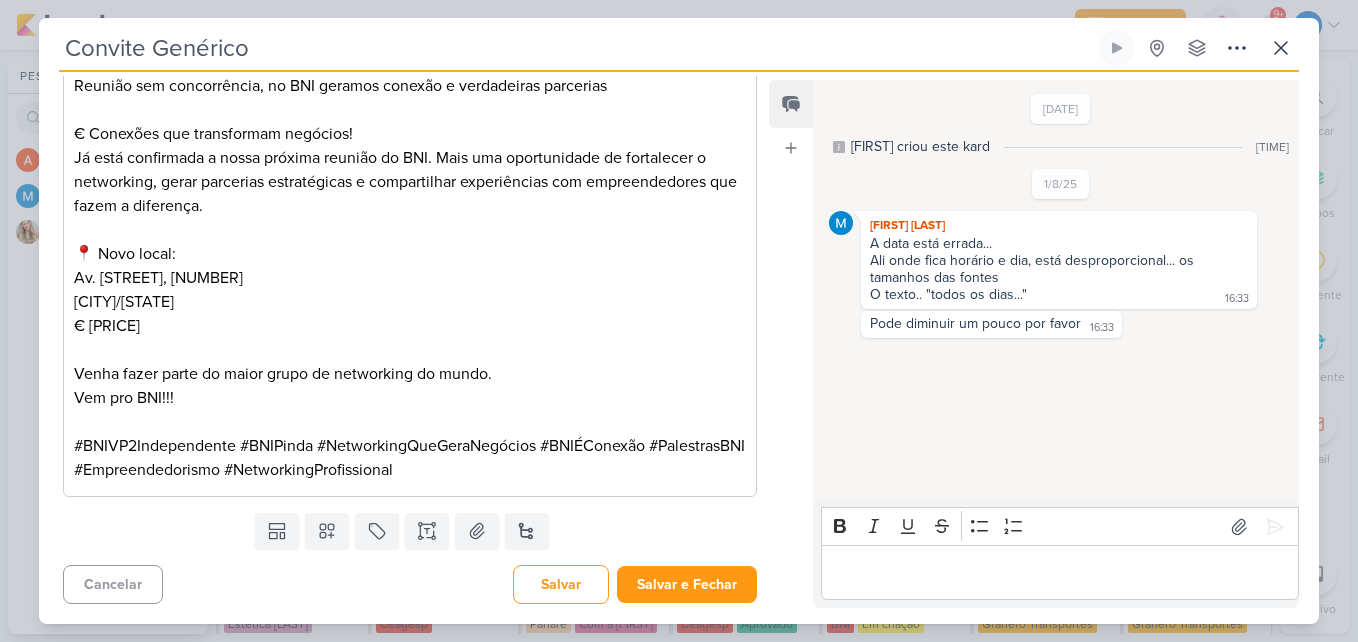 scroll, scrollTop: 582, scrollLeft: 0, axis: vertical 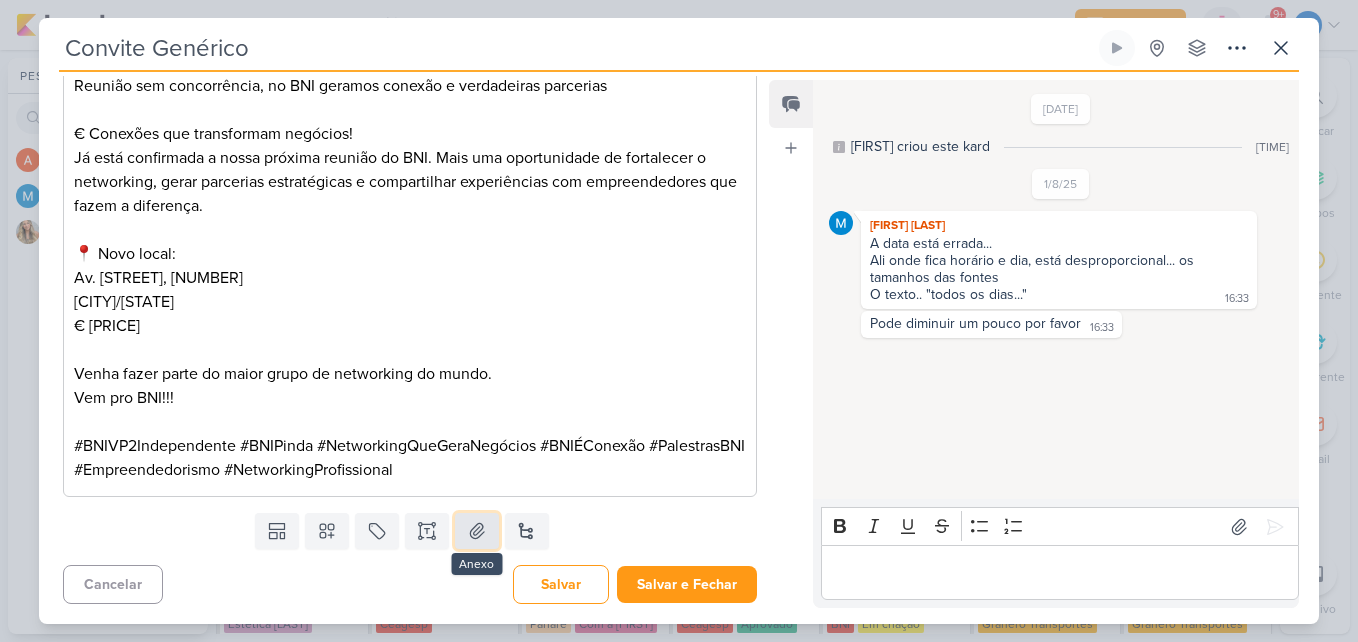 click 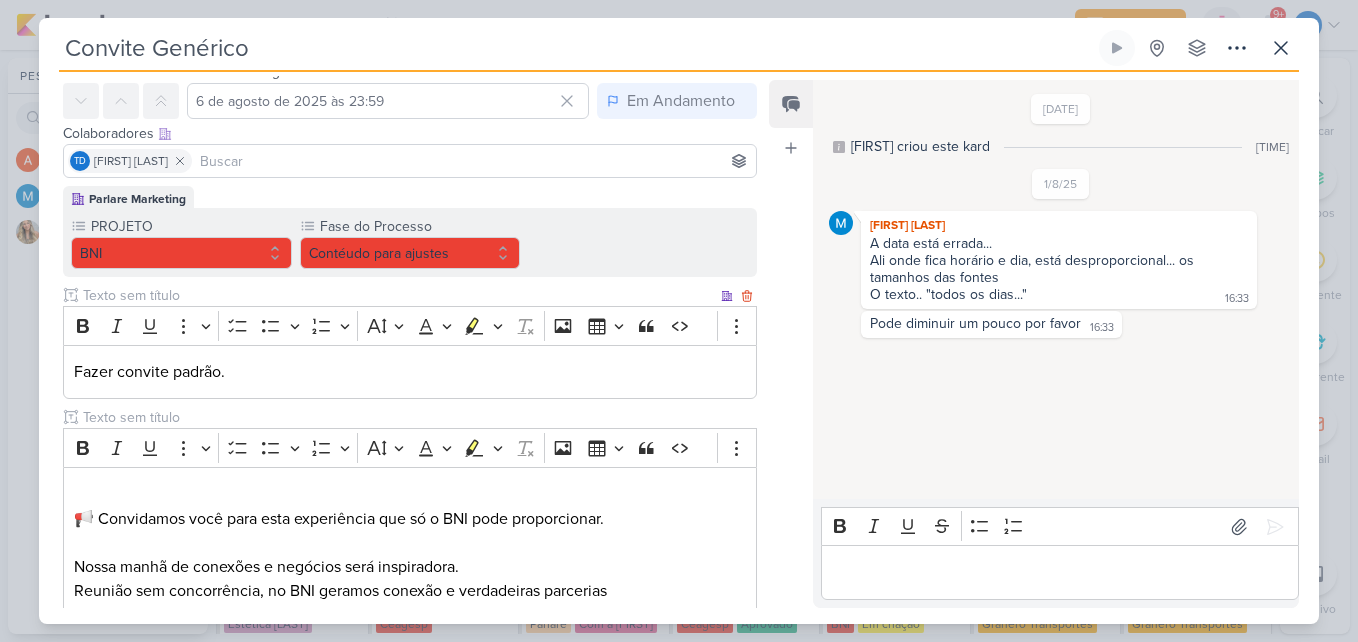 scroll, scrollTop: 0, scrollLeft: 0, axis: both 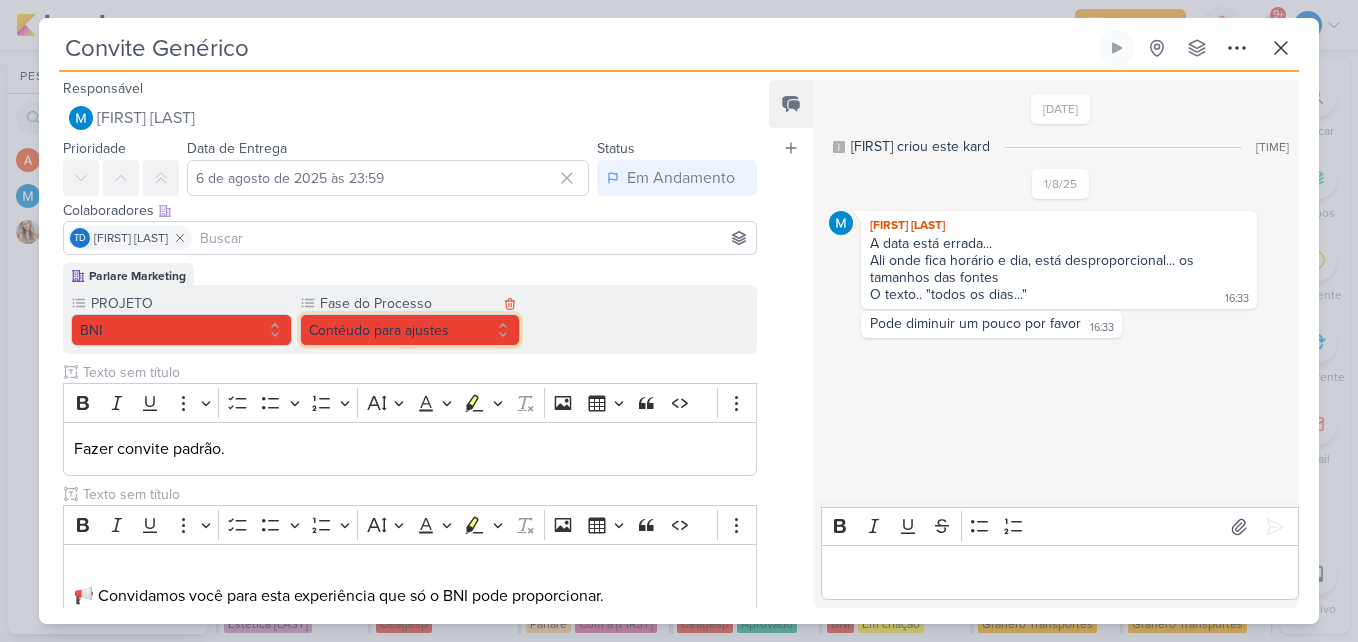 click on "Contéudo para ajustes" at bounding box center [410, 330] 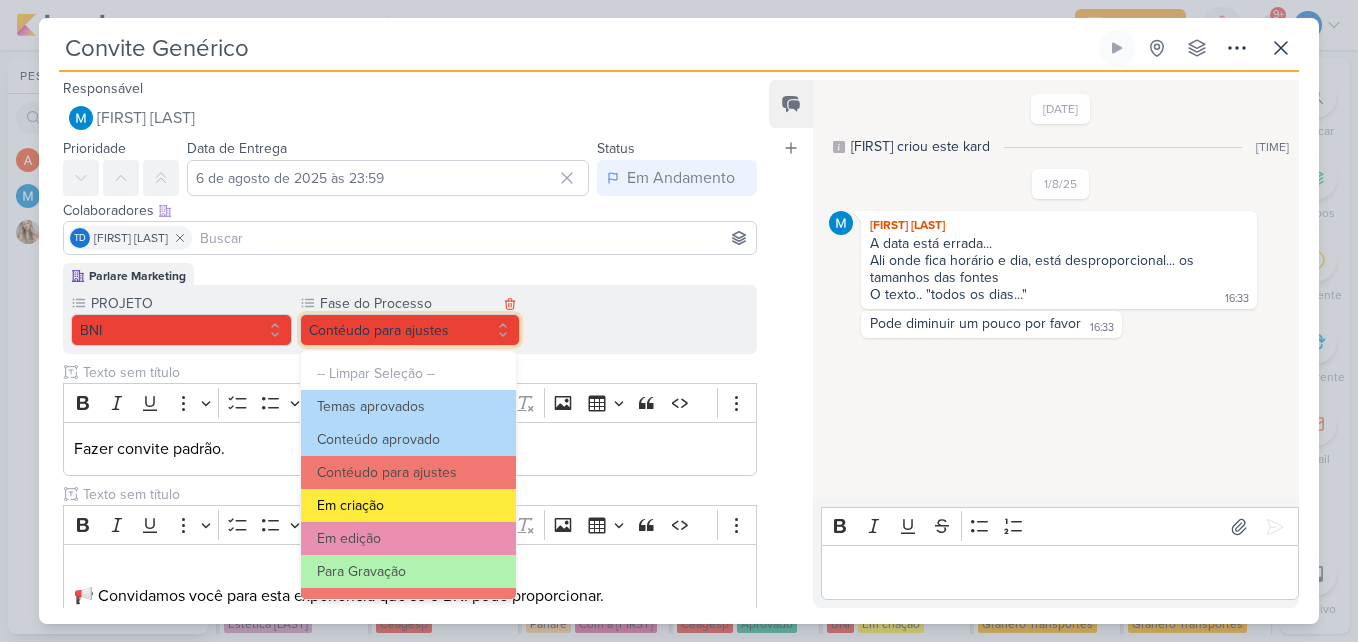 scroll, scrollTop: 193, scrollLeft: 0, axis: vertical 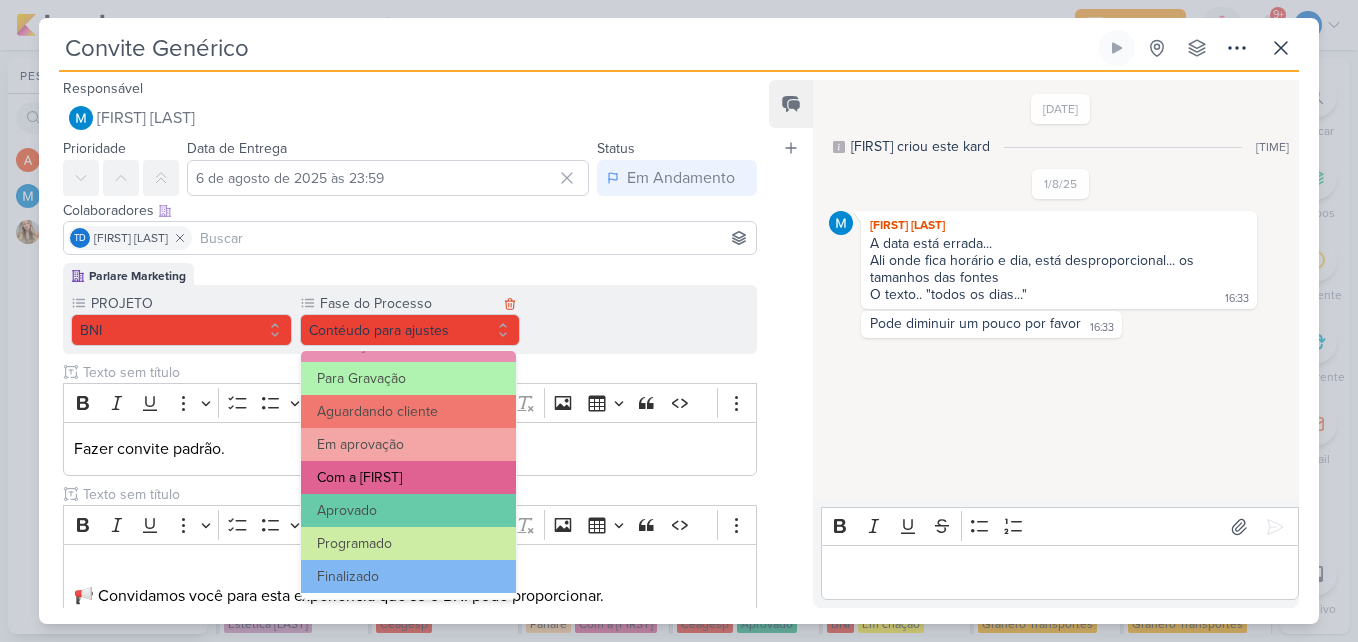 click on "Com a Mari" at bounding box center [409, 477] 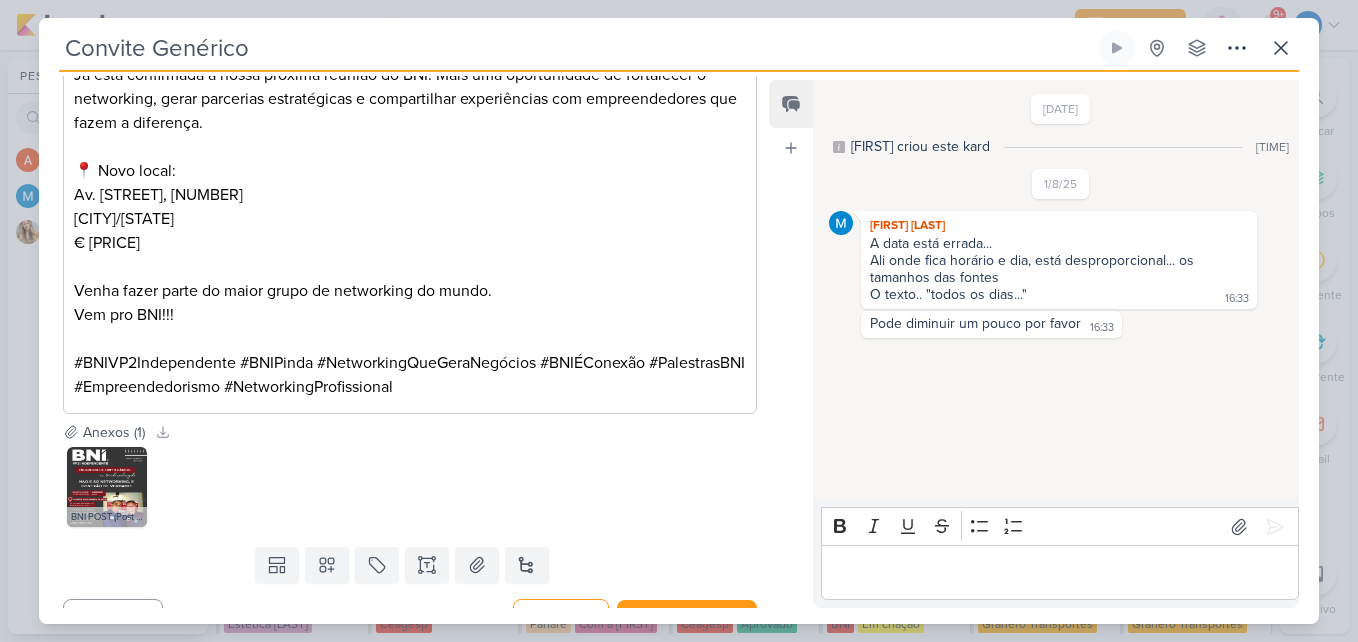 scroll, scrollTop: 699, scrollLeft: 0, axis: vertical 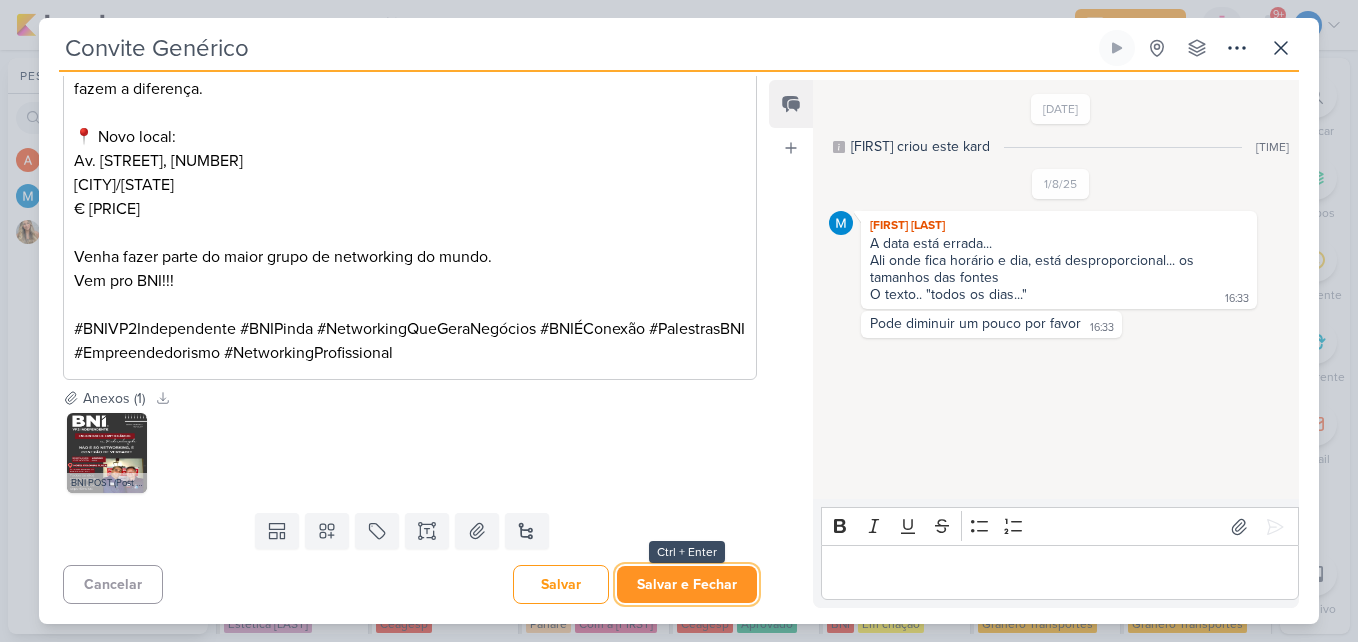 click on "Salvar e Fechar" at bounding box center (687, 584) 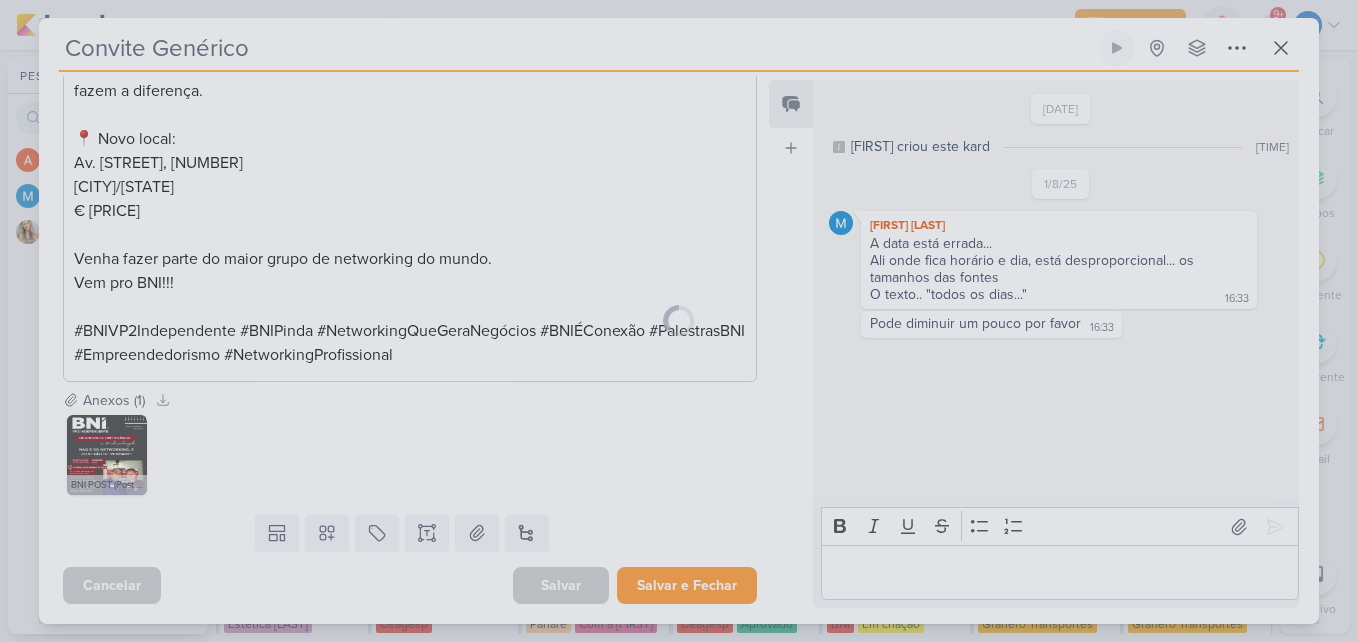 scroll, scrollTop: 697, scrollLeft: 0, axis: vertical 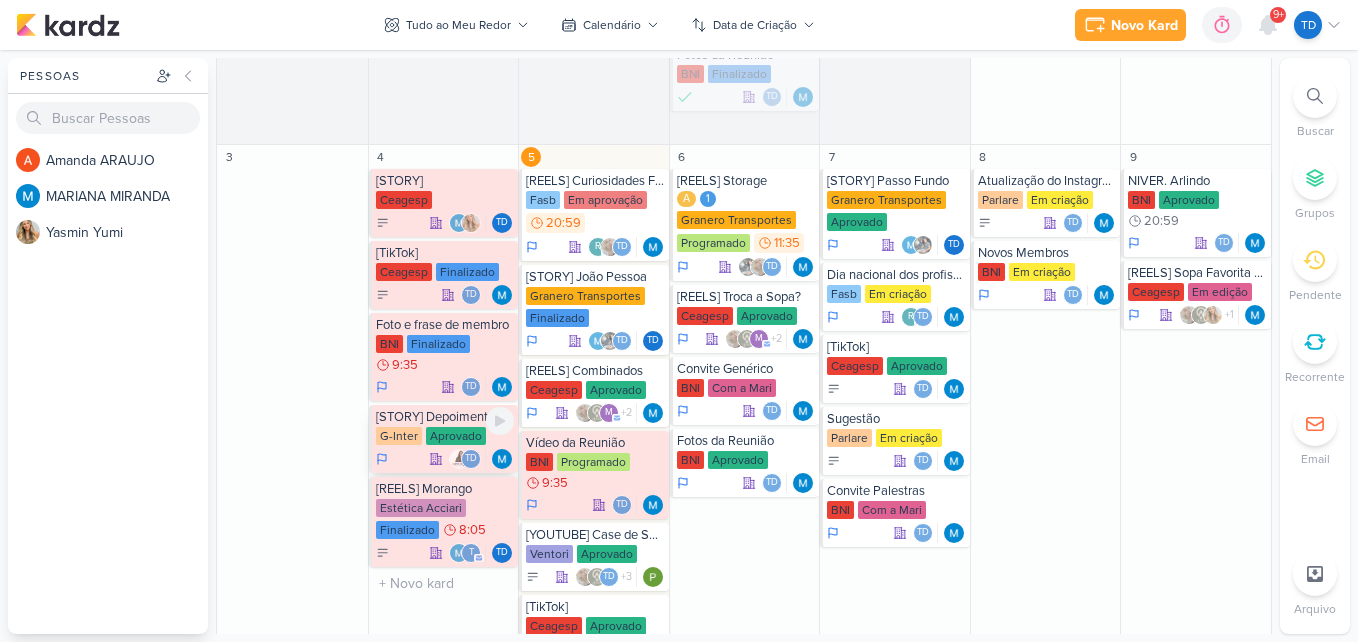 click on "[STORY] Depoimentos" at bounding box center (445, 417) 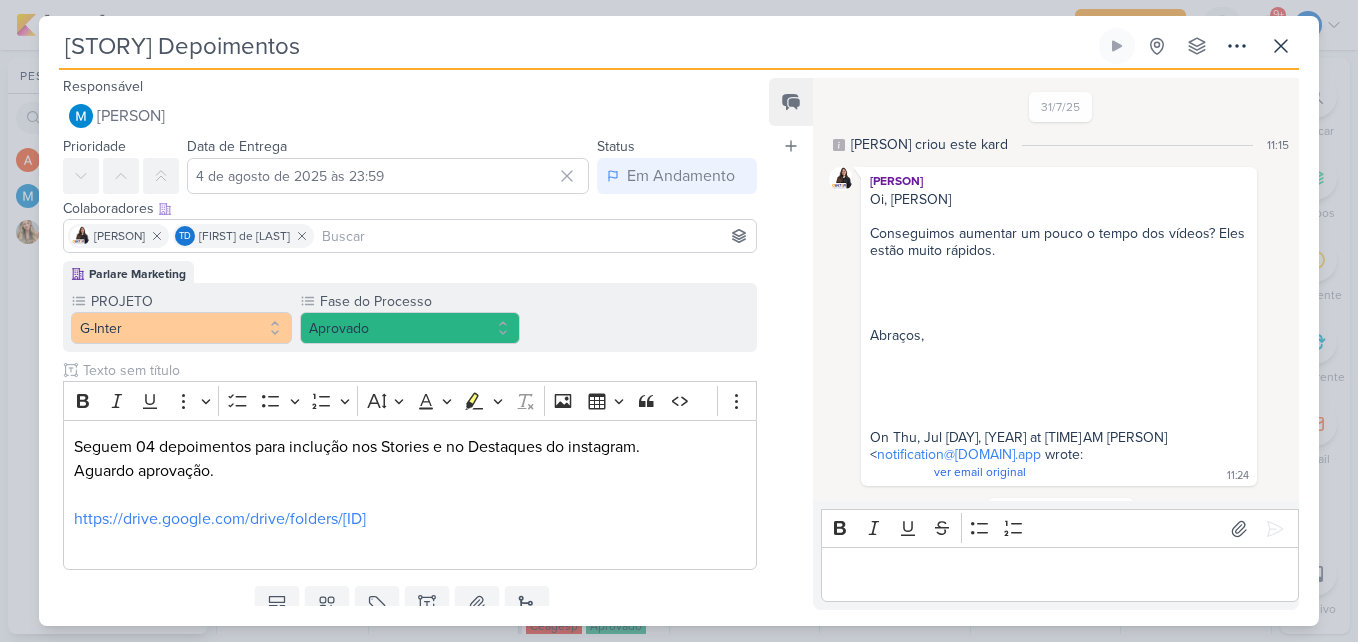 scroll, scrollTop: 399, scrollLeft: 0, axis: vertical 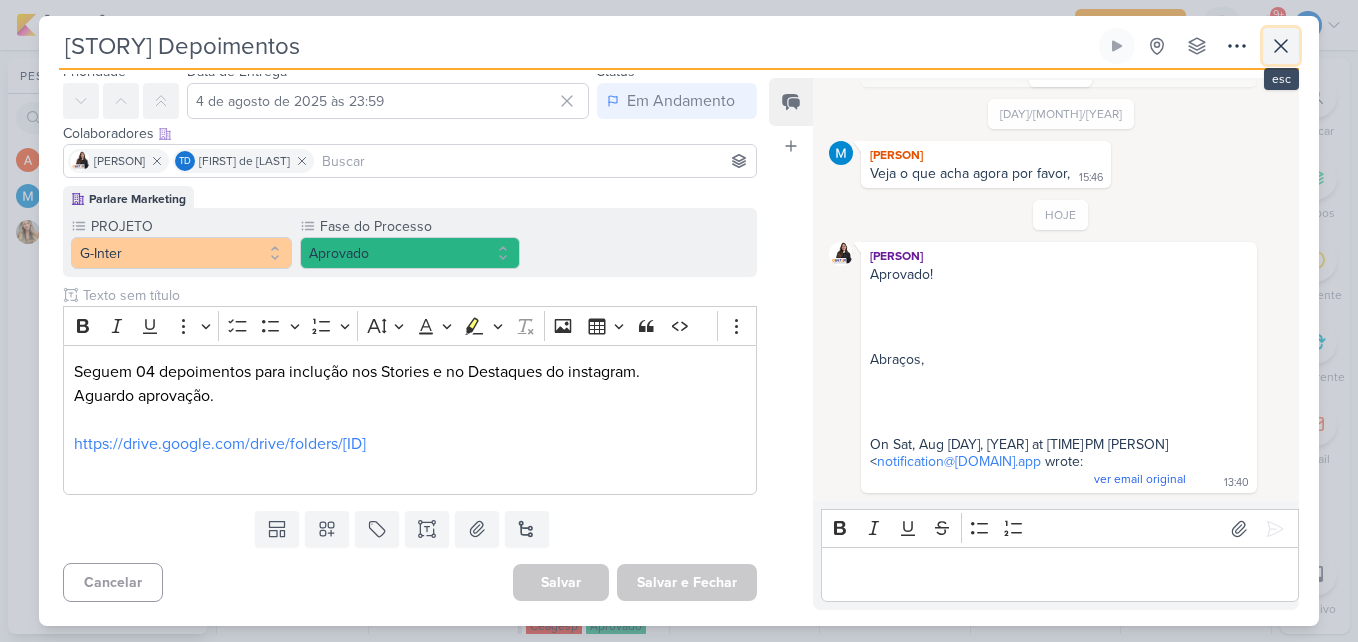 click 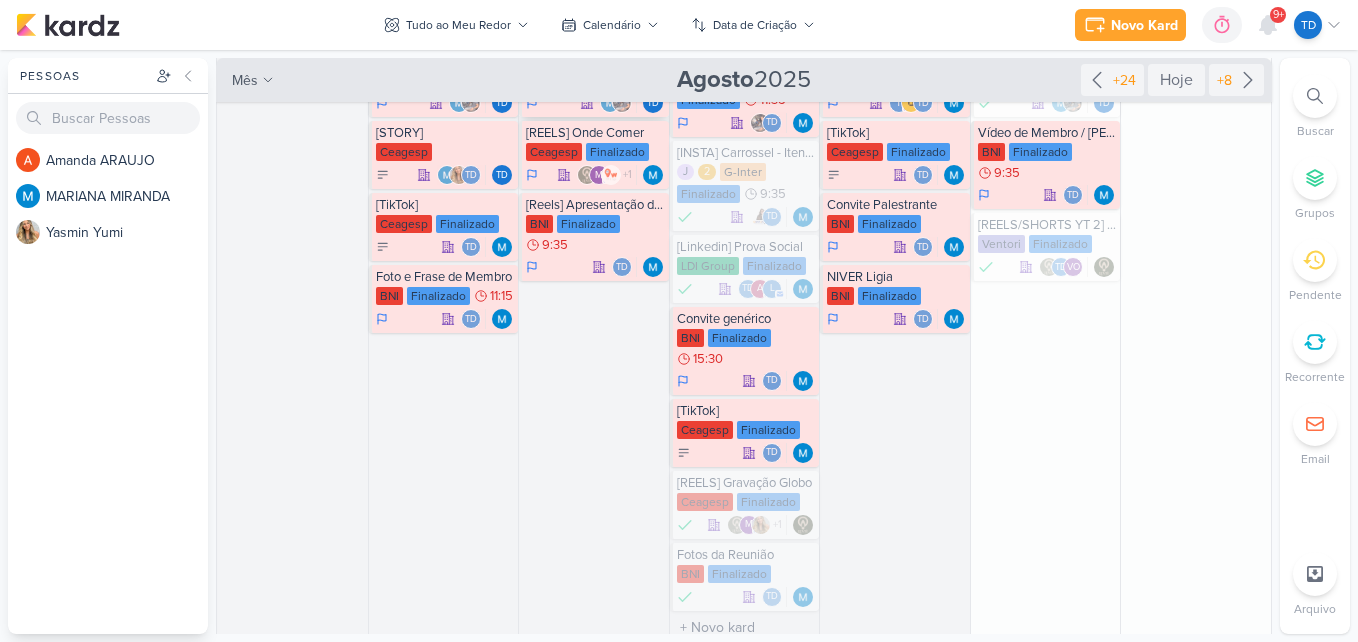scroll, scrollTop: 0, scrollLeft: 0, axis: both 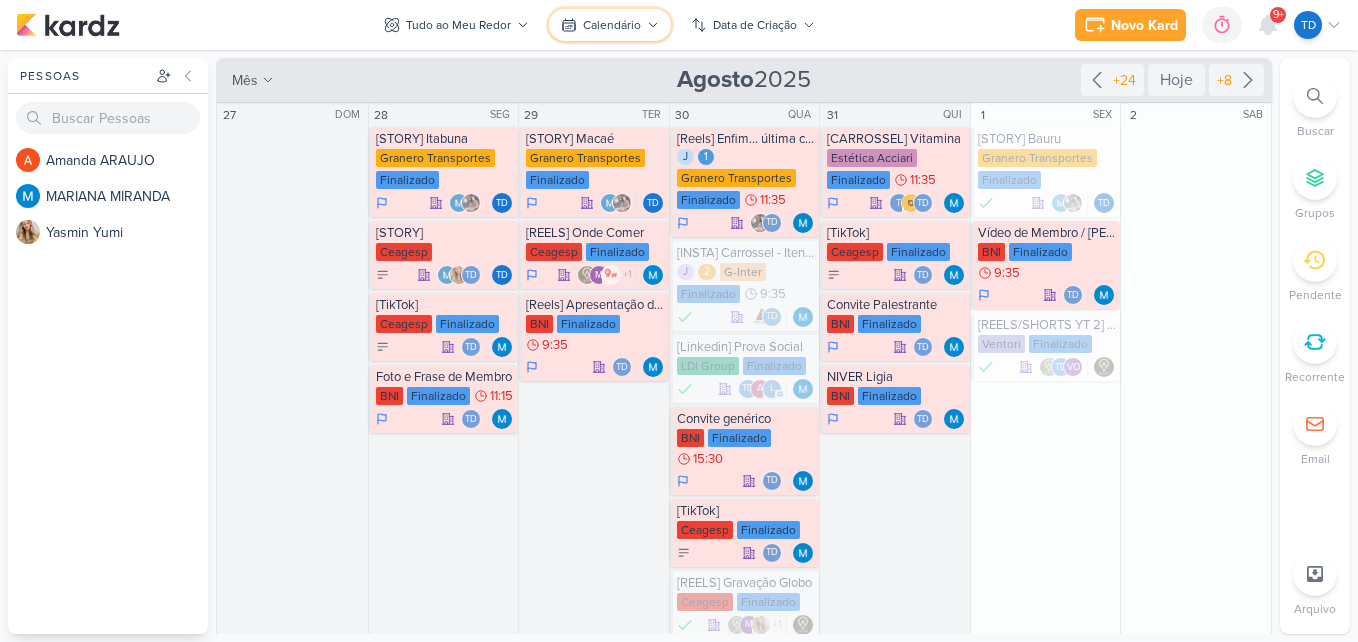 click on "Calendário" at bounding box center (612, 25) 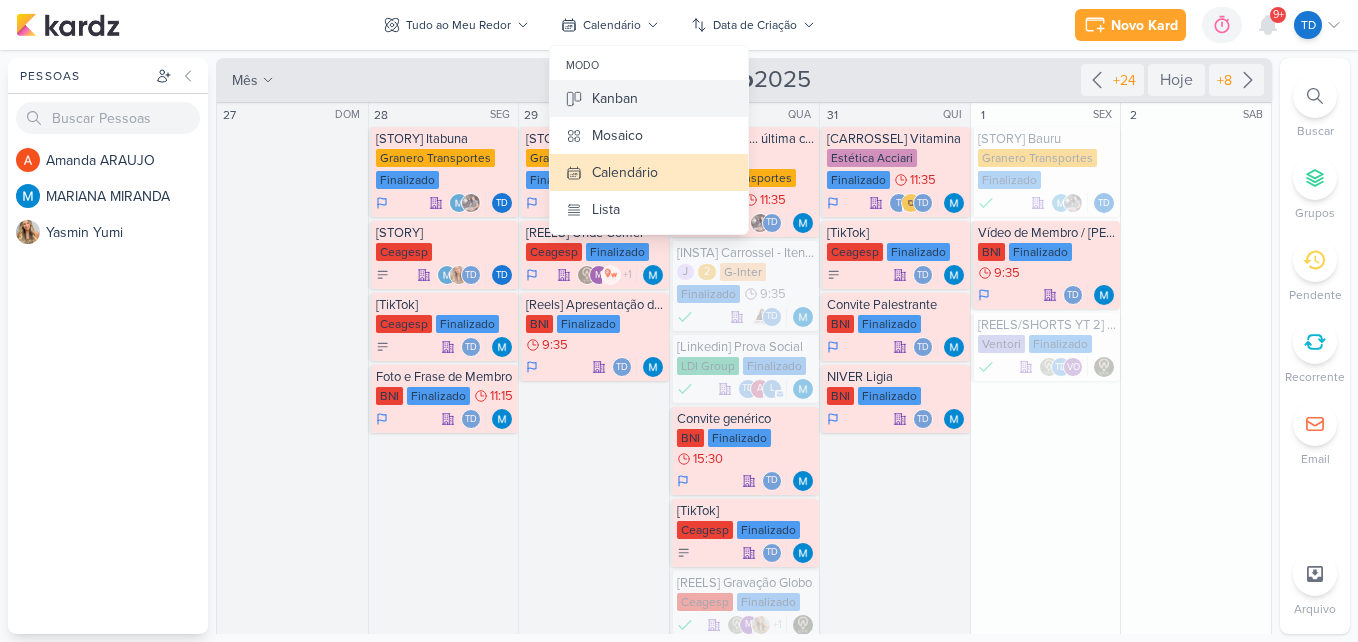 click on "Kanban" at bounding box center [649, 98] 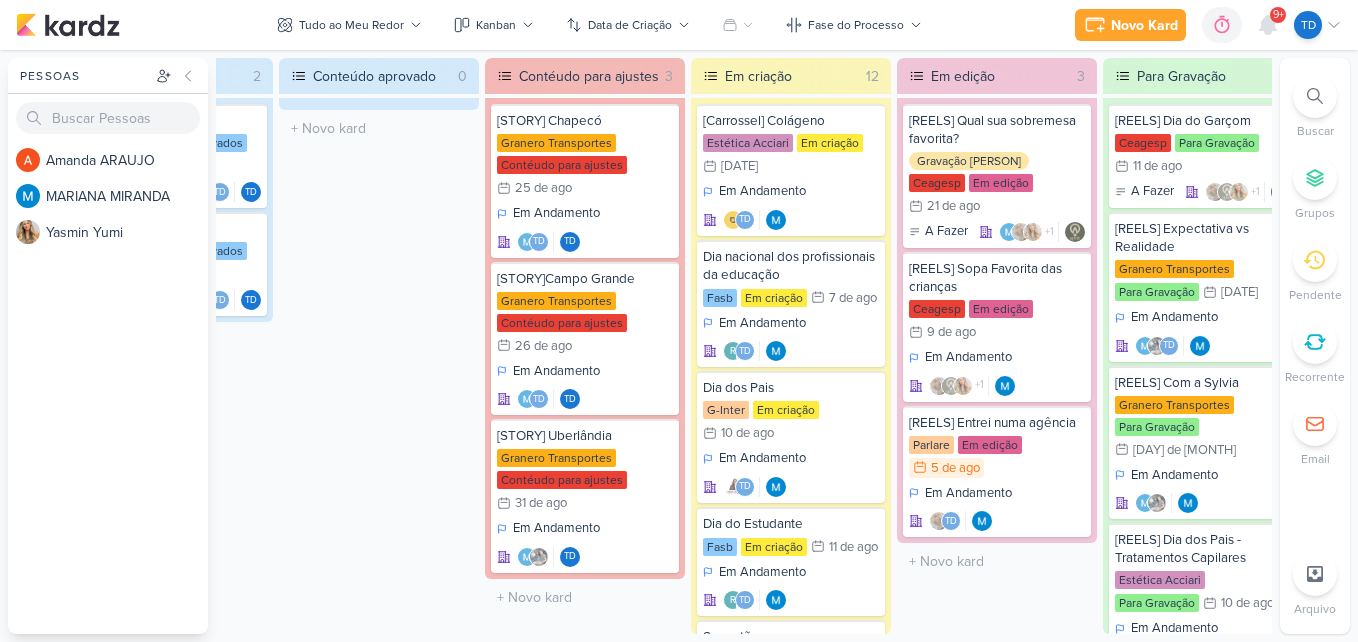 scroll, scrollTop: 0, scrollLeft: 359, axis: horizontal 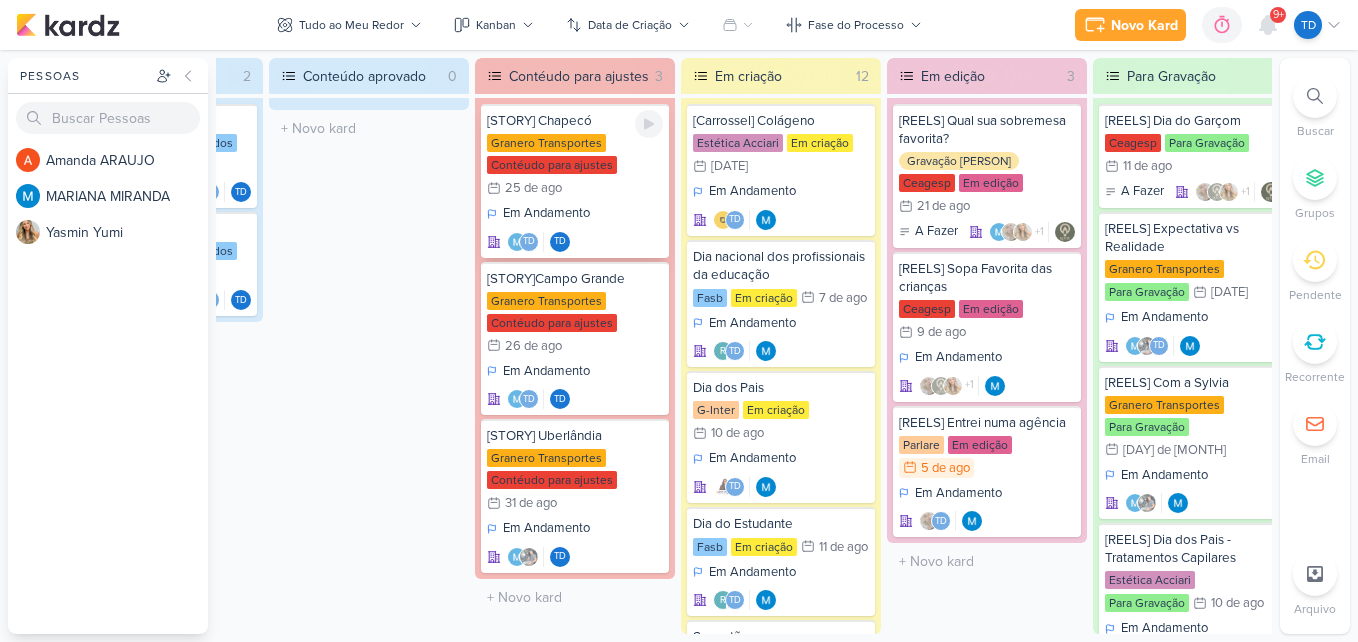 click on "Em Andamento" at bounding box center (546, 214) 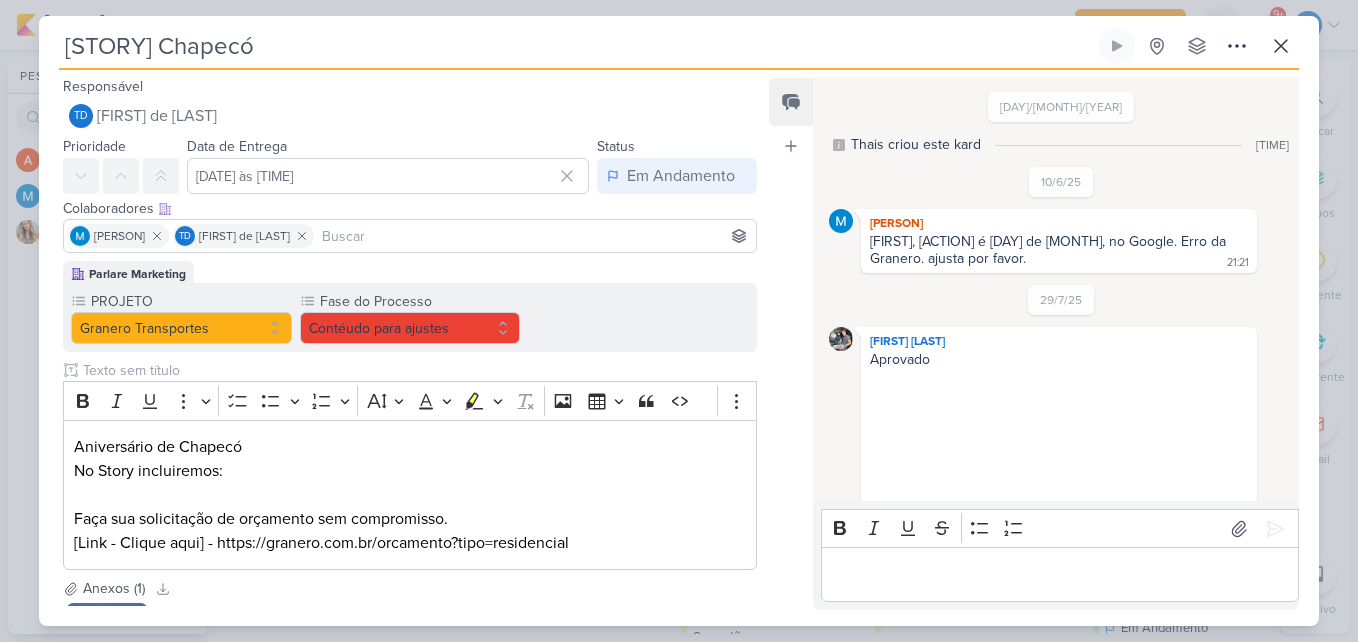 scroll, scrollTop: 543, scrollLeft: 0, axis: vertical 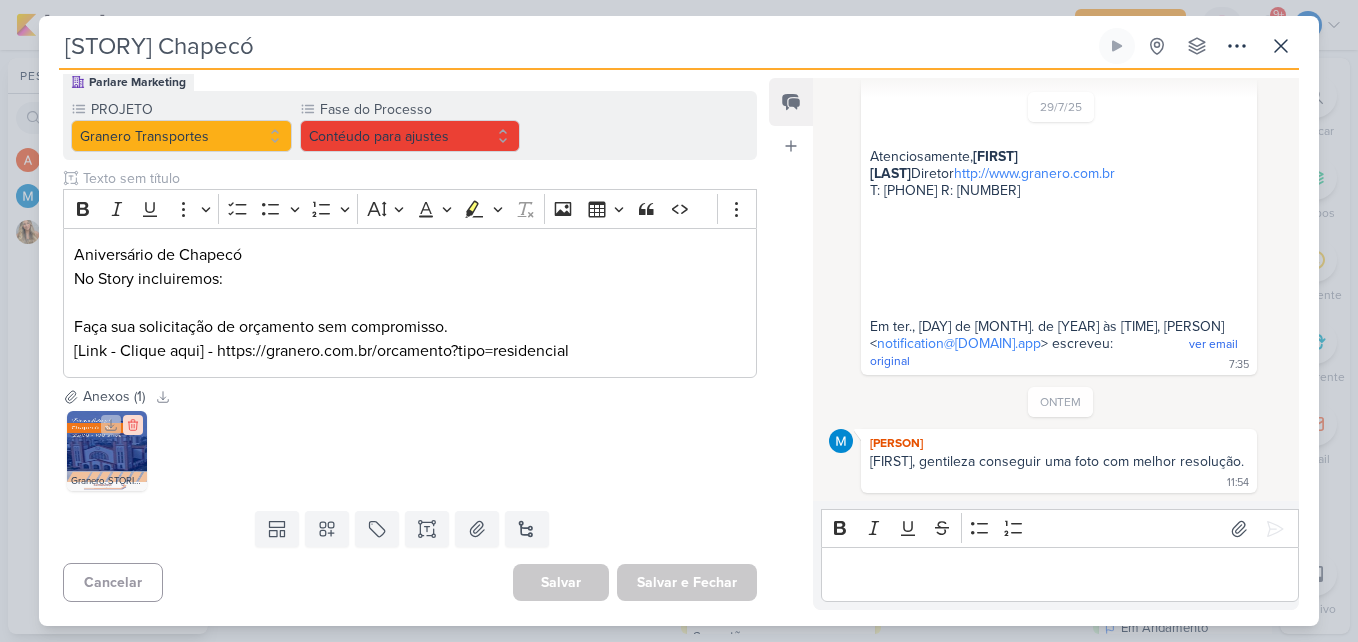 click 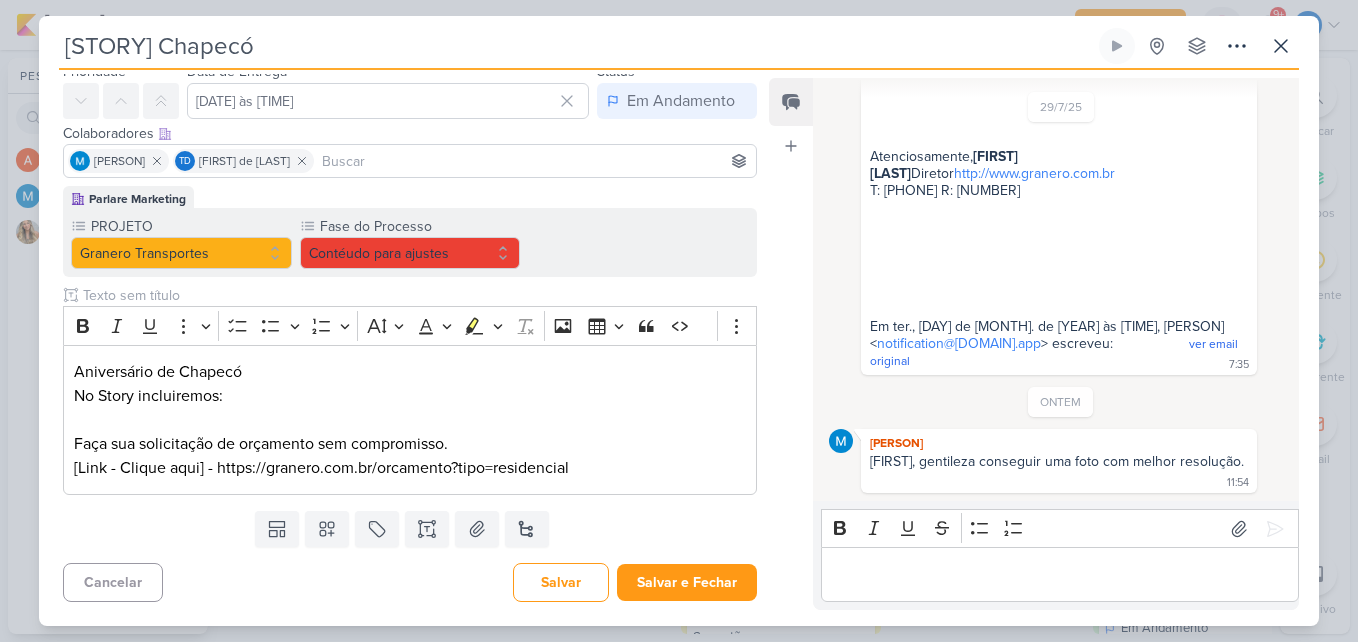 scroll, scrollTop: 75, scrollLeft: 0, axis: vertical 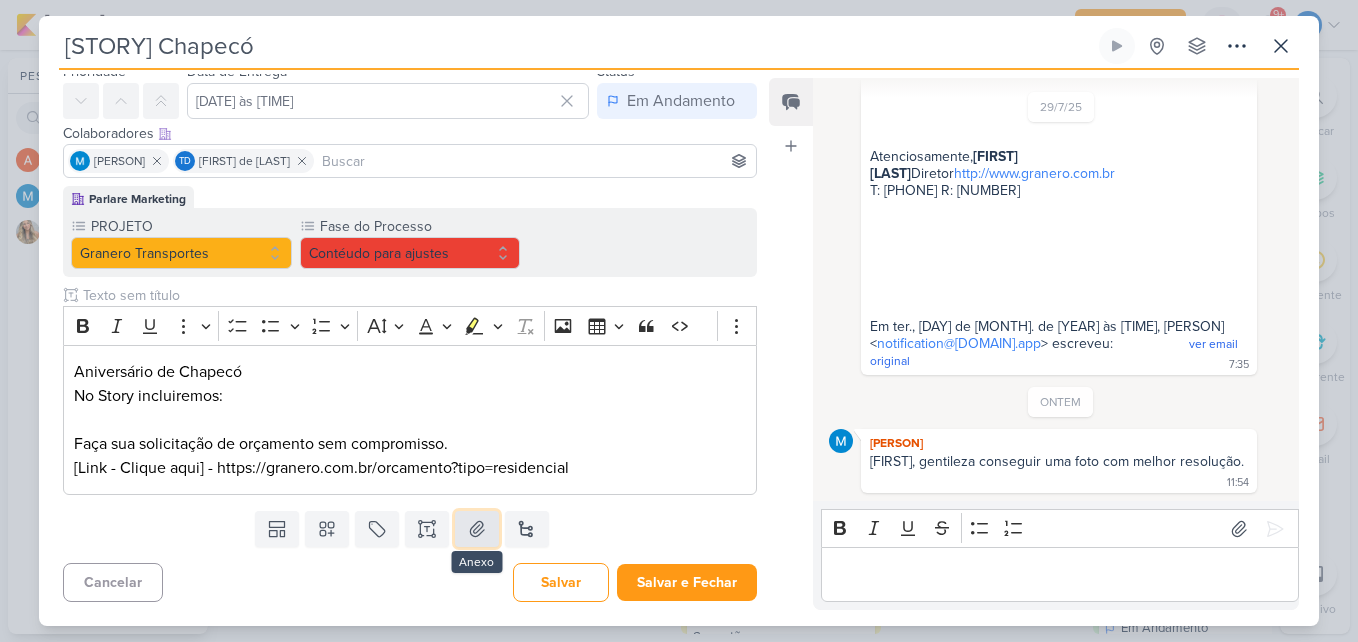 click at bounding box center [477, 529] 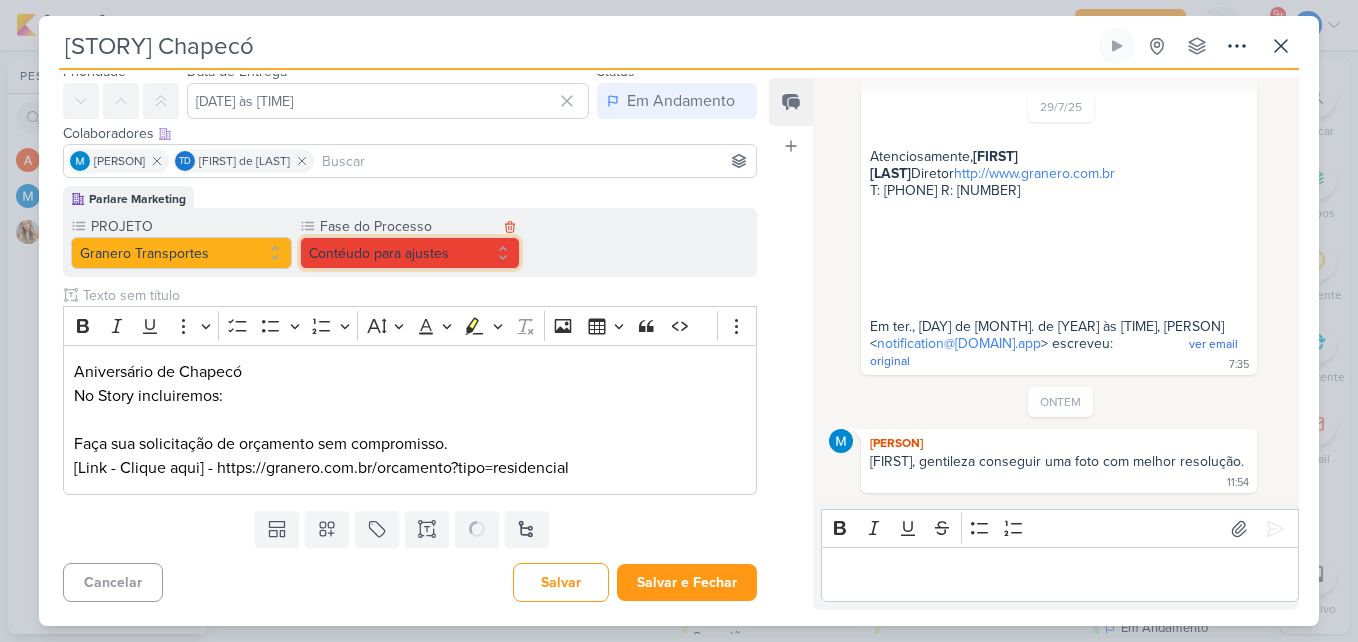 click on "Contéudo para ajustes" at bounding box center [410, 253] 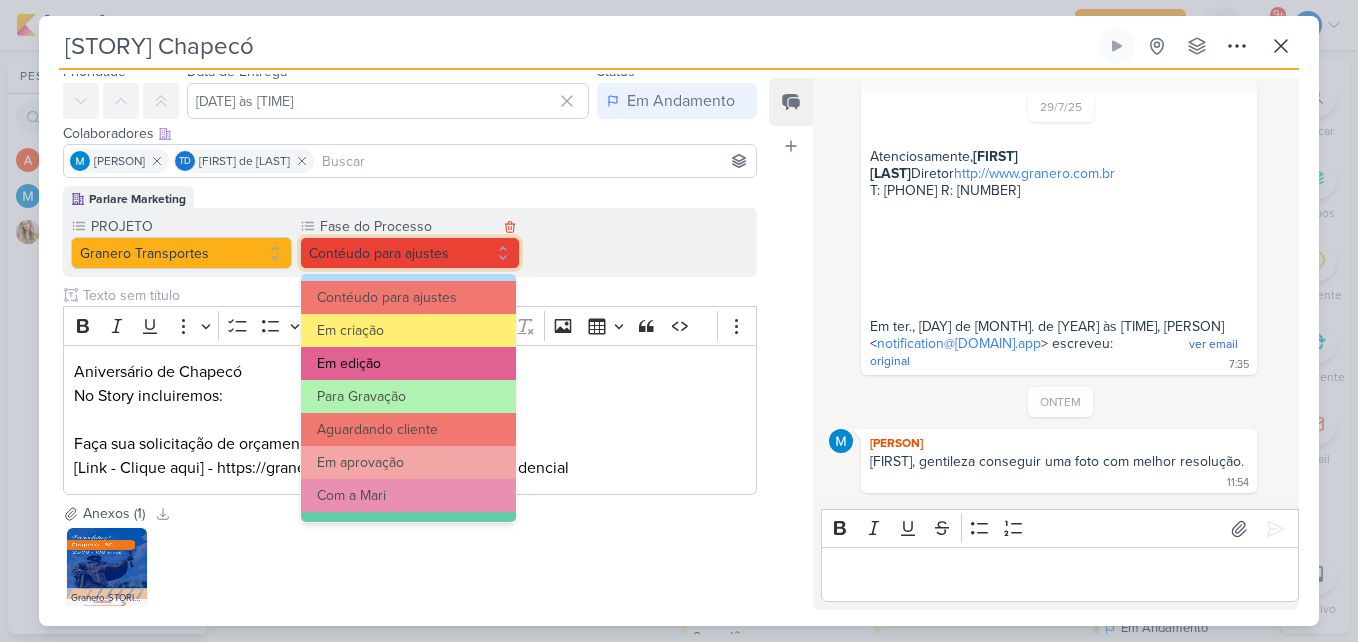 scroll, scrollTop: 193, scrollLeft: 0, axis: vertical 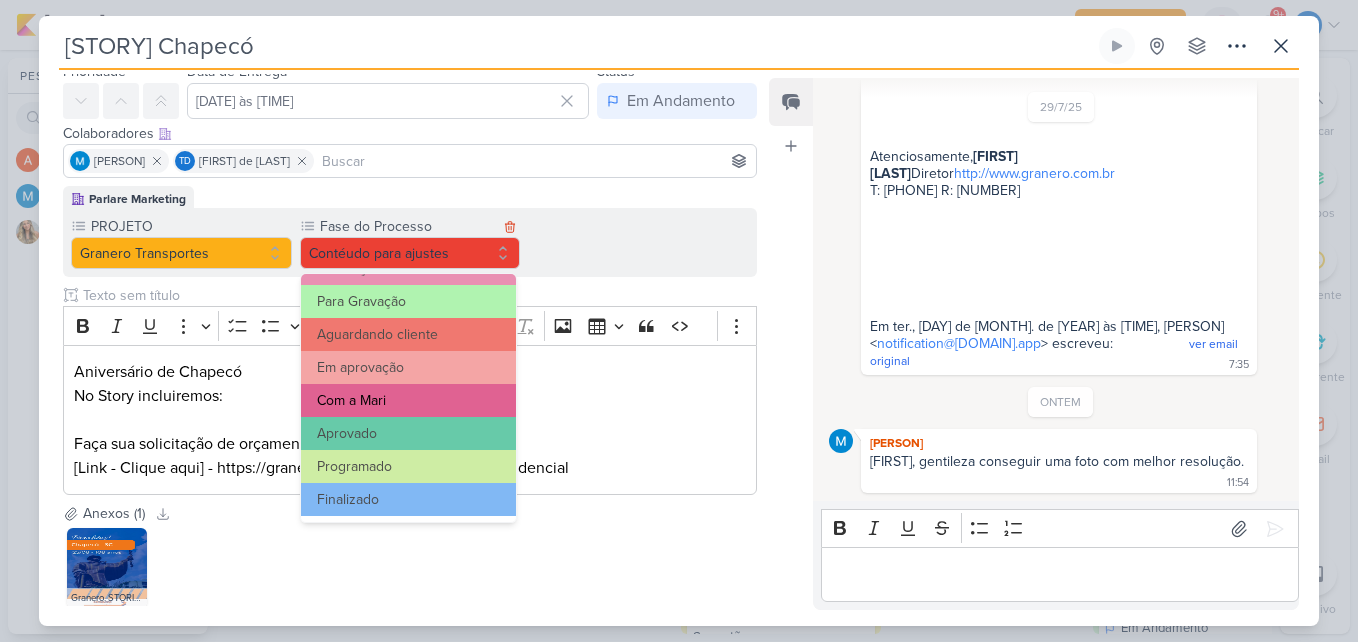 click on "Com a Mari" at bounding box center [409, 400] 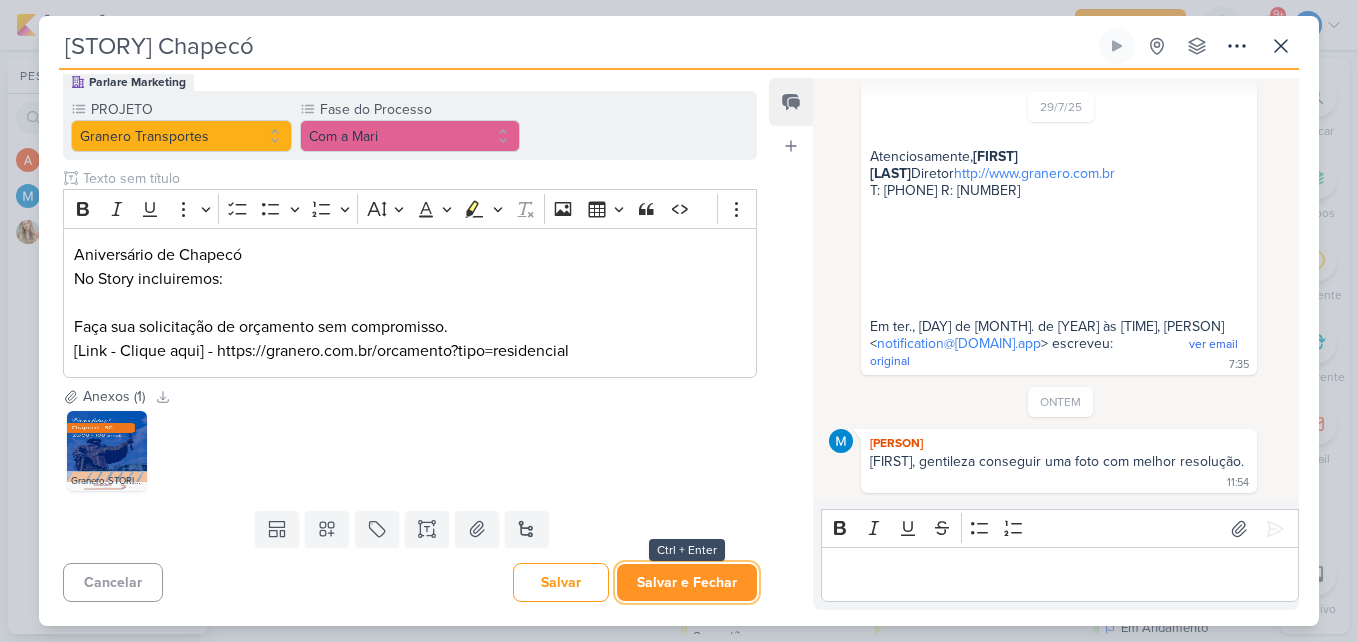 click on "Salvar e Fechar" at bounding box center (687, 582) 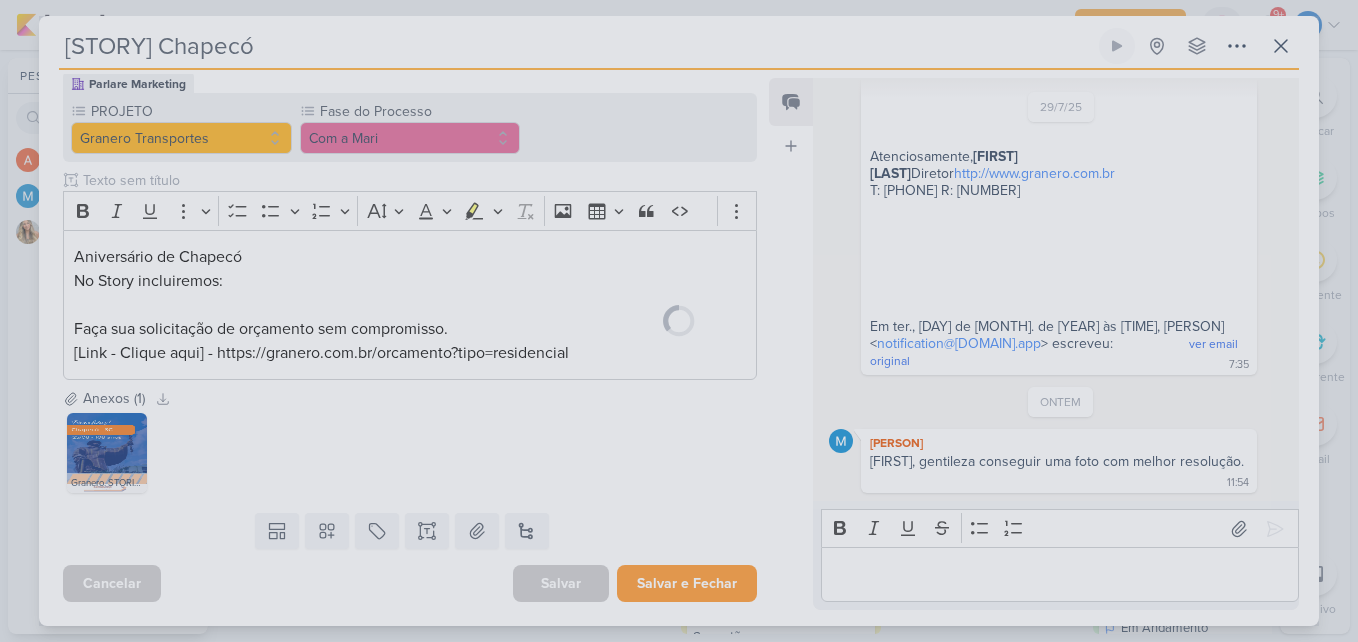 scroll, scrollTop: 190, scrollLeft: 0, axis: vertical 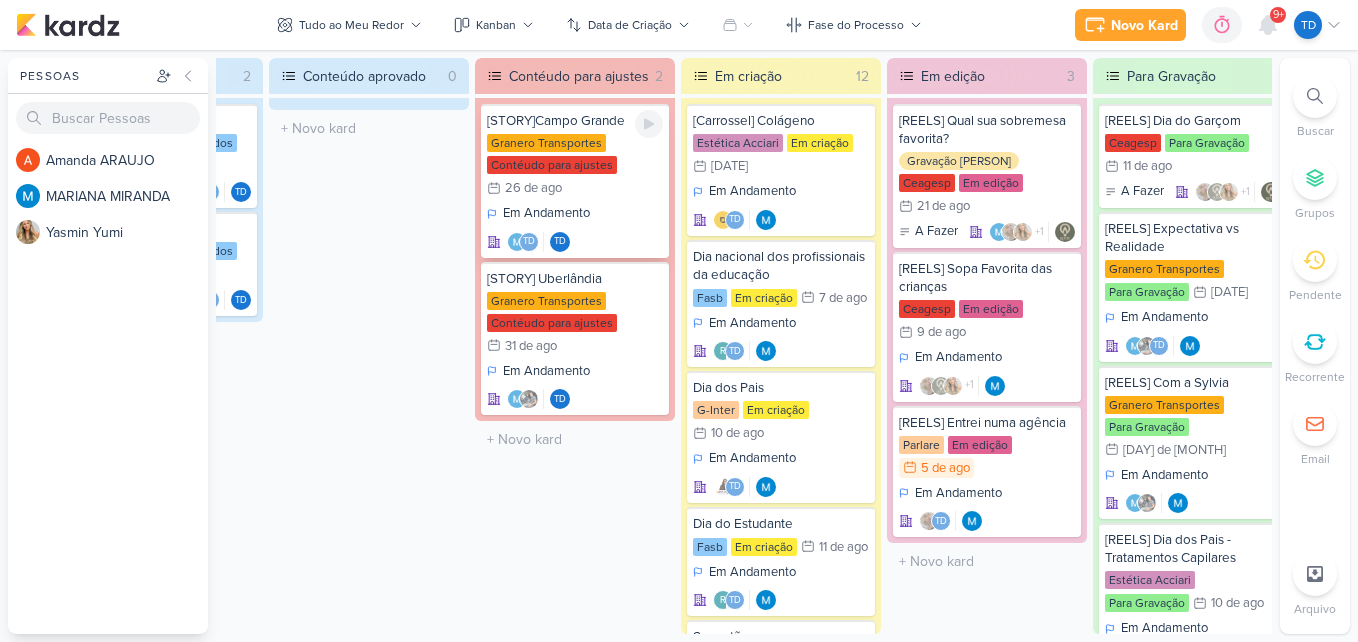 click on "Em Andamento
Td
Td" at bounding box center [575, 228] 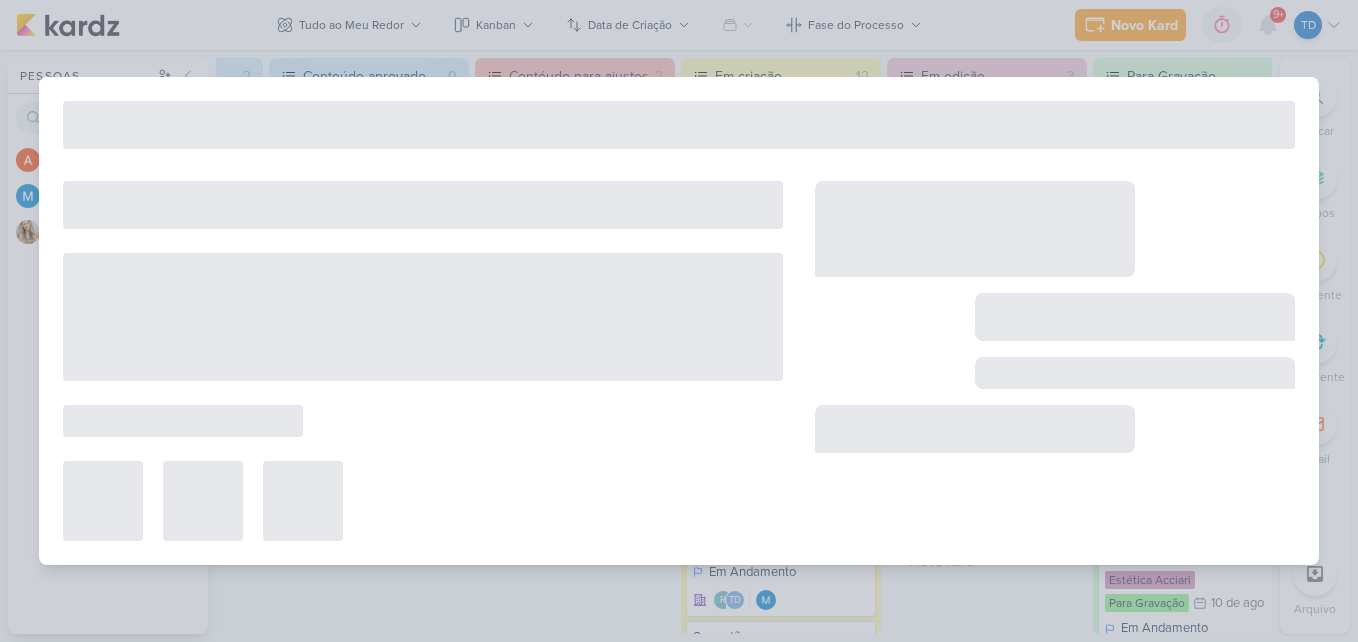 type on "[STORY]Campo Grande" 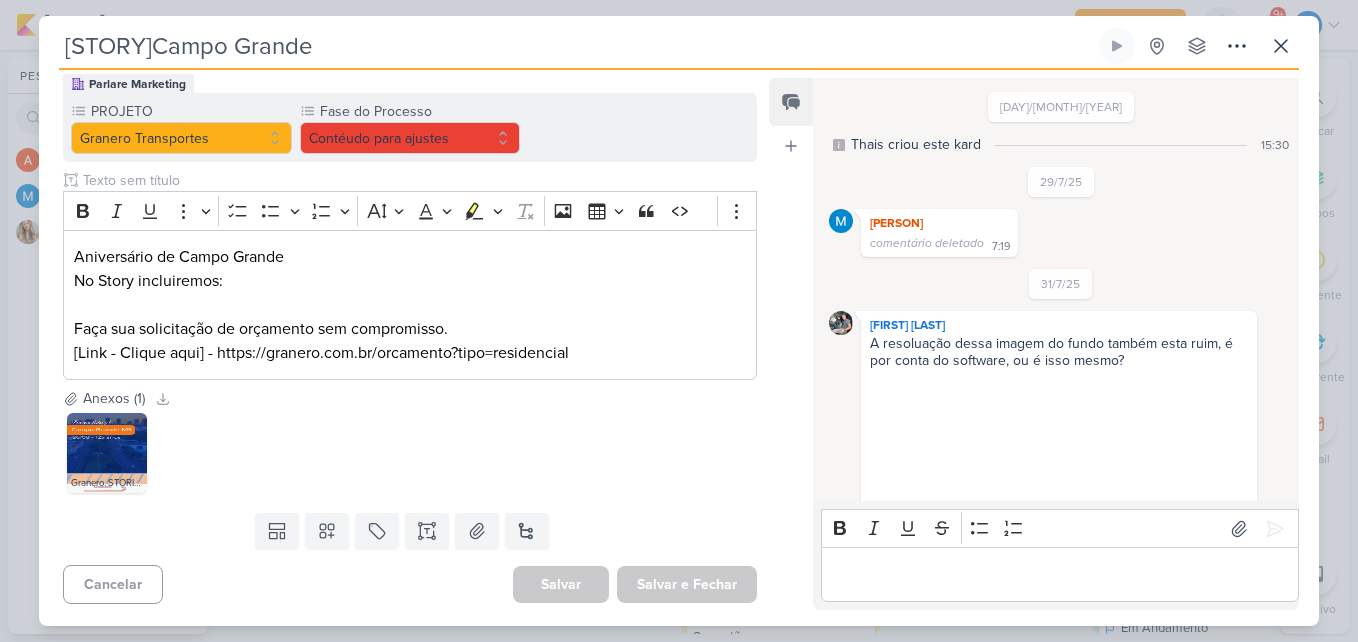 scroll, scrollTop: 3, scrollLeft: 0, axis: vertical 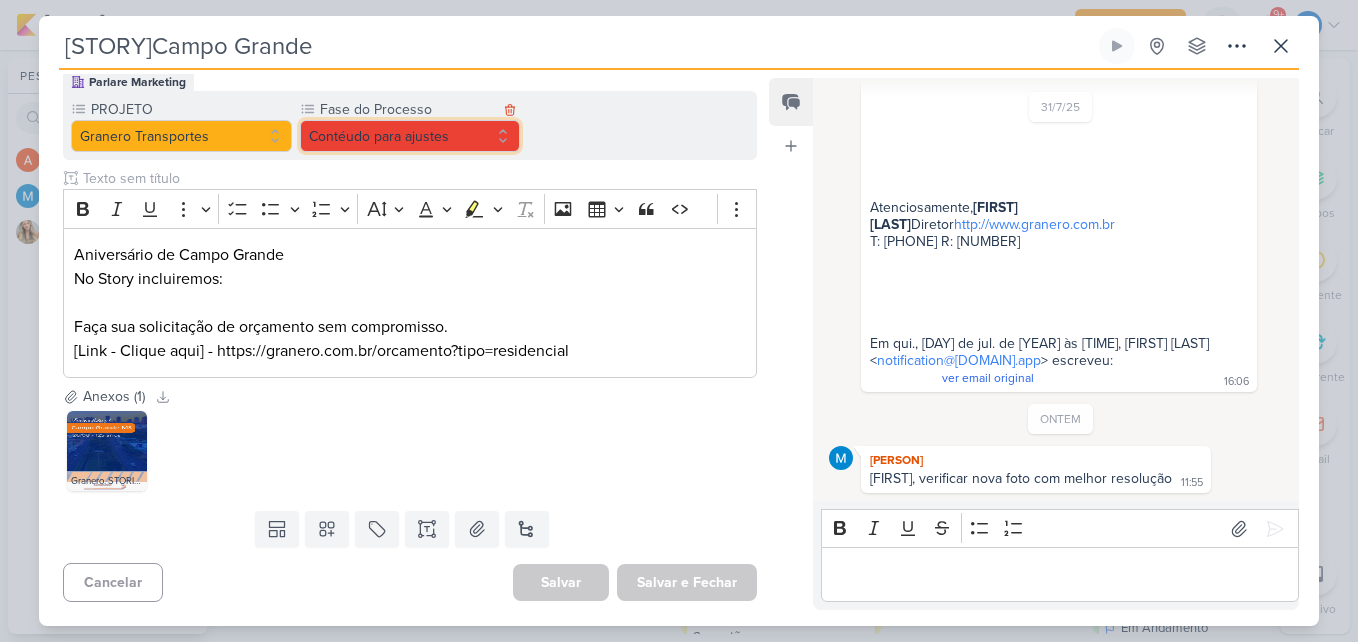 click on "Contéudo para ajustes" at bounding box center [410, 136] 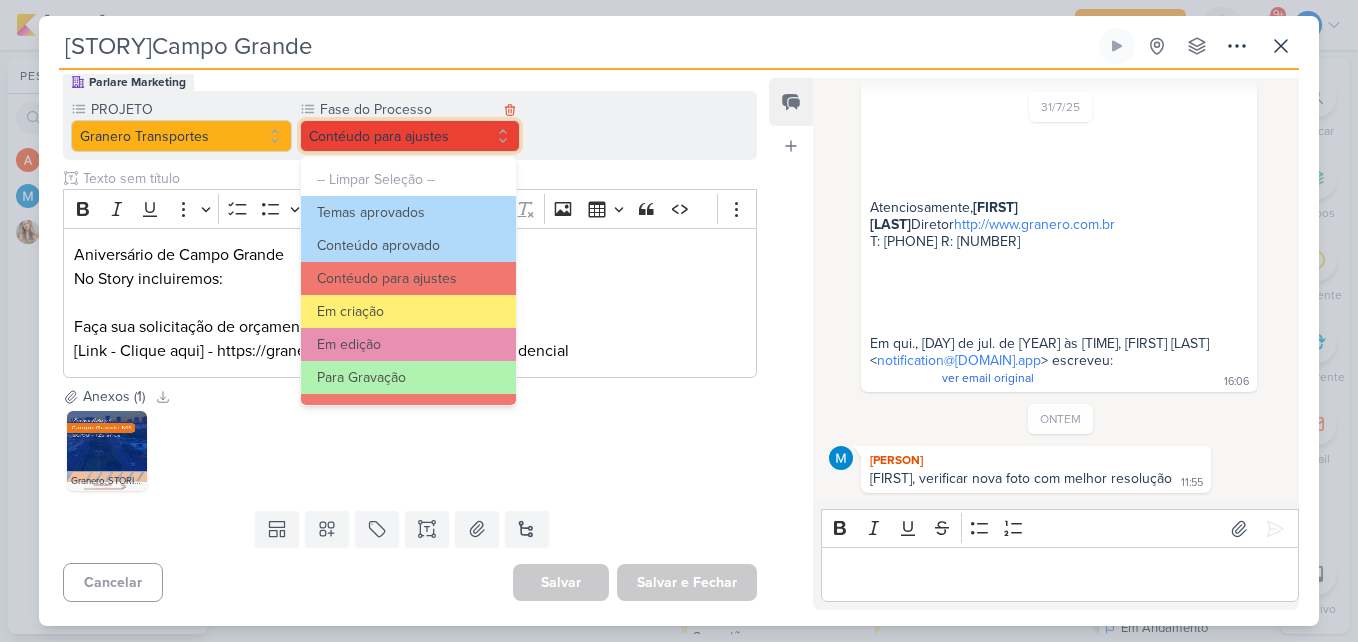 scroll, scrollTop: 193, scrollLeft: 0, axis: vertical 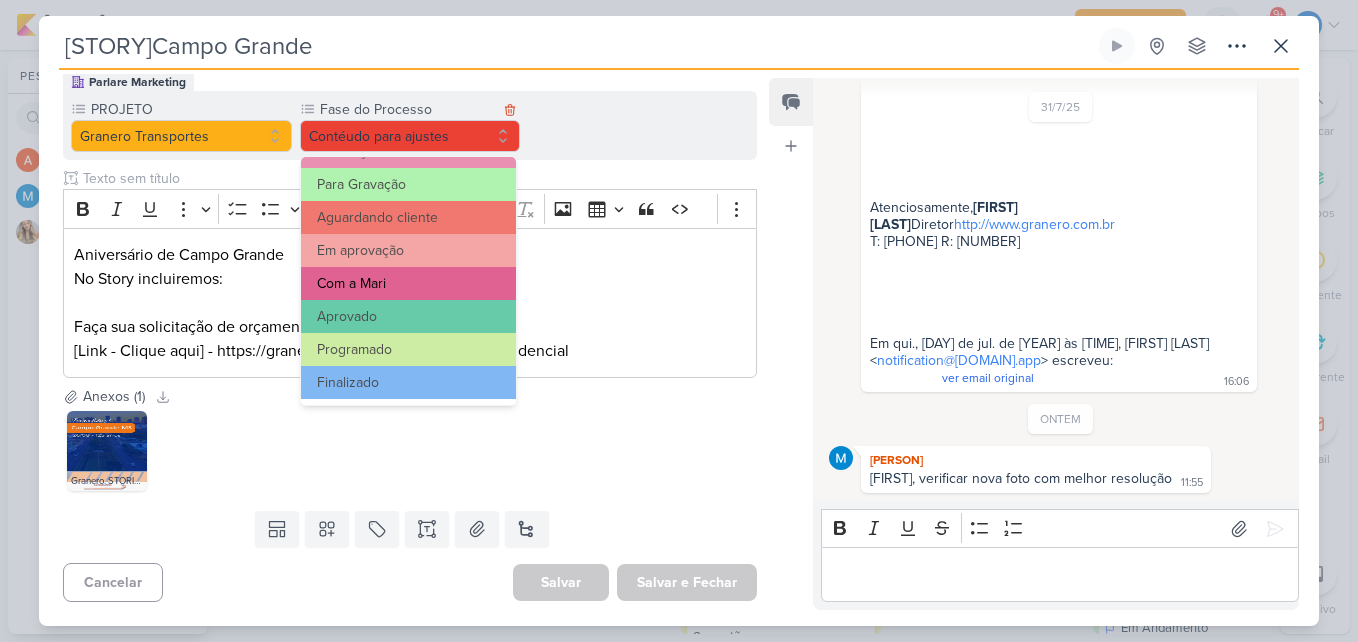 click on "Com a Mari" at bounding box center [409, 283] 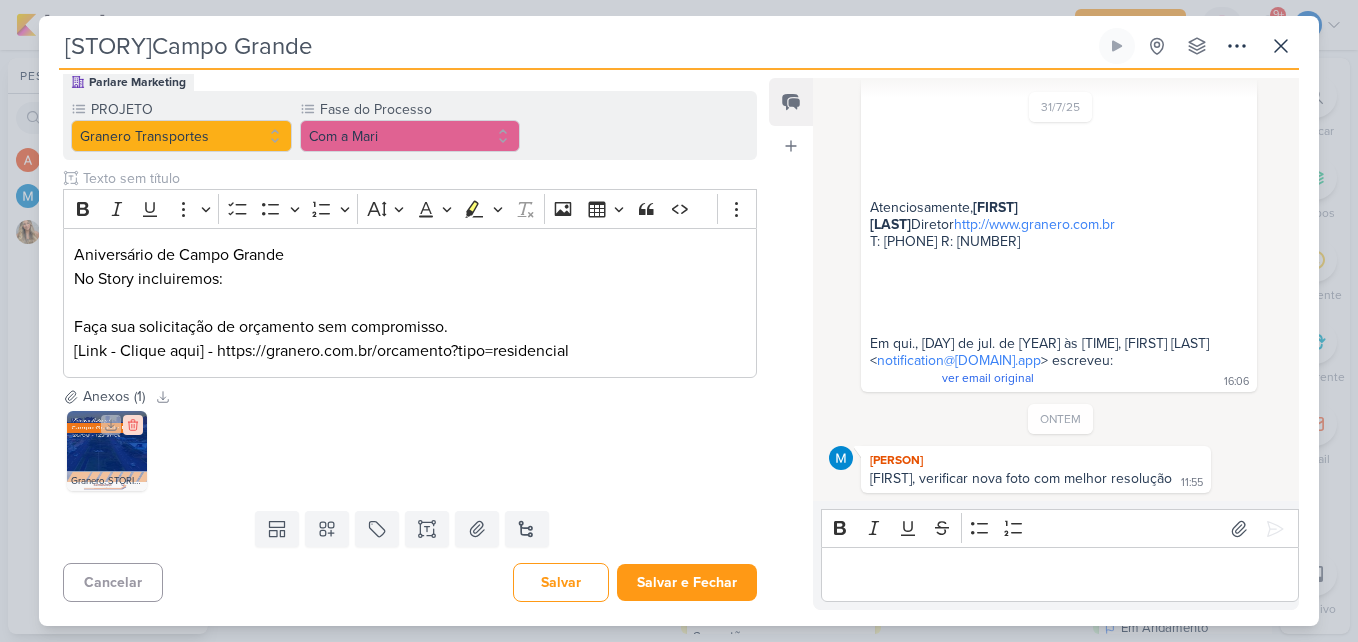 click 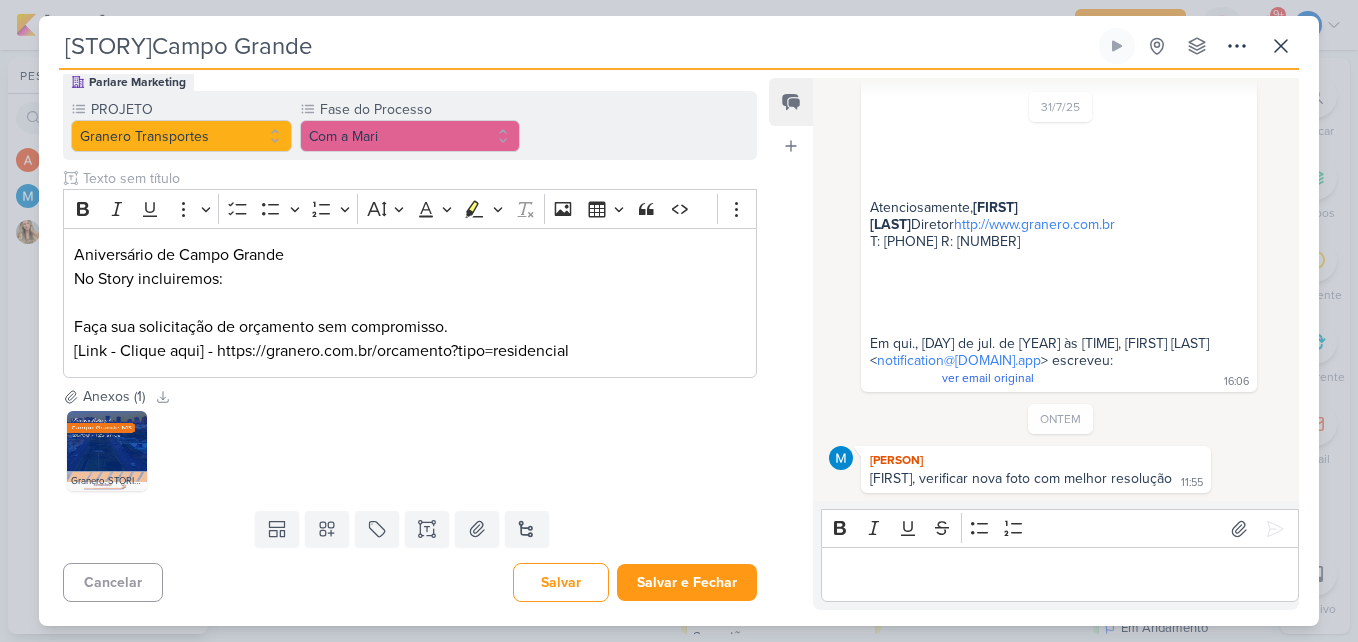 scroll, scrollTop: 75, scrollLeft: 0, axis: vertical 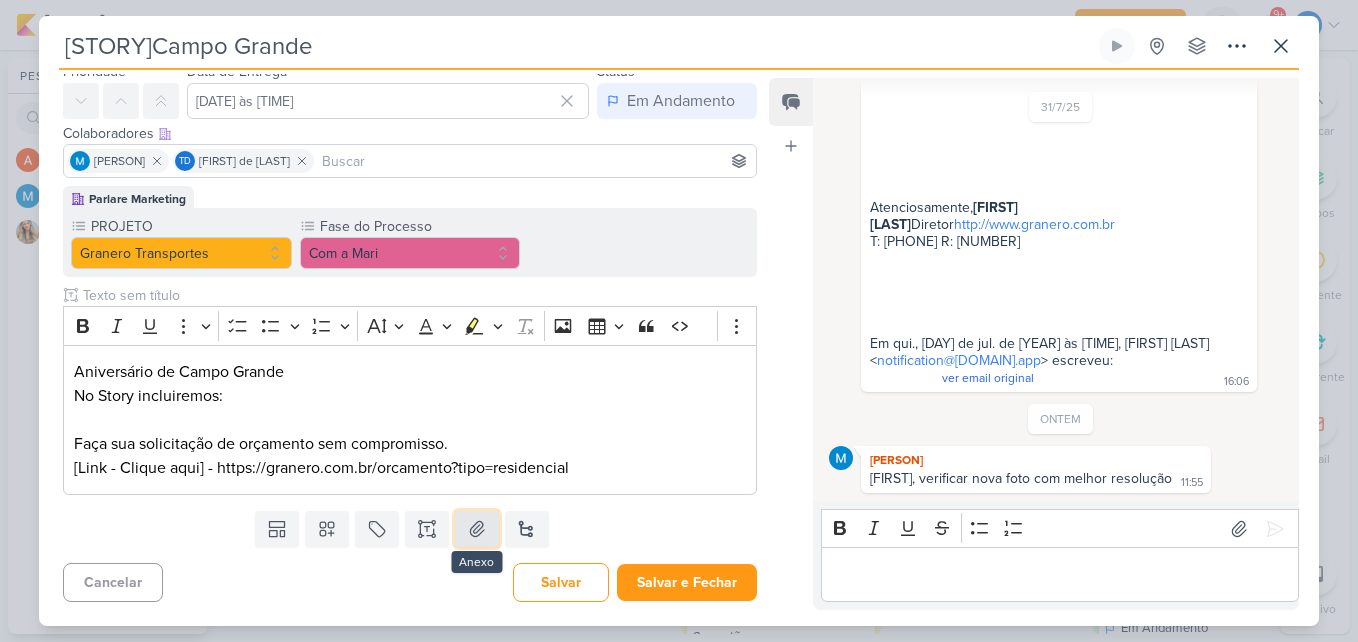 click 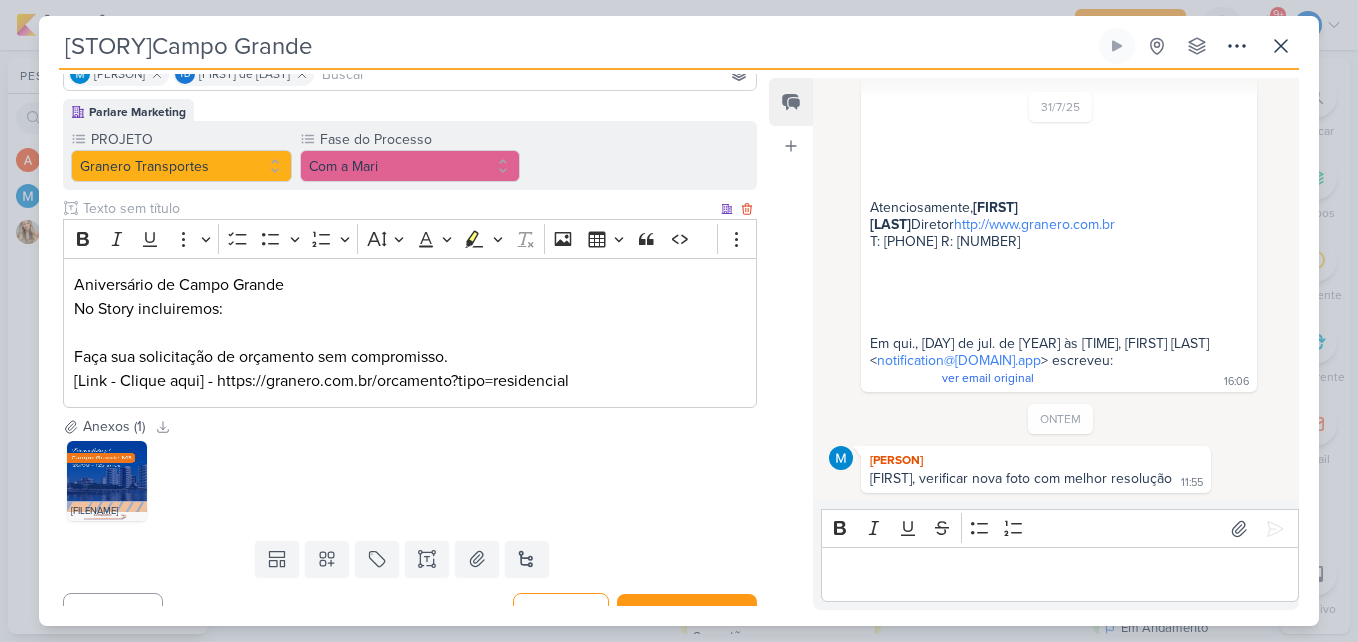 scroll, scrollTop: 192, scrollLeft: 0, axis: vertical 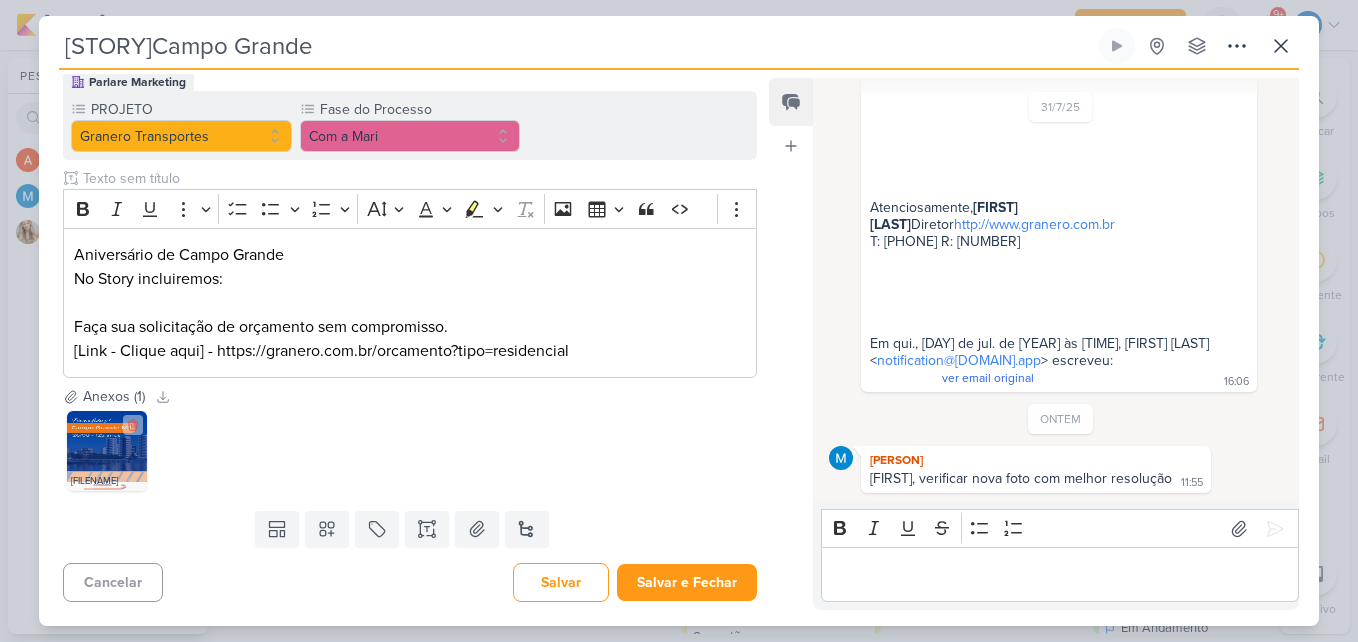 click at bounding box center (107, 451) 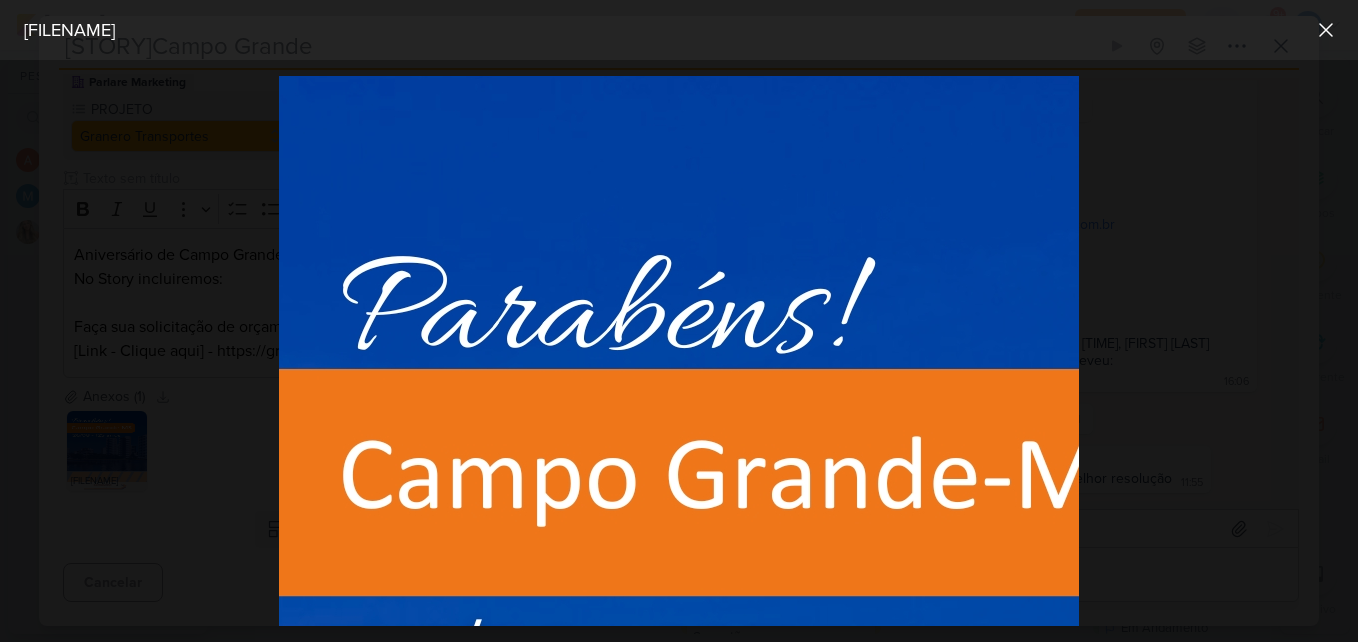 scroll, scrollTop: 600, scrollLeft: 0, axis: vertical 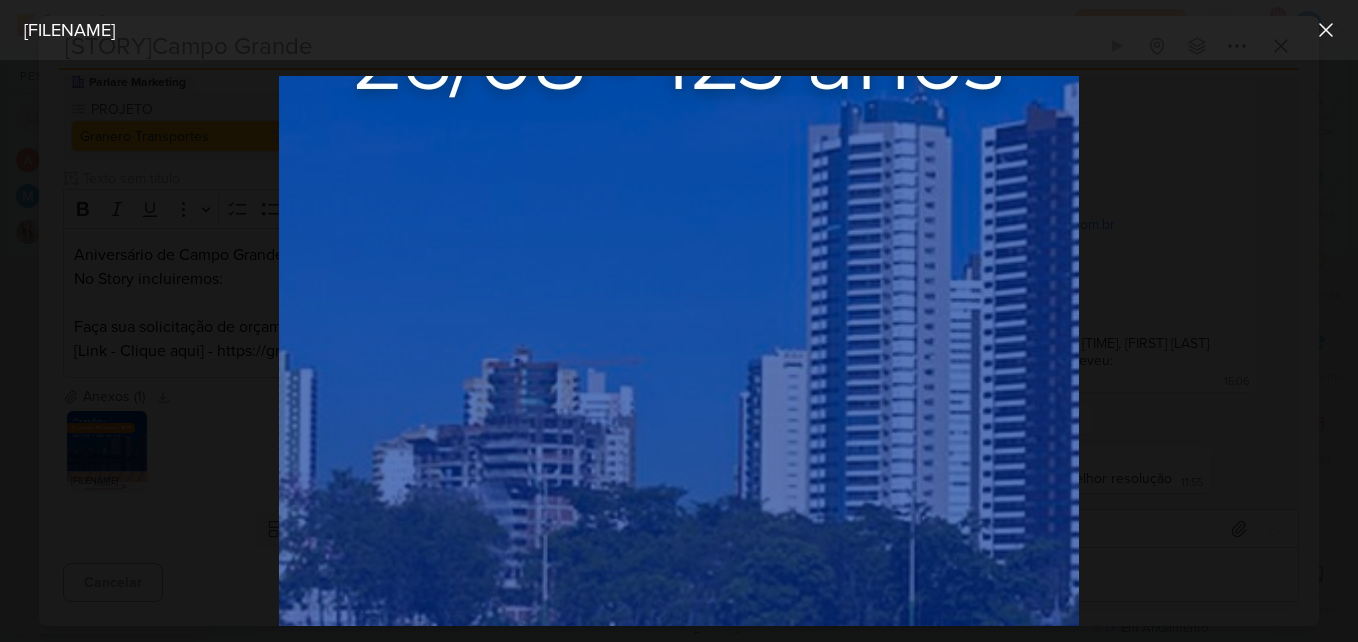 drag, startPoint x: 523, startPoint y: 628, endPoint x: 716, endPoint y: 635, distance: 193.1269 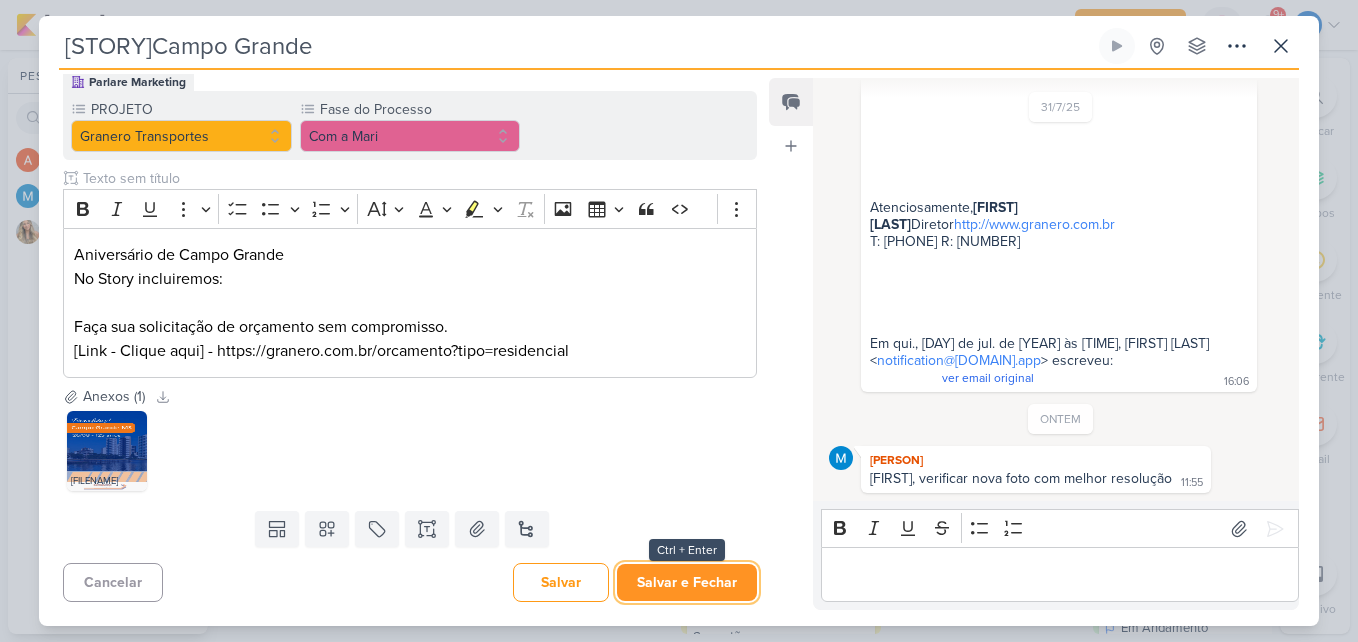 click on "Salvar e Fechar" at bounding box center (687, 582) 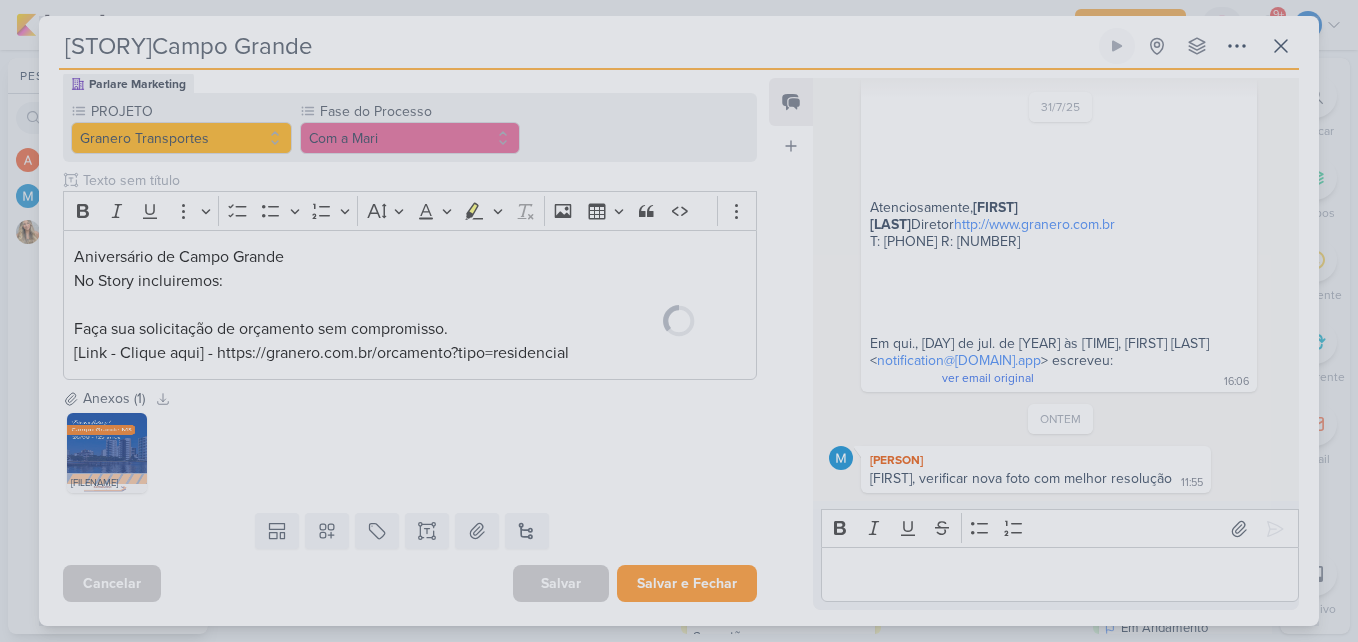 scroll, scrollTop: 190, scrollLeft: 0, axis: vertical 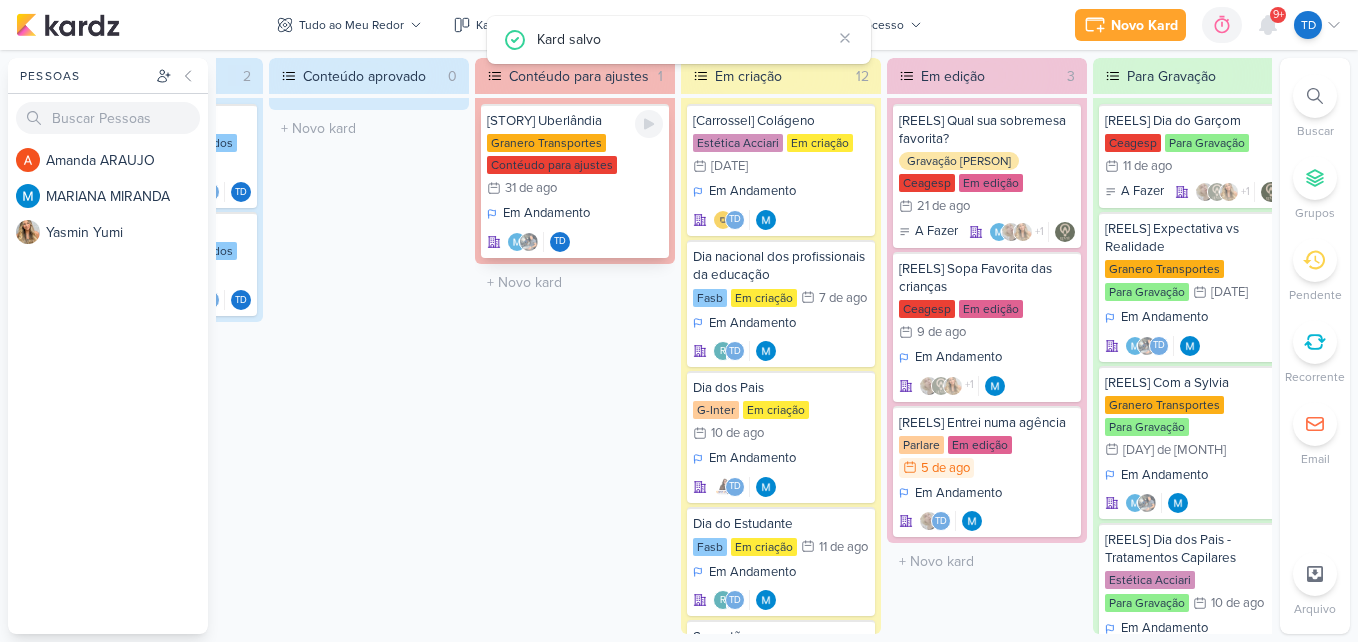 click on "[STORY] Uberlândia
Granero Transportes
Contéudo para ajustes
31/8
31 de ago
Em Andamento" at bounding box center [575, 181] 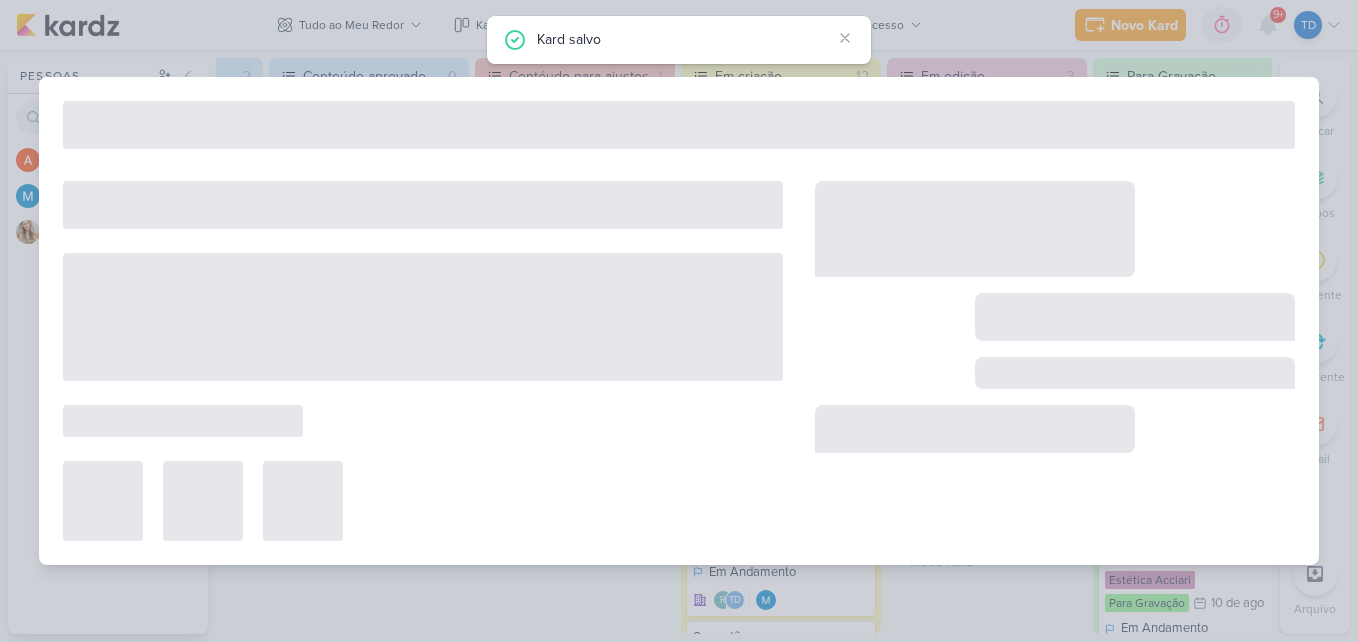 type on "[STORY] Uberlândia" 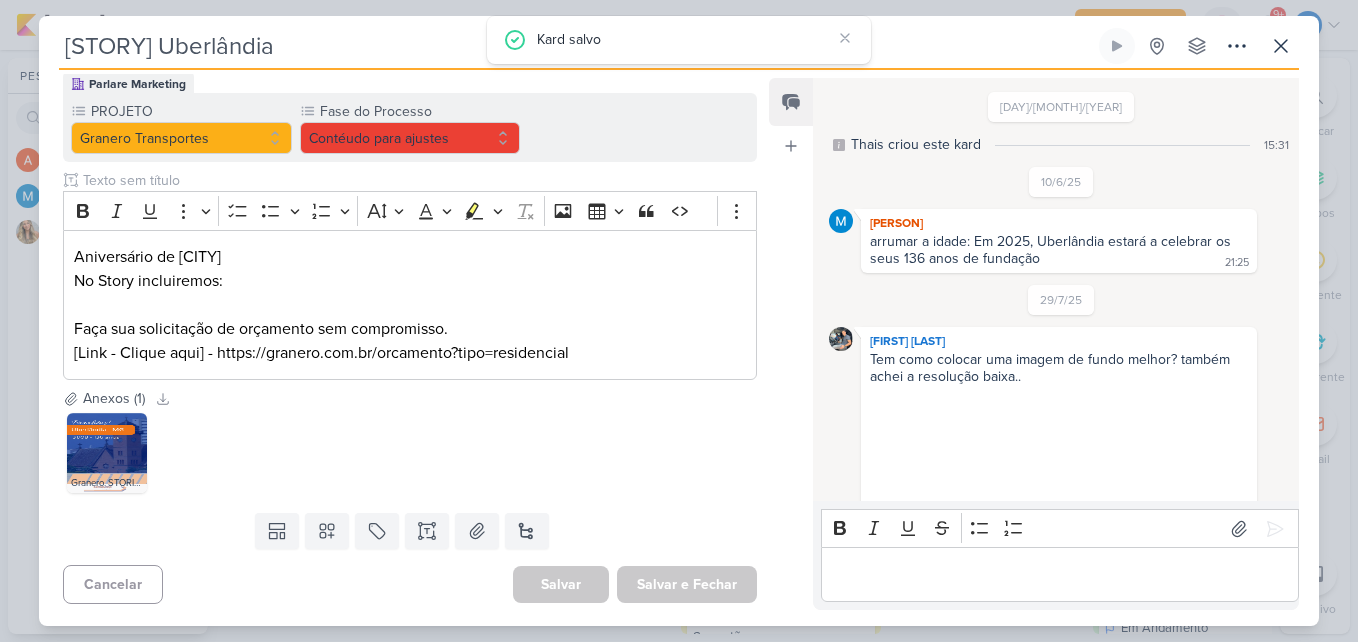scroll, scrollTop: 3, scrollLeft: 0, axis: vertical 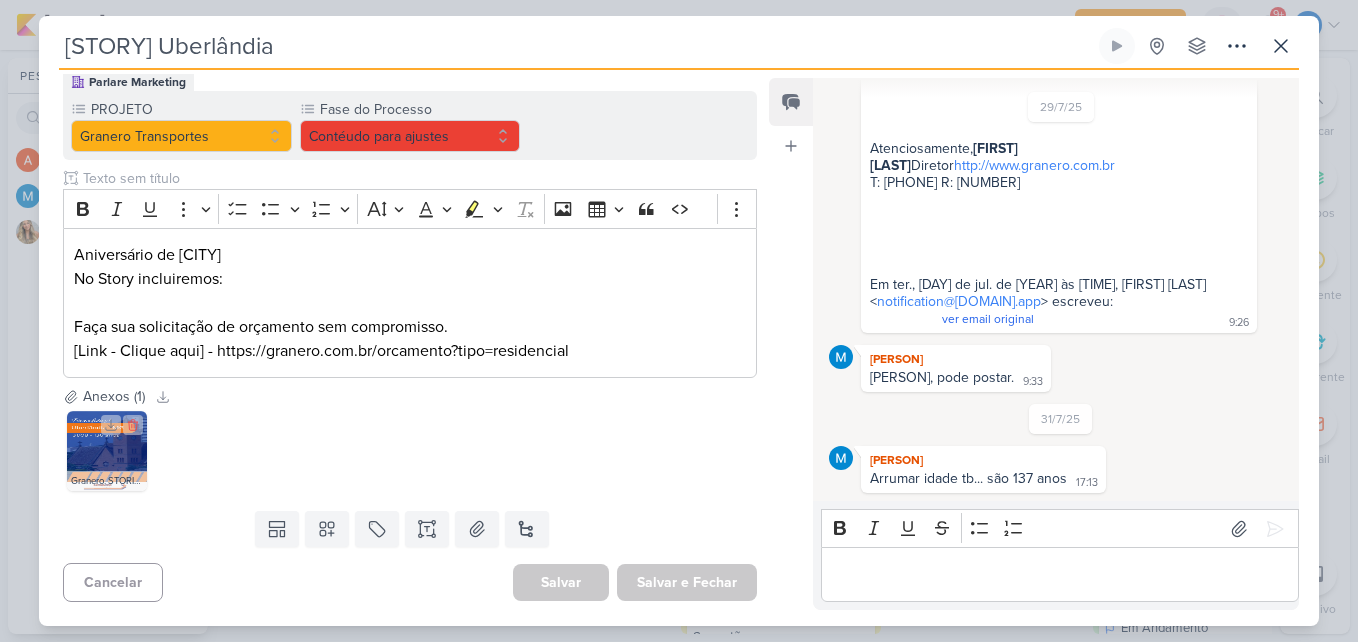 click at bounding box center [107, 451] 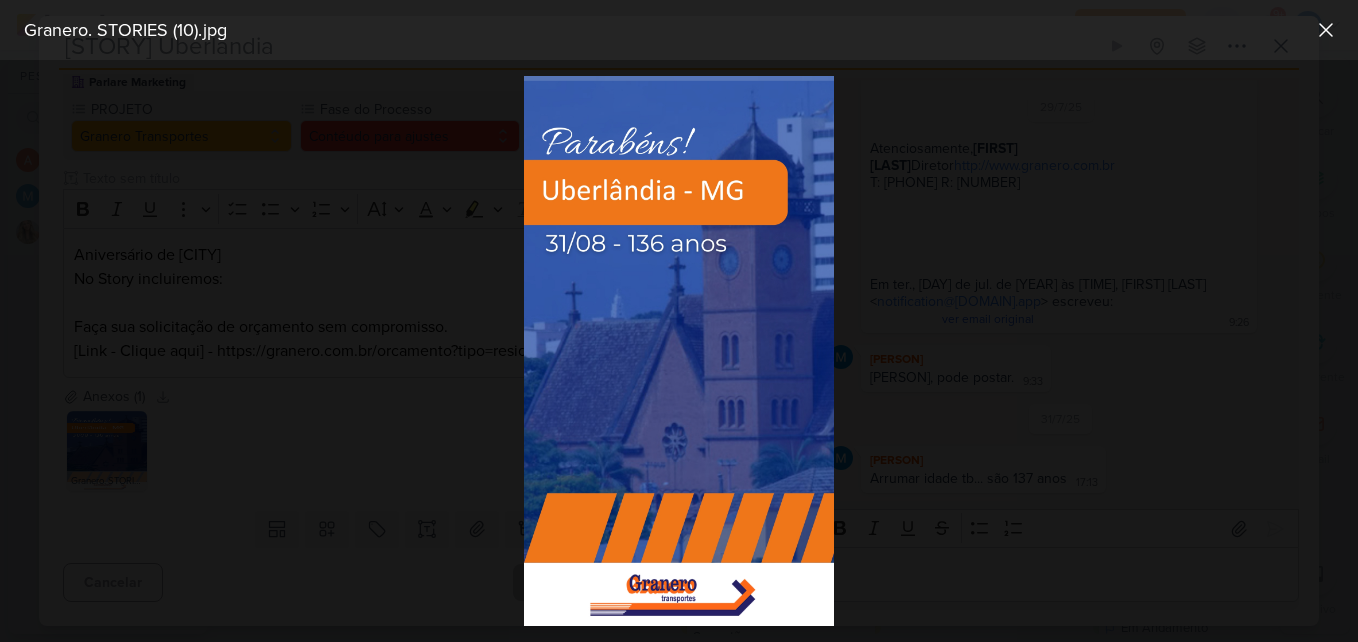 click at bounding box center (679, 351) 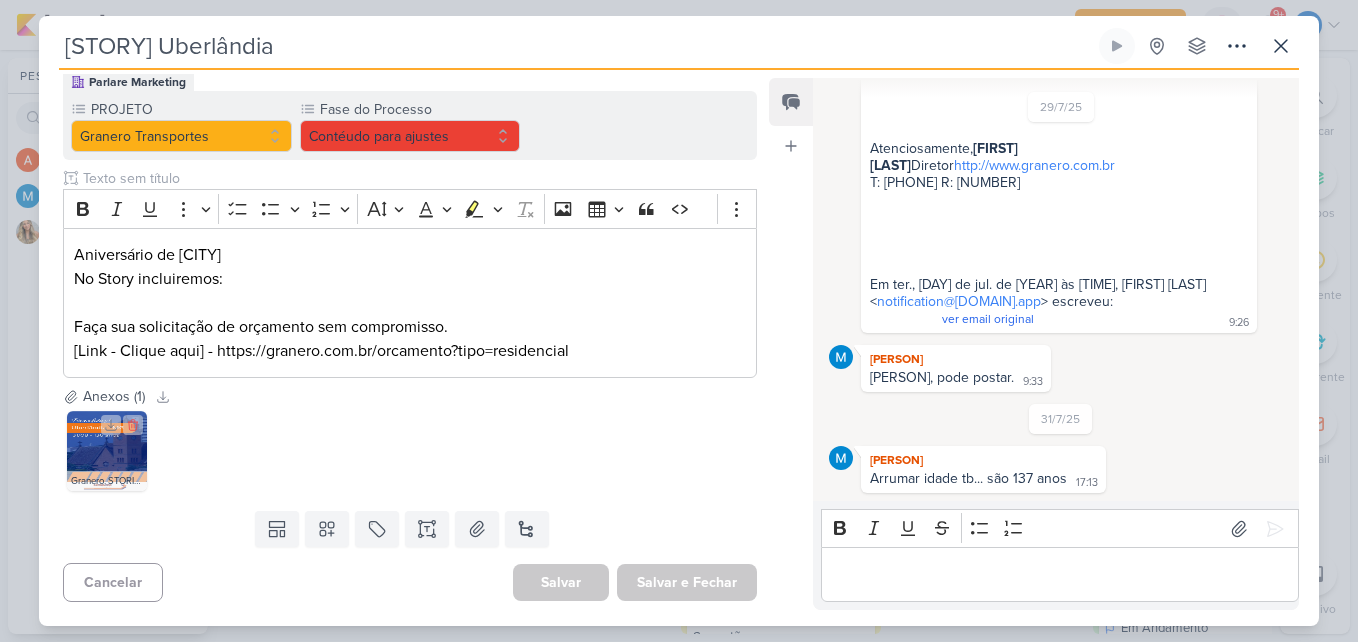 click at bounding box center (107, 451) 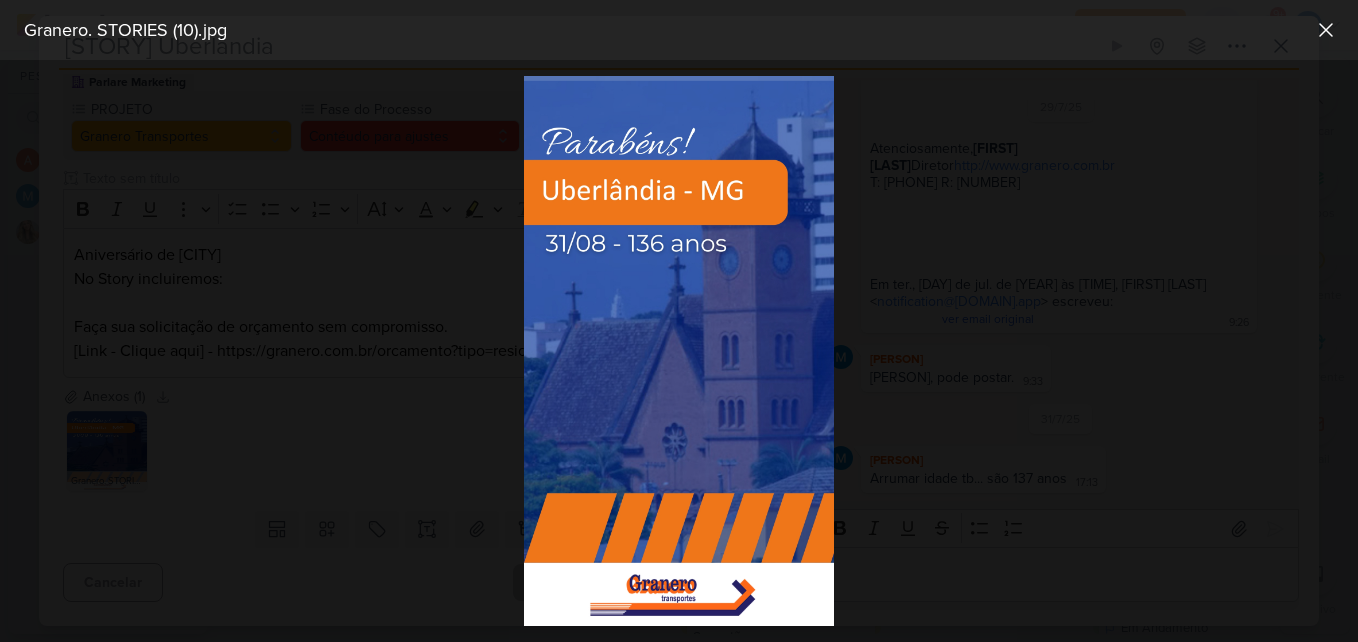 click at bounding box center [679, 351] 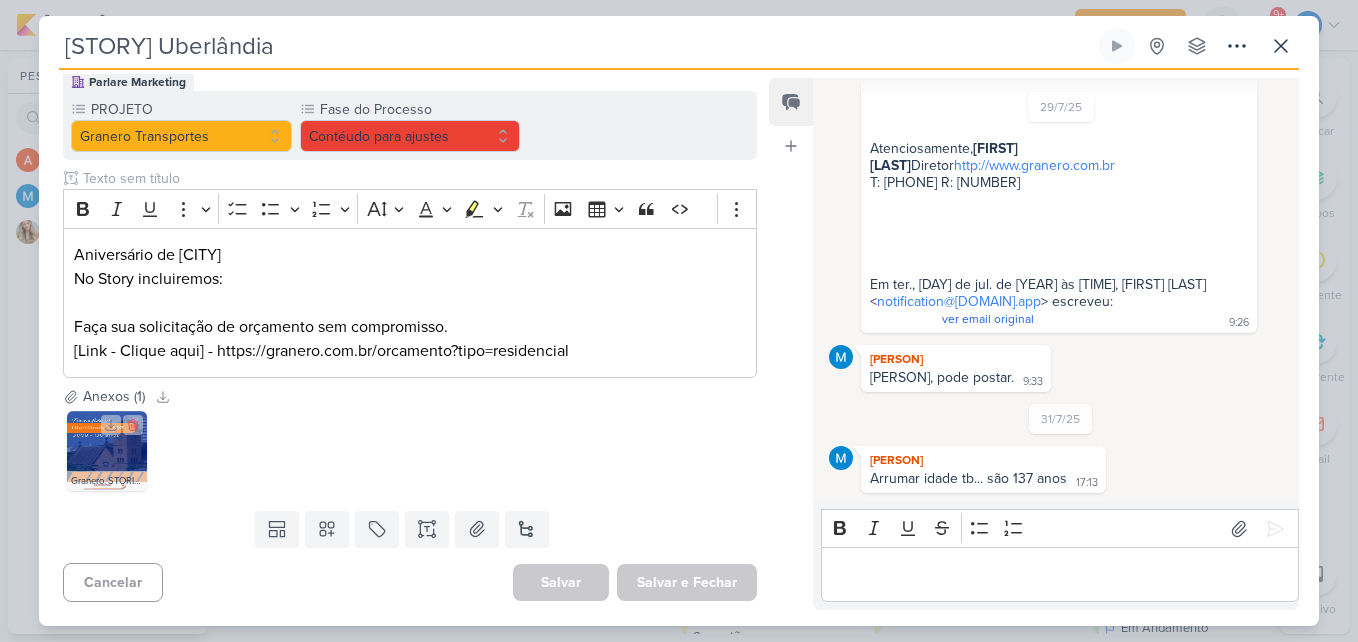 click at bounding box center (107, 451) 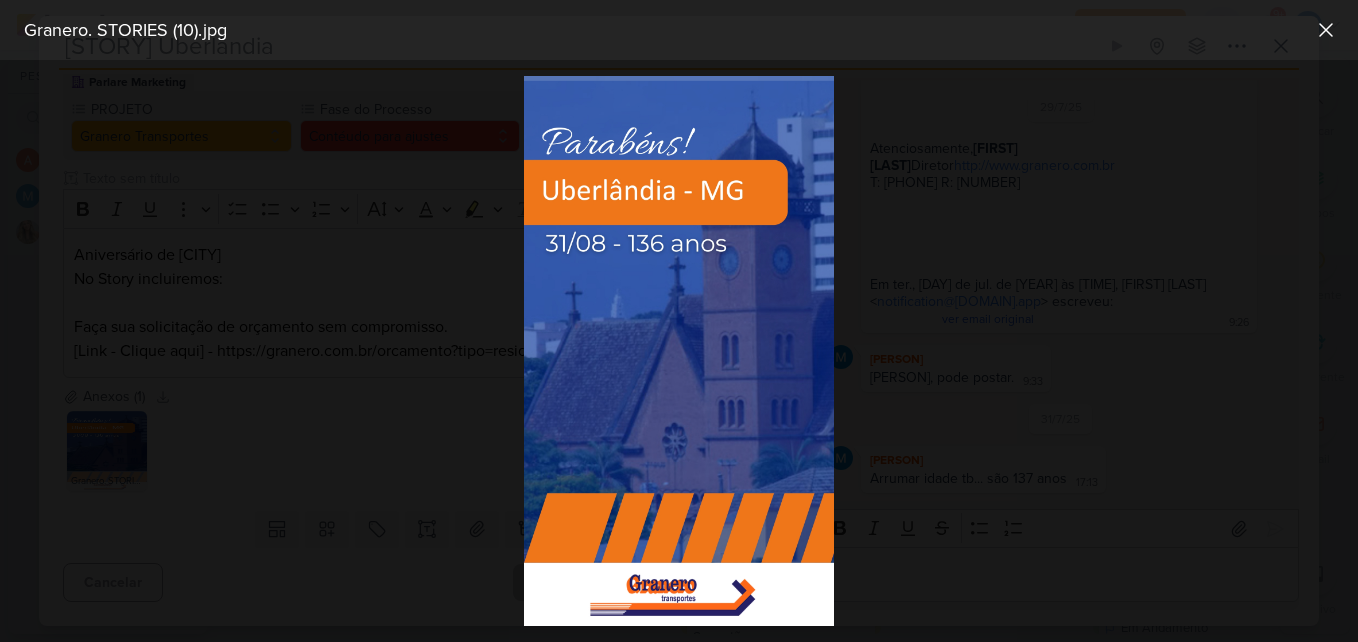 click at bounding box center [679, 351] 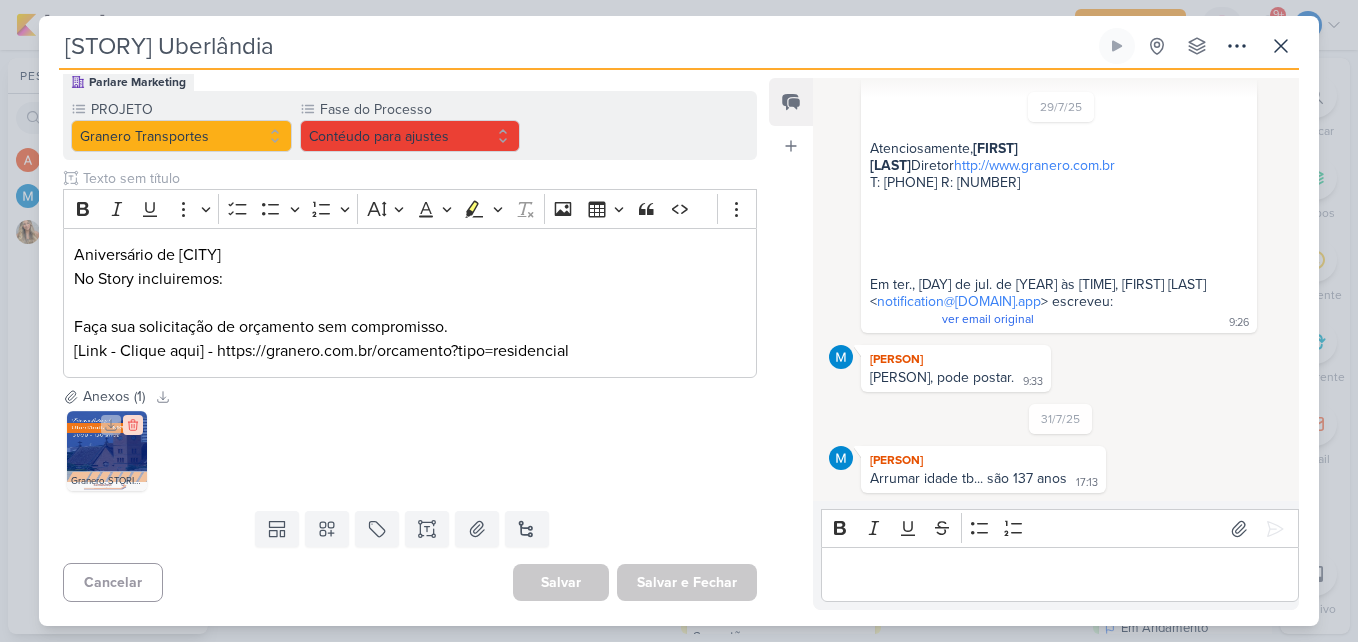 click 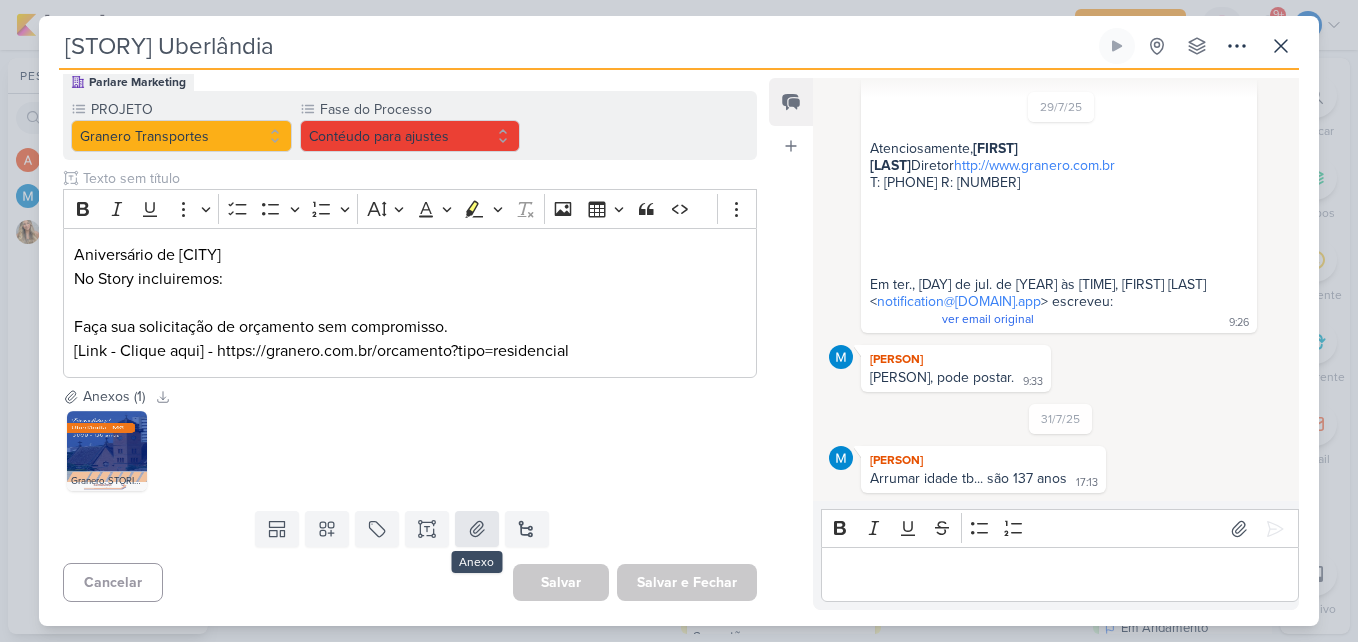 scroll, scrollTop: 75, scrollLeft: 0, axis: vertical 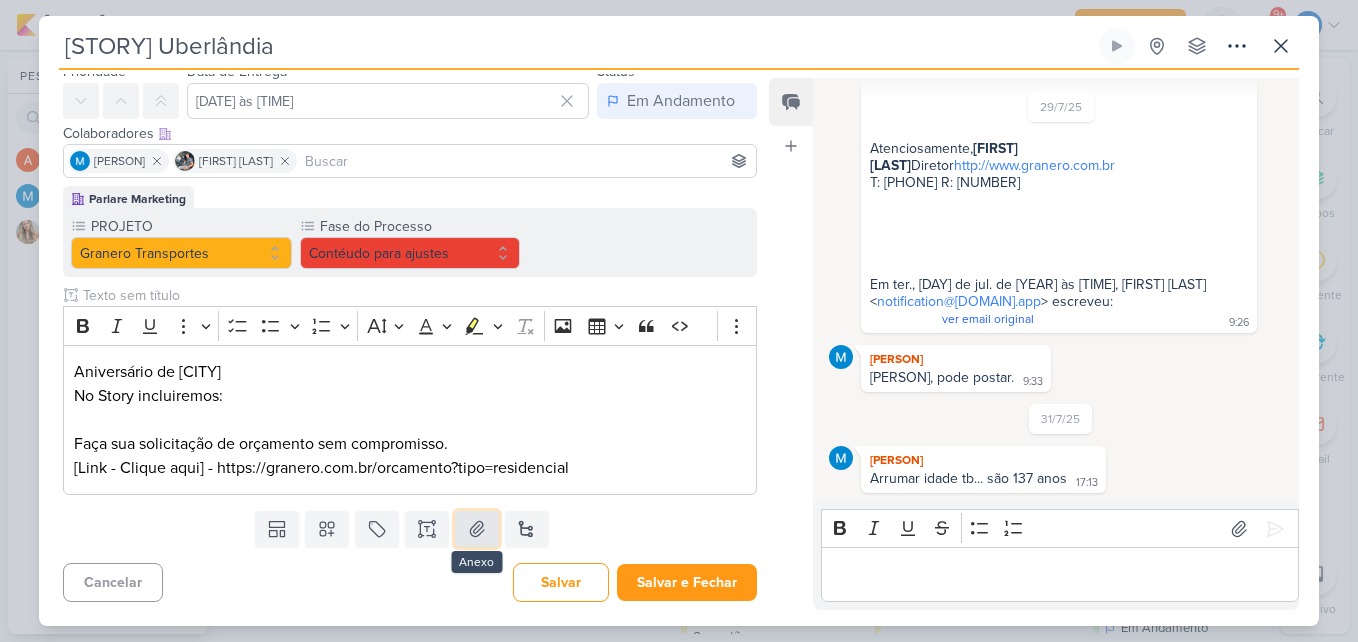 click at bounding box center (477, 529) 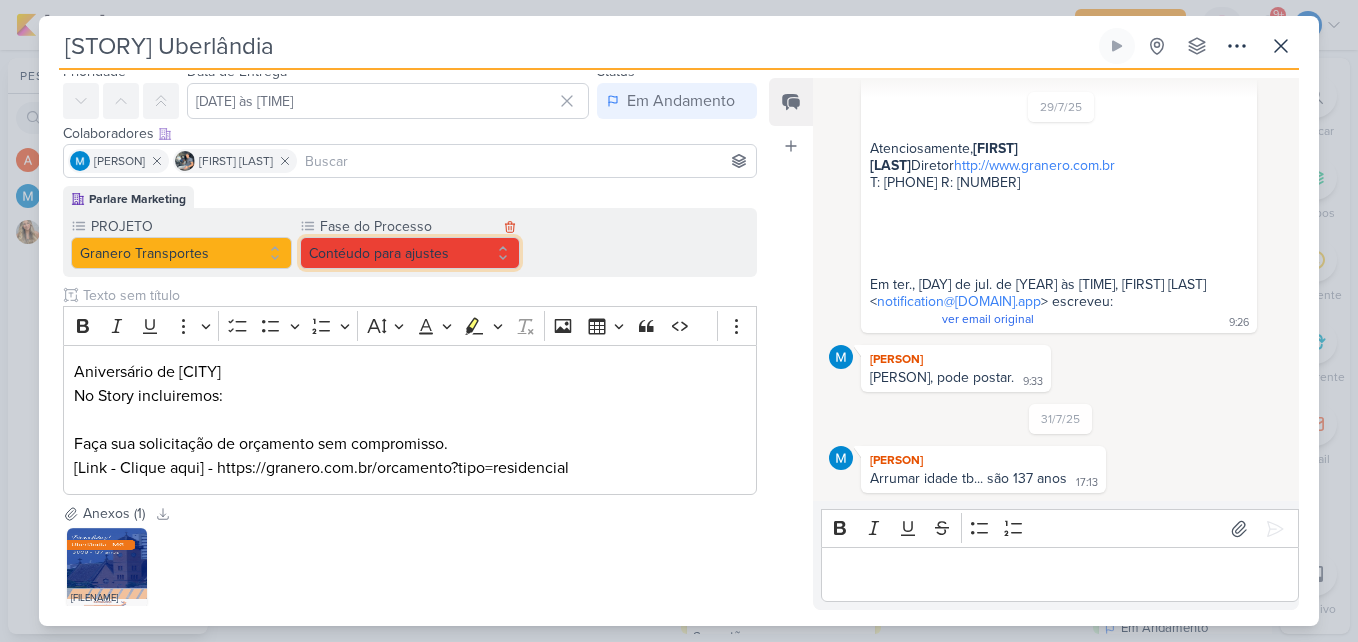 click on "Contéudo para ajustes" at bounding box center (410, 253) 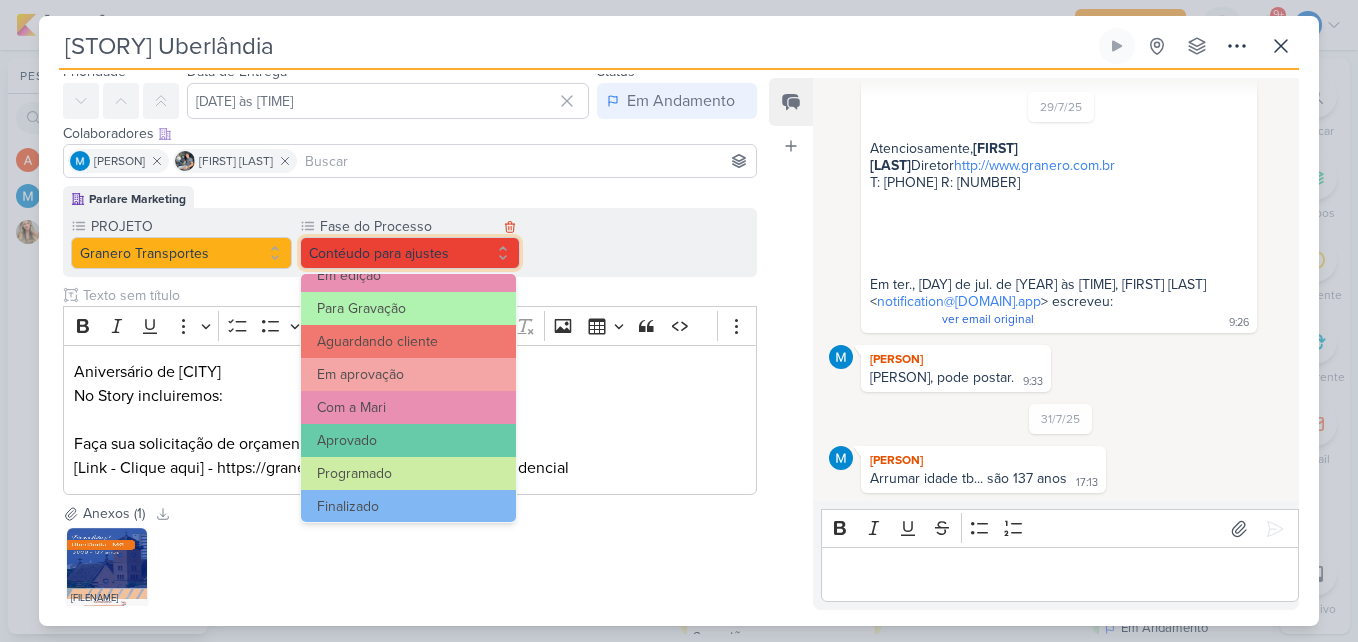 scroll, scrollTop: 193, scrollLeft: 0, axis: vertical 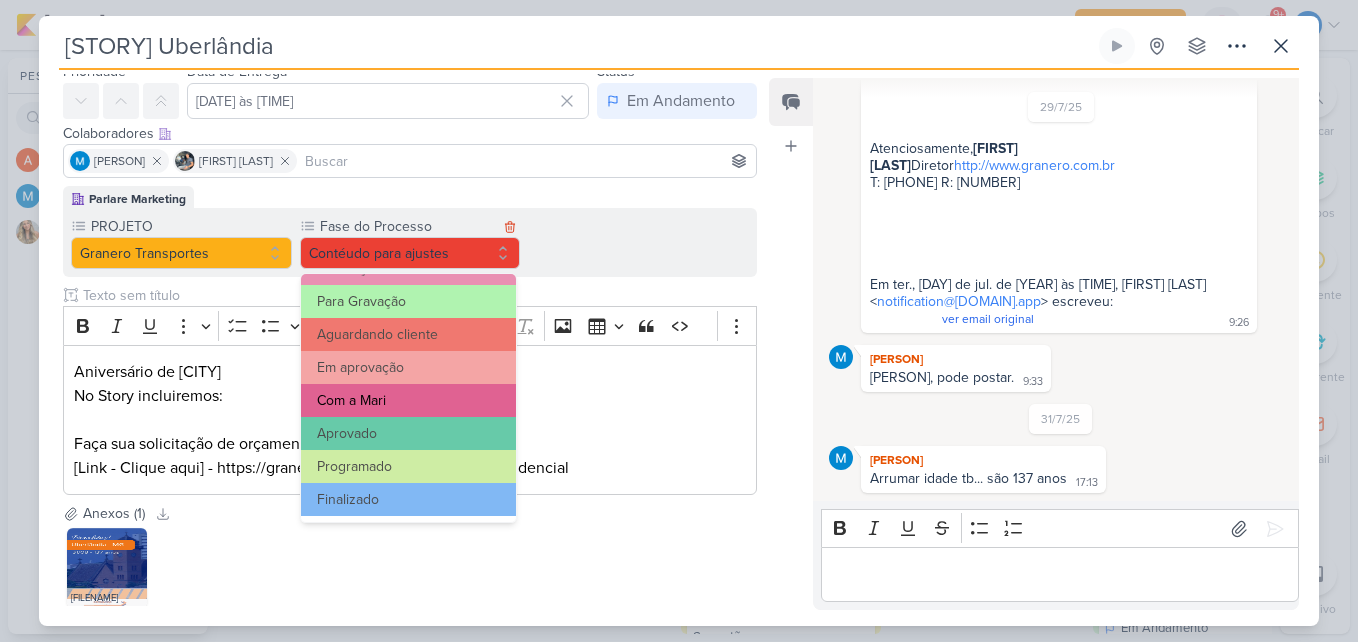 click on "Com a Mari" at bounding box center [409, 400] 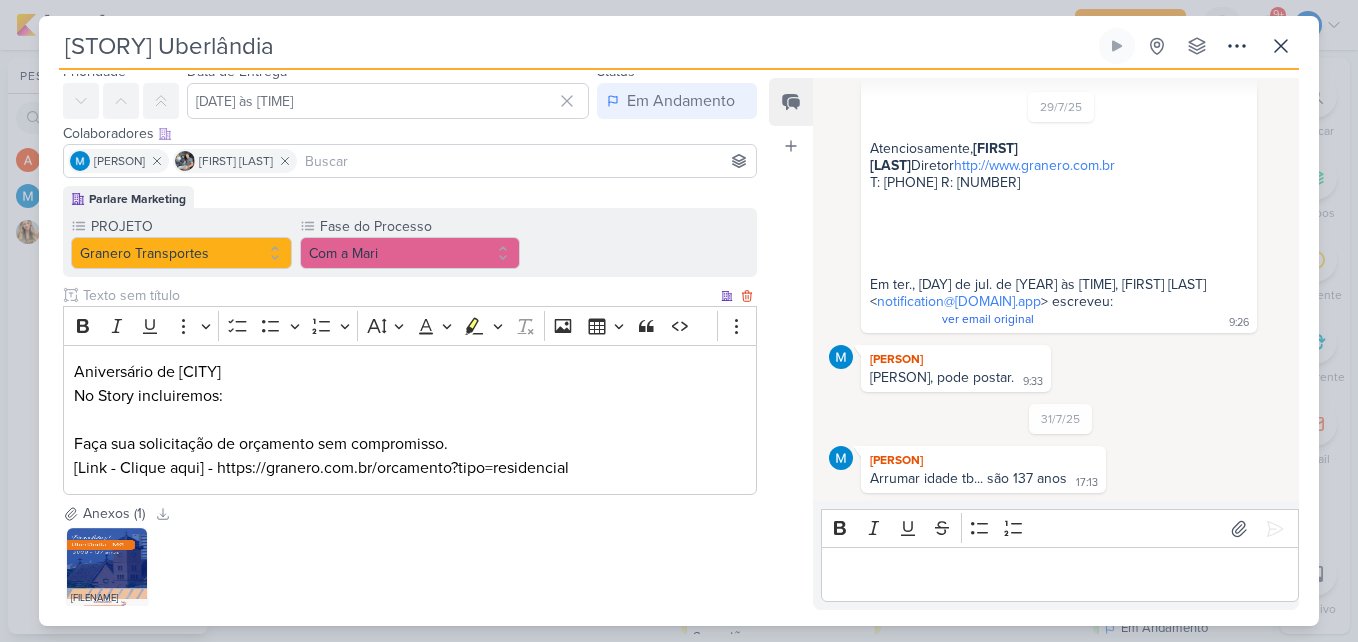 scroll, scrollTop: 192, scrollLeft: 0, axis: vertical 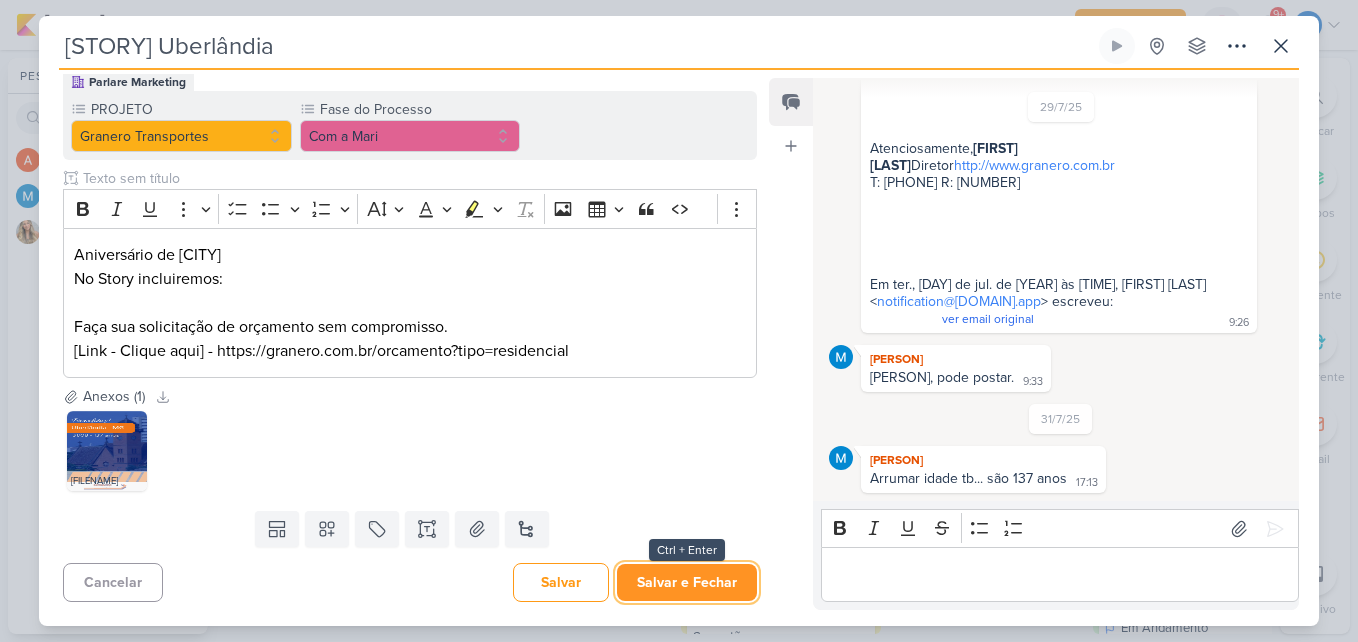 click on "Salvar e Fechar" at bounding box center [687, 582] 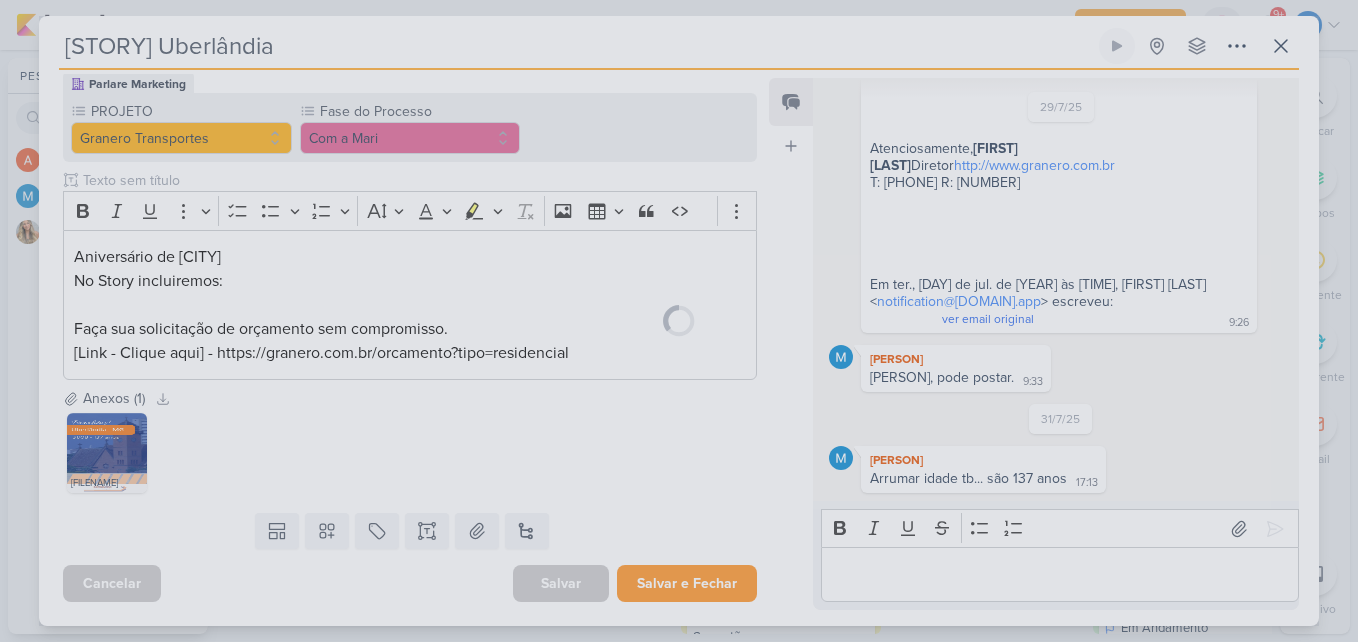 scroll, scrollTop: 190, scrollLeft: 0, axis: vertical 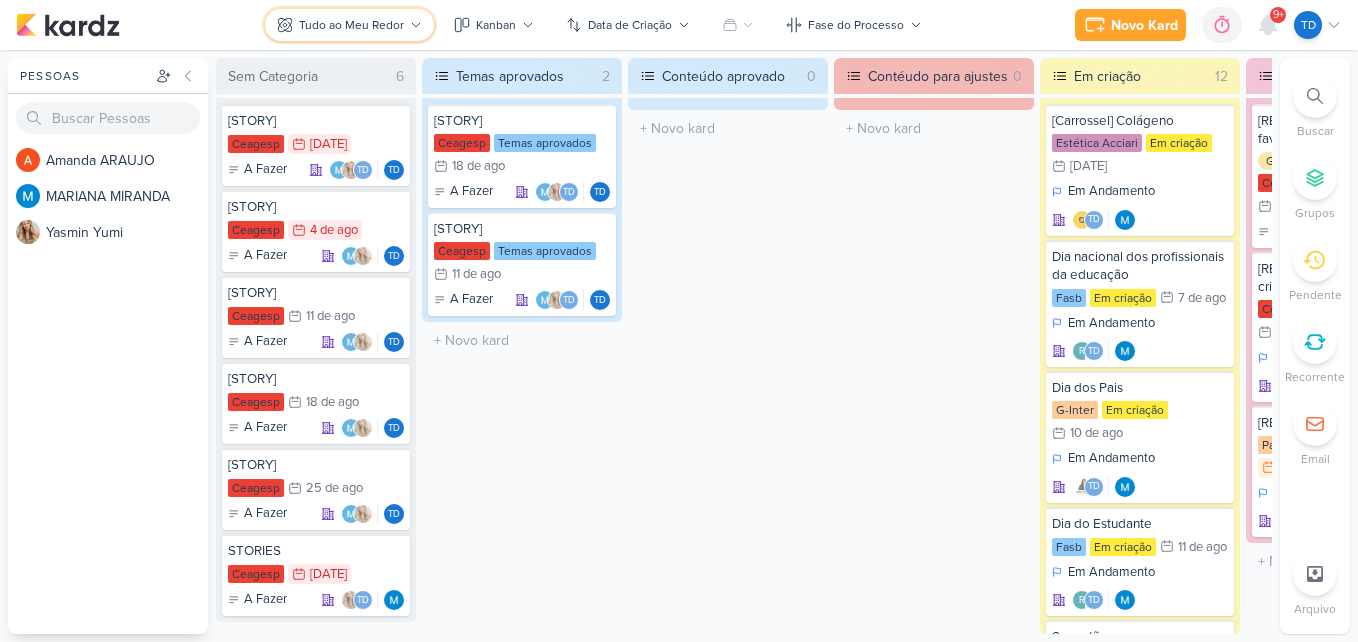 click on "Tudo ao Meu Redor" at bounding box center [351, 25] 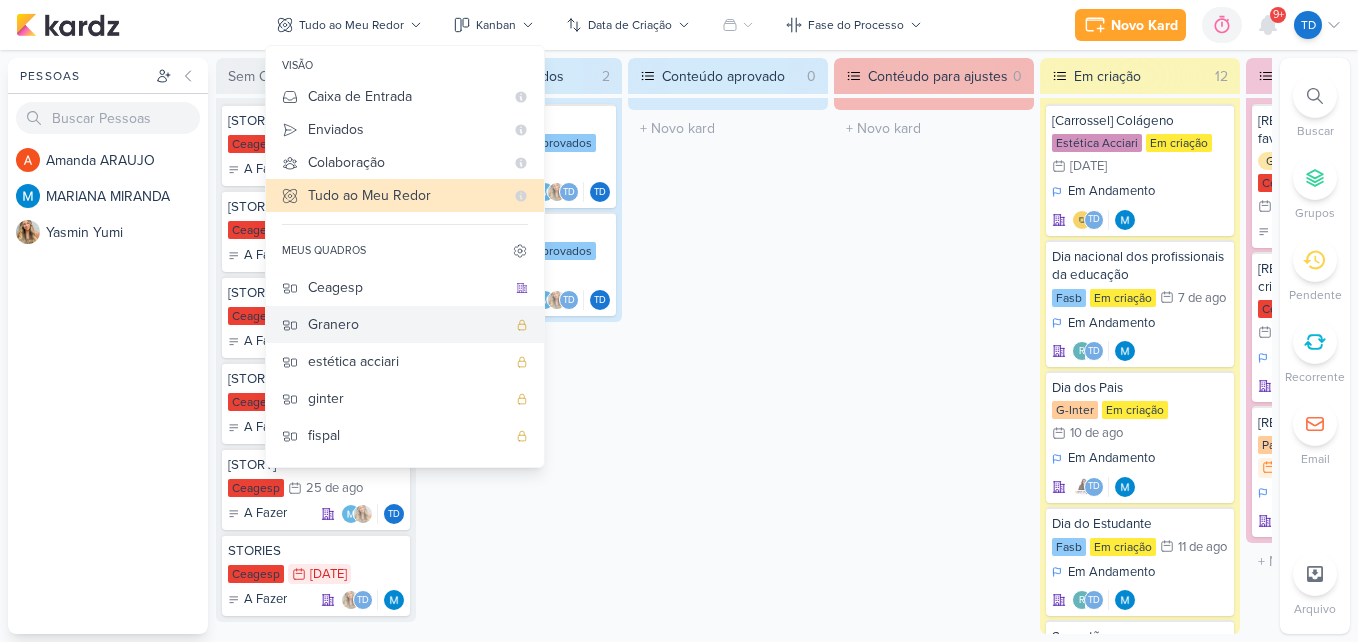 click on "Granero" at bounding box center [407, 324] 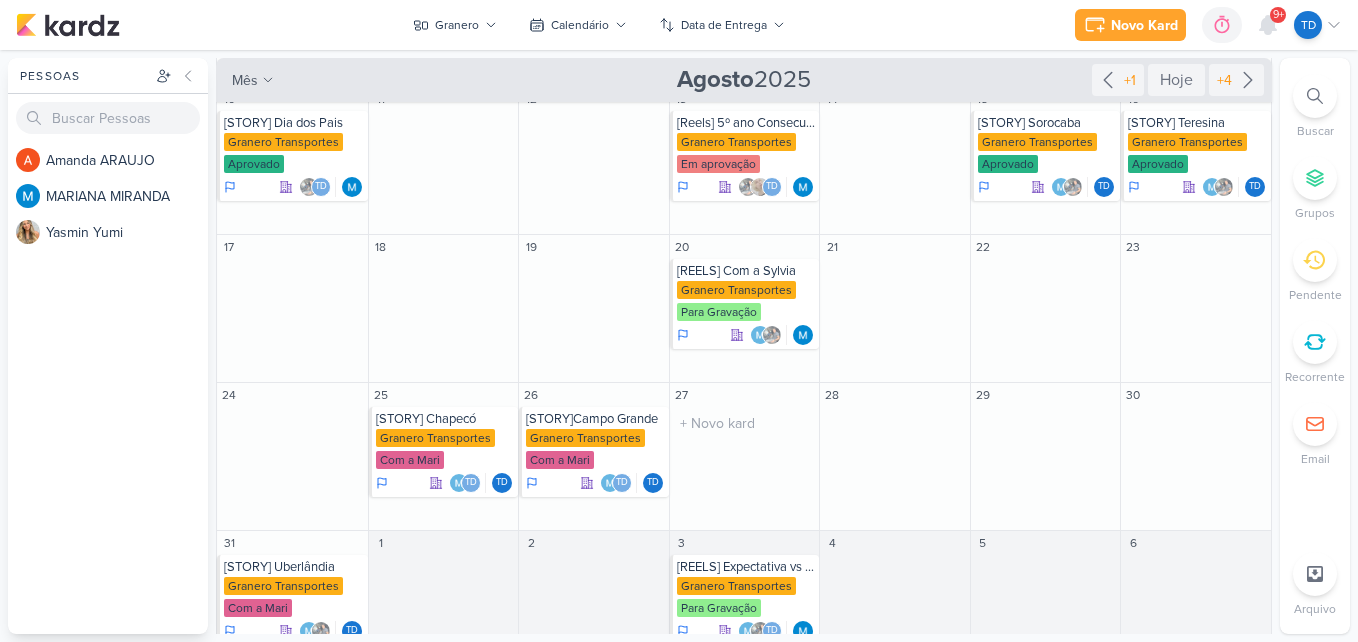 scroll, scrollTop: 399, scrollLeft: 0, axis: vertical 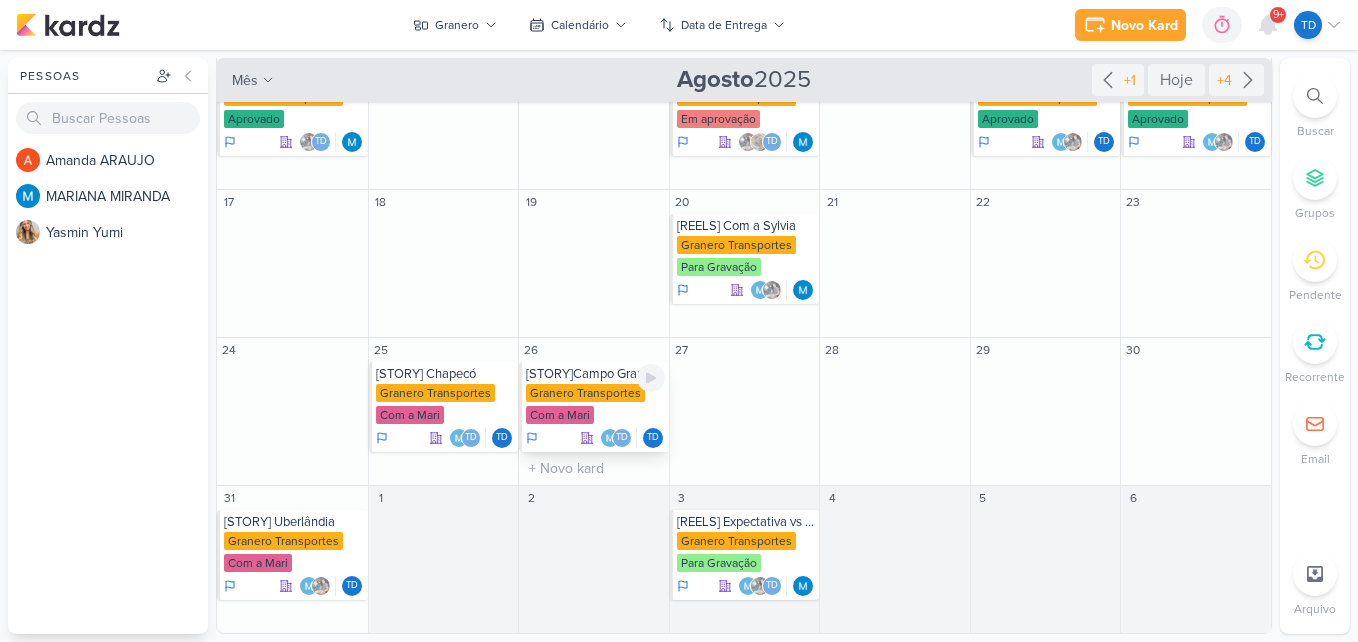 click on "Granero Transportes" at bounding box center [585, 393] 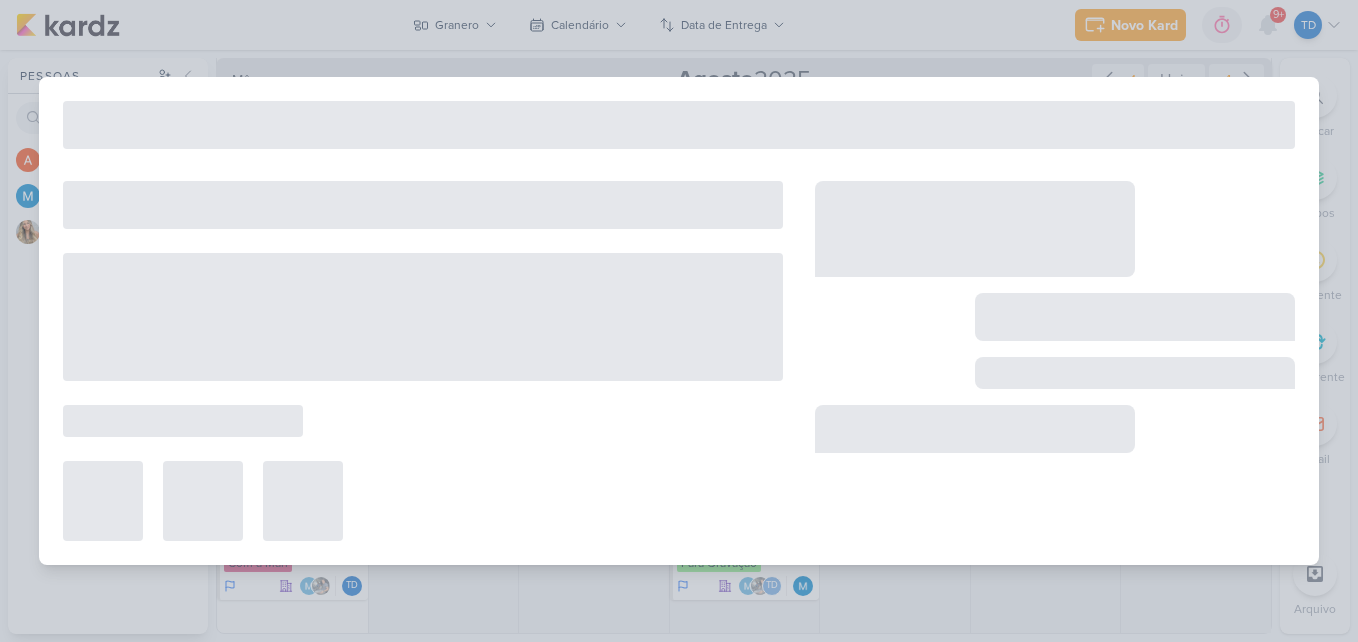 type on "[STORY]Campo Grande" 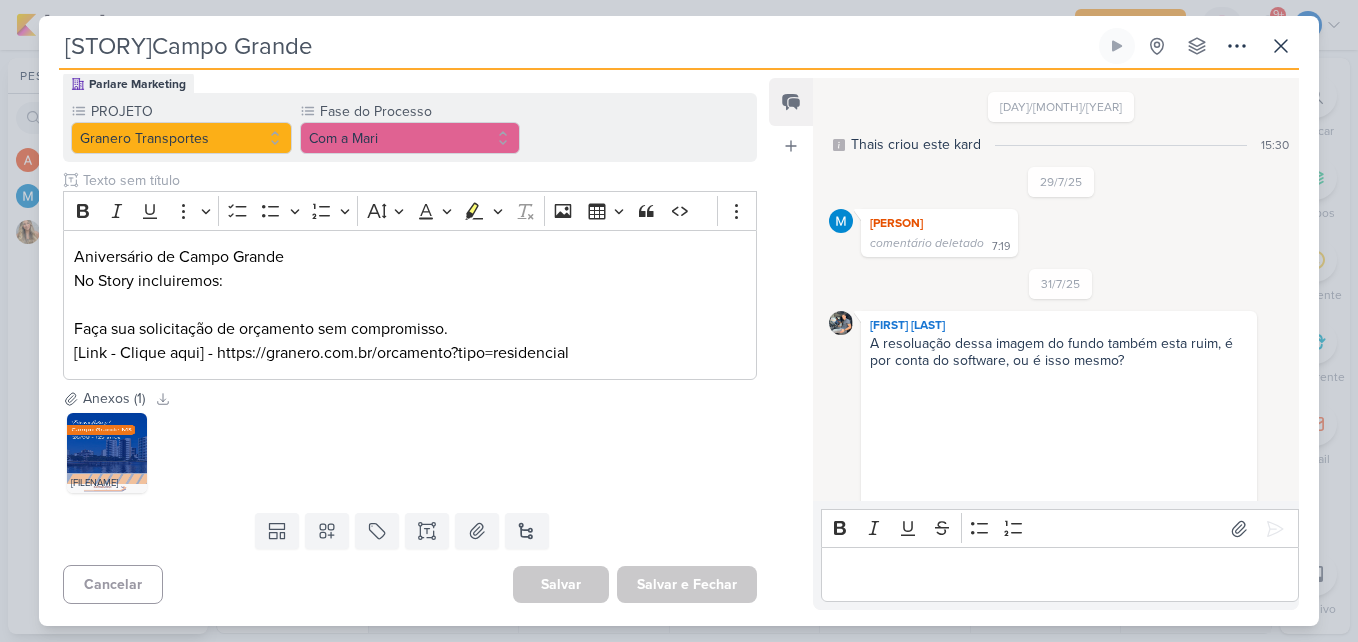 scroll, scrollTop: 3, scrollLeft: 0, axis: vertical 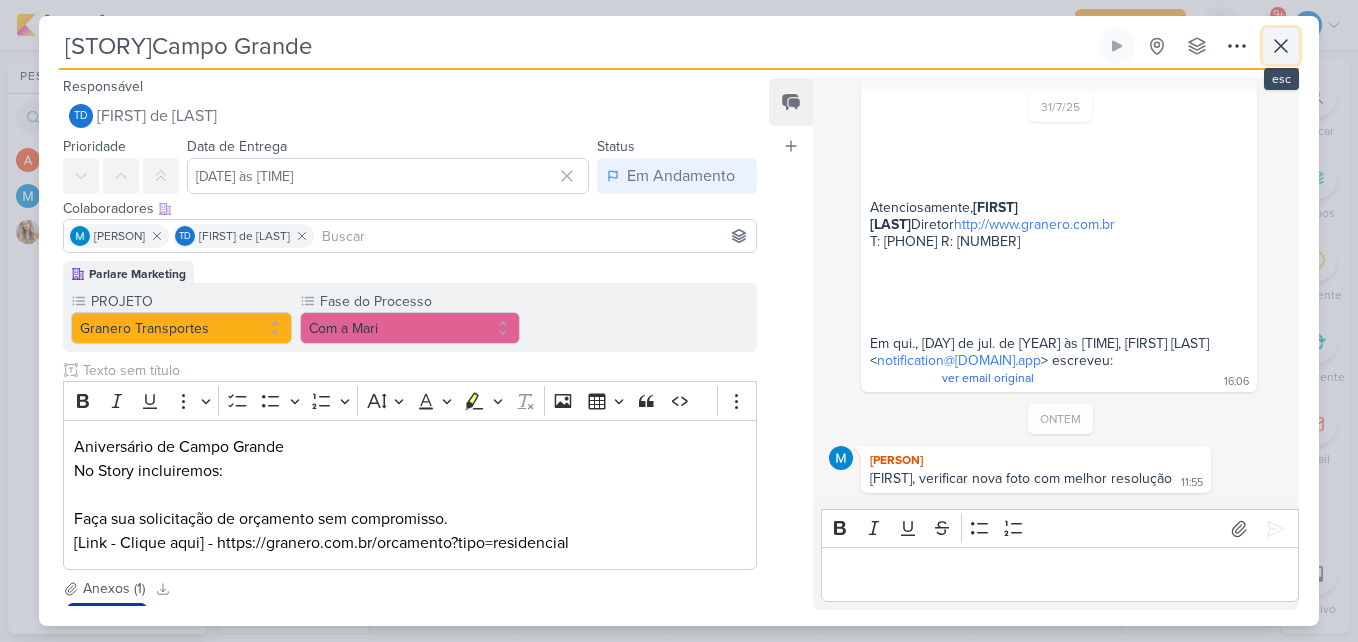click 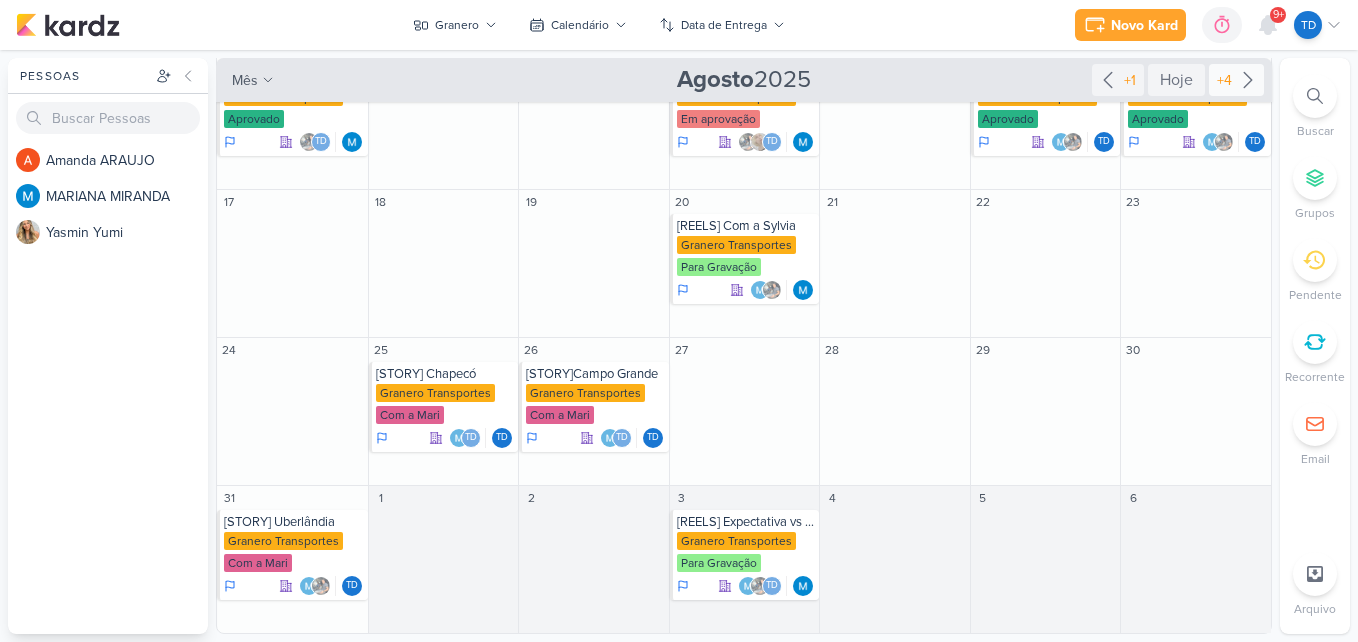 click on "+4" at bounding box center [1224, 80] 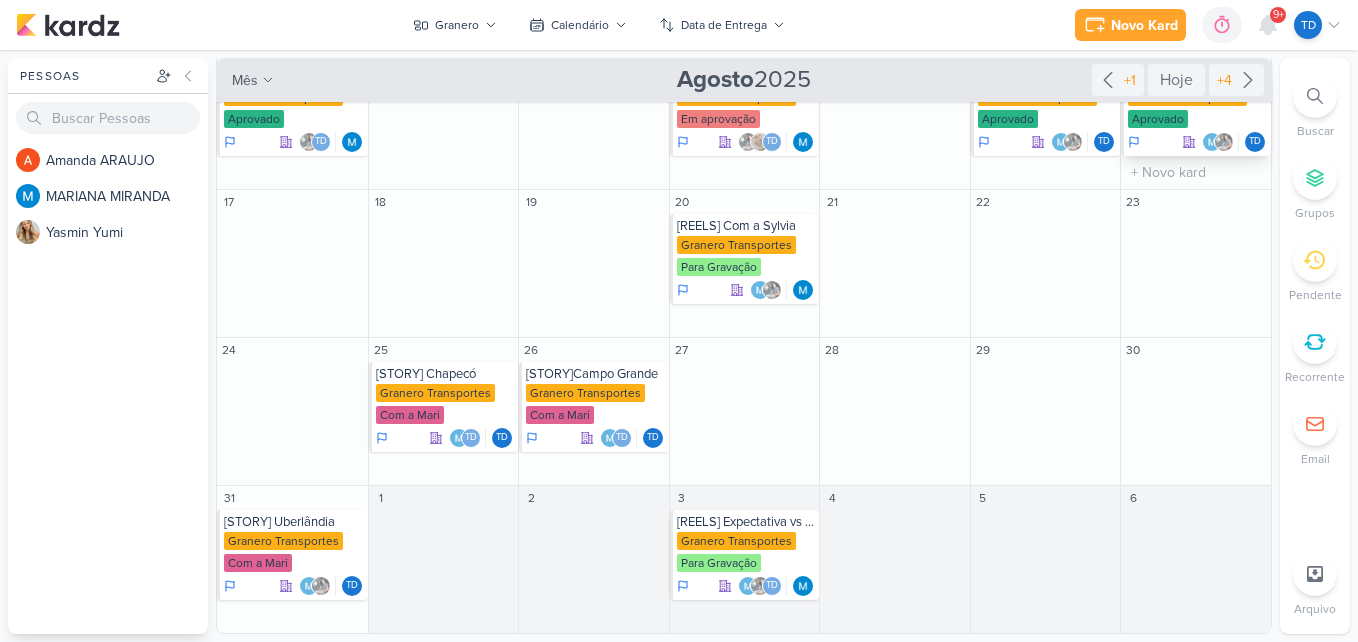 scroll, scrollTop: 33, scrollLeft: 0, axis: vertical 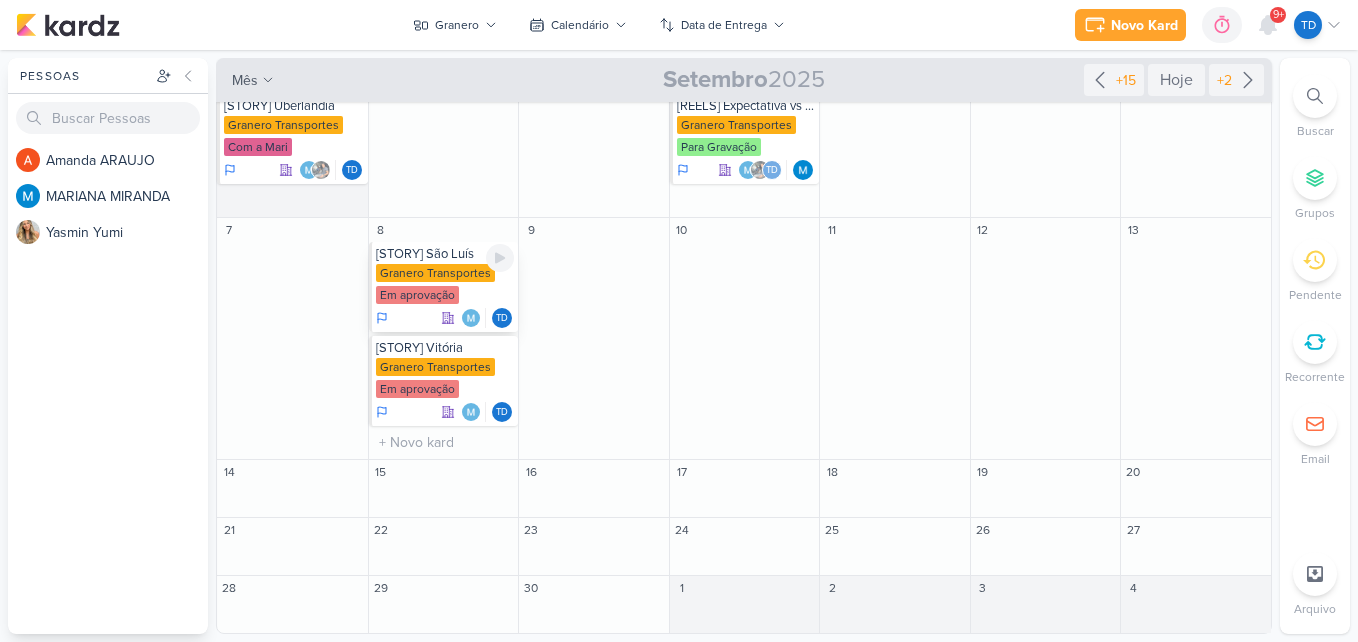 click on "[STORY] São Luís
Granero Transportes
Em aprovação
Td" at bounding box center [444, 287] 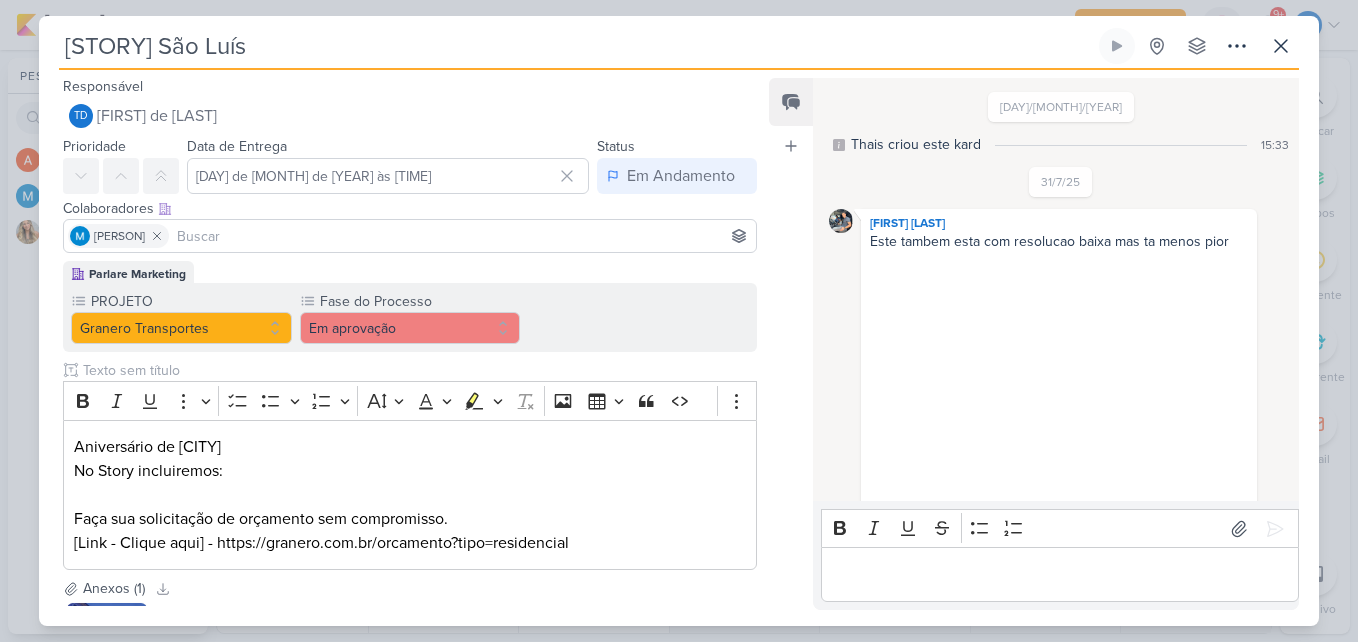 scroll, scrollTop: 425, scrollLeft: 0, axis: vertical 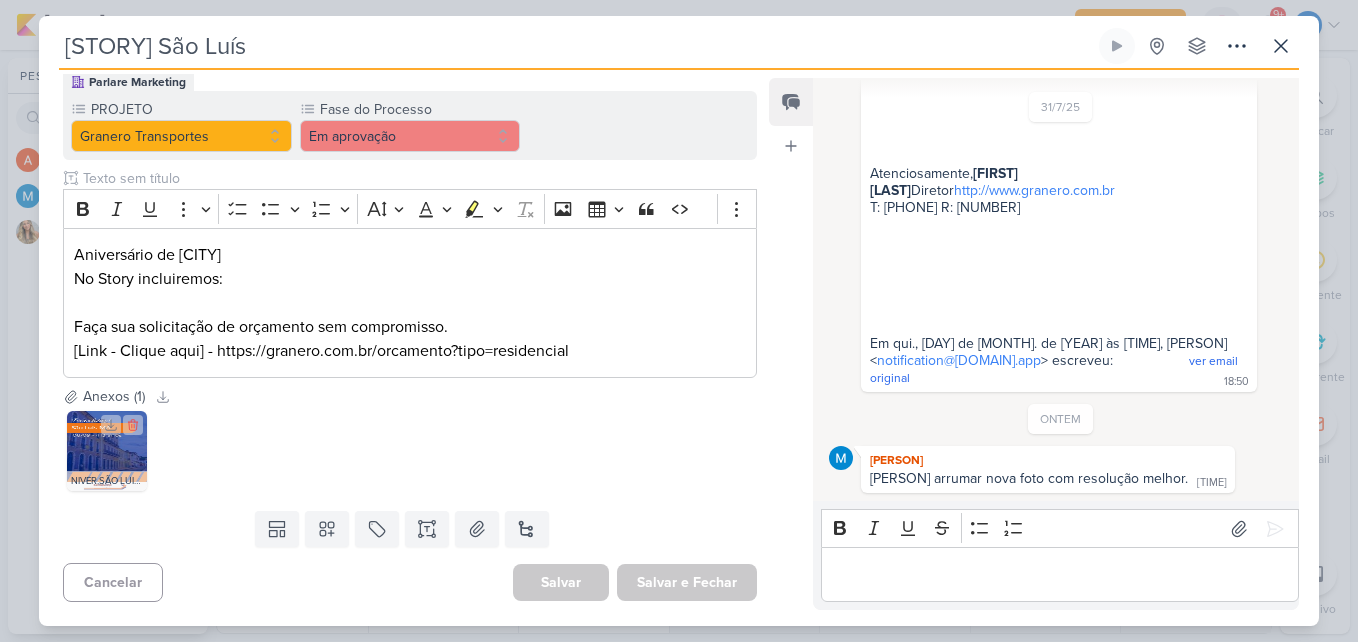 click at bounding box center [107, 451] 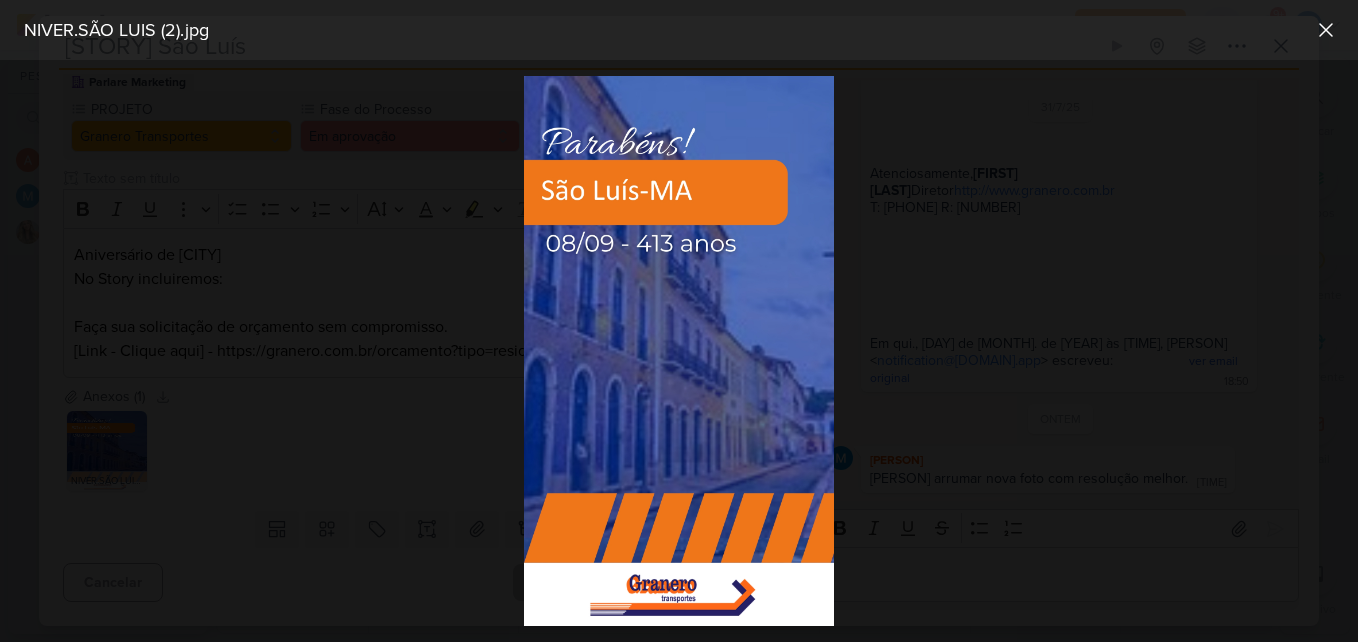 click at bounding box center [679, 351] 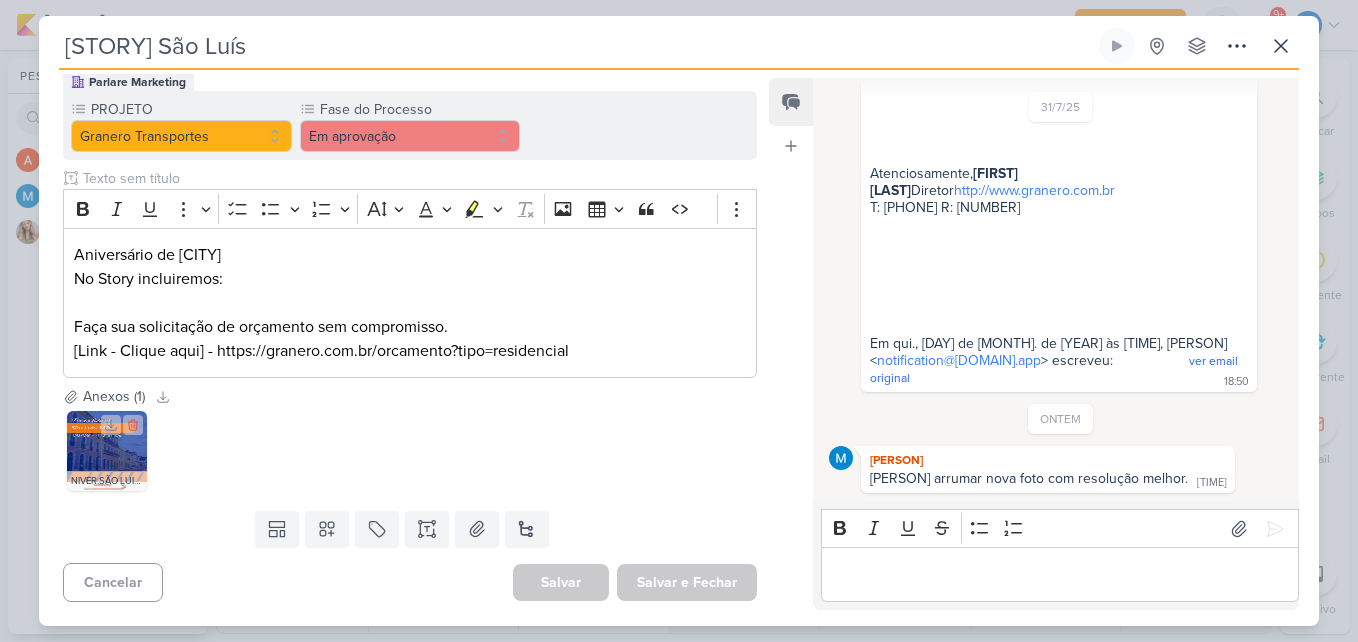 click at bounding box center [107, 451] 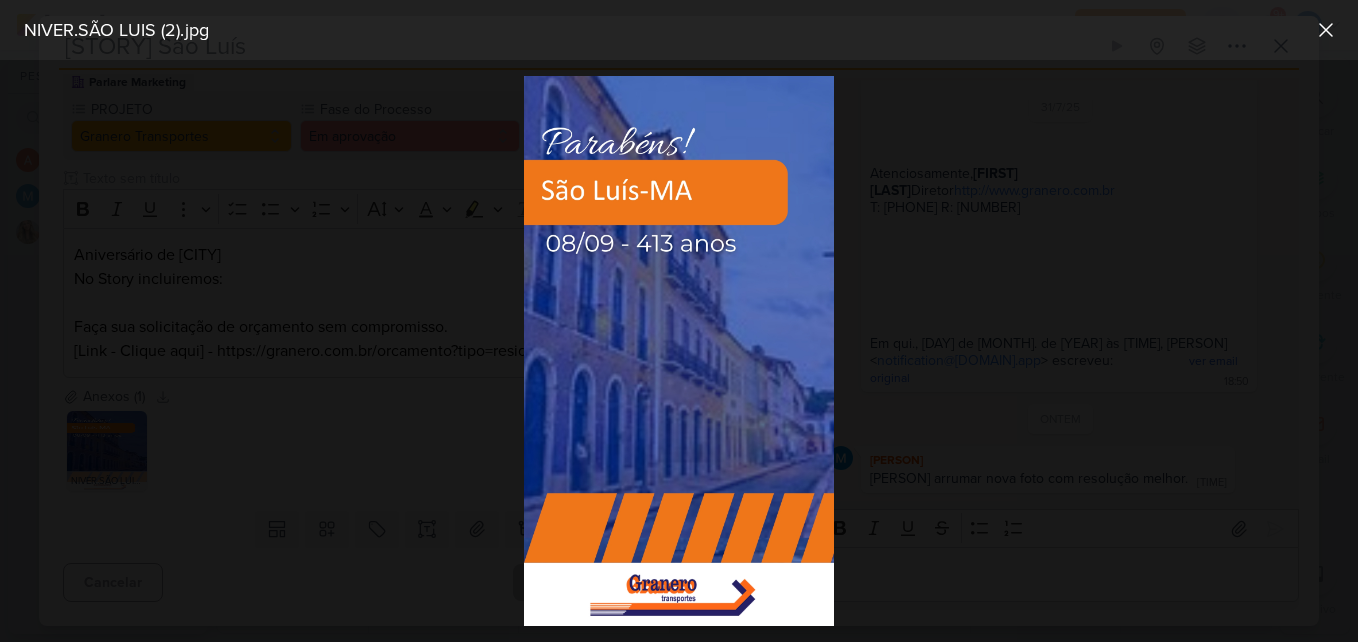 click at bounding box center (679, 351) 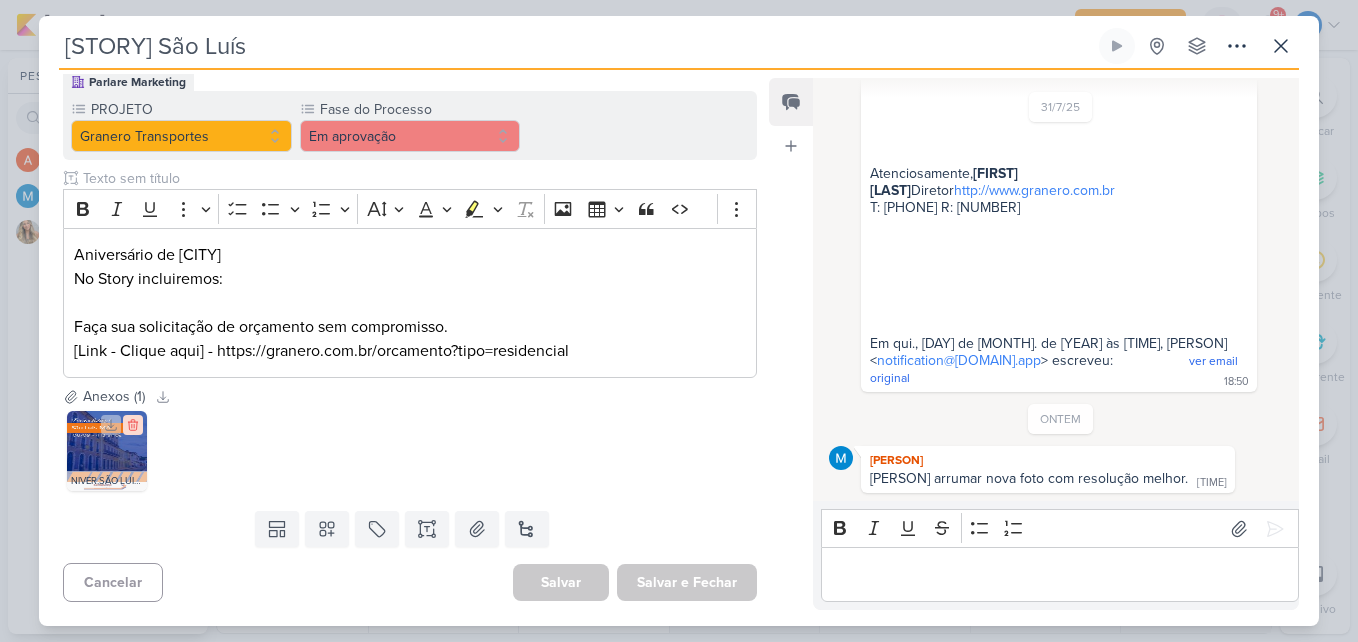 click 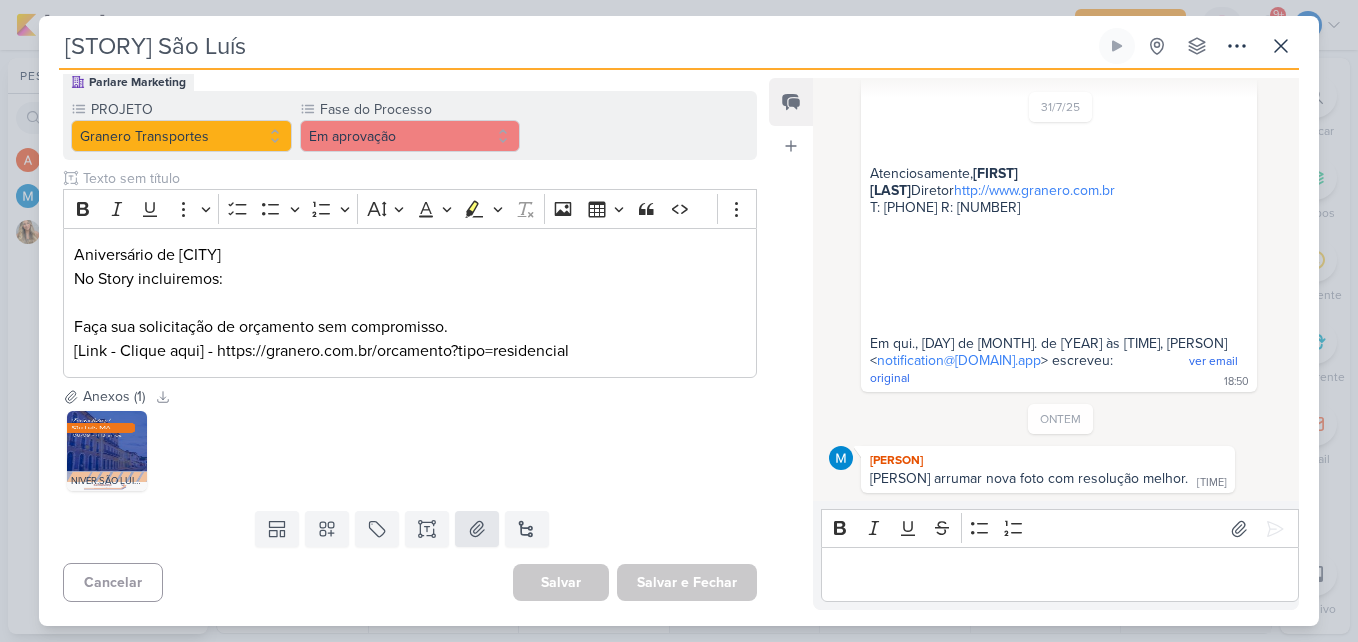 scroll, scrollTop: 75, scrollLeft: 0, axis: vertical 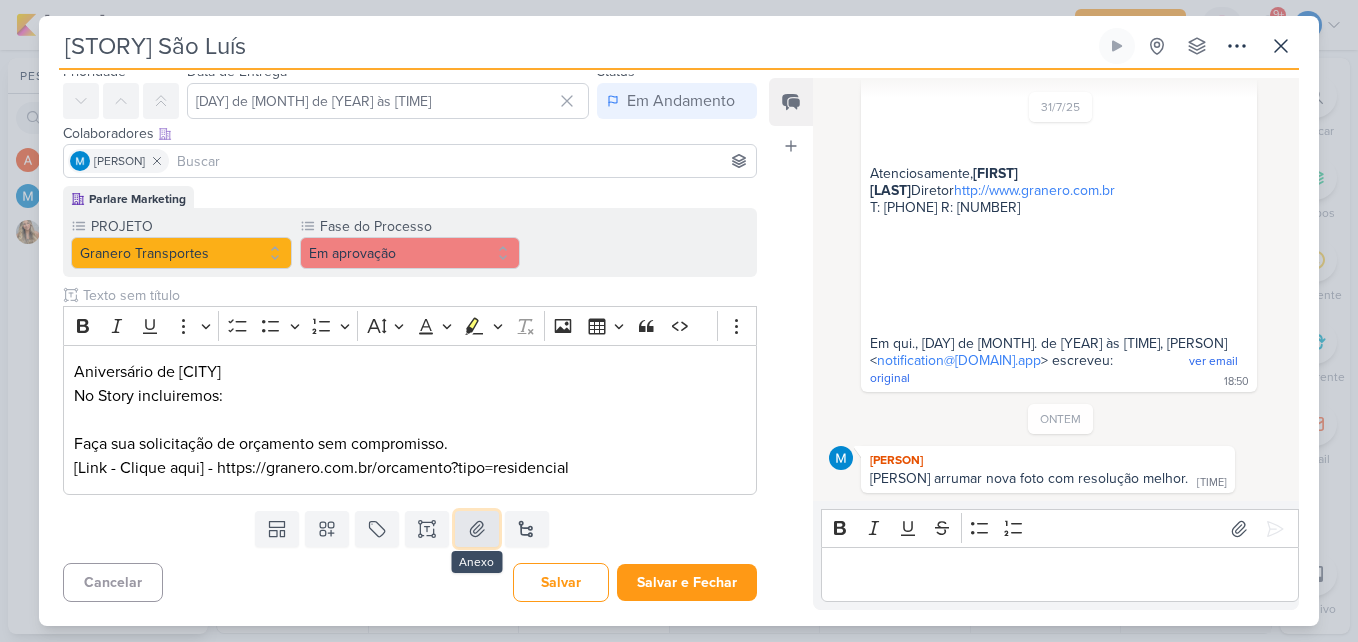 click 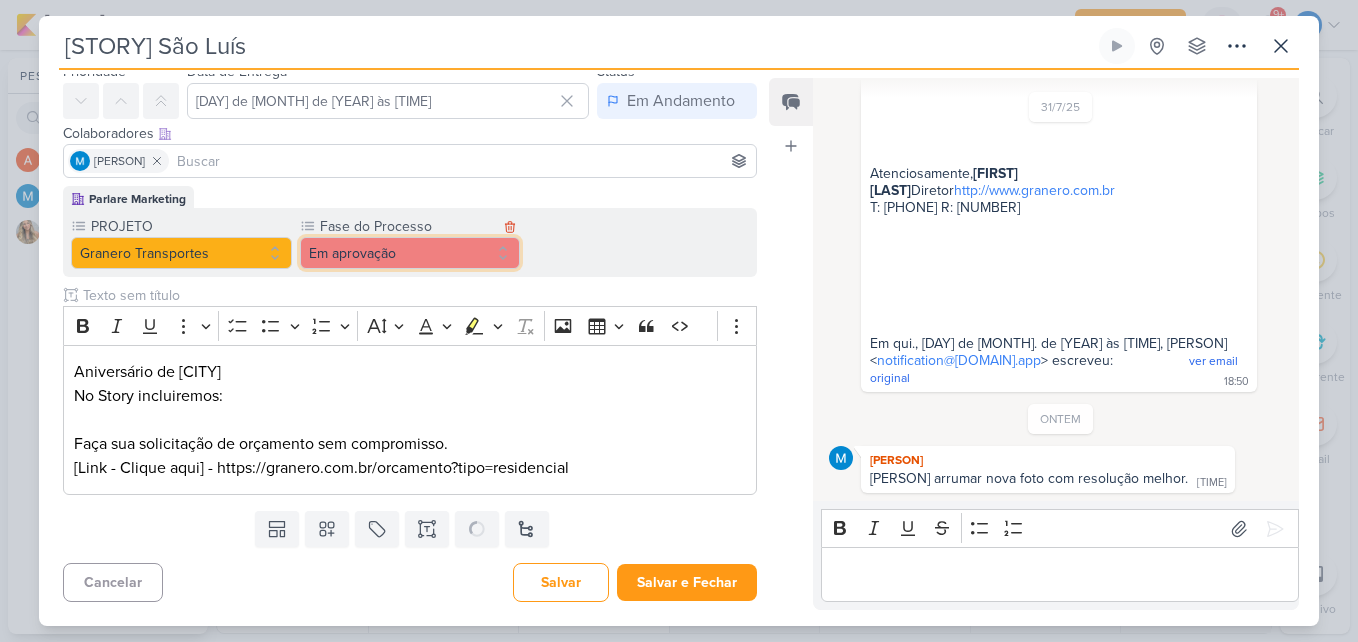 click on "Em aprovação" at bounding box center (410, 253) 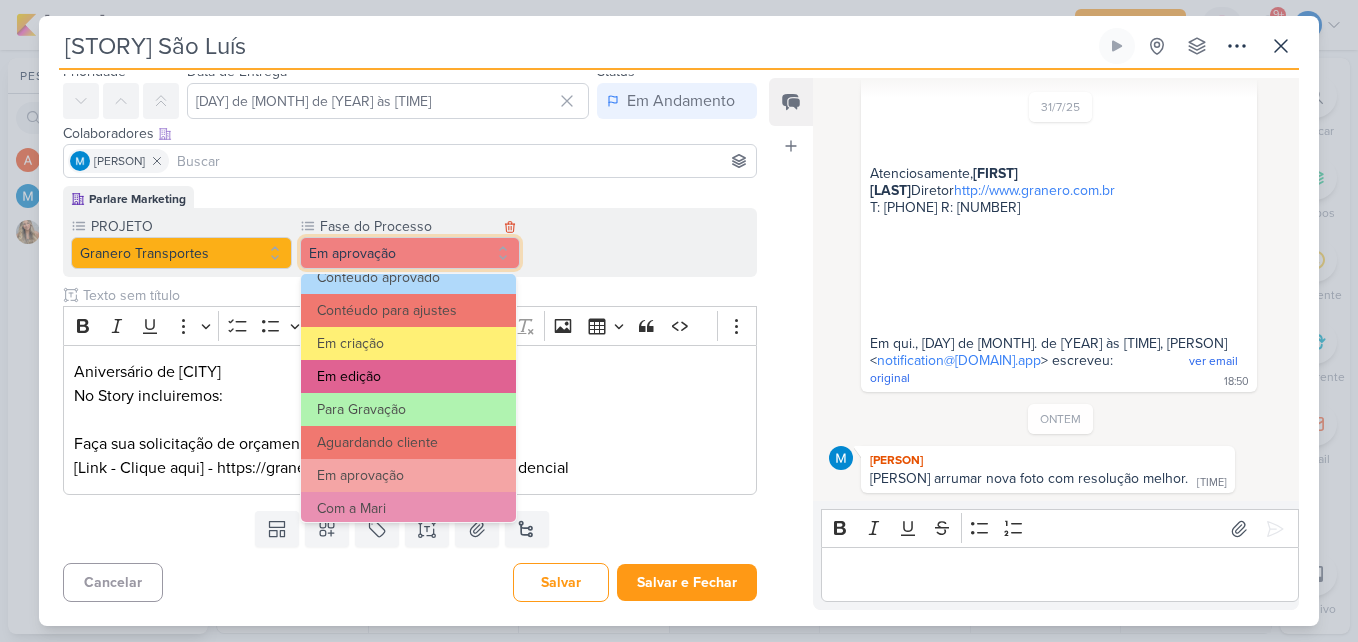 scroll, scrollTop: 193, scrollLeft: 0, axis: vertical 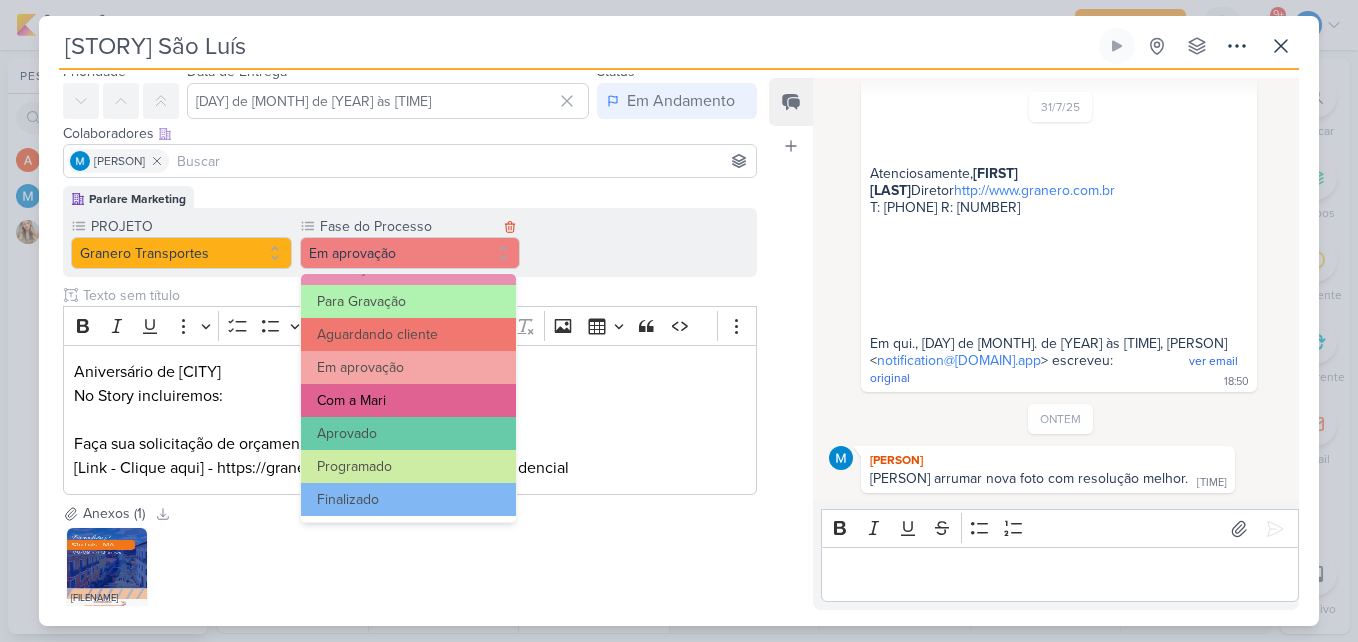 click on "Com a Mari" at bounding box center (409, 400) 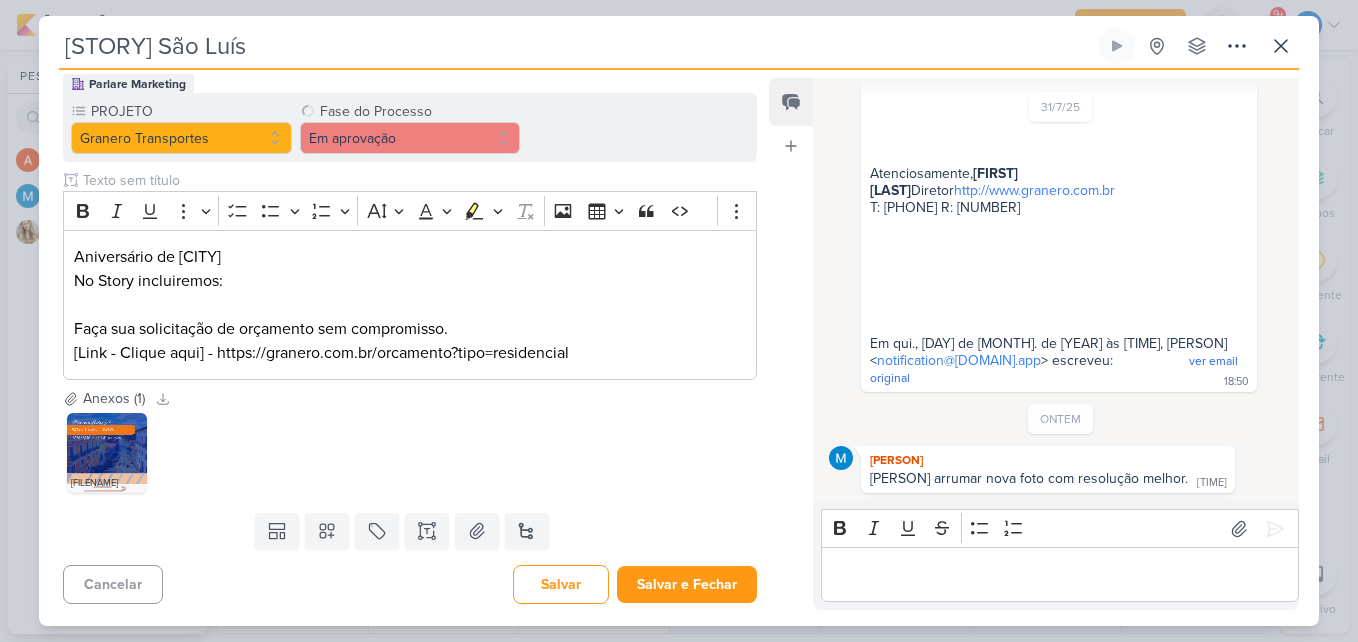 scroll, scrollTop: 192, scrollLeft: 0, axis: vertical 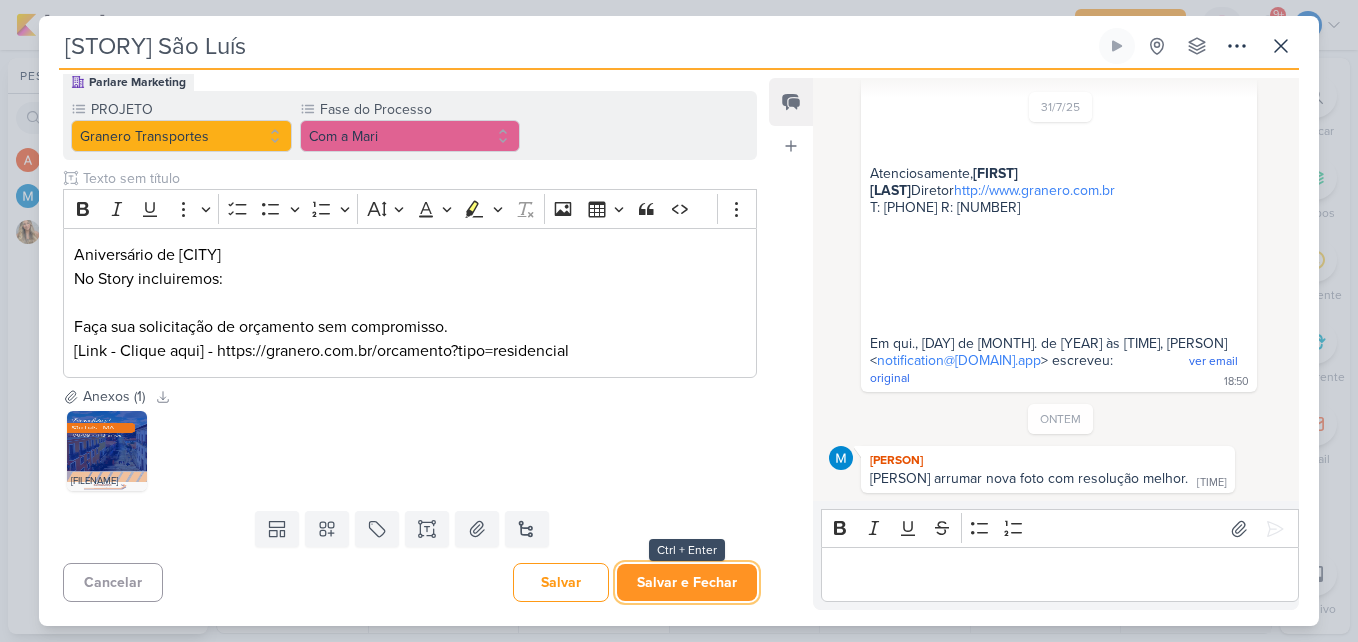 click on "Salvar e Fechar" at bounding box center [687, 582] 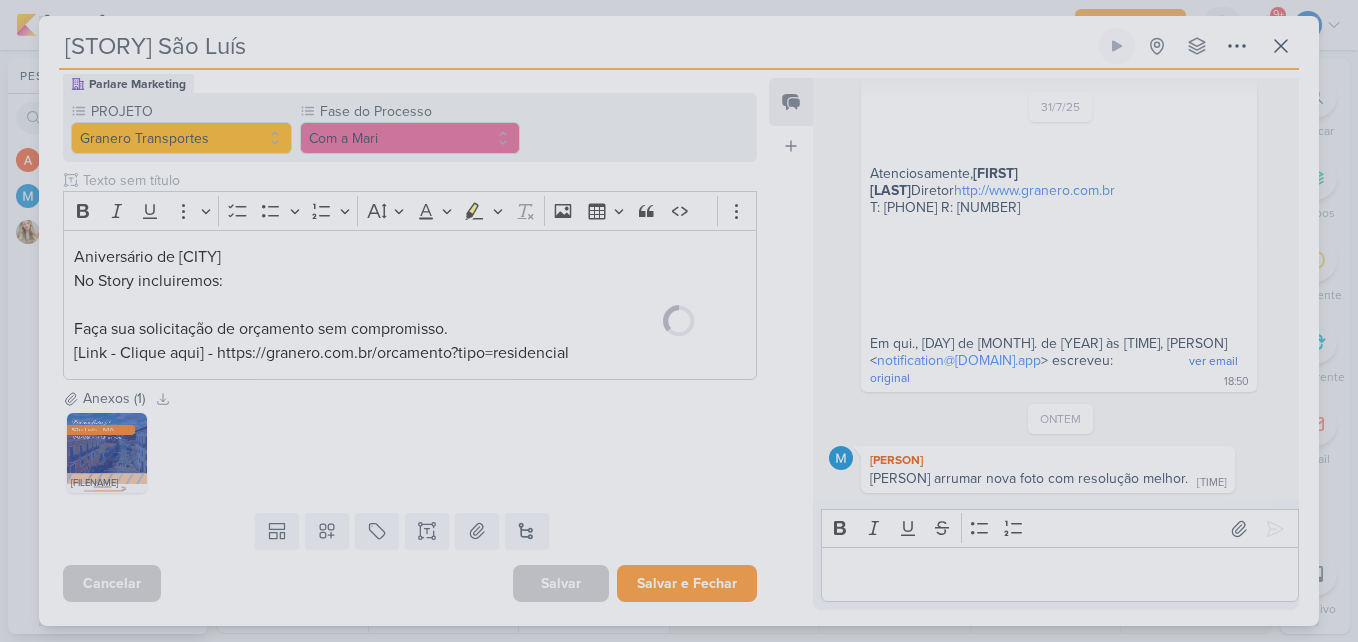 scroll, scrollTop: 190, scrollLeft: 0, axis: vertical 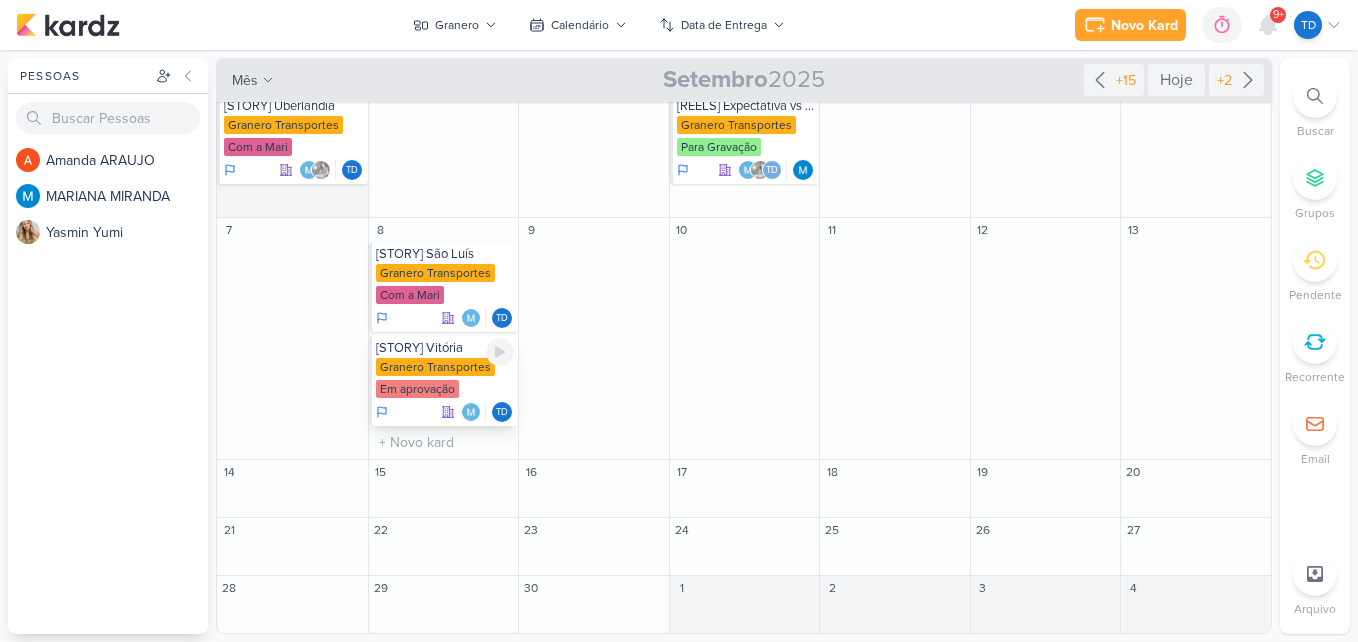 click on "Granero Transportes" at bounding box center (435, 367) 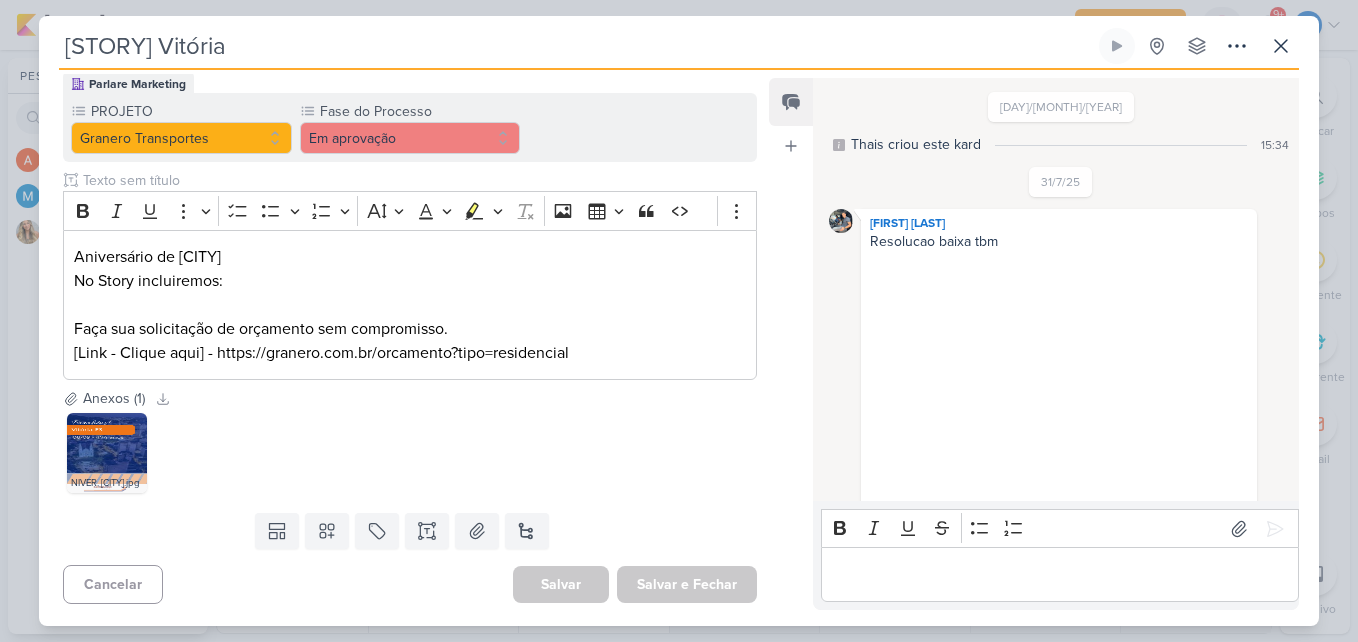 scroll, scrollTop: 3, scrollLeft: 0, axis: vertical 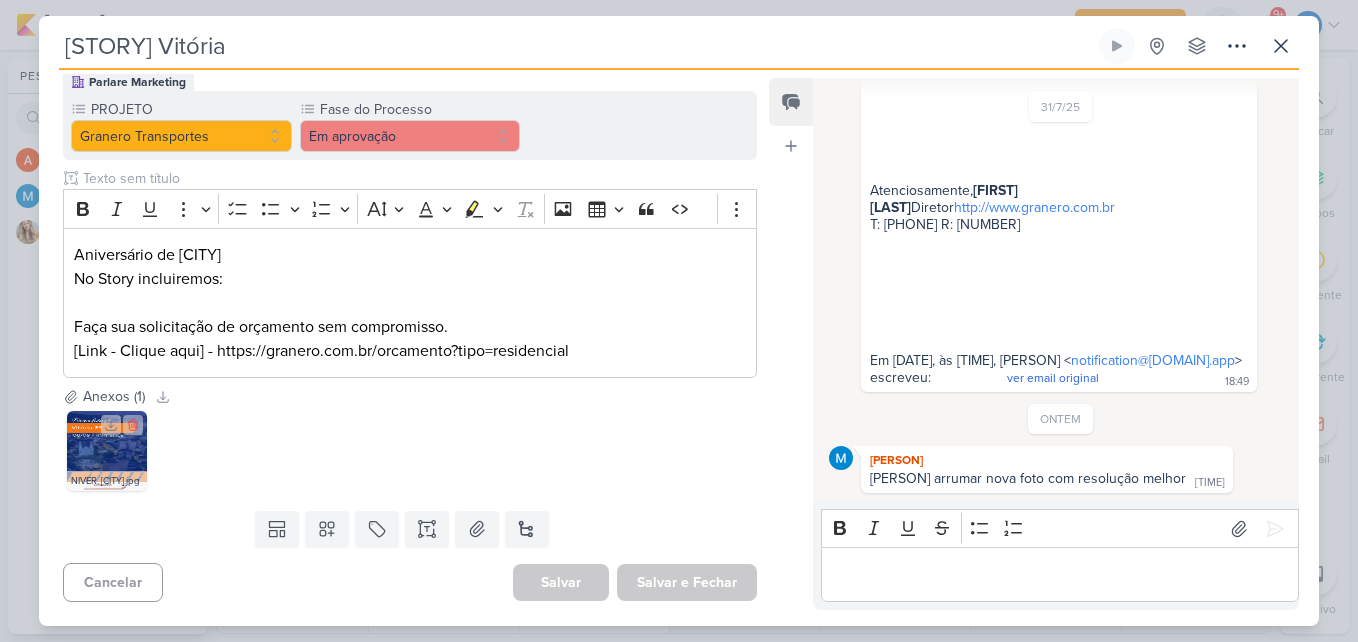 click at bounding box center (107, 451) 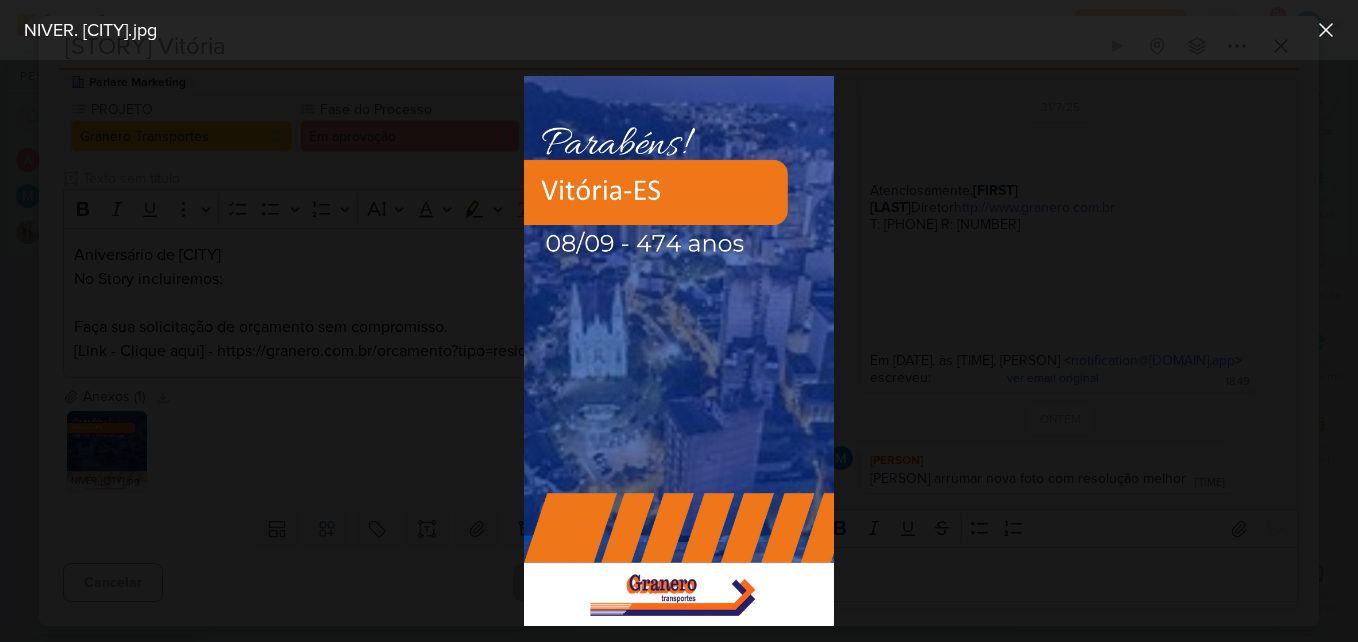 click at bounding box center [679, 351] 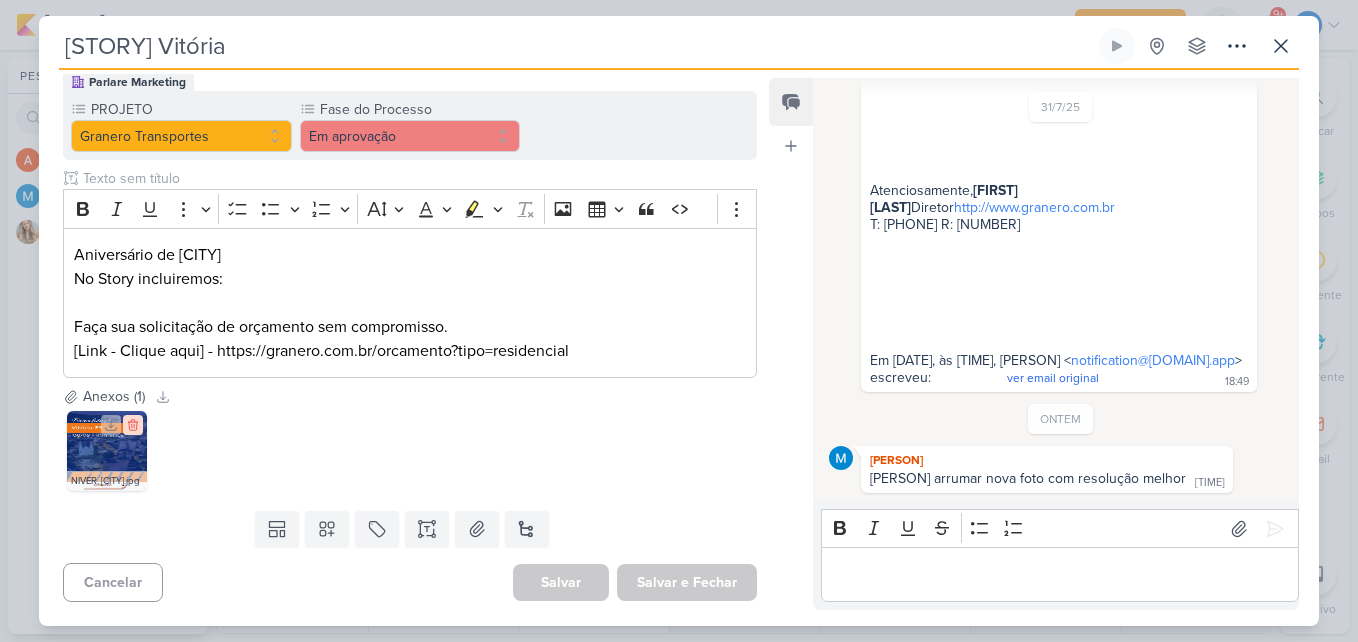 click 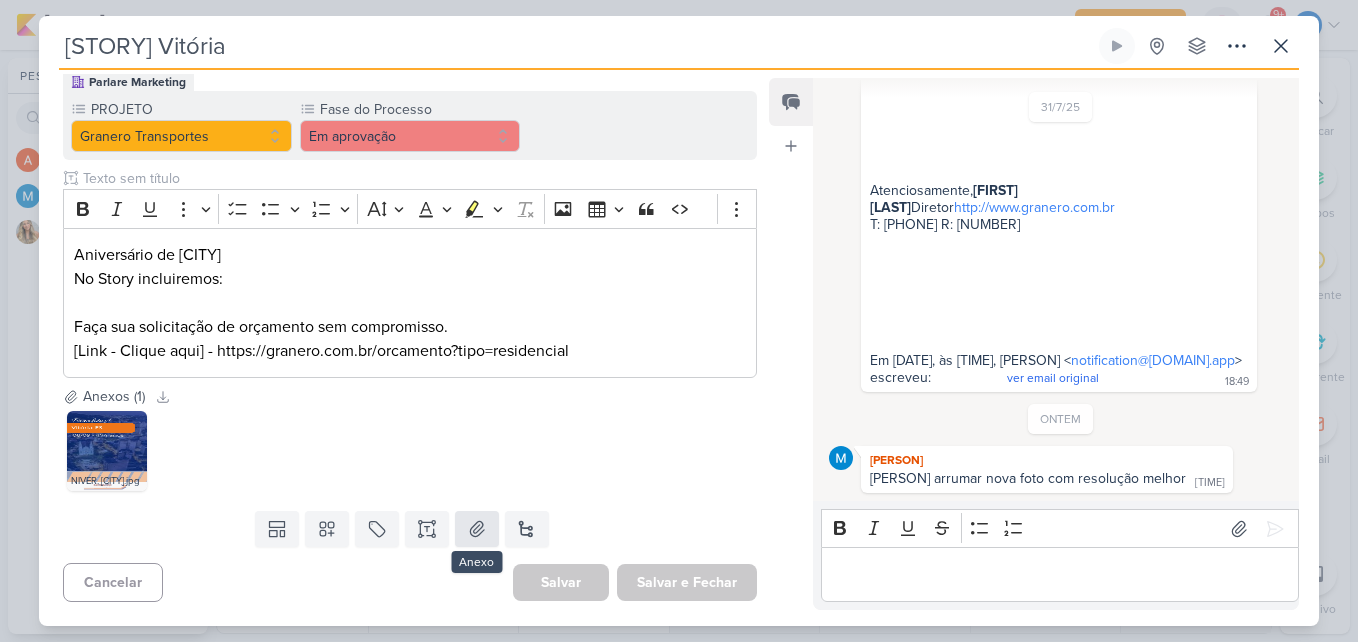 scroll, scrollTop: 75, scrollLeft: 0, axis: vertical 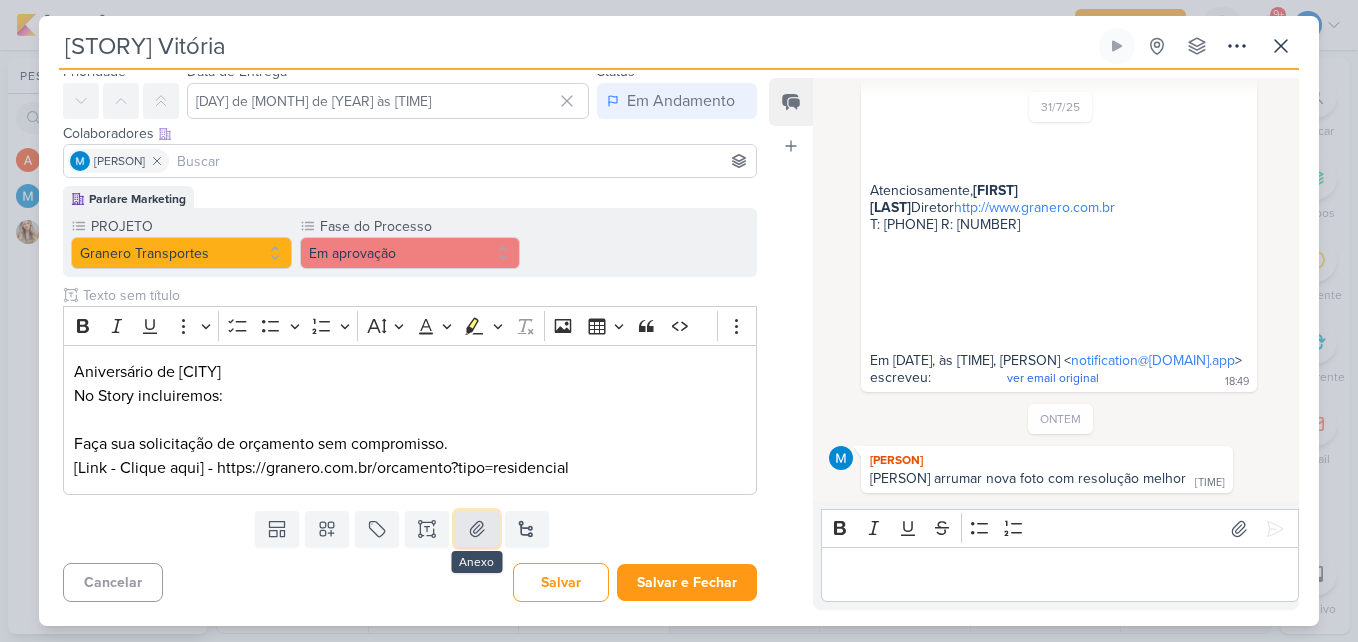 click 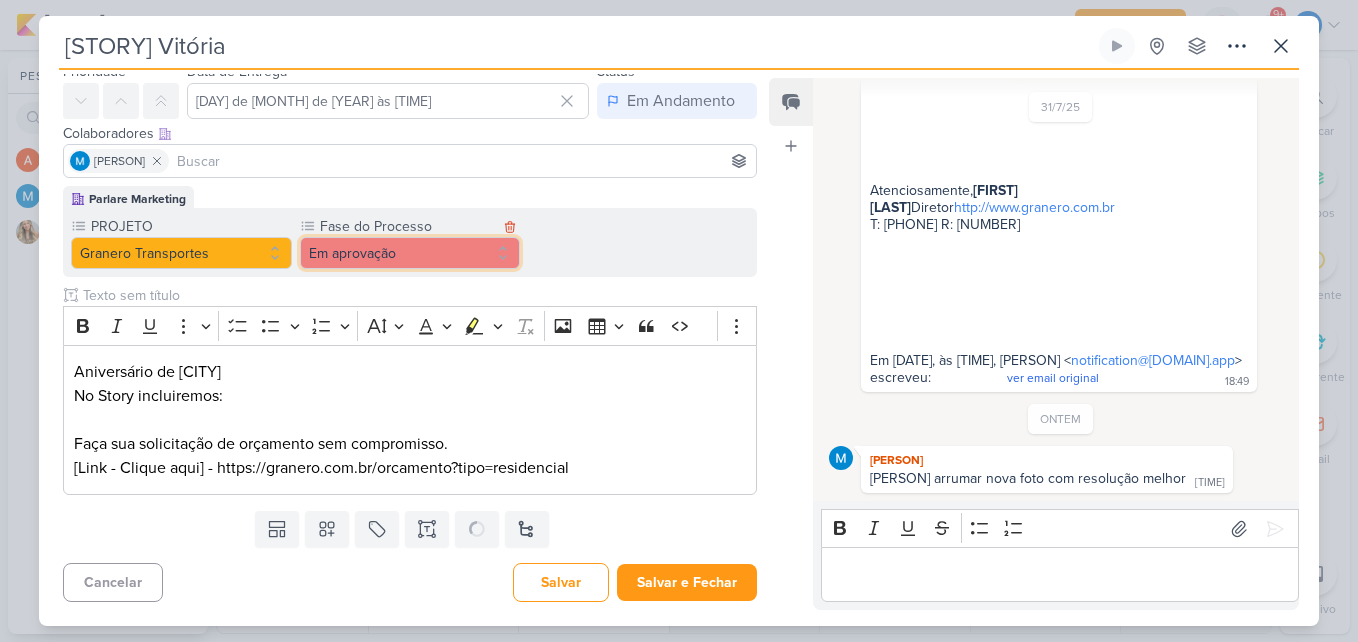 click on "Em aprovação" at bounding box center [410, 253] 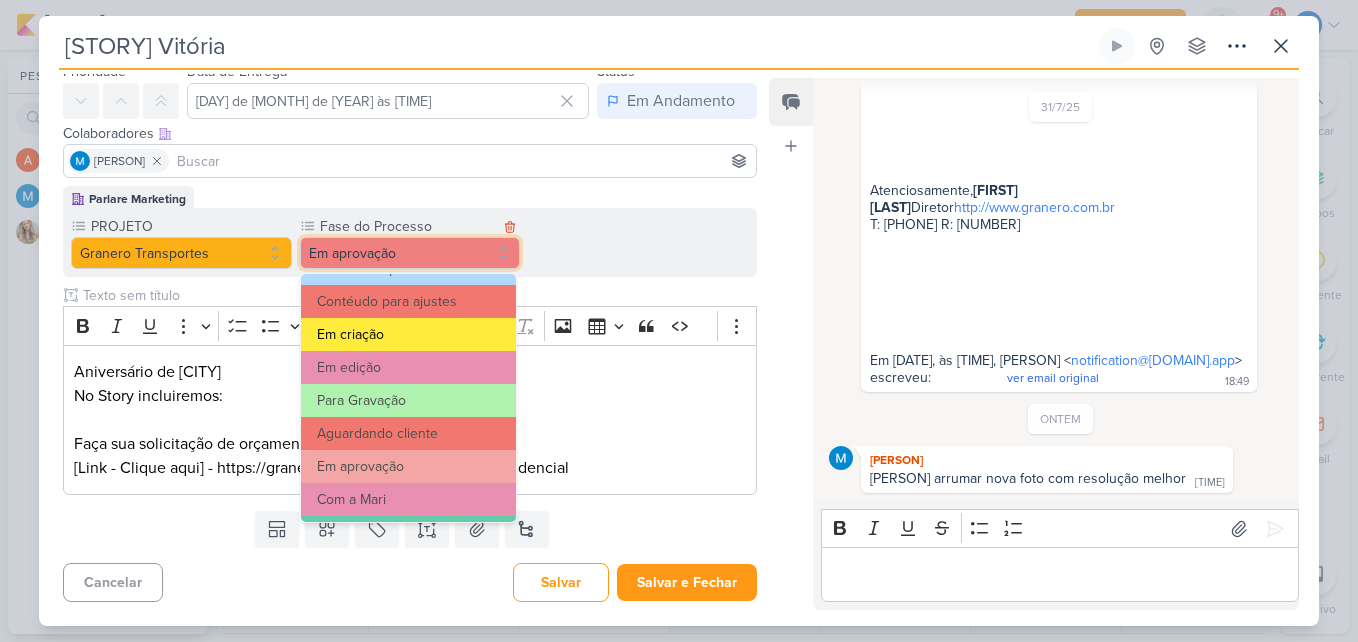 scroll, scrollTop: 193, scrollLeft: 0, axis: vertical 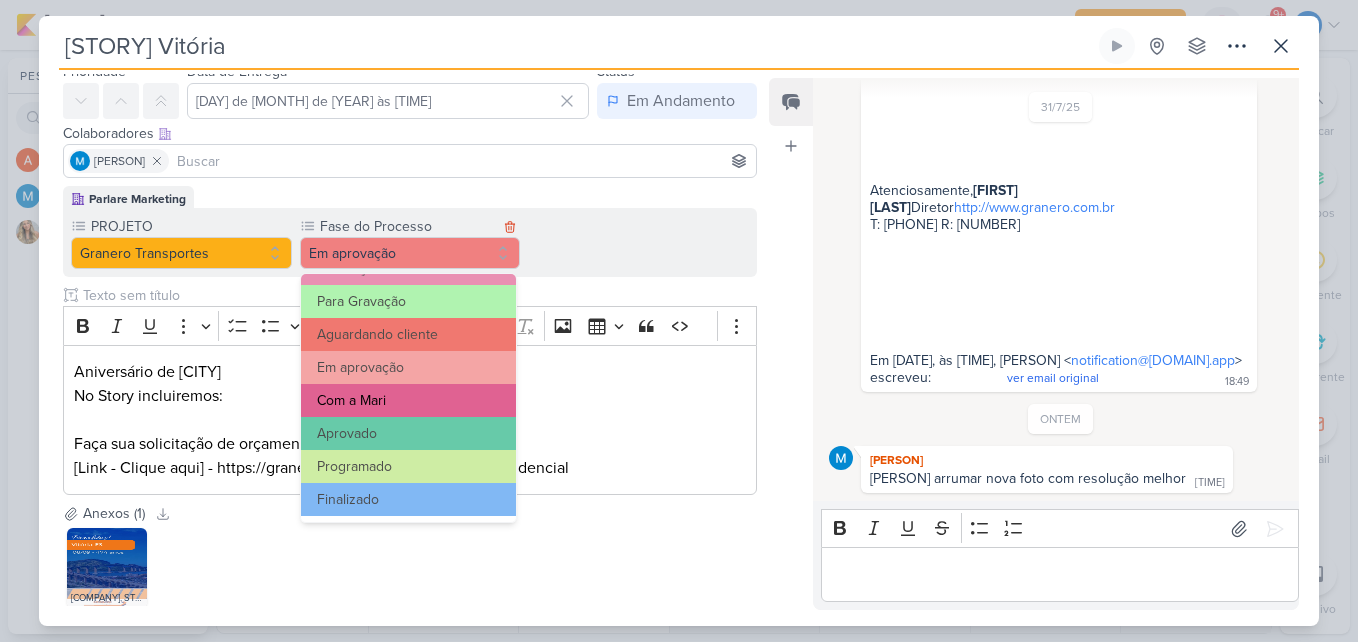click on "Com a Mari" at bounding box center [409, 400] 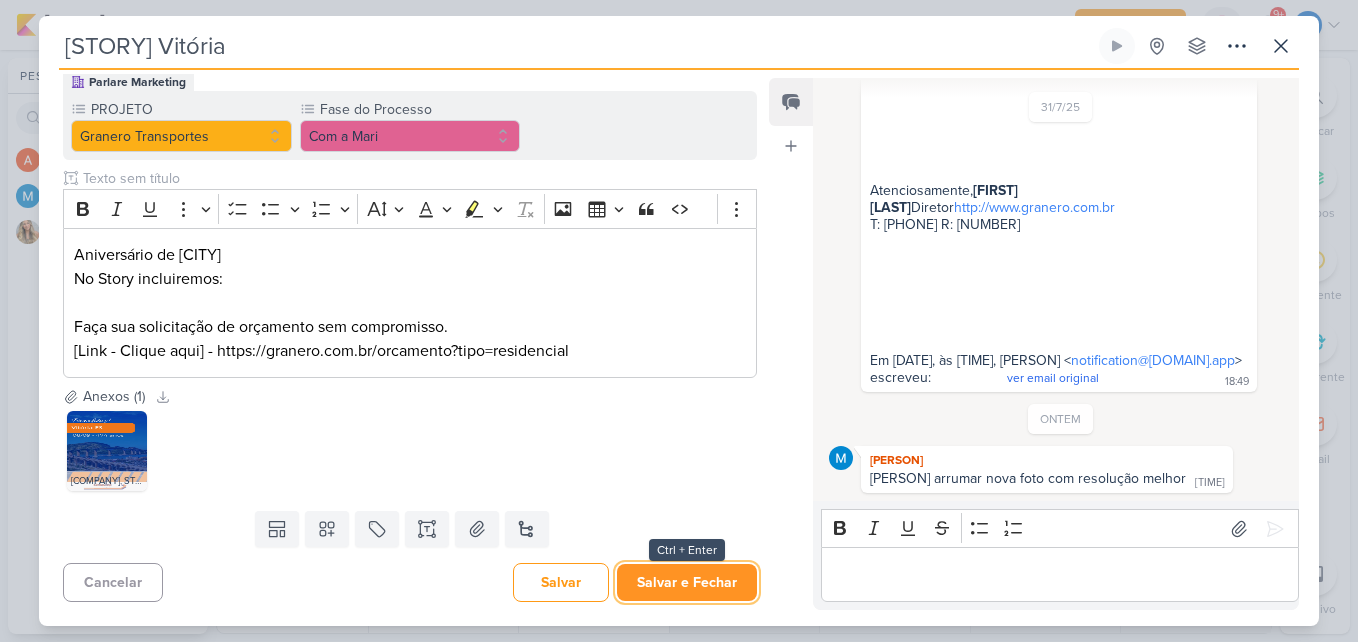 click on "Salvar e Fechar" at bounding box center (687, 582) 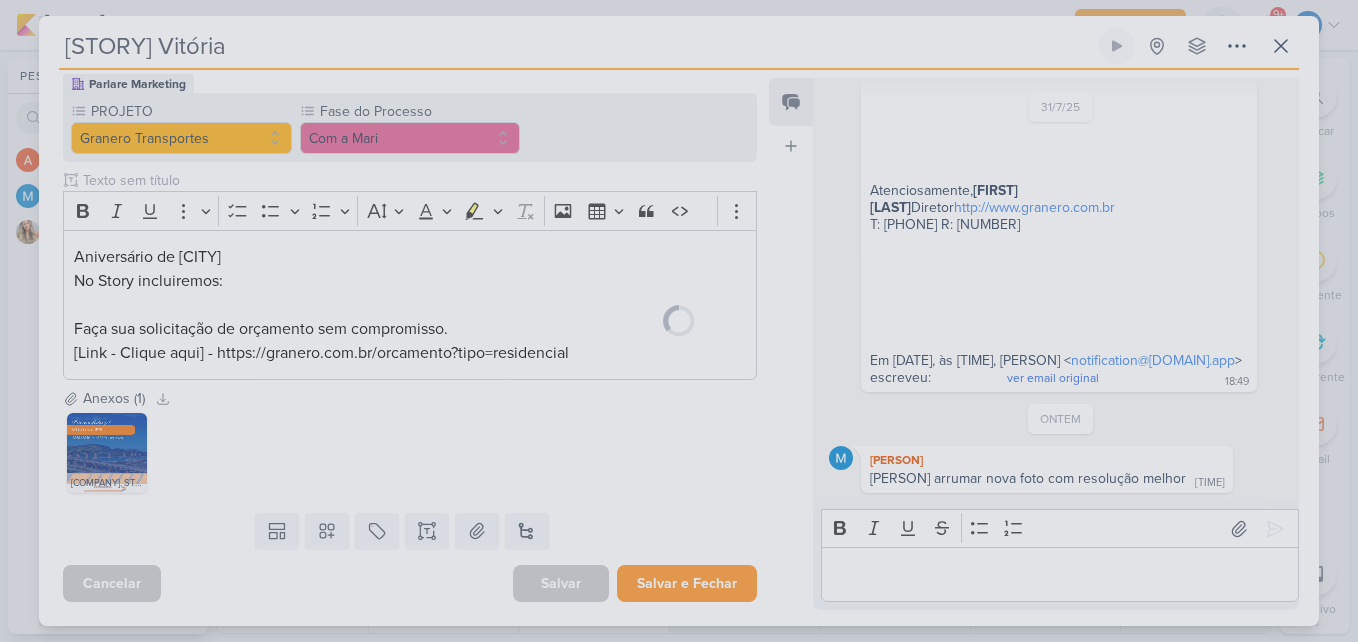 scroll, scrollTop: 190, scrollLeft: 0, axis: vertical 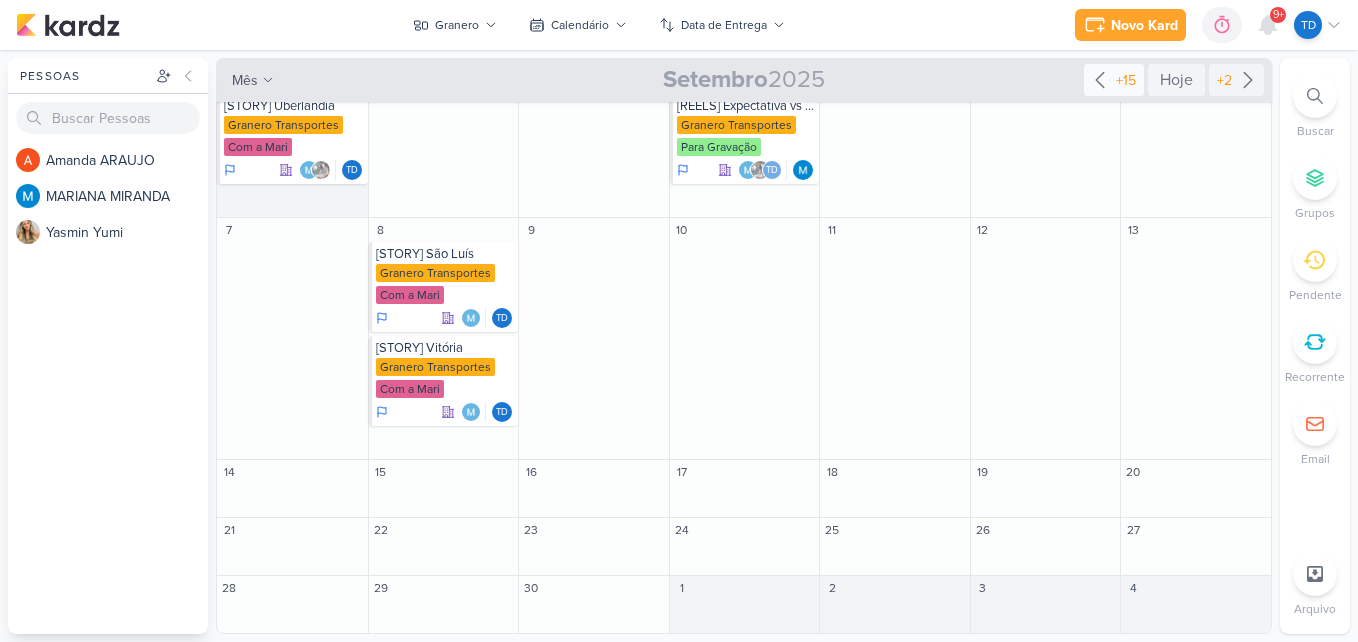 click on "+15" at bounding box center (1126, 80) 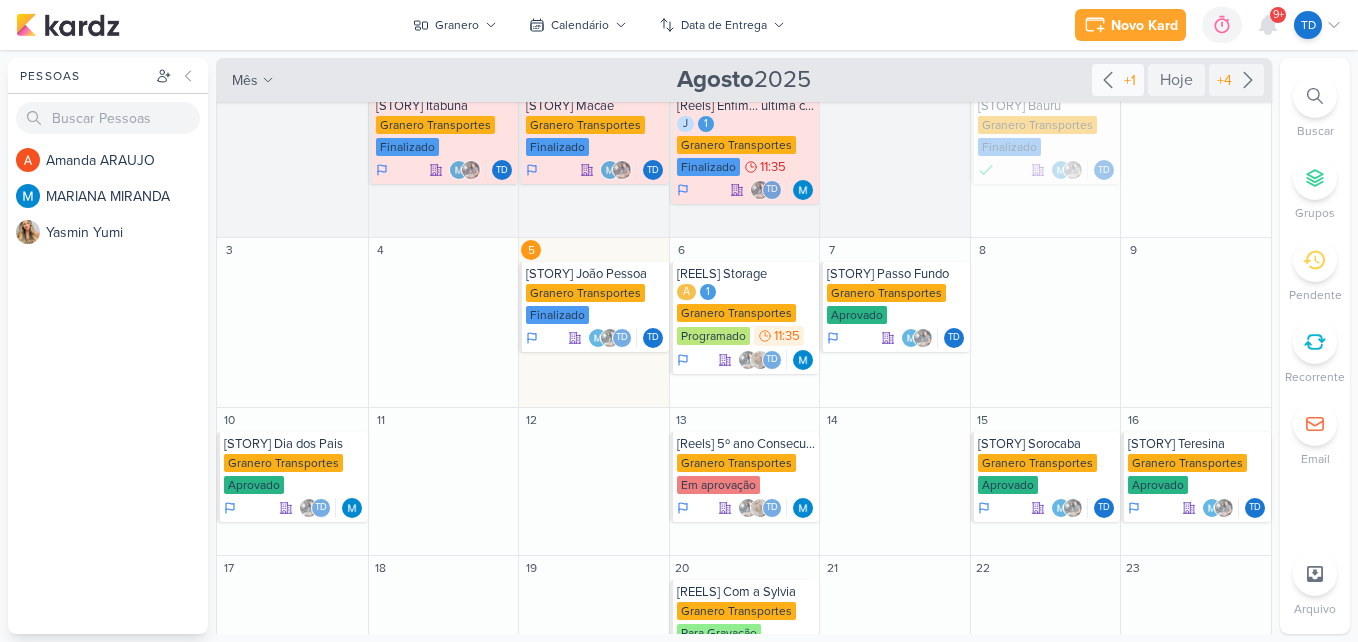 scroll, scrollTop: 399, scrollLeft: 0, axis: vertical 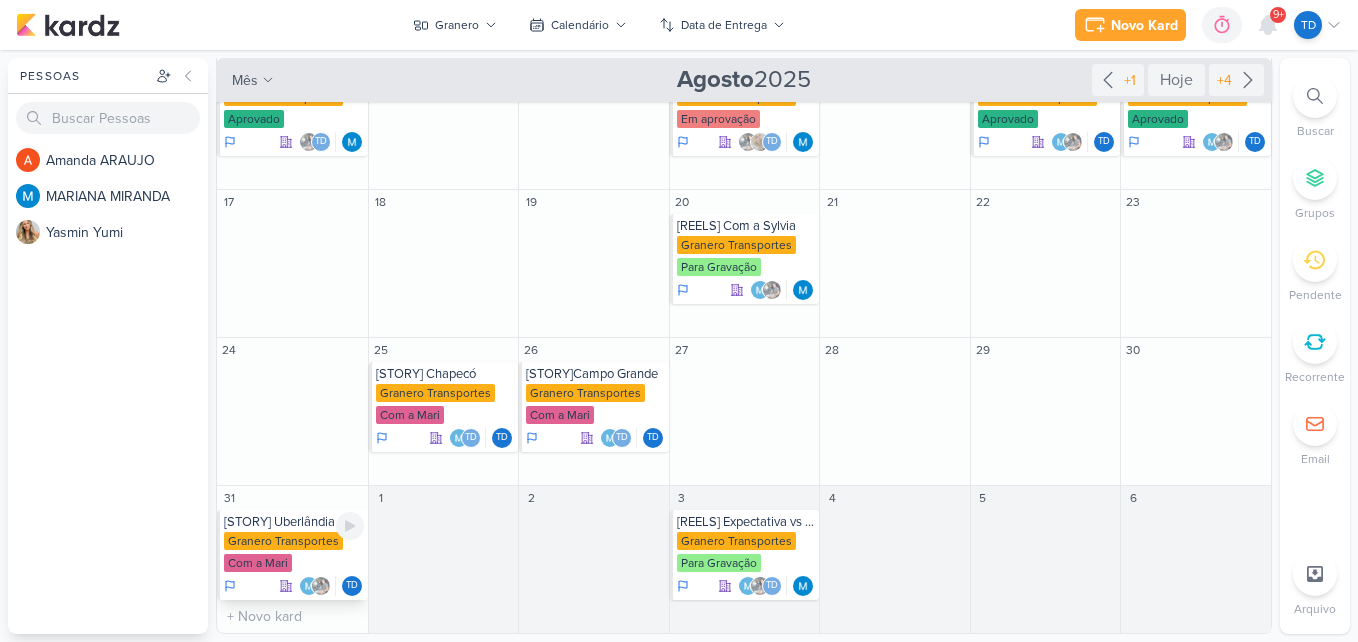 click on "[STORY] Uberlândia" at bounding box center [294, 522] 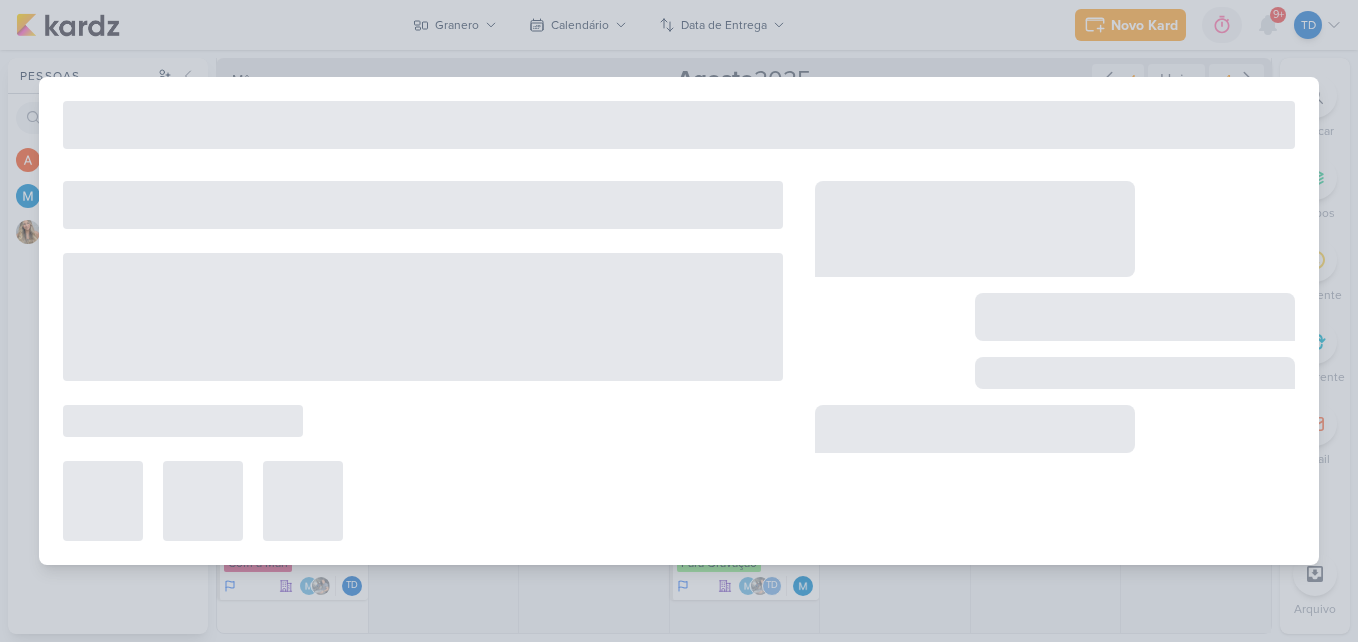 type on "[STORY] Uberlândia" 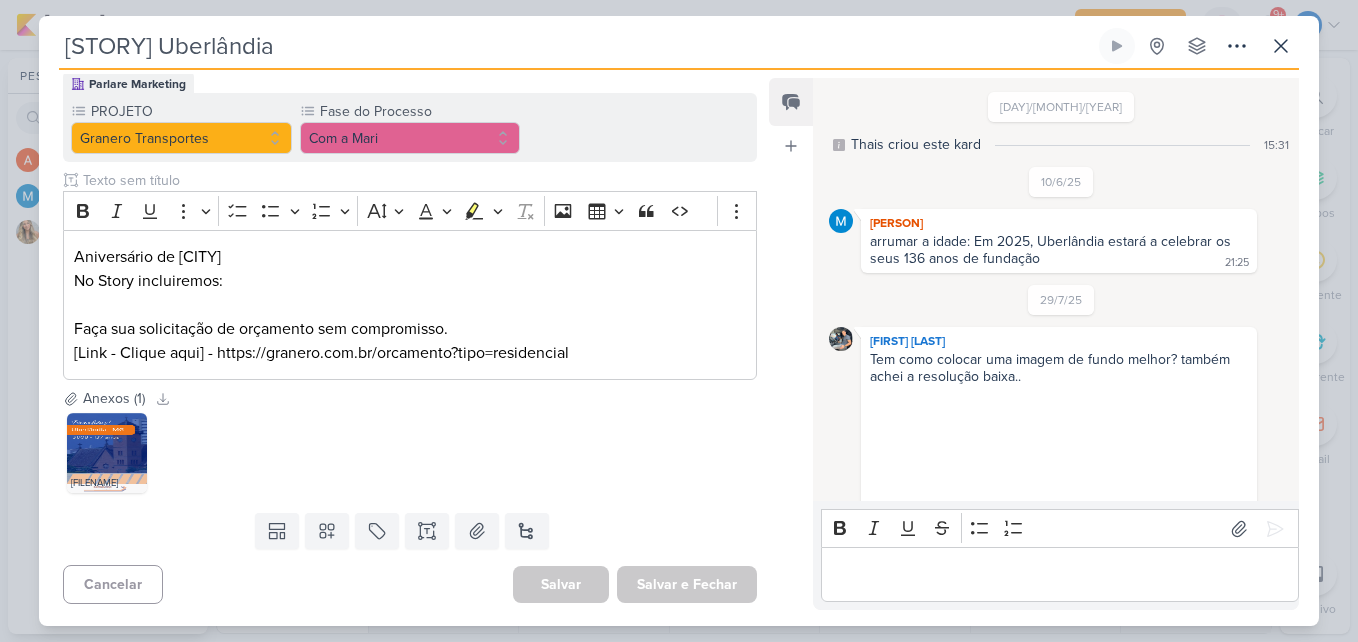 scroll, scrollTop: 3, scrollLeft: 0, axis: vertical 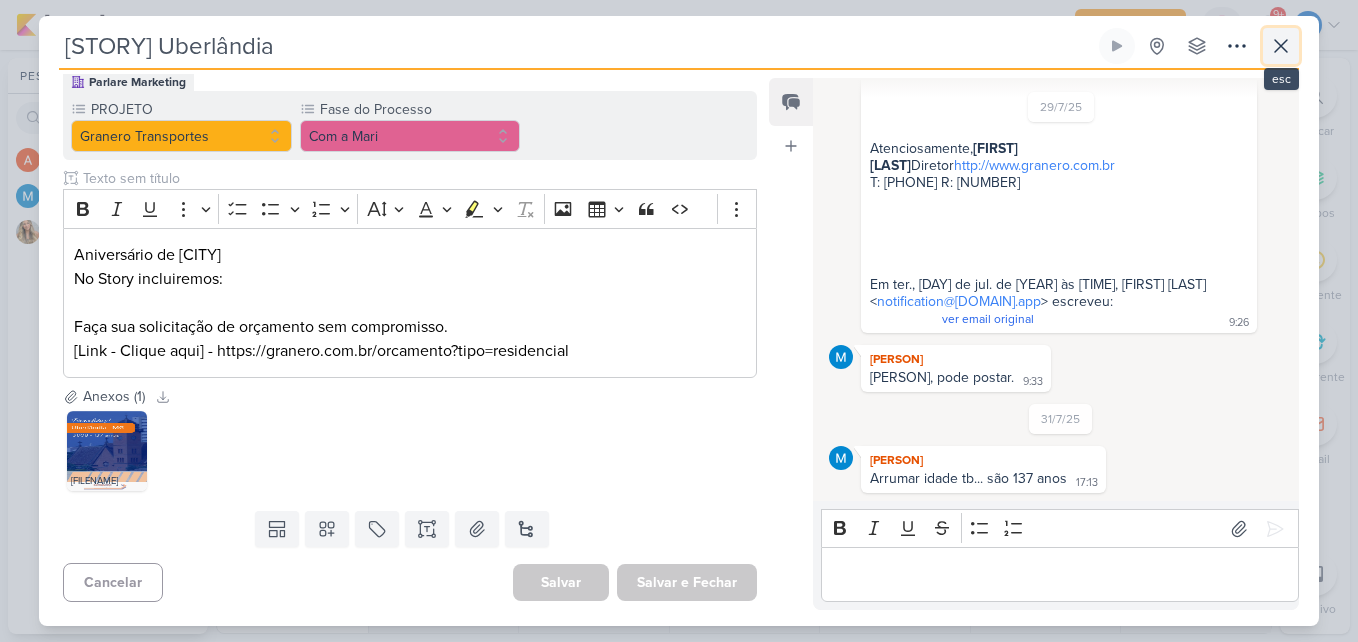 click at bounding box center [1281, 46] 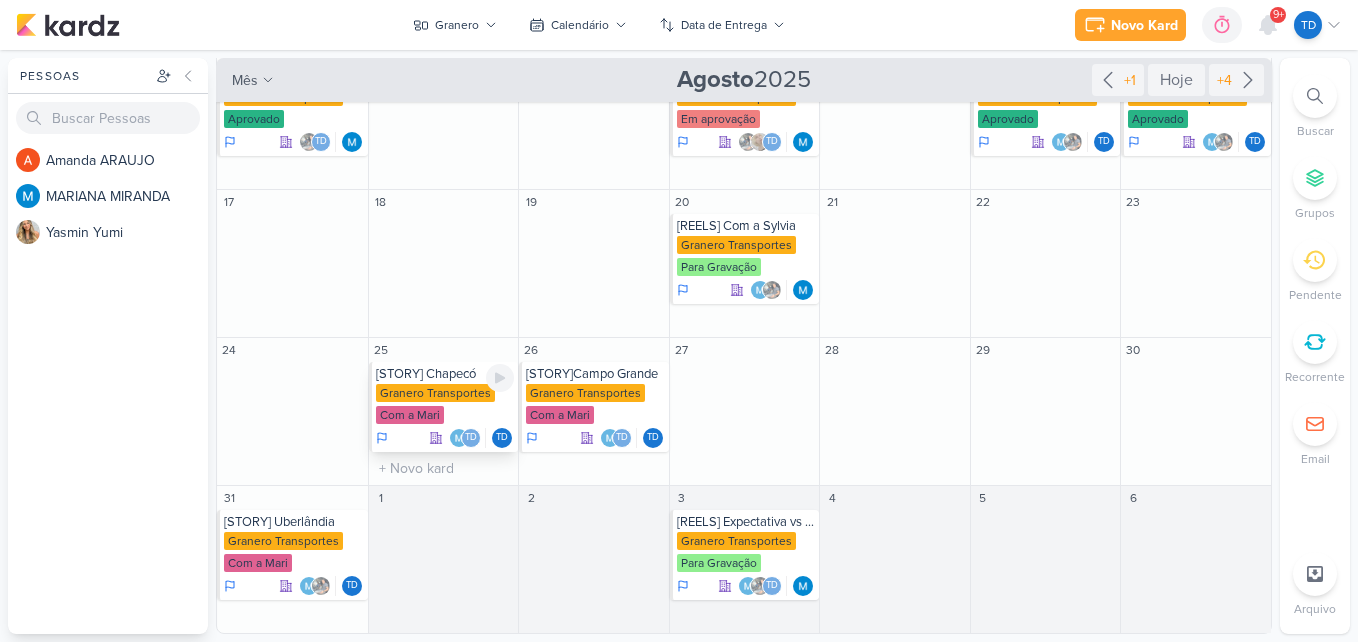 click on "Granero Transportes" at bounding box center [435, 393] 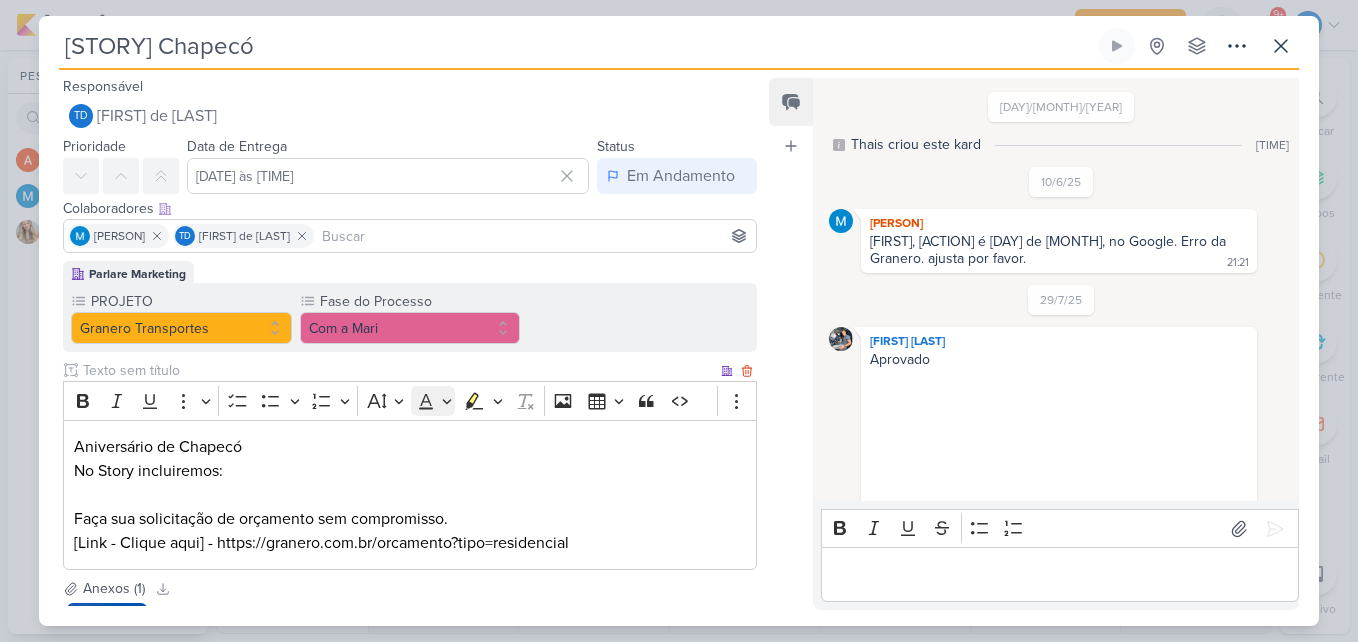 scroll, scrollTop: 543, scrollLeft: 0, axis: vertical 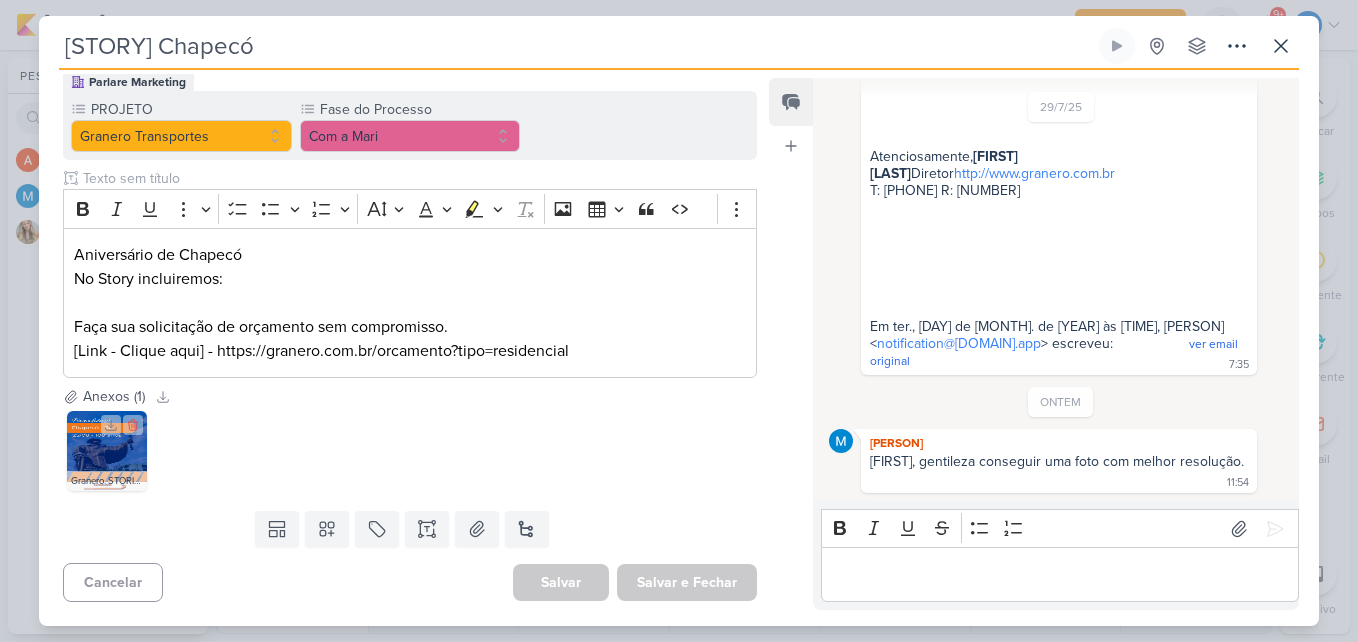 click at bounding box center [107, 451] 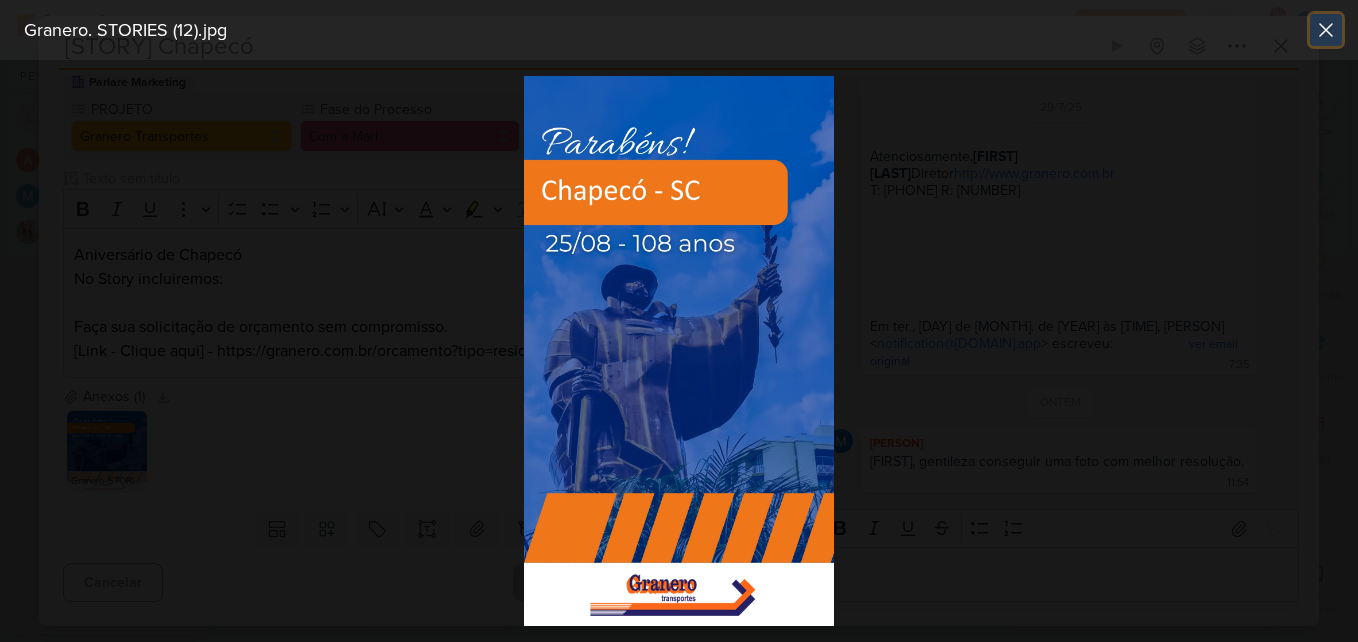 click 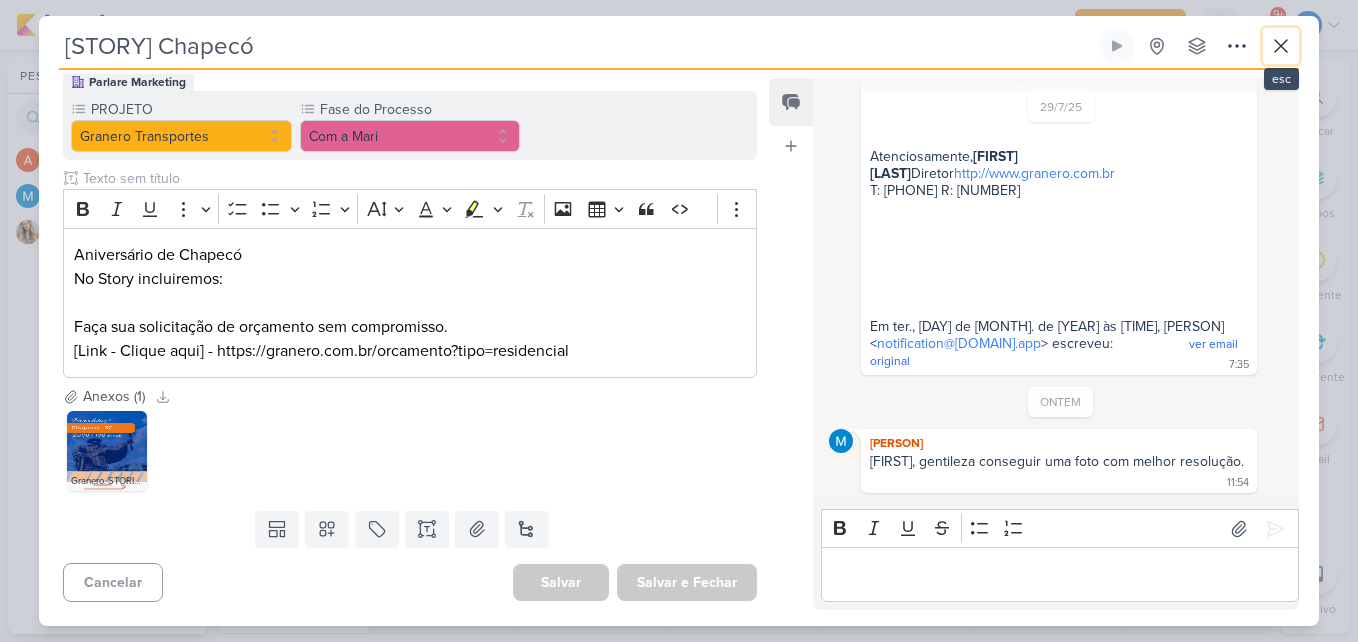 click 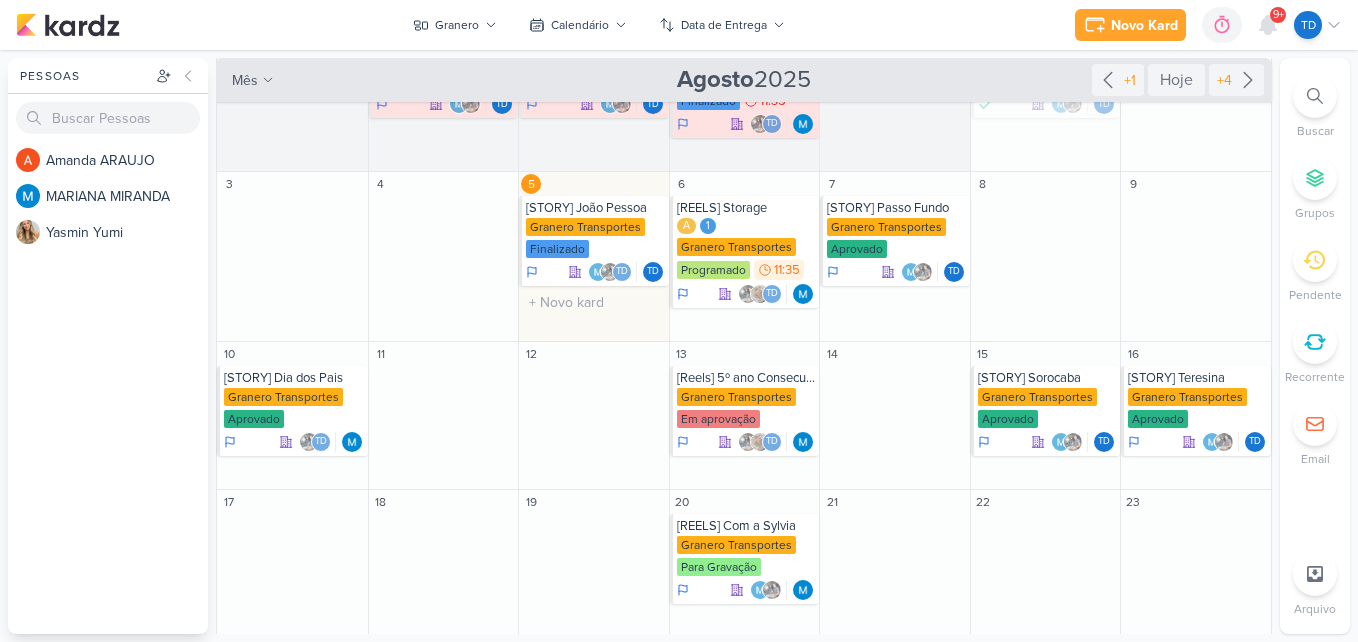 scroll, scrollTop: 0, scrollLeft: 0, axis: both 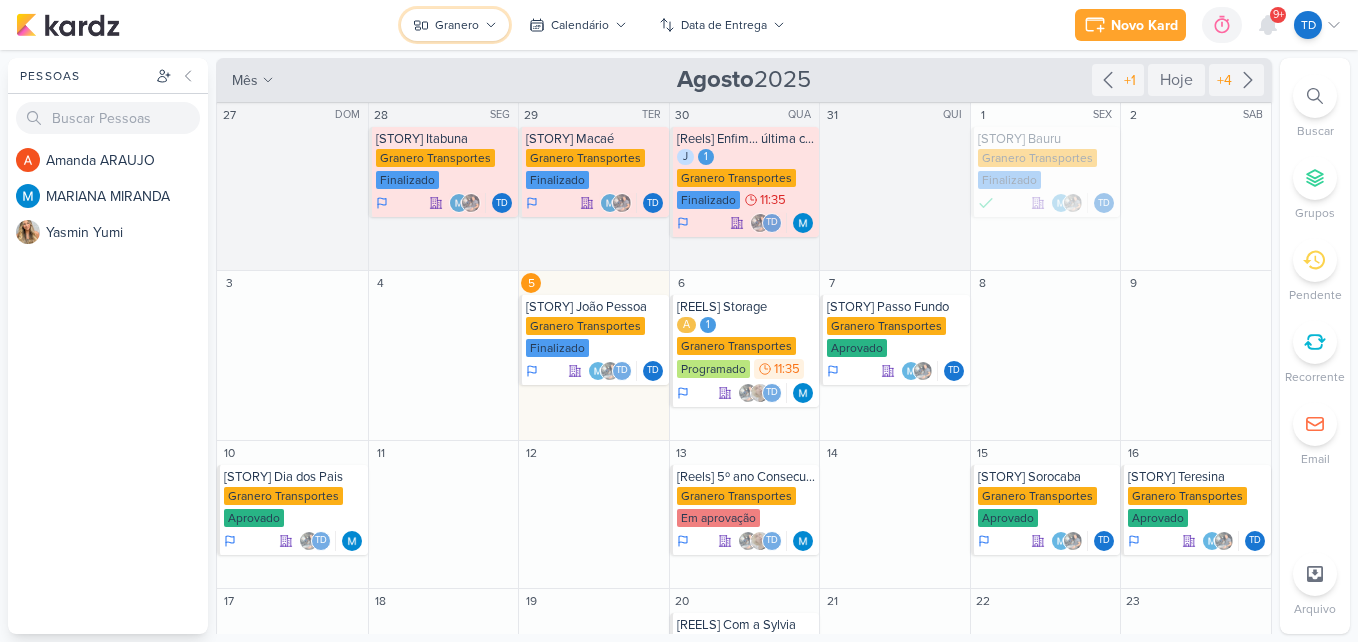 click on "Granero" at bounding box center (457, 25) 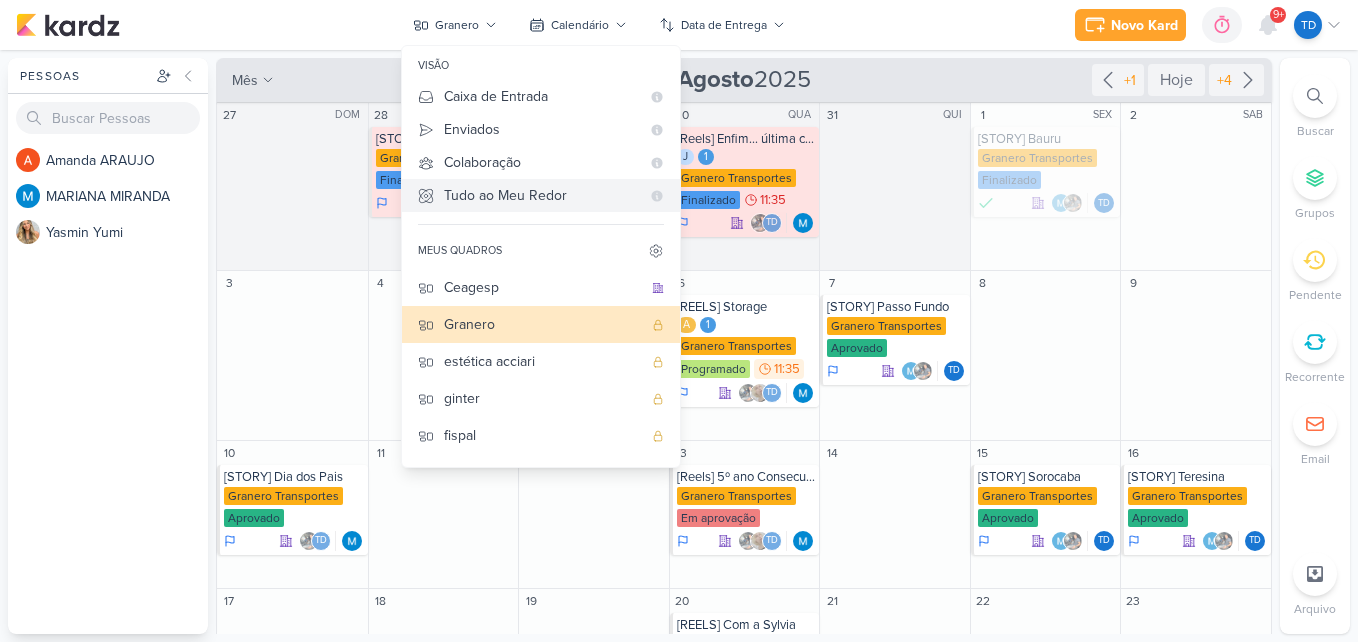 click on "Tudo ao Meu Redor" at bounding box center (542, 195) 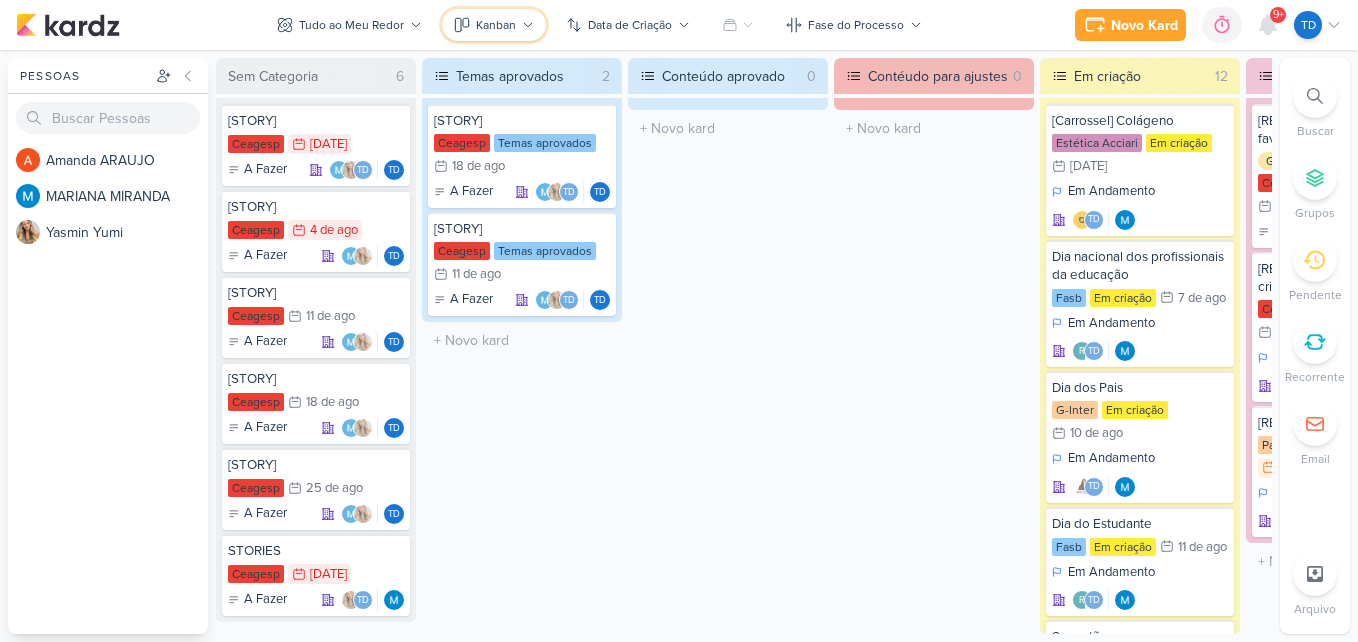 click 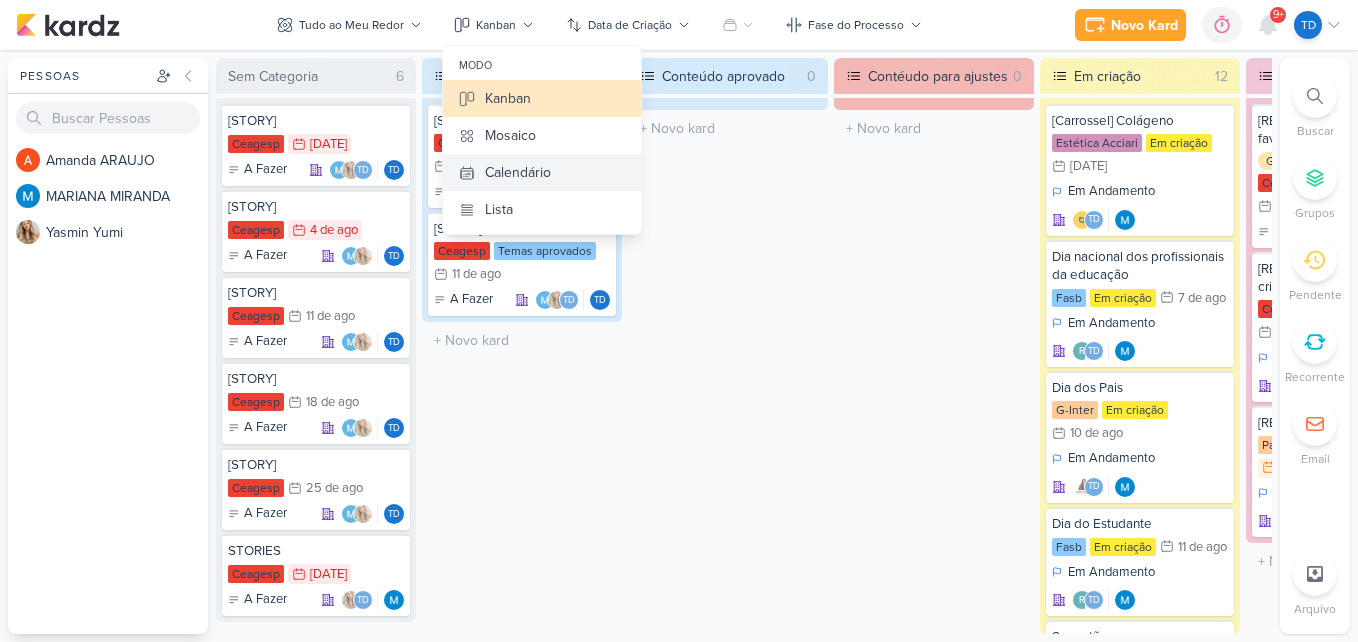 click on "Calendário" at bounding box center [518, 172] 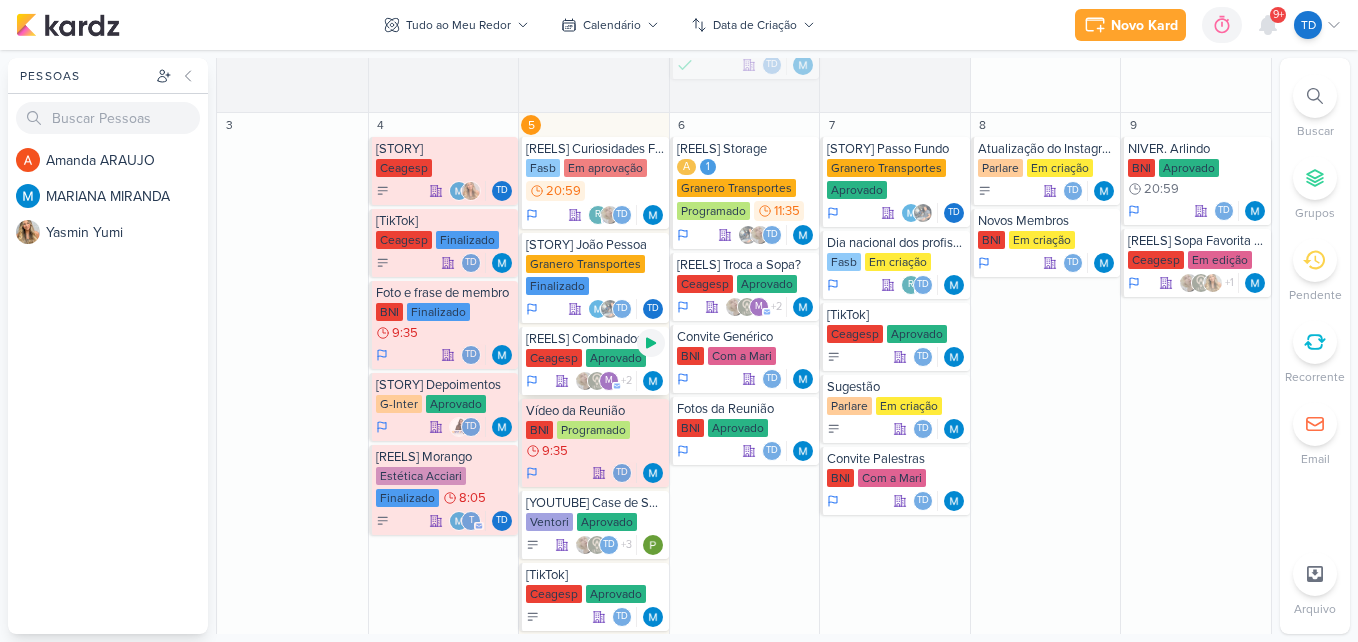 scroll, scrollTop: 600, scrollLeft: 0, axis: vertical 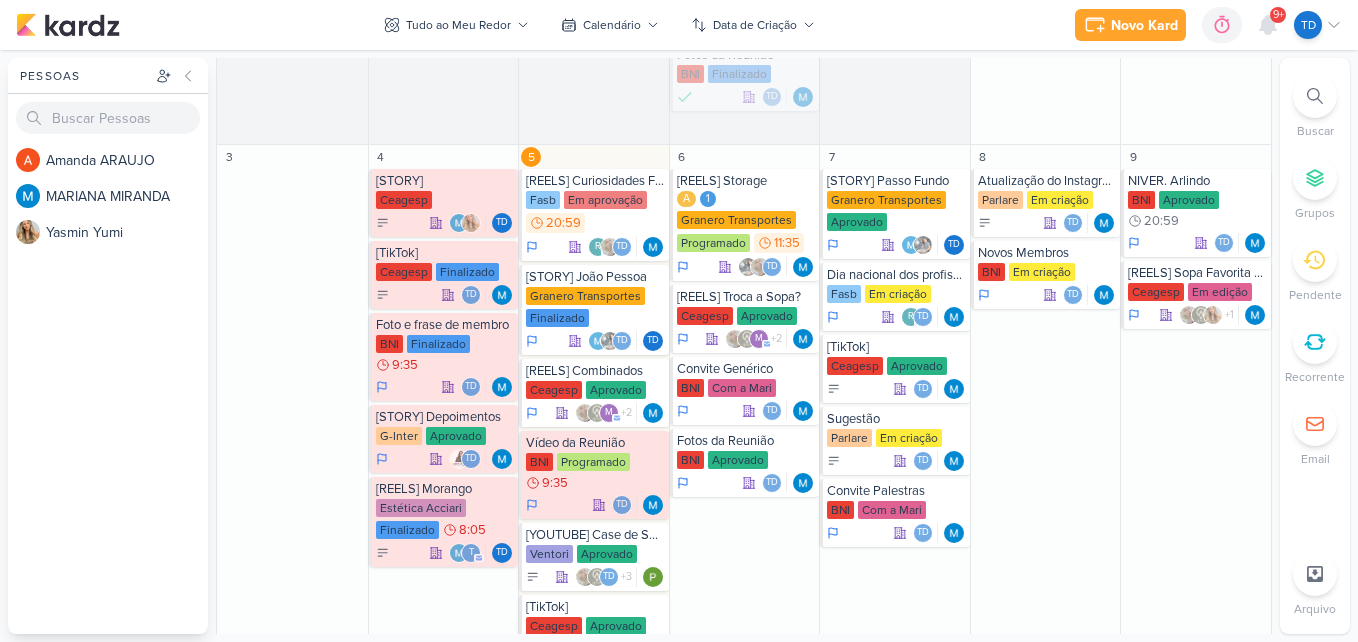 click at bounding box center [1315, 96] 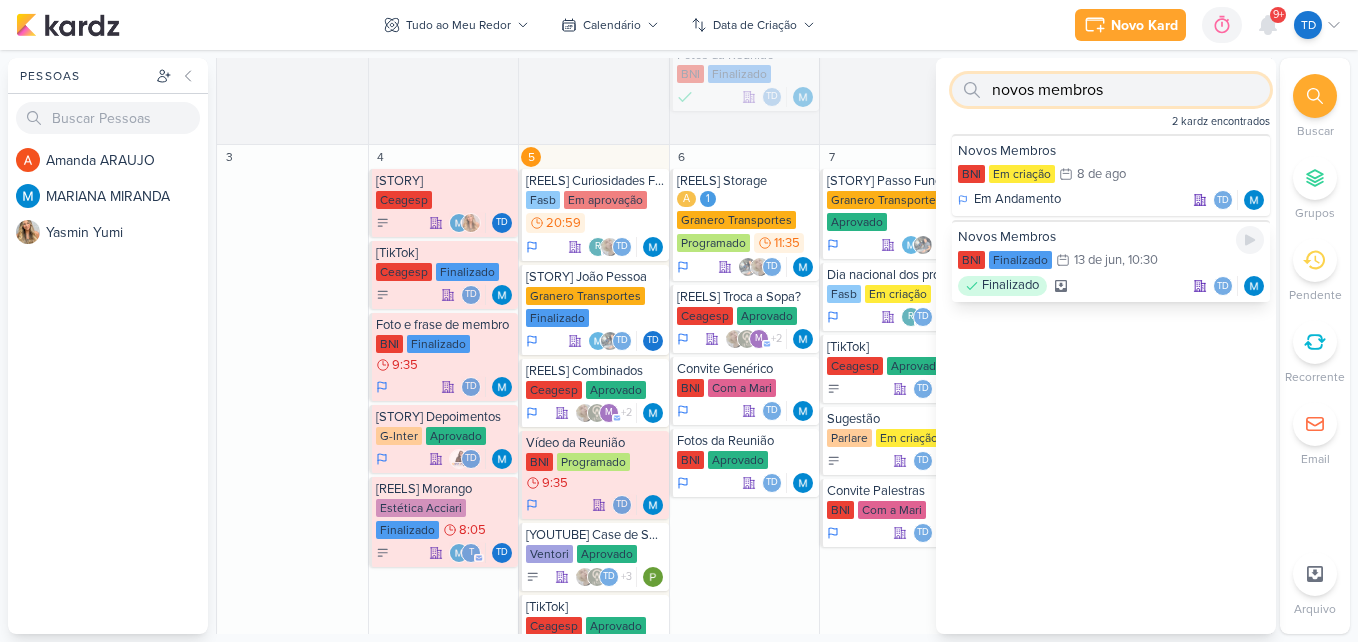 type on "novos membros" 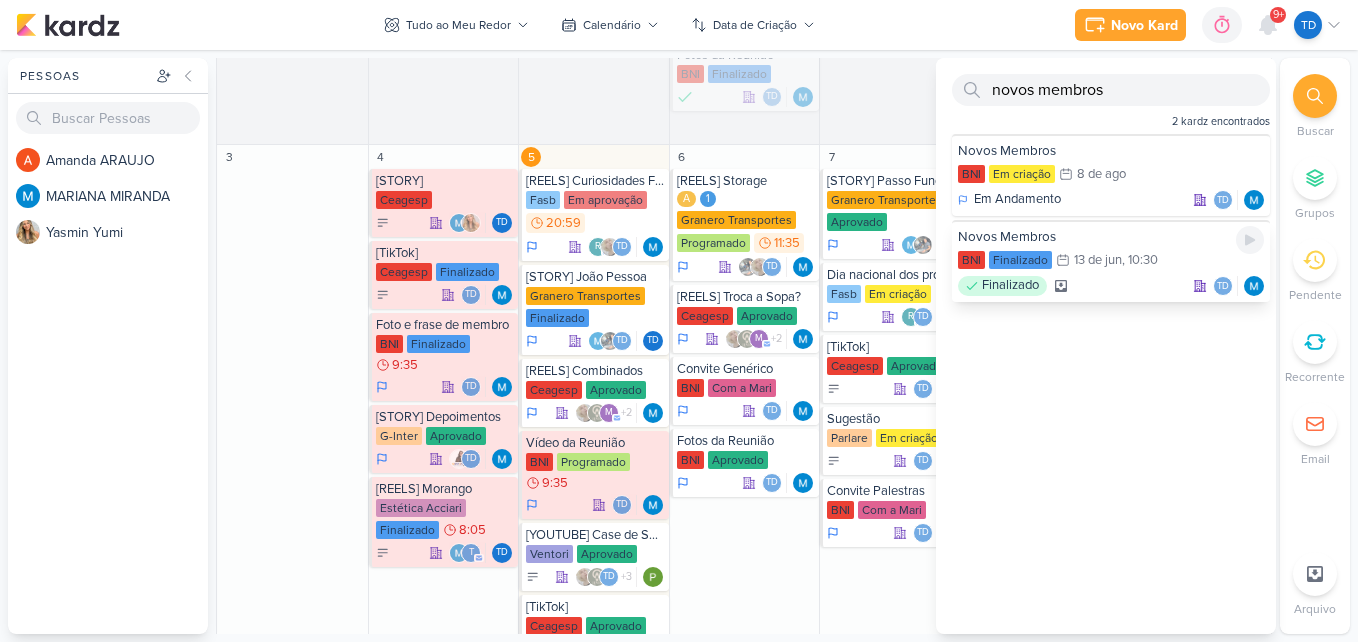 click on "Novos Membros" at bounding box center [1111, 237] 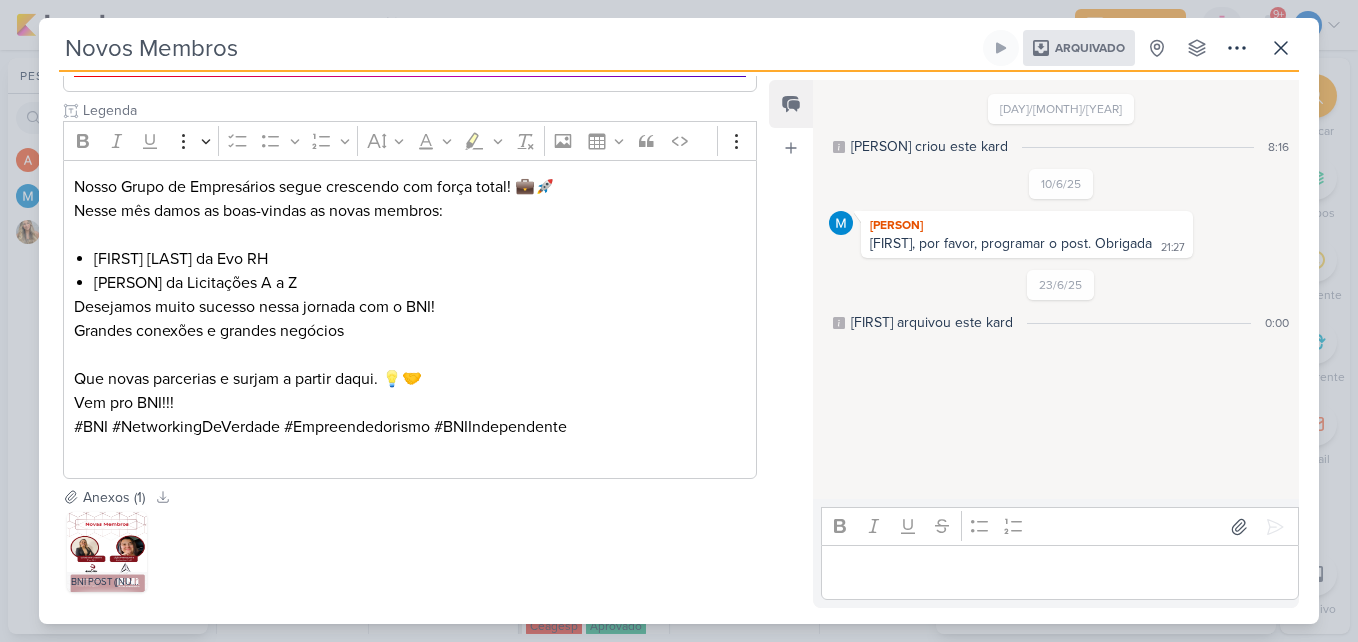 scroll, scrollTop: 667, scrollLeft: 0, axis: vertical 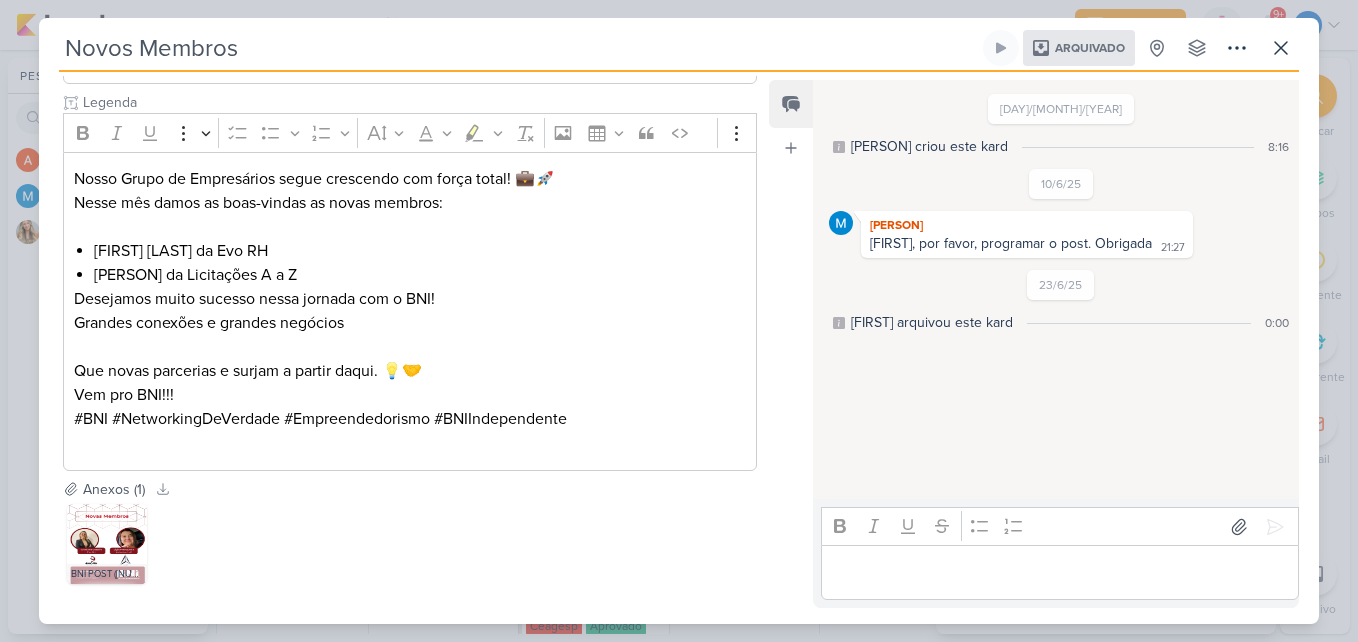 click at bounding box center [107, 544] 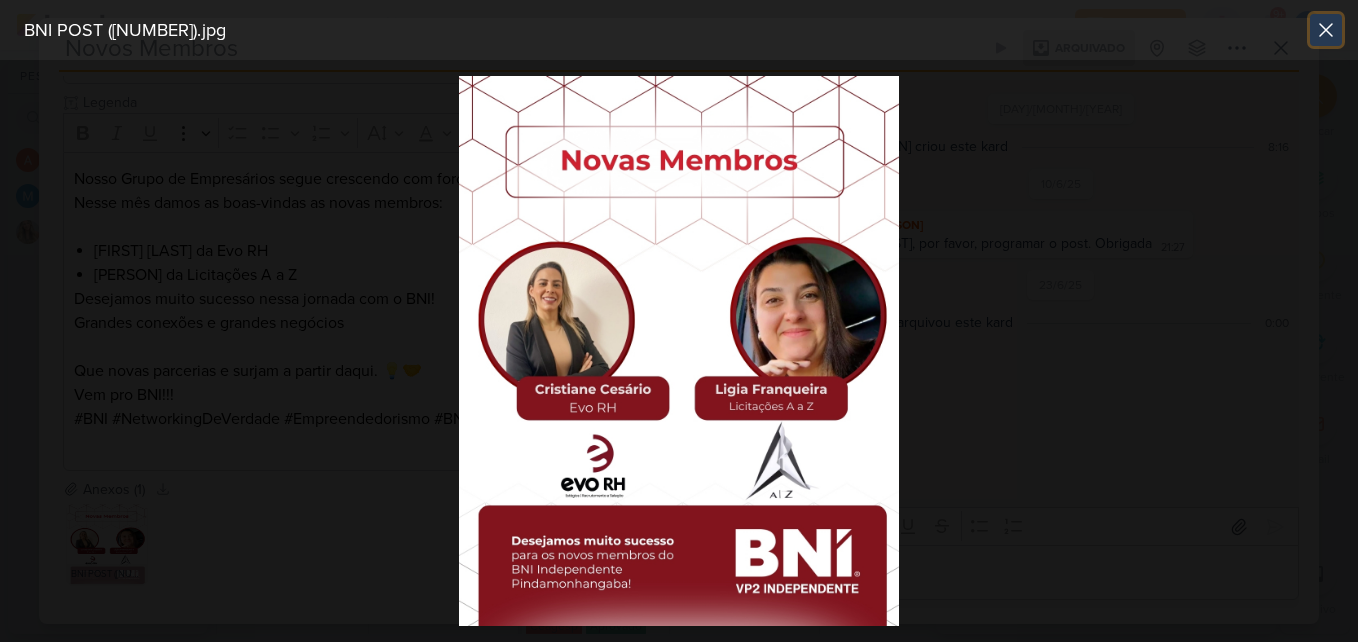 click at bounding box center (1326, 30) 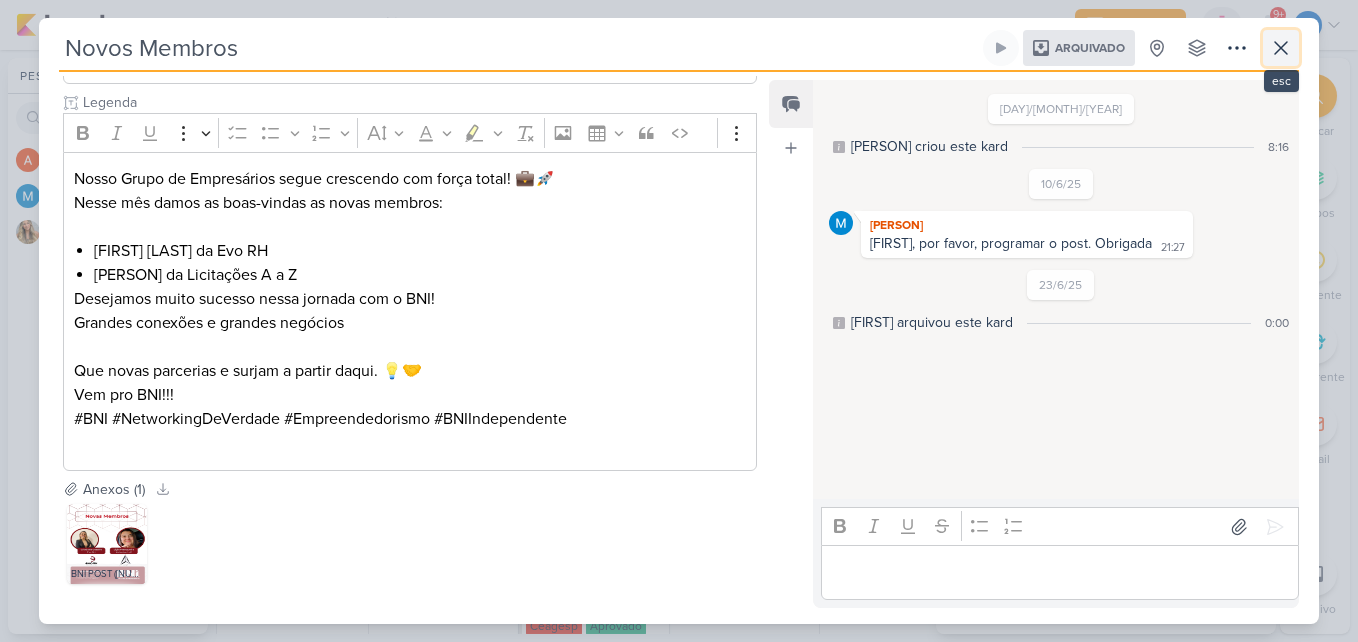 click 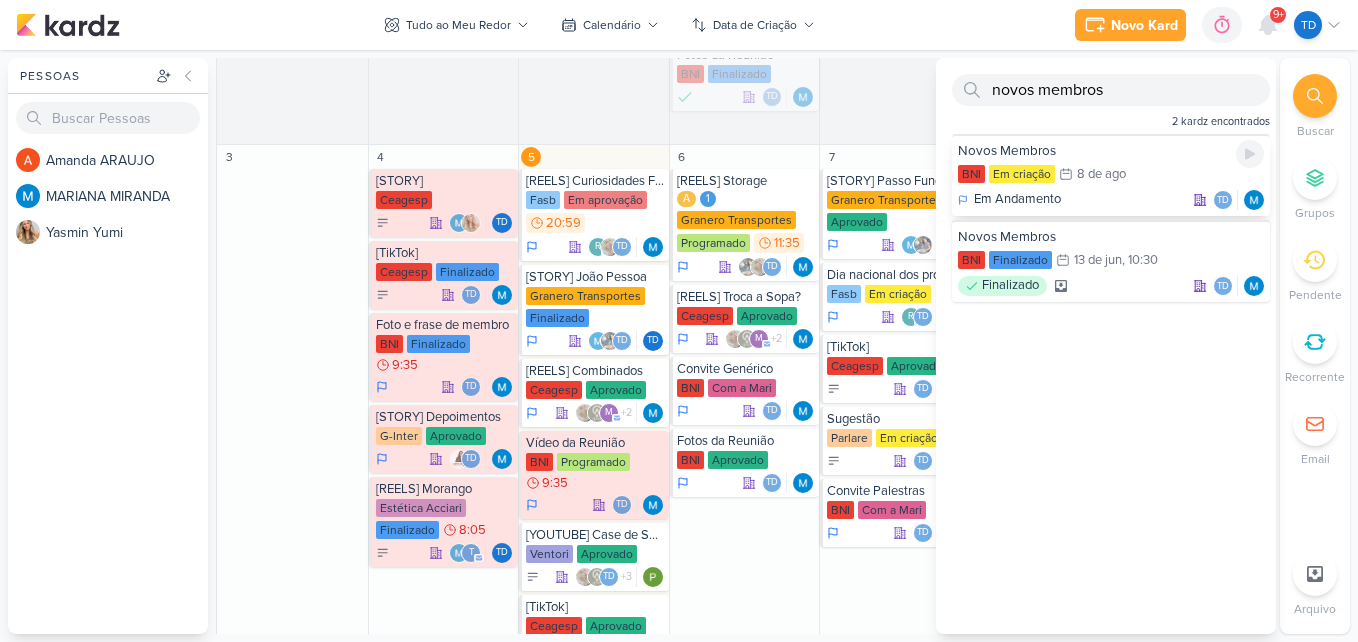click on "Em criação" at bounding box center (1022, 174) 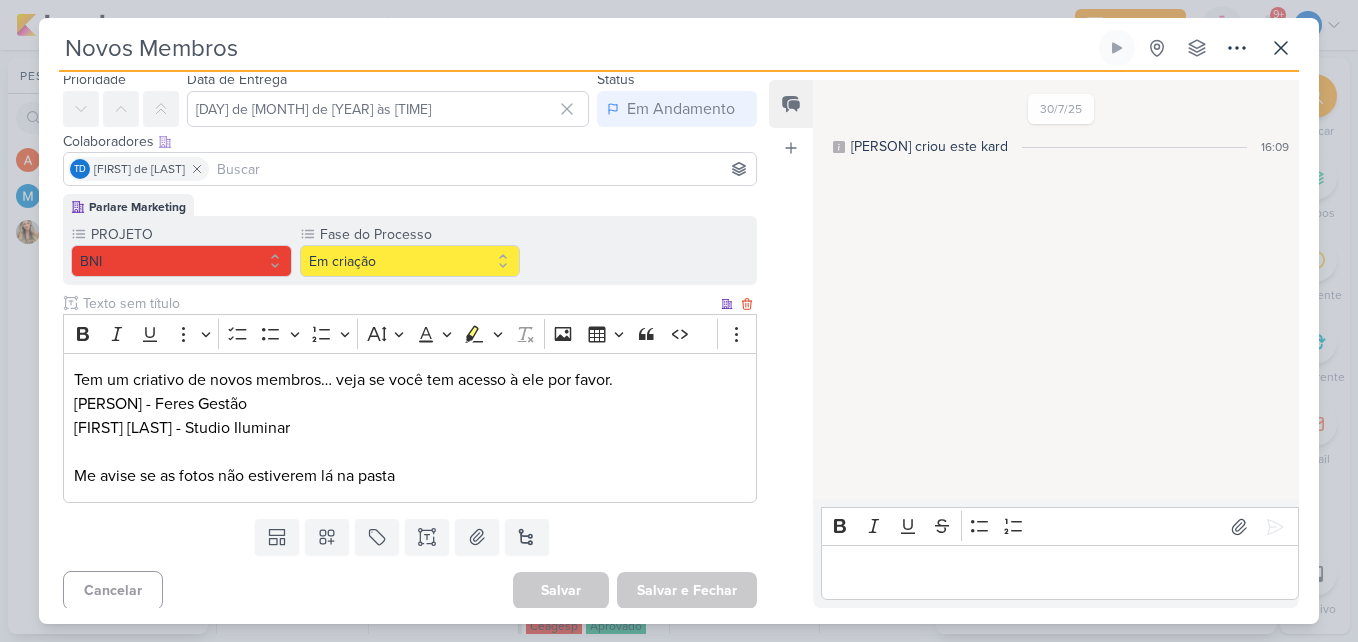 scroll, scrollTop: 75, scrollLeft: 0, axis: vertical 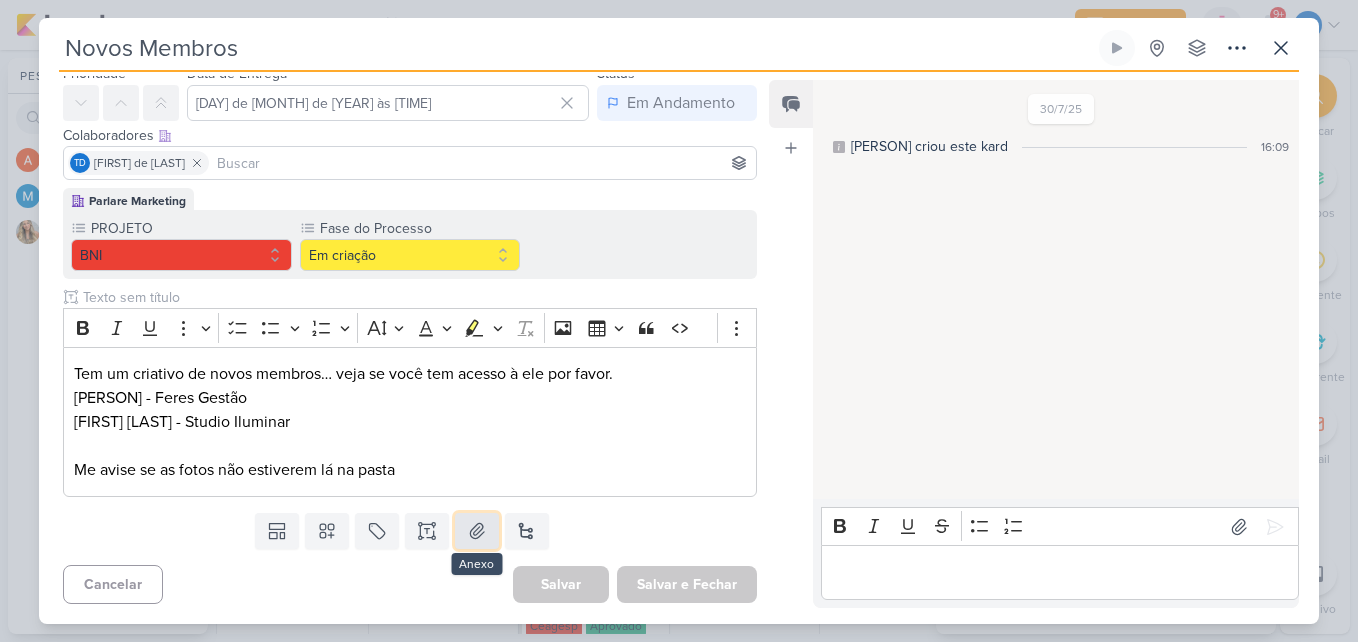 click at bounding box center (477, 531) 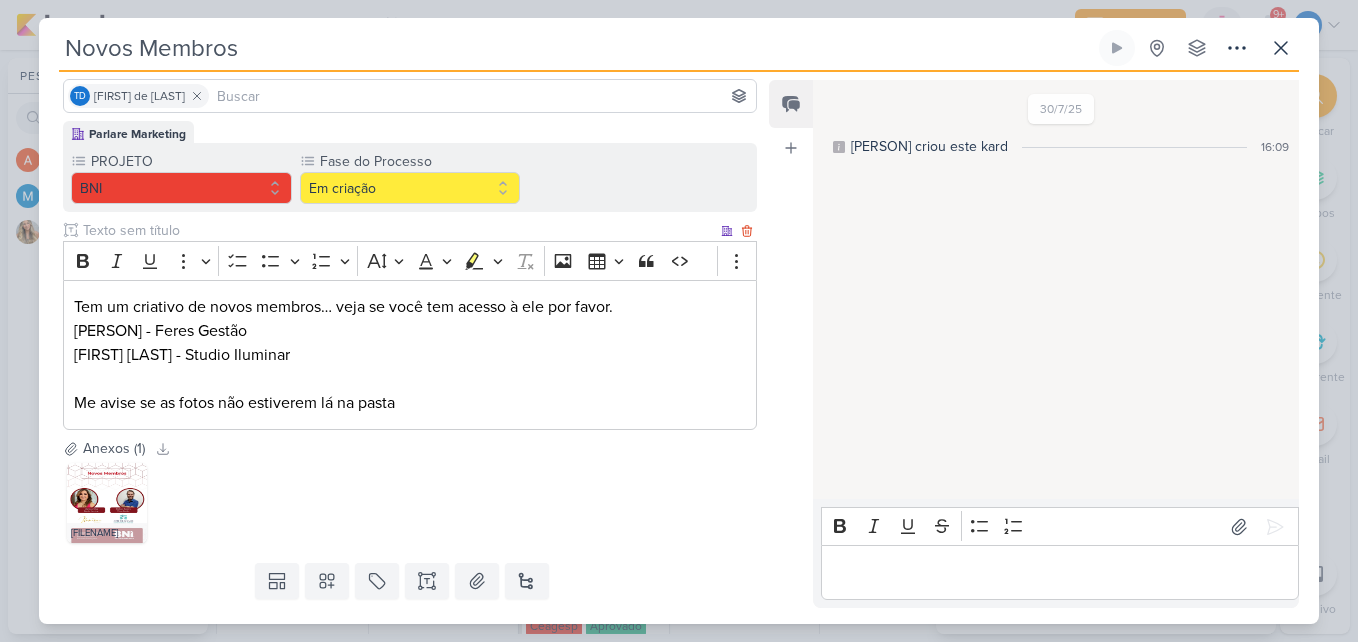 scroll, scrollTop: 192, scrollLeft: 0, axis: vertical 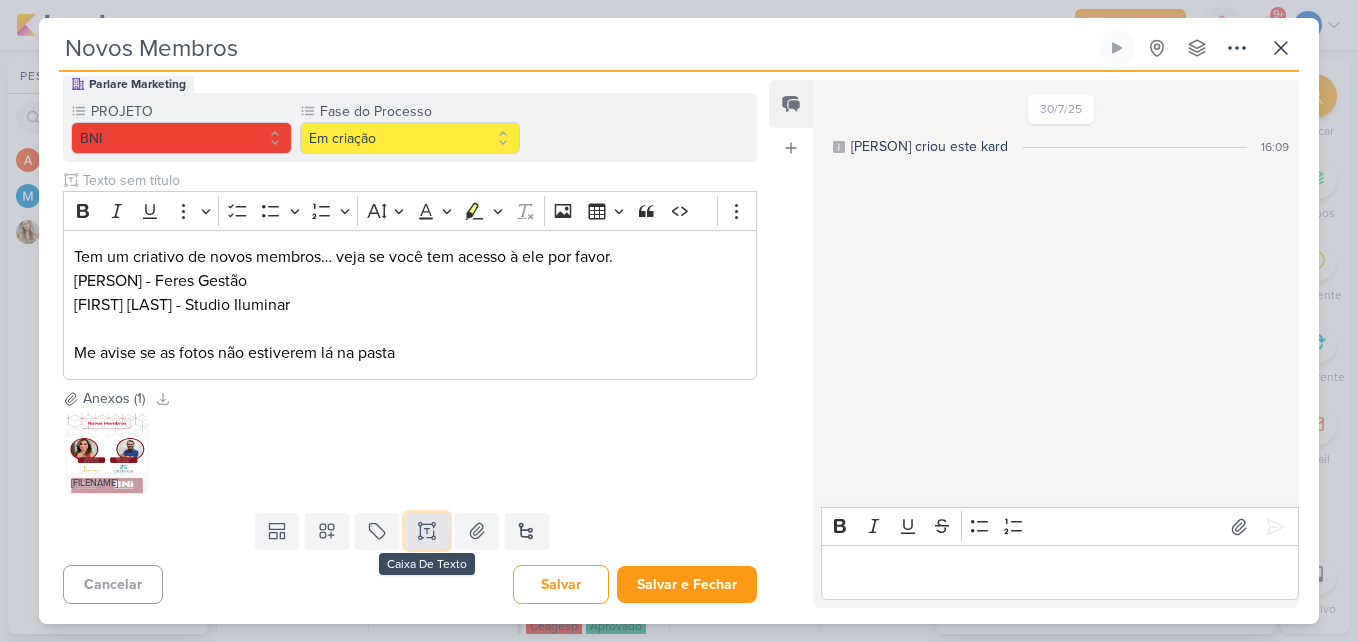 click at bounding box center (427, 531) 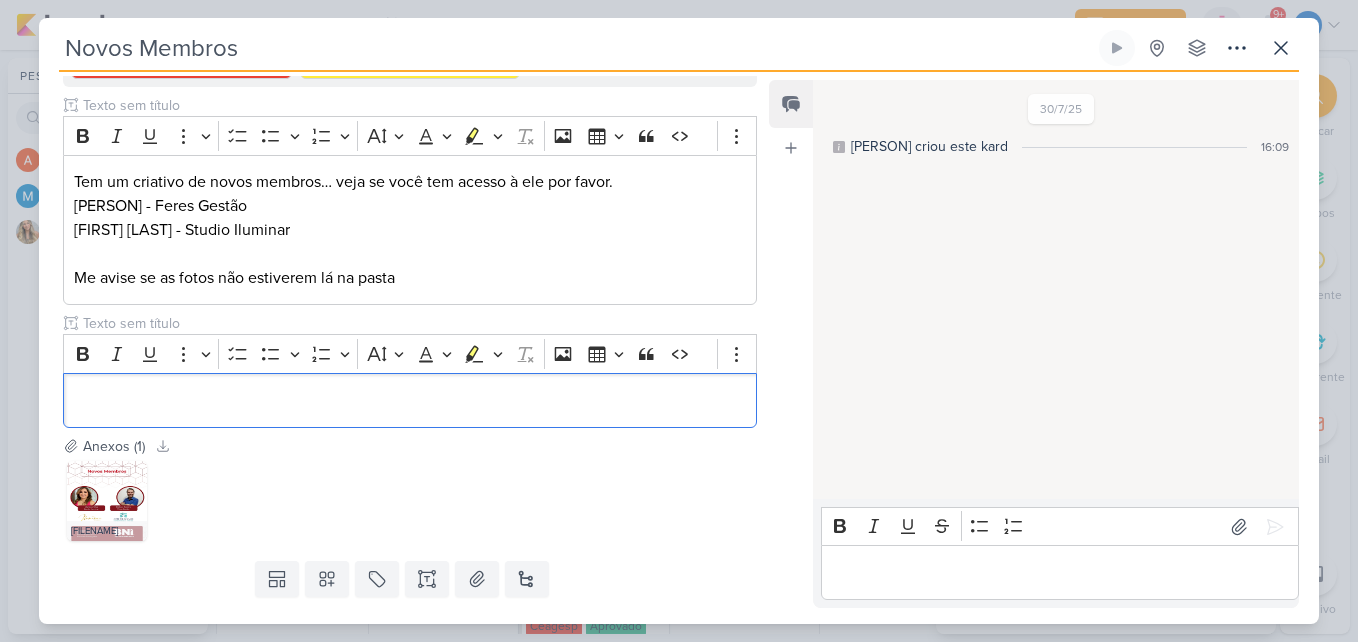 scroll, scrollTop: 292, scrollLeft: 0, axis: vertical 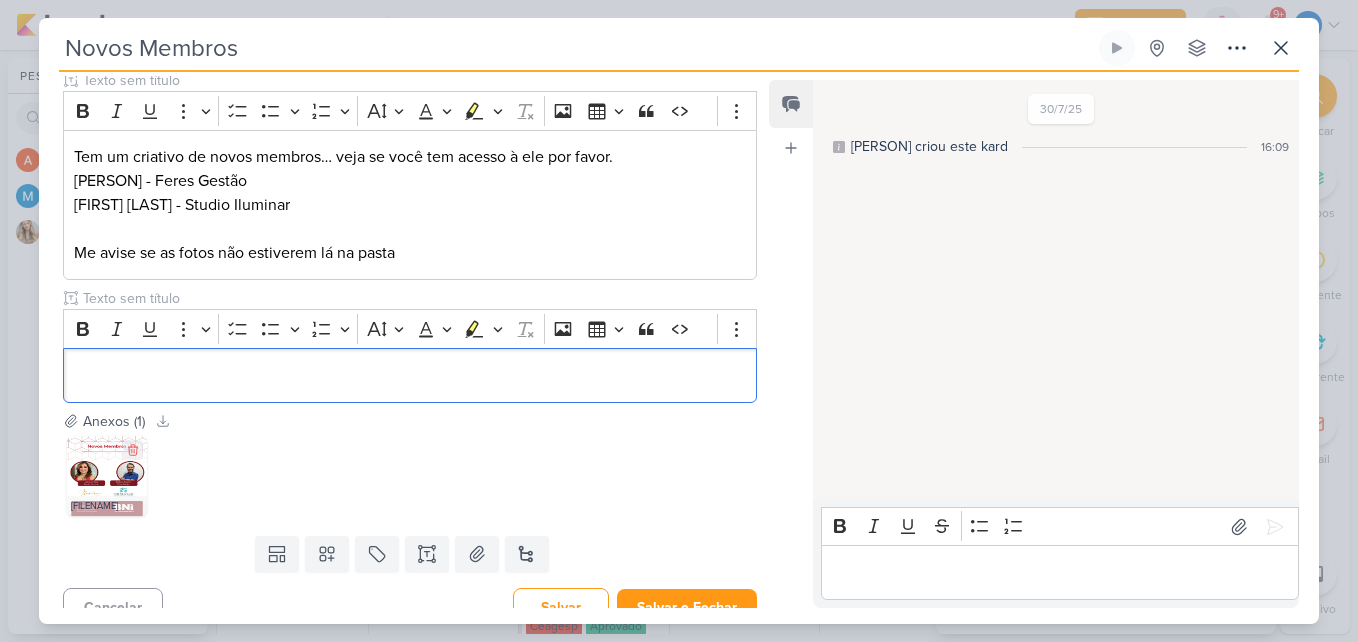 click at bounding box center (107, 476) 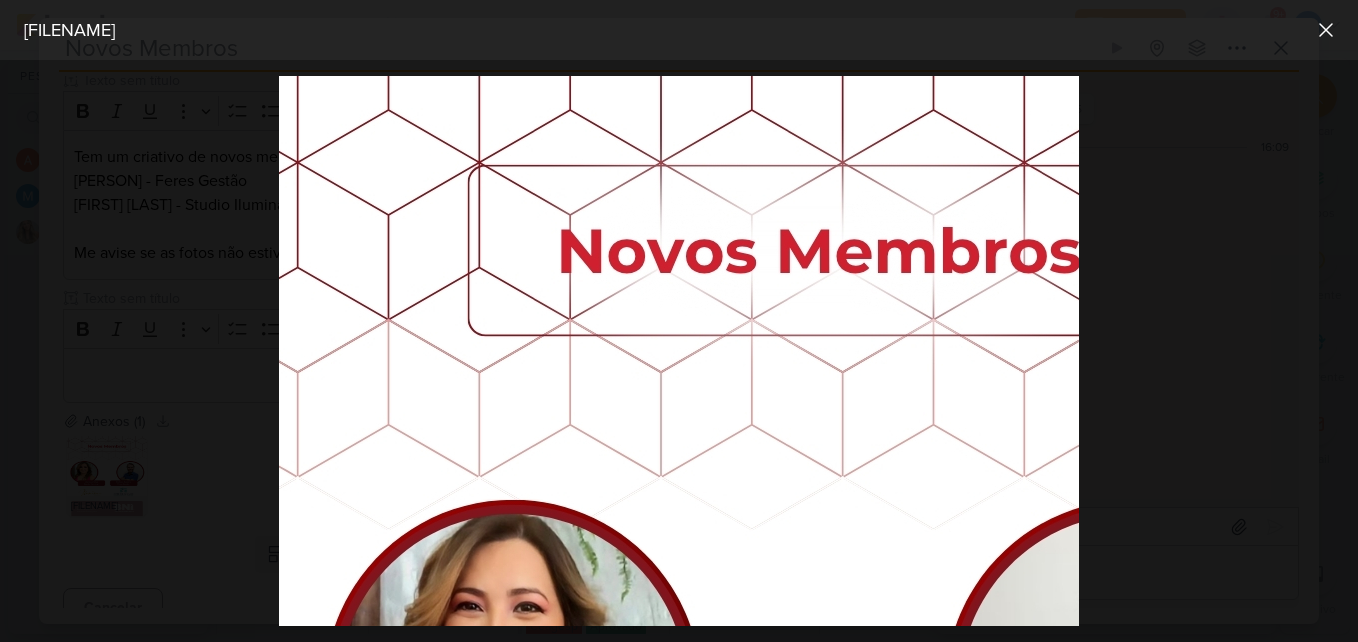 scroll, scrollTop: 300, scrollLeft: 0, axis: vertical 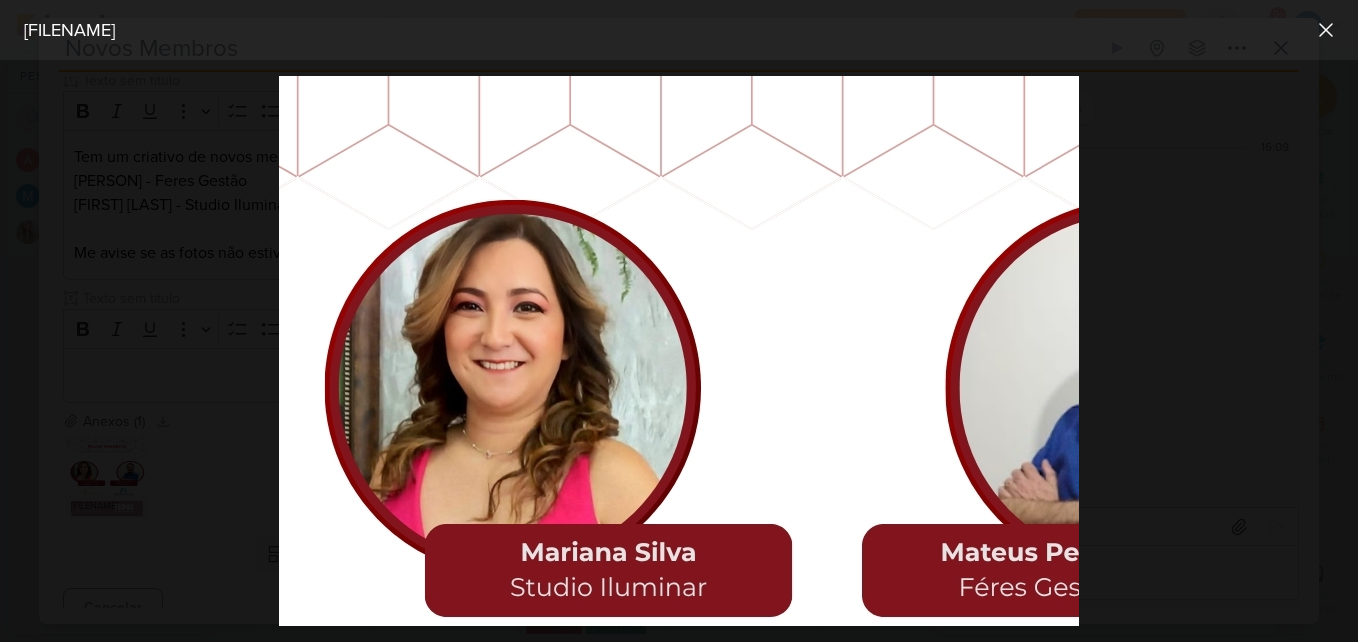 click at bounding box center (679, 351) 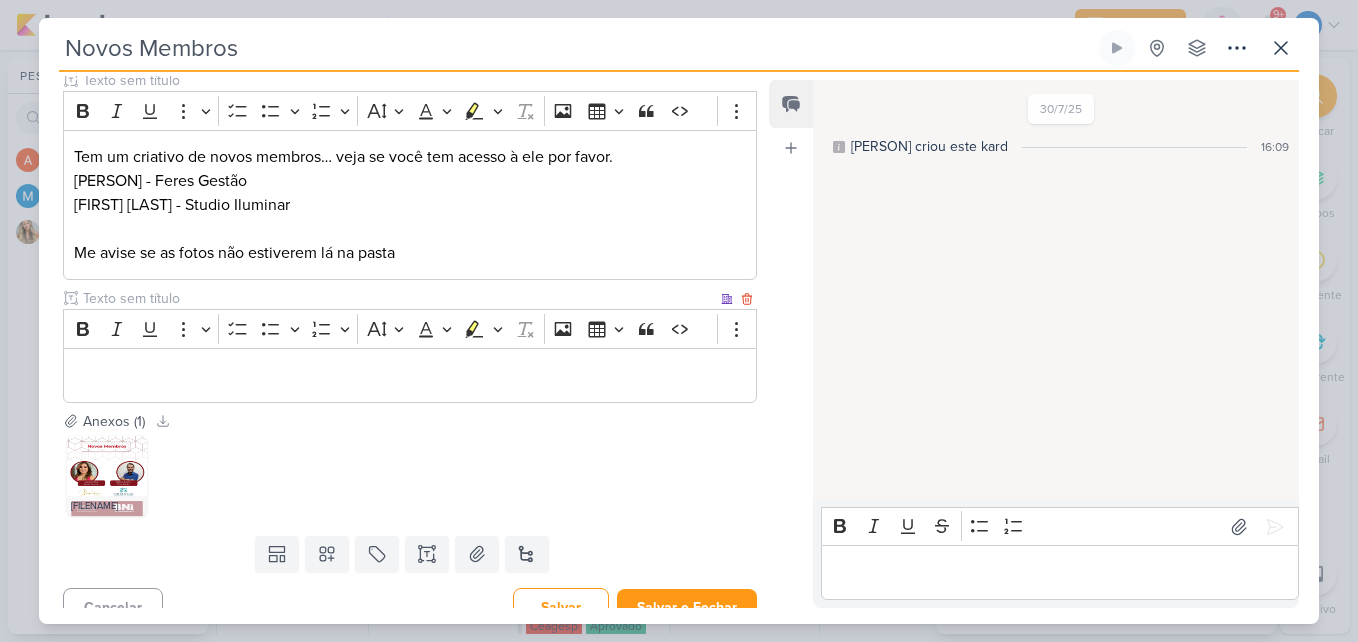 click at bounding box center (410, 375) 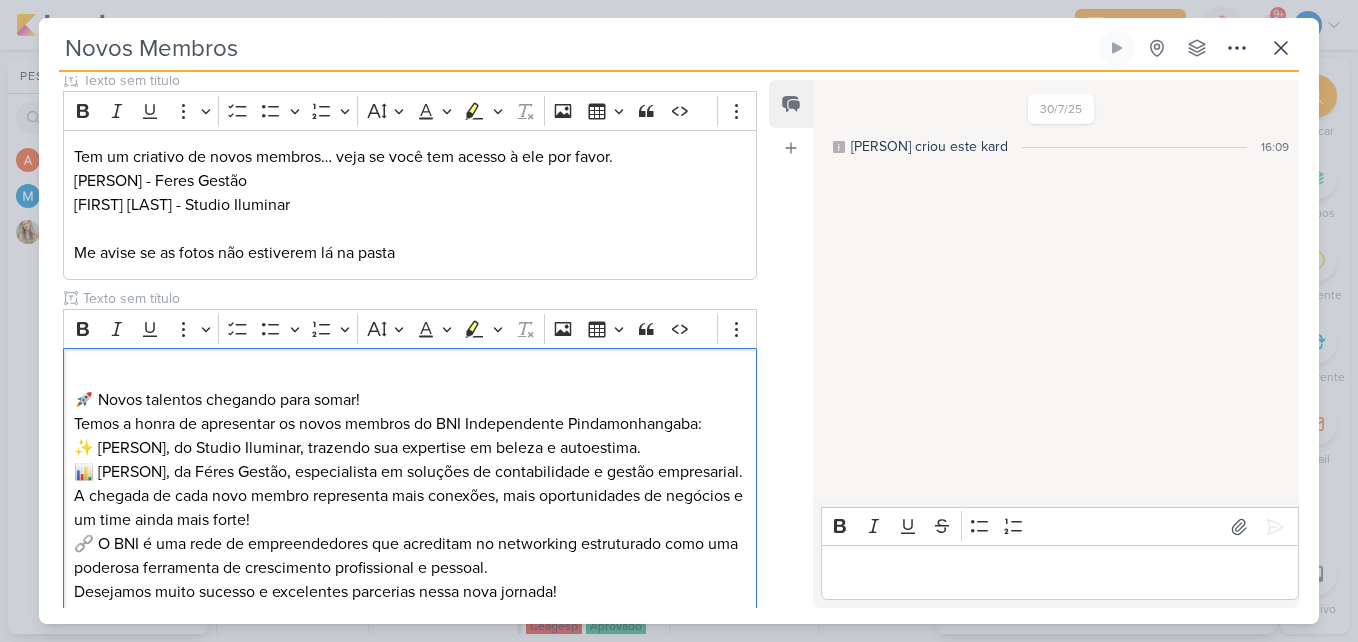 scroll, scrollTop: 432, scrollLeft: 0, axis: vertical 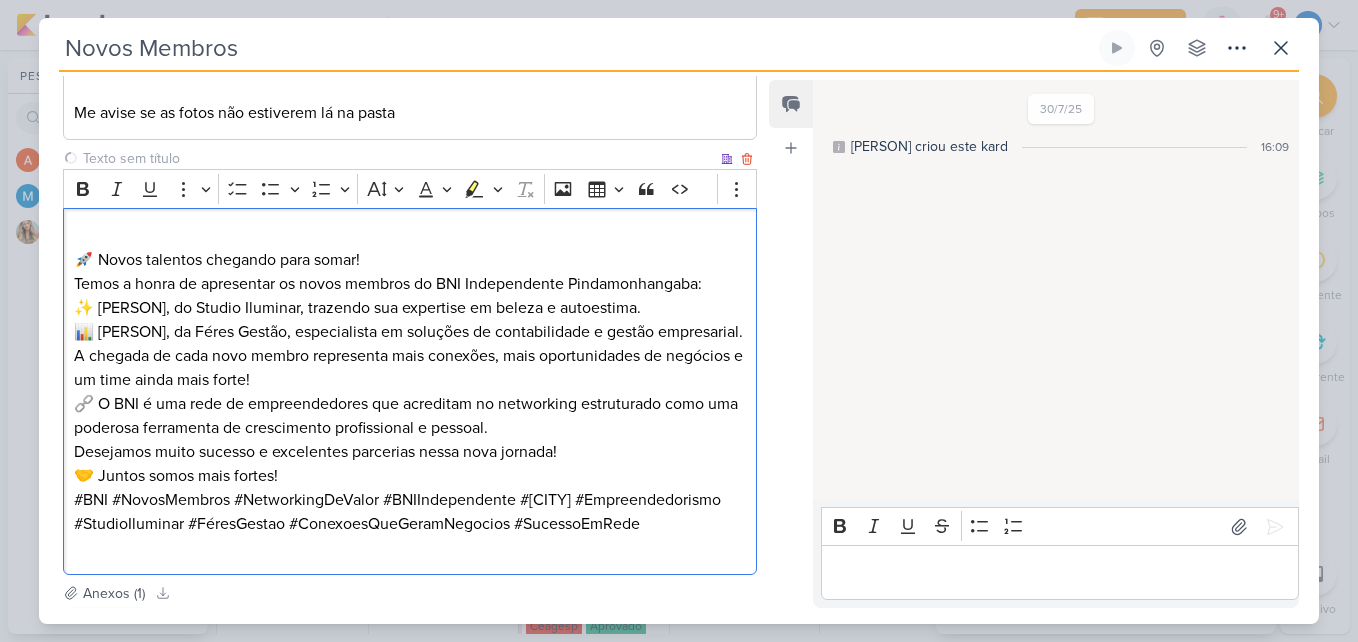 click on "🚀 Novos talentos chegando para somar!" at bounding box center [410, 248] 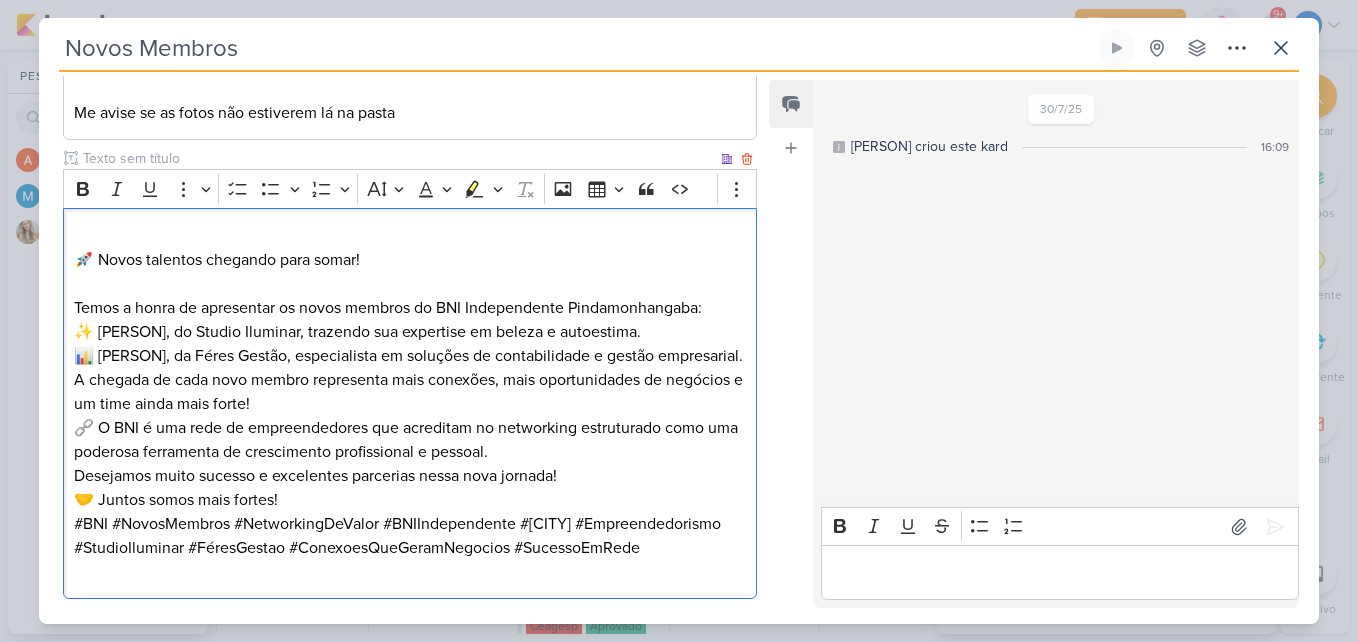 click on "Temos a honra de apresentar os novos membros do BNI Independente Pindamonhangaba: ✨ Mariana Silva, do Studio Iluminar, trazendo sua expertise em beleza e autoestima. 📊 Mateus Pereira, da Féres Gestão, especialista em soluções de contabilidade e gestão empresarial." at bounding box center (410, 332) 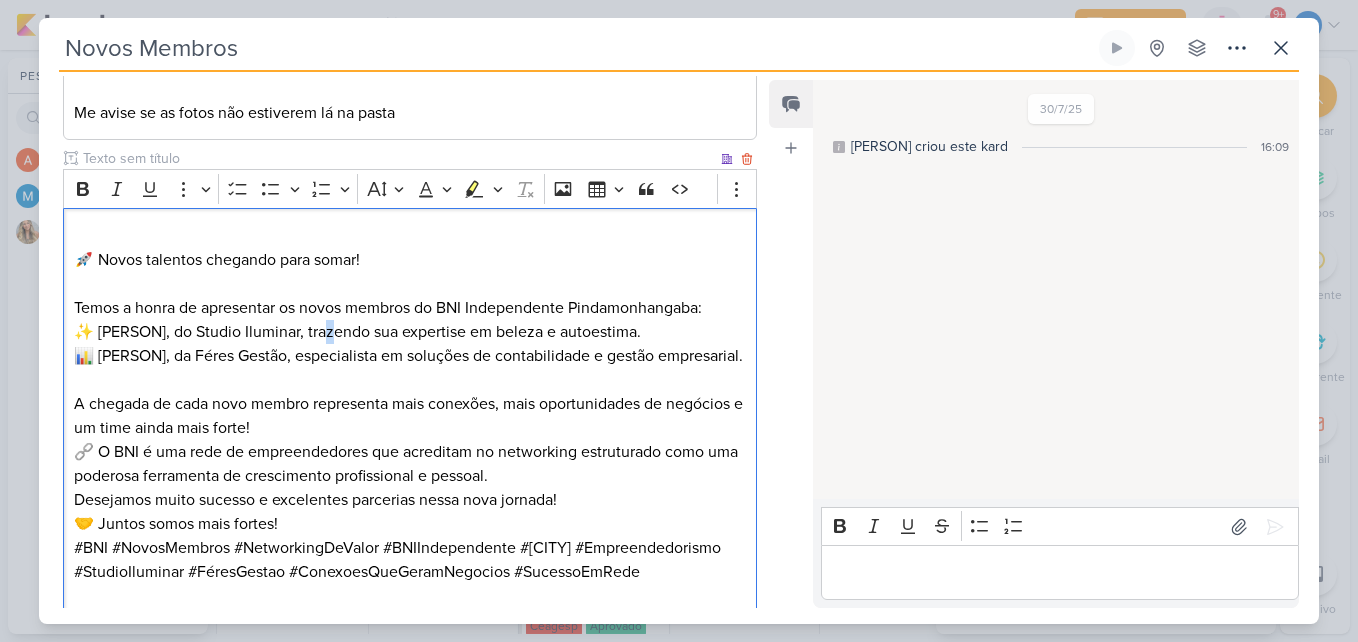 click on "Temos a honra de apresentar os novos membros do BNI Independente Pindamonhangaba: ✨ Mariana Silva, do Studio Iluminar, trazendo sua expertise em beleza e autoestima. 📊 Mateus Pereira, da Féres Gestão, especialista em soluções de contabilidade e gestão empresarial." at bounding box center (410, 332) 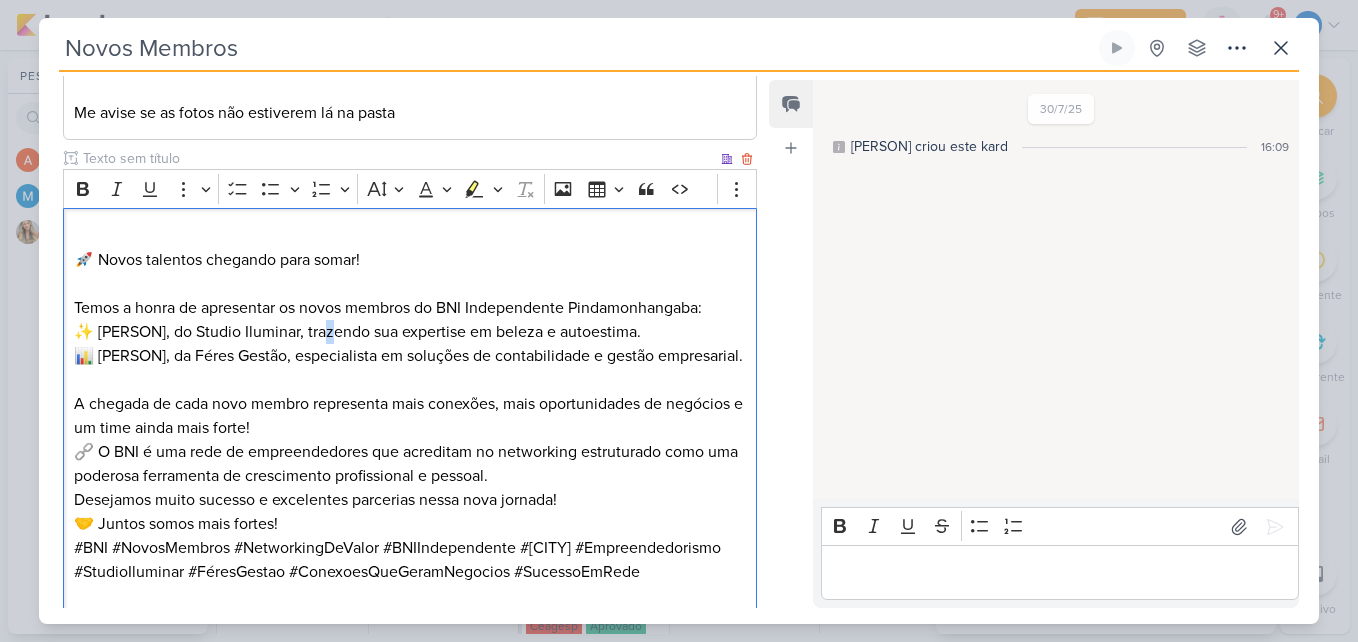 drag, startPoint x: 191, startPoint y: 329, endPoint x: 685, endPoint y: 332, distance: 494.0091 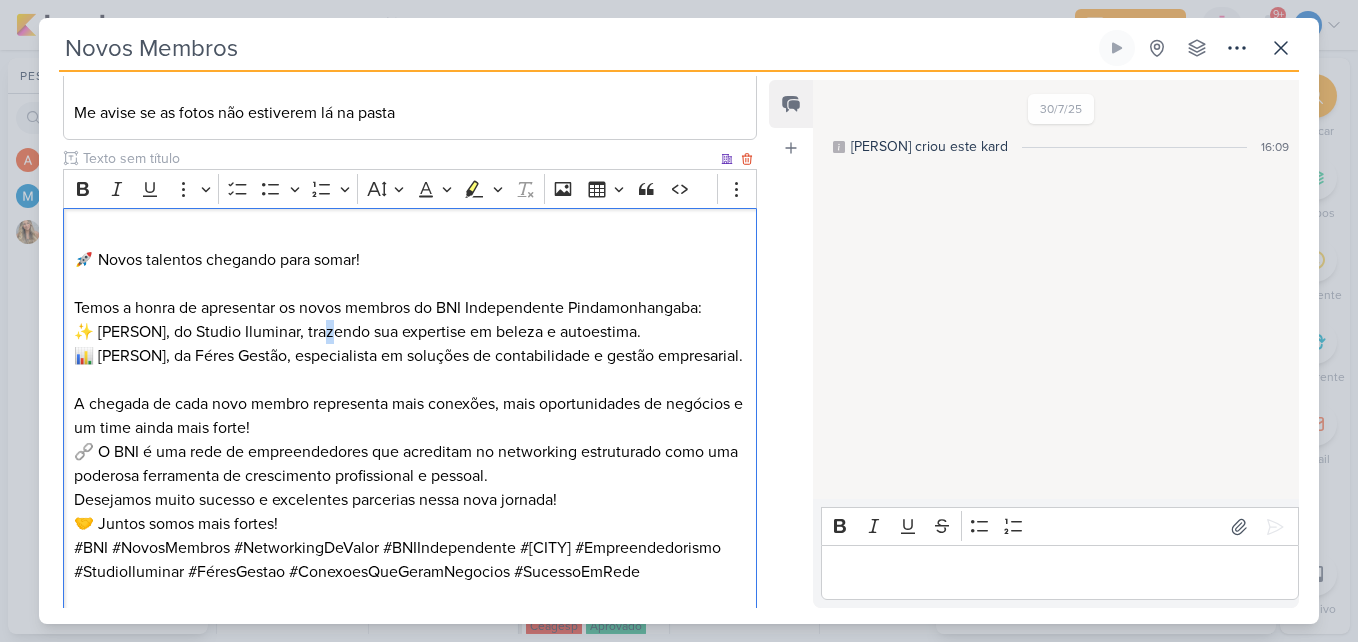 click on "Temos a honra de apresentar os novos membros do BNI Independente Pindamonhangaba: ✨ Mariana Silva, do Studio Iluminar, trazendo sua expertise em beleza e autoestima. 📊 Mateus Pereira, da Féres Gestão, especialista em soluções de contabilidade e gestão empresarial." at bounding box center [410, 332] 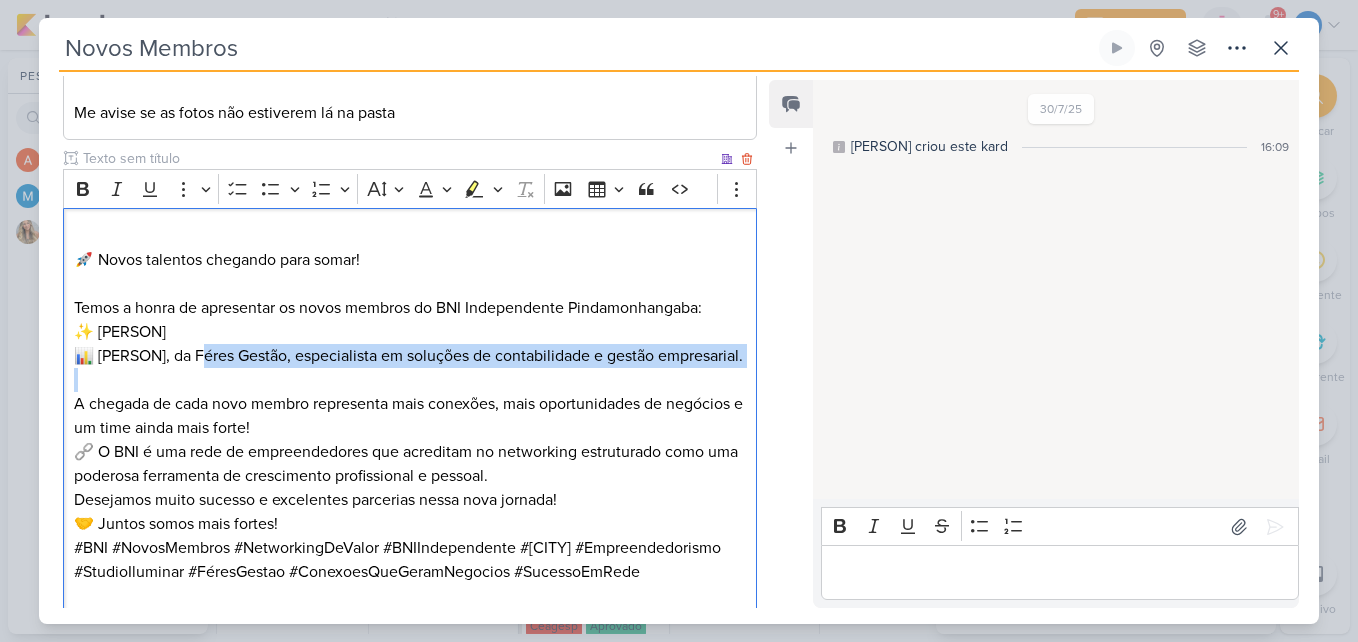 drag, startPoint x: 202, startPoint y: 353, endPoint x: 636, endPoint y: 411, distance: 437.85843 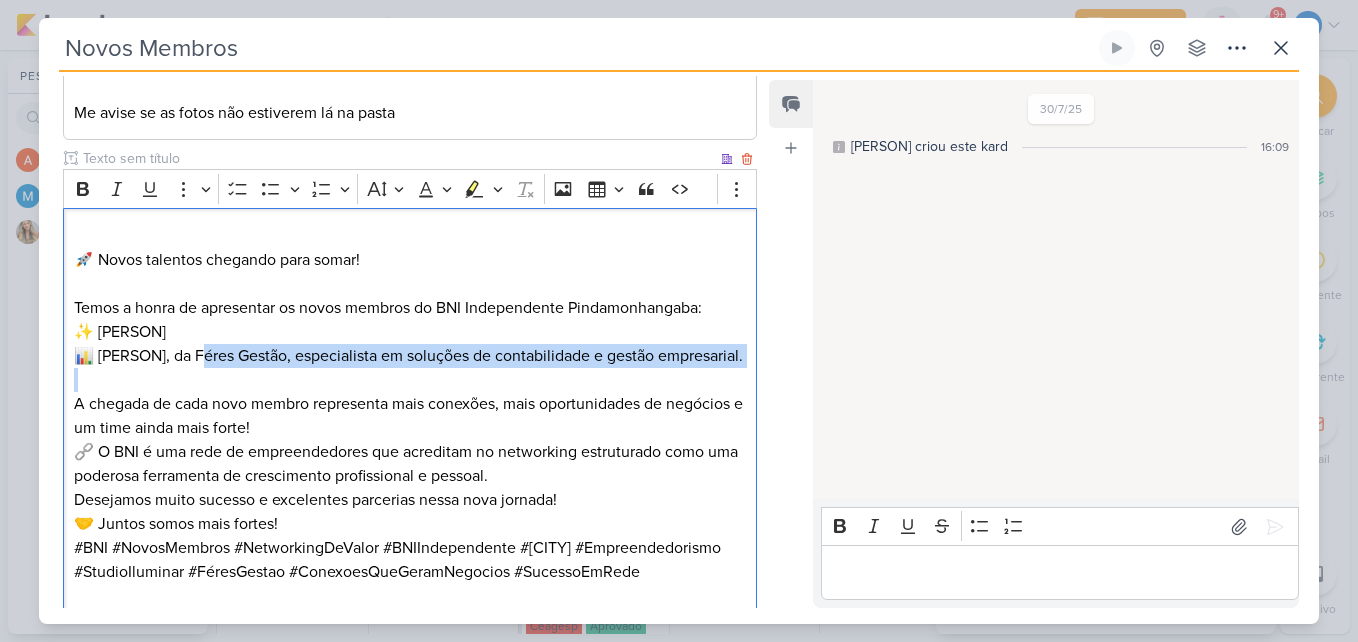 click on "🚀 Novos talentos chegando para somar! Temos a honra de apresentar os novos membros do BNI Independente Pindamonhangaba: ✨ Mariana Silva 📊 Mateus Pereira, da Féres Gestão, especialista em soluções de contabilidade e gestão empresarial. A chegada de cada novo membro representa mais conexões, mais oportunidades de negócios e um time ainda mais forte! 🔗 O BNI é uma rede de empreendedores que acreditam no networking estruturado como uma poderosa ferramenta de crescimento profissional e pessoal. Desejamos muito sucesso e excelentes parcerias nessa nova jornada! 🤝 Juntos somos mais fortes! #BNI #NovosMembros #NetworkingDeValor #BNIIndependente #Pindamonhangaba #Empreendedorismo #StudioIluminar #FéresGestao #ConexoesQueGeramNegocios #SucessoEmRede" at bounding box center [410, 415] 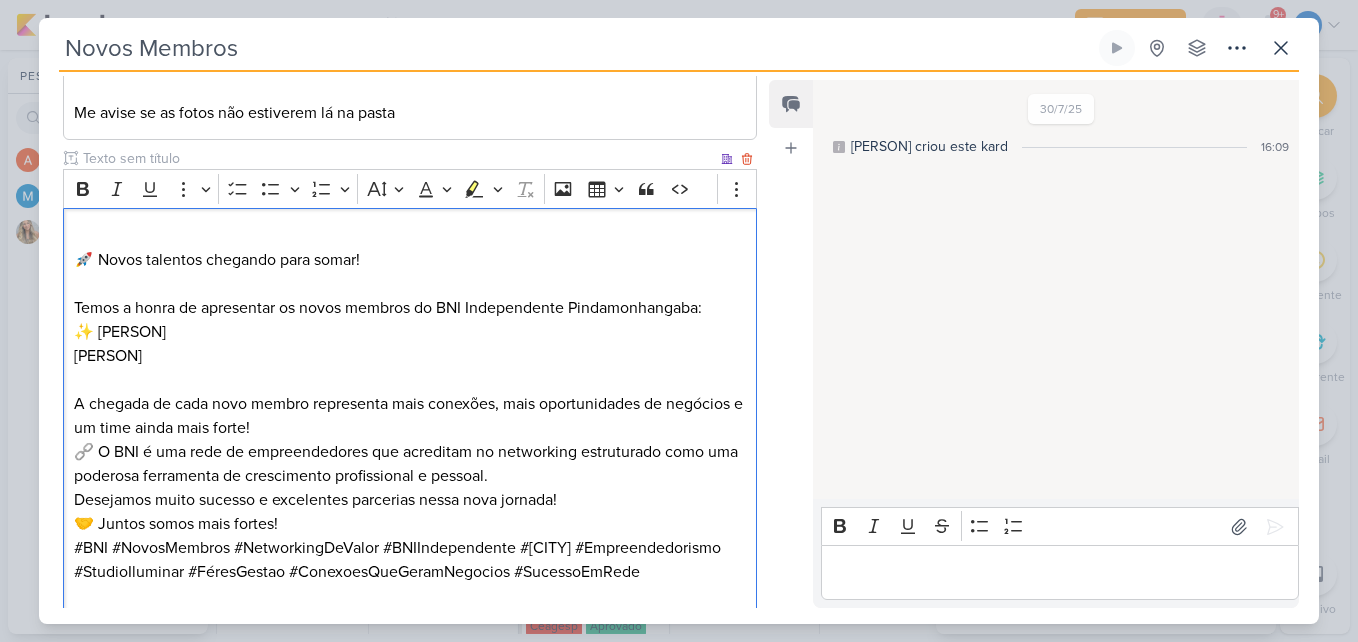 click on "🚀 Novos talentos chegando para somar! Temos a honra de apresentar os novos membros do BNI Independente Pindamonhangaba: ✨ Mariana Silva 📊 Mateus Pereira A chegada de cada novo membro representa mais conexões, mais oportunidades de negócios e um time ainda mais forte! 🔗 O BNI é uma rede de empreendedores que acreditam no networking estruturado como uma poderosa ferramenta de crescimento profissional e pessoal. Desejamos muito sucesso e excelentes parcerias nessa nova jornada! 🤝 Juntos somos mais fortes! #BNI #NovosMembros #NetworkingDeValor #BNIIndependente #Pindamonhangaba #Empreendedorismo #StudioIluminar #FéresGestao #ConexoesQueGeramNegocios #SucessoEmRede" at bounding box center (410, 415) 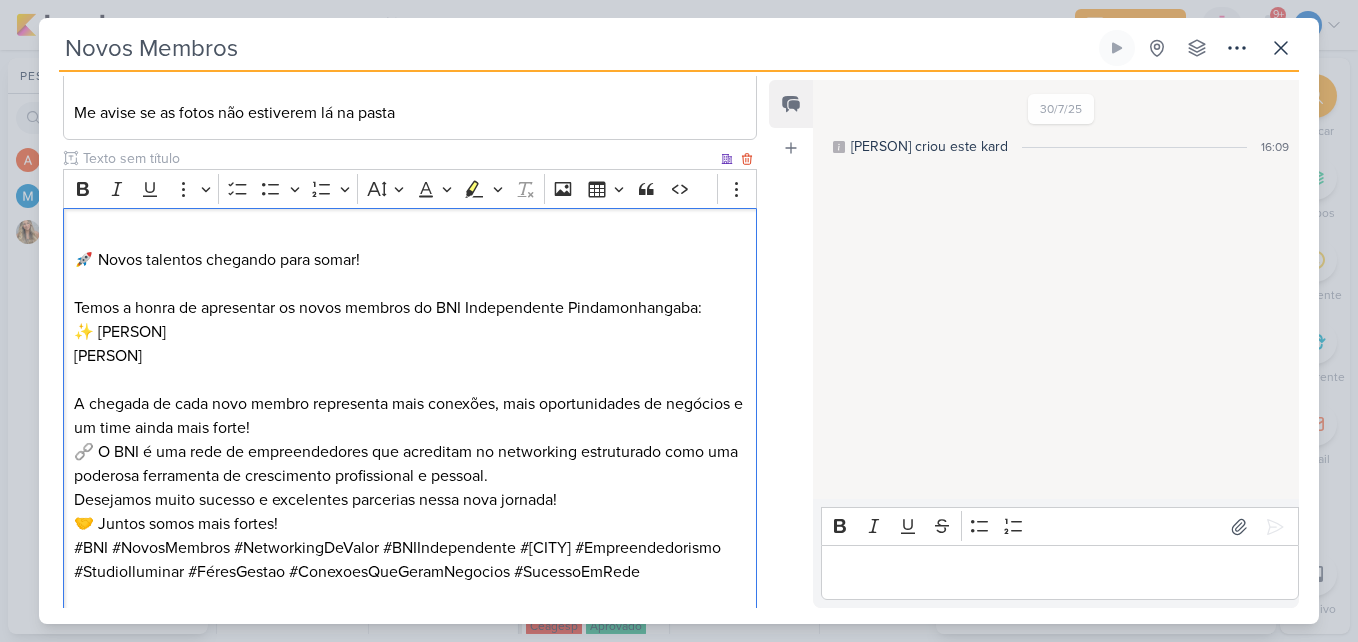 click on "A chegada de cada novo membro representa mais conexões, mais oportunidades de negócios e um time ainda mais forte!" at bounding box center (410, 416) 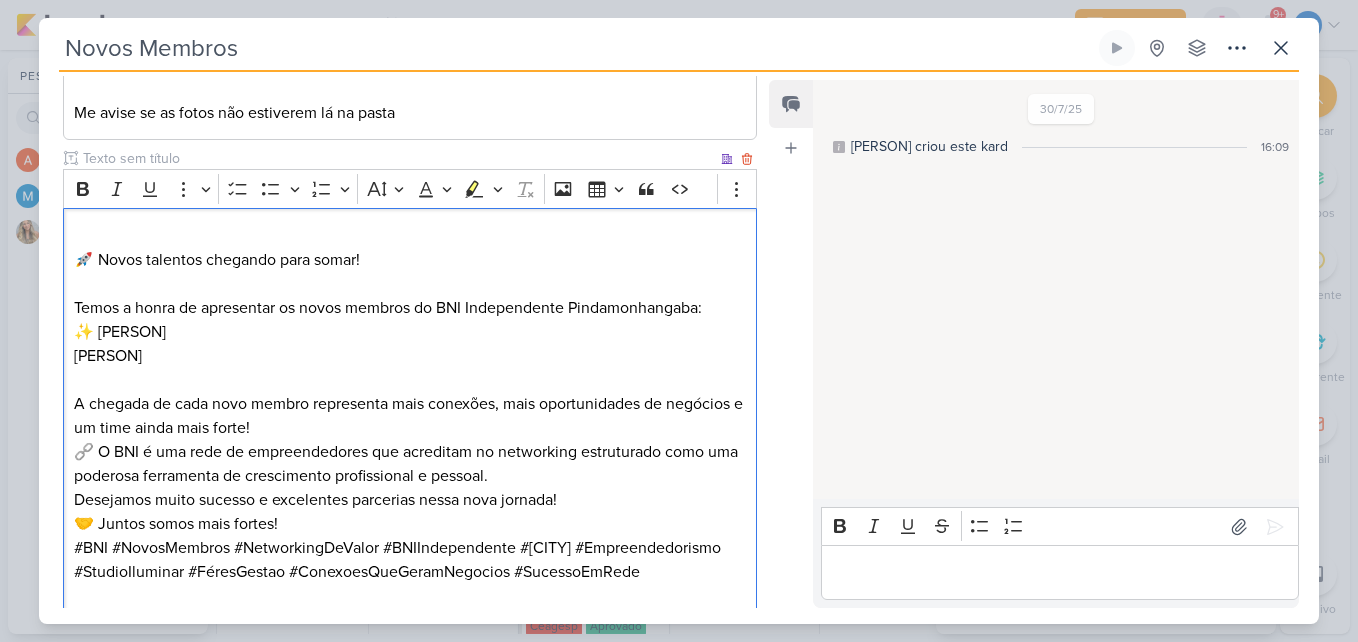 click on "A chegada de cada novo membro representa mais conexões, mais oportunidades de negócios e um time ainda mais forte!" at bounding box center [410, 416] 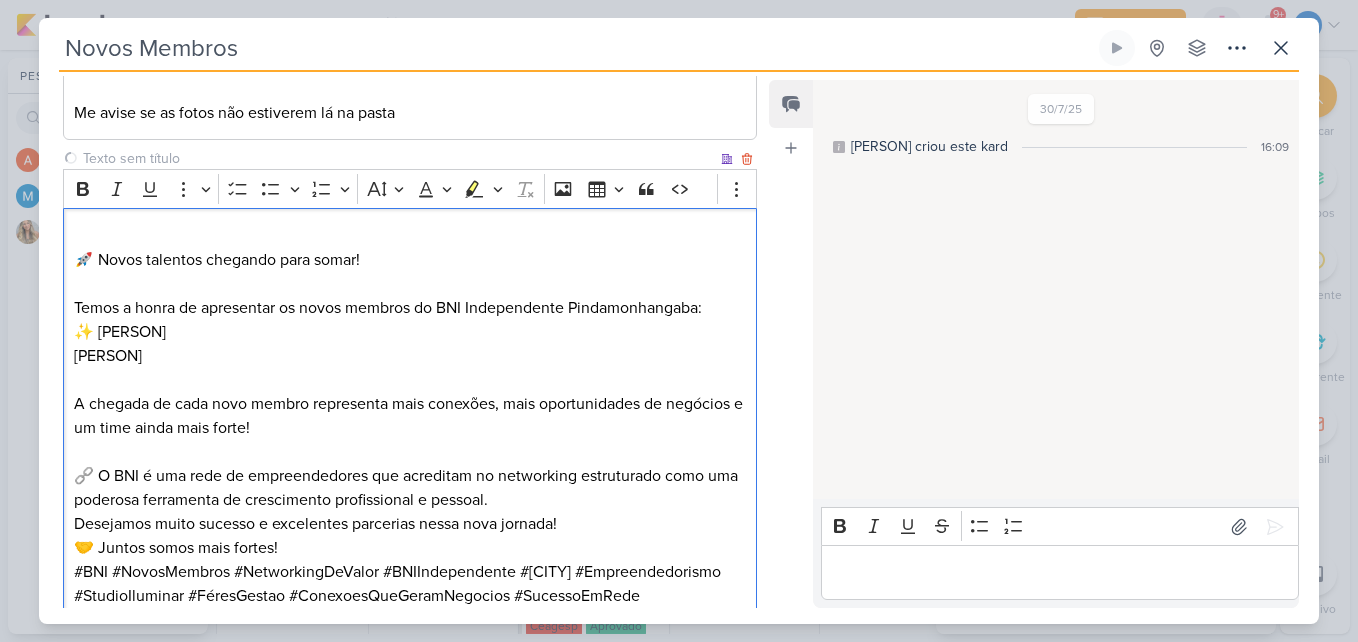 click on "🔗 O BNI é uma rede de empreendedores que acreditam no networking estruturado como uma poderosa ferramenta de crescimento profissional e pessoal." at bounding box center (410, 488) 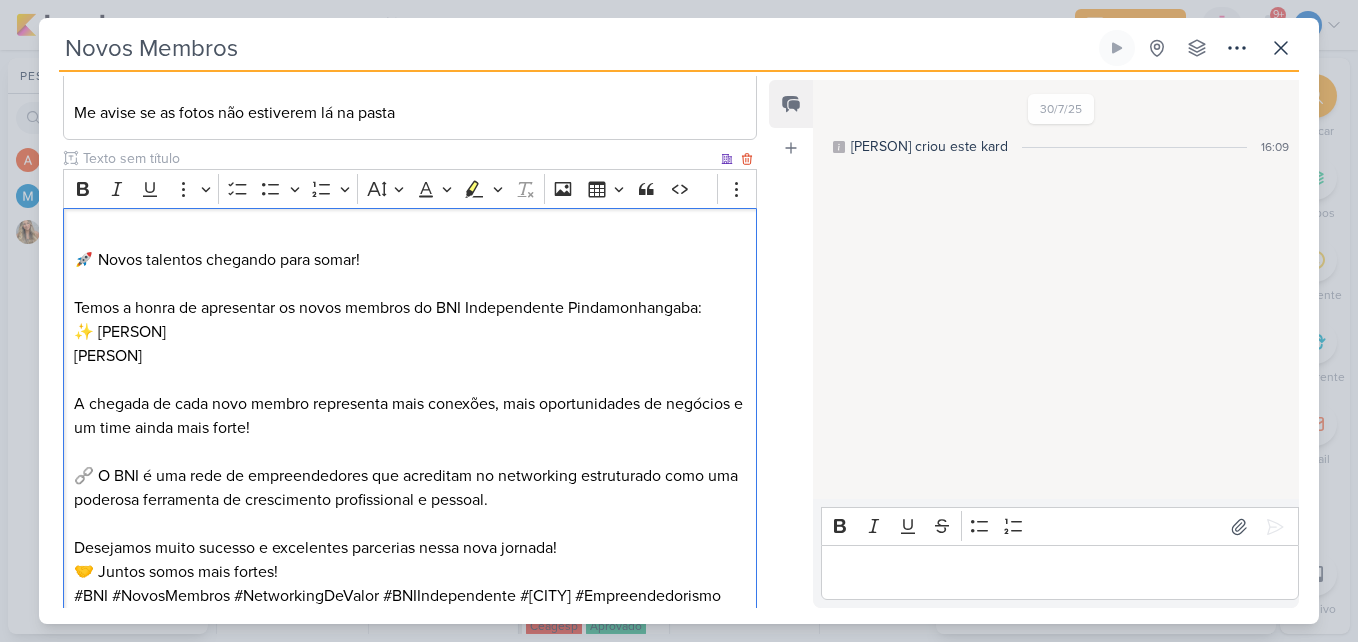 click on "Desejamos muito sucesso e excelentes parcerias nessa nova jornada!" at bounding box center [410, 548] 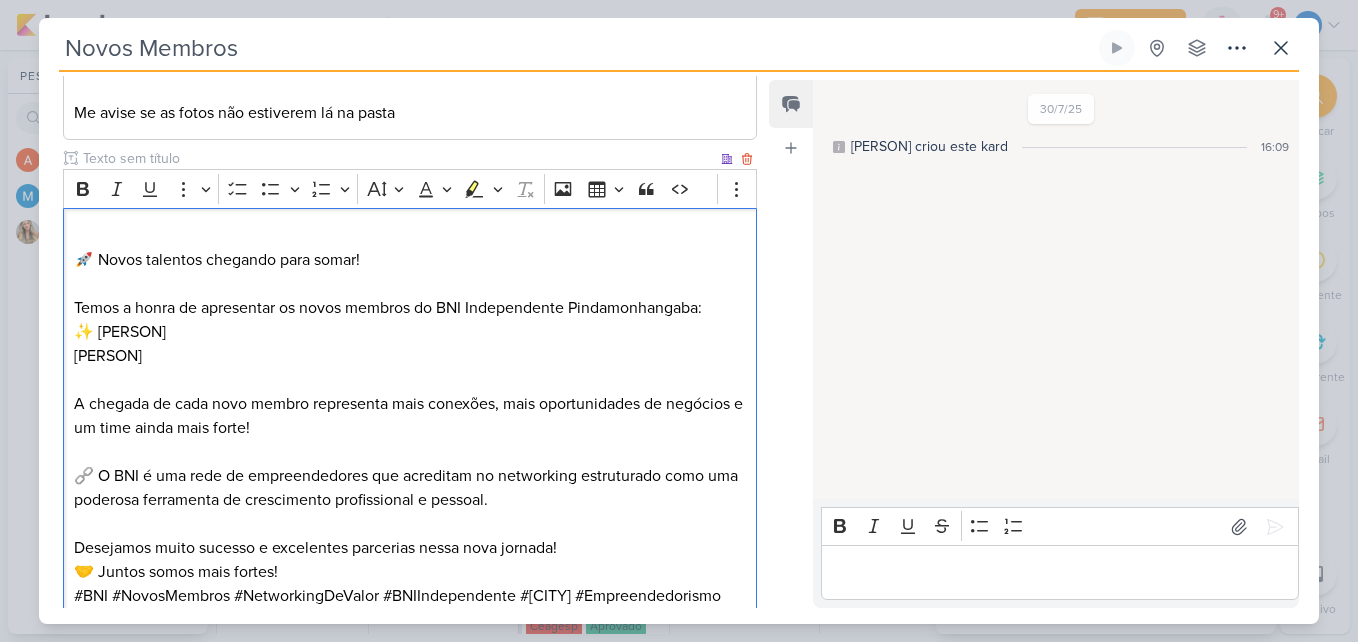 click on "🤝 Juntos somos mais fortes!" at bounding box center [410, 572] 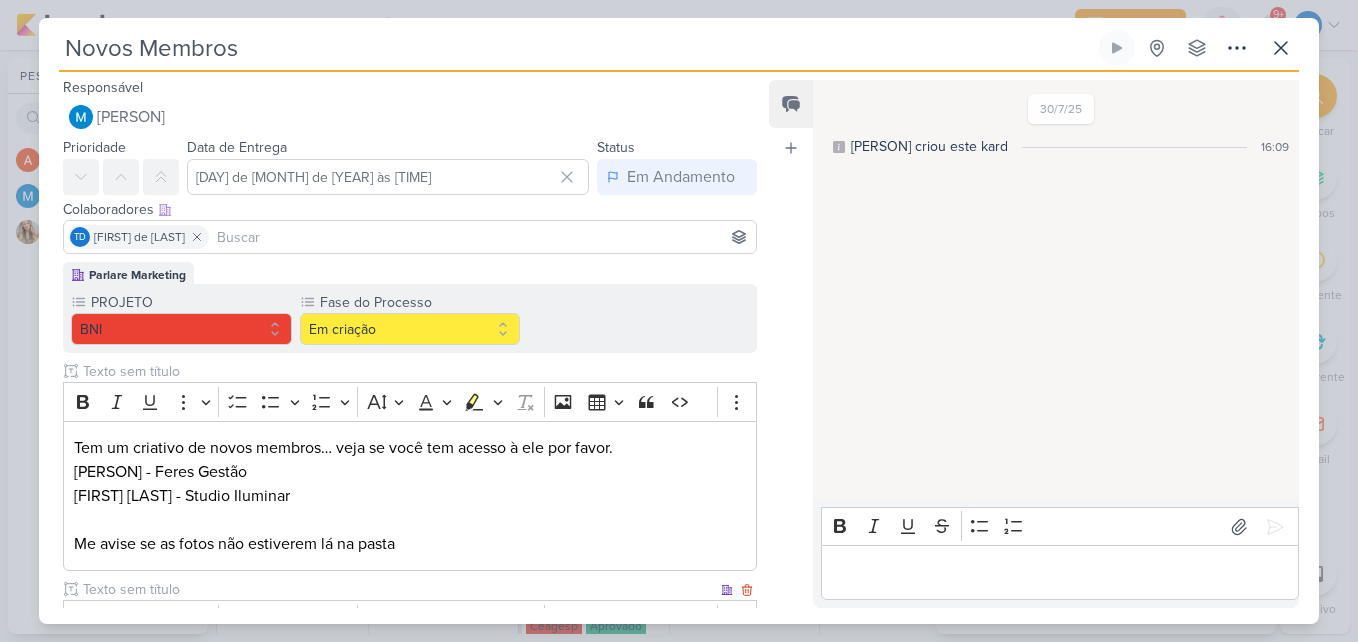scroll, scrollTop: 0, scrollLeft: 0, axis: both 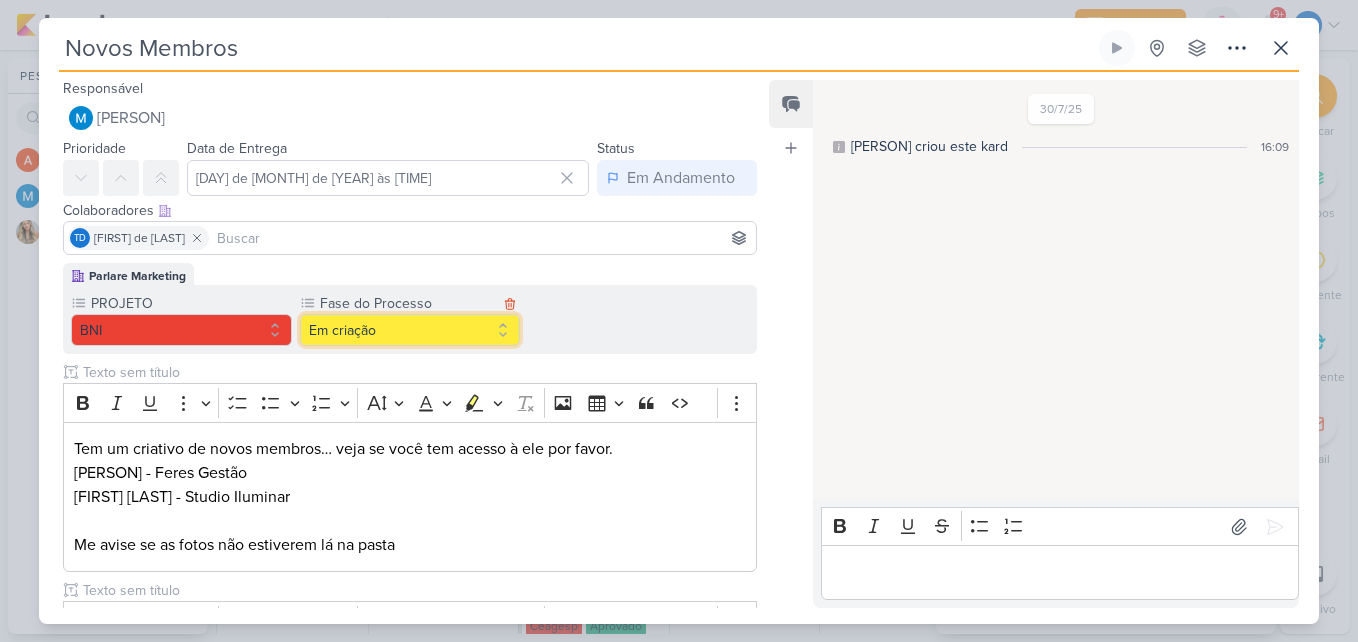 click on "Em criação" at bounding box center (410, 330) 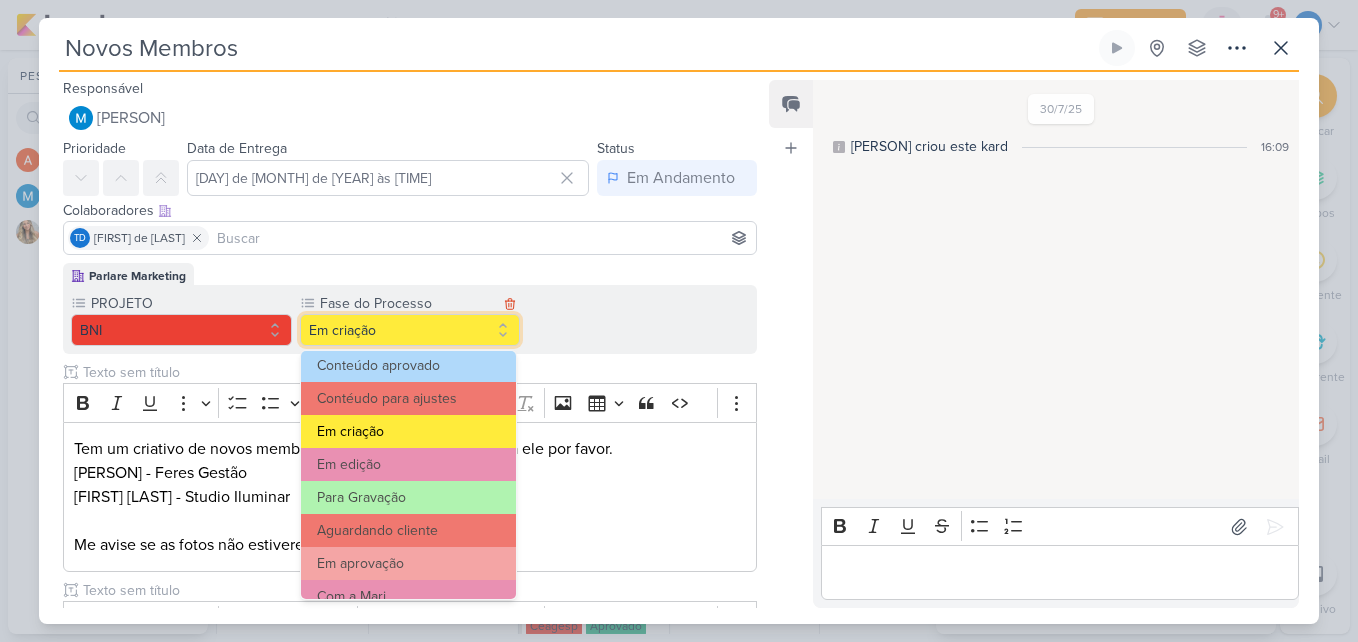 scroll, scrollTop: 193, scrollLeft: 0, axis: vertical 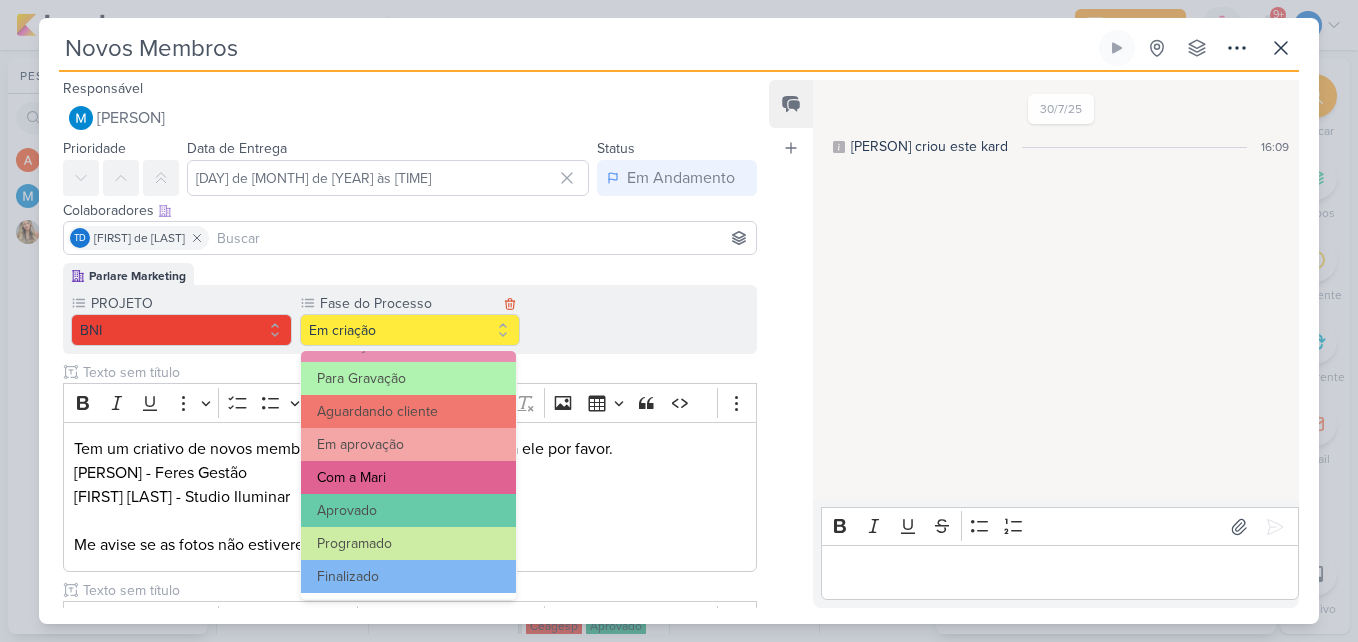 click on "Com a Mari" at bounding box center (409, 477) 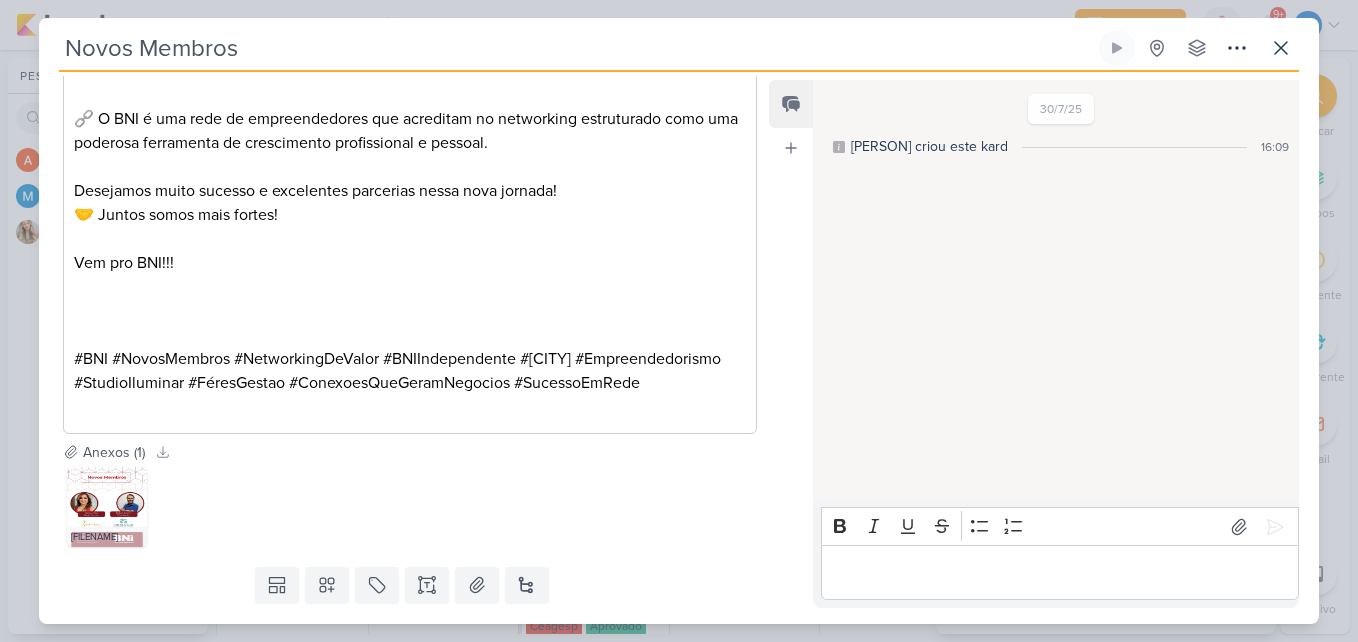scroll, scrollTop: 867, scrollLeft: 0, axis: vertical 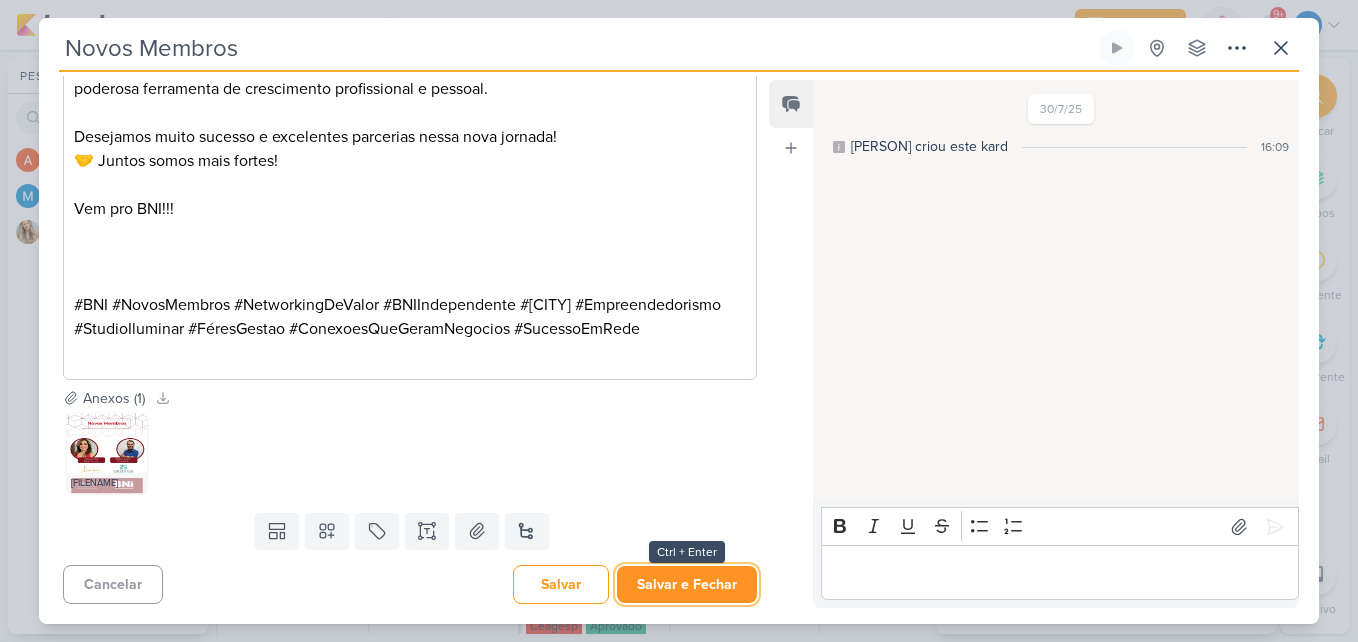 click on "Salvar e Fechar" at bounding box center [687, 584] 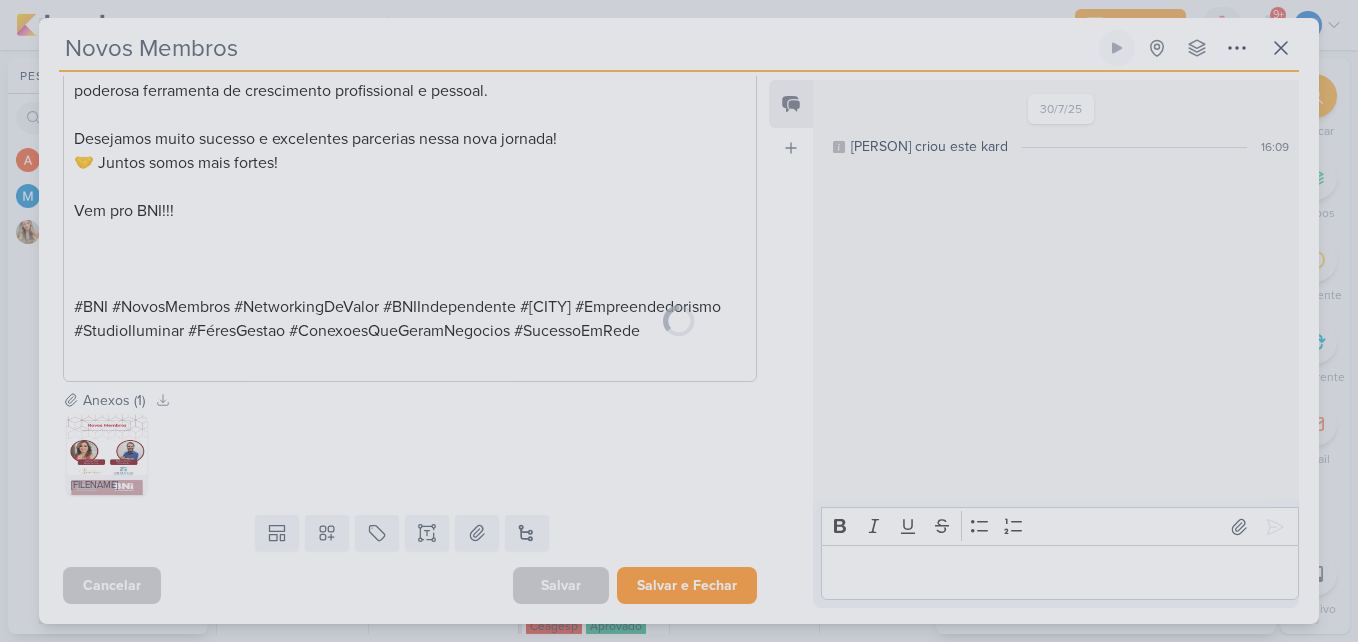 scroll, scrollTop: 865, scrollLeft: 0, axis: vertical 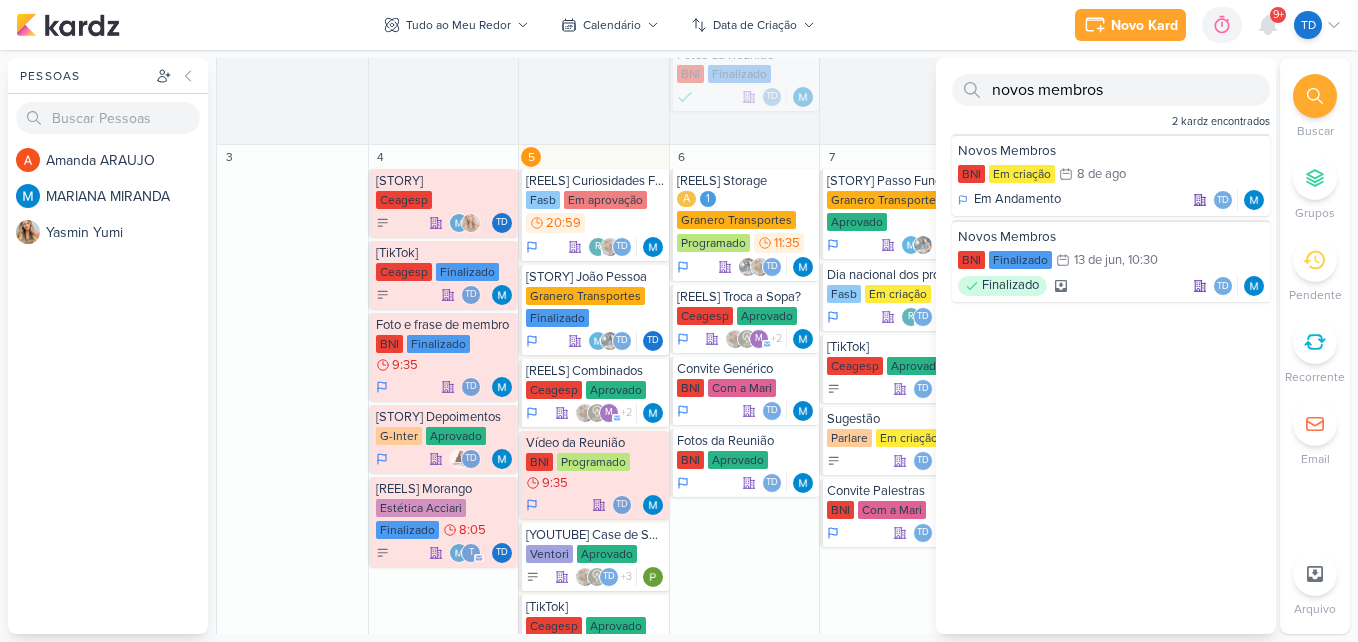 click on "31
QUI
[CARROSSEL] Vitamina
Estética Acciari
Finalizado
11:35
t" at bounding box center [894, -176] 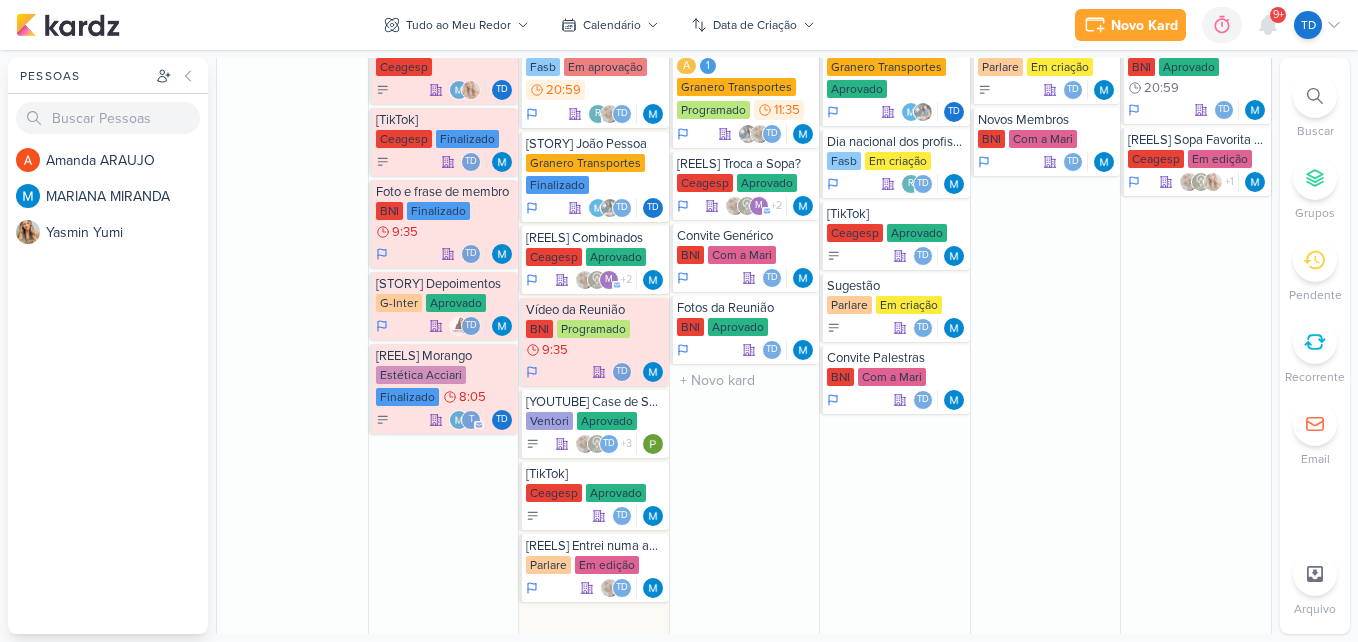 scroll, scrollTop: 700, scrollLeft: 0, axis: vertical 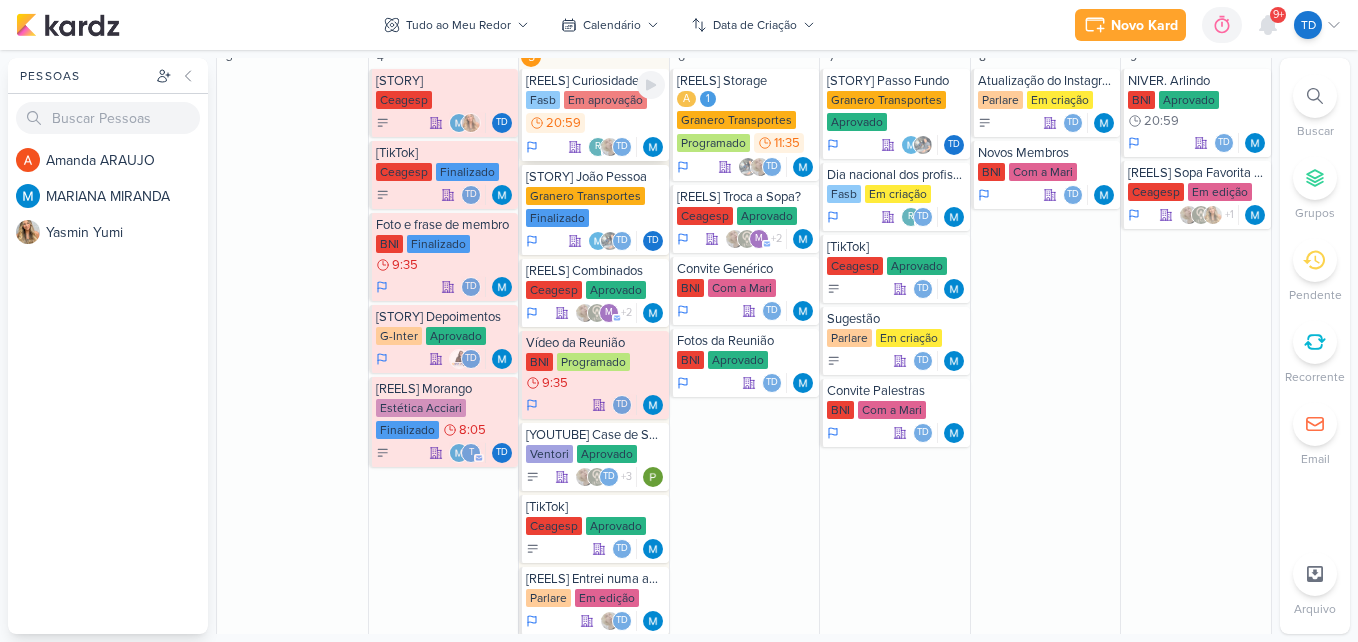click on "Fasb
Em aprovação
20:59" at bounding box center (595, 113) 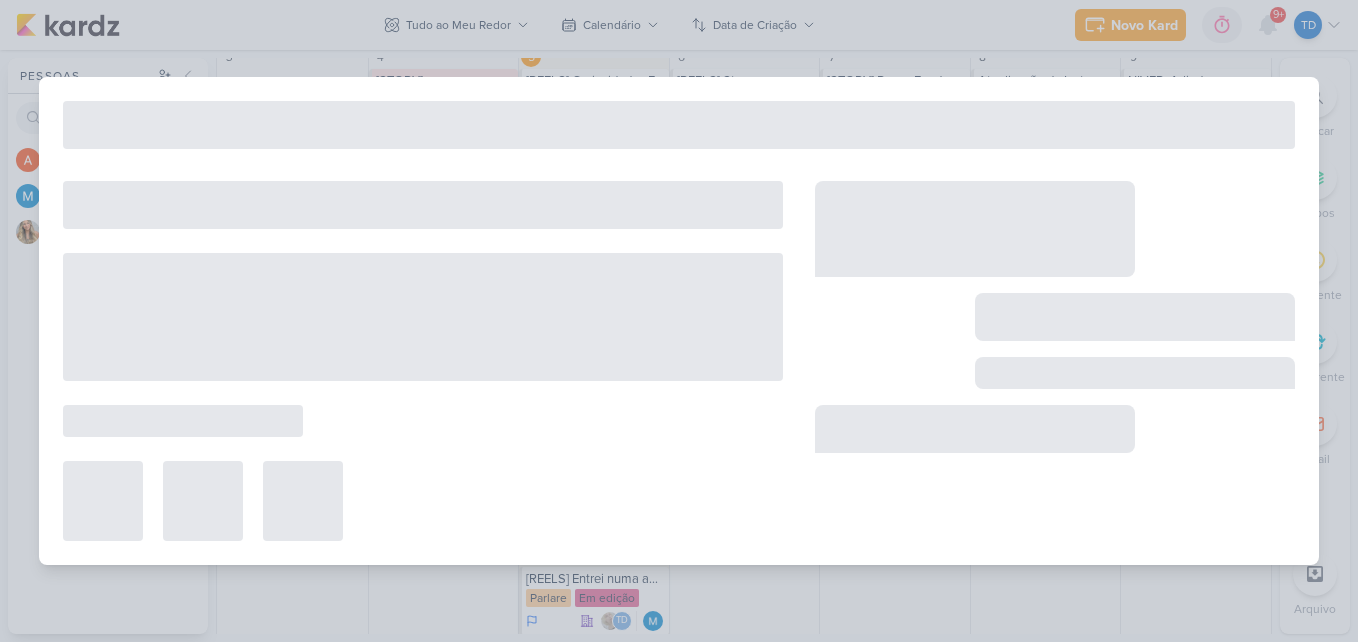 type on "[REELS] Curiosidades FASB 3" 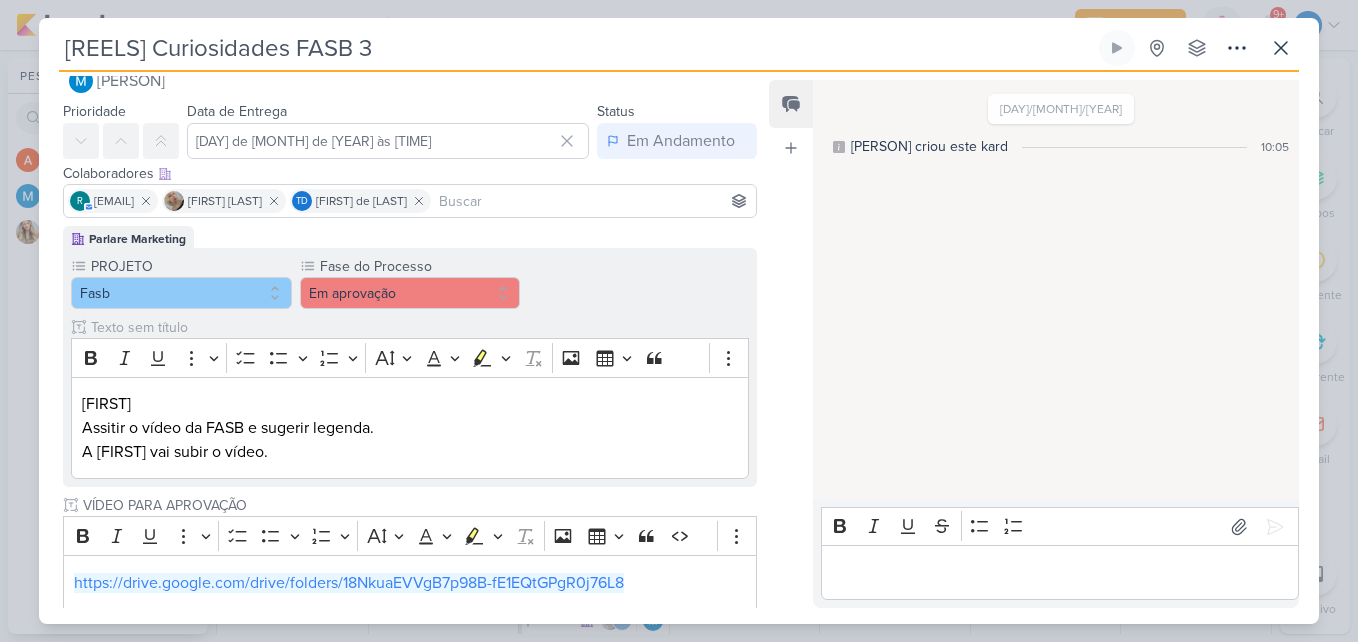 scroll, scrollTop: 0, scrollLeft: 0, axis: both 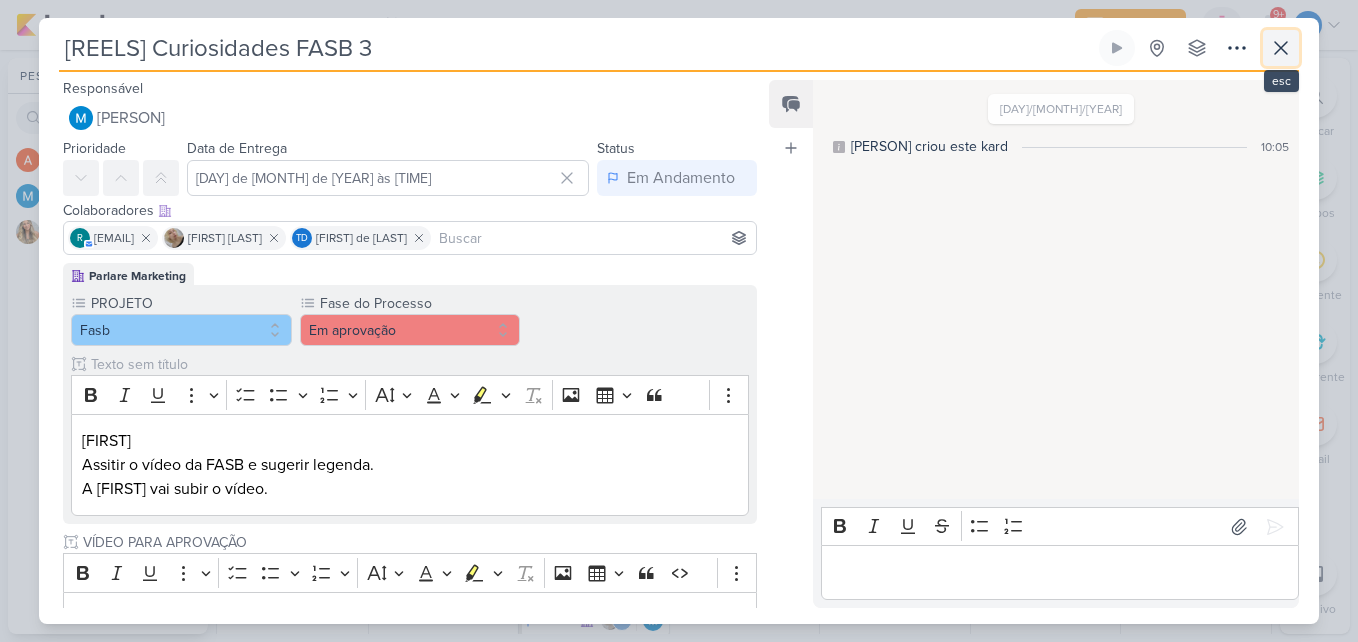 click 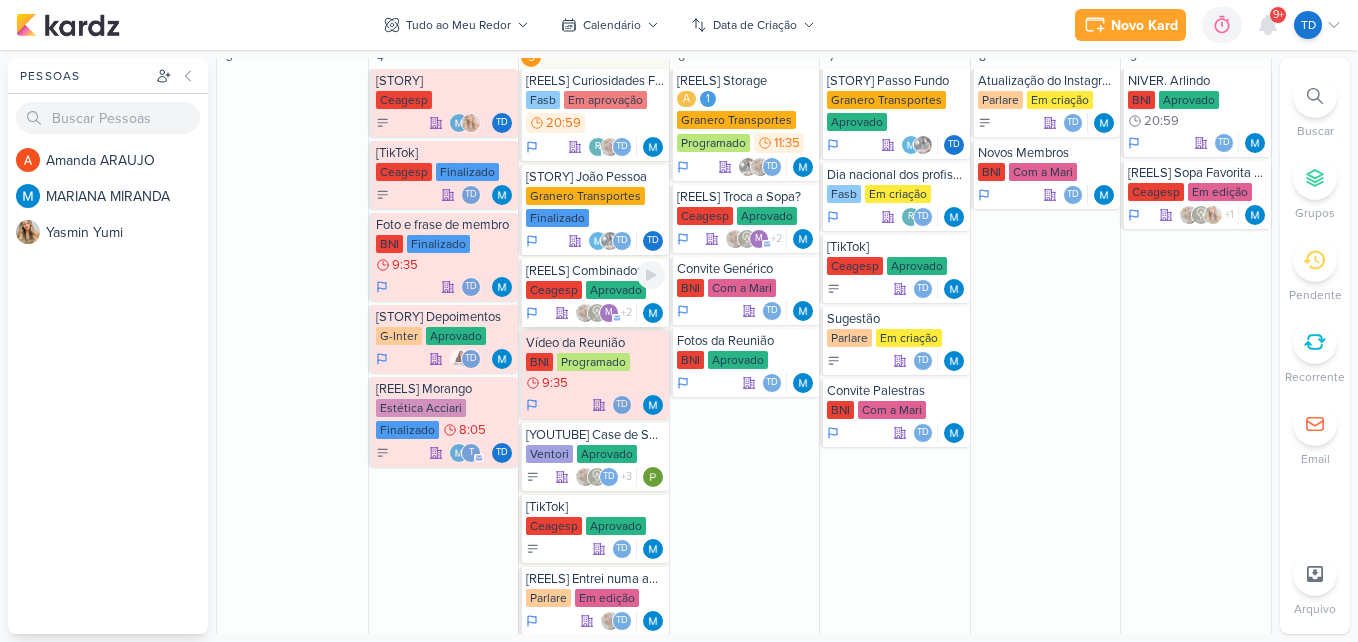 click on "[REELS] Combinados" at bounding box center (595, 271) 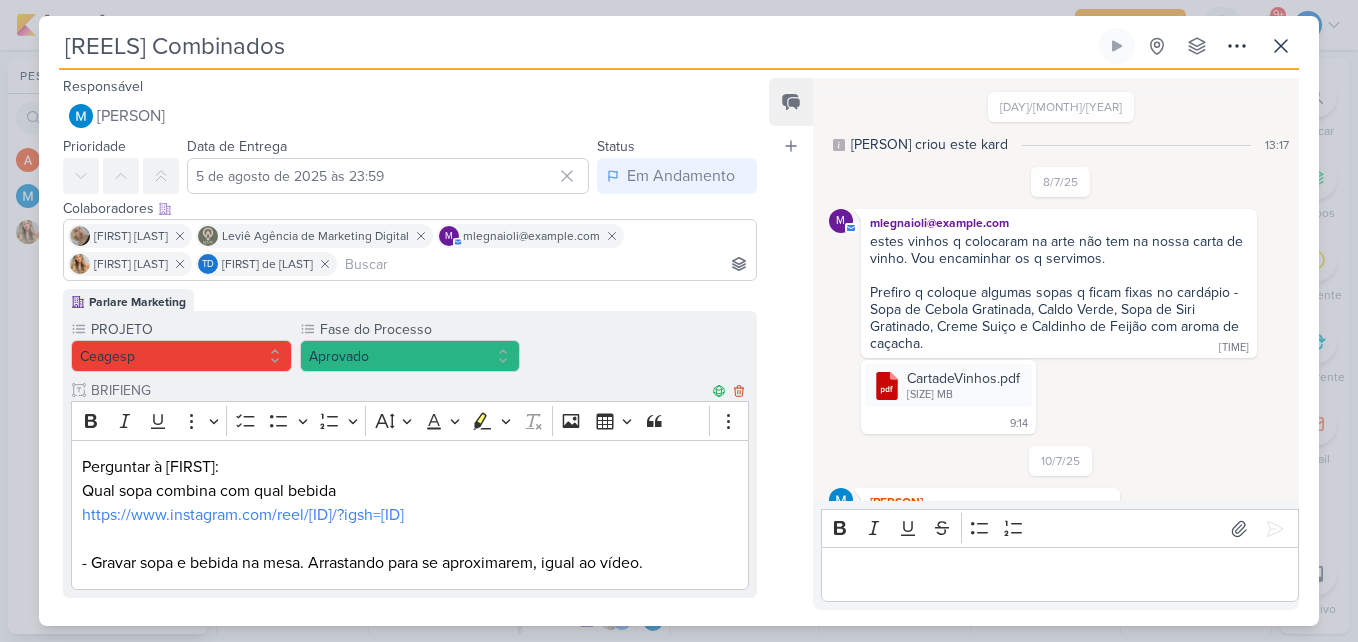 scroll, scrollTop: 143, scrollLeft: 0, axis: vertical 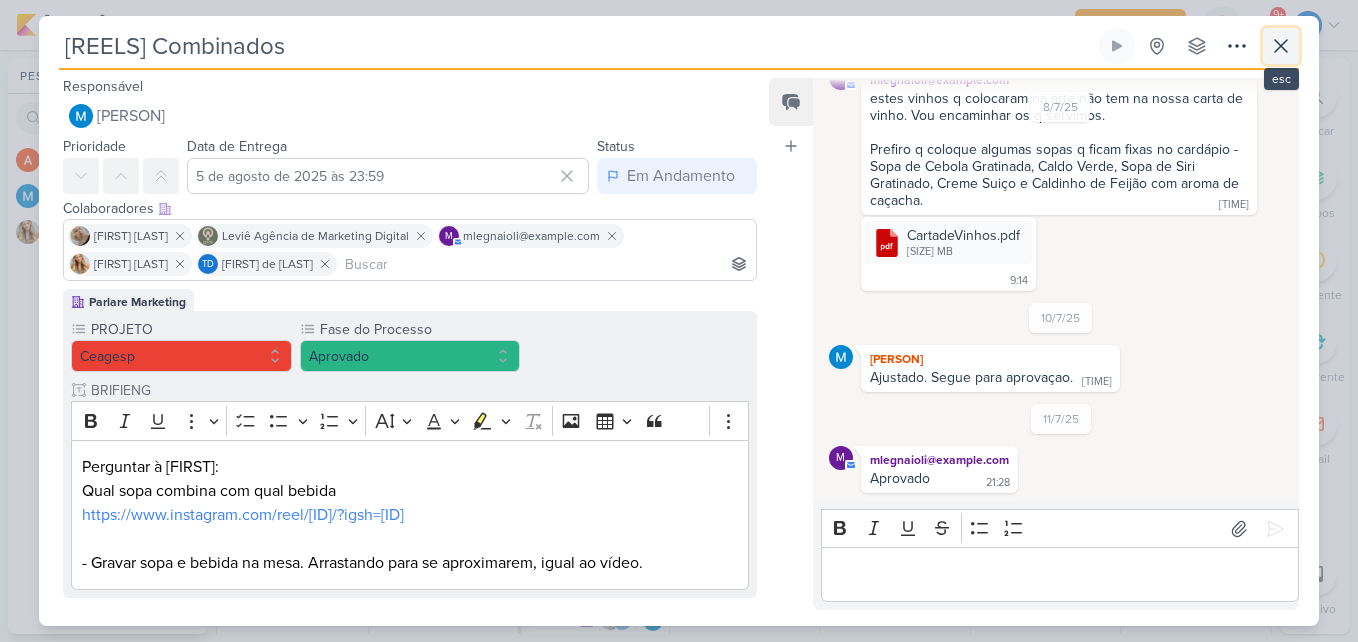 click 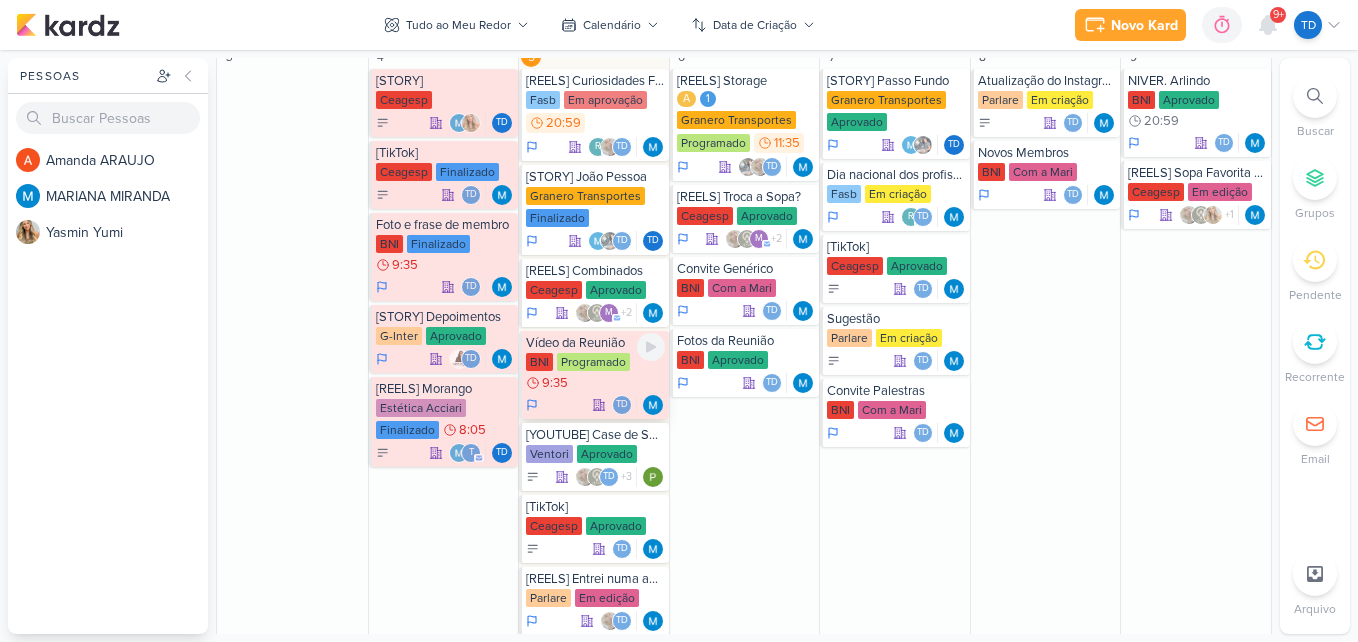 click on "BNI
Programado
9:35" at bounding box center (595, 373) 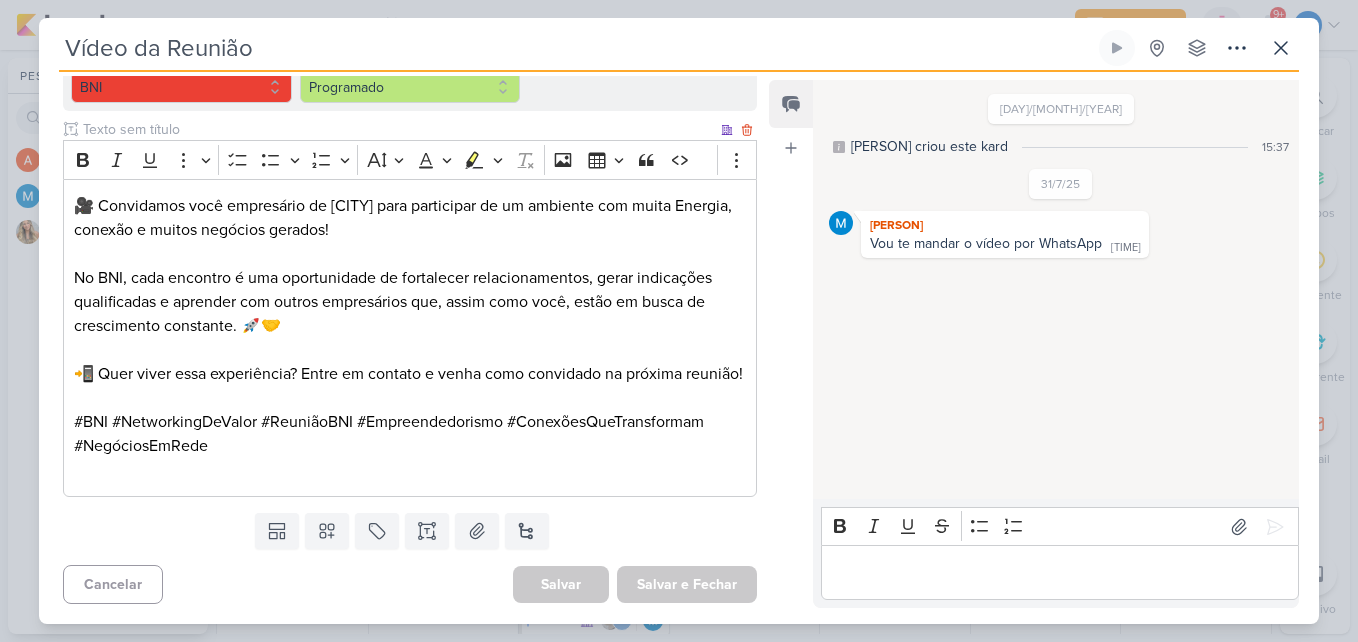 scroll, scrollTop: 0, scrollLeft: 0, axis: both 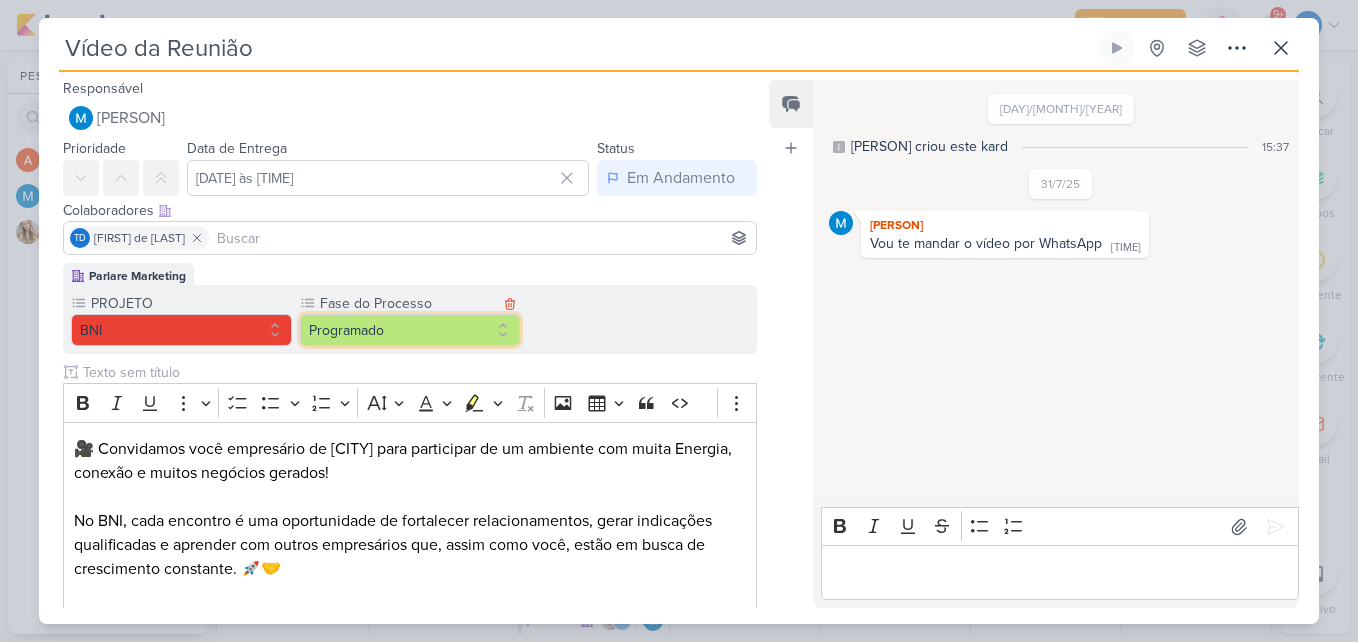click on "Programado" at bounding box center [410, 330] 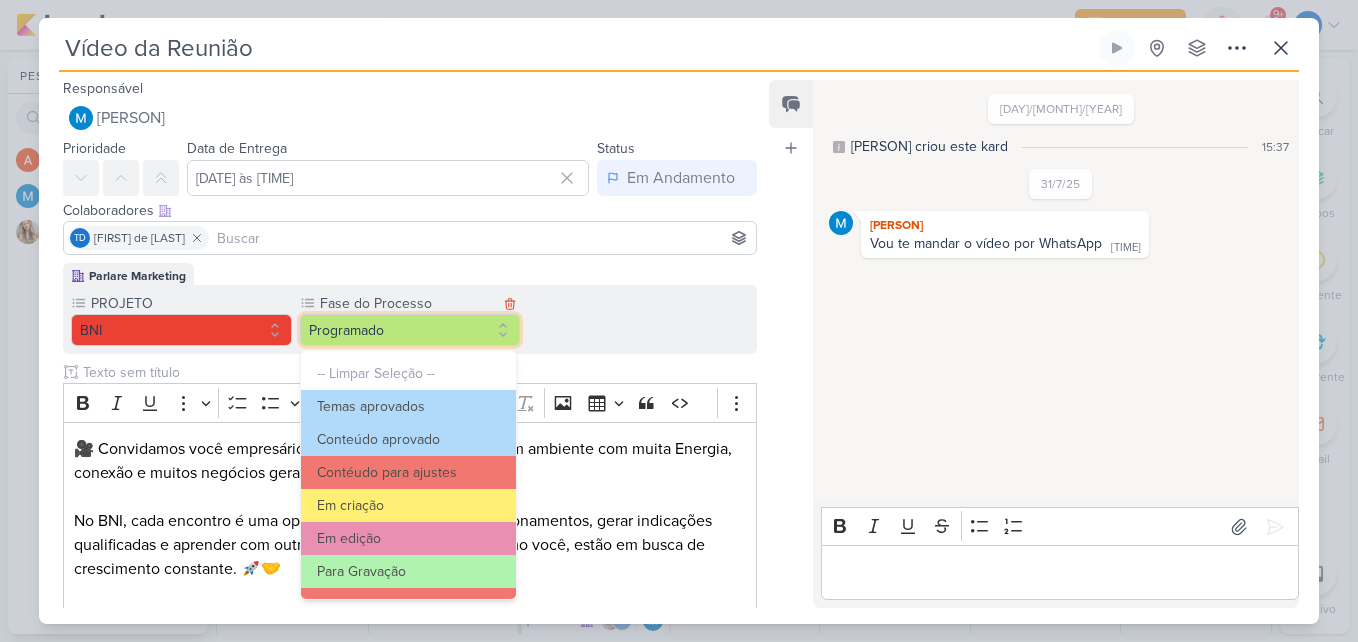 scroll, scrollTop: 193, scrollLeft: 0, axis: vertical 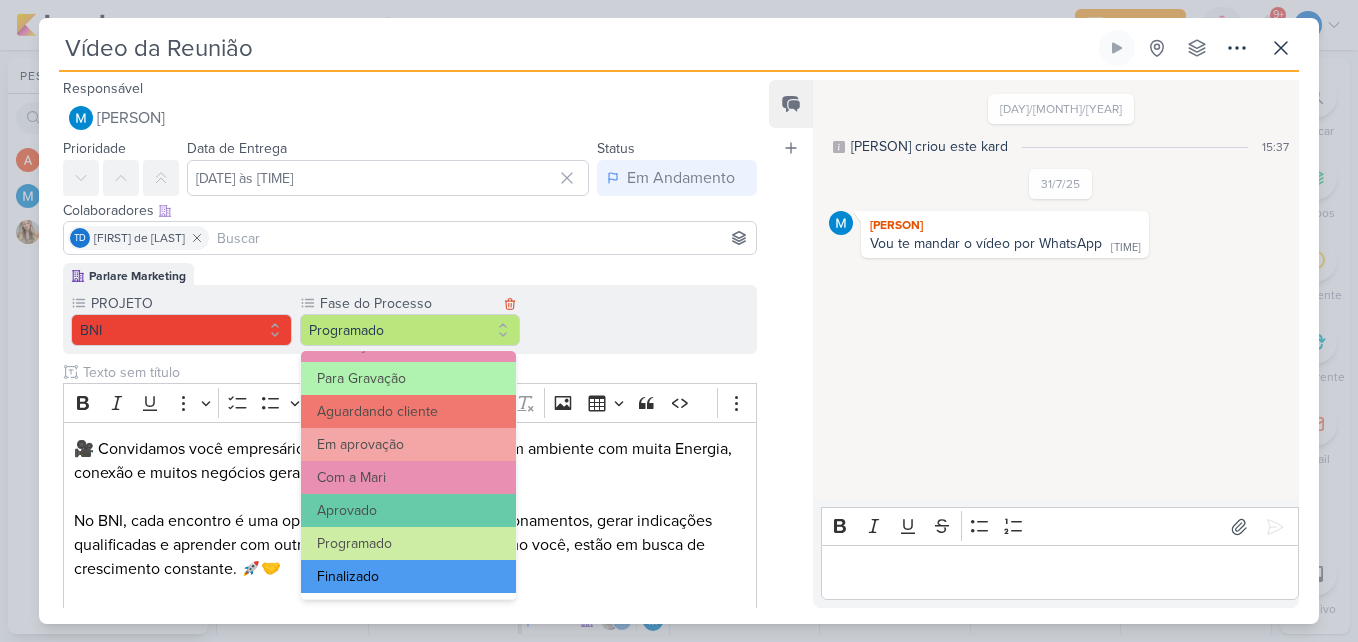 click on "Finalizado" at bounding box center [409, 576] 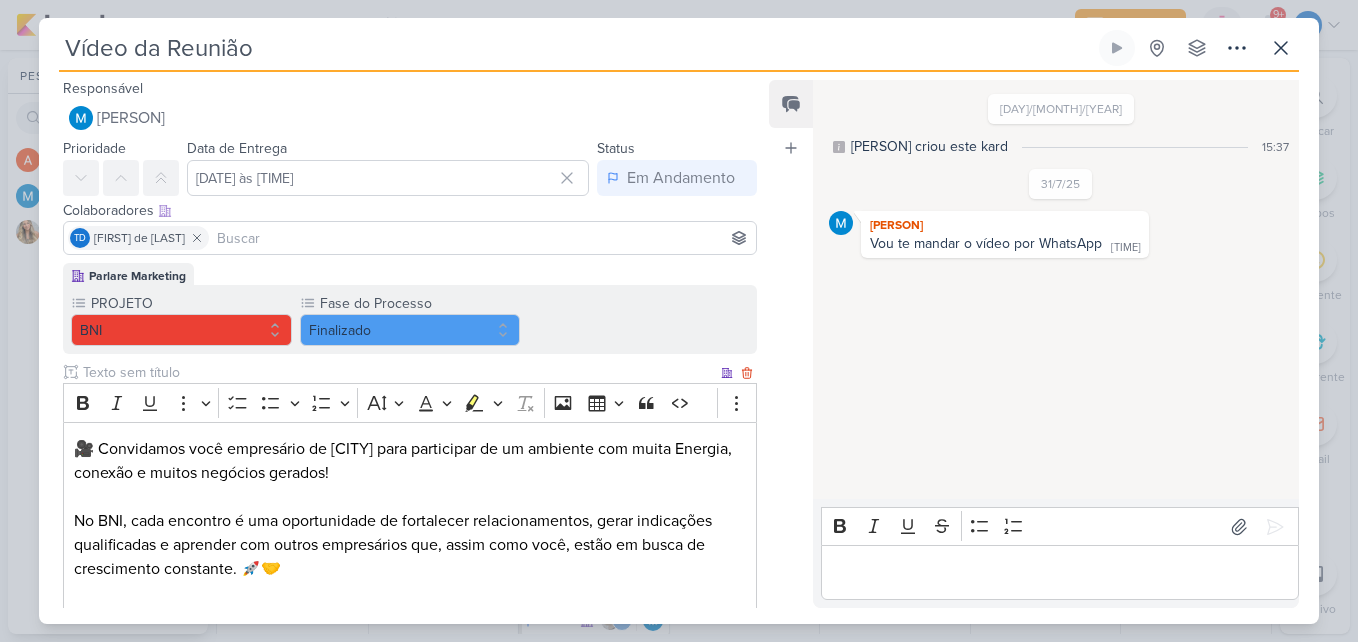 scroll, scrollTop: 267, scrollLeft: 0, axis: vertical 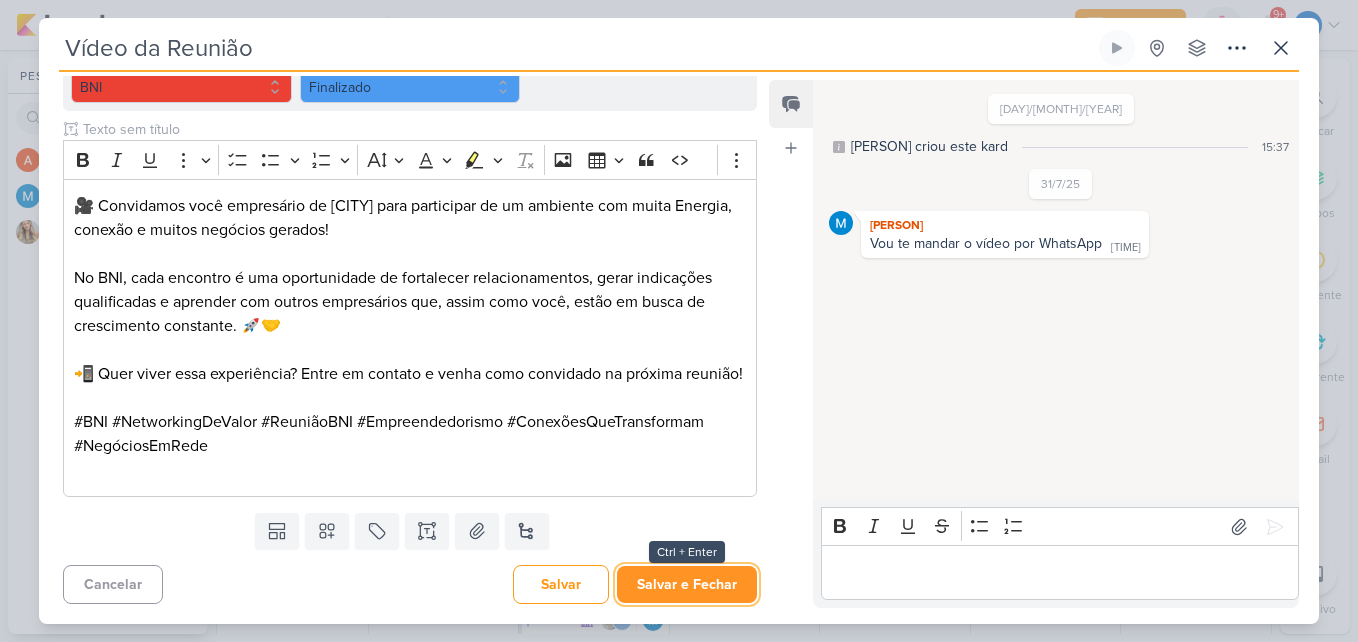 click on "Salvar e Fechar" at bounding box center (687, 584) 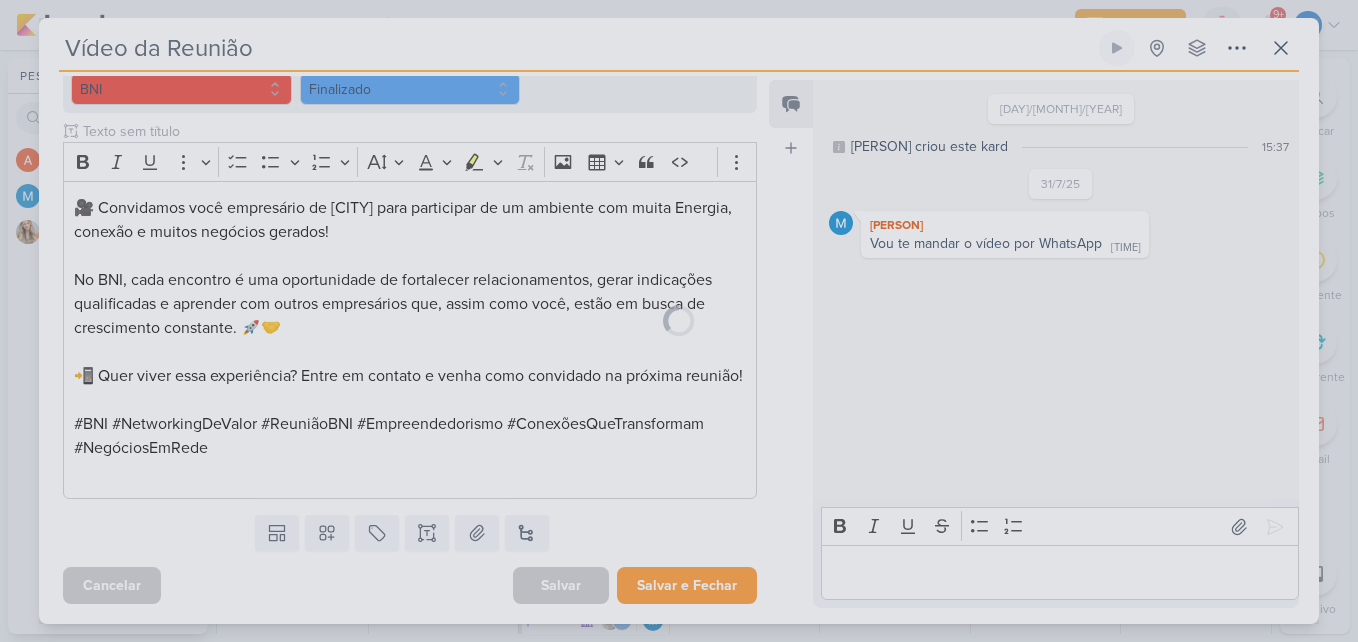 scroll, scrollTop: 265, scrollLeft: 0, axis: vertical 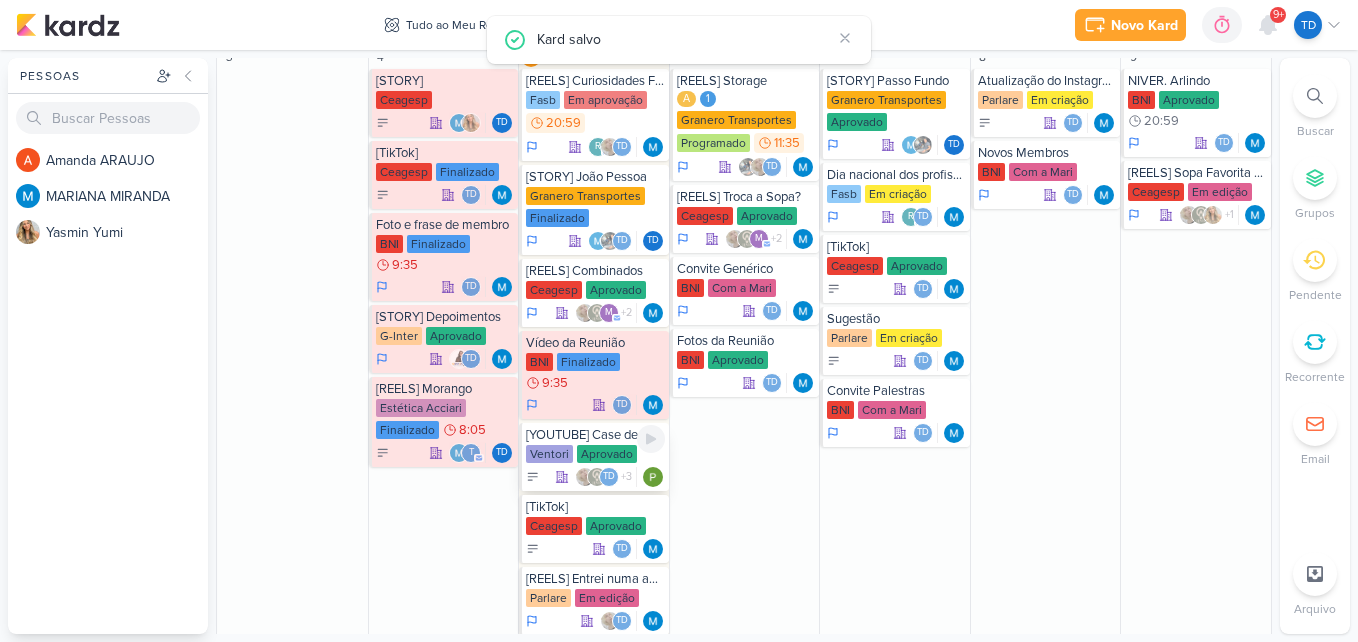 click on "Aprovado" at bounding box center [607, 454] 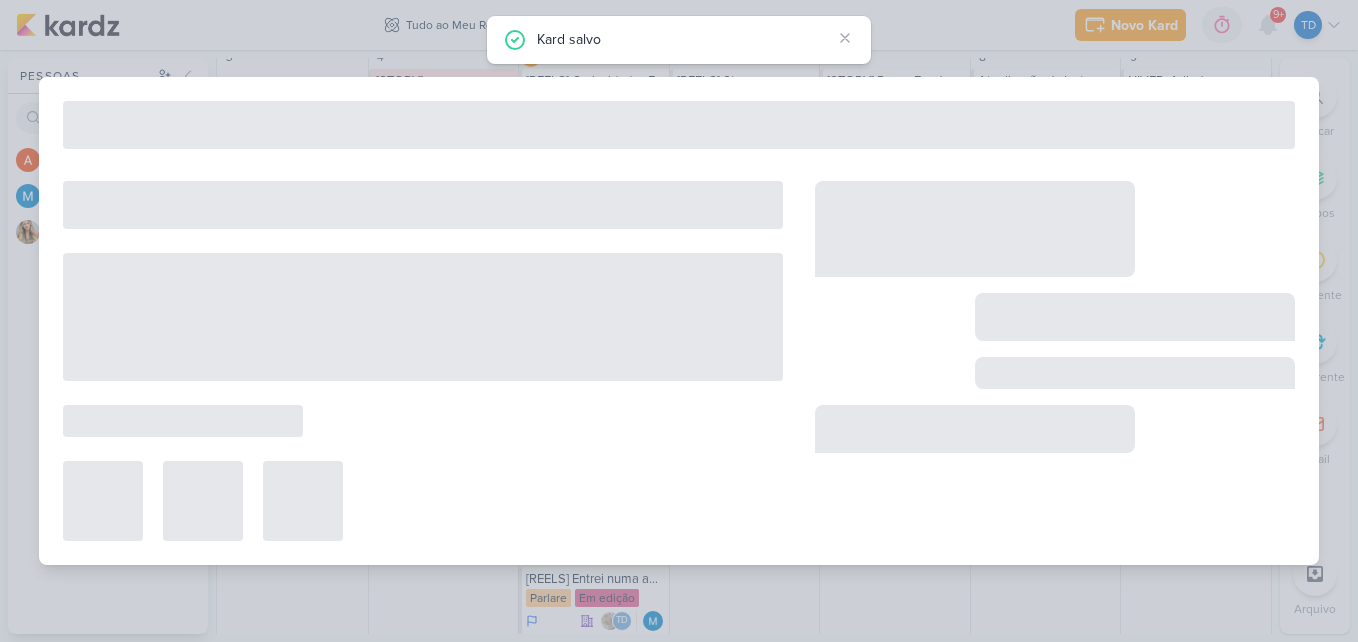 type on "[YOUTUBE] Case de Sucesso" 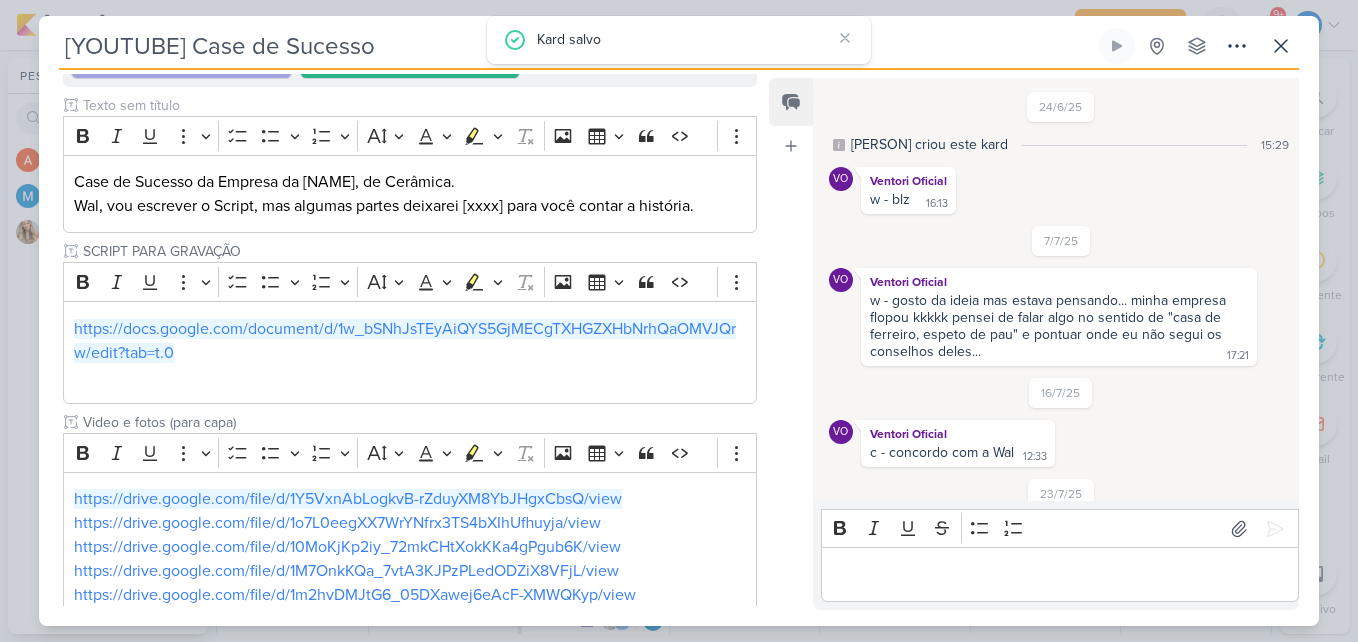 scroll, scrollTop: 0, scrollLeft: 0, axis: both 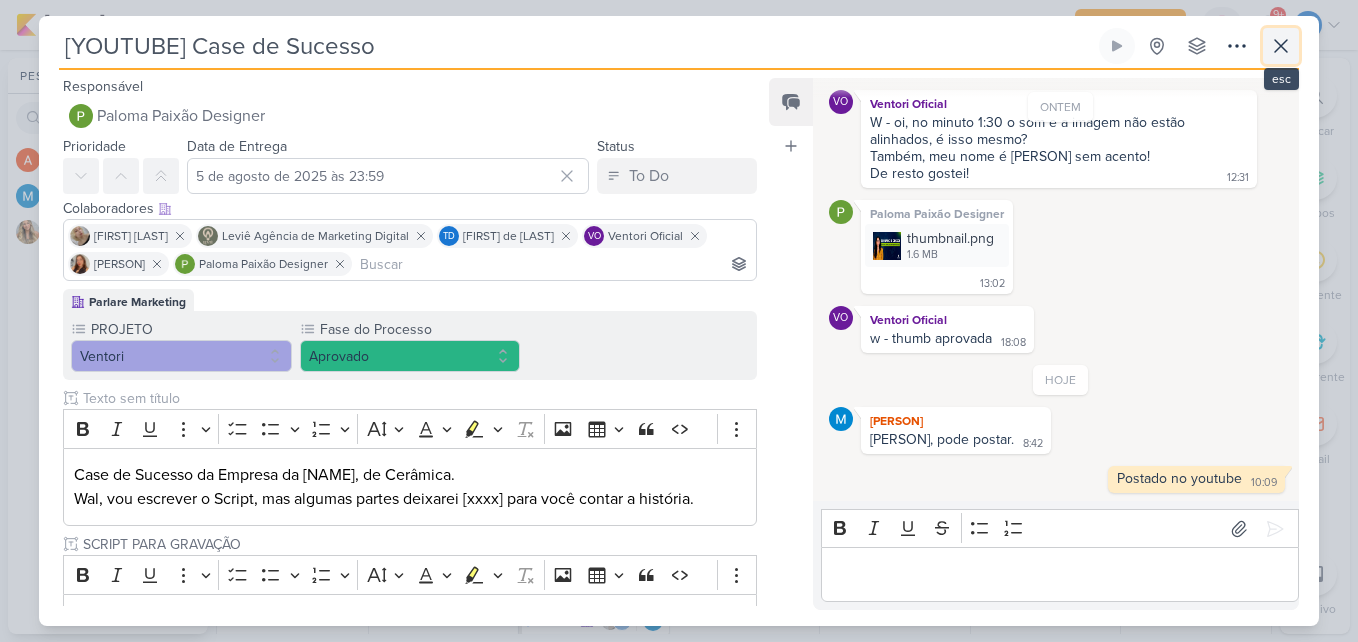 click 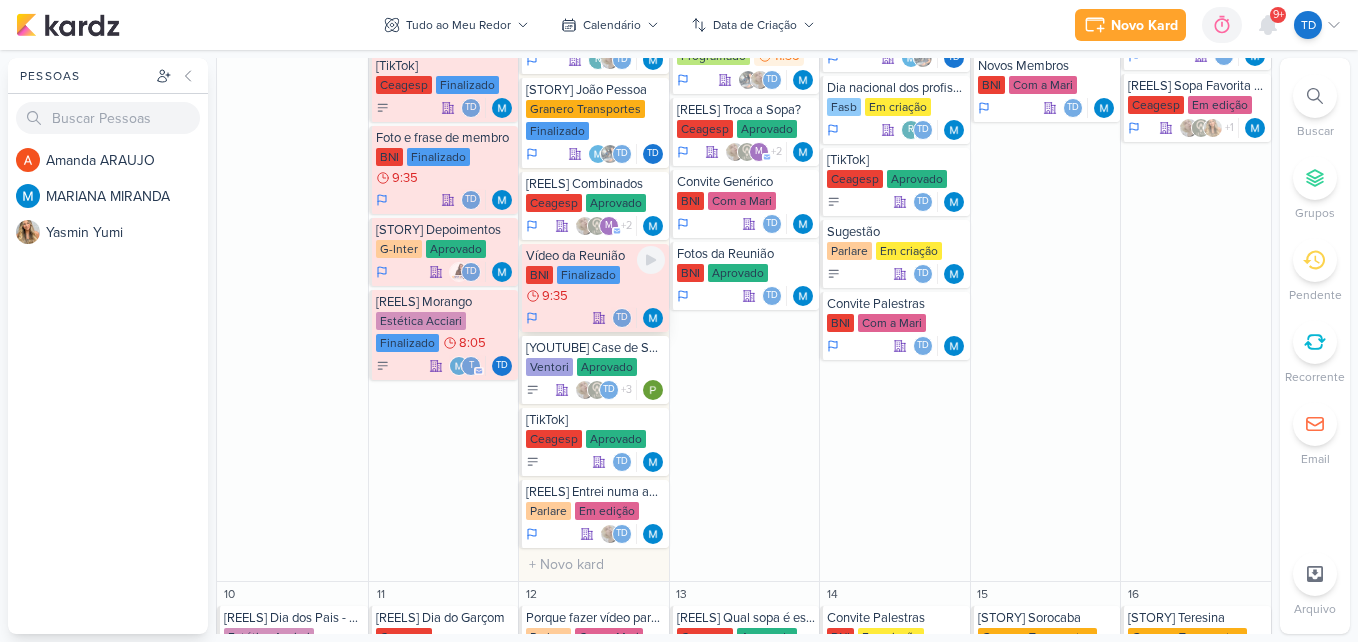 scroll, scrollTop: 900, scrollLeft: 0, axis: vertical 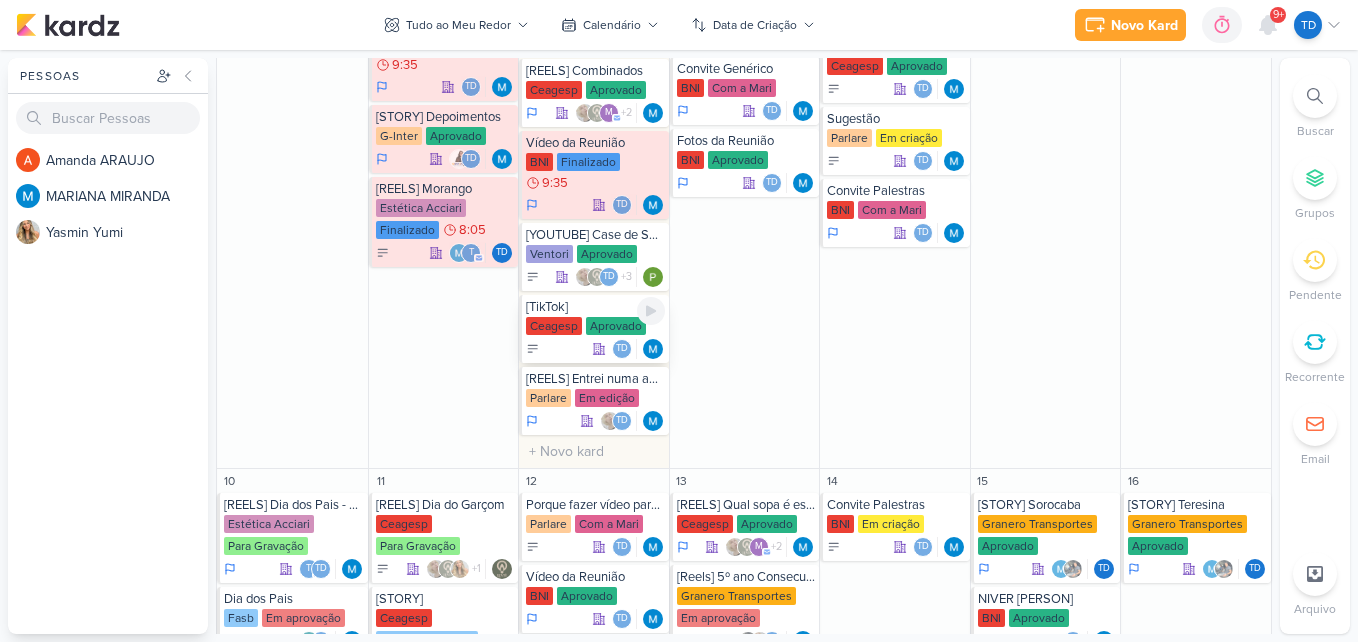 click on "Aprovado" at bounding box center (616, 326) 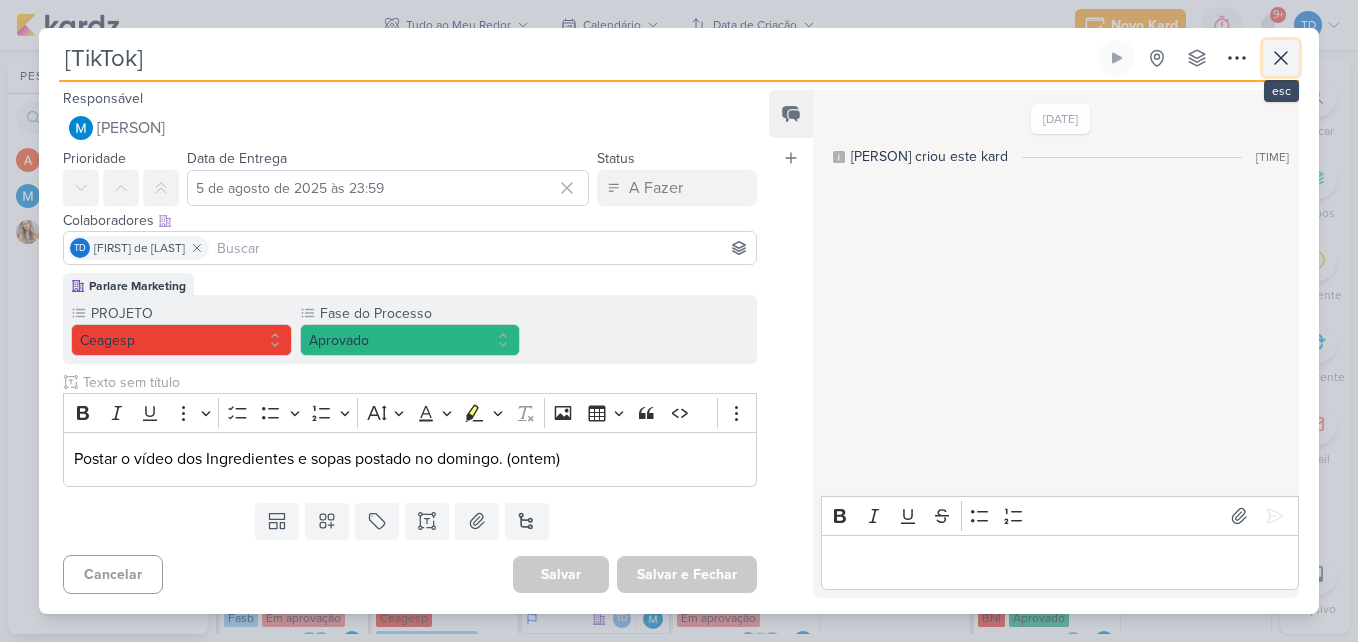click 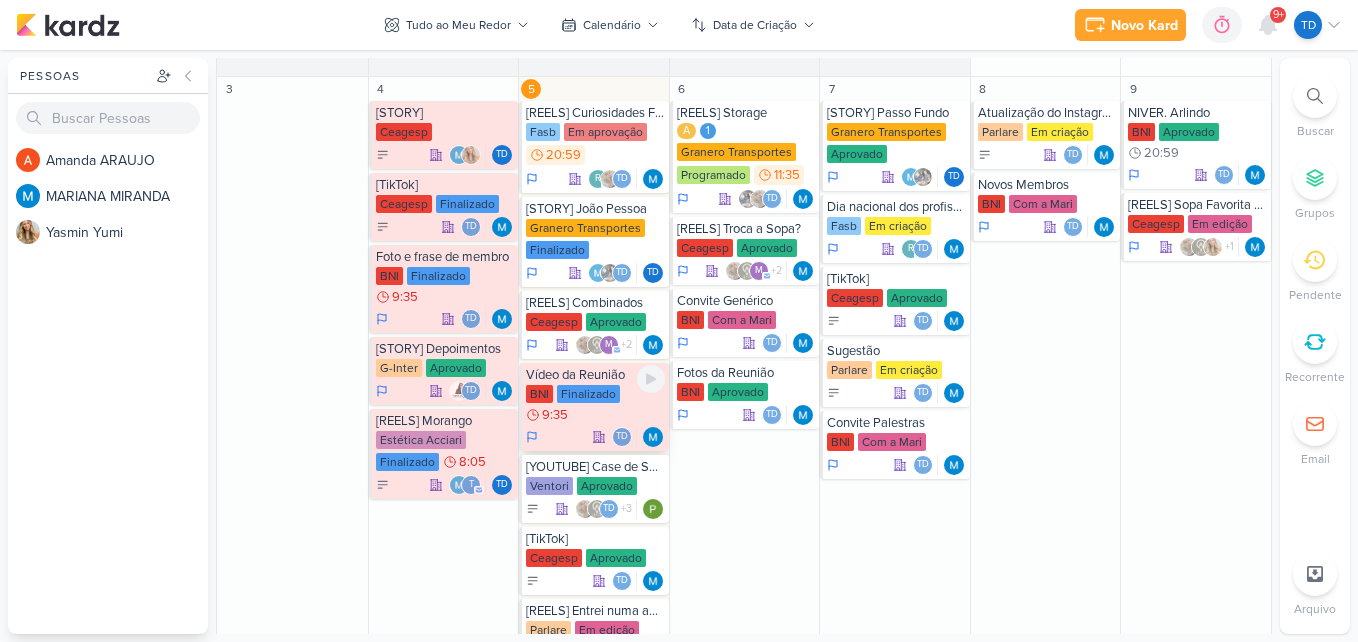 scroll, scrollTop: 700, scrollLeft: 0, axis: vertical 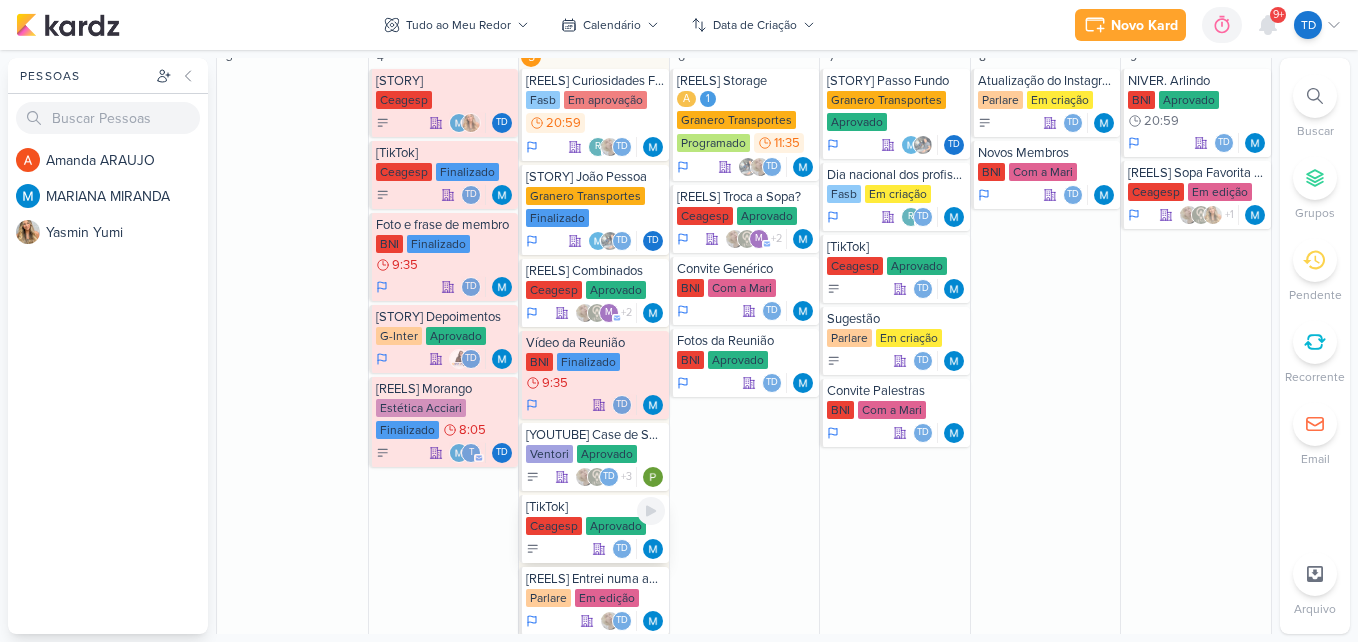 click on "[TikTok]" at bounding box center (595, 507) 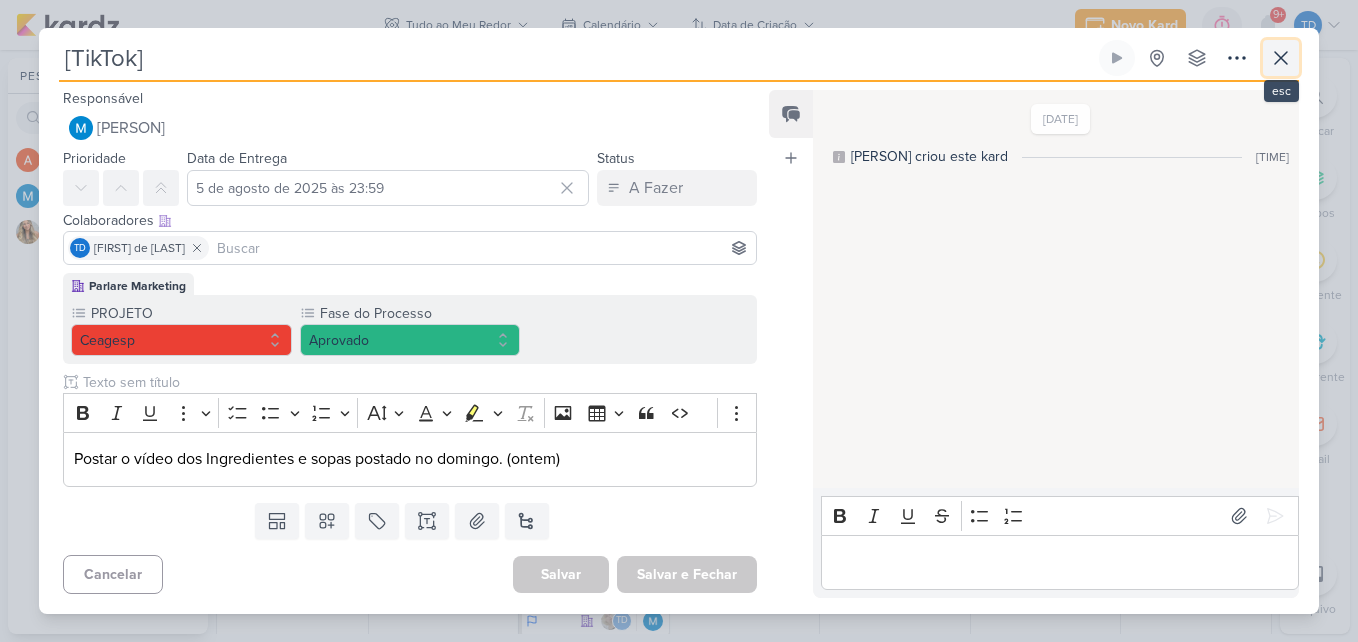 click at bounding box center [1281, 58] 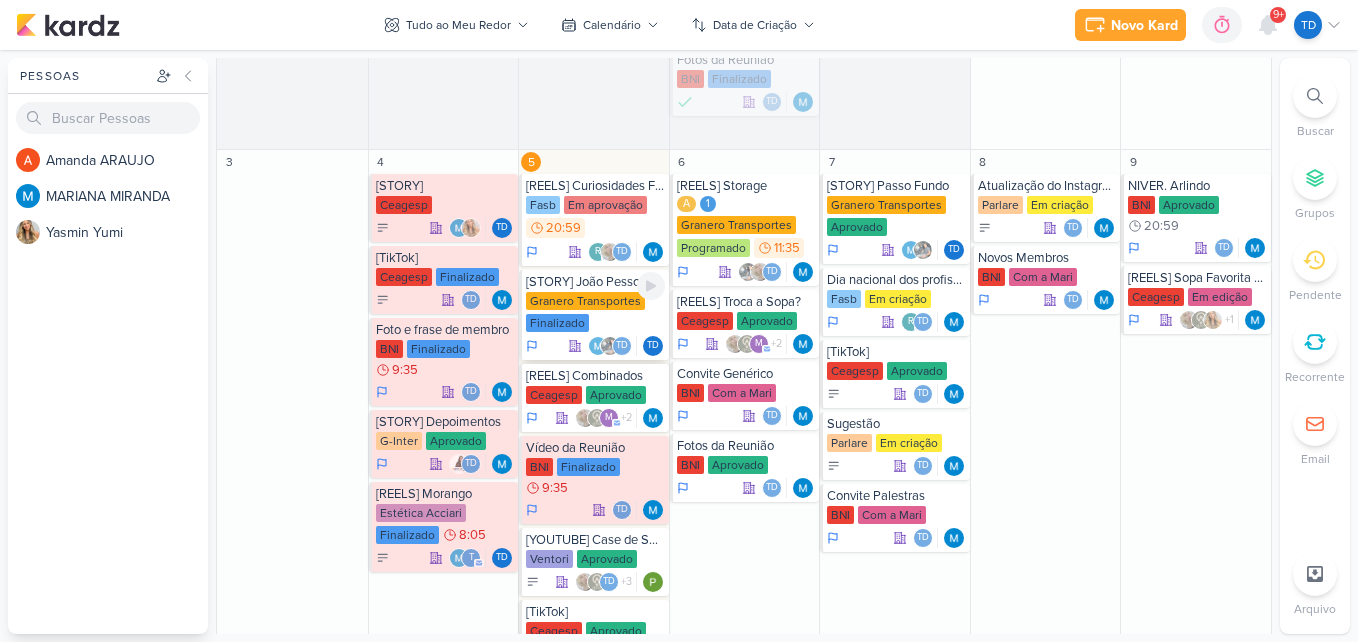 scroll, scrollTop: 700, scrollLeft: 0, axis: vertical 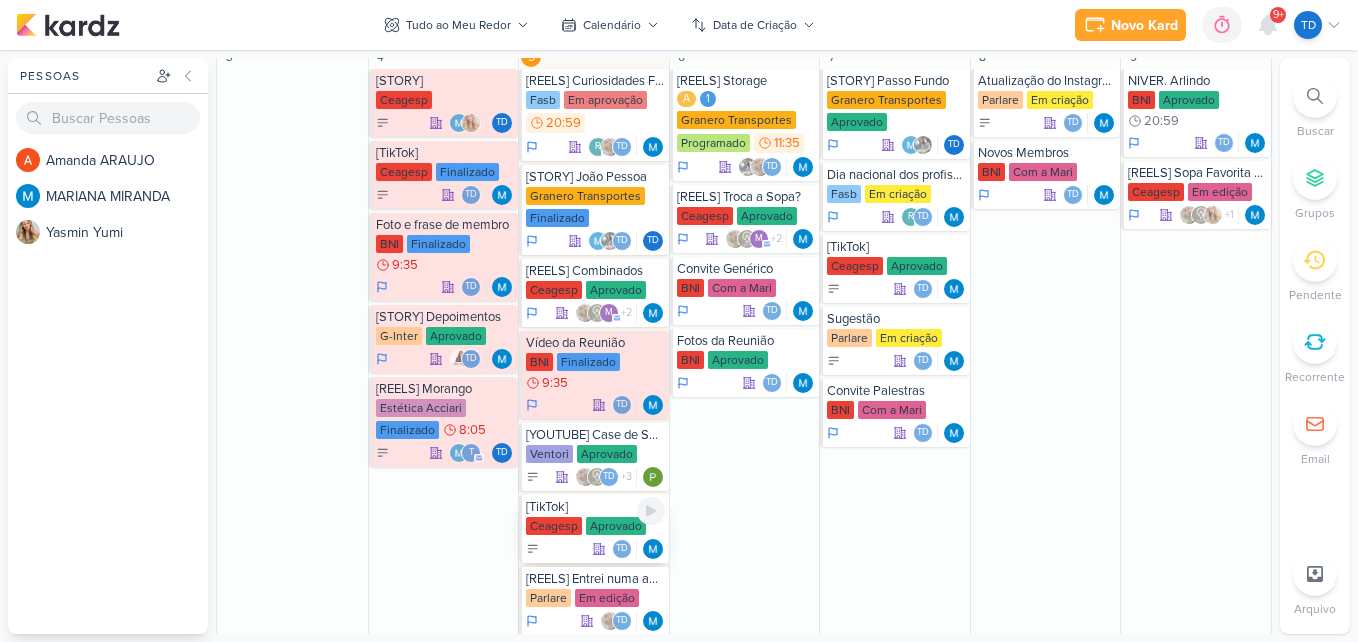 click on "[TikTok]" at bounding box center (595, 507) 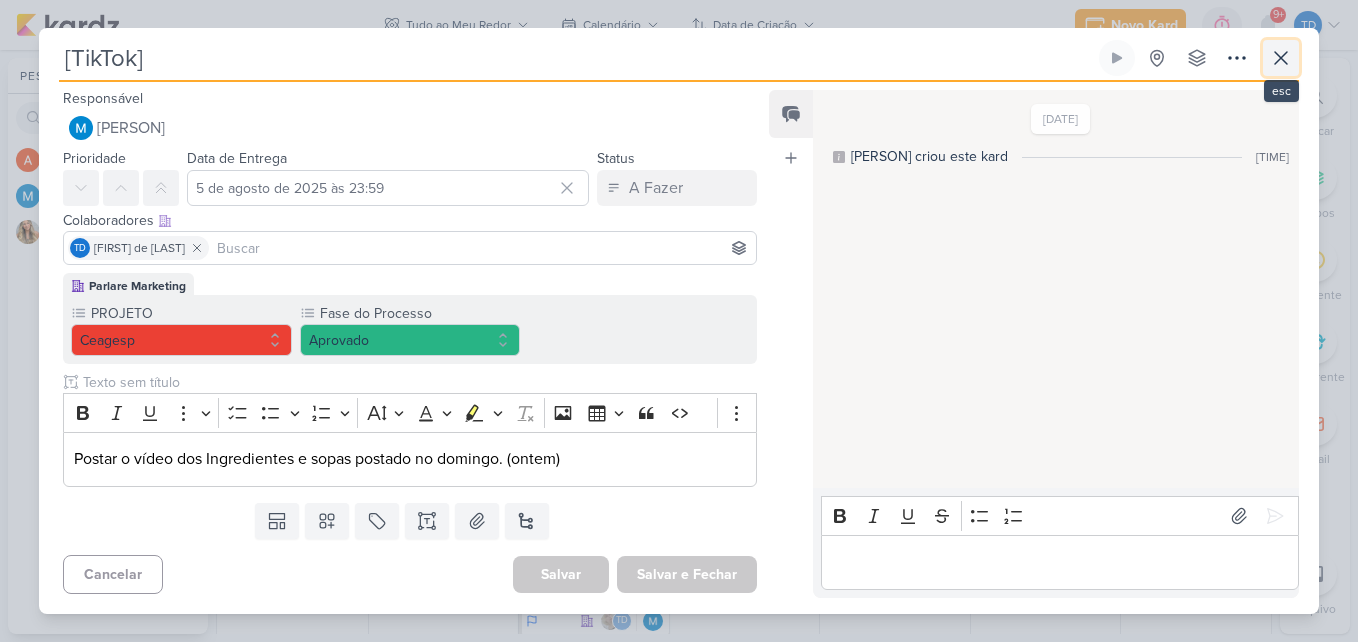 click 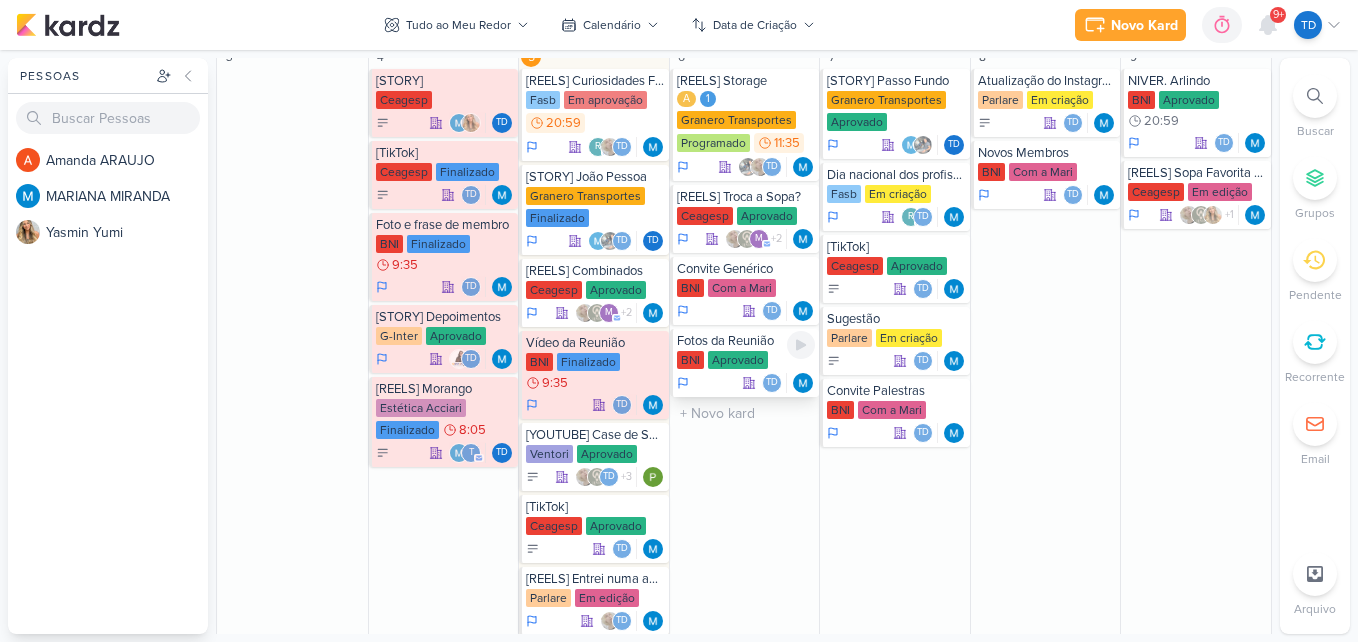click on "Fotos da Reunião" at bounding box center (746, 341) 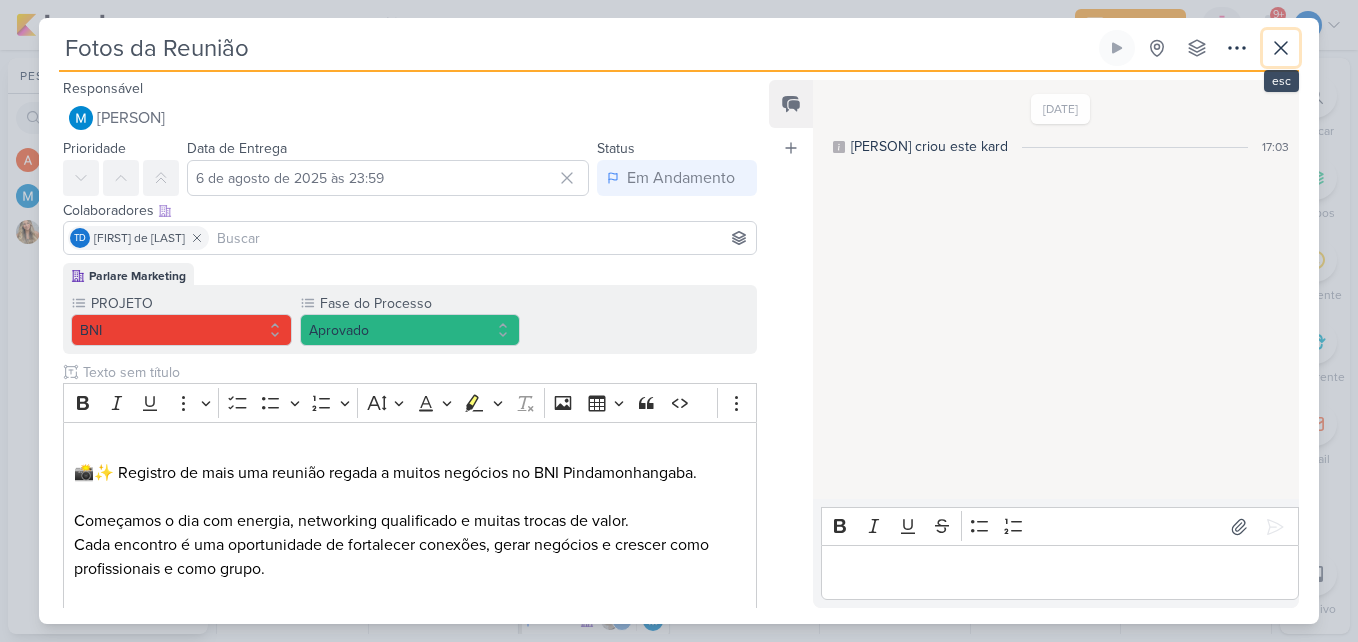 click 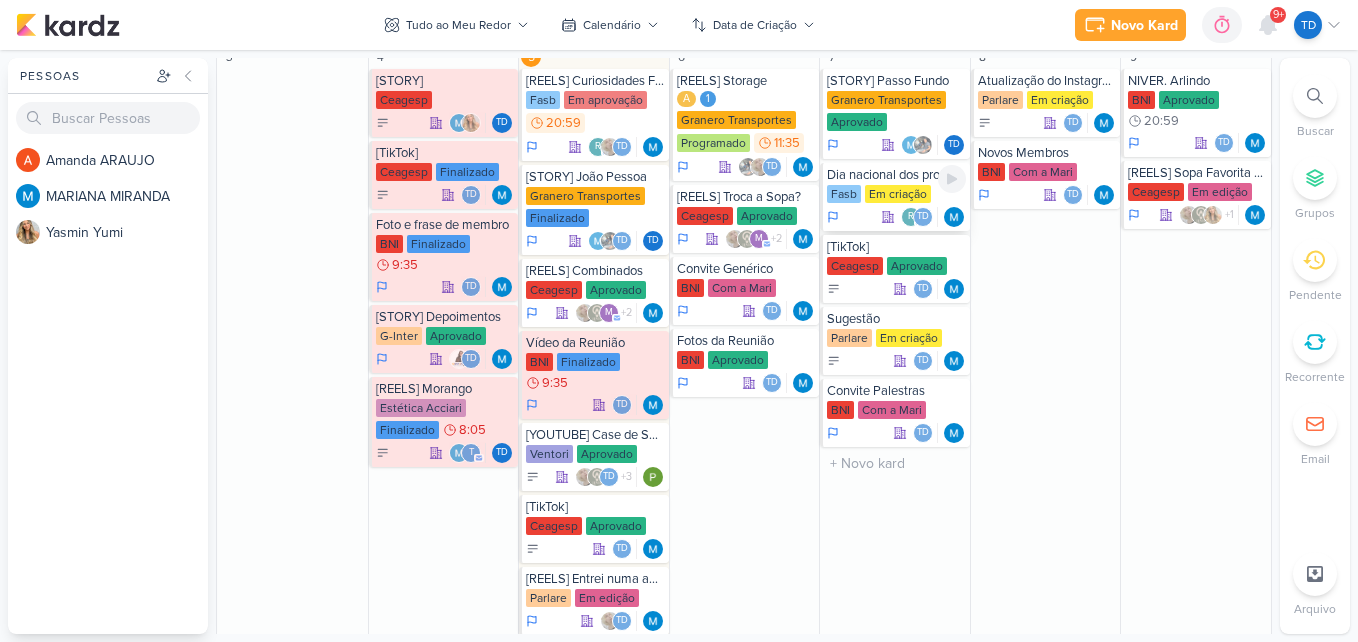 click on "Em criação" at bounding box center (898, 194) 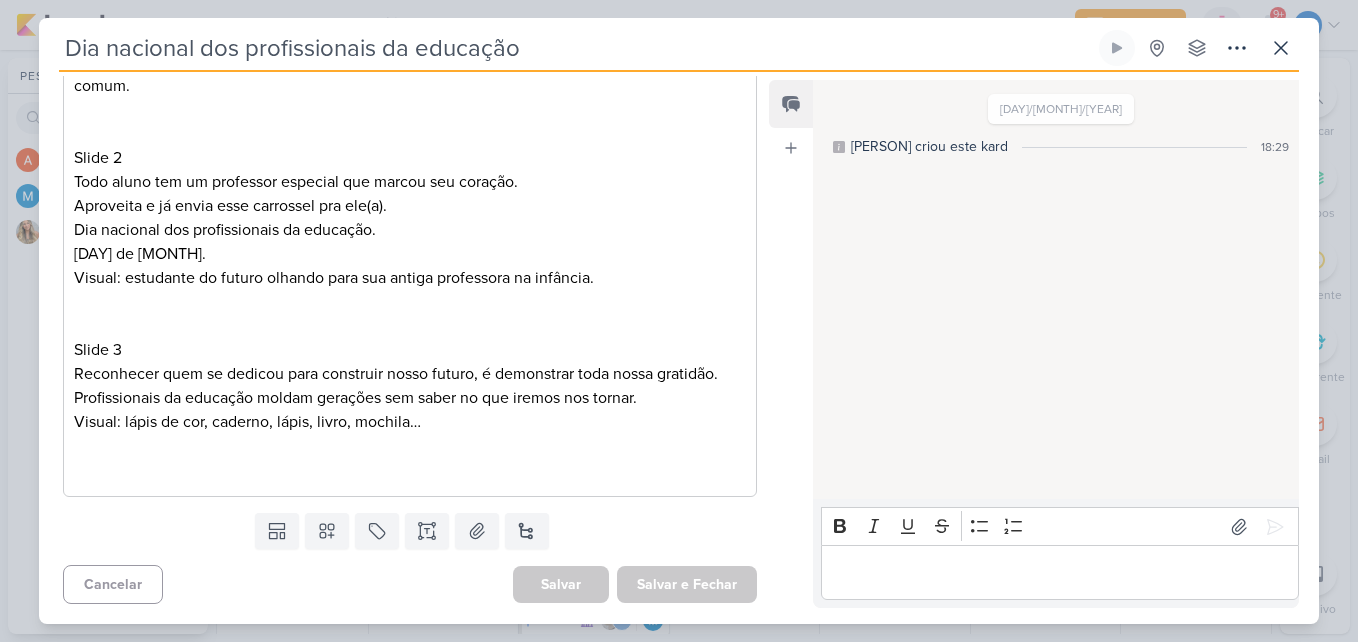 scroll, scrollTop: 0, scrollLeft: 0, axis: both 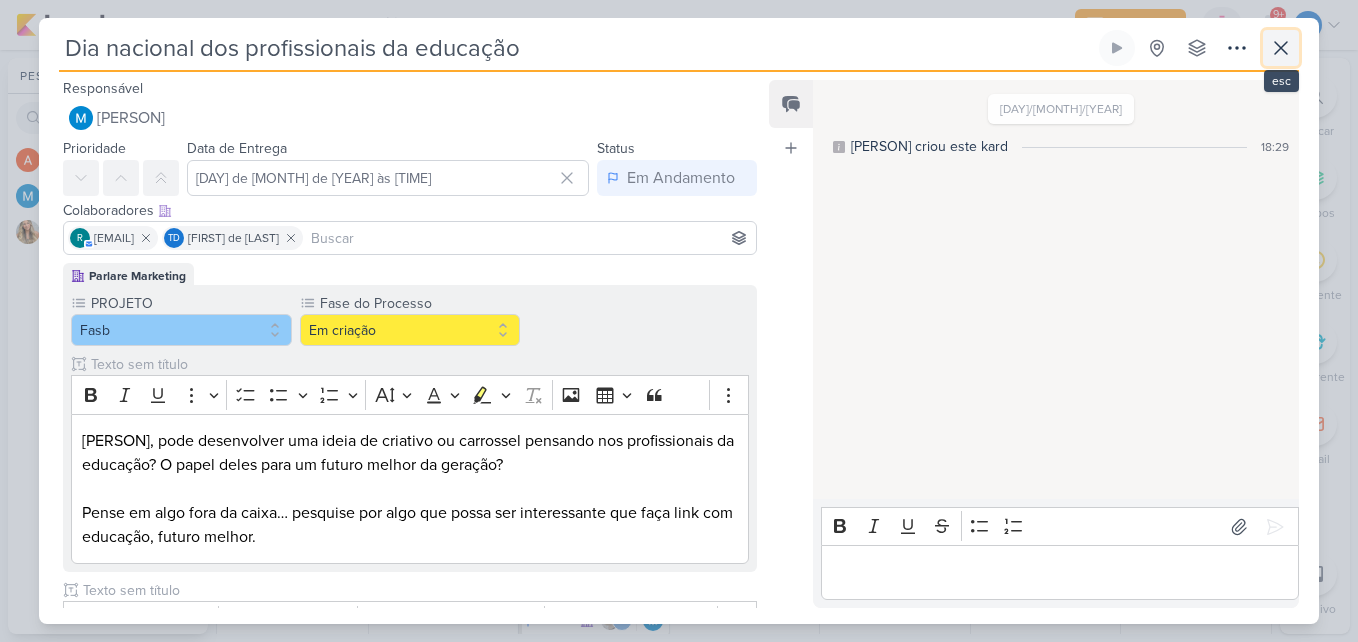 click at bounding box center (1281, 48) 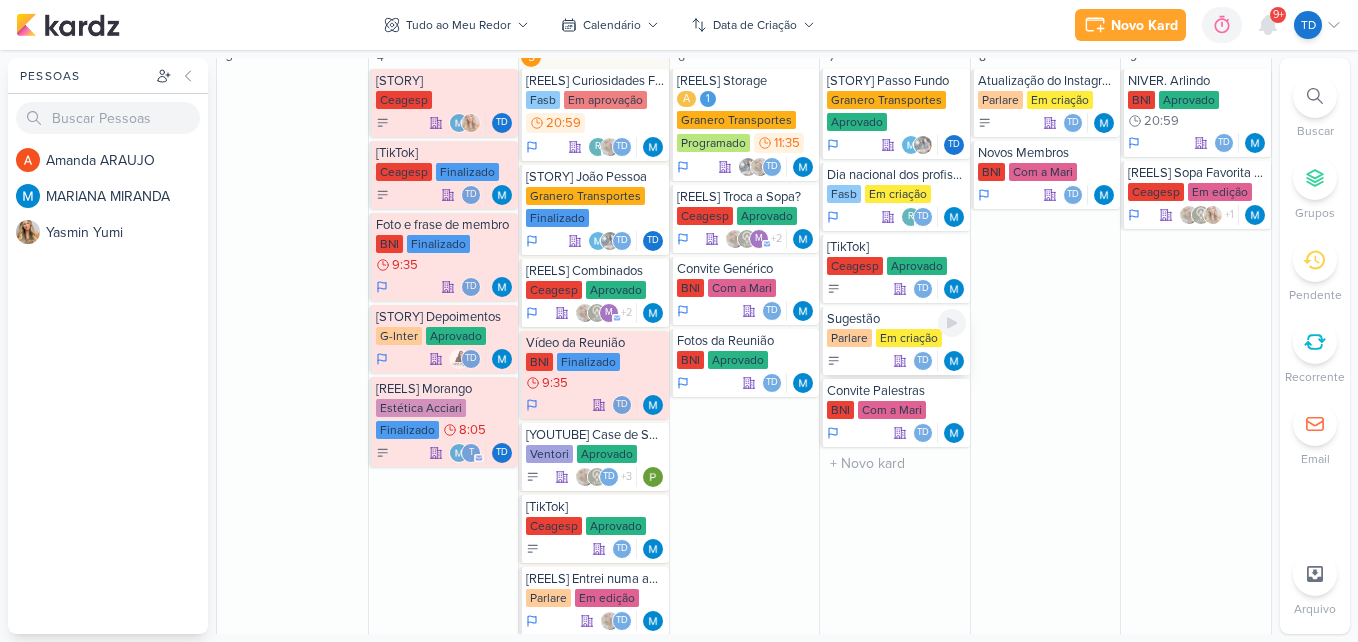 click on "Sugestão" at bounding box center [896, 319] 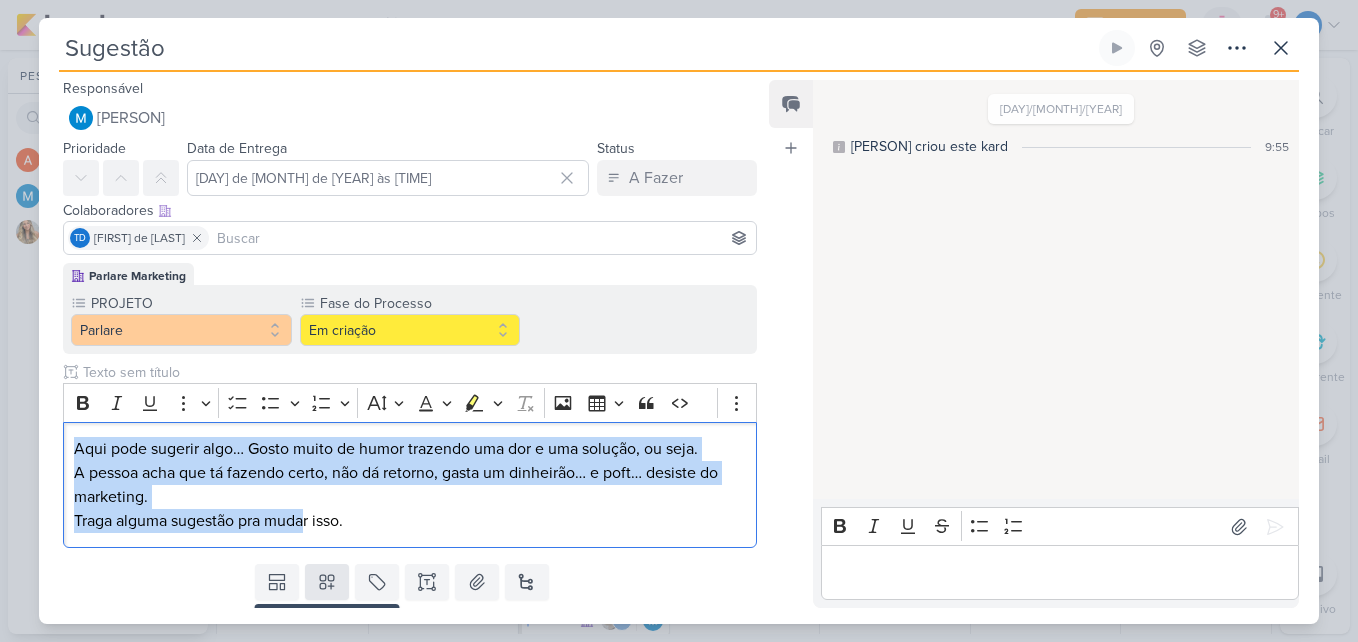 scroll, scrollTop: 8, scrollLeft: 0, axis: vertical 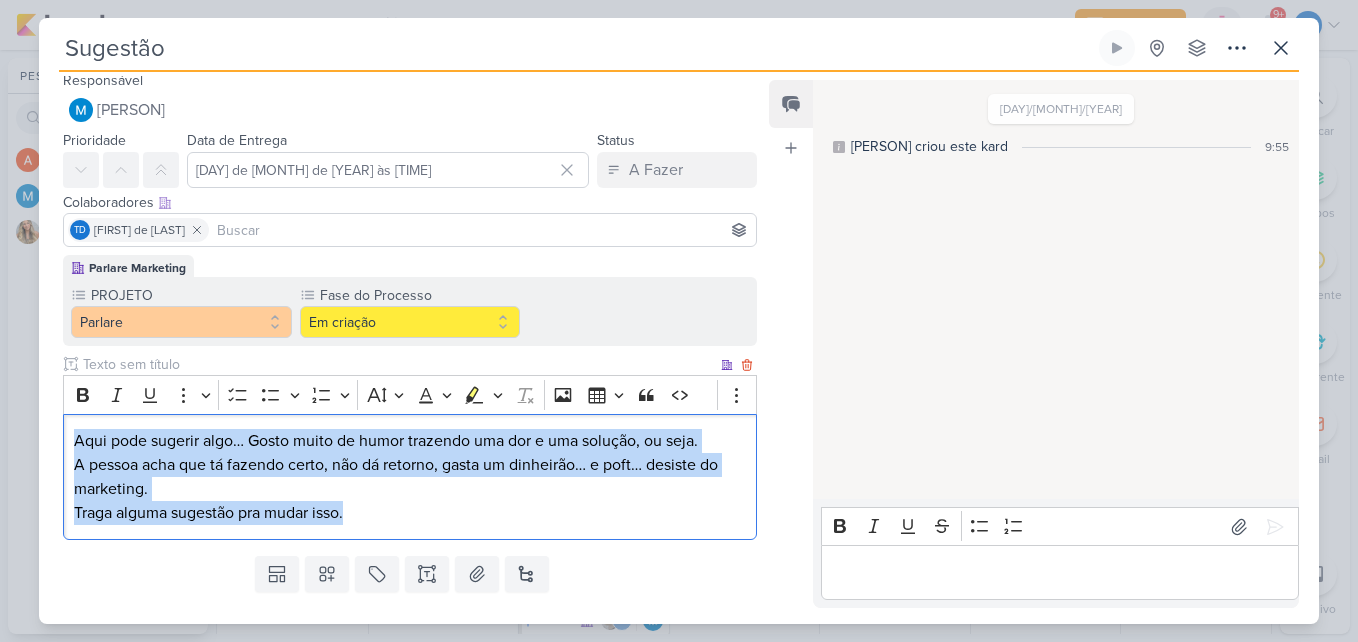 drag, startPoint x: 72, startPoint y: 444, endPoint x: 450, endPoint y: 524, distance: 386.37286 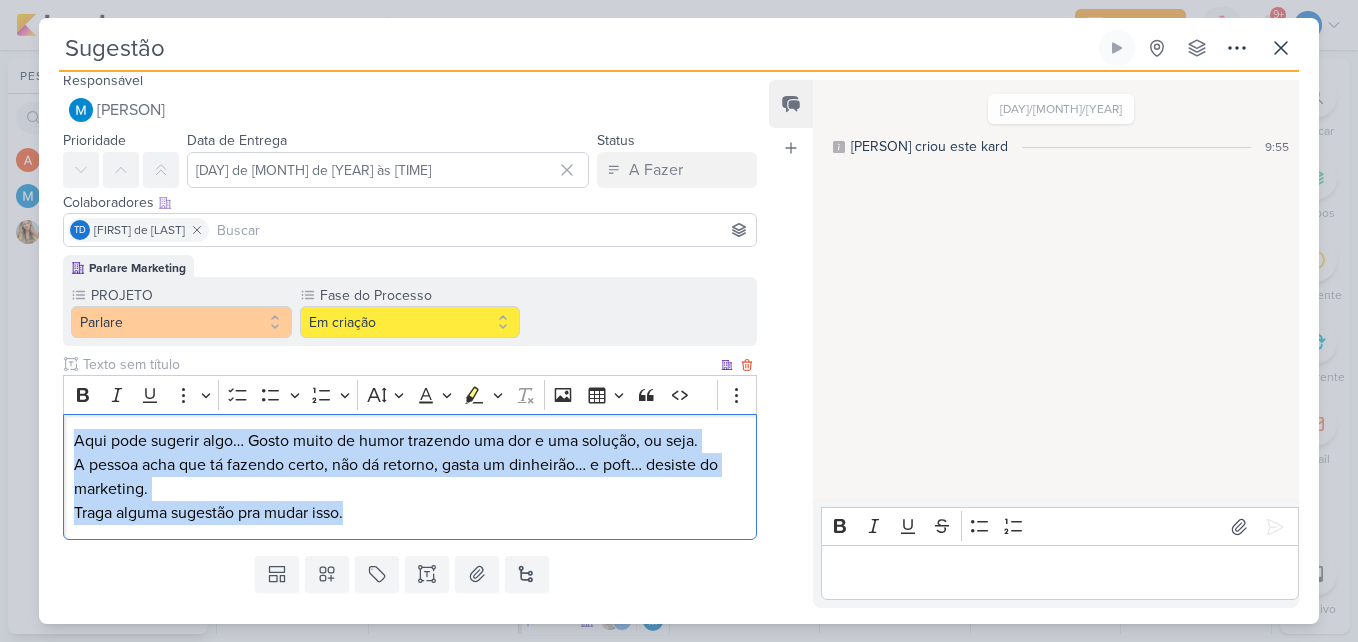 click on "Aqui pode sugerir algo… Gosto muito de humor trazendo uma dor e uma solução, ou seja. A pessoa acha que tá fazendo certo, não dá retorno, gasta um dinheirão… e poft… desiste do marketing. Traga alguma sugestão pra mudar isso." at bounding box center (410, 477) 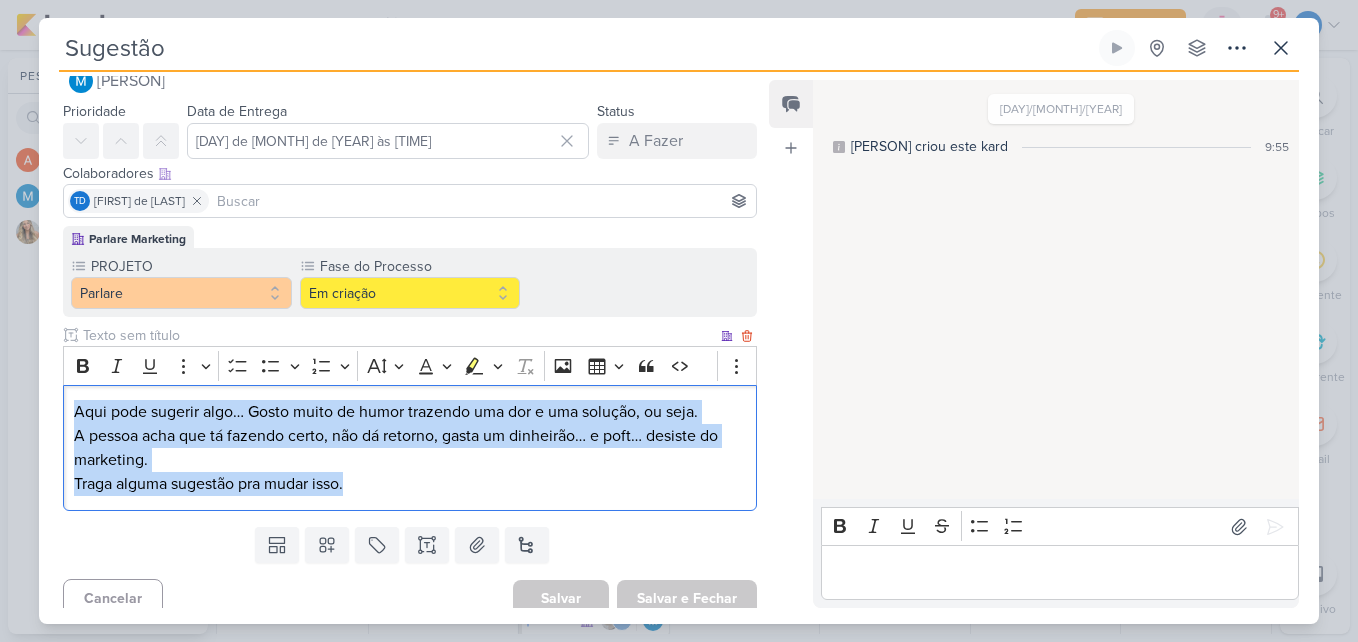 scroll, scrollTop: 51, scrollLeft: 0, axis: vertical 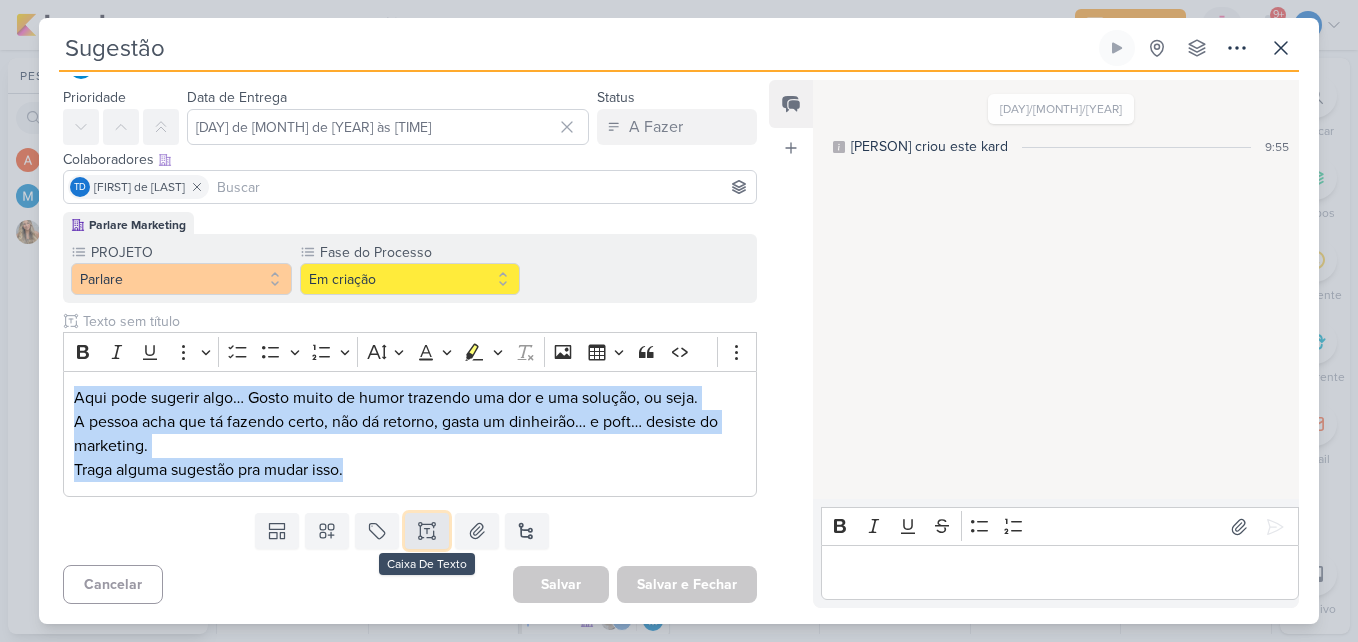 click at bounding box center (427, 531) 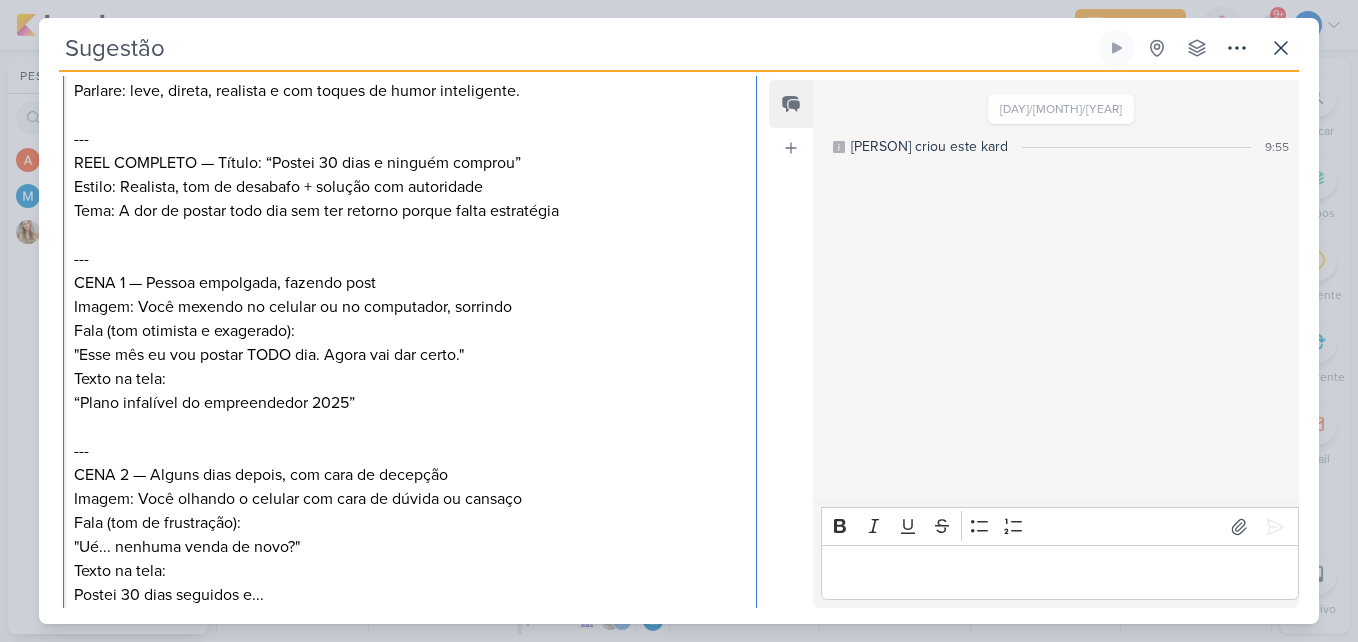 scroll, scrollTop: 602, scrollLeft: 0, axis: vertical 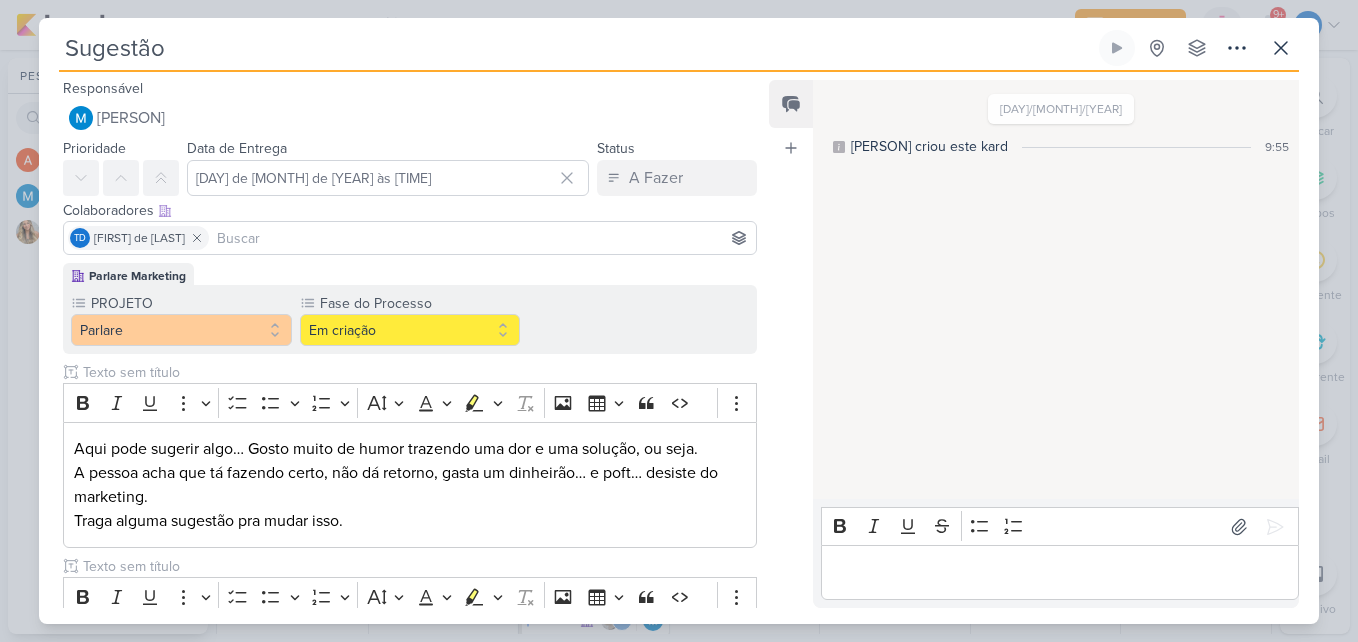 drag, startPoint x: 187, startPoint y: 236, endPoint x: 25, endPoint y: 283, distance: 168.68018 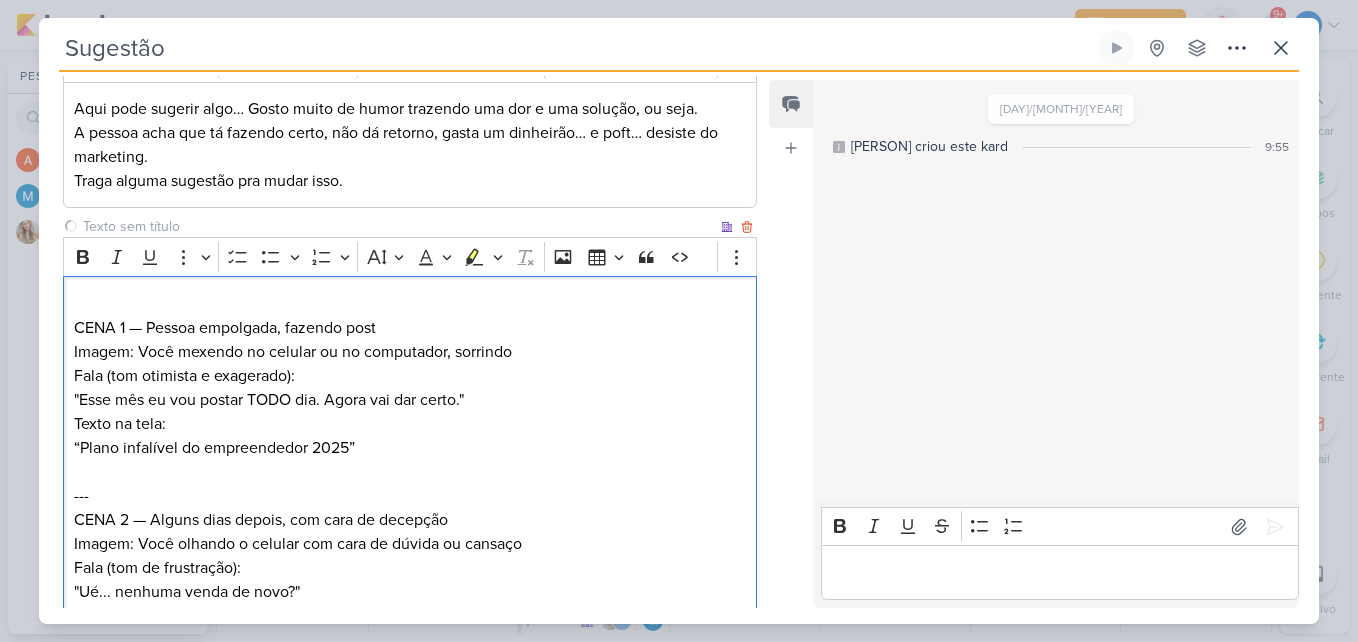 scroll, scrollTop: 348, scrollLeft: 0, axis: vertical 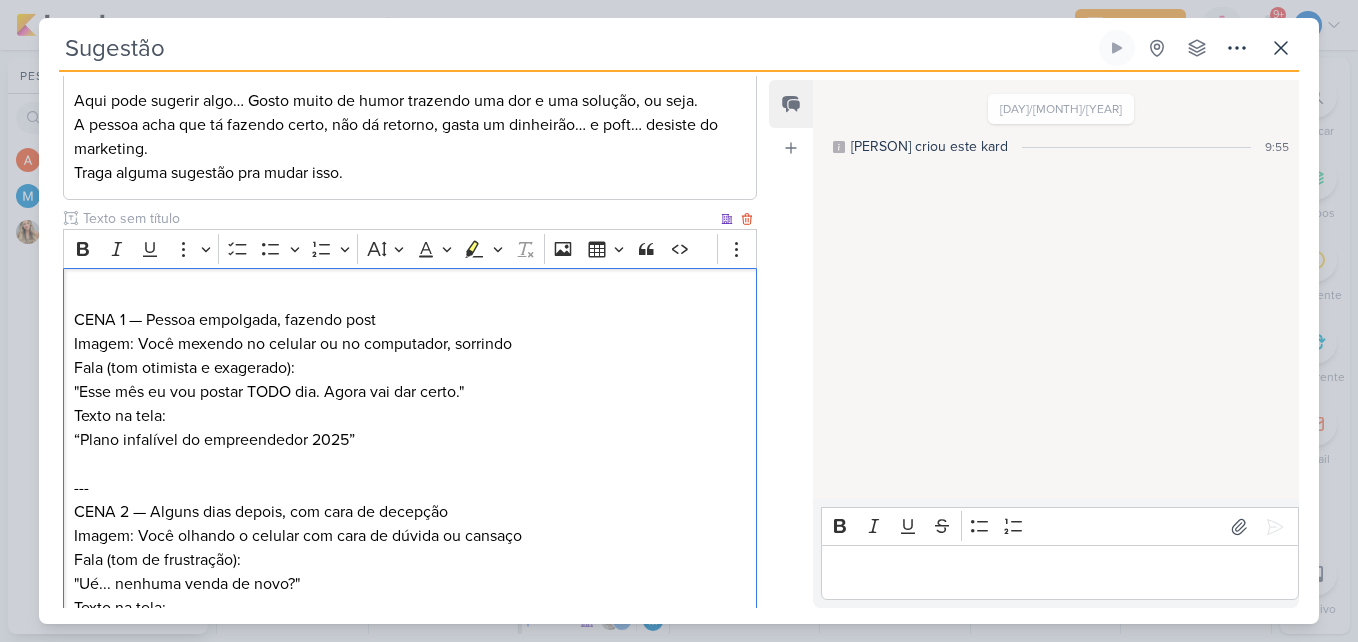 click on "CENA 1 — Pessoa empolgada, fazendo post" at bounding box center [410, 320] 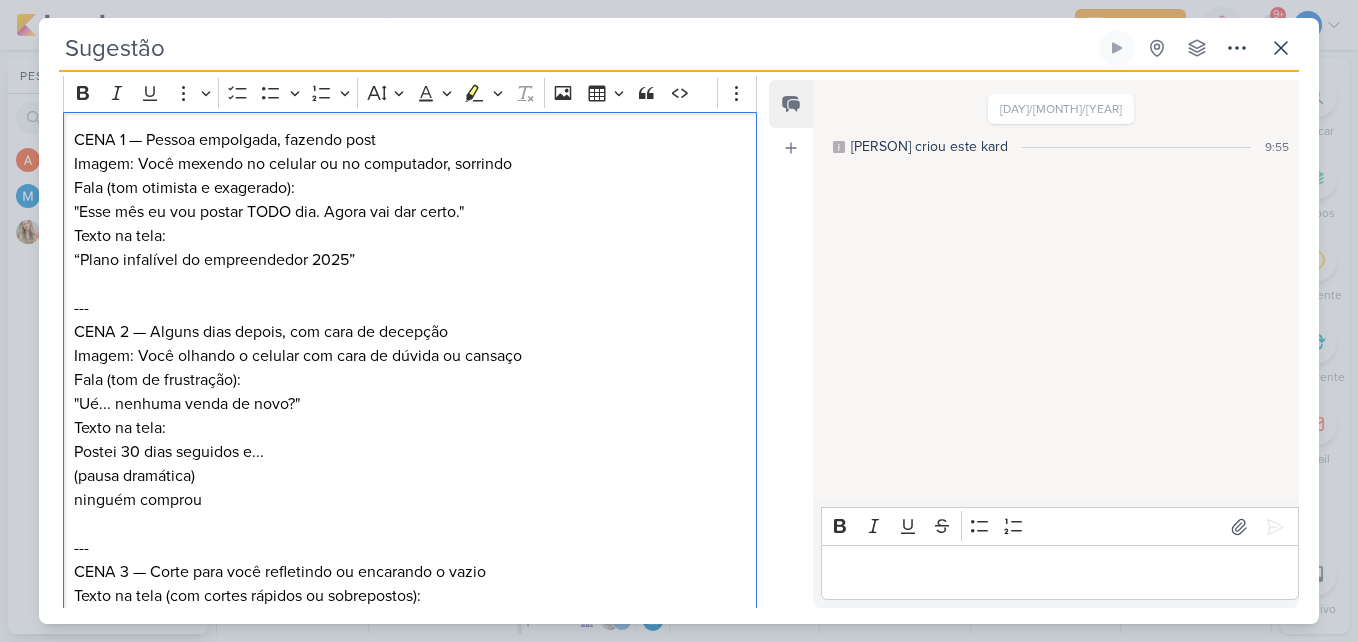 scroll, scrollTop: 548, scrollLeft: 0, axis: vertical 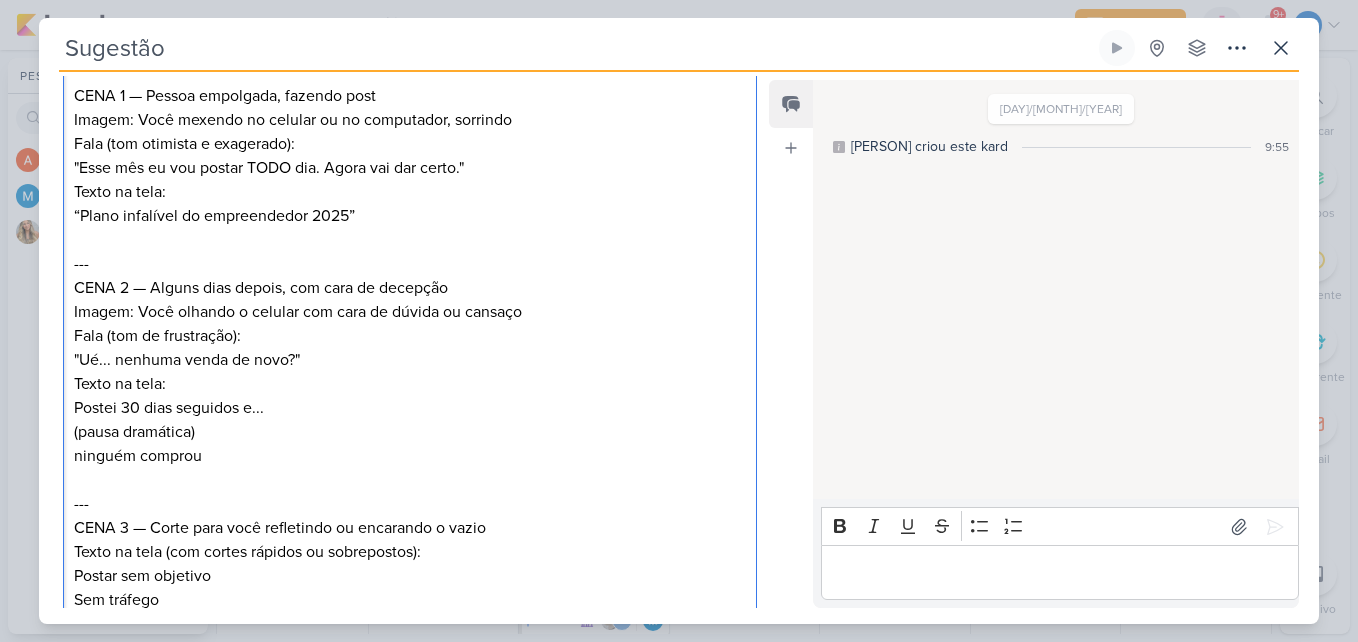 click on "Parlare Marketing
PROJETO
Parlare
Fase do Processo" at bounding box center [402, 643] 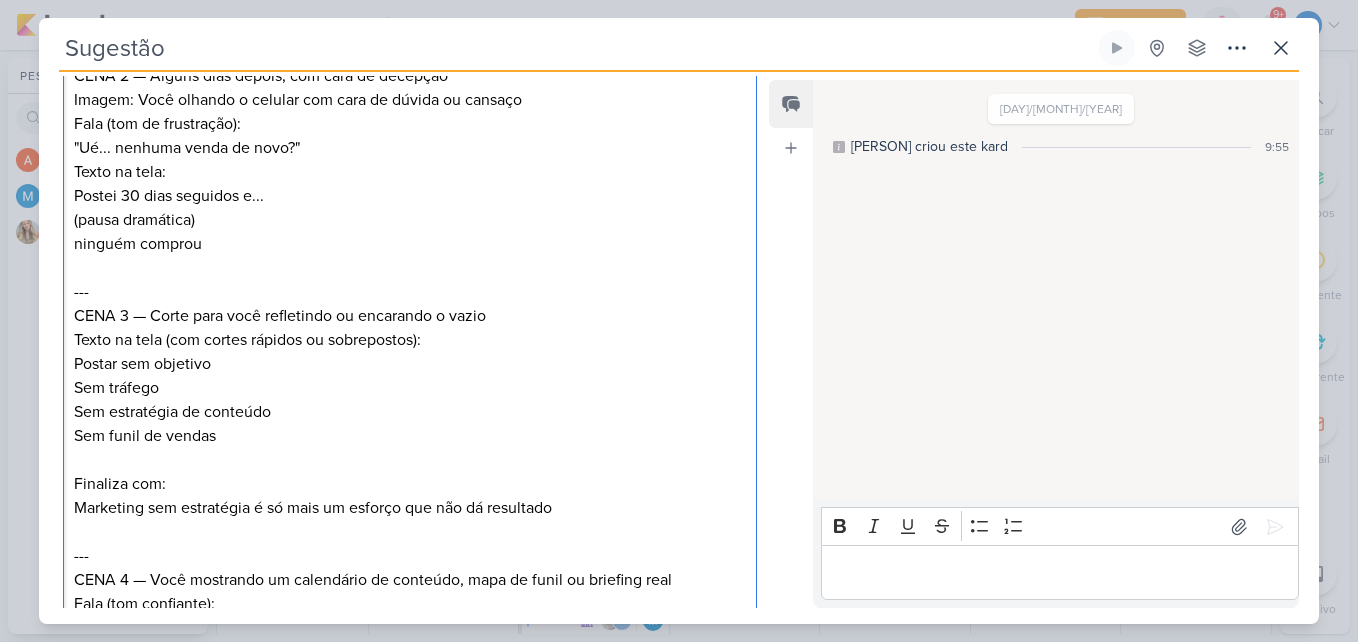 scroll, scrollTop: 748, scrollLeft: 0, axis: vertical 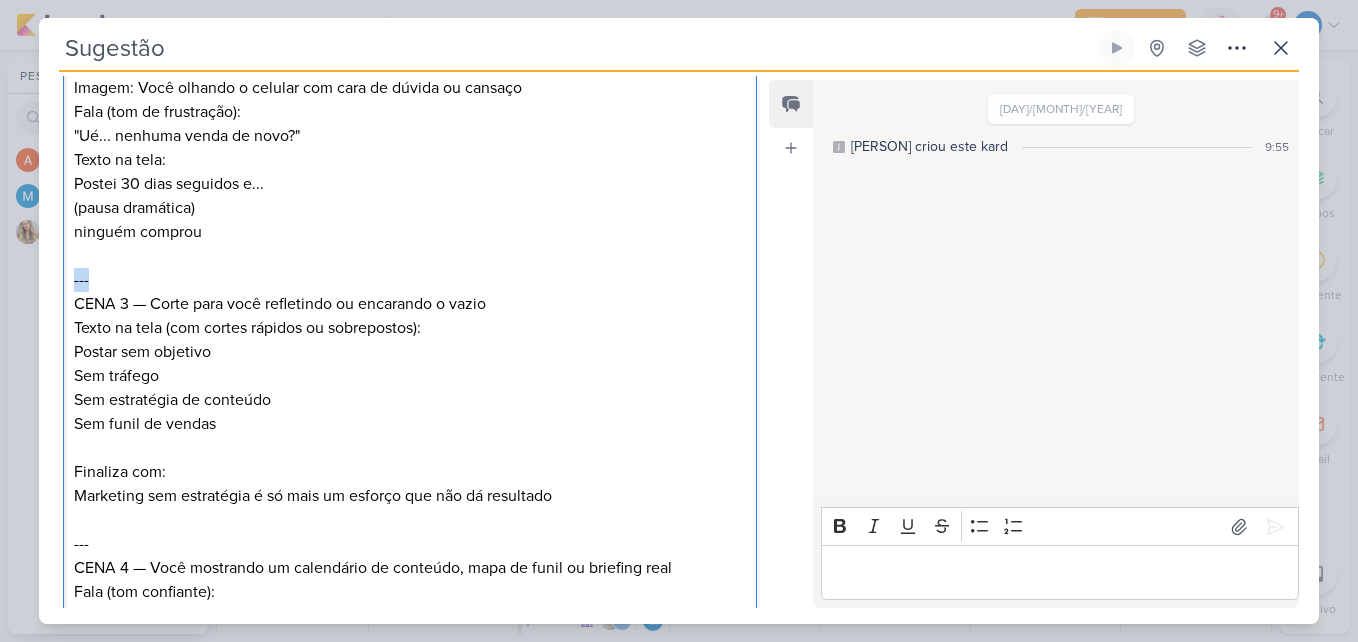 drag, startPoint x: 119, startPoint y: 283, endPoint x: 58, endPoint y: 268, distance: 62.817196 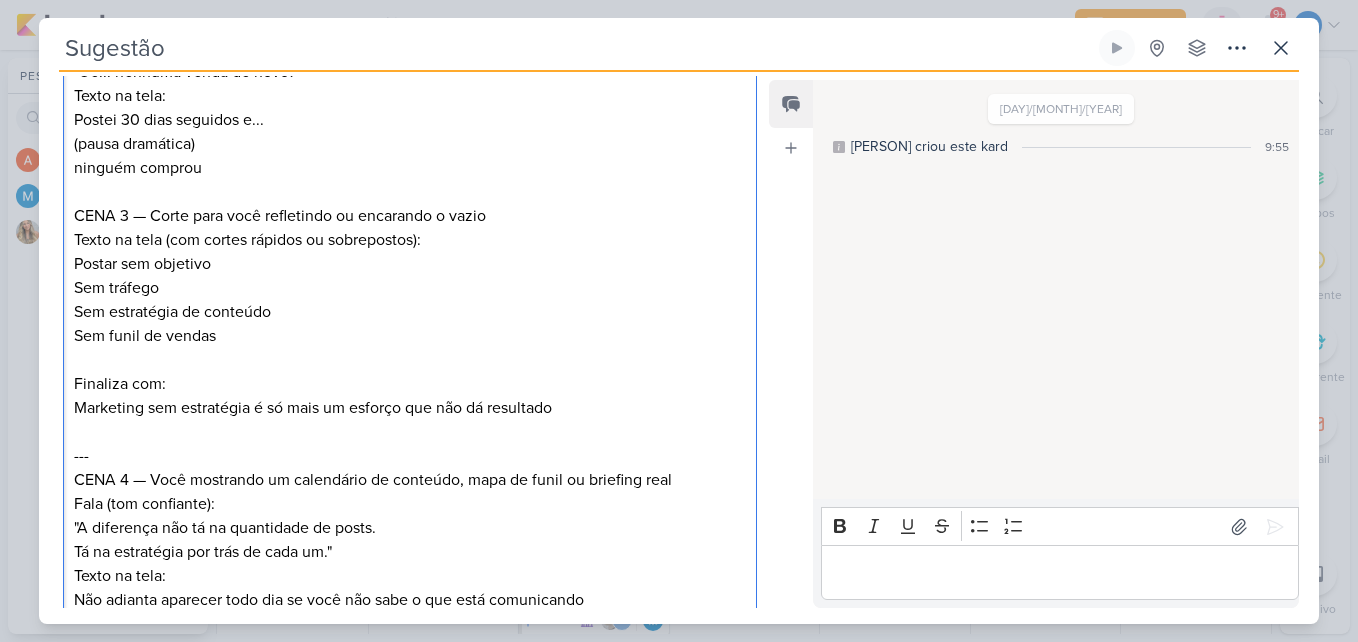 scroll, scrollTop: 848, scrollLeft: 0, axis: vertical 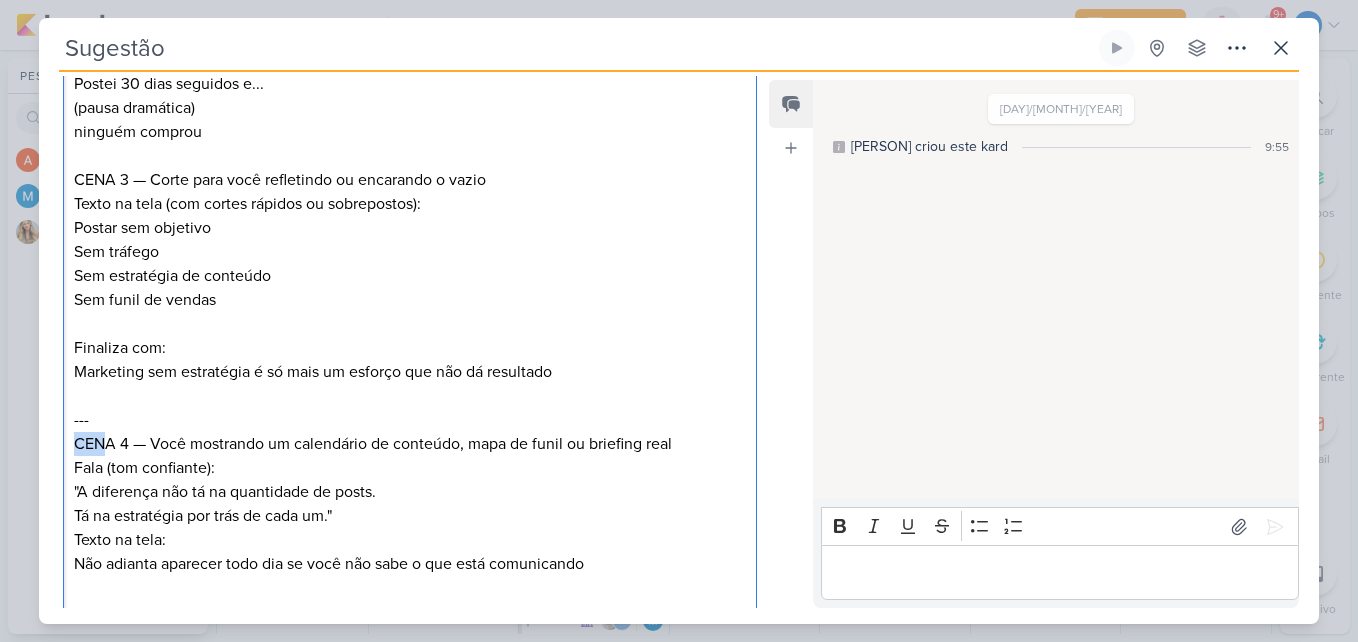 click on "CENA 4 — Você mostrando um calendário de conteúdo, mapa de funil ou briefing real" at bounding box center [410, 444] 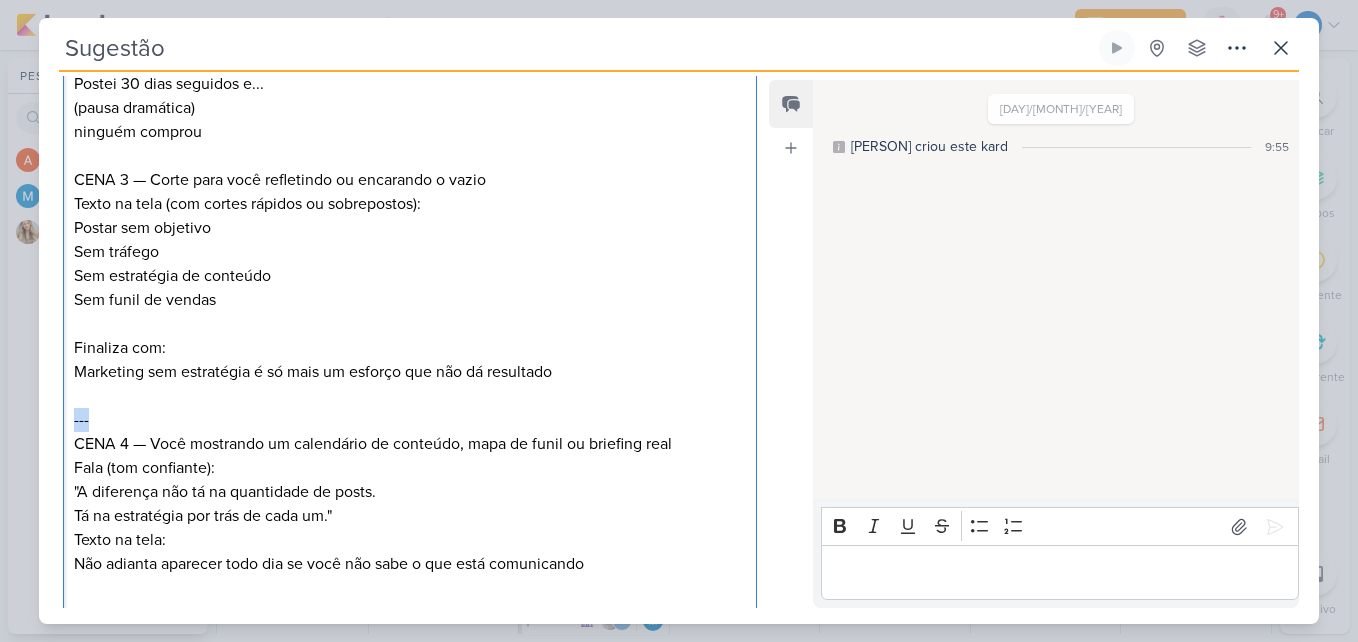 drag, startPoint x: 99, startPoint y: 424, endPoint x: 58, endPoint y: 426, distance: 41.04875 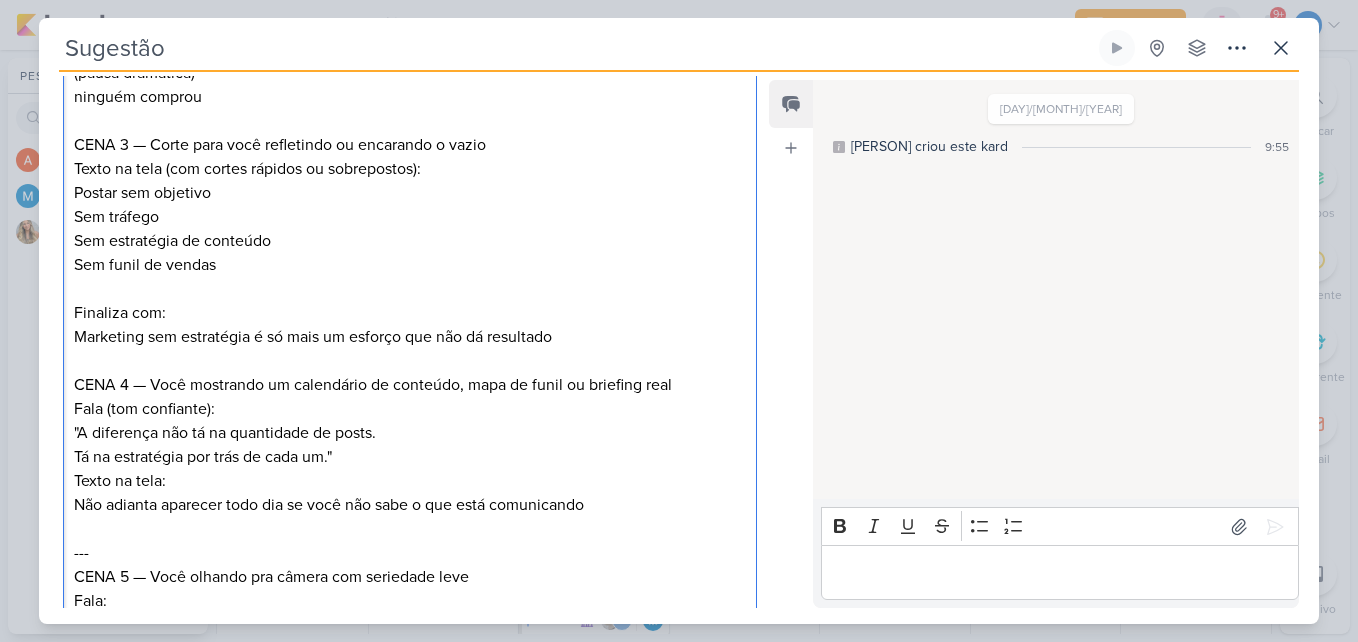 scroll, scrollTop: 848, scrollLeft: 0, axis: vertical 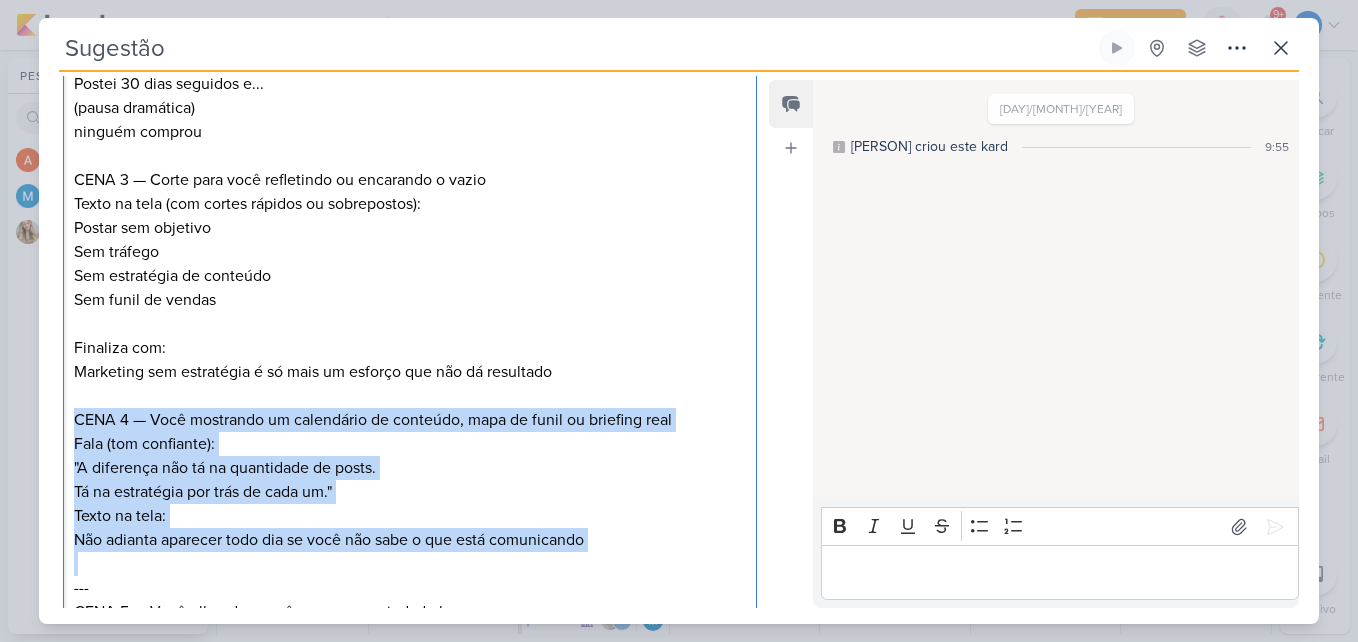 drag, startPoint x: 72, startPoint y: 414, endPoint x: 541, endPoint y: 557, distance: 490.31622 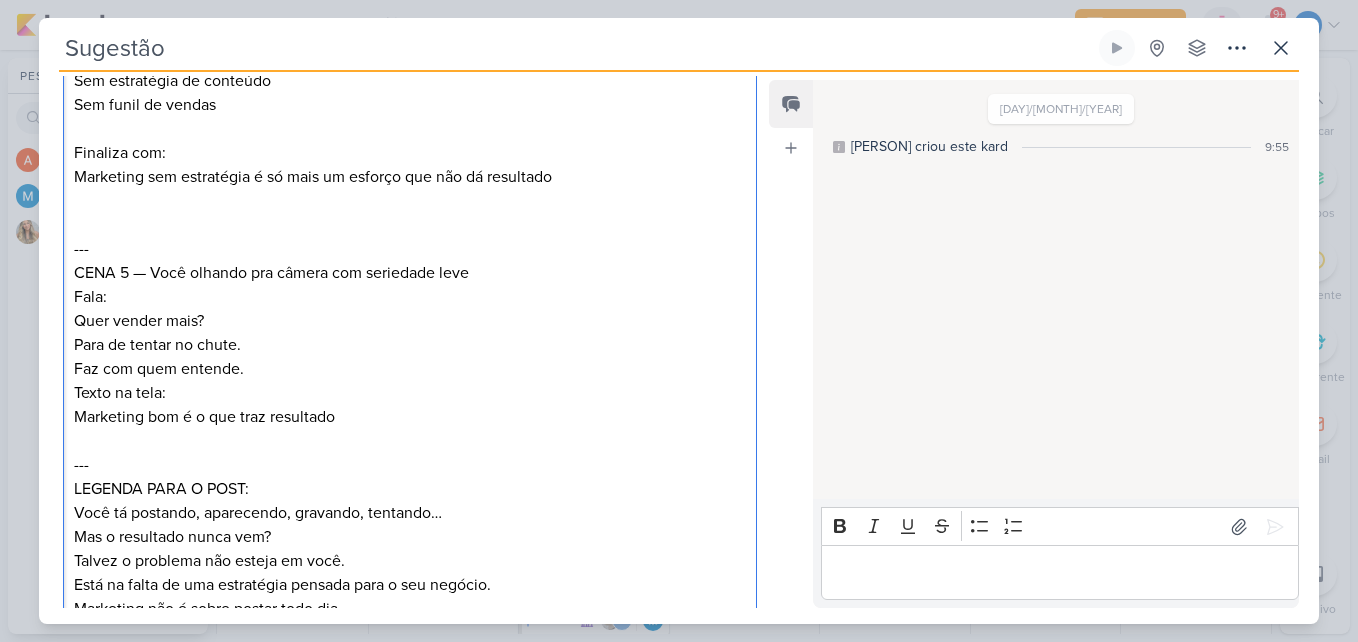 scroll, scrollTop: 1048, scrollLeft: 0, axis: vertical 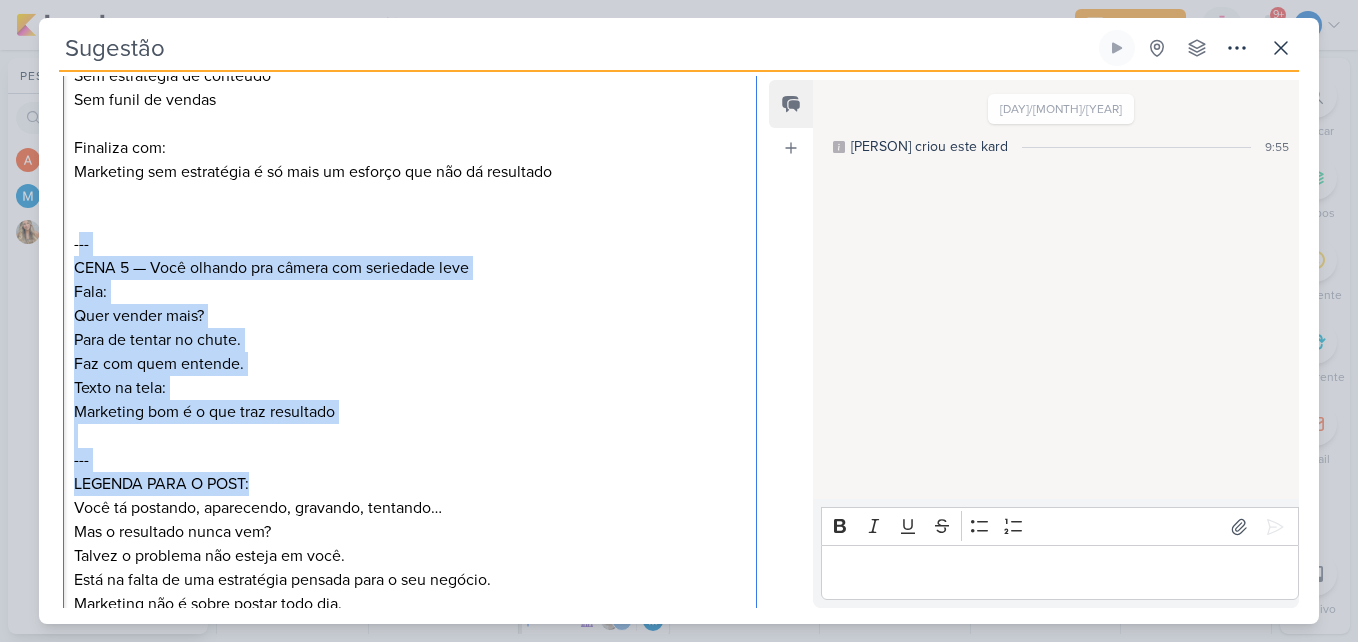 drag, startPoint x: 76, startPoint y: 245, endPoint x: 370, endPoint y: 486, distance: 380.15393 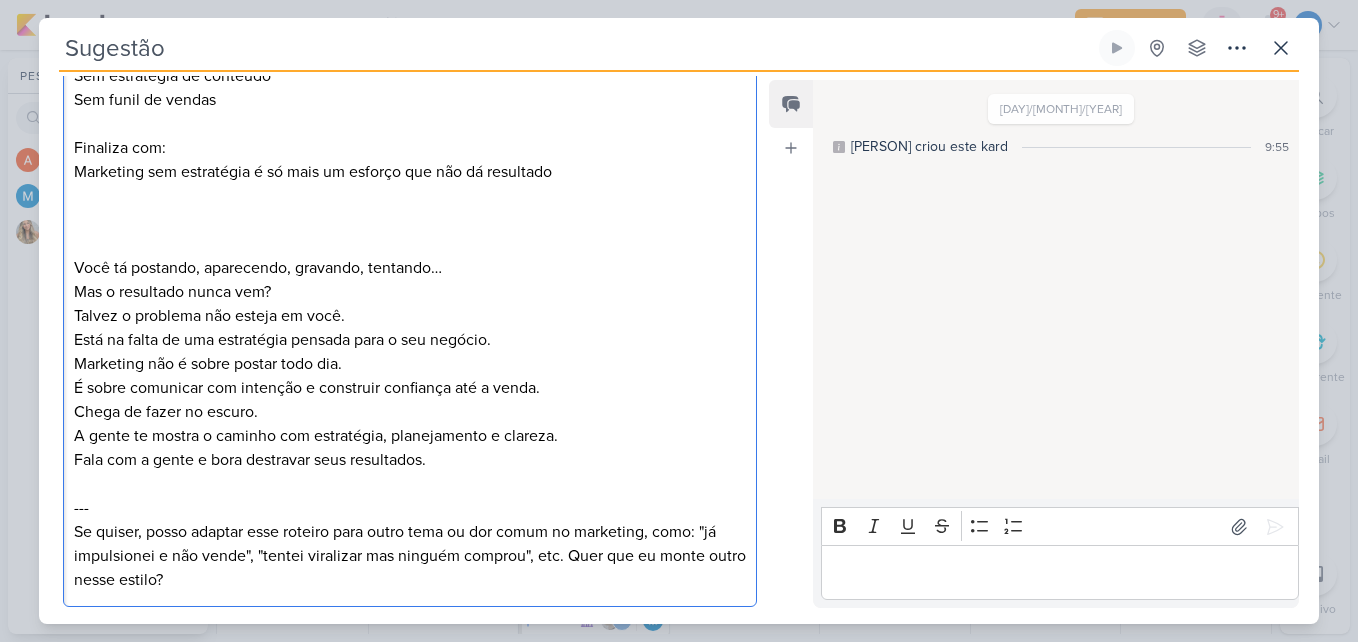 click on "CENA 1 — Pessoa empolgada, fazendo post Imagem: Você mexendo no celular ou no computador, sorrindo Fala (tom otimista e exagerado): "Esse mês eu vou postar TODO dia. Agora vai dar certo." Texto na tela: “Plano infalível do empreendedor 2025” CENA 2 — Alguns dias depois, com cara de decepção Imagem: Você olhando o celular com cara de dúvida ou cansaço Fala (tom de frustração): "Ué... nenhuma venda de novo?" Texto na tela: Postei 30 dias seguidos e... (pausa dramática) ninguém comprou CENA 3 — Corte para você refletindo ou encarando o vazio Texto na tela (com cortes rápidos ou sobrepostos): Postar sem objetivo Sem tráfego Sem estratégia de conteúdo Sem funil de vendas Finaliza com: Marketing sem estratégia é só mais um esforço que não dá resultado Você tá postando, aparecendo, gravando, tentando… Mas o resultado nunca vem? Talvez o problema não esteja em você. Está na falta de uma estratégia pensada para o seu negócio. Marketing não é sobre postar todo dia. ---" at bounding box center [410, 87] 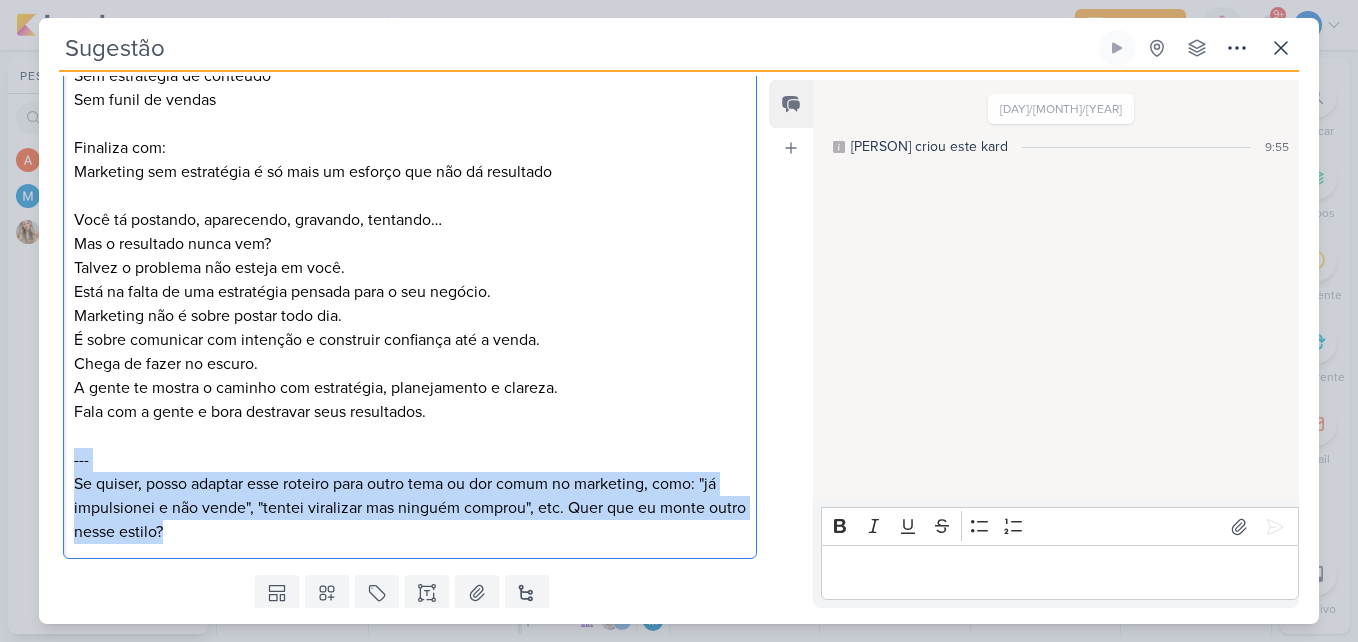 drag, startPoint x: 72, startPoint y: 457, endPoint x: 335, endPoint y: 535, distance: 274.3228 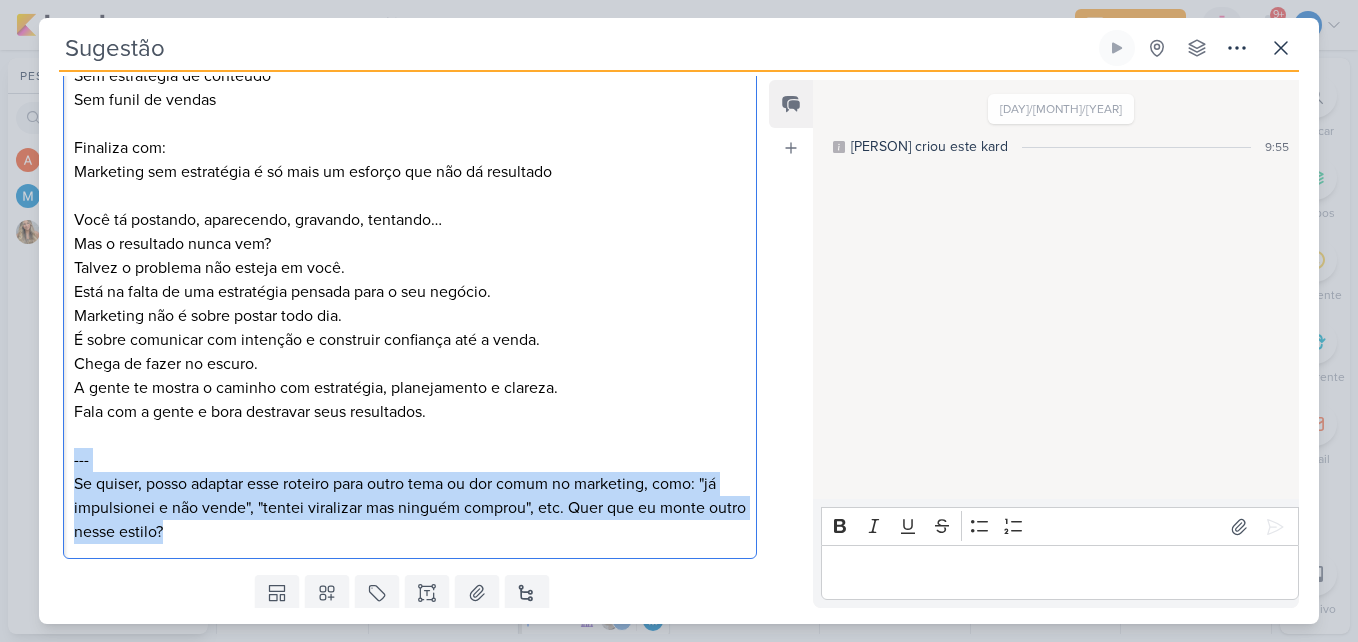 click on "CENA 1 — Pessoa empolgada, fazendo post Imagem: Você mexendo no celular ou no computador, sorrindo Fala (tom otimista e exagerado): "Esse mês eu vou postar TODO dia. Agora vai dar certo." Texto na tela: “Plano infalível do empreendedor 2025” CENA 2 — Alguns dias depois, com cara de decepção Imagem: Você olhando o celular com cara de dúvida ou cansaço Fala (tom de frustração): "Ué... nenhuma venda de novo?" Texto na tela: Postei 30 dias seguidos e... (pausa dramática) ninguém comprou CENA 3 — Corte para você refletindo ou encarando o vazio Texto na tela (com cortes rápidos ou sobrepostos): Postar sem objetivo Sem tráfego Sem estratégia de conteúdo Sem funil de vendas Finaliza com: Marketing sem estratégia é só mais um esforço que não dá resultado Você tá postando, aparecendo, gravando, tentando… Mas o resultado nunca vem? Talvez o problema não esteja em você. Está na falta de uma estratégia pensada para o seu negócio. Marketing não é sobre postar todo dia. ---" at bounding box center [410, 63] 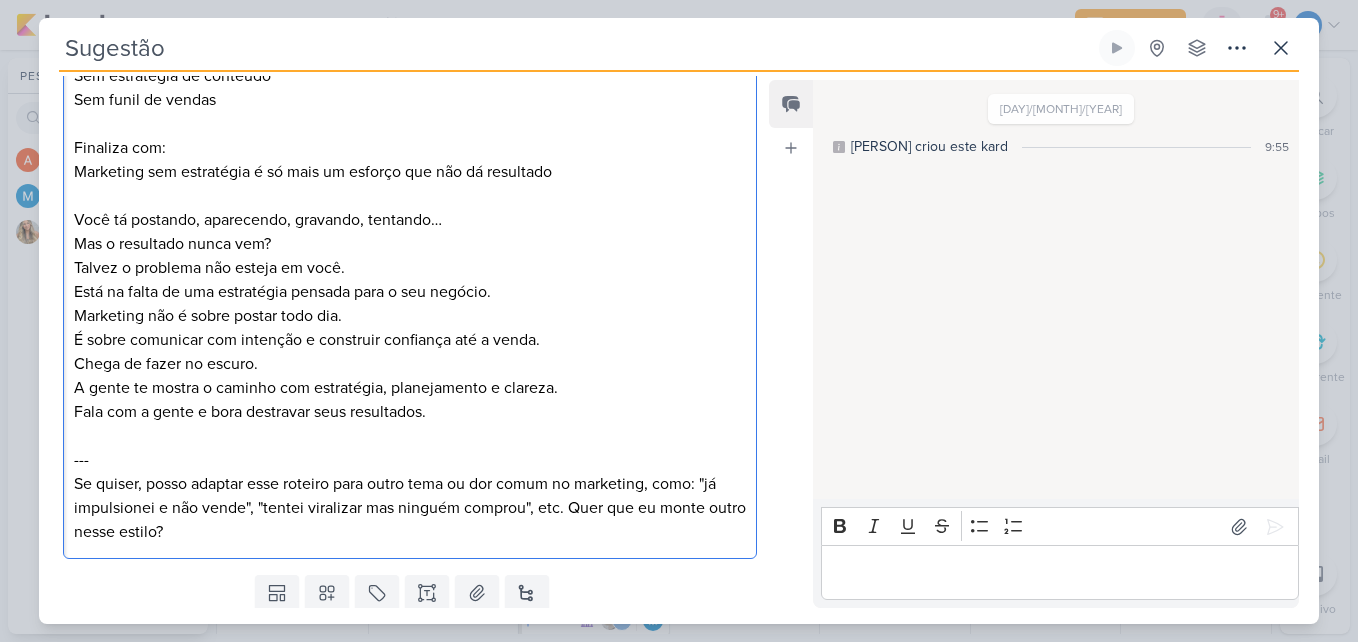 scroll, scrollTop: 1038, scrollLeft: 0, axis: vertical 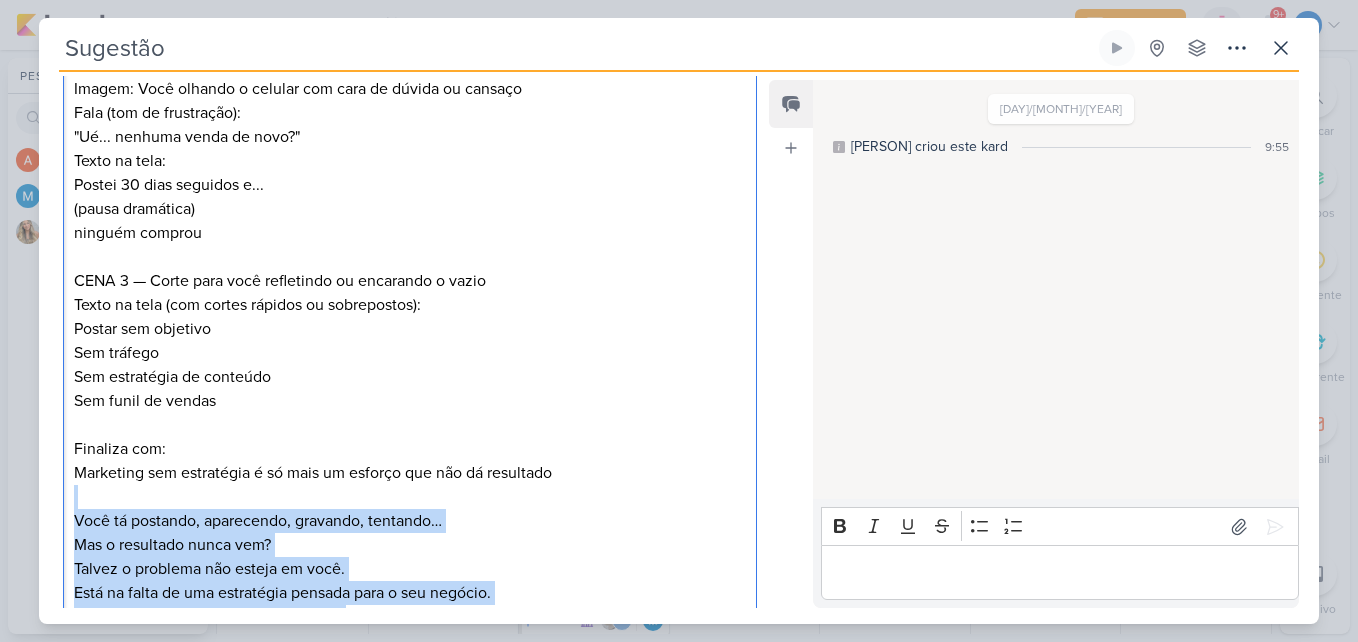drag, startPoint x: 488, startPoint y: 423, endPoint x: 65, endPoint y: 499, distance: 429.7732 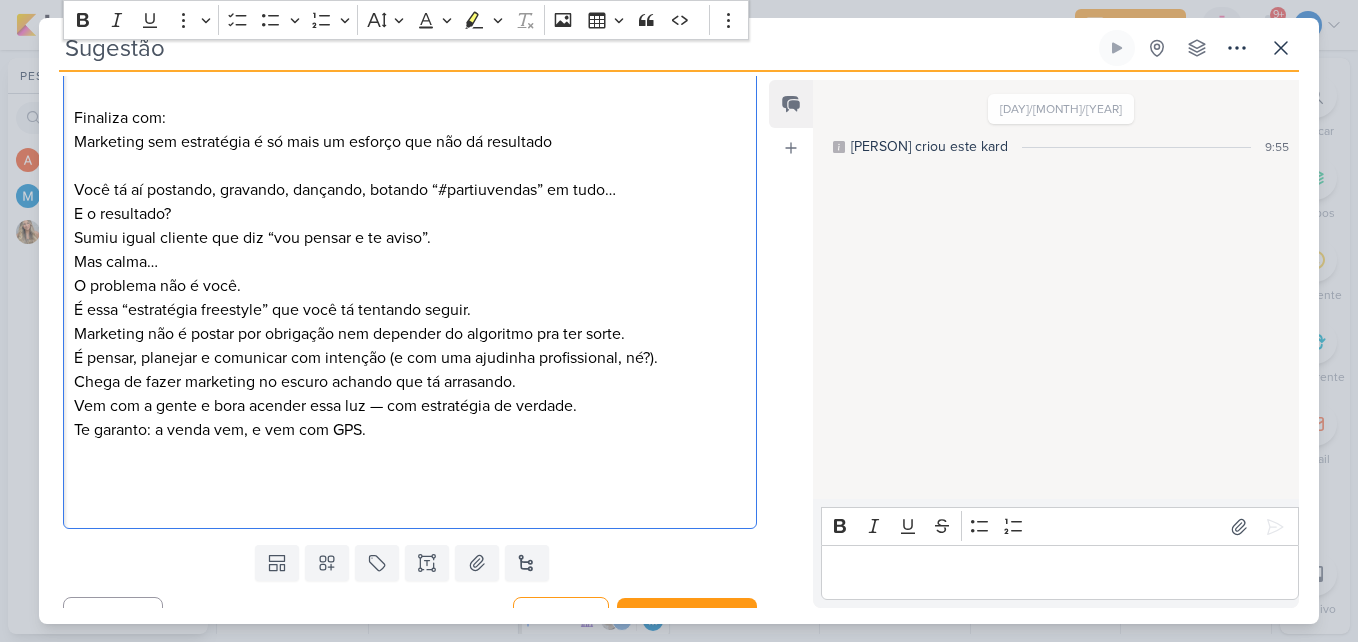 scroll, scrollTop: 1110, scrollLeft: 0, axis: vertical 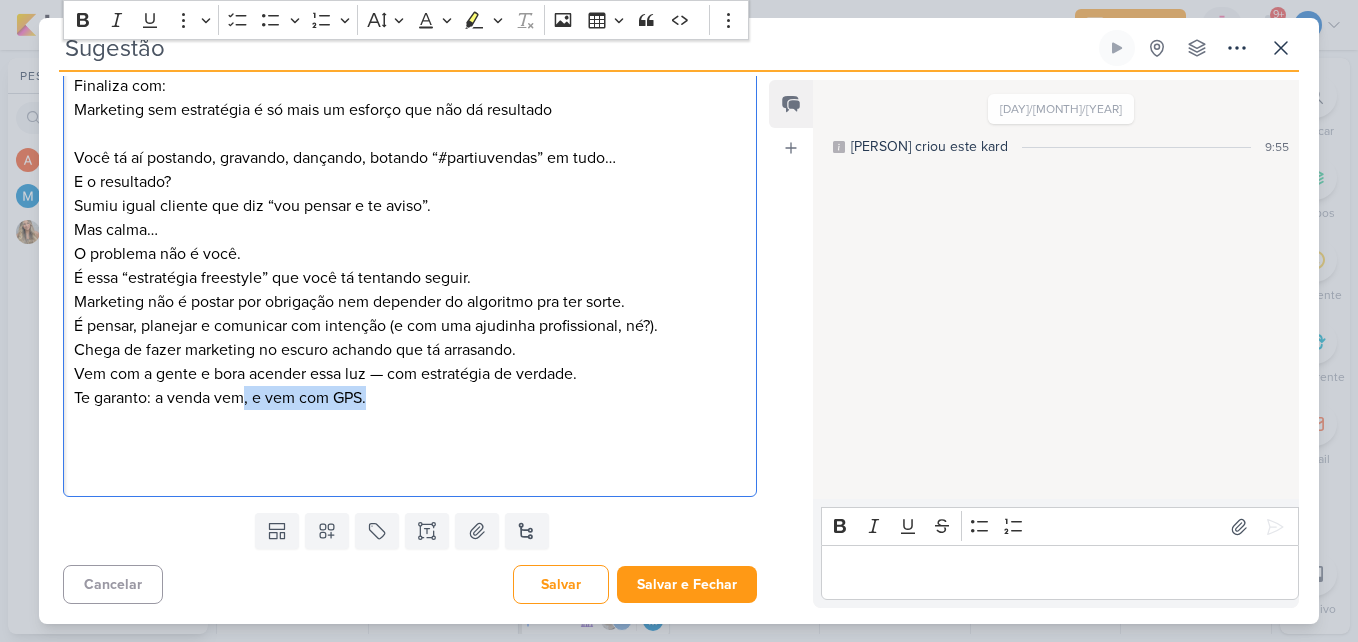 drag, startPoint x: 373, startPoint y: 392, endPoint x: 243, endPoint y: 399, distance: 130.18832 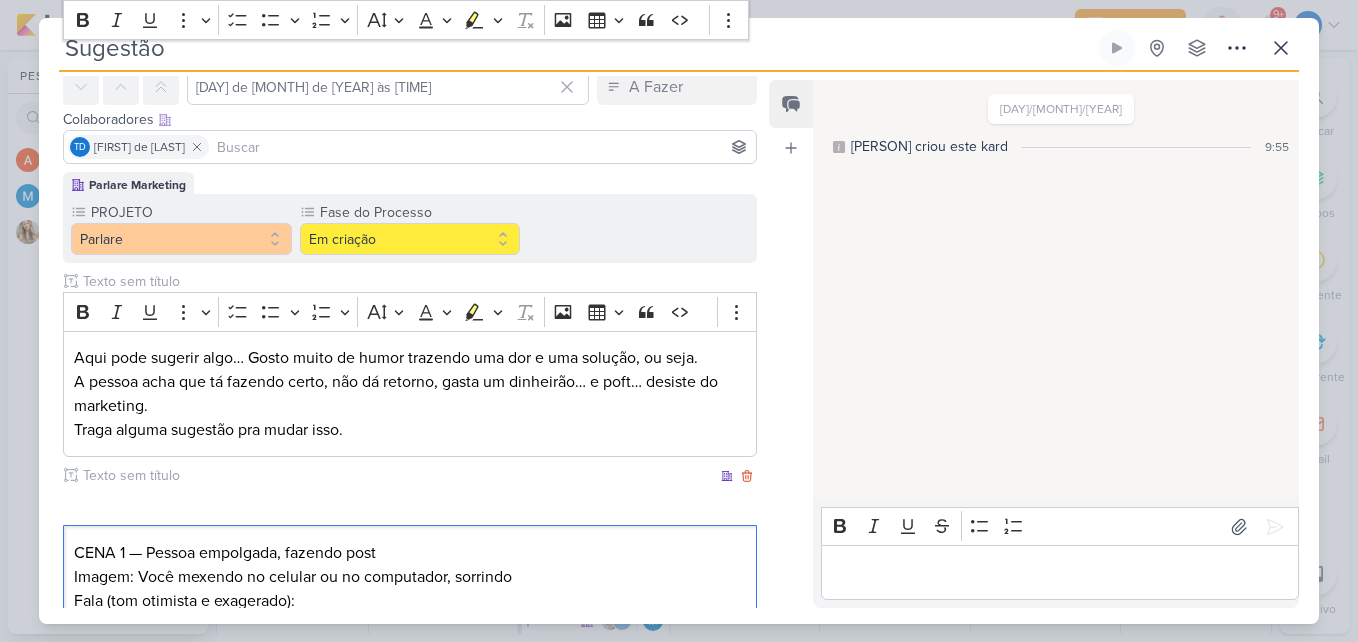 scroll, scrollTop: 0, scrollLeft: 0, axis: both 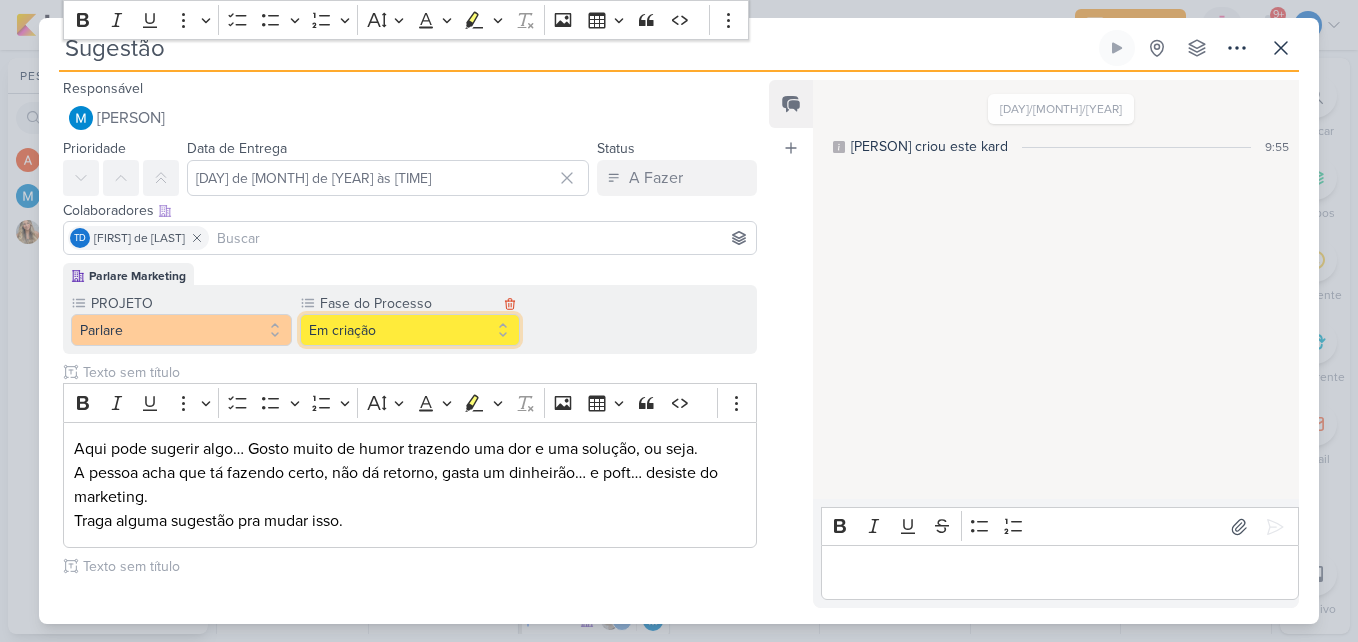 click on "Em criação" at bounding box center [410, 330] 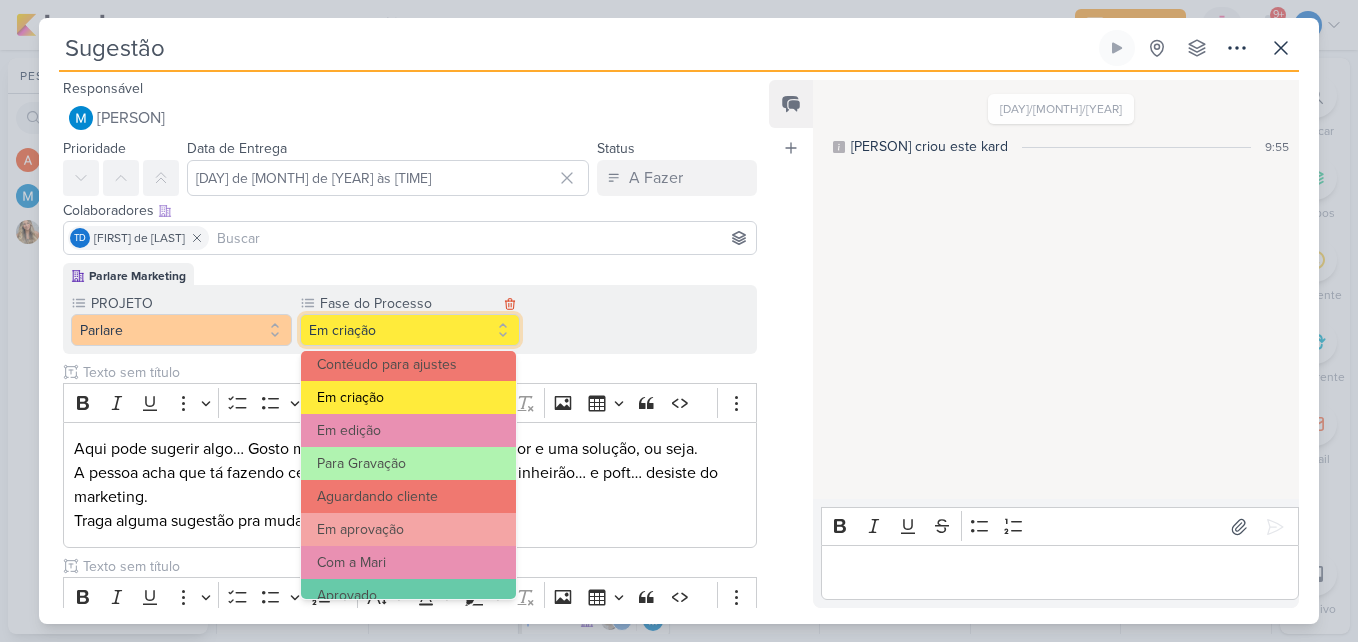 scroll, scrollTop: 193, scrollLeft: 0, axis: vertical 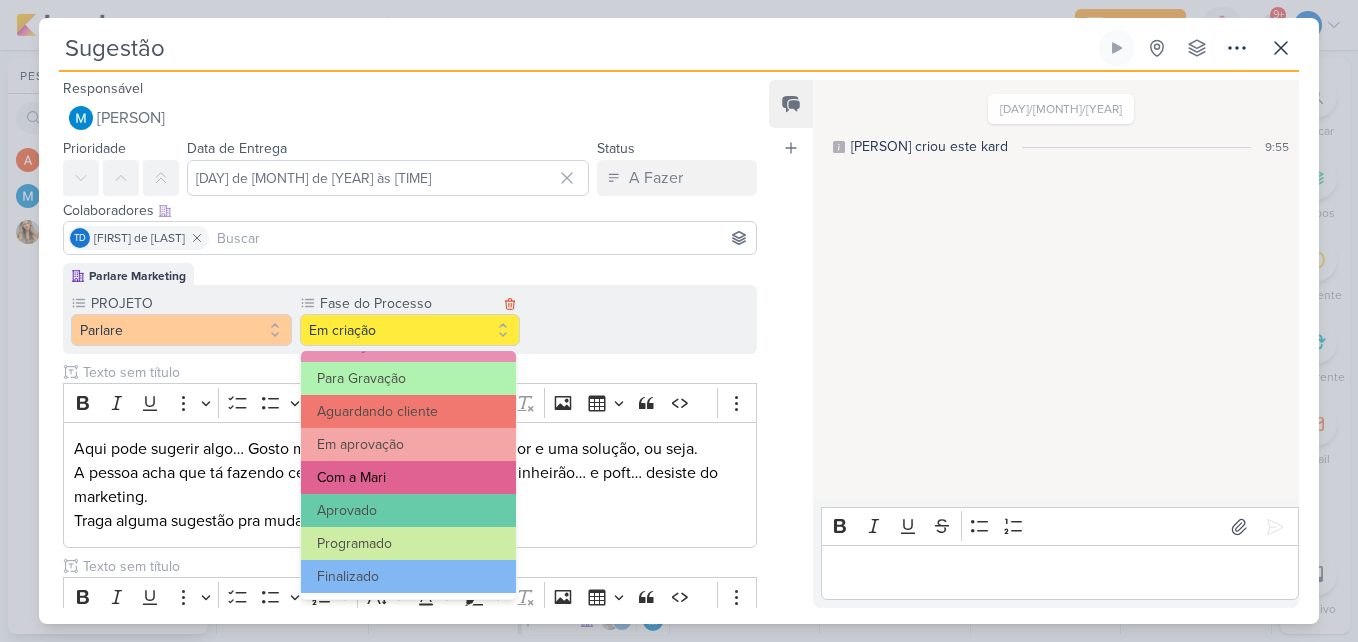 click on "Com a Mari" at bounding box center (409, 477) 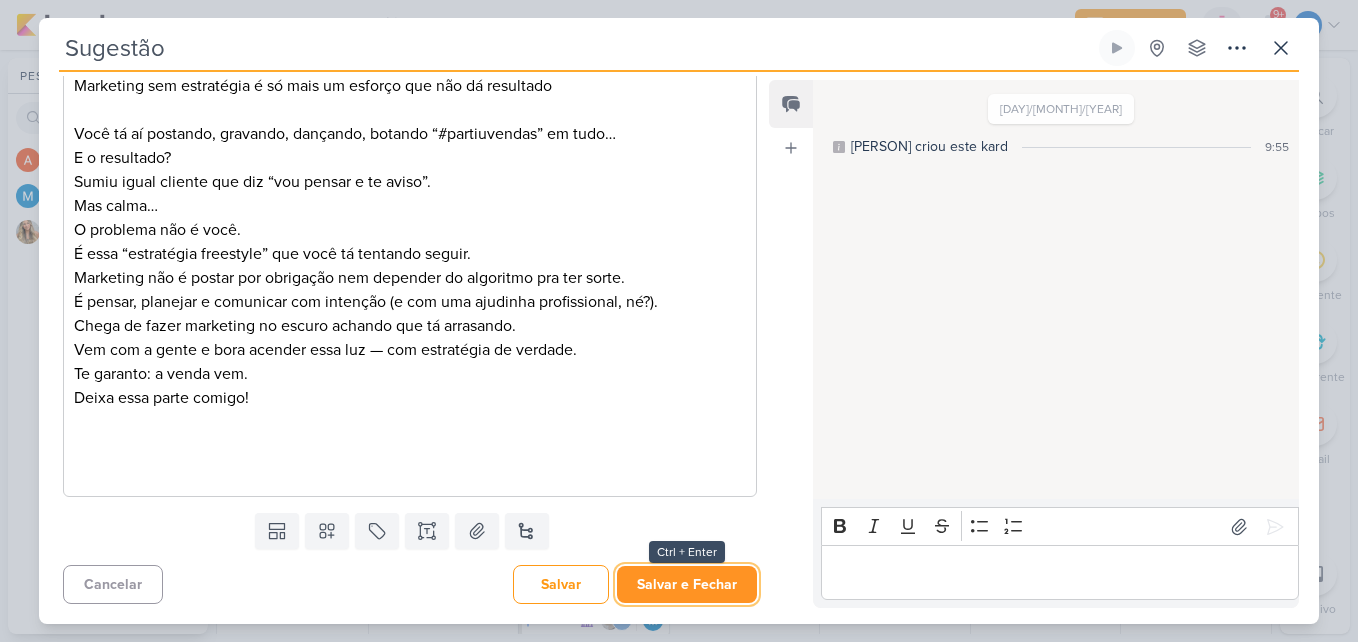 click on "Salvar e Fechar" at bounding box center (687, 584) 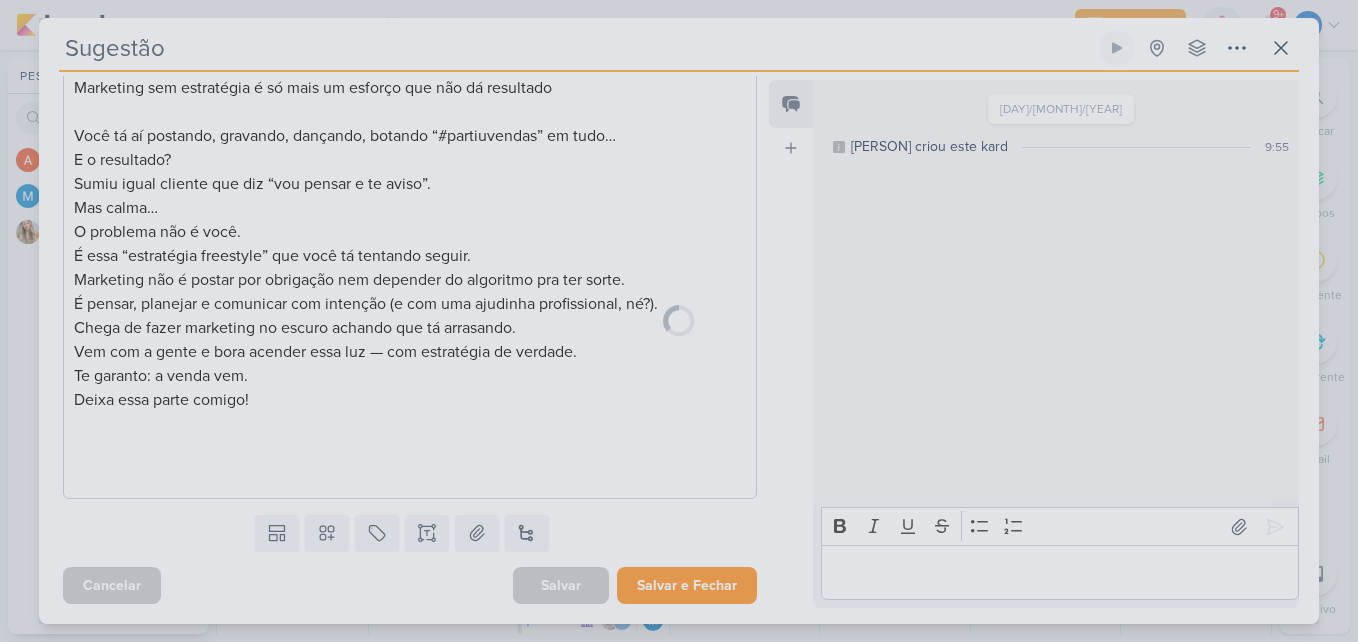 scroll, scrollTop: 1132, scrollLeft: 0, axis: vertical 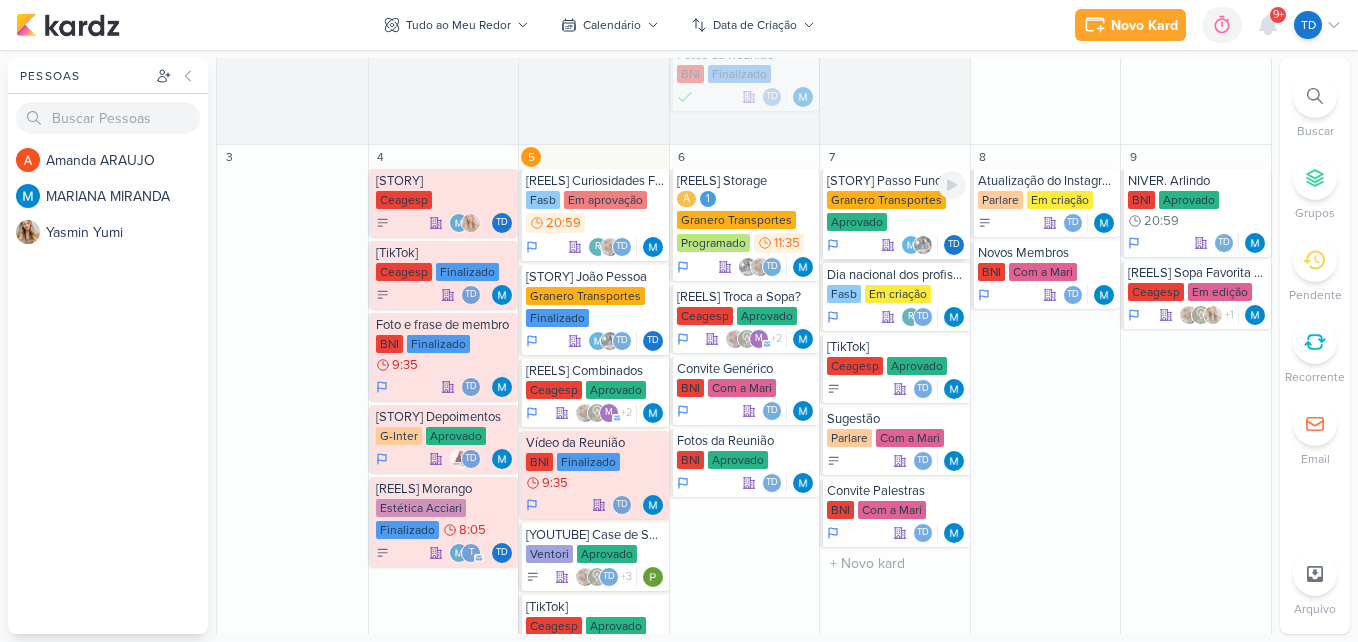 click on "Granero Transportes
Aprovado" at bounding box center [896, 212] 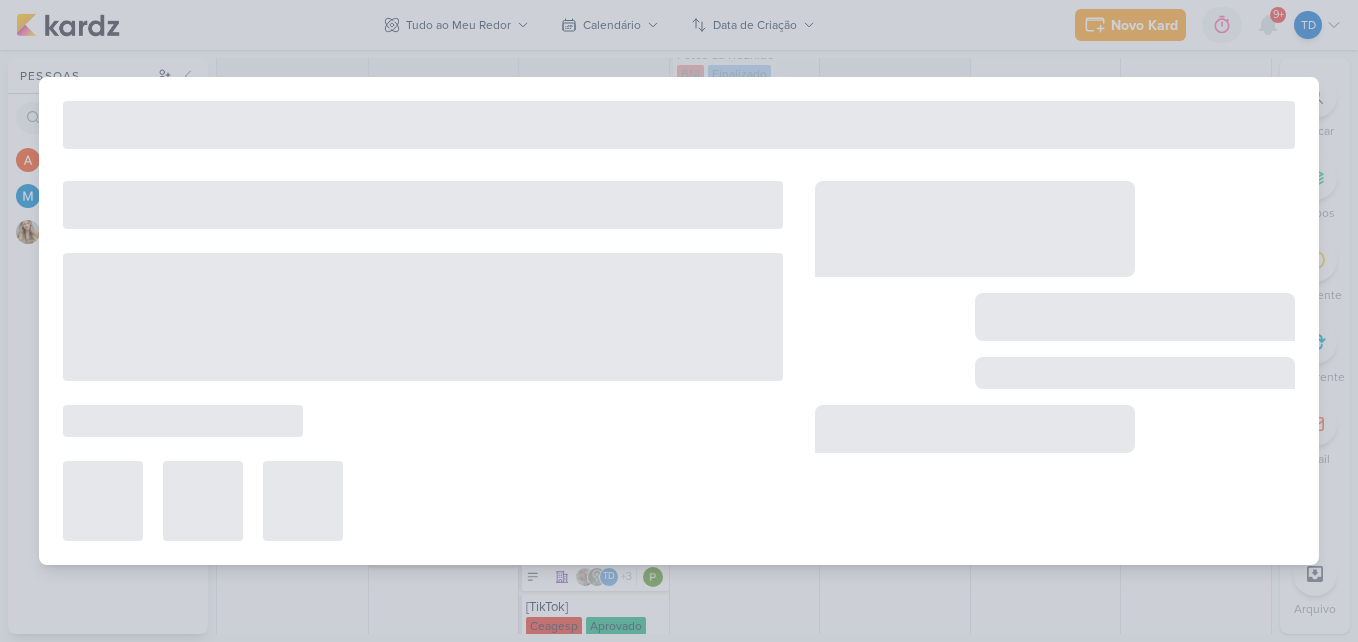 type on "[STORY] Passo Fundo" 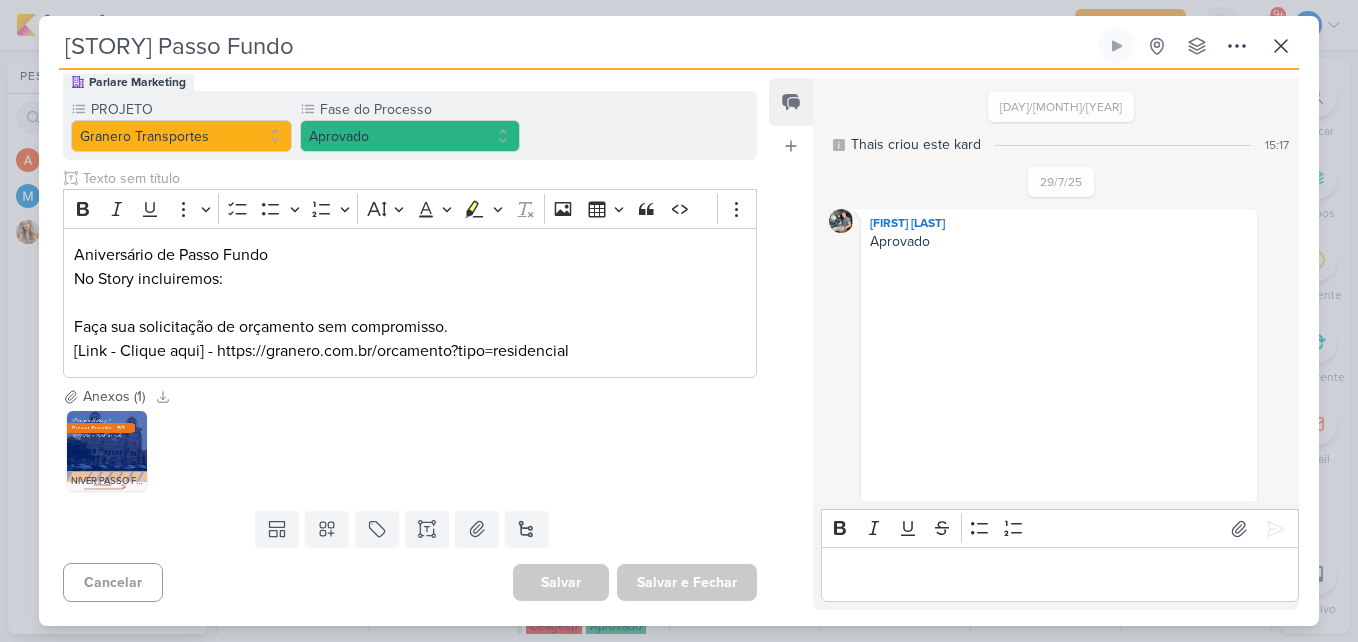 scroll, scrollTop: 3, scrollLeft: 0, axis: vertical 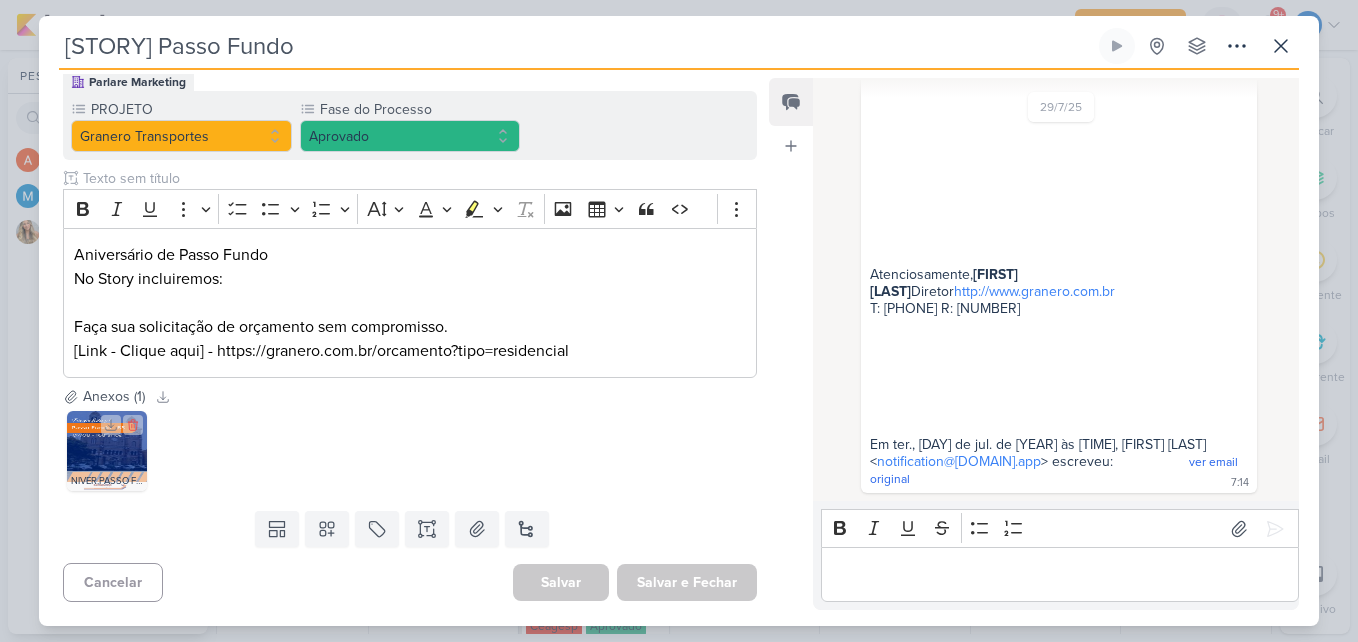 click at bounding box center [107, 451] 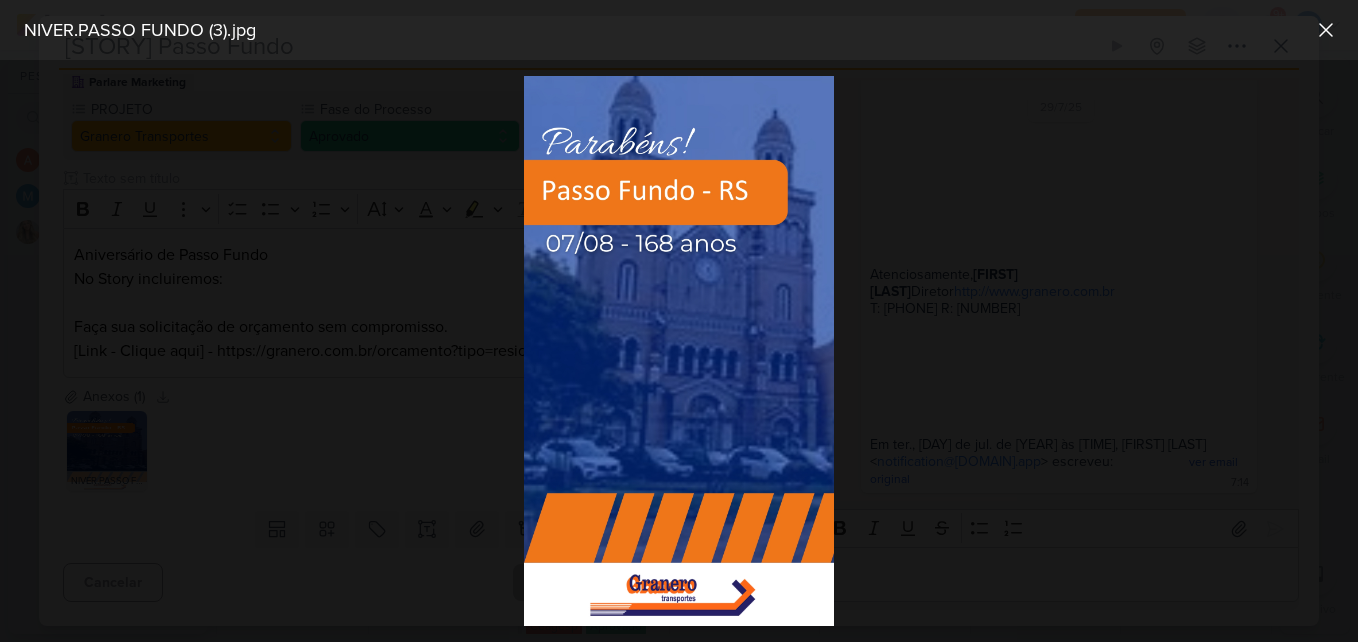 drag, startPoint x: 669, startPoint y: 268, endPoint x: 566, endPoint y: 286, distance: 104.56099 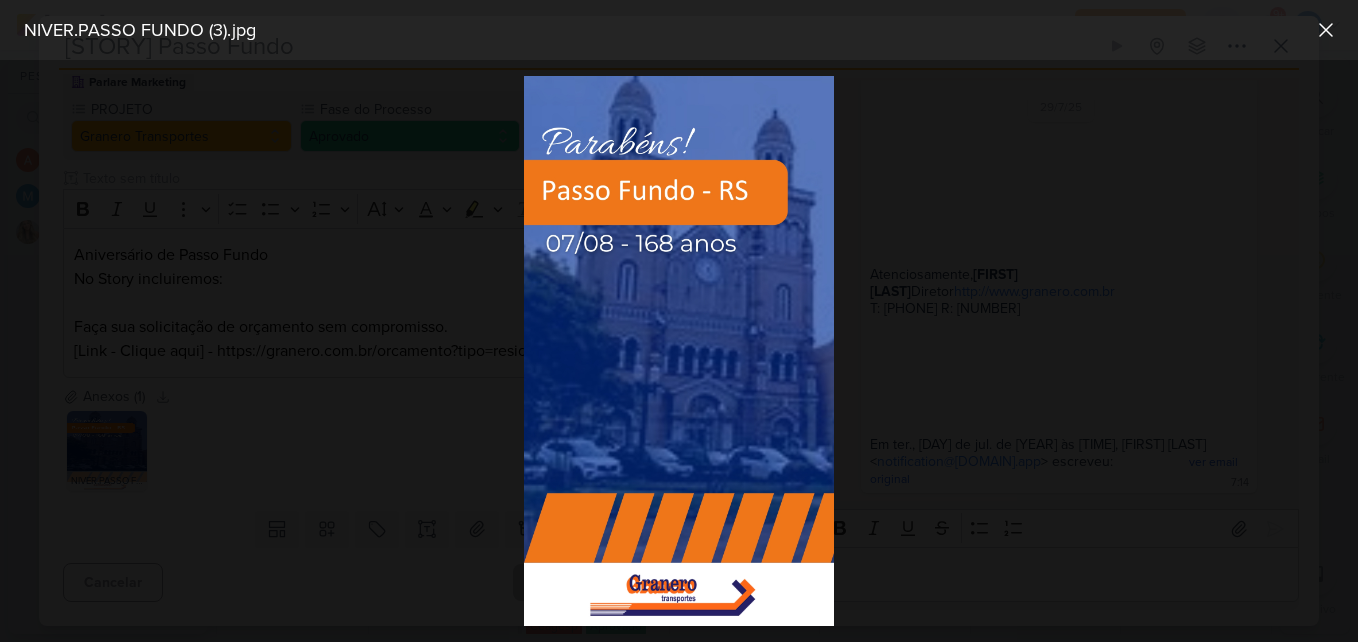 click at bounding box center [678, 351] 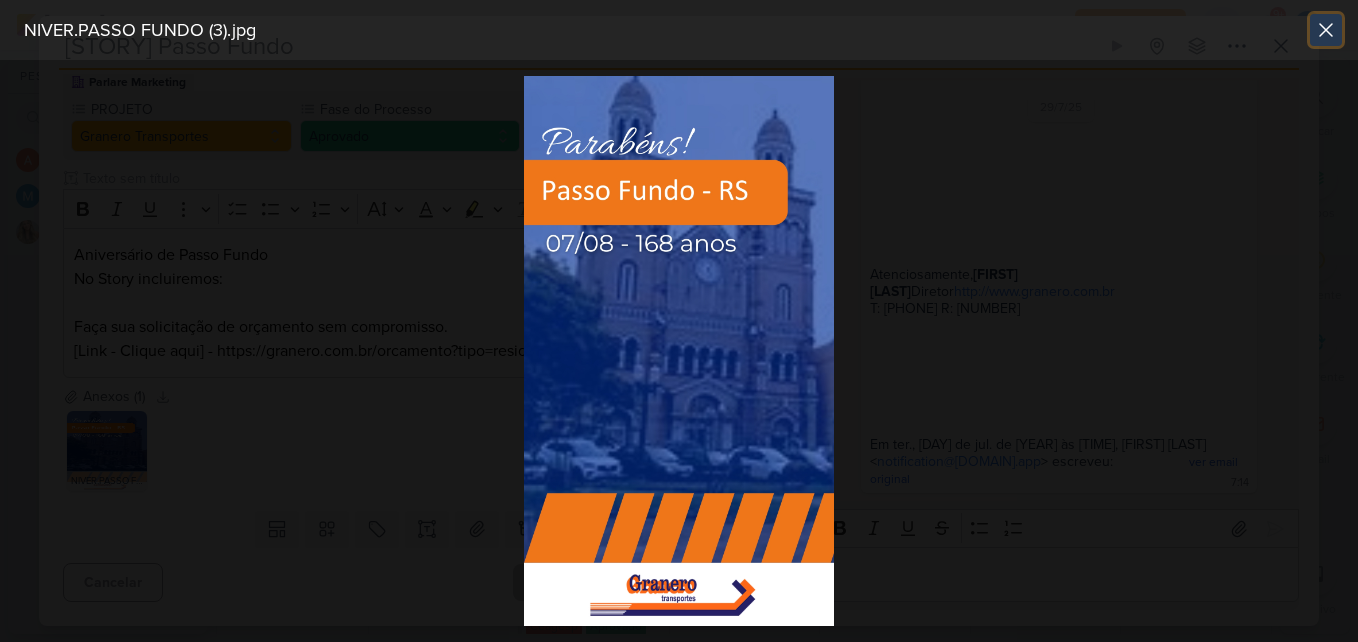 click 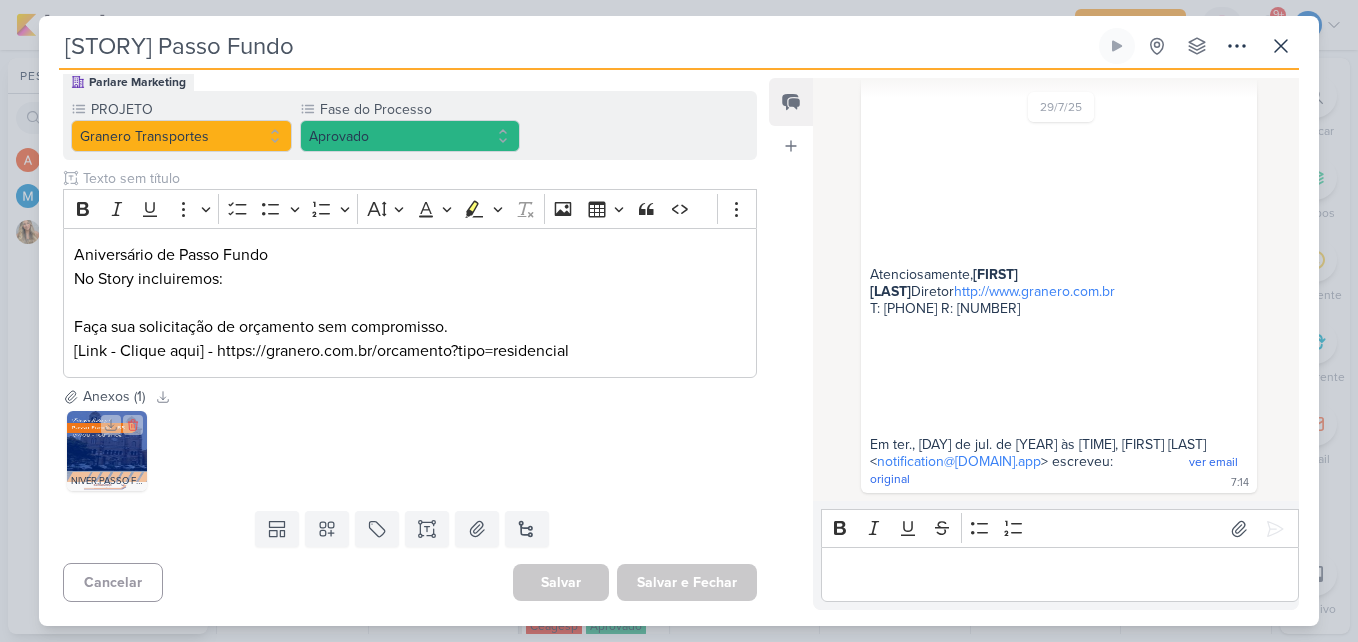 click at bounding box center (107, 451) 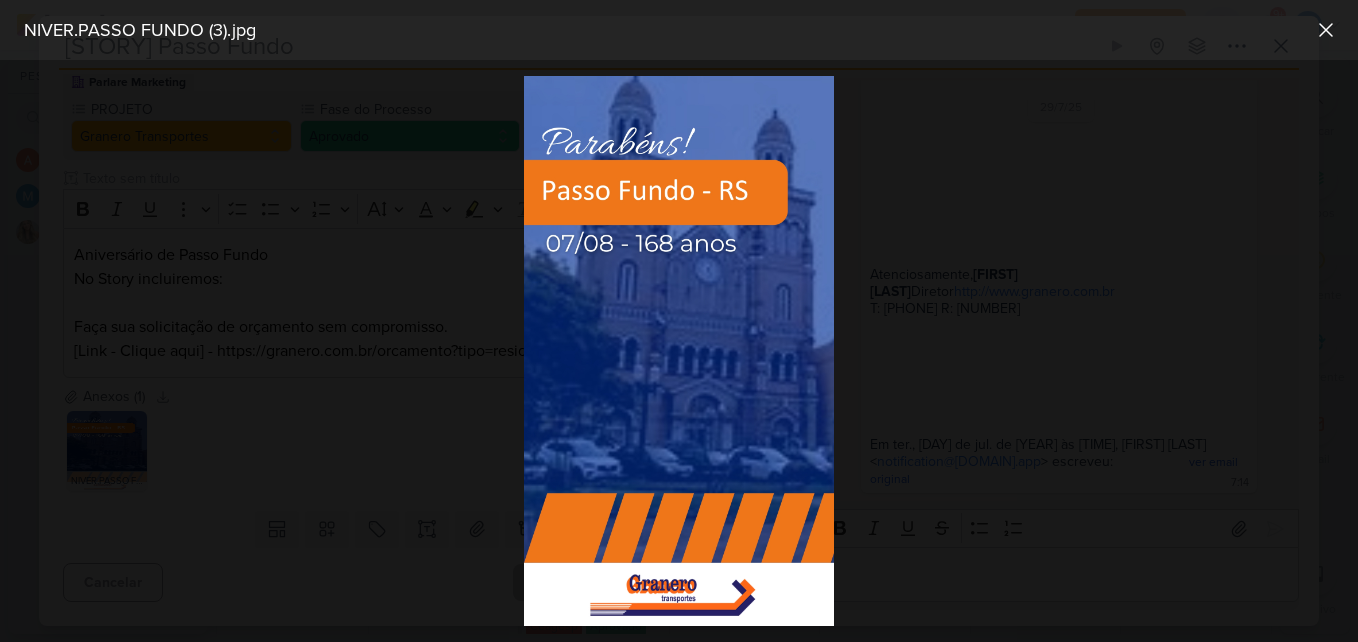 click at bounding box center (679, 351) 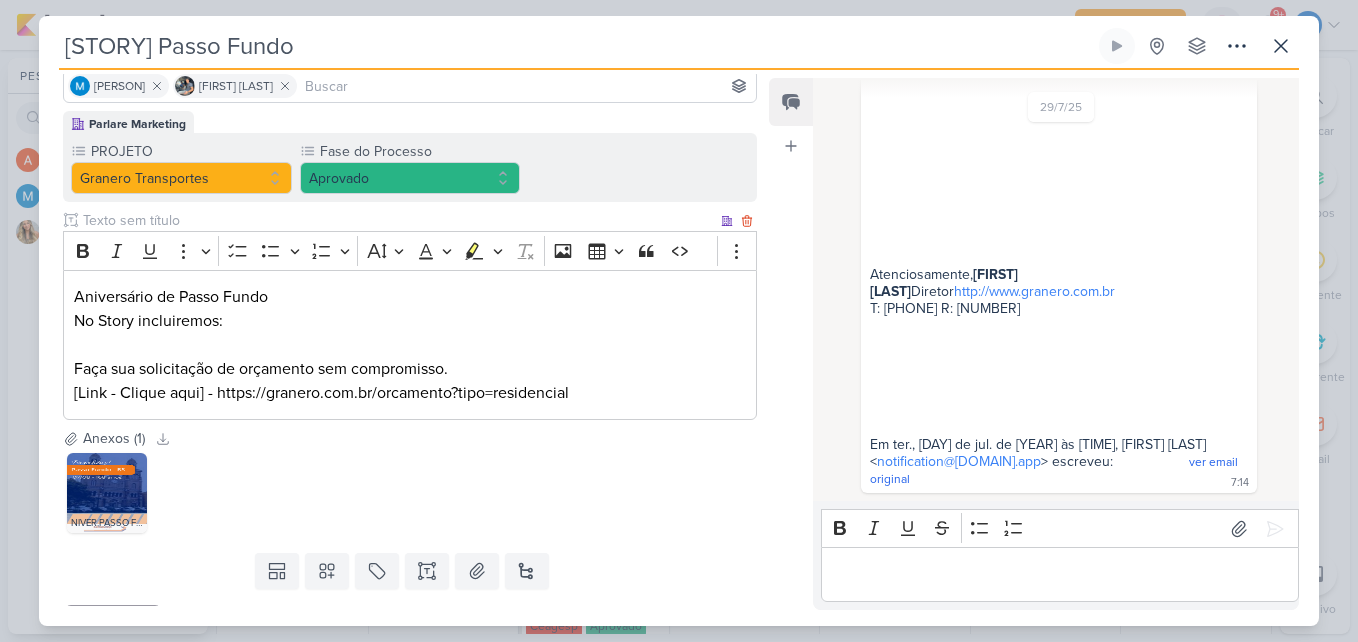 scroll, scrollTop: 0, scrollLeft: 0, axis: both 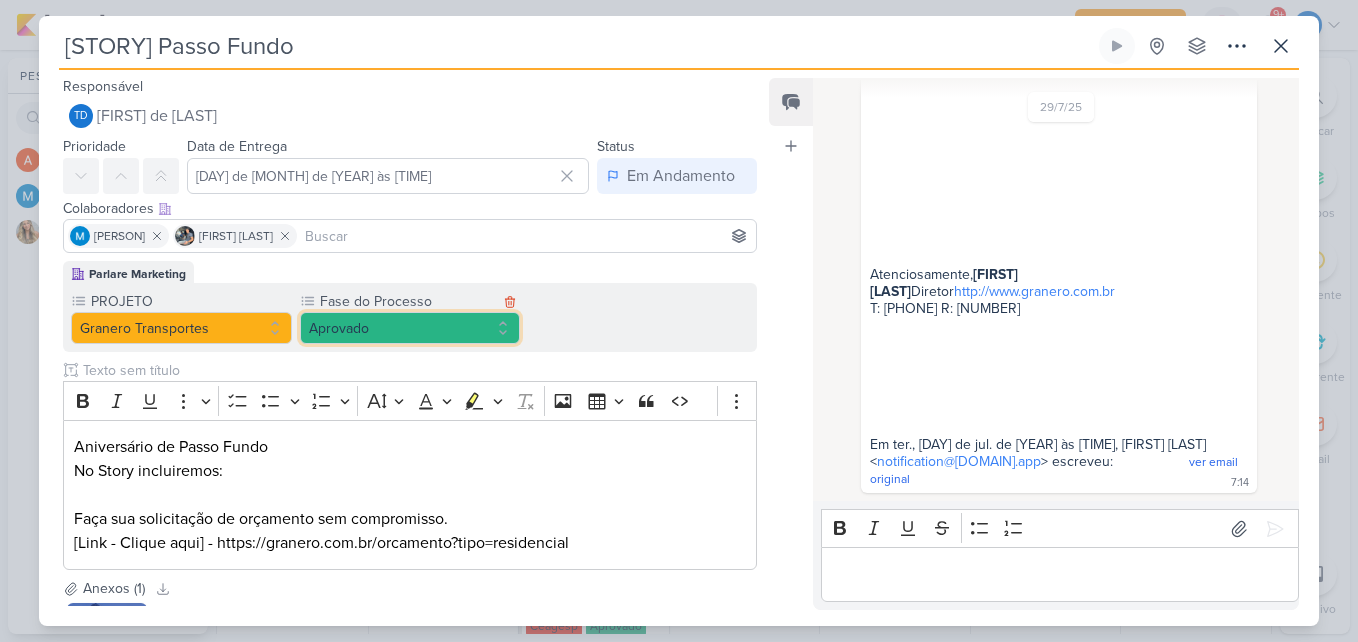 click on "Aprovado" at bounding box center (410, 328) 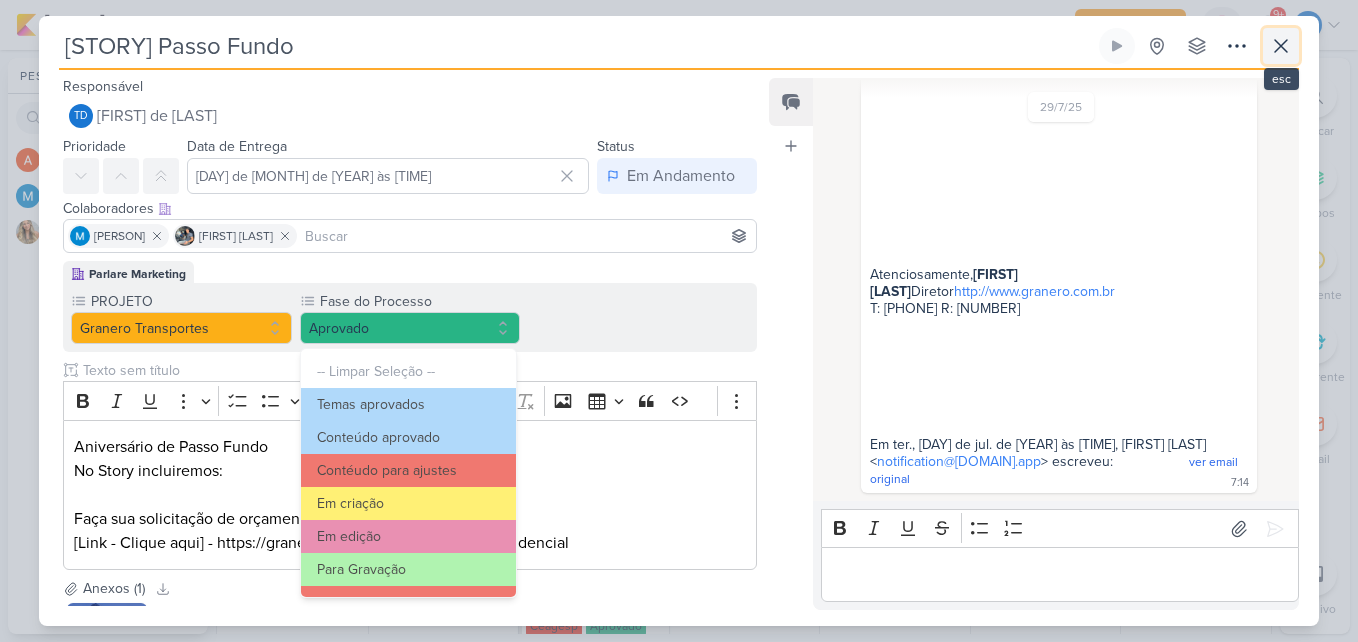 click 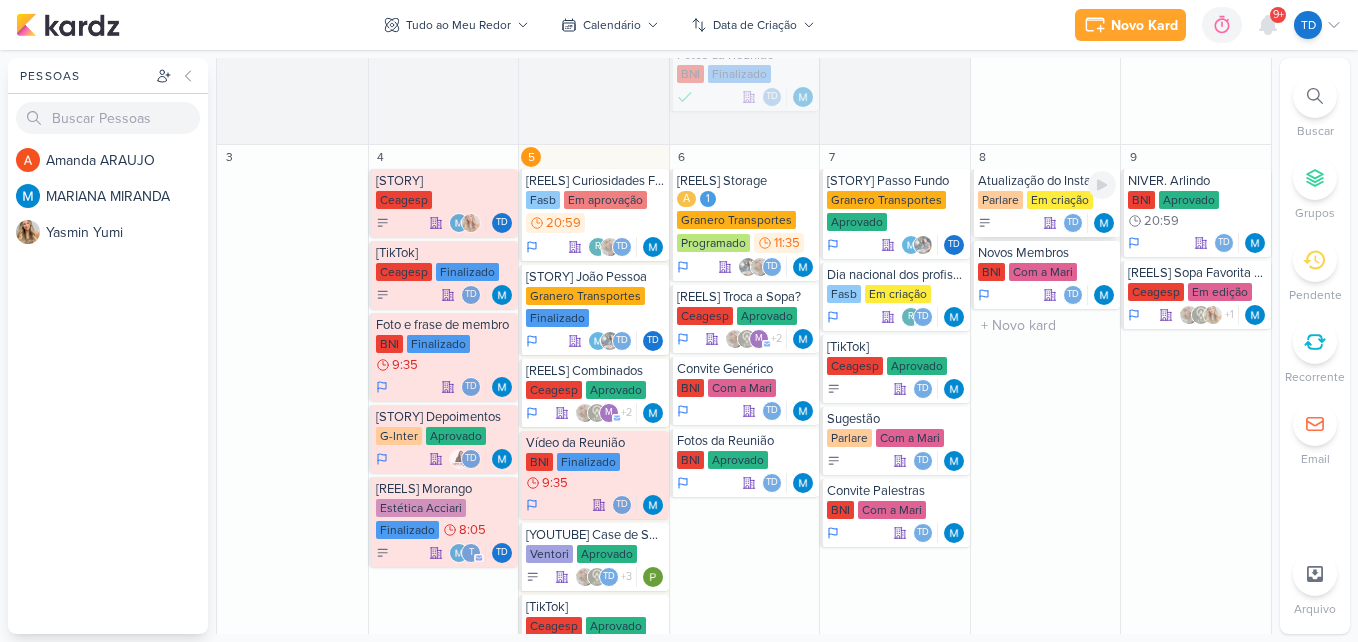 click on "Td" at bounding box center [1047, 223] 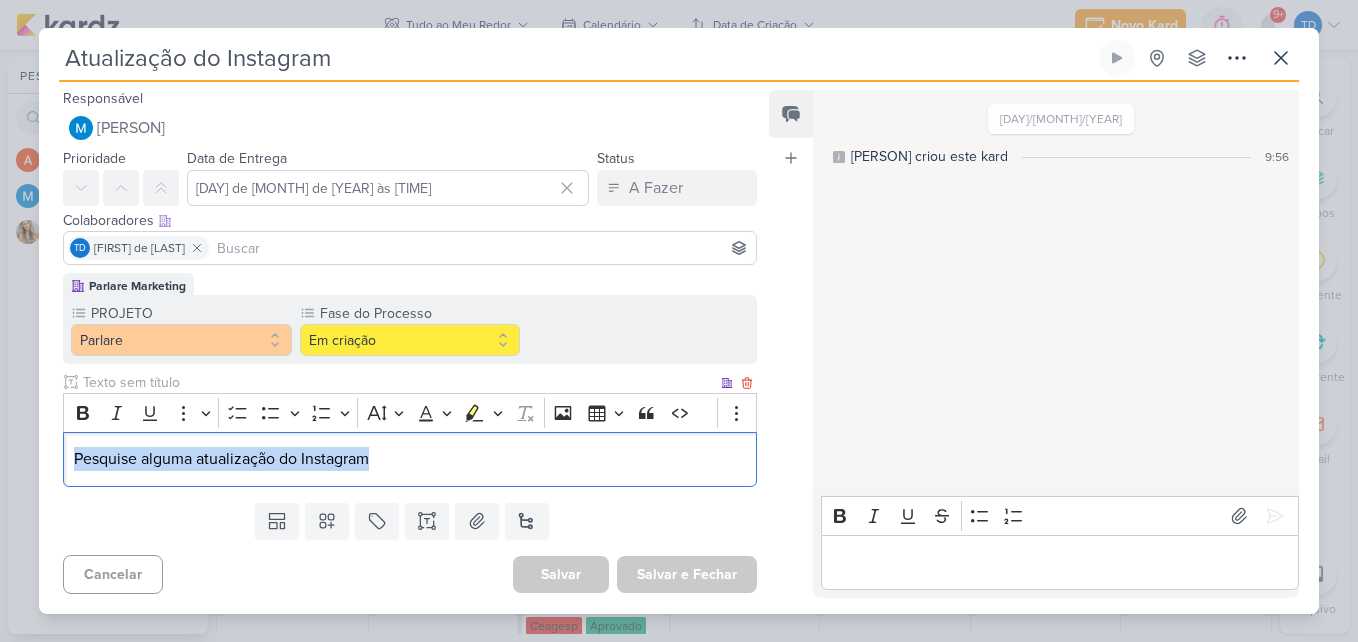 drag, startPoint x: 383, startPoint y: 452, endPoint x: 78, endPoint y: 478, distance: 306.1062 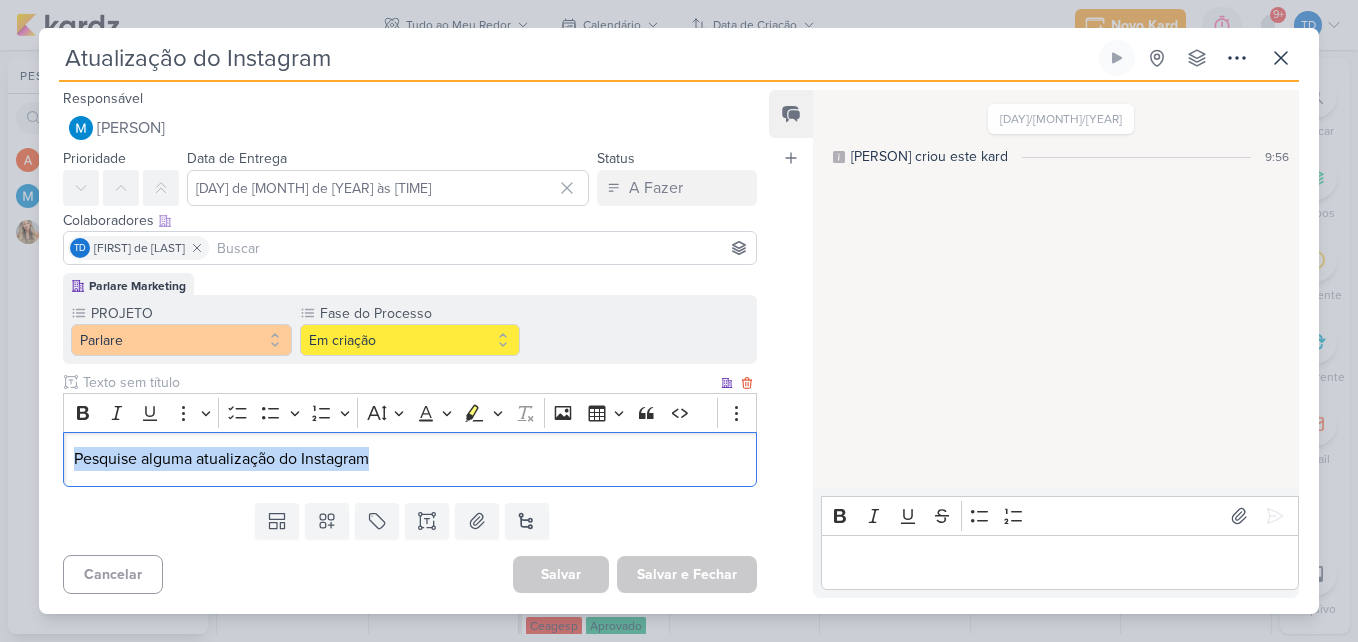 click on "Pesquise alguma atualização do Instagram" at bounding box center [410, 459] 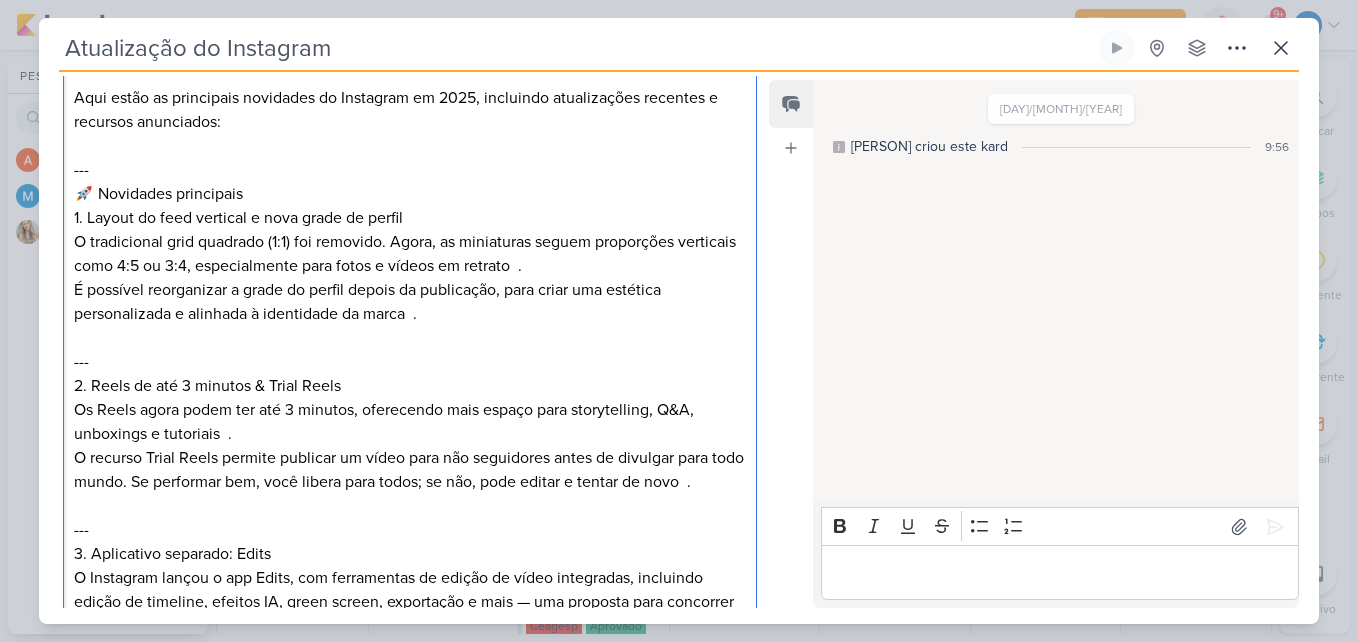 scroll, scrollTop: 400, scrollLeft: 0, axis: vertical 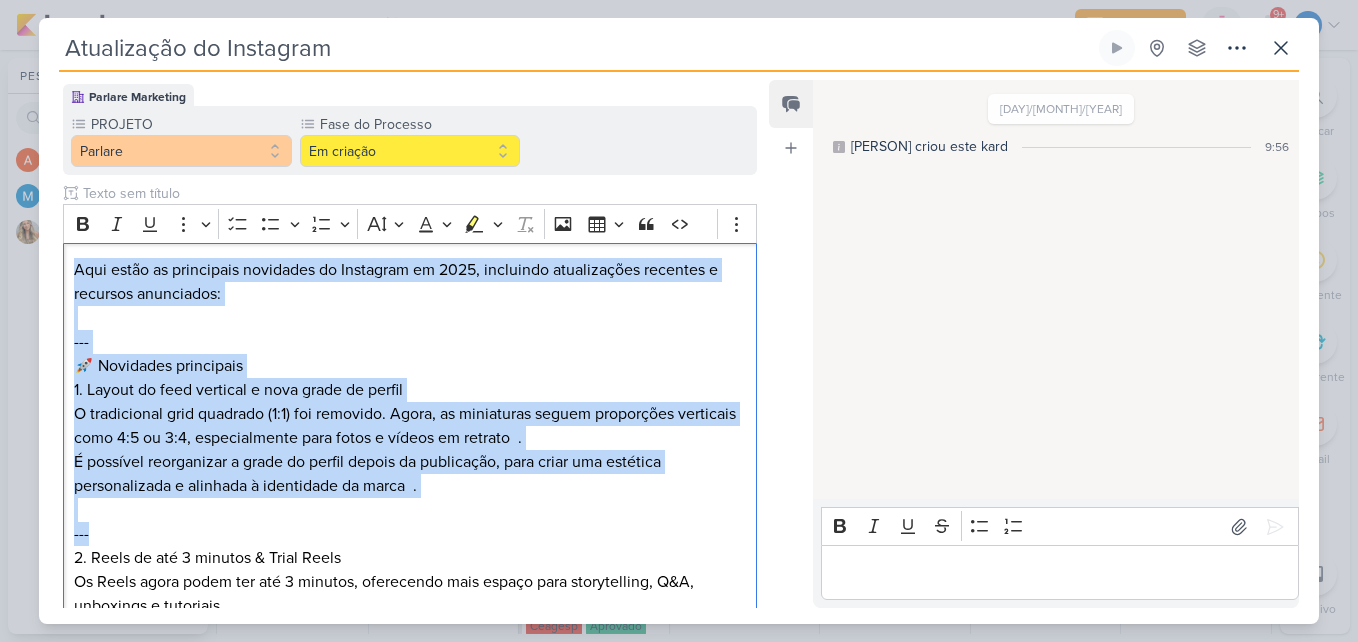 drag, startPoint x: 91, startPoint y: 313, endPoint x: 57, endPoint y: 199, distance: 118.96218 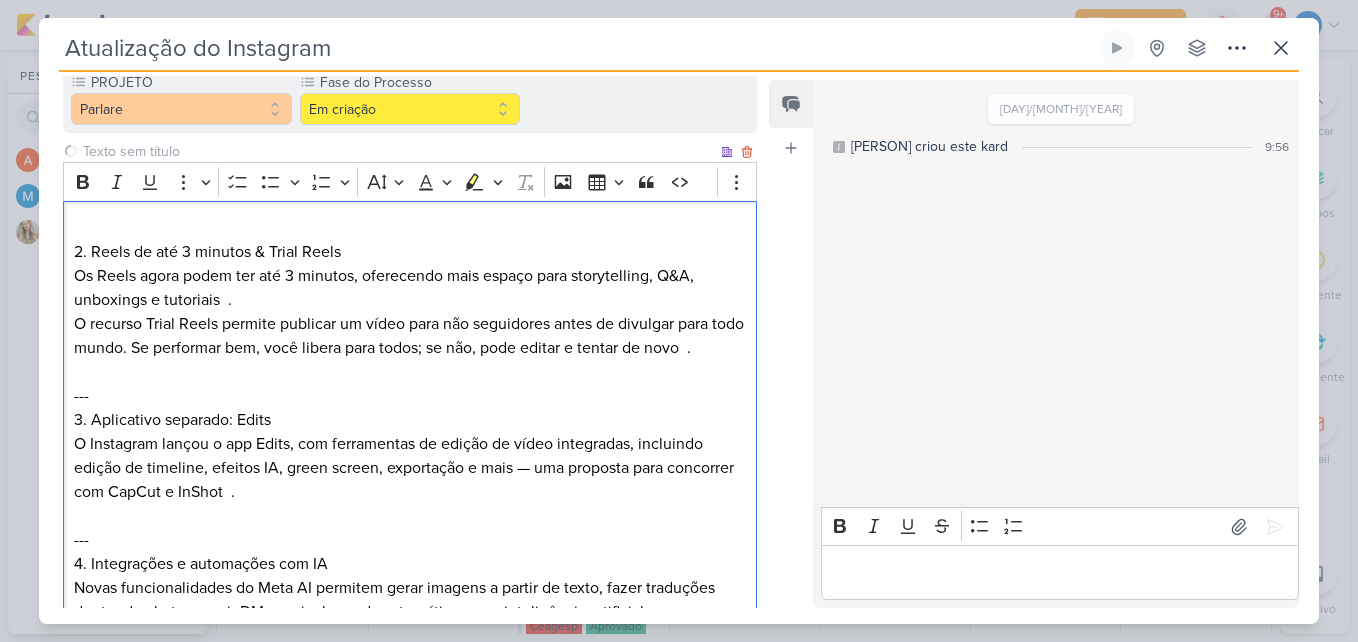 scroll, scrollTop: 179, scrollLeft: 0, axis: vertical 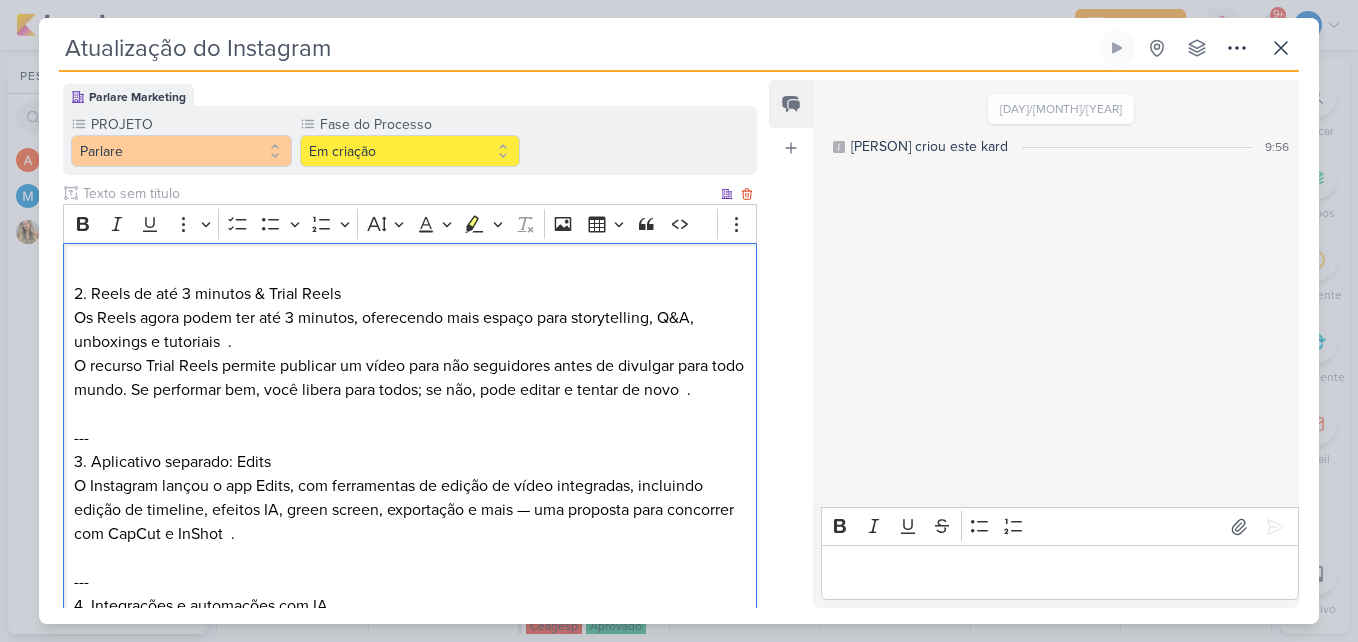 click on "2. Reels de até 3 minutos & Trial Reels" at bounding box center (410, 294) 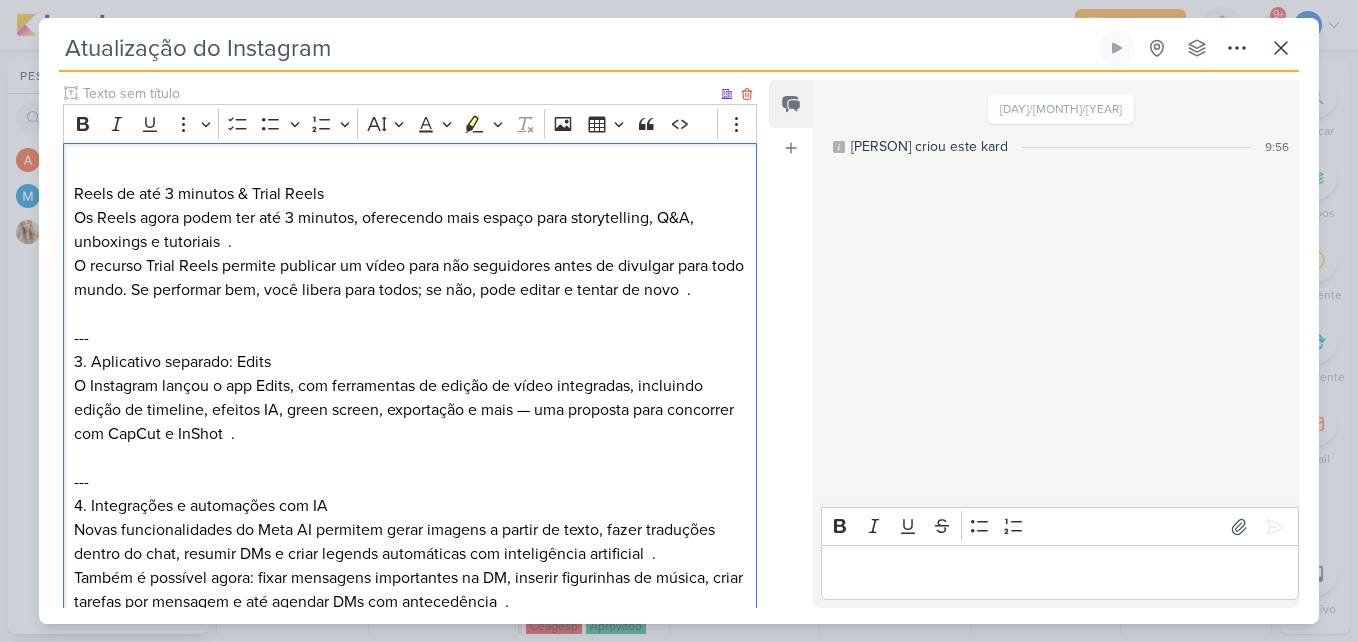 scroll, scrollTop: 379, scrollLeft: 0, axis: vertical 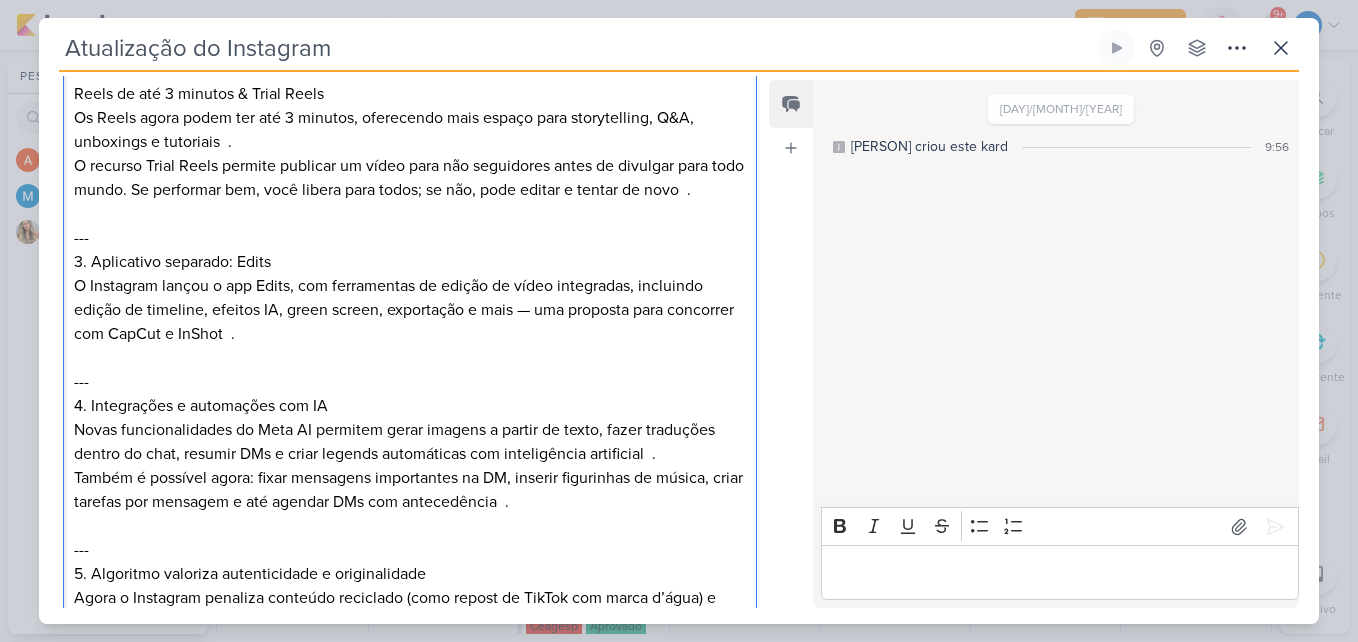 click on "---" at bounding box center [410, 238] 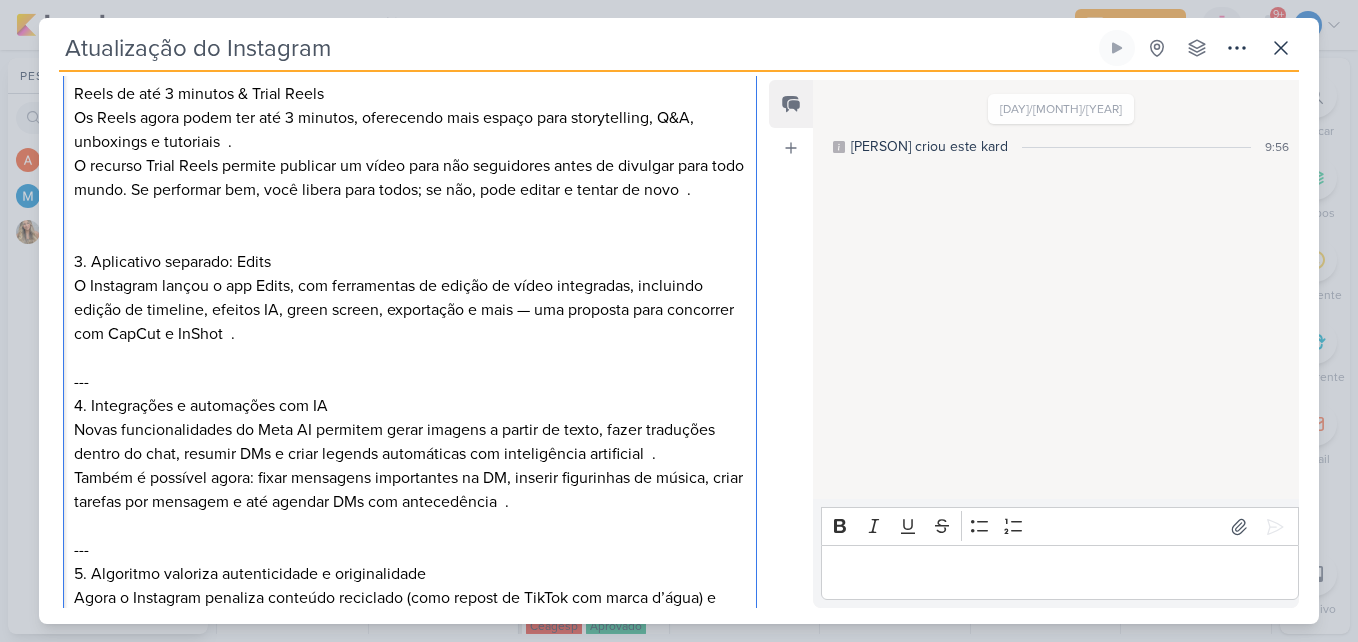 click on "3. Aplicativo separado: Edits" at bounding box center [410, 262] 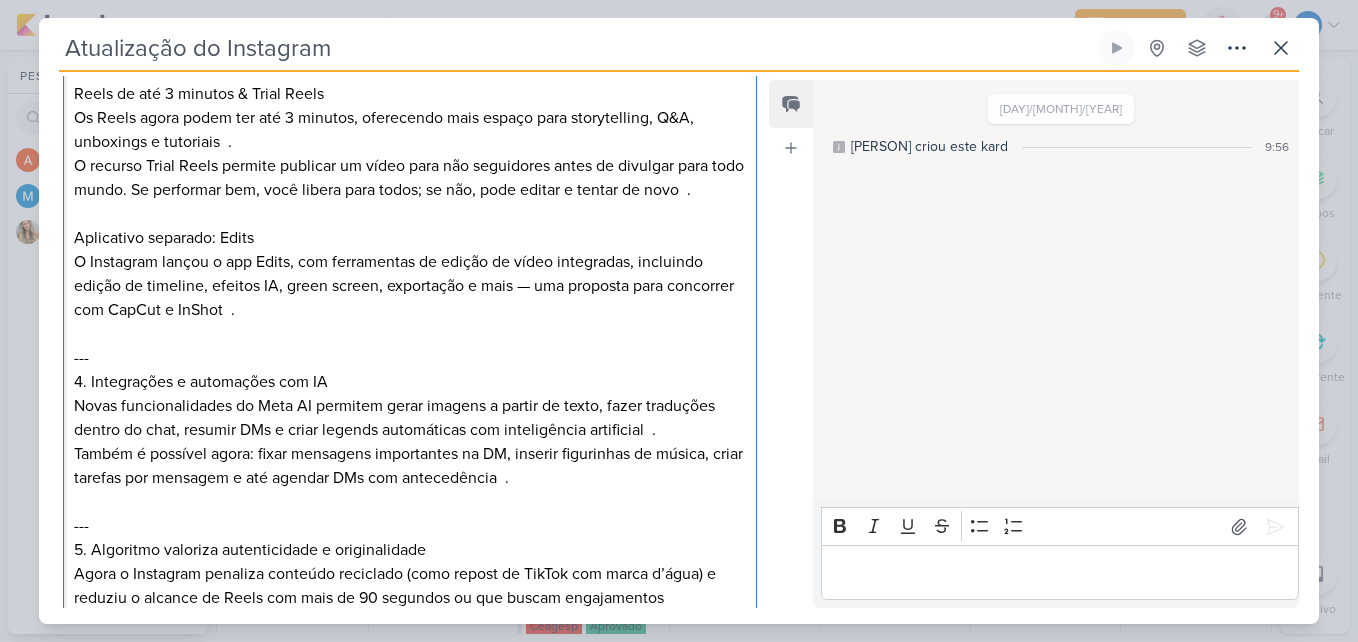 click on "---" at bounding box center (410, 358) 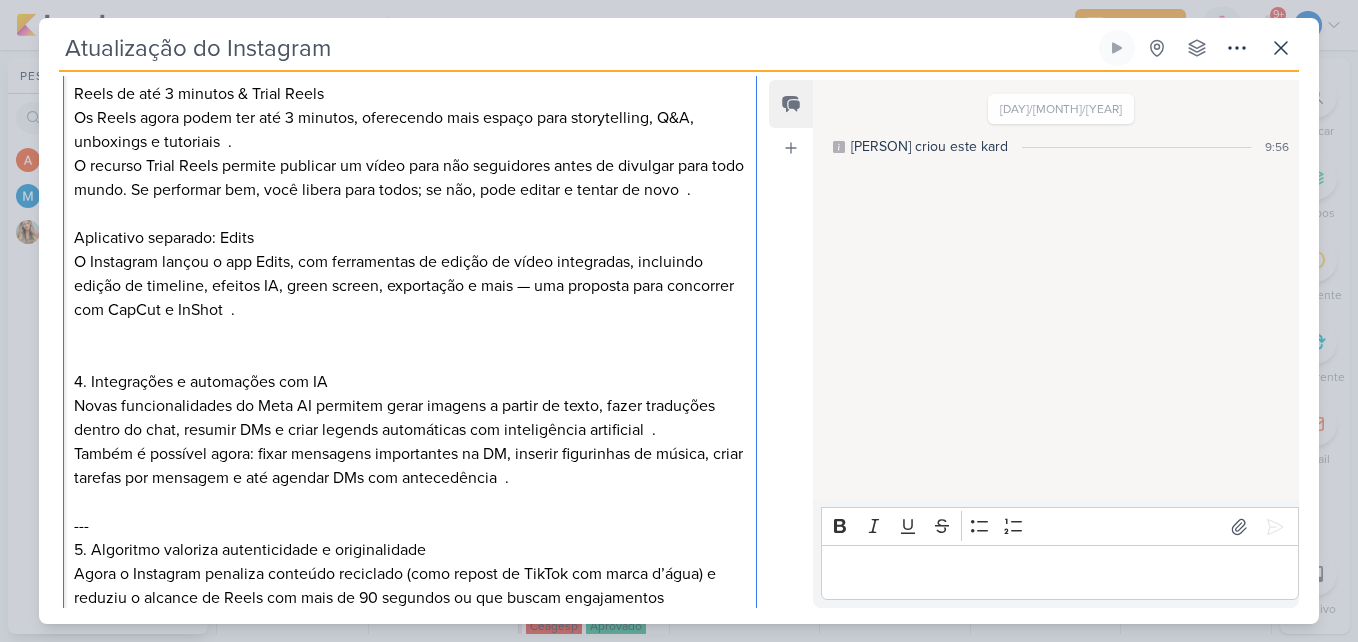scroll, scrollTop: 479, scrollLeft: 0, axis: vertical 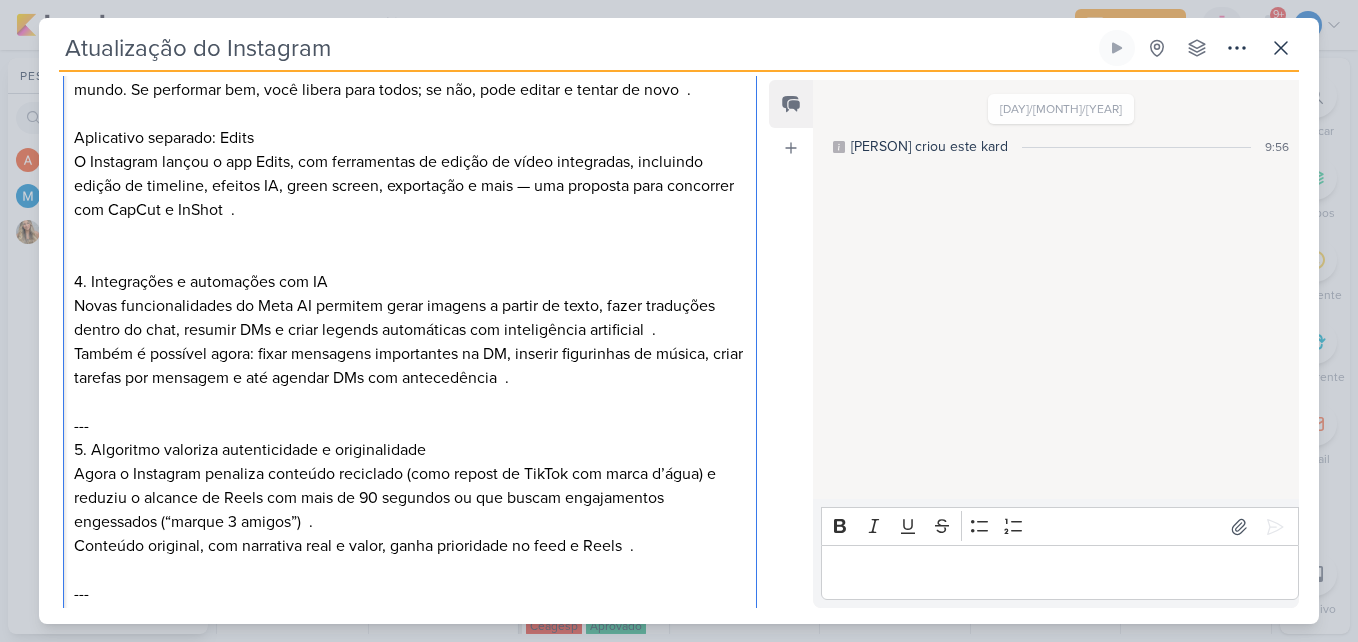 click on "4. Integrações e automações com IA" at bounding box center (410, 282) 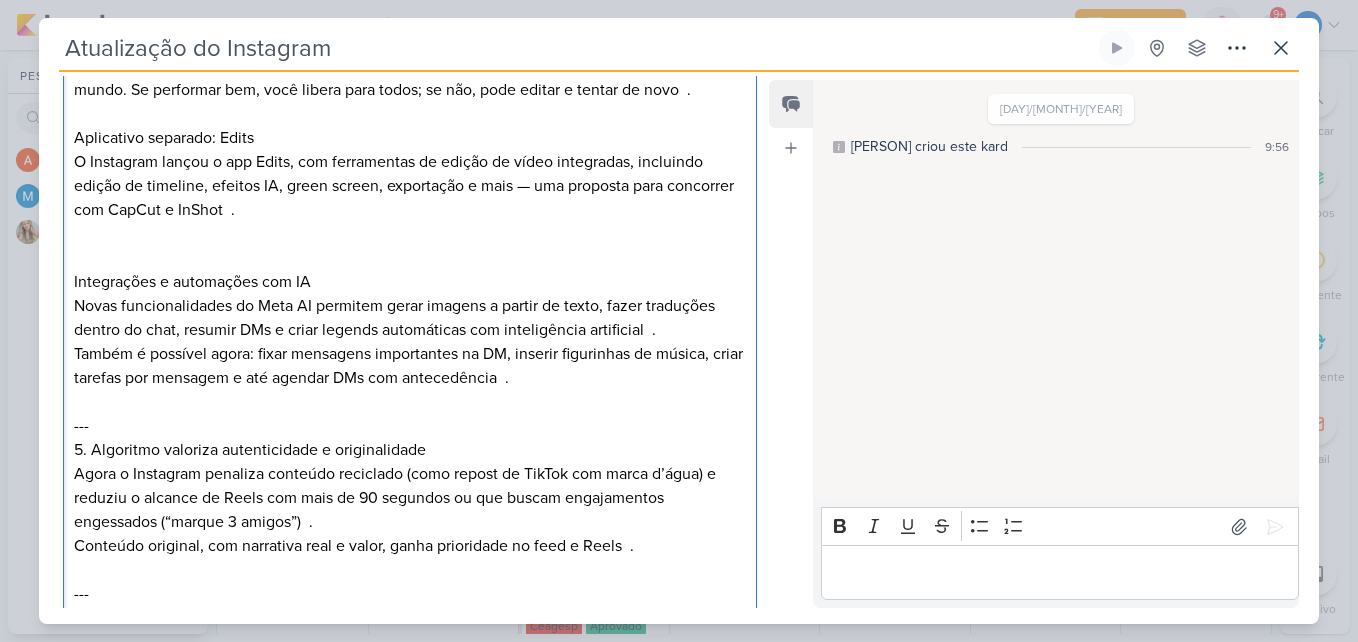 scroll, scrollTop: 579, scrollLeft: 0, axis: vertical 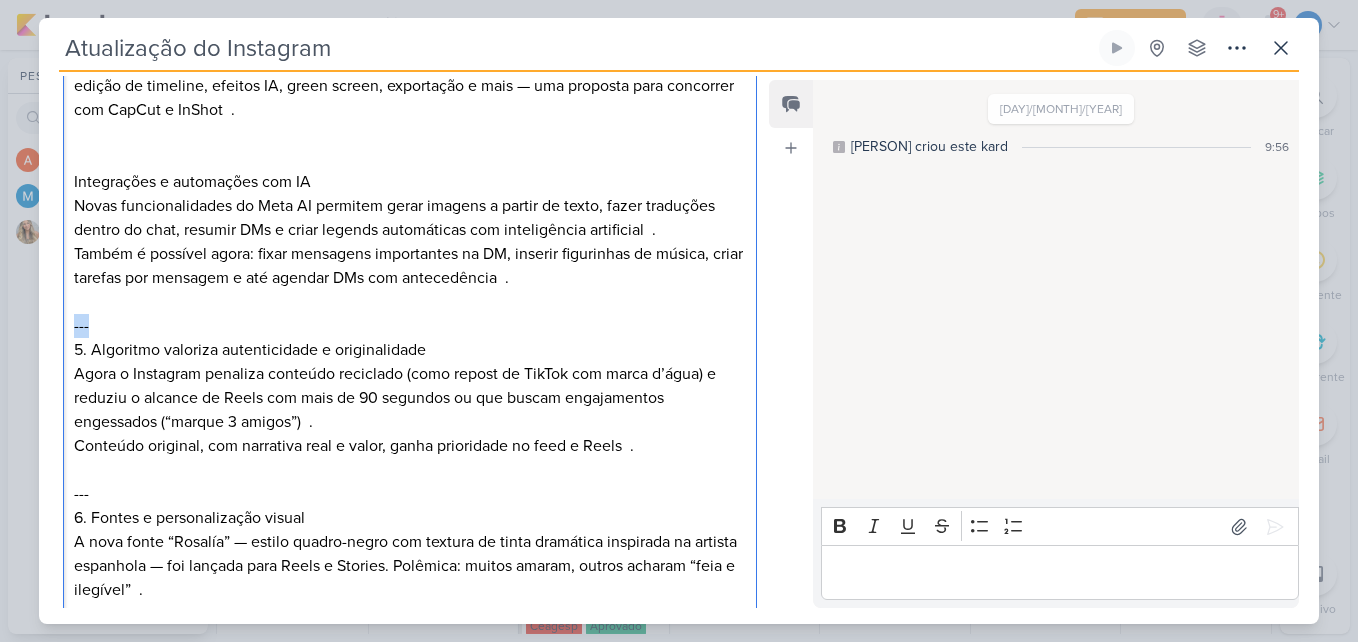 drag, startPoint x: 108, startPoint y: 328, endPoint x: 70, endPoint y: 321, distance: 38.63936 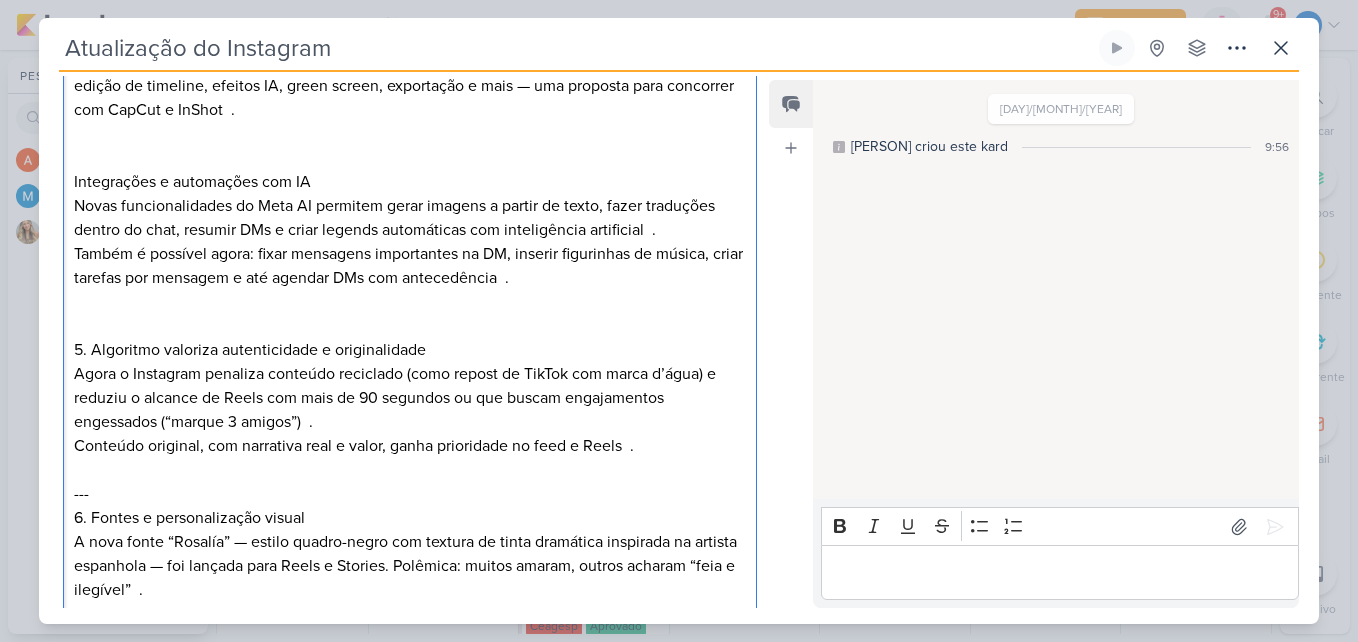 click on "5. Algoritmo valoriza autenticidade e originalidade" at bounding box center [410, 350] 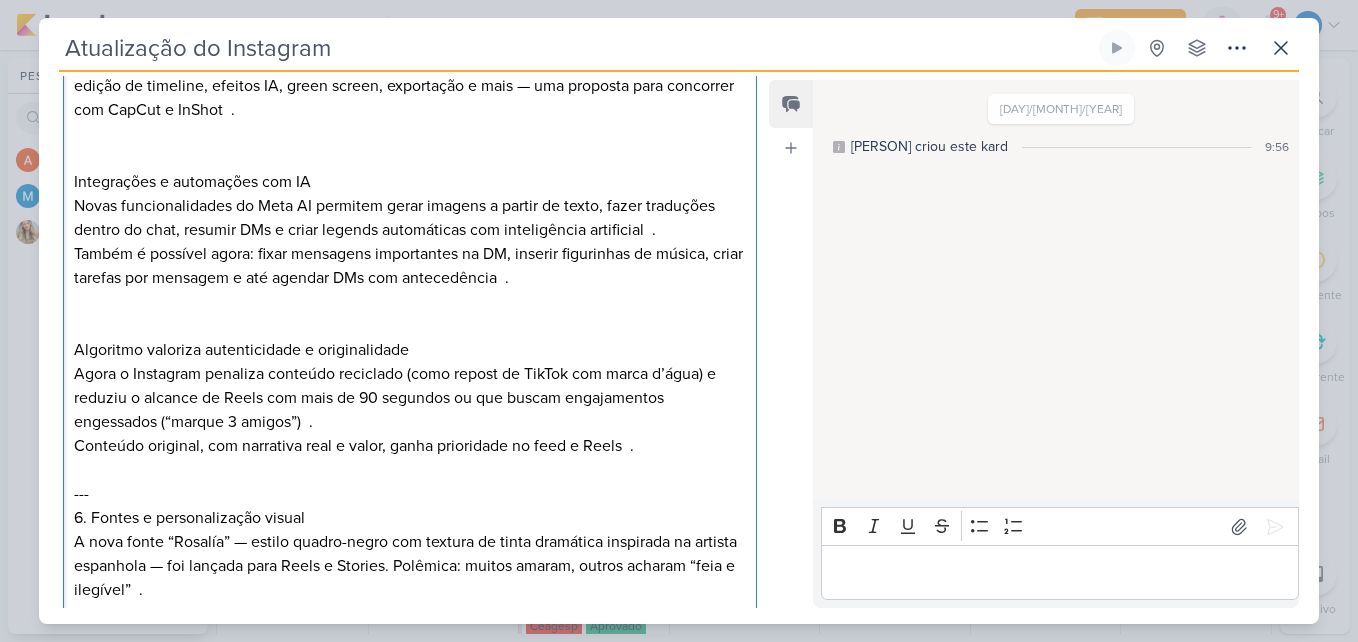 click at bounding box center [410, 326] 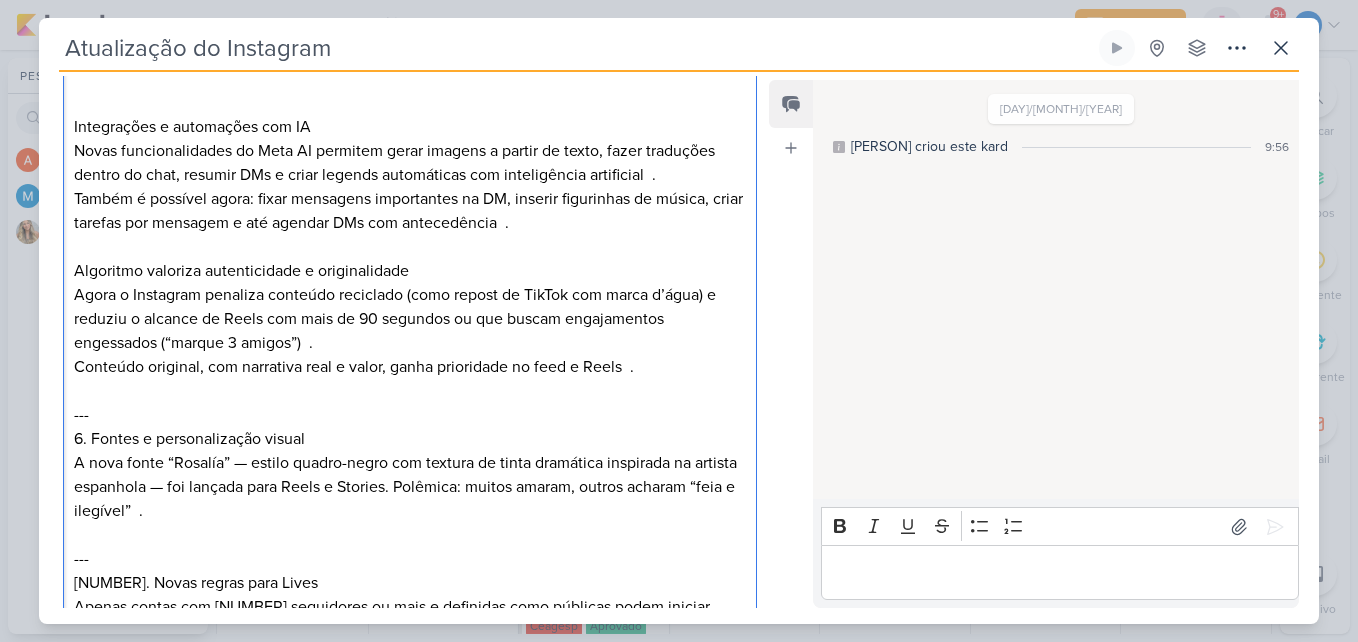 scroll, scrollTop: 679, scrollLeft: 0, axis: vertical 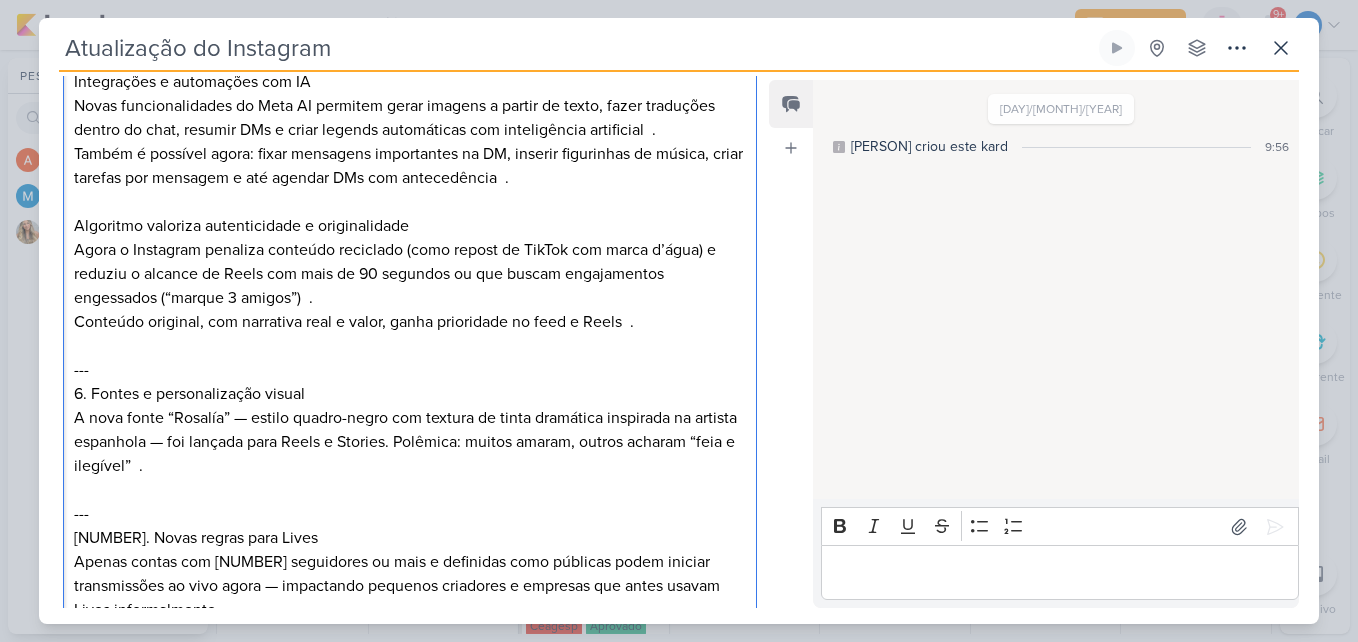 click on "6. Fontes e personalização visual" at bounding box center (410, 394) 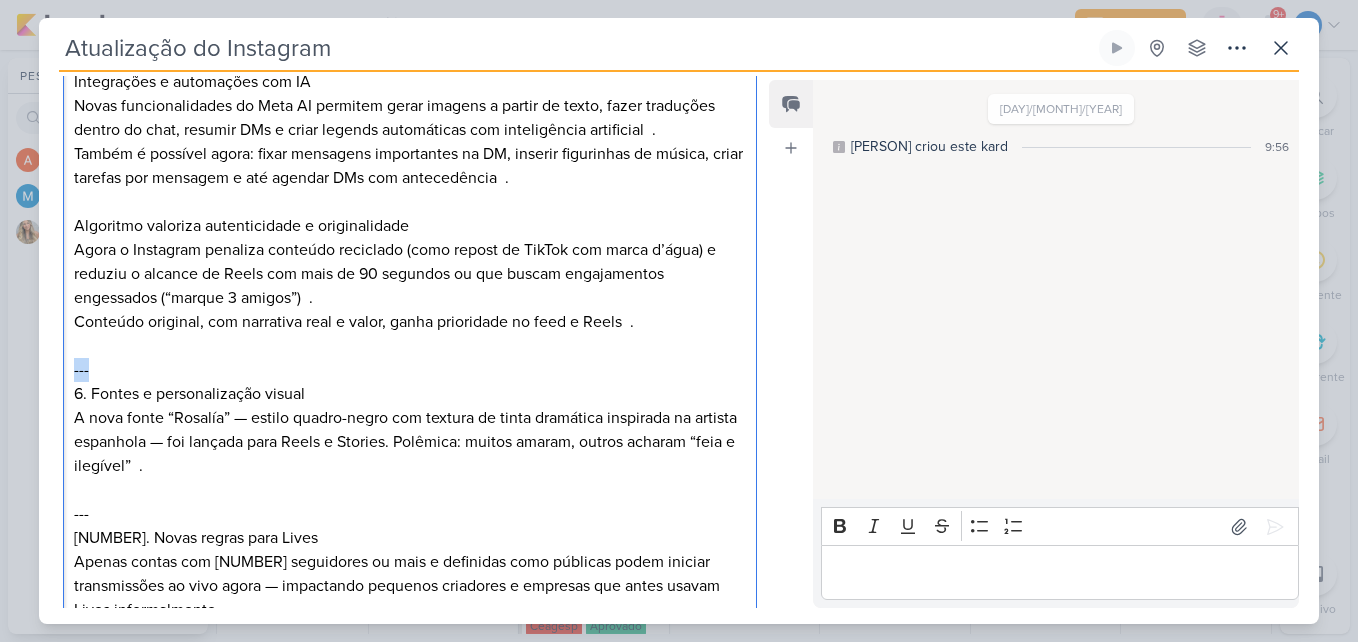drag, startPoint x: 94, startPoint y: 375, endPoint x: 61, endPoint y: 368, distance: 33.734257 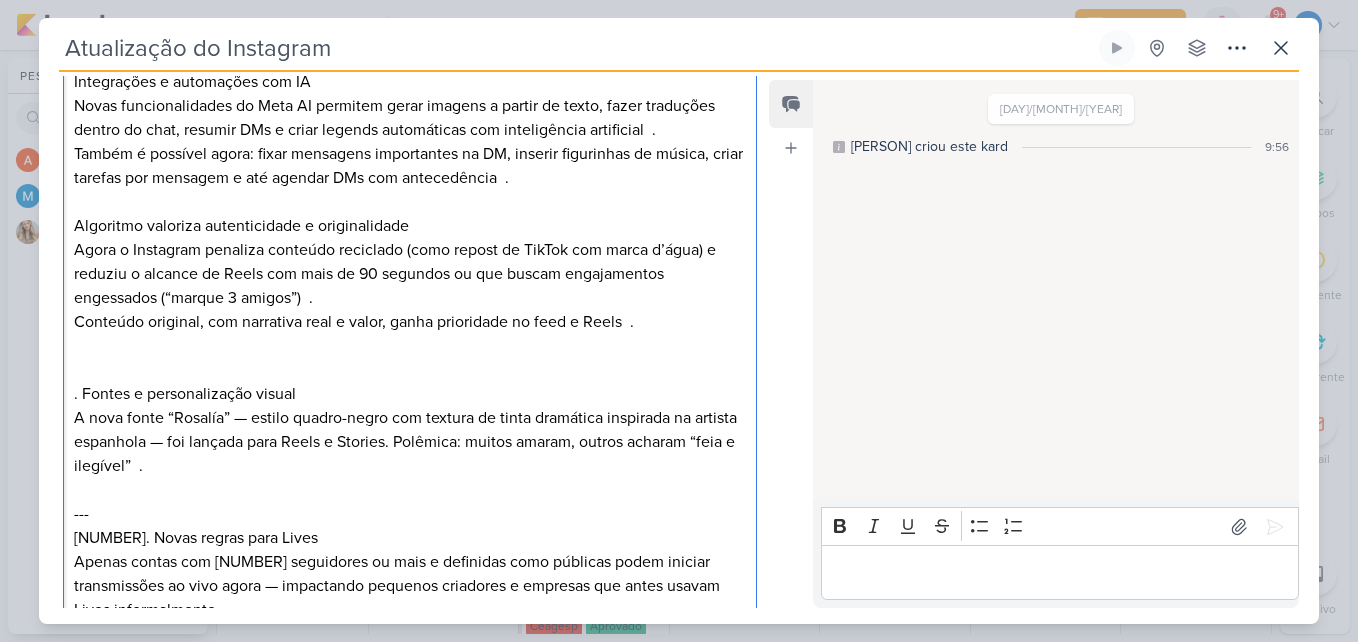 drag, startPoint x: 82, startPoint y: 385, endPoint x: 58, endPoint y: 385, distance: 24 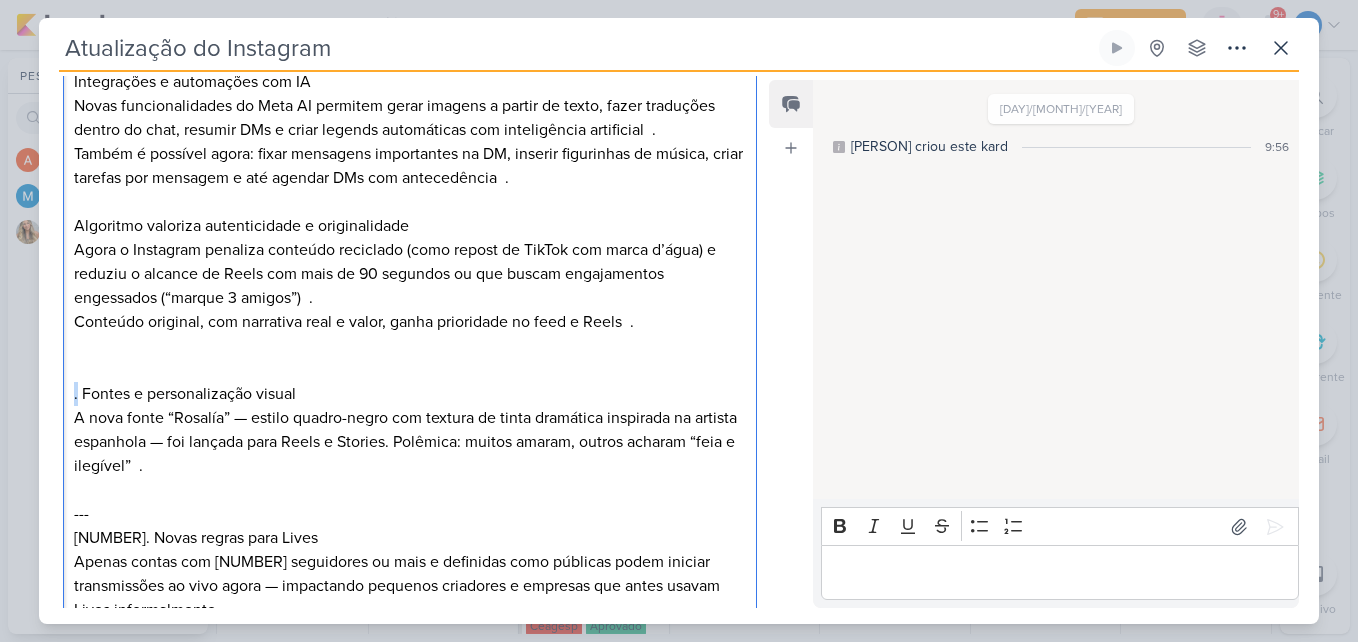 drag, startPoint x: 78, startPoint y: 393, endPoint x: 58, endPoint y: 392, distance: 20.024984 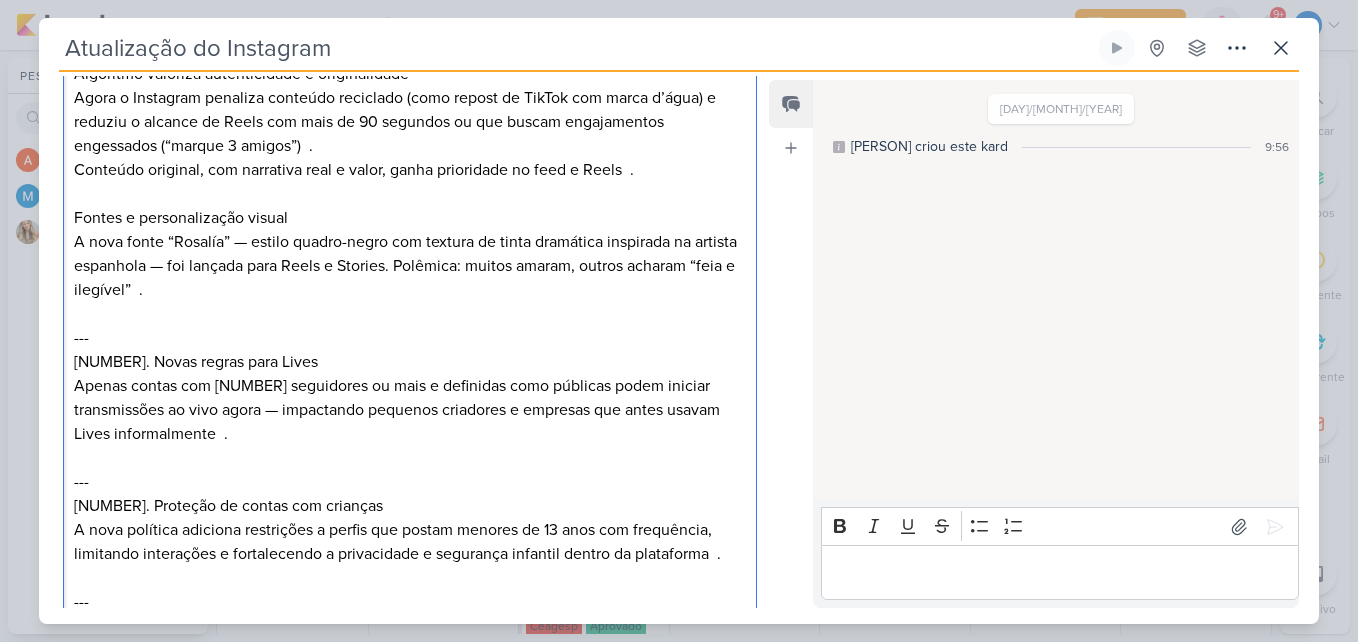 scroll, scrollTop: 879, scrollLeft: 0, axis: vertical 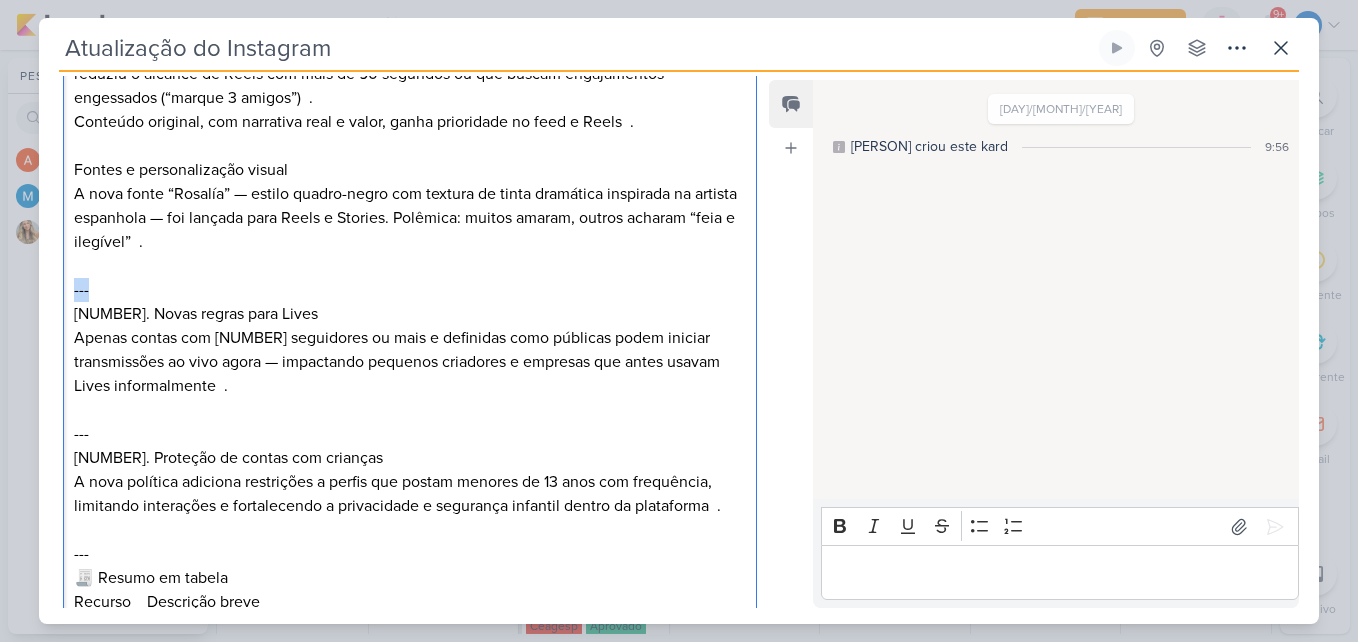 drag, startPoint x: 91, startPoint y: 296, endPoint x: 62, endPoint y: 295, distance: 29.017237 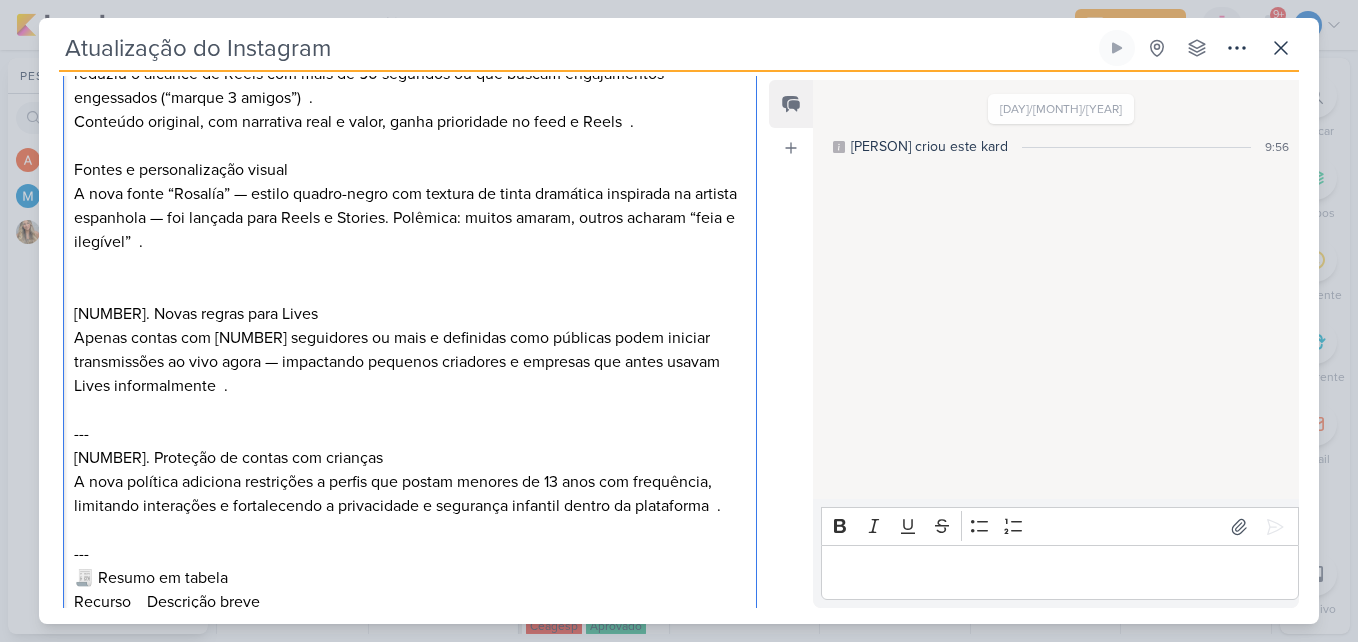 click on "7. Novas regras para Lives" at bounding box center [410, 314] 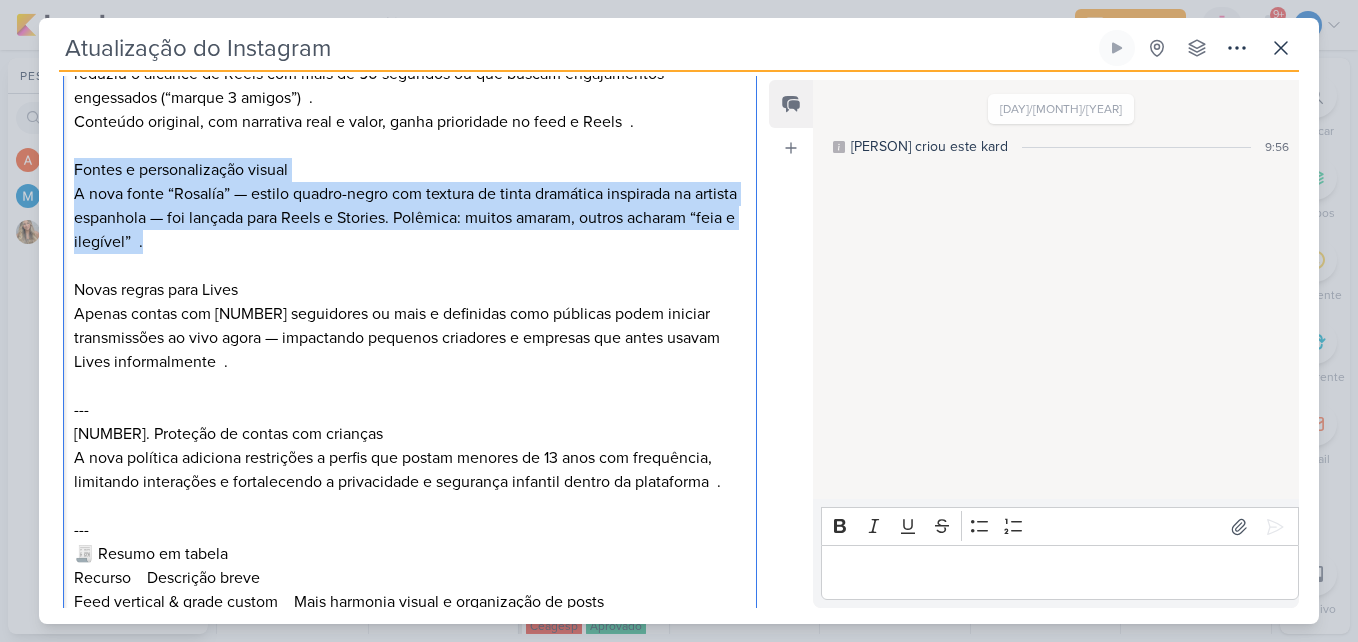 drag, startPoint x: 191, startPoint y: 248, endPoint x: 69, endPoint y: 174, distance: 142.68848 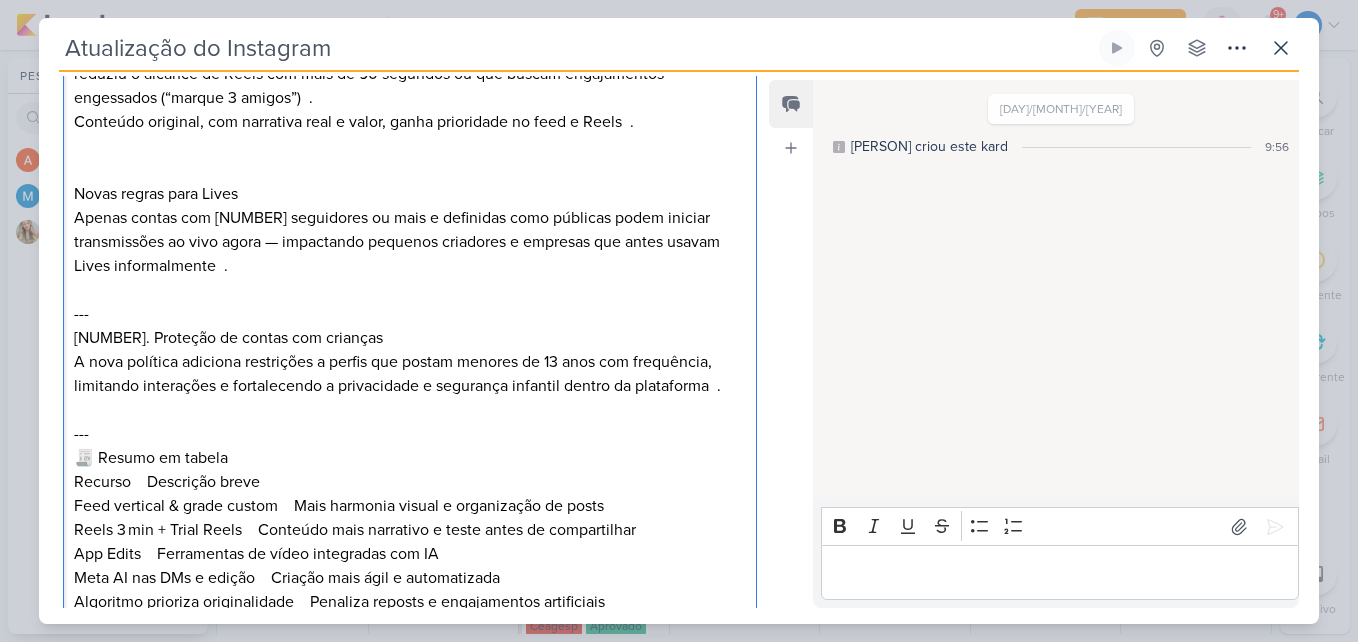 click on "---" at bounding box center [410, 314] 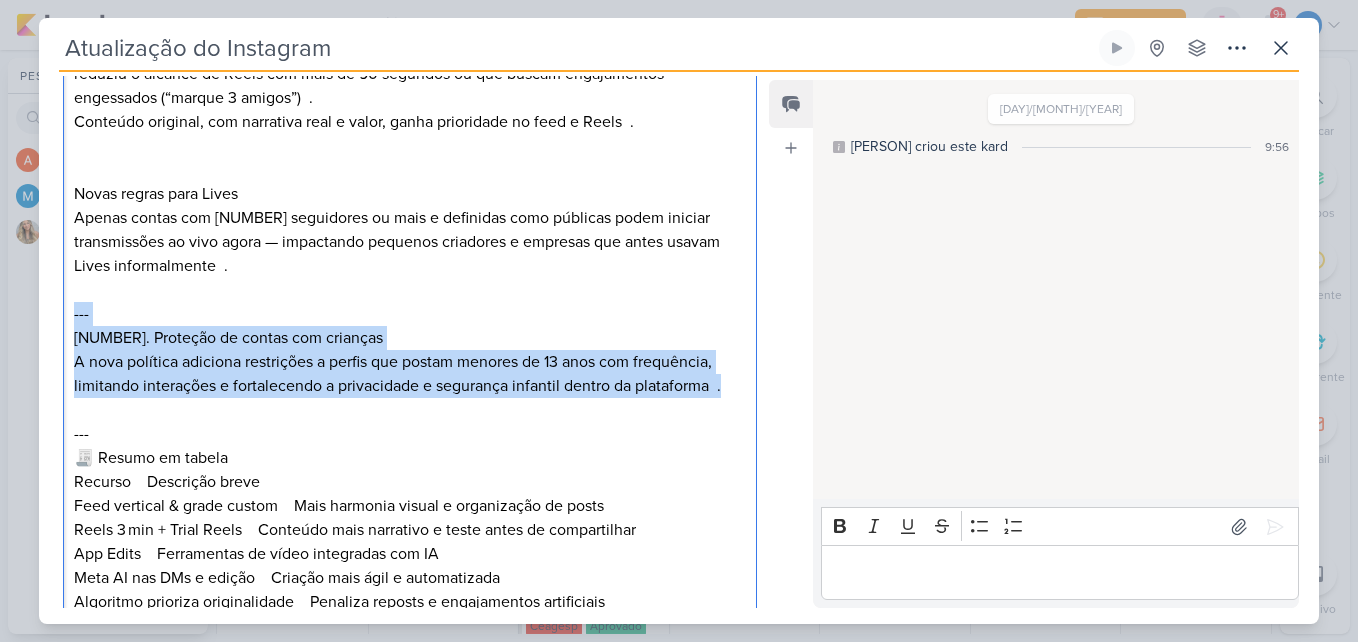 drag, startPoint x: 725, startPoint y: 389, endPoint x: 65, endPoint y: 321, distance: 663.4938 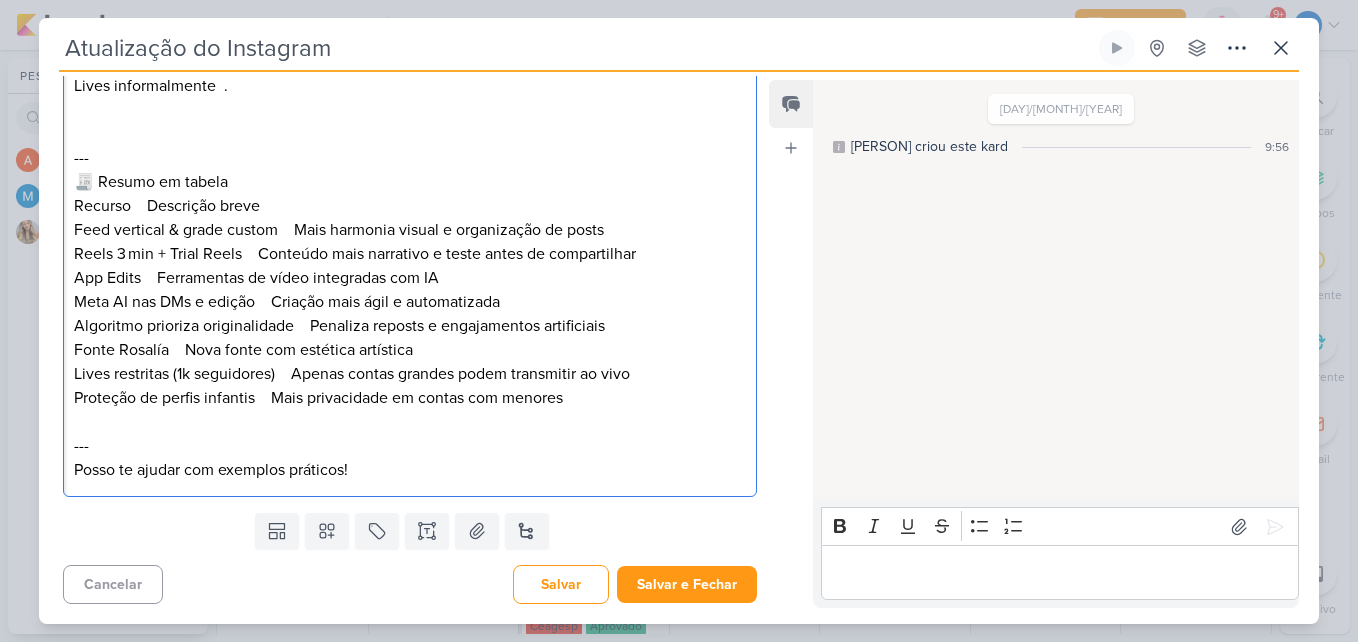scroll, scrollTop: 1083, scrollLeft: 0, axis: vertical 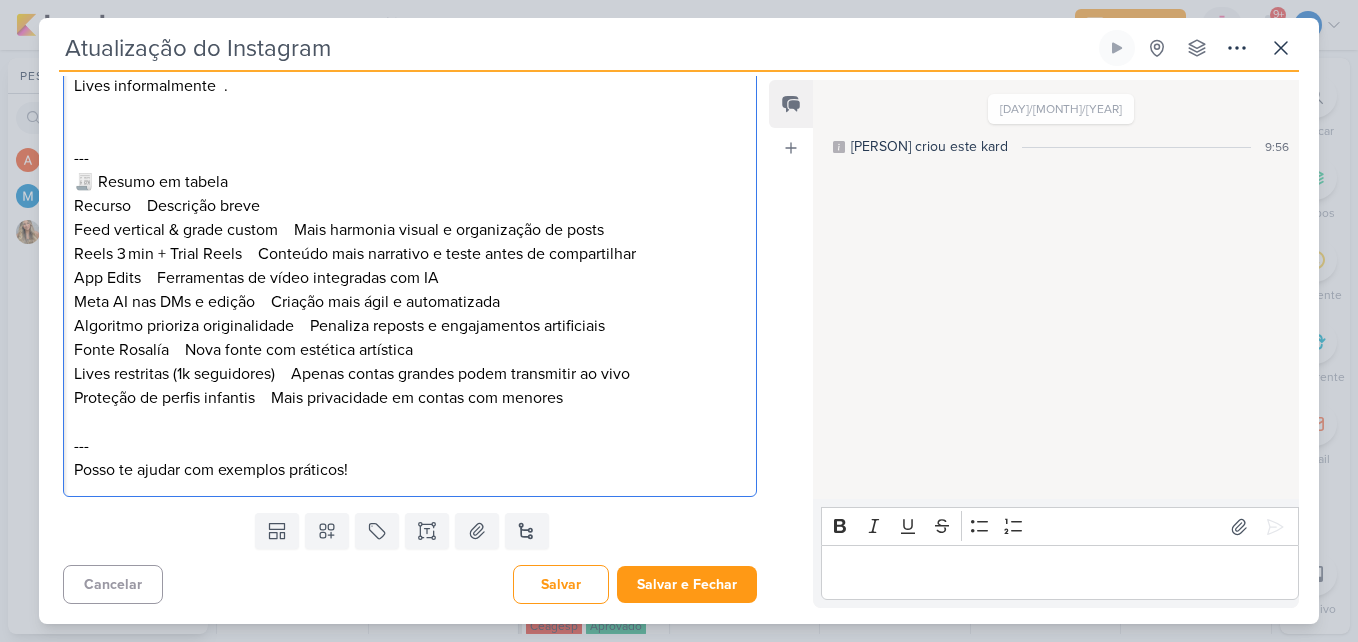 click on "Reels de até 3 minutos & Trial Reels Os Reels agora podem ter até 3 minutos, oferecendo mais espaço para storytelling, Q&A, unboxings e tutoriais  . O recurso Trial Reels permite publicar um vídeo para não seguidores antes de divulgar para todo mundo. Se performar bem, você libera para todos; se não, pode editar e tentar de novo  . Aplicativo separado: Edits O Instagram lançou o app Edits, com ferramentas de edição de vídeo integradas, incluindo edição de timeline, efeitos IA, green screen, exportação e mais — uma proposta para concorrer com CapCut e InShot  .  Integrações e automações com IA Novas funcionalidades do Meta AI permitem gerar imagens a partir de texto, fazer traduções dentro do chat, resumir DMs e criar legends automáticas com inteligência artificial  . Também é possível agora: fixar mensagens importantes na DM, inserir figurinhas de música, criar tarefas por mensagem e até agendar DMs com antecedência  .  Algoritmo valoriza autenticidade e originalidade" at bounding box center [410, -70] 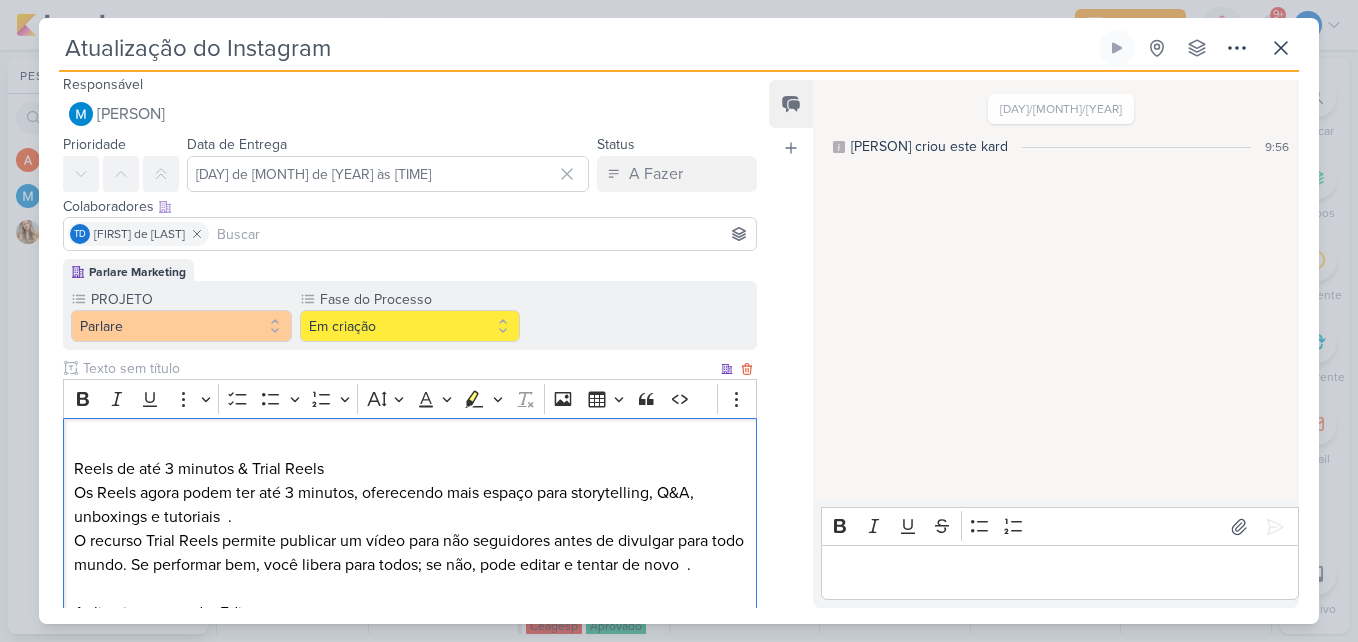 scroll, scrollTop: 0, scrollLeft: 0, axis: both 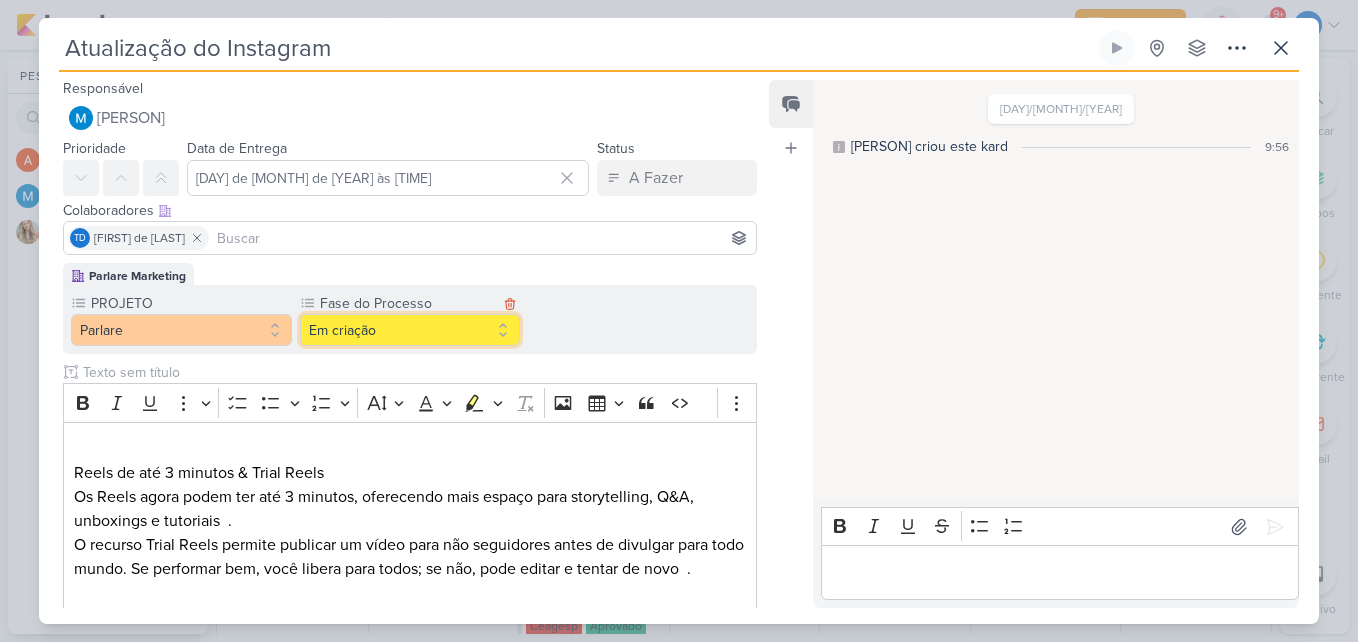 click on "Em criação" at bounding box center [410, 330] 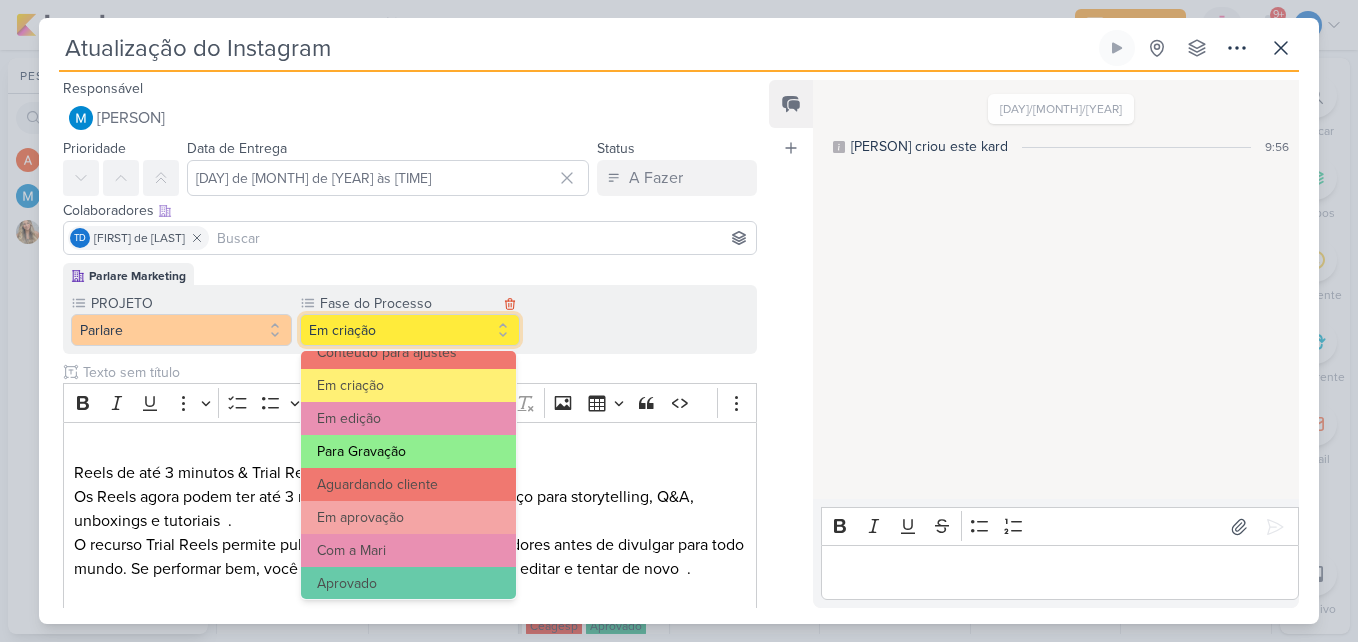 scroll, scrollTop: 193, scrollLeft: 0, axis: vertical 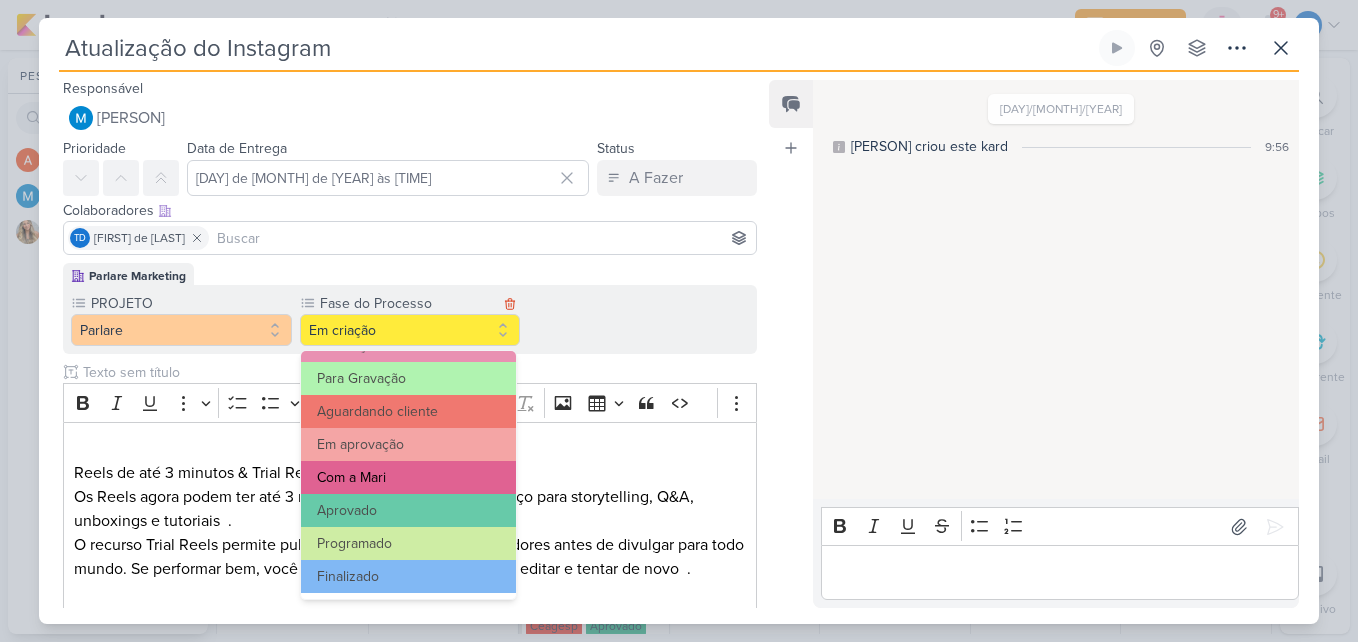 click on "Com a Mari" at bounding box center [409, 477] 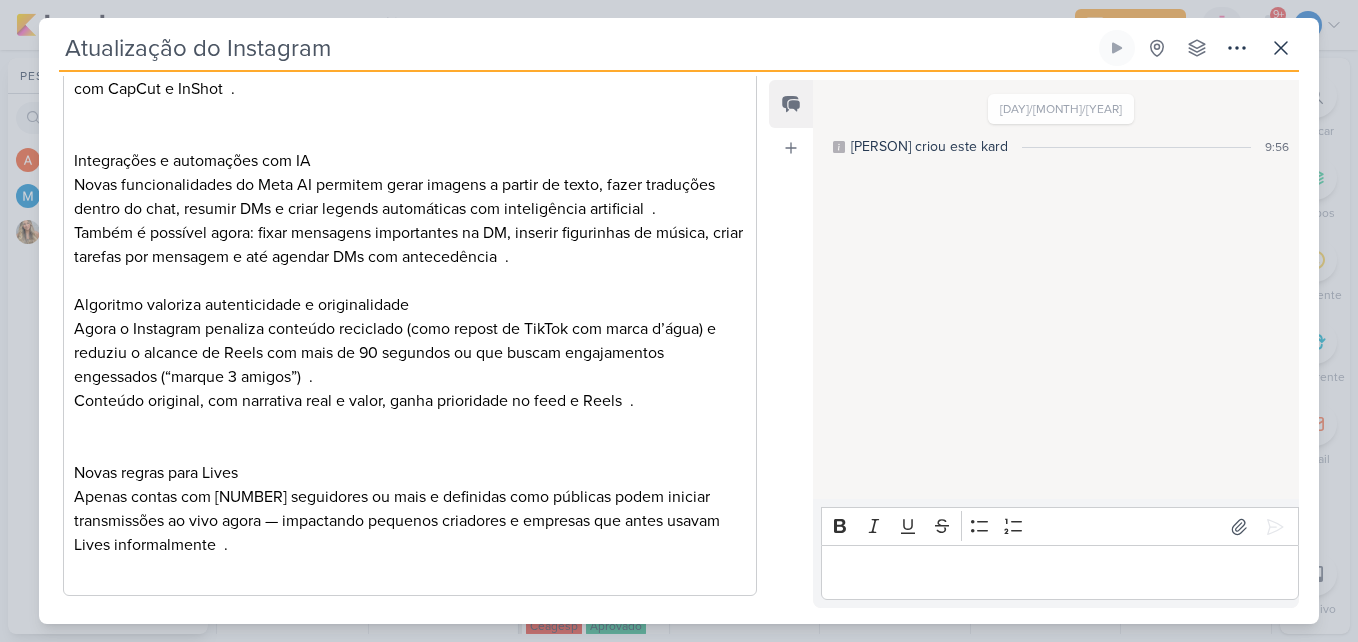 scroll, scrollTop: 699, scrollLeft: 0, axis: vertical 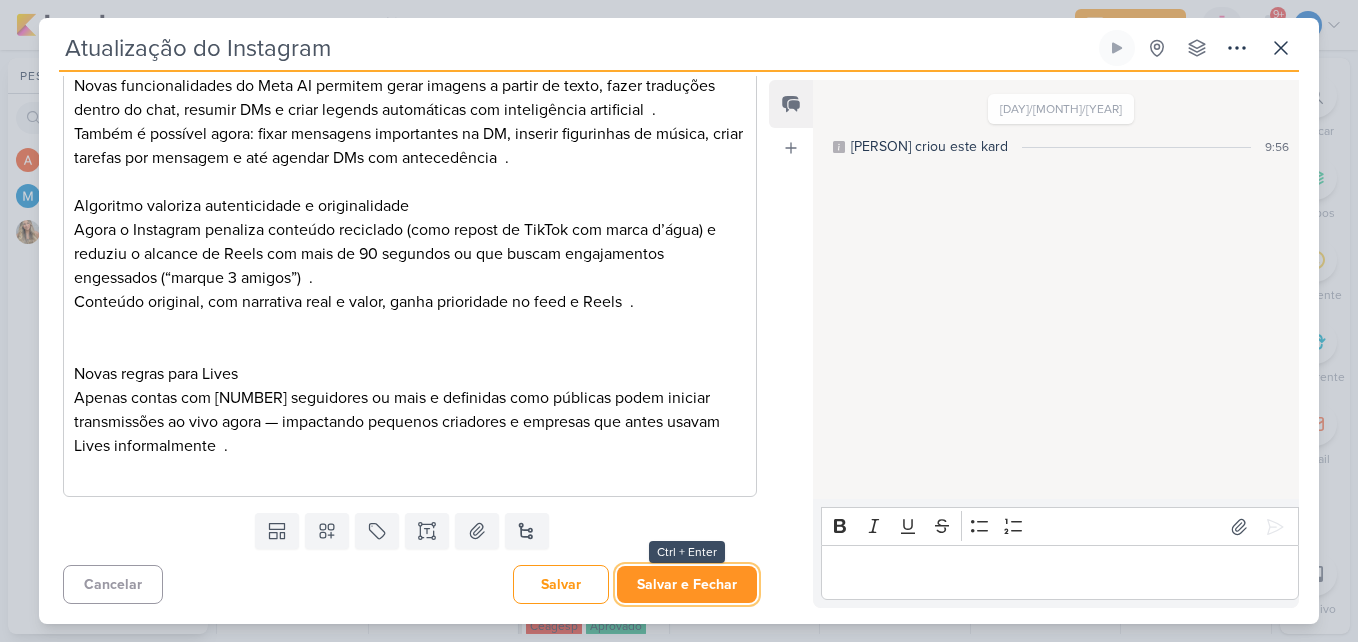 click on "Salvar e Fechar" at bounding box center [687, 584] 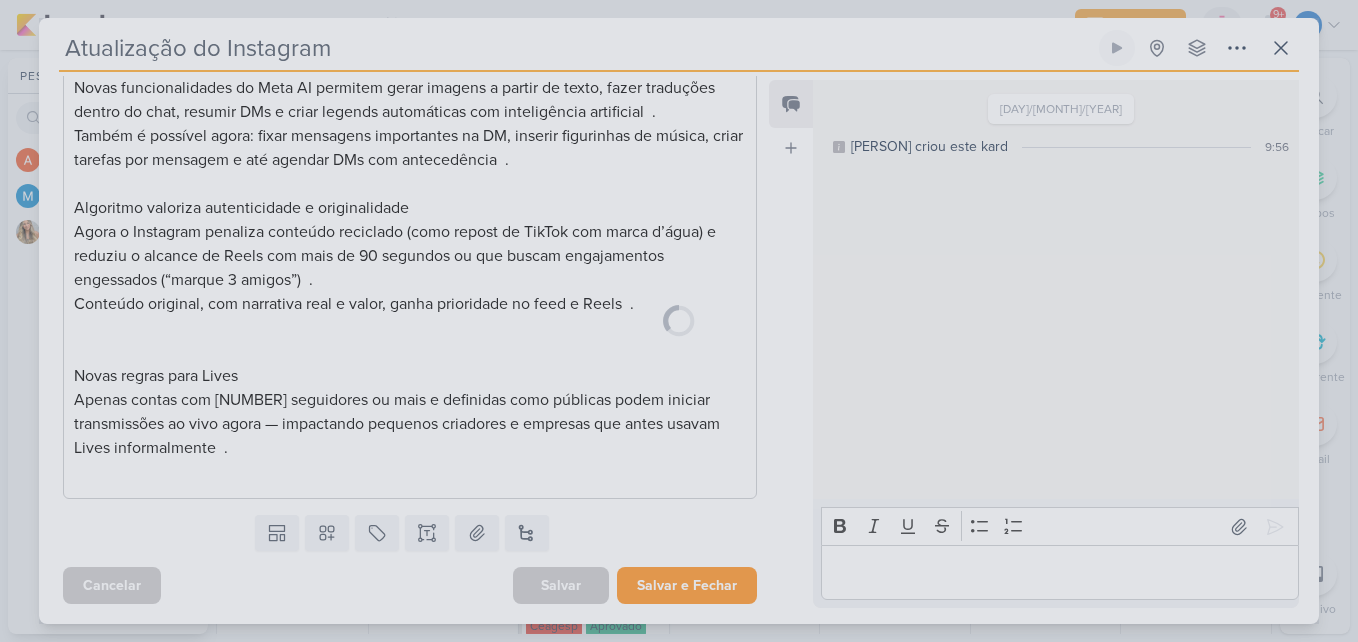 scroll, scrollTop: 697, scrollLeft: 0, axis: vertical 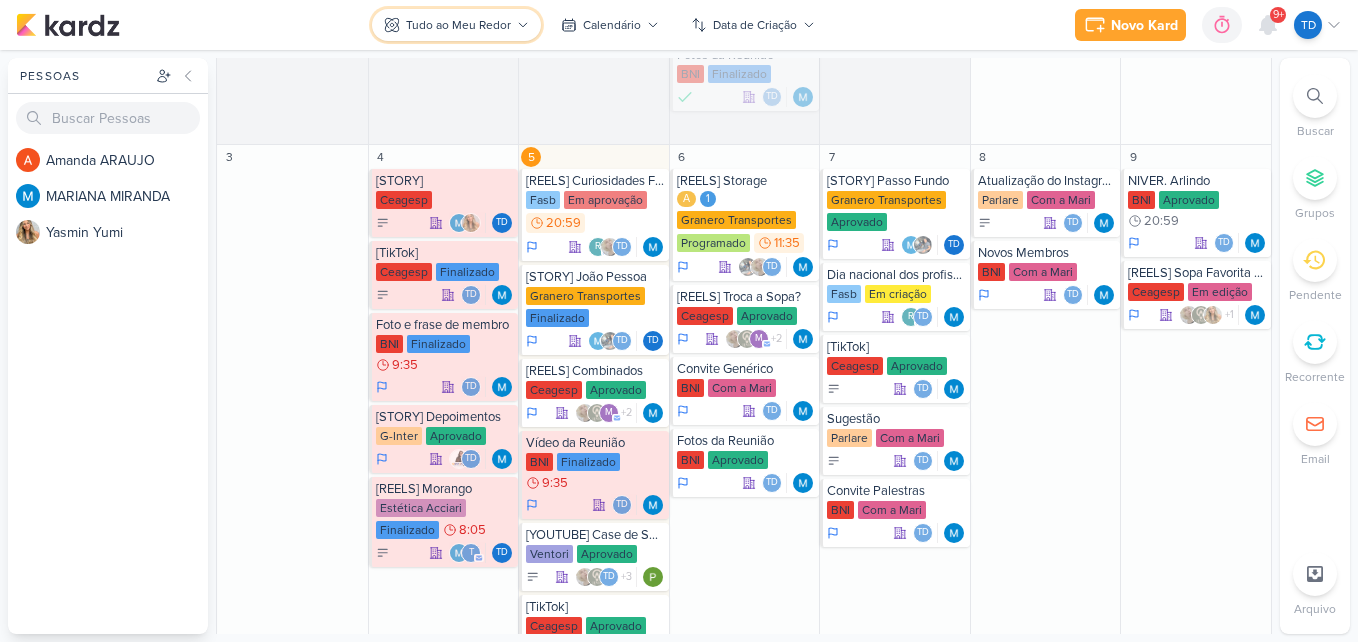 click on "Tudo ao Meu Redor" at bounding box center [456, 25] 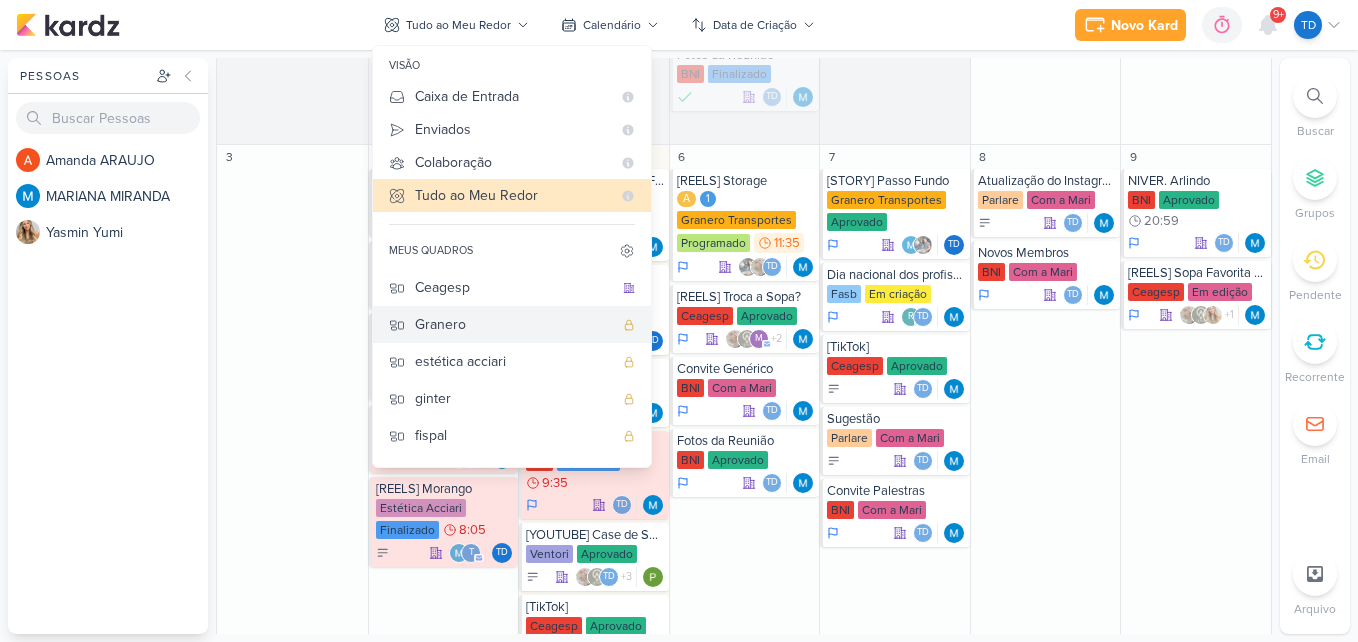 click on "Granero" at bounding box center [514, 324] 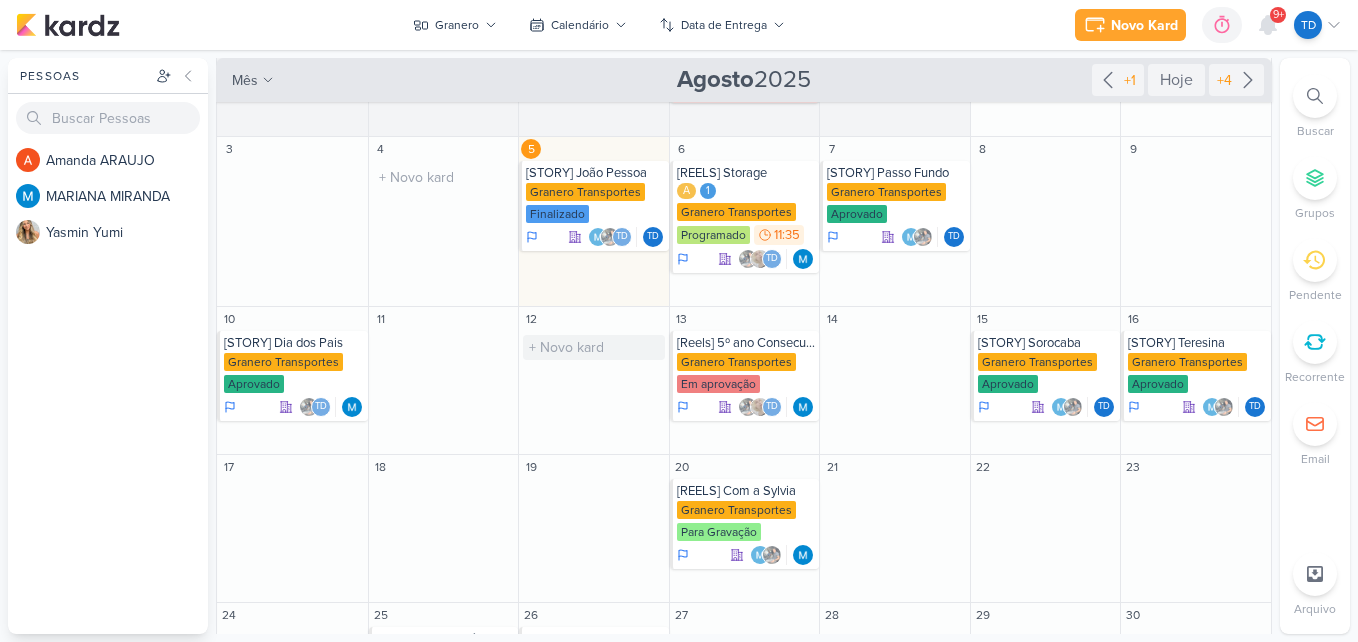 scroll, scrollTop: 200, scrollLeft: 0, axis: vertical 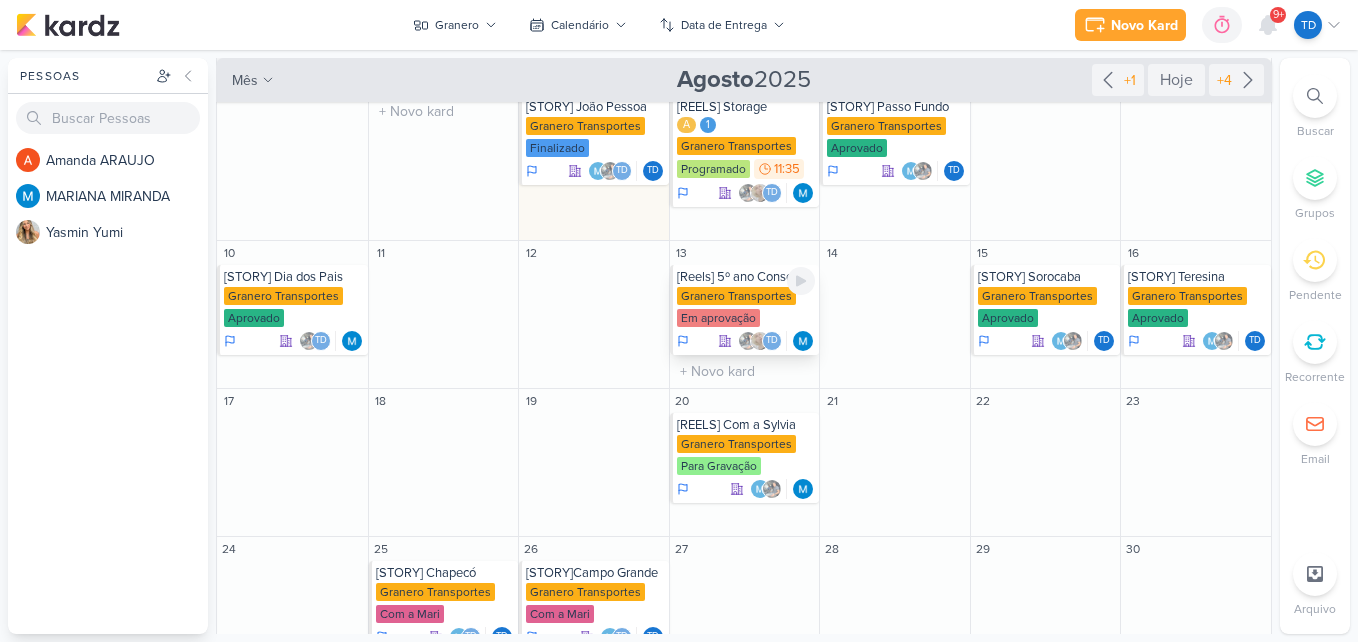 click on "Em aprovação" at bounding box center [718, 318] 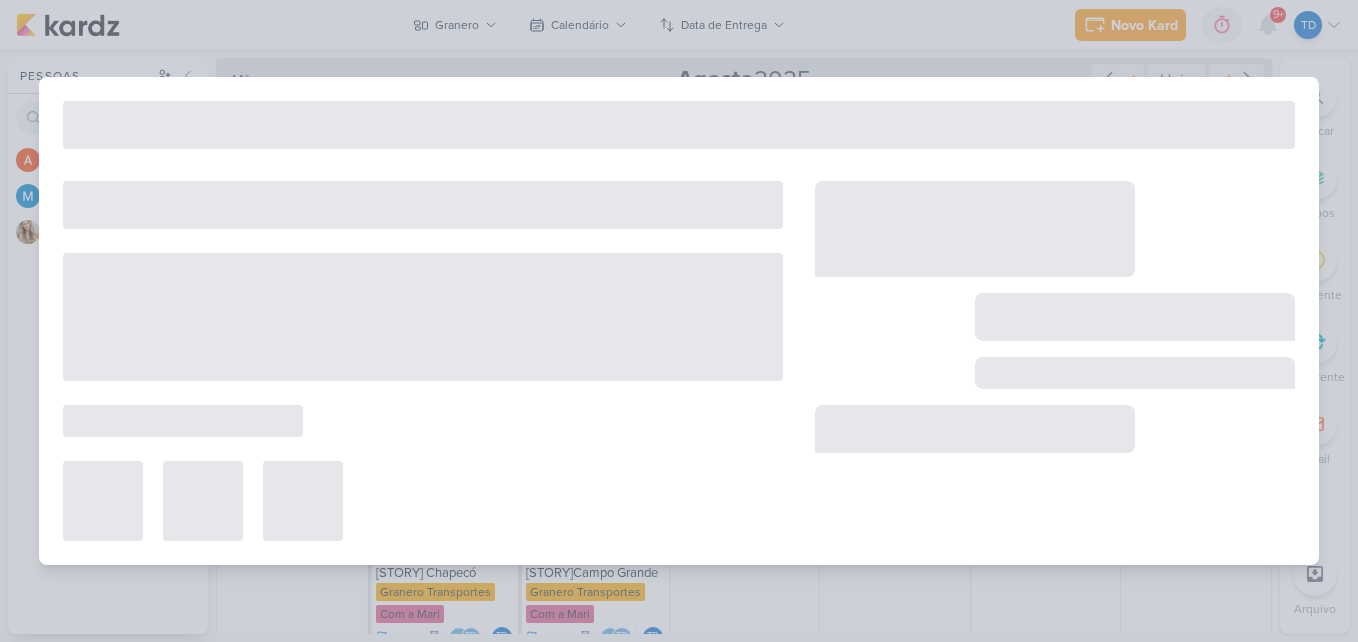 type on "[Reels] 5º ano Consecutivo" 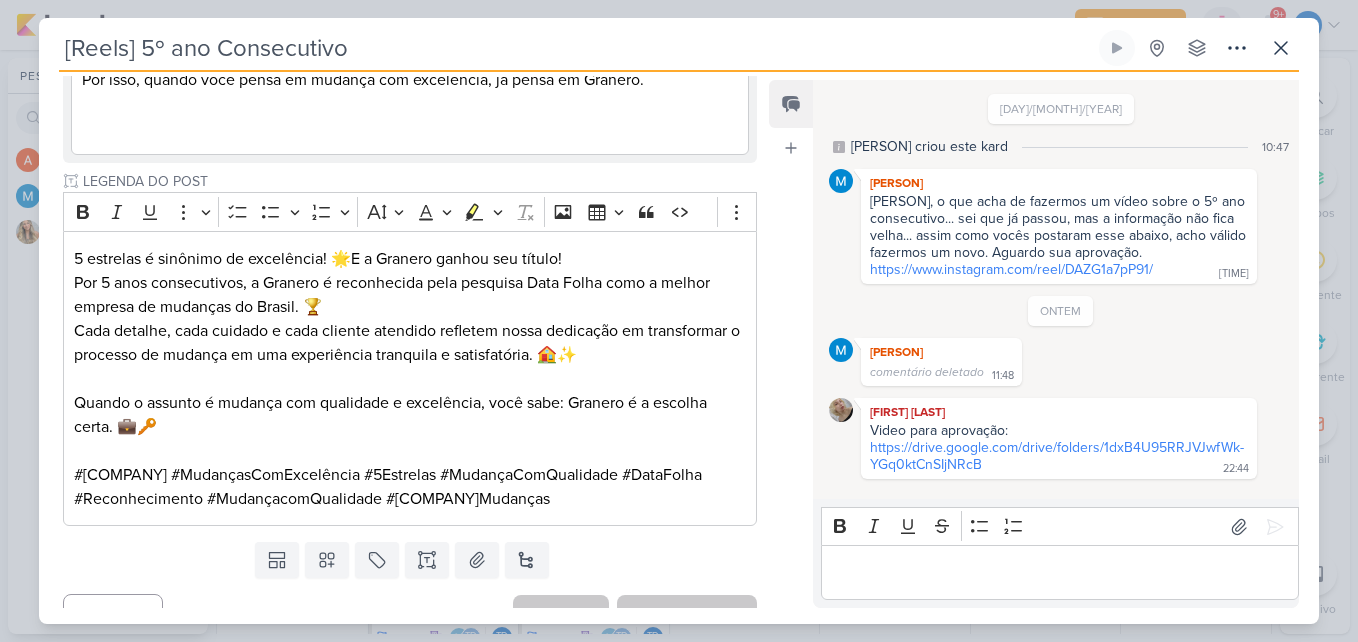 scroll, scrollTop: 0, scrollLeft: 0, axis: both 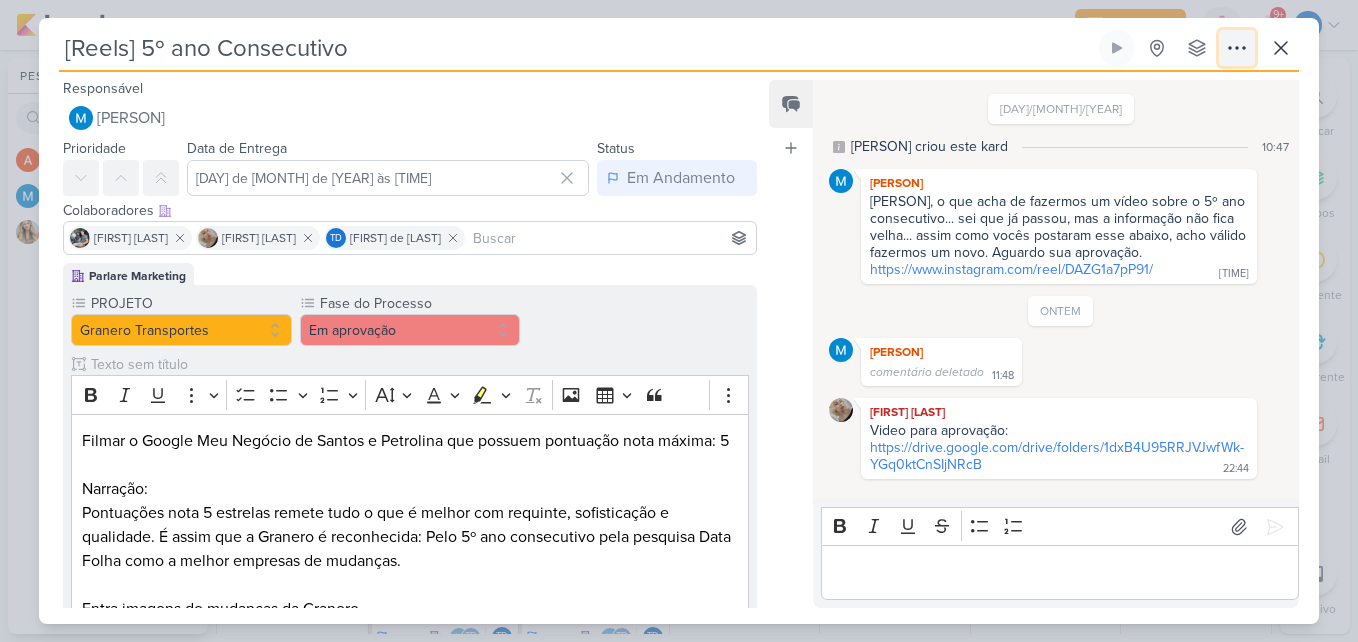 click 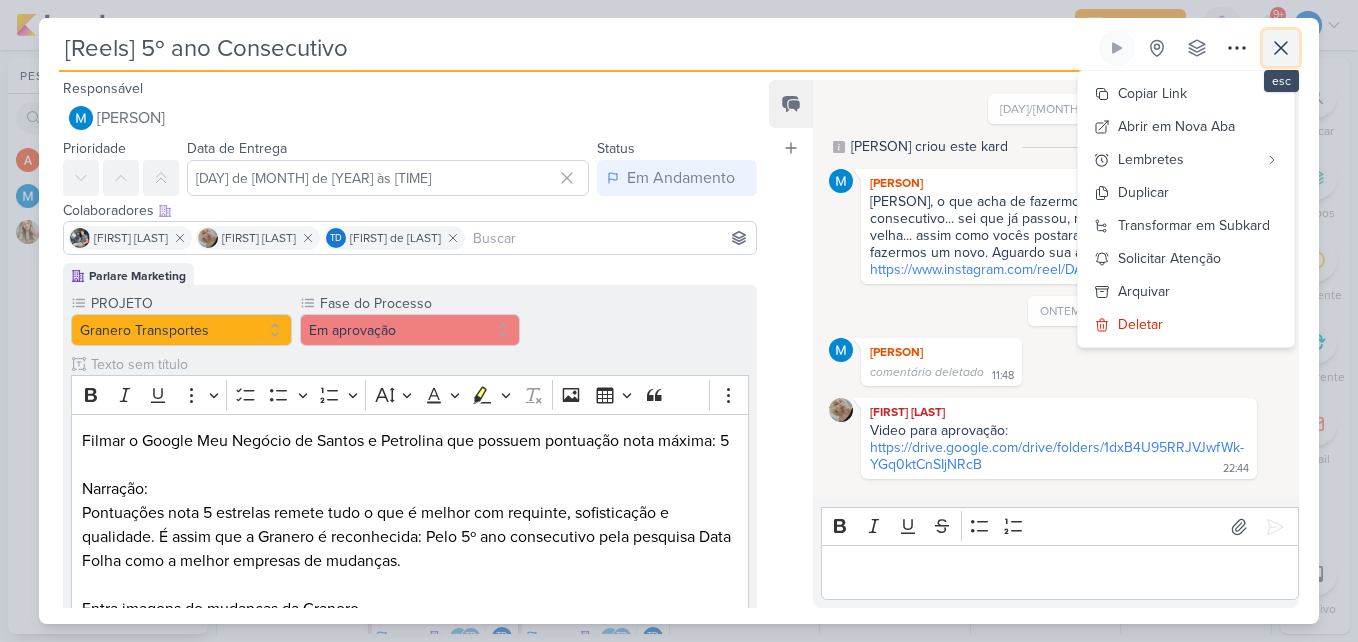click at bounding box center (1281, 48) 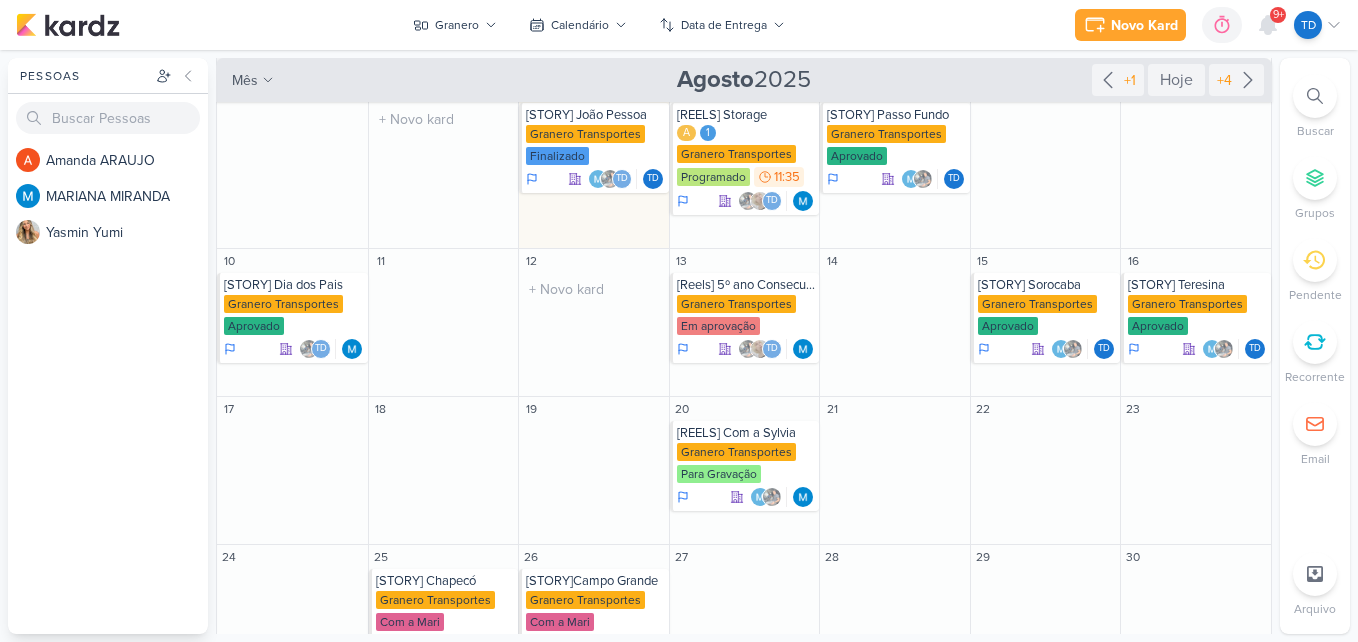 scroll, scrollTop: 0, scrollLeft: 0, axis: both 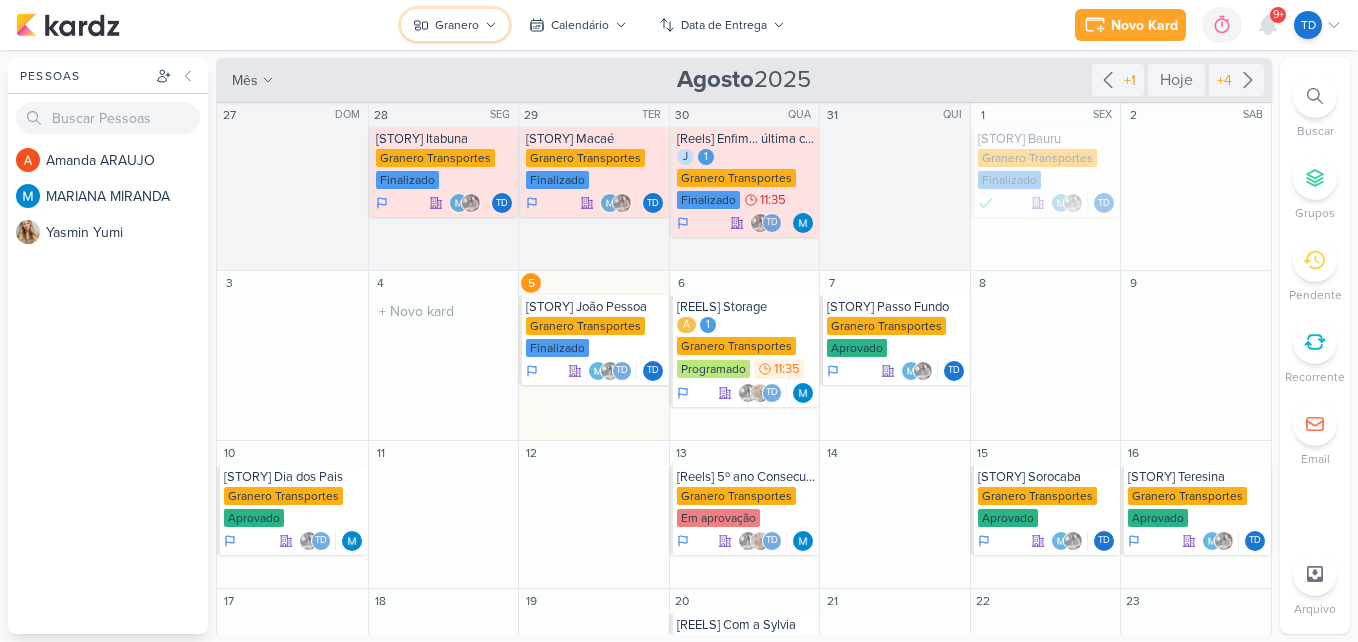 click on "Granero" at bounding box center [455, 25] 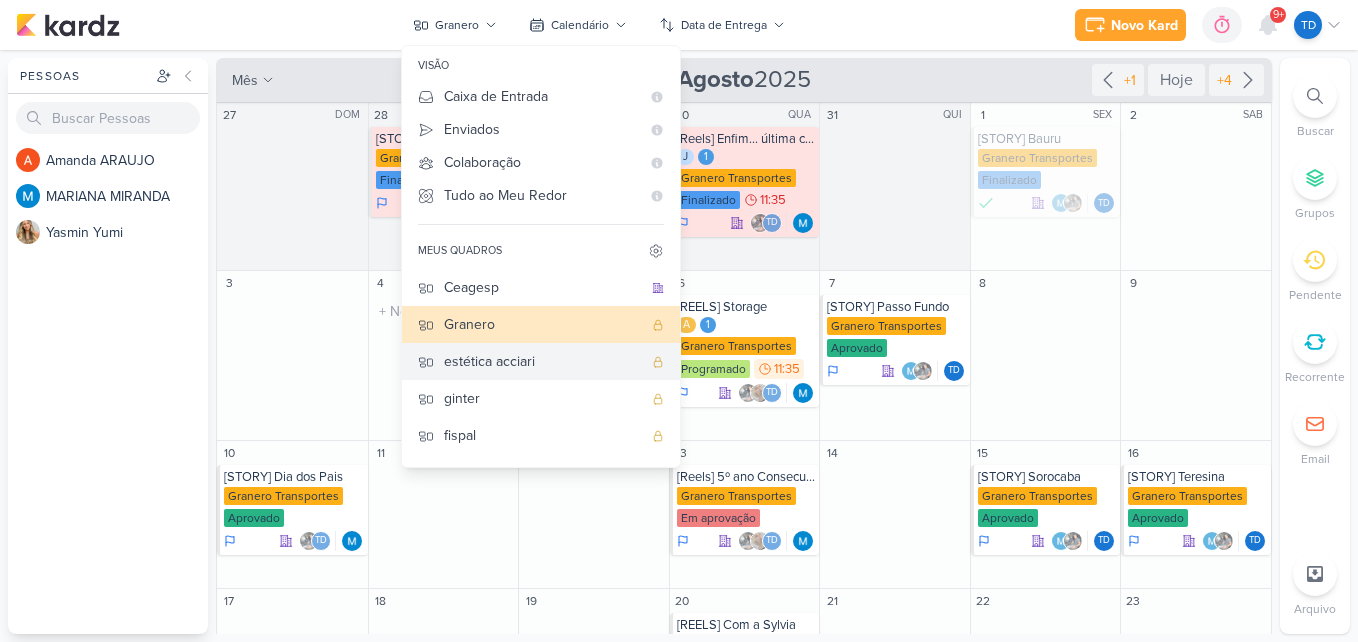 click on "estética acciari" at bounding box center [543, 361] 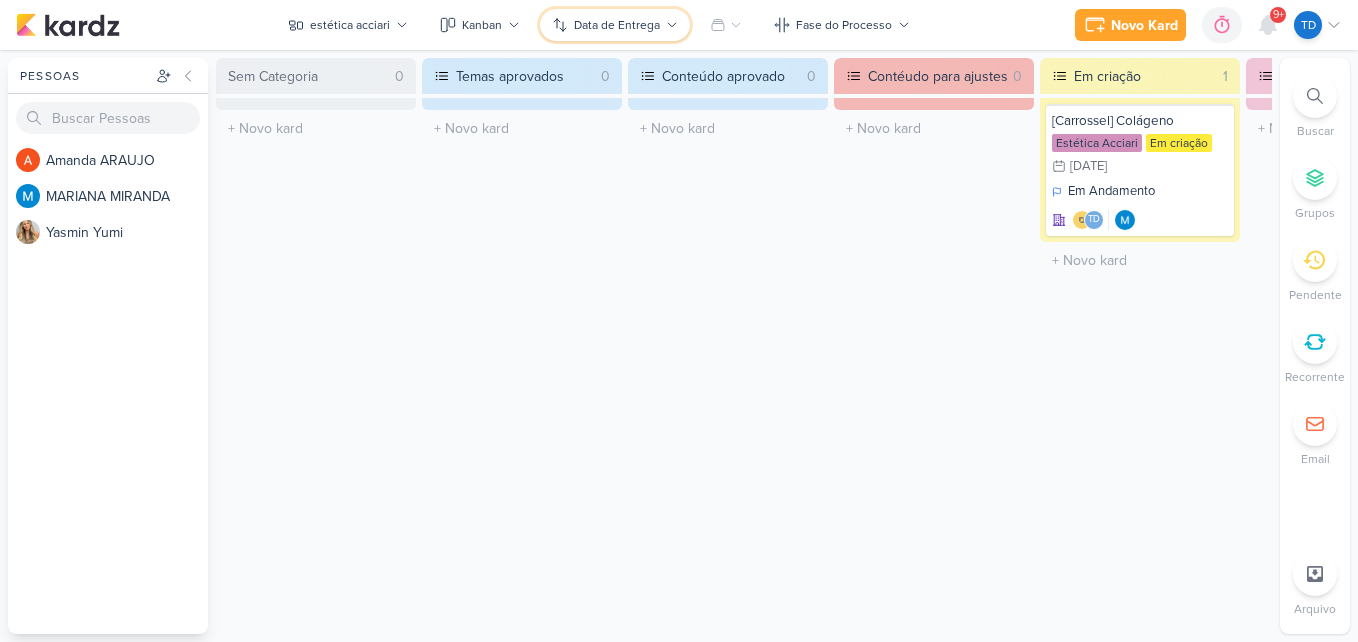 click on "Data de Entrega" at bounding box center [617, 25] 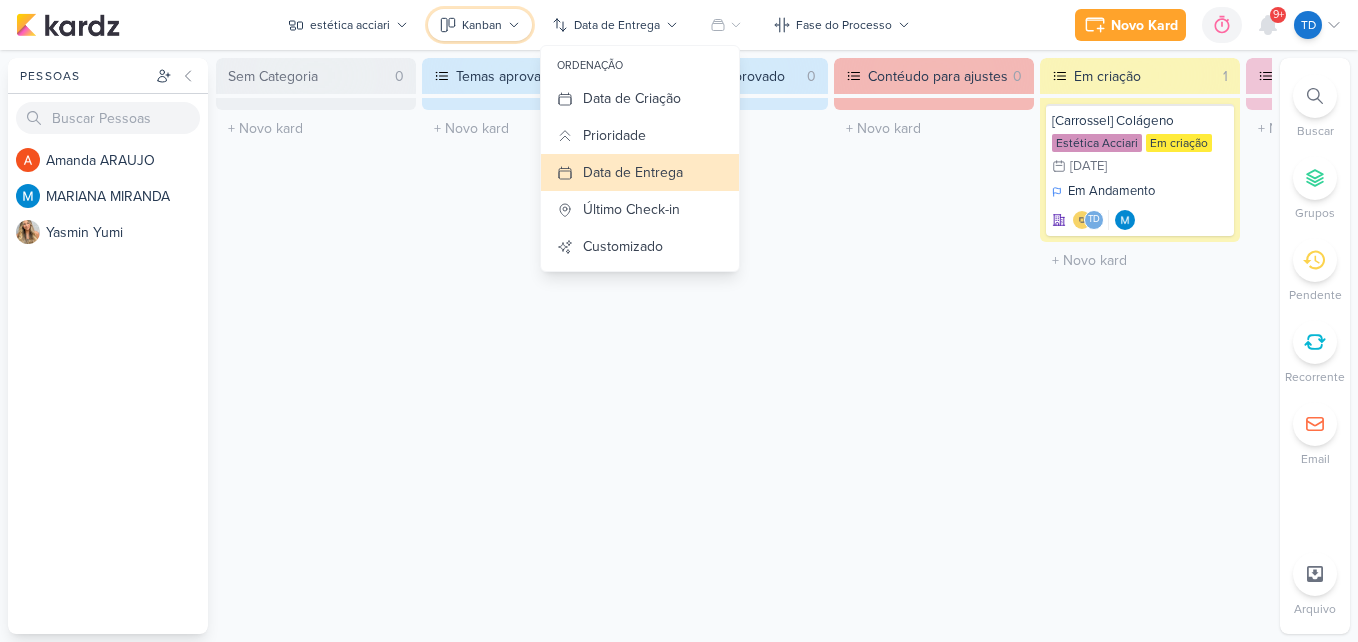 click on "Kanban" at bounding box center [480, 25] 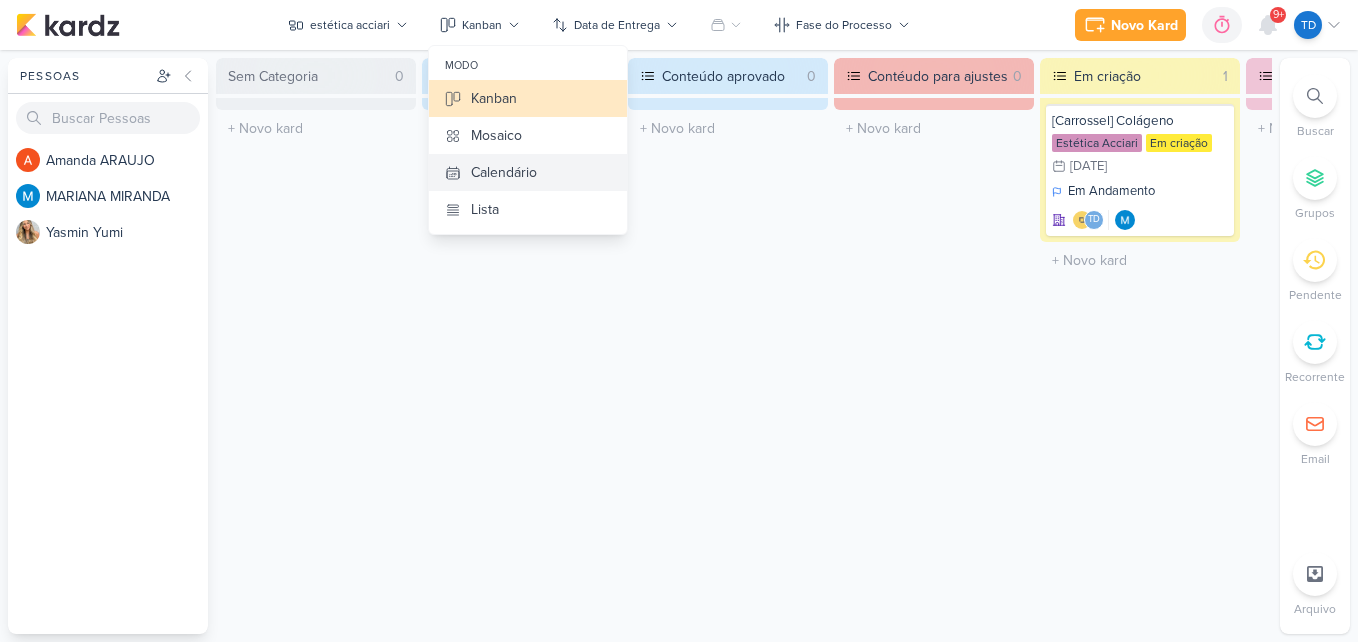 click on "Calendário" at bounding box center (504, 172) 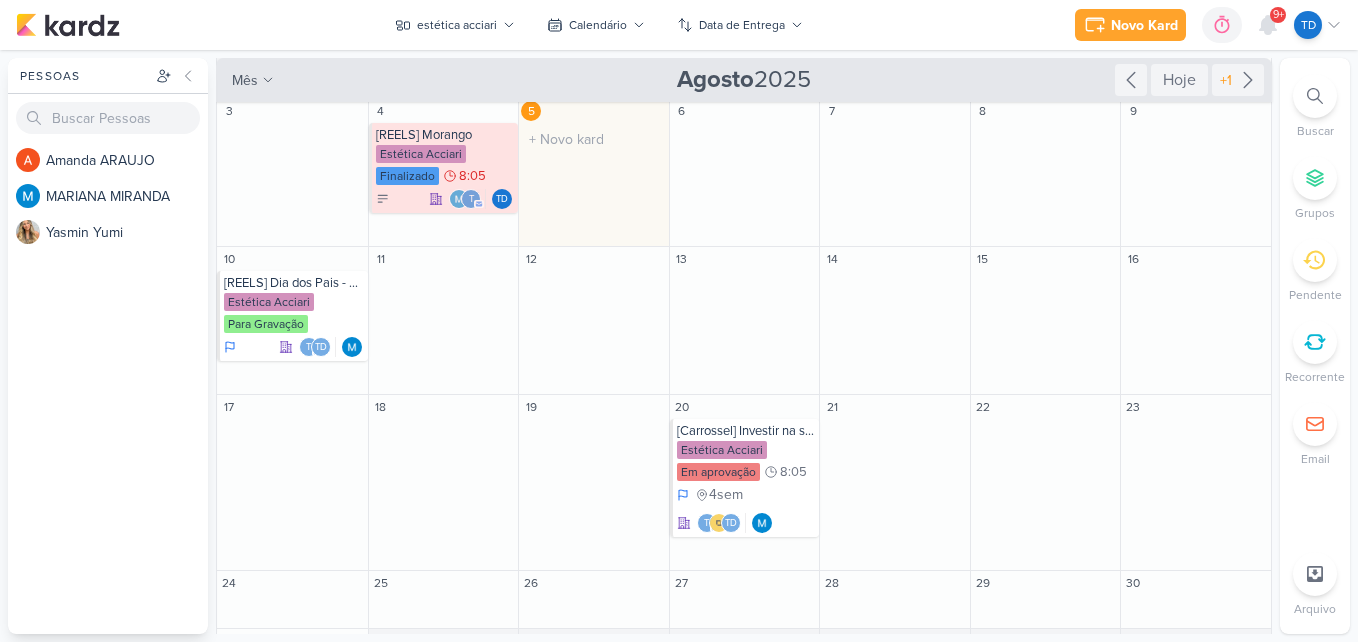 scroll, scrollTop: 200, scrollLeft: 0, axis: vertical 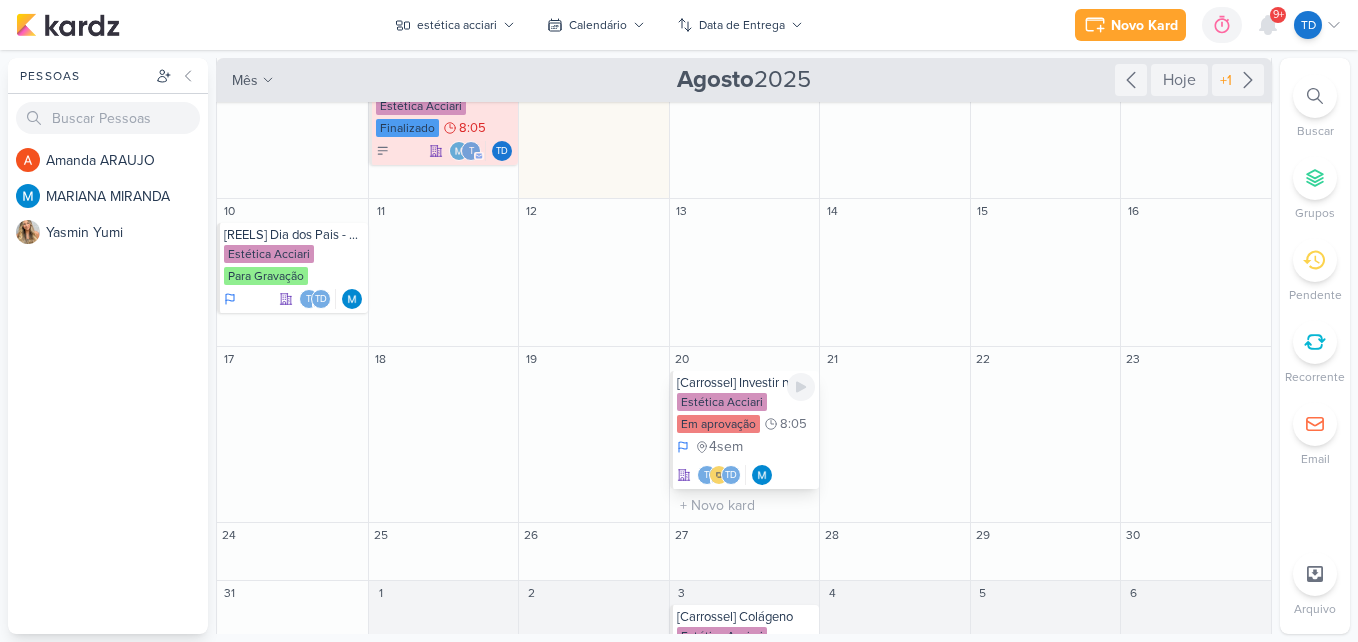 click on "[Carrossel] Investir na sua saúde" at bounding box center [746, 383] 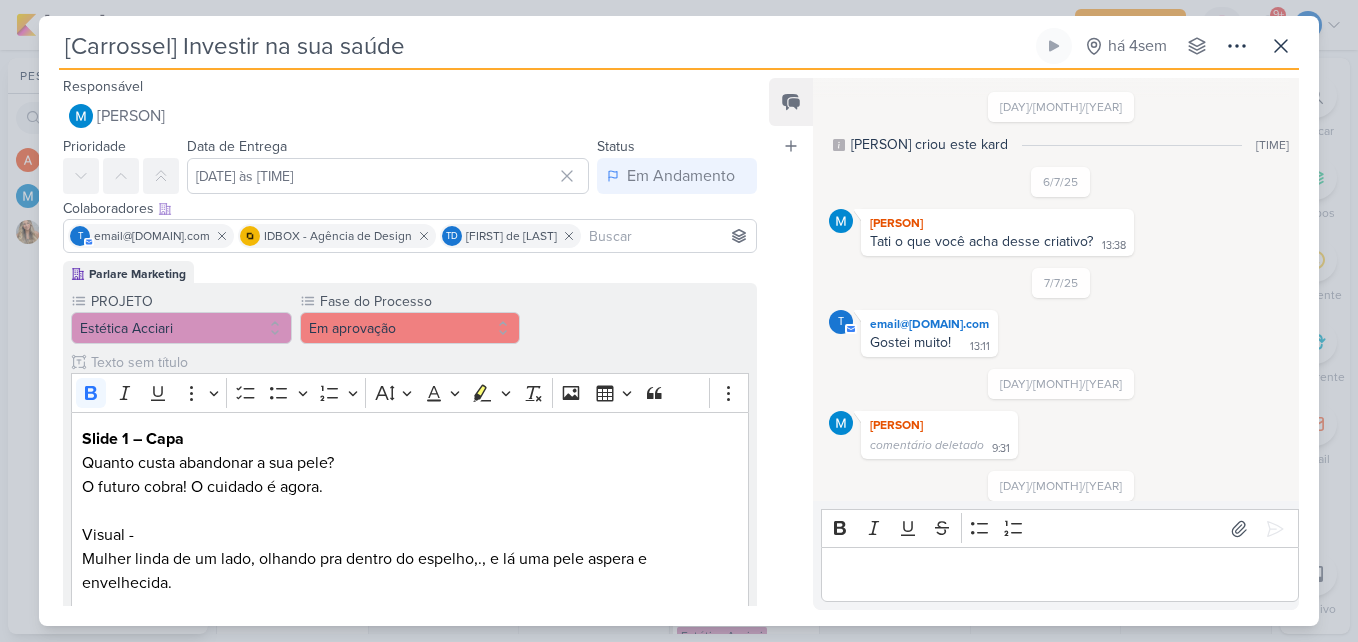 scroll, scrollTop: 498, scrollLeft: 0, axis: vertical 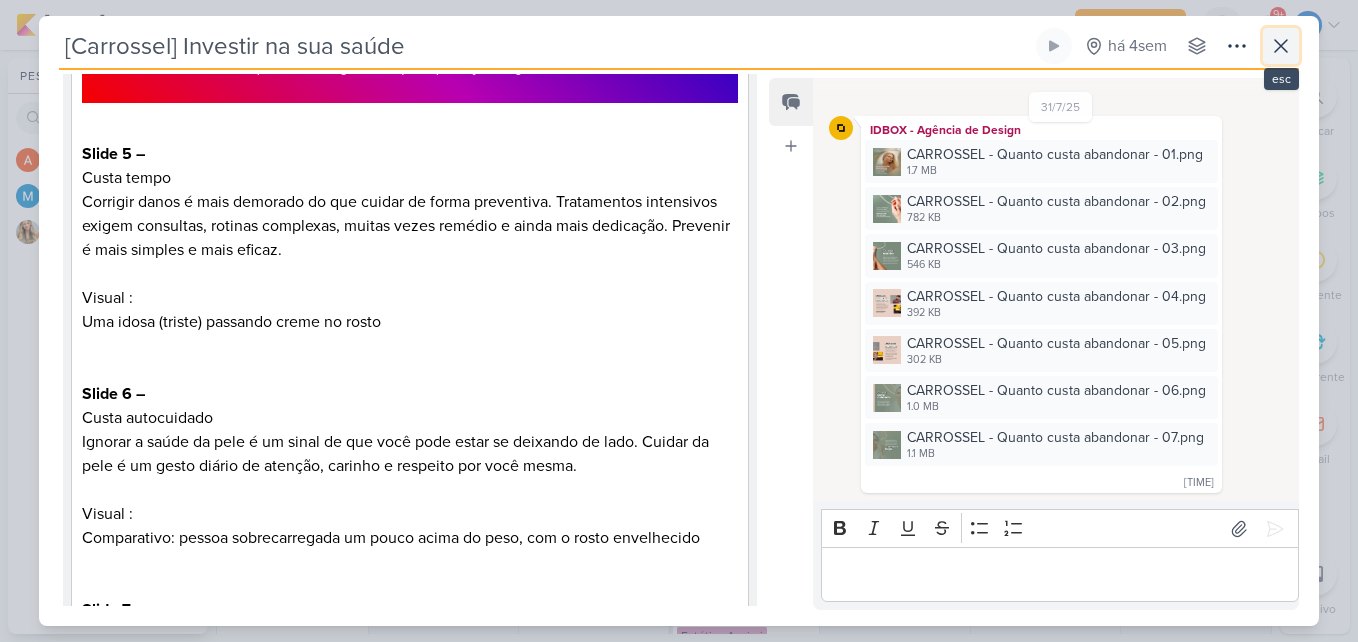 click at bounding box center (1281, 46) 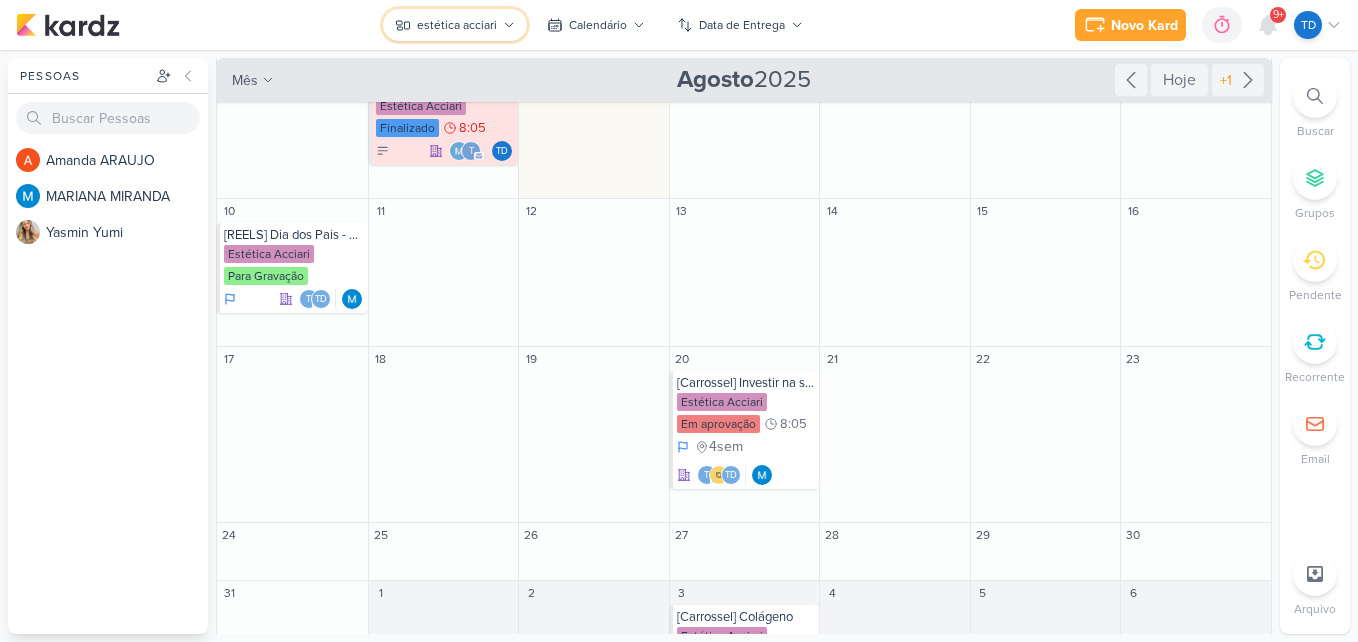 click on "estética acciari" at bounding box center (457, 25) 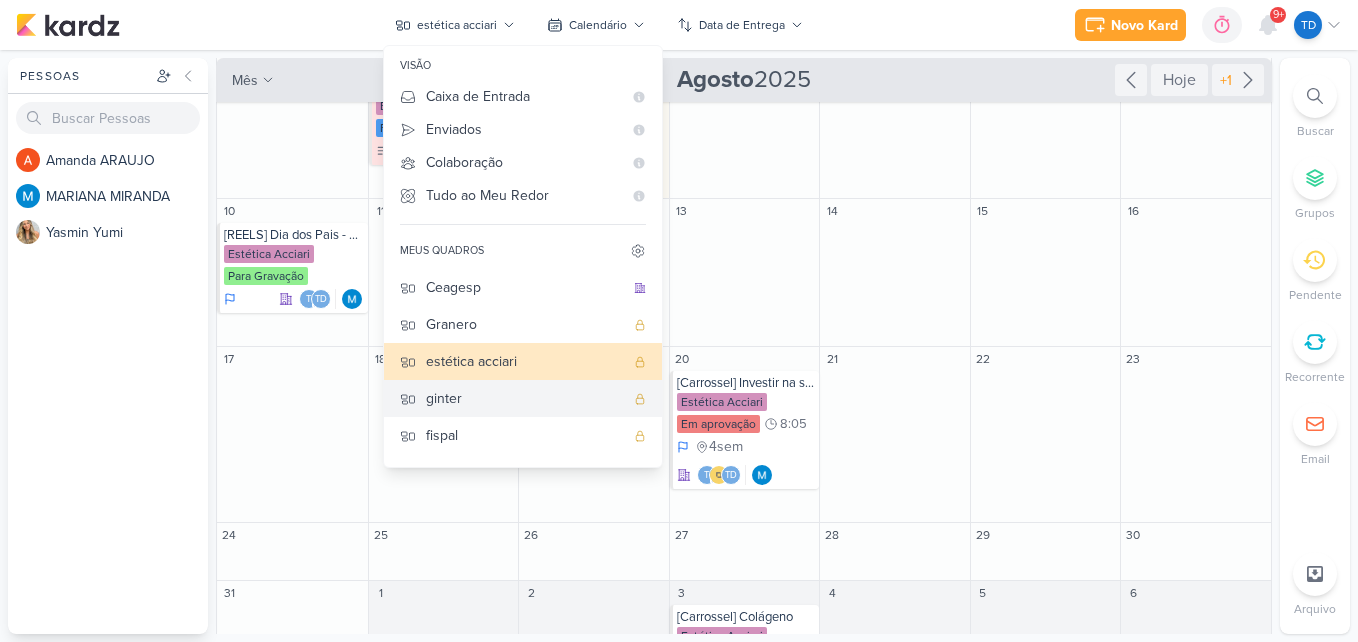 click on "ginter" at bounding box center (525, 398) 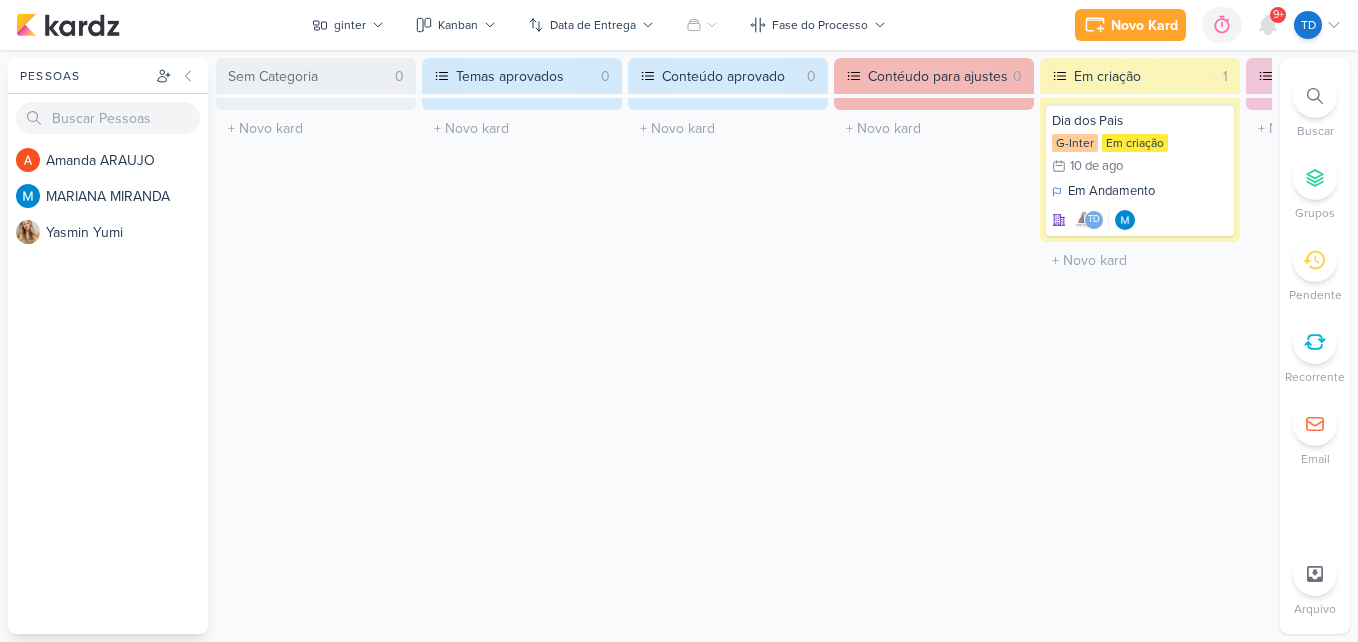 scroll, scrollTop: 0, scrollLeft: 0, axis: both 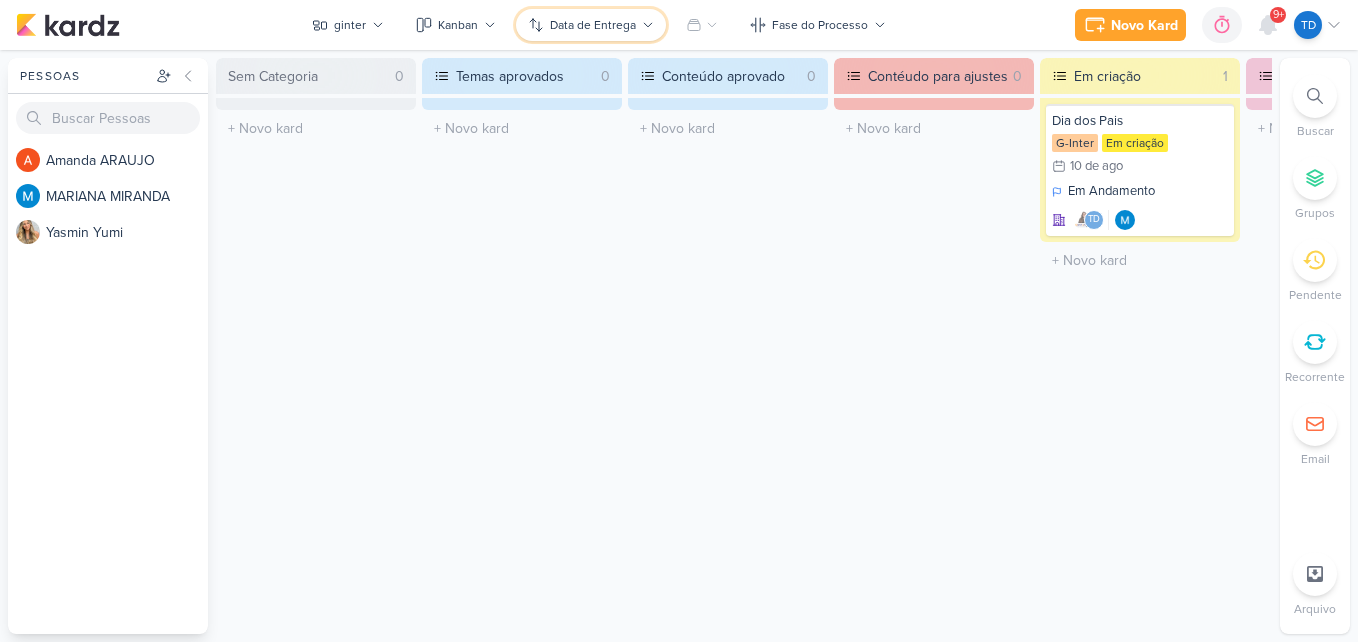 click on "Data de Entrega" at bounding box center (593, 25) 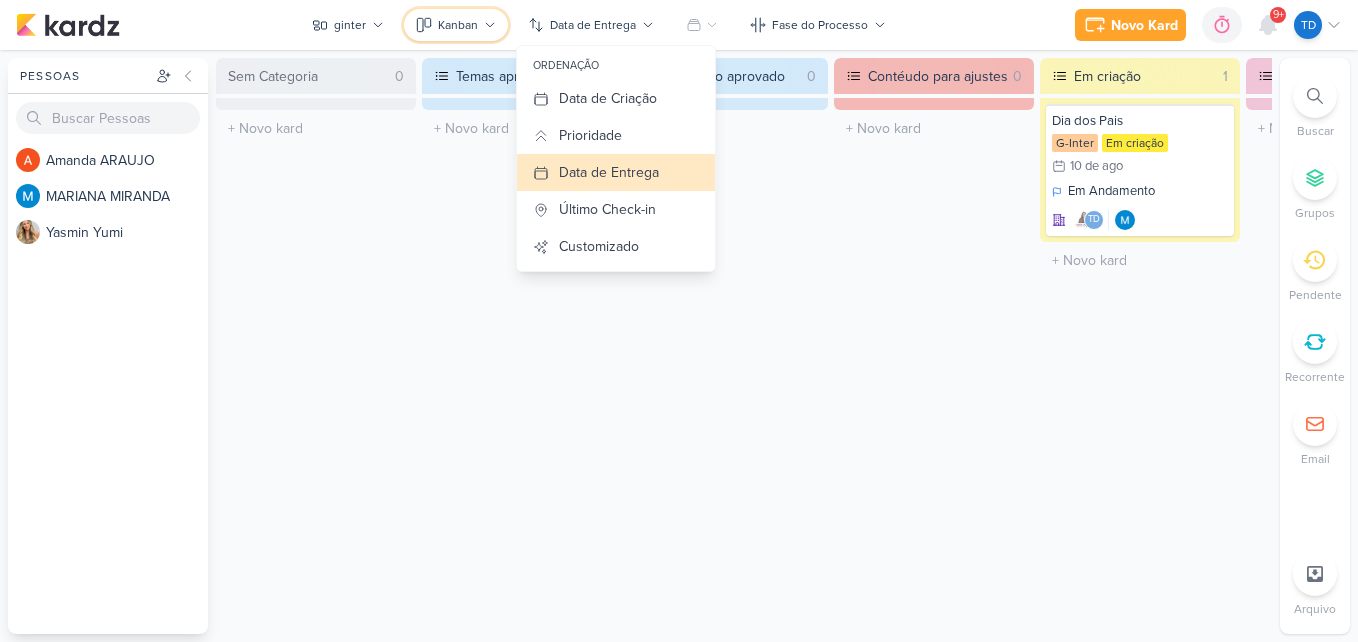 click on "Kanban" at bounding box center (456, 25) 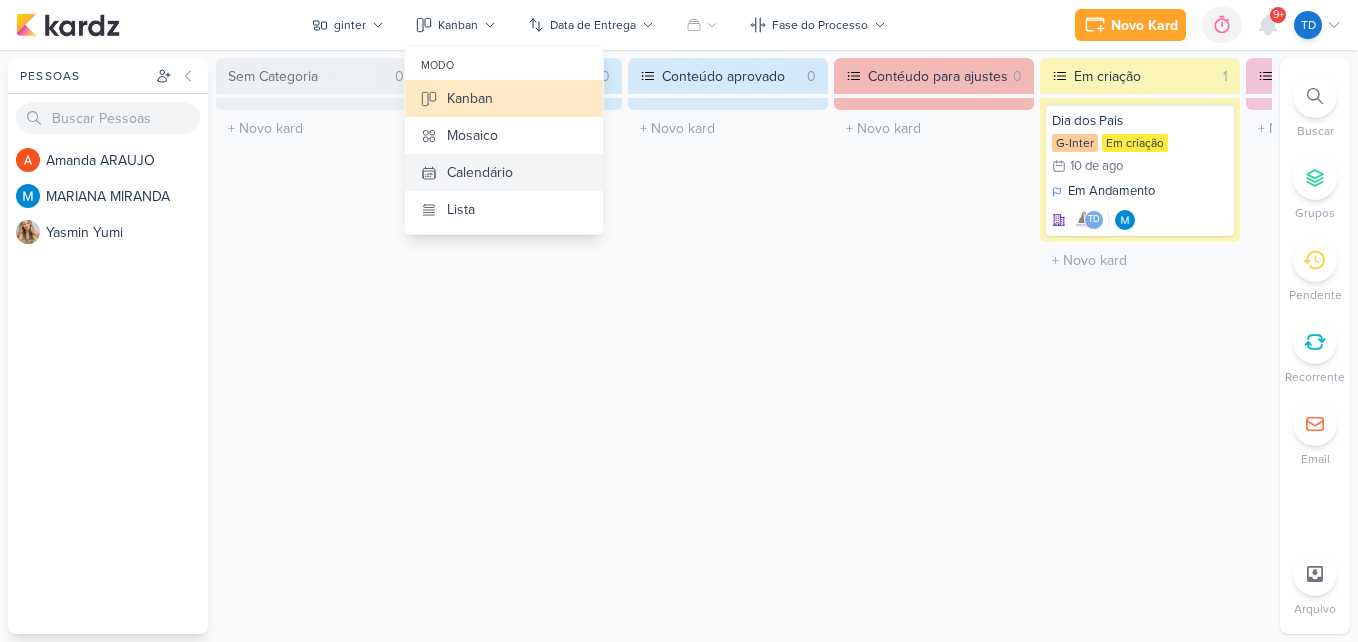 click on "Calendário" at bounding box center [480, 172] 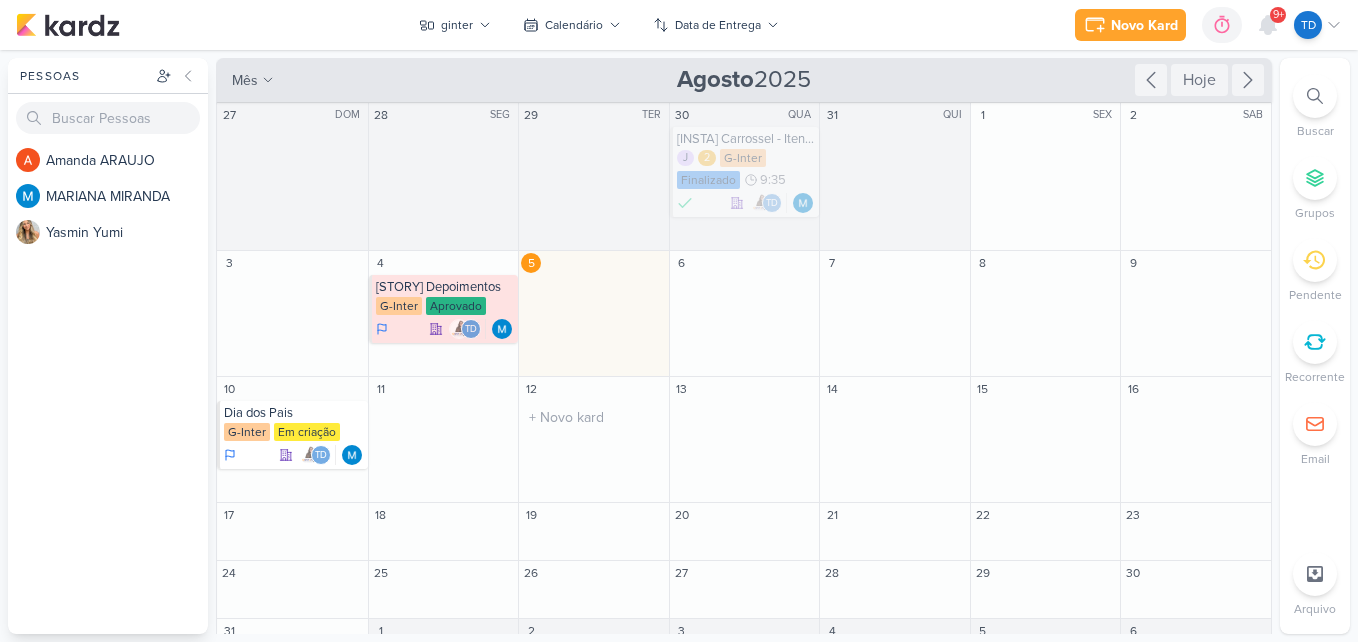 scroll, scrollTop: 43, scrollLeft: 0, axis: vertical 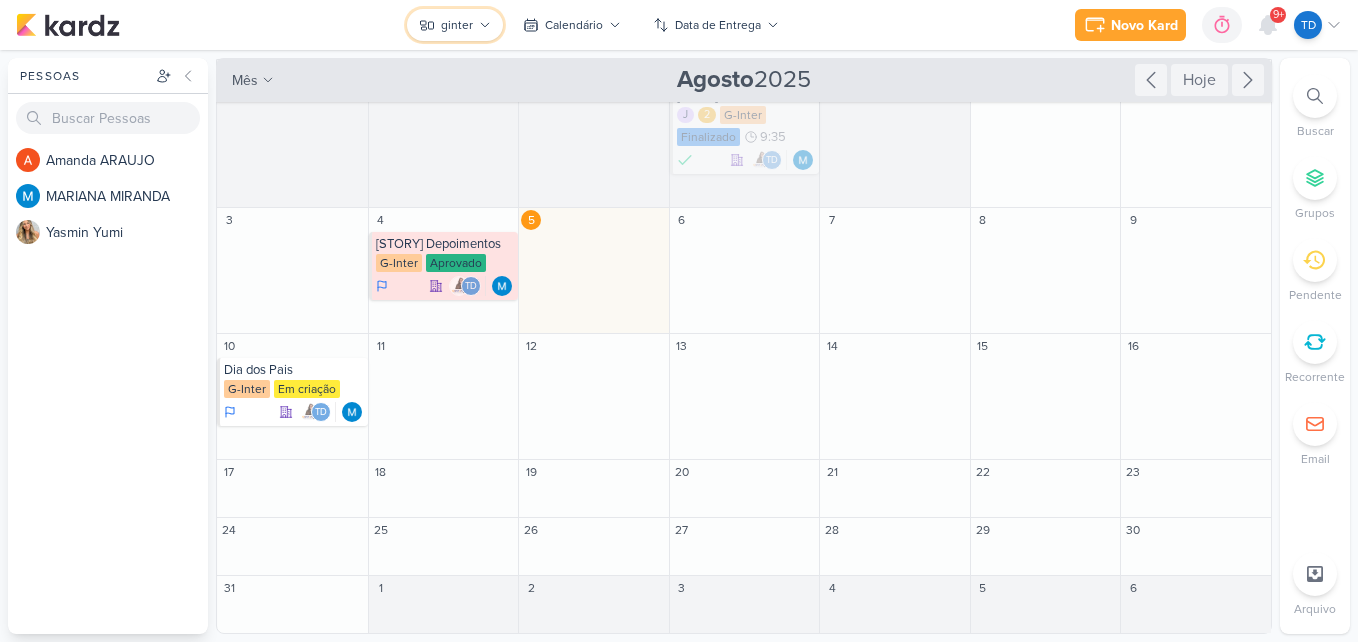 click on "ginter" at bounding box center (455, 25) 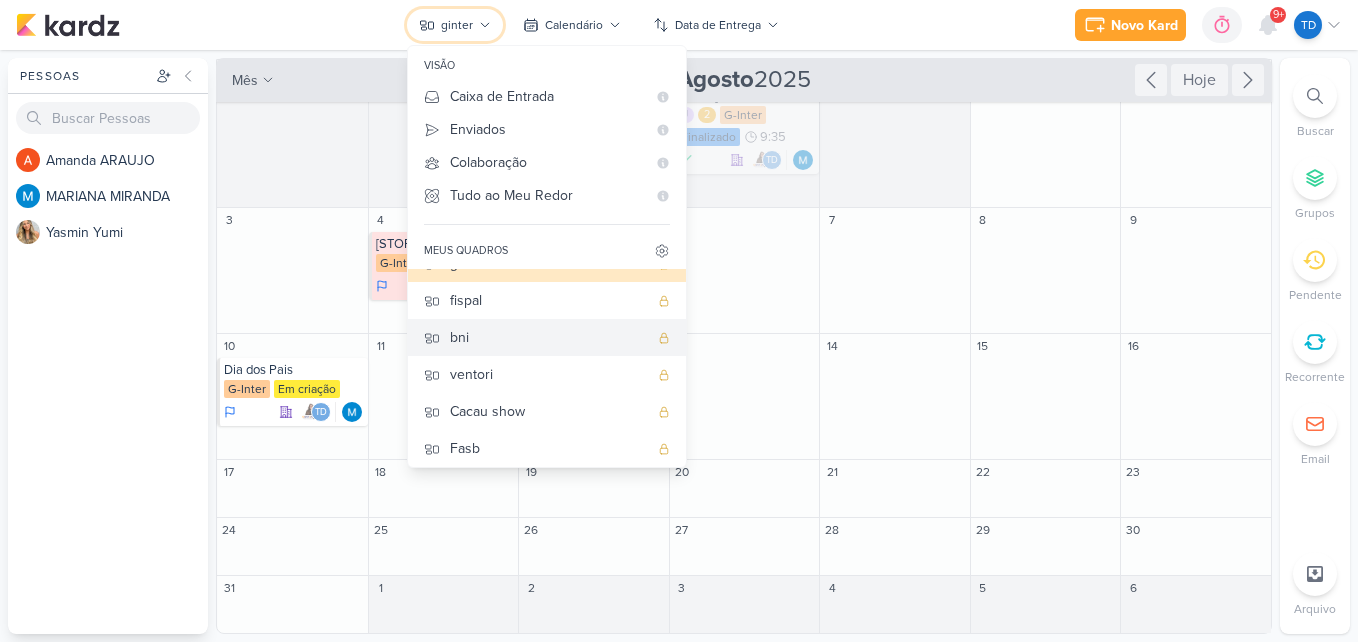 scroll, scrollTop: 100, scrollLeft: 0, axis: vertical 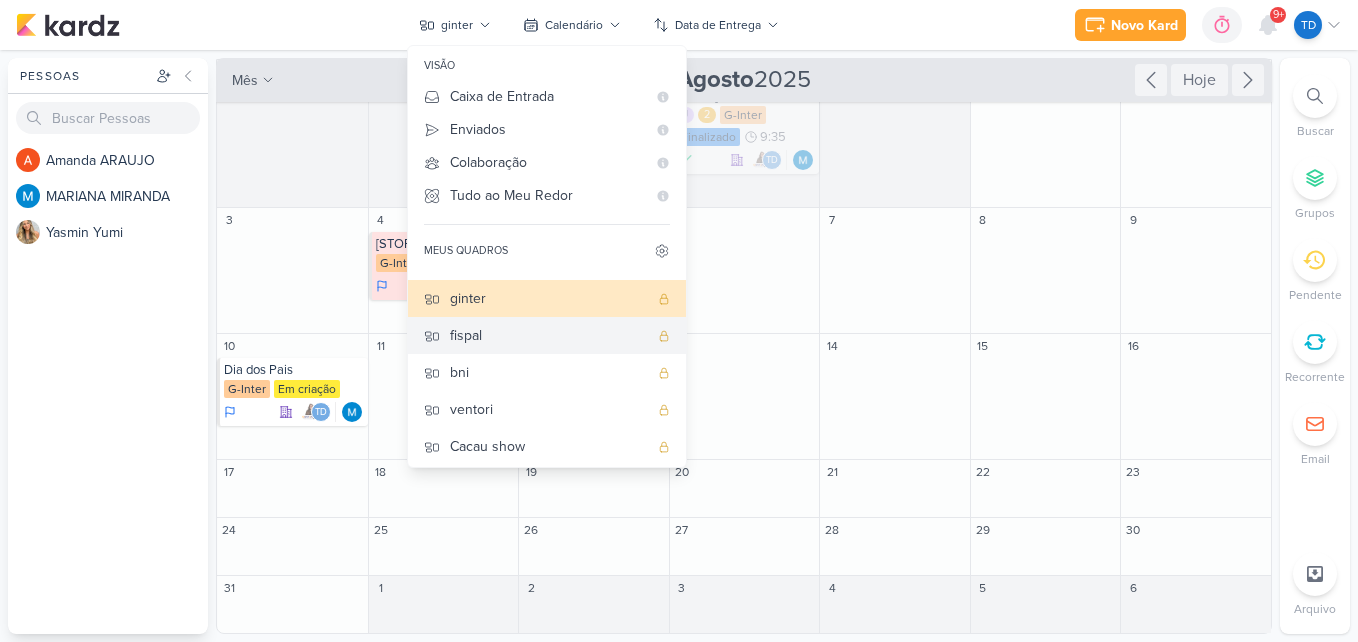 click on "fispal" at bounding box center [549, 335] 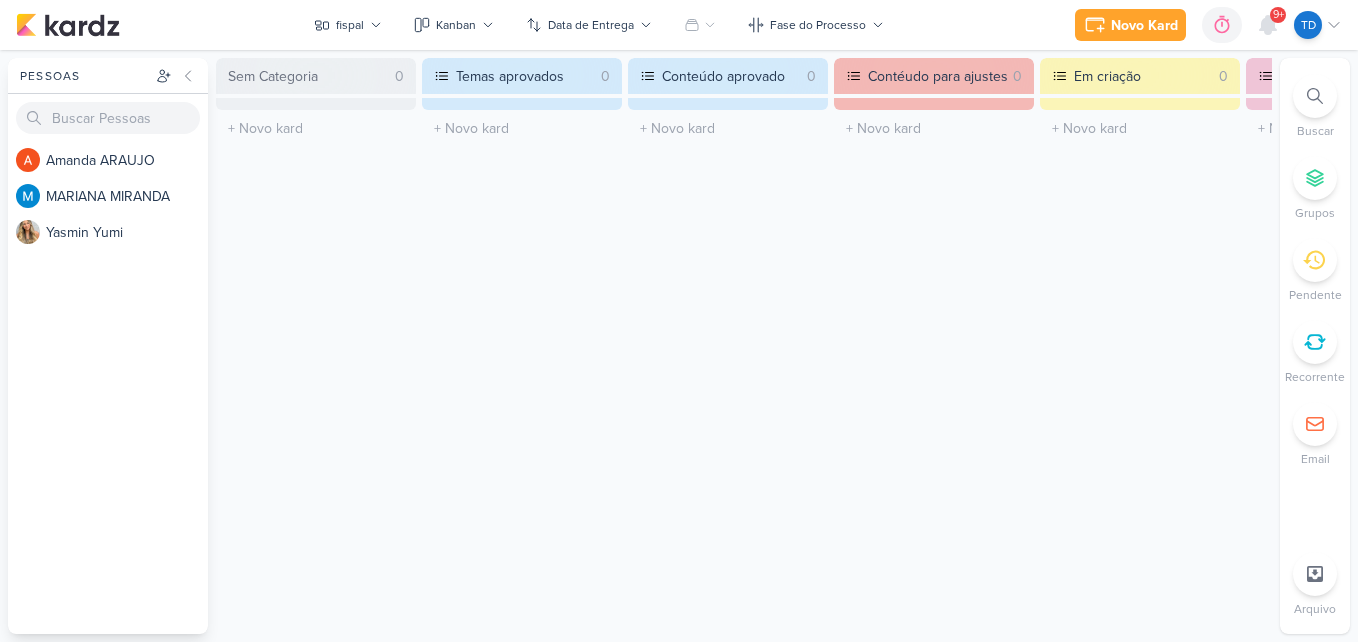 scroll, scrollTop: 0, scrollLeft: 0, axis: both 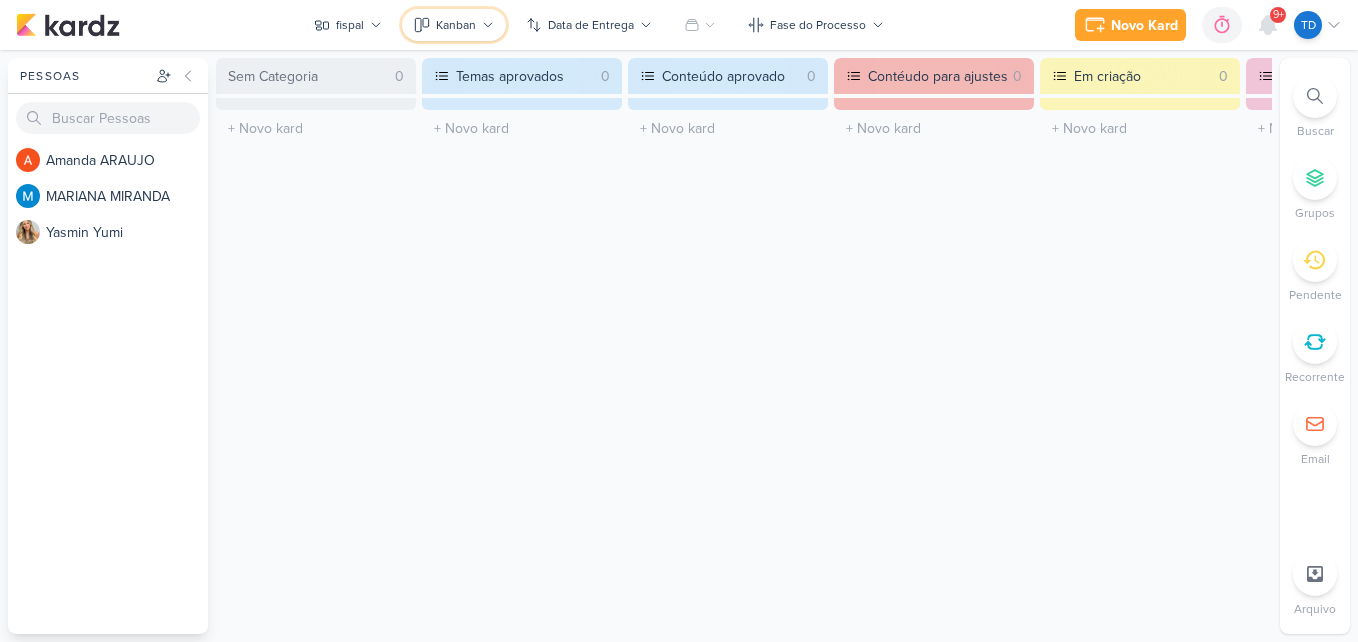 click on "Kanban" at bounding box center (456, 25) 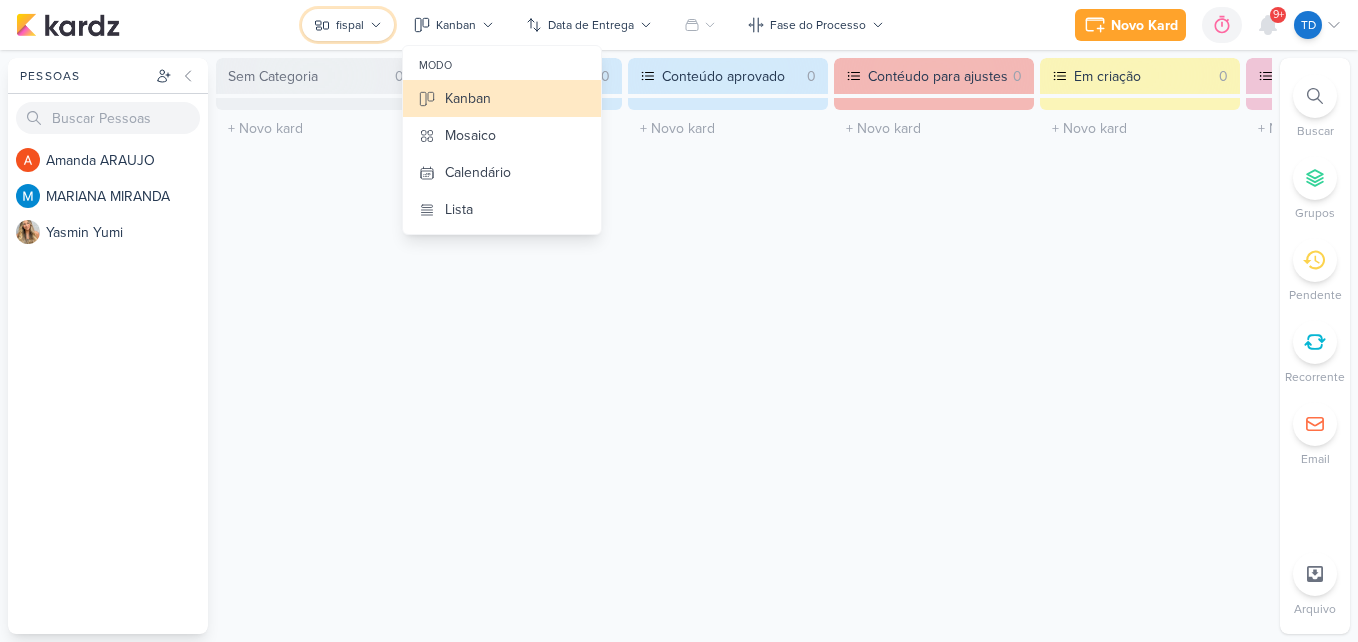 click 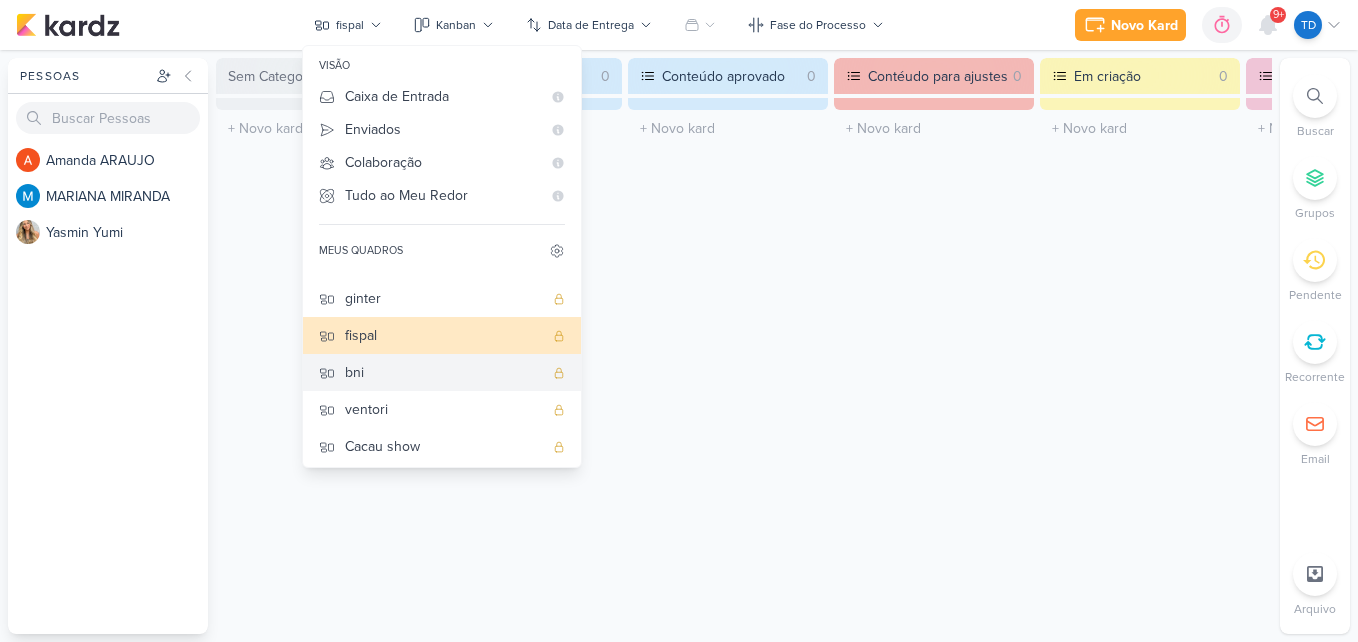 click on "bni" at bounding box center (444, 372) 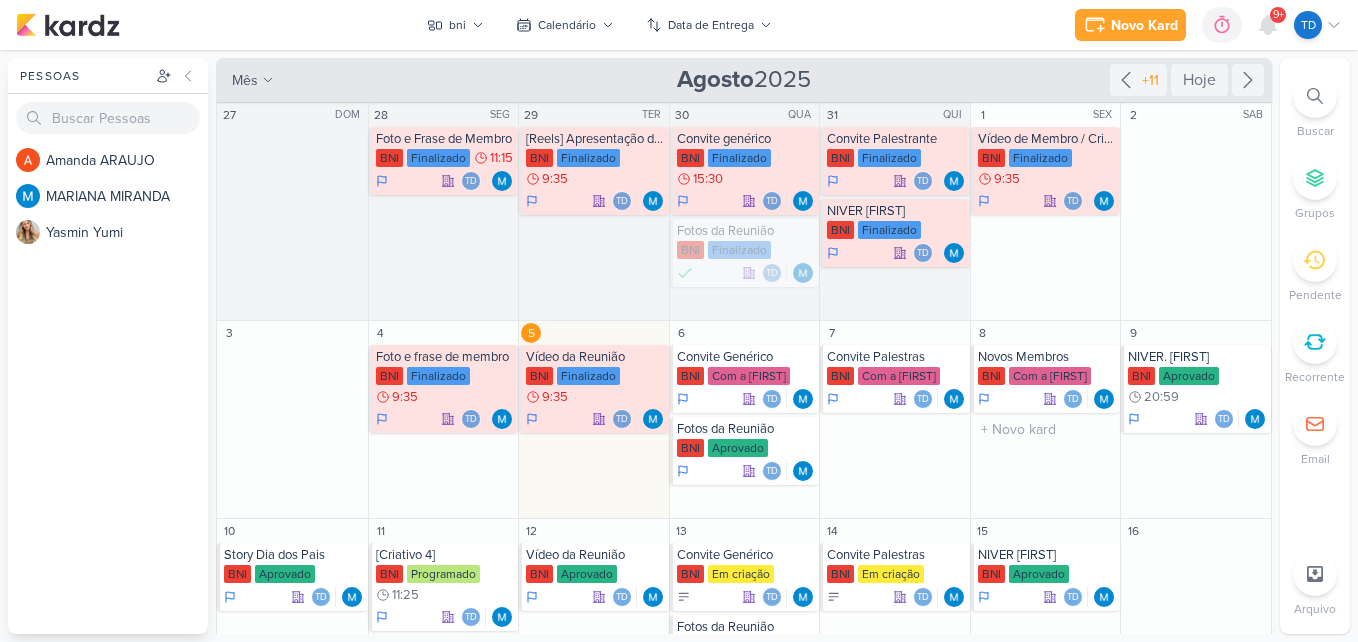 scroll, scrollTop: 0, scrollLeft: 0, axis: both 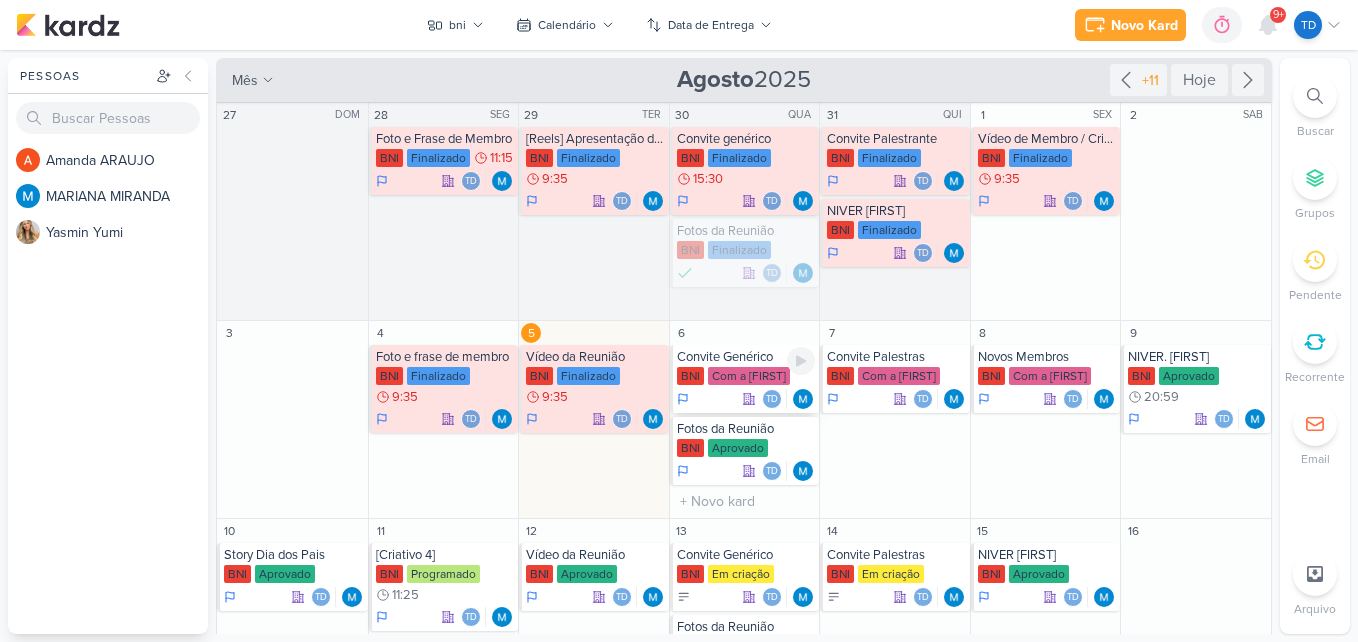 click on "Com a [FIRST]" at bounding box center [749, 376] 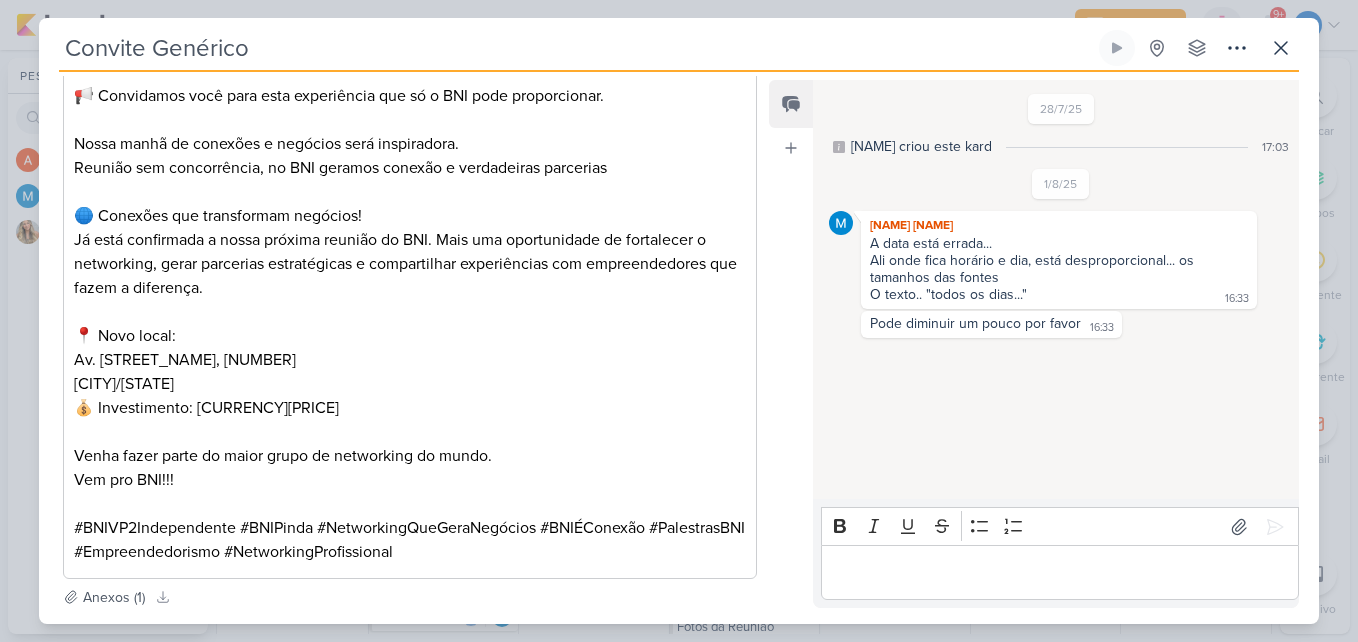 scroll, scrollTop: 699, scrollLeft: 0, axis: vertical 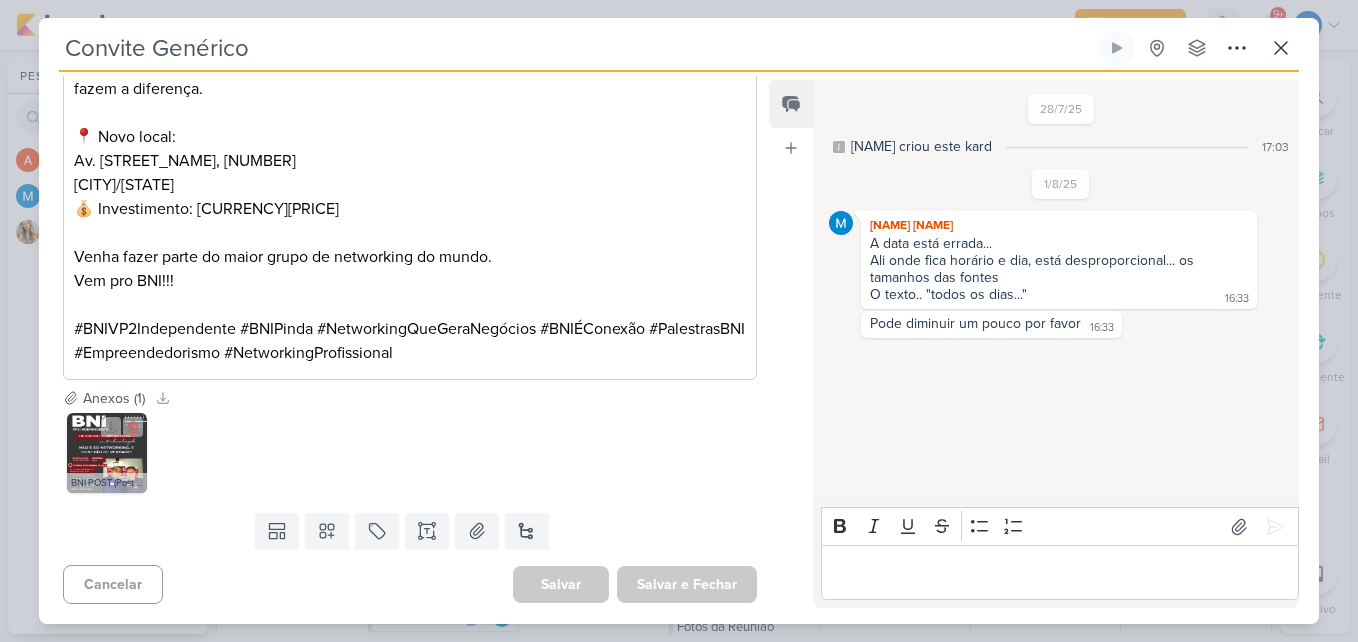 click at bounding box center [107, 453] 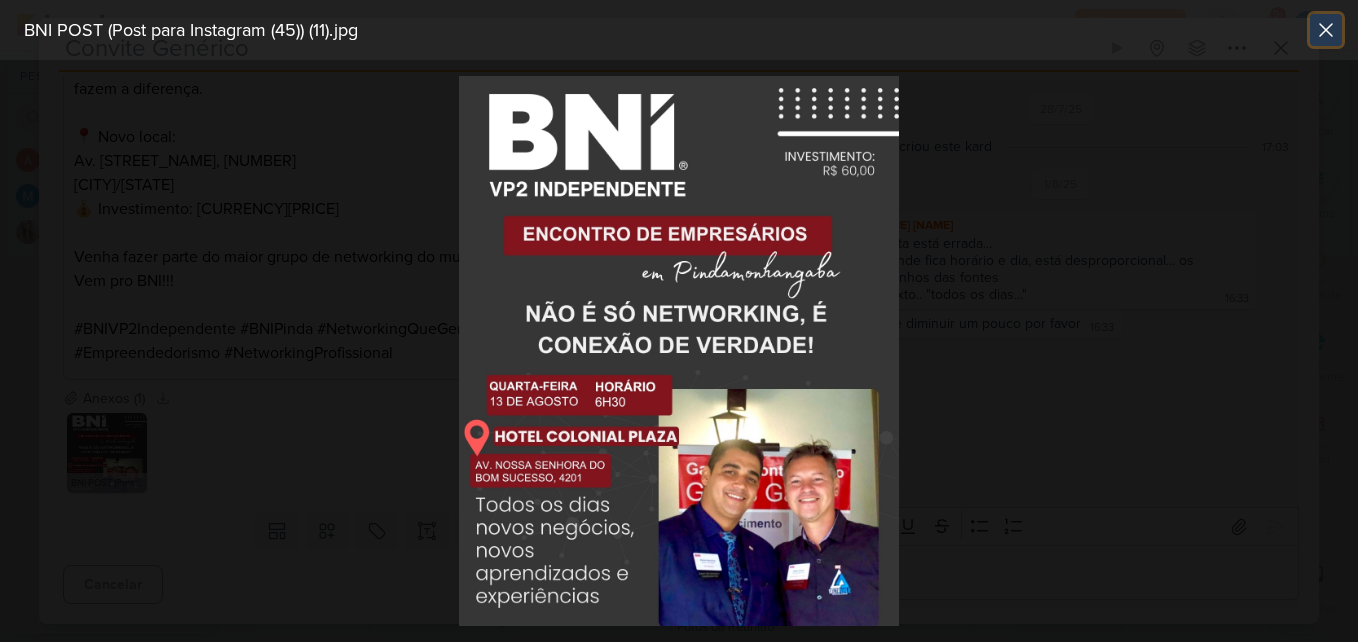 click 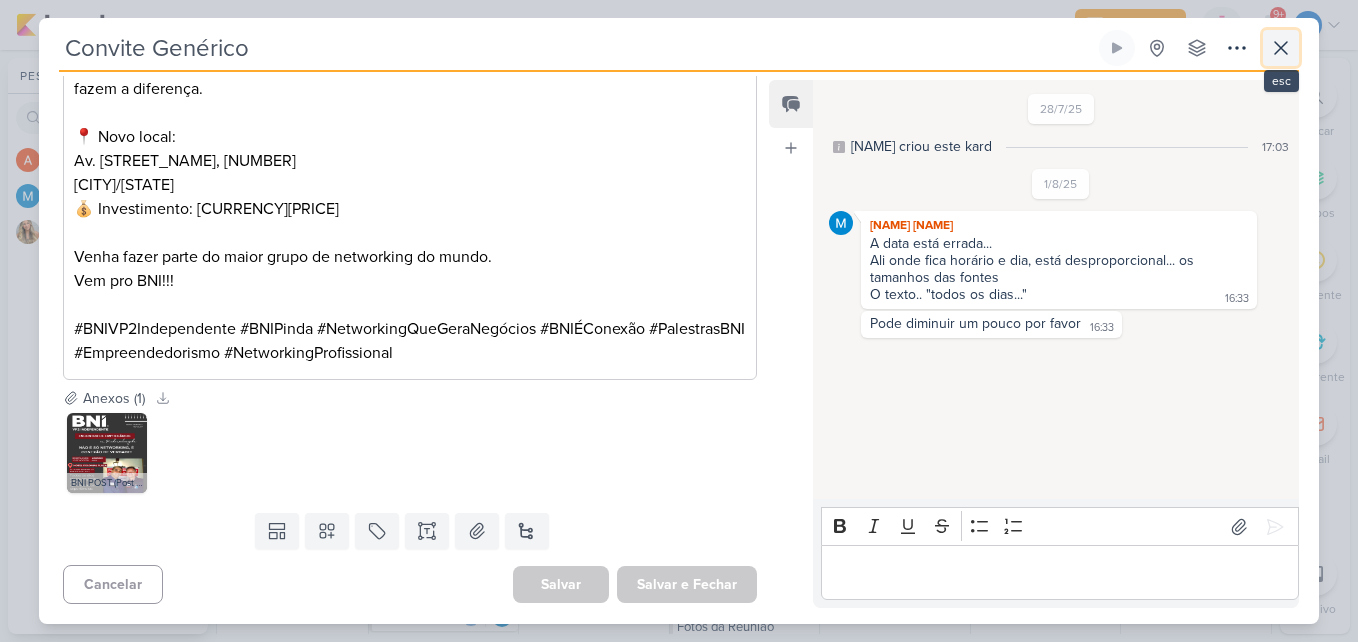 click 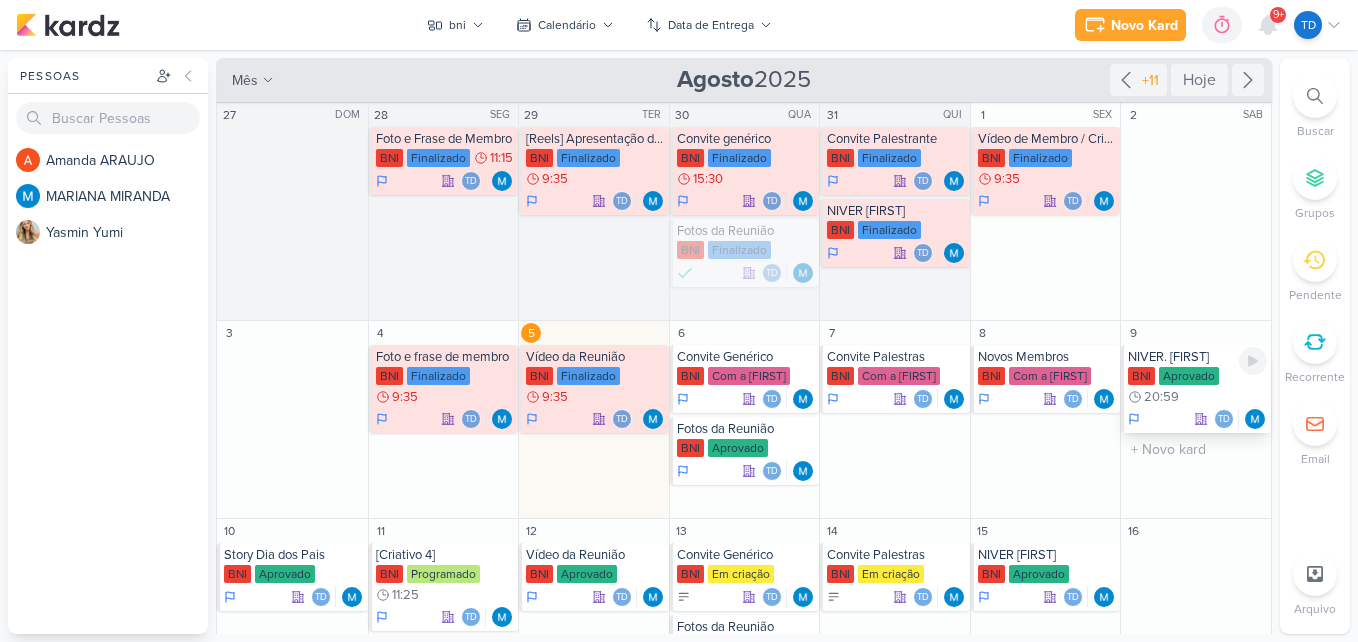 scroll, scrollTop: 100, scrollLeft: 0, axis: vertical 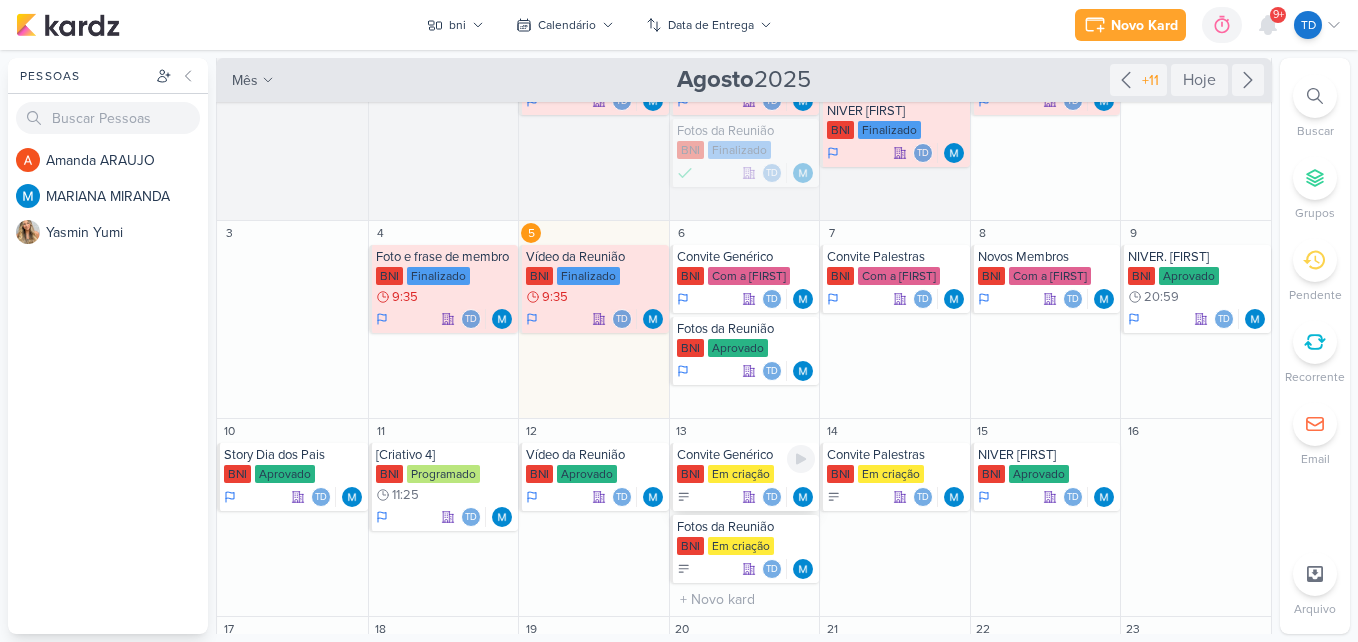 click on "Em criação" at bounding box center (741, 474) 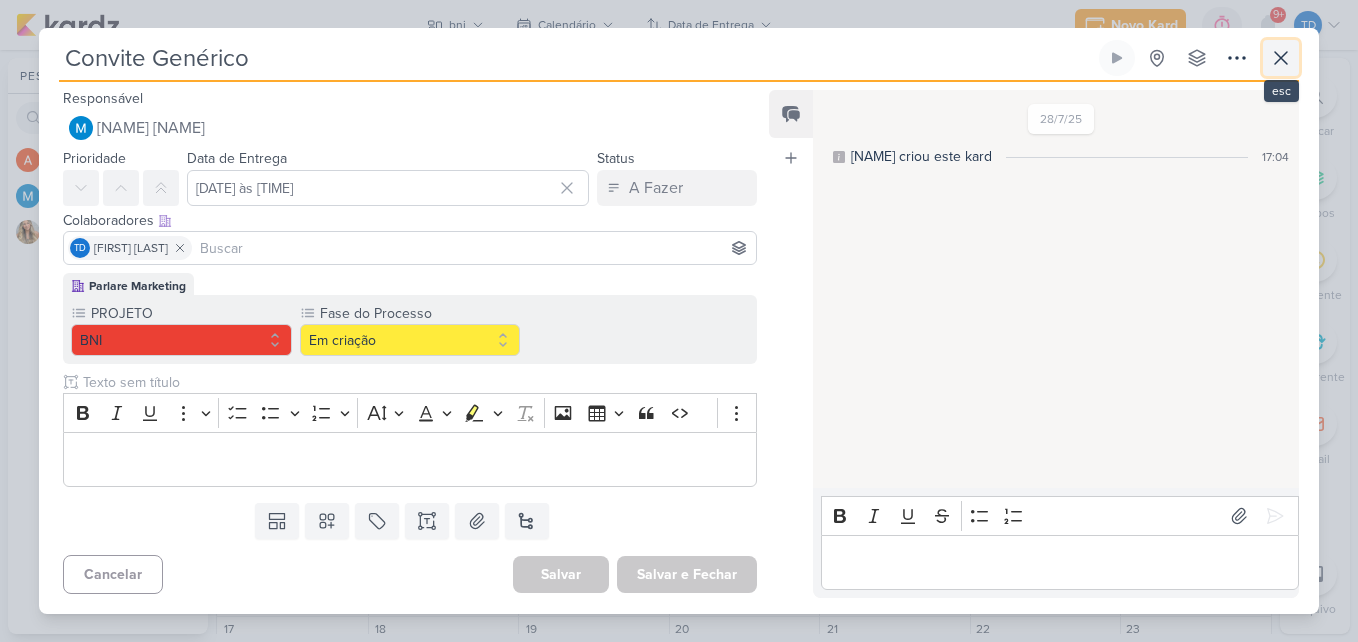 click 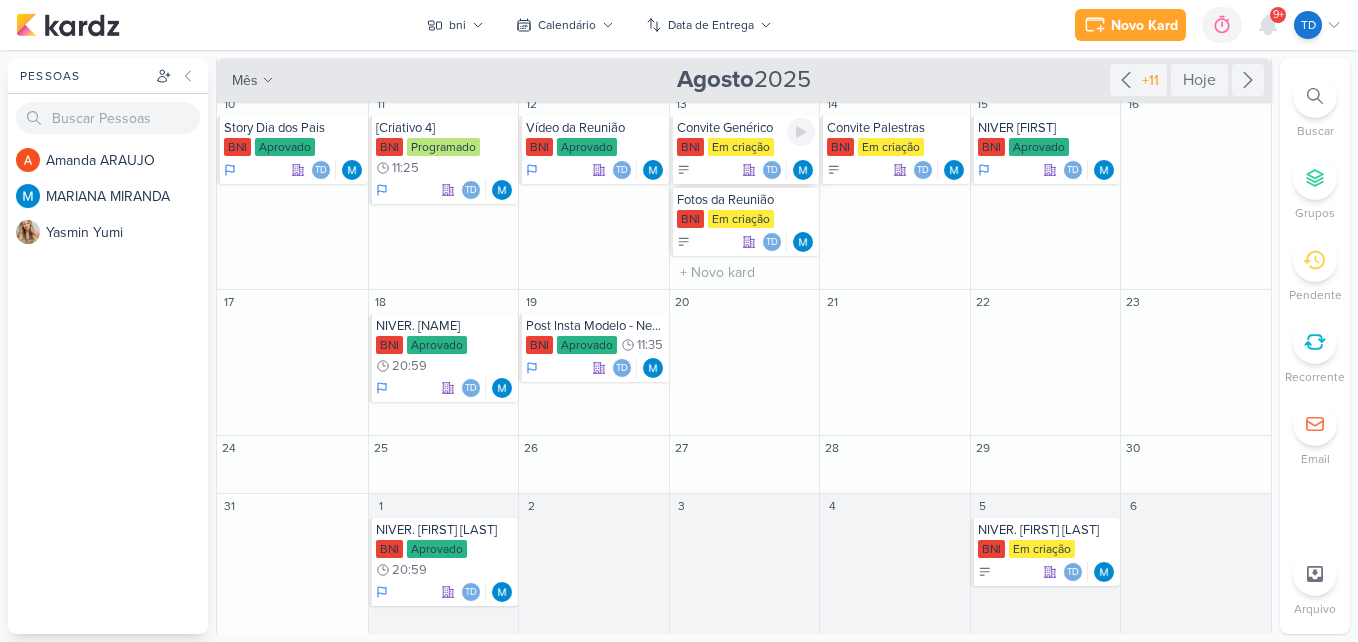 scroll, scrollTop: 433, scrollLeft: 0, axis: vertical 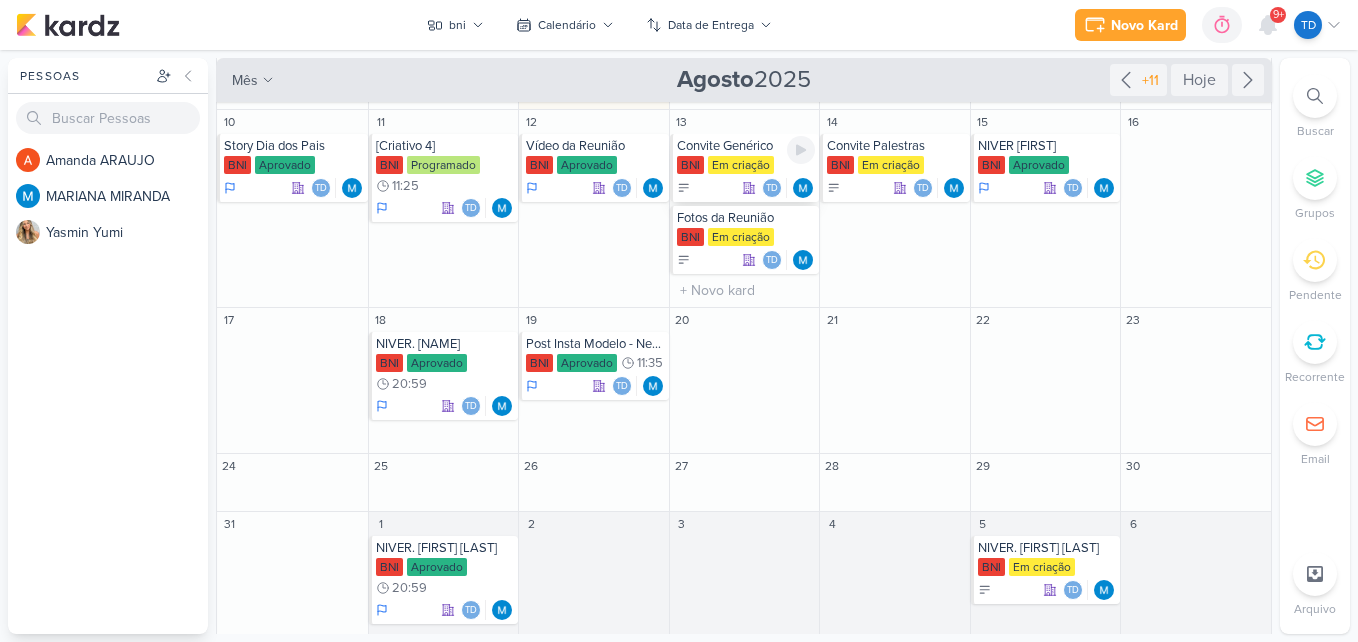 click on "Em criação" at bounding box center (741, 165) 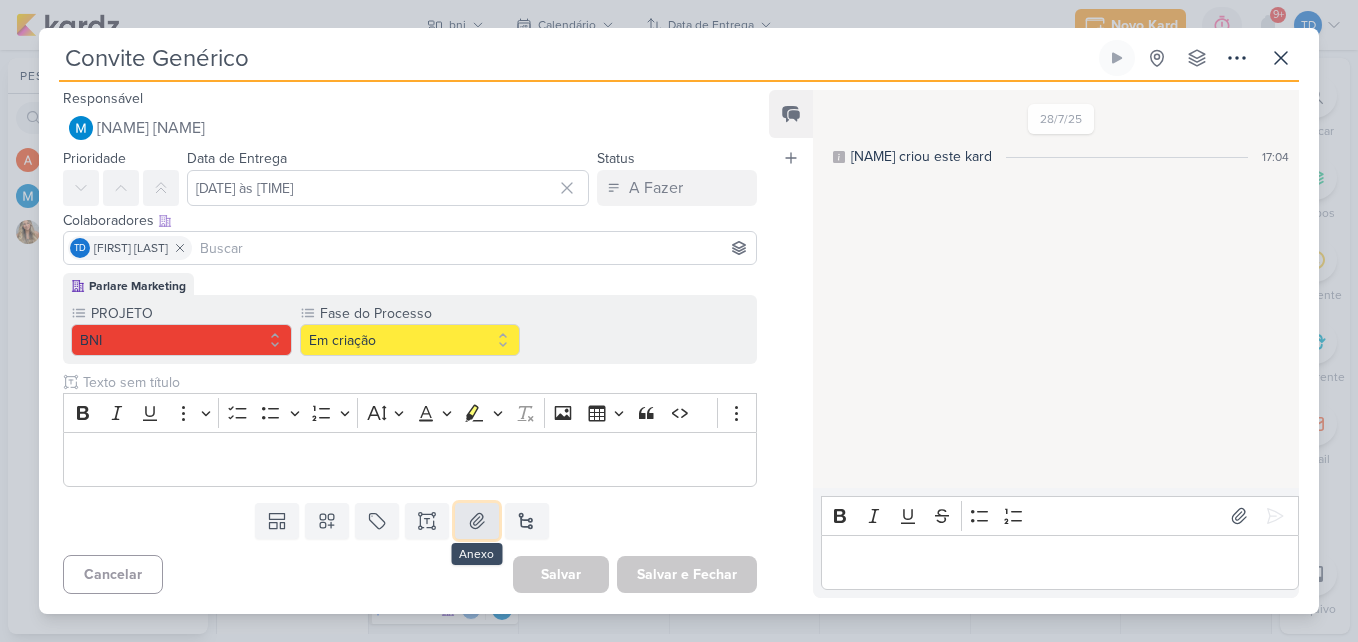 click at bounding box center (477, 521) 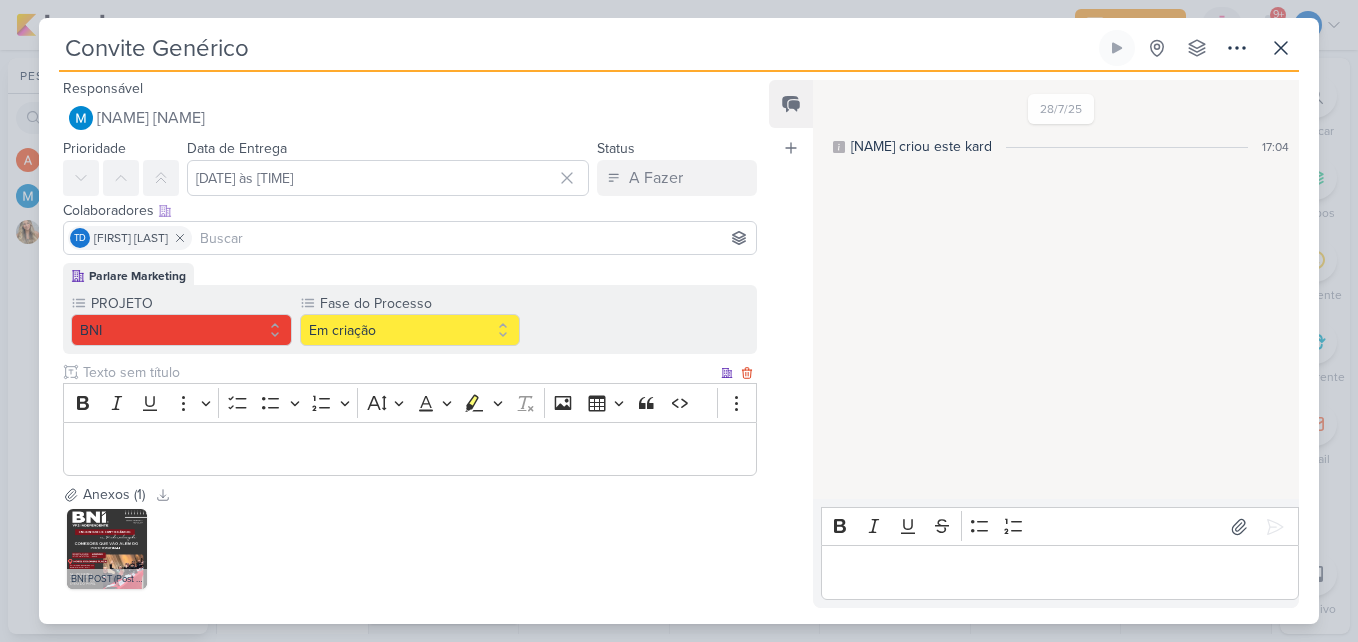 click at bounding box center (410, 449) 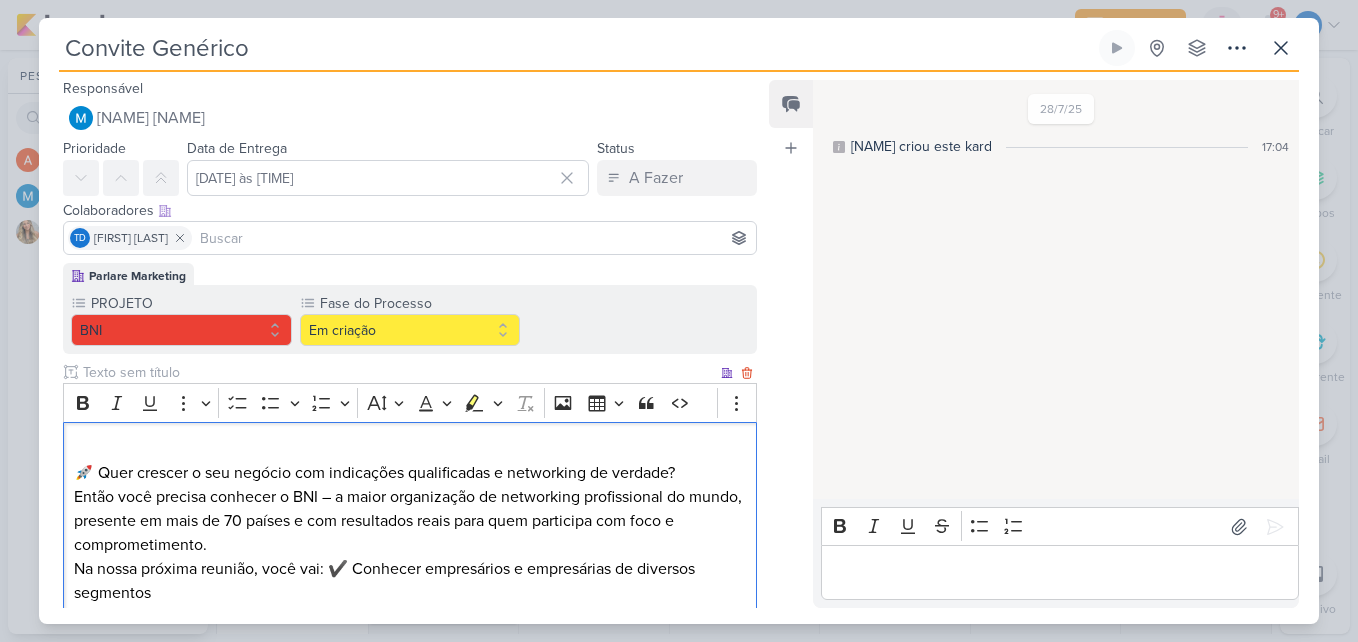 scroll, scrollTop: 211, scrollLeft: 0, axis: vertical 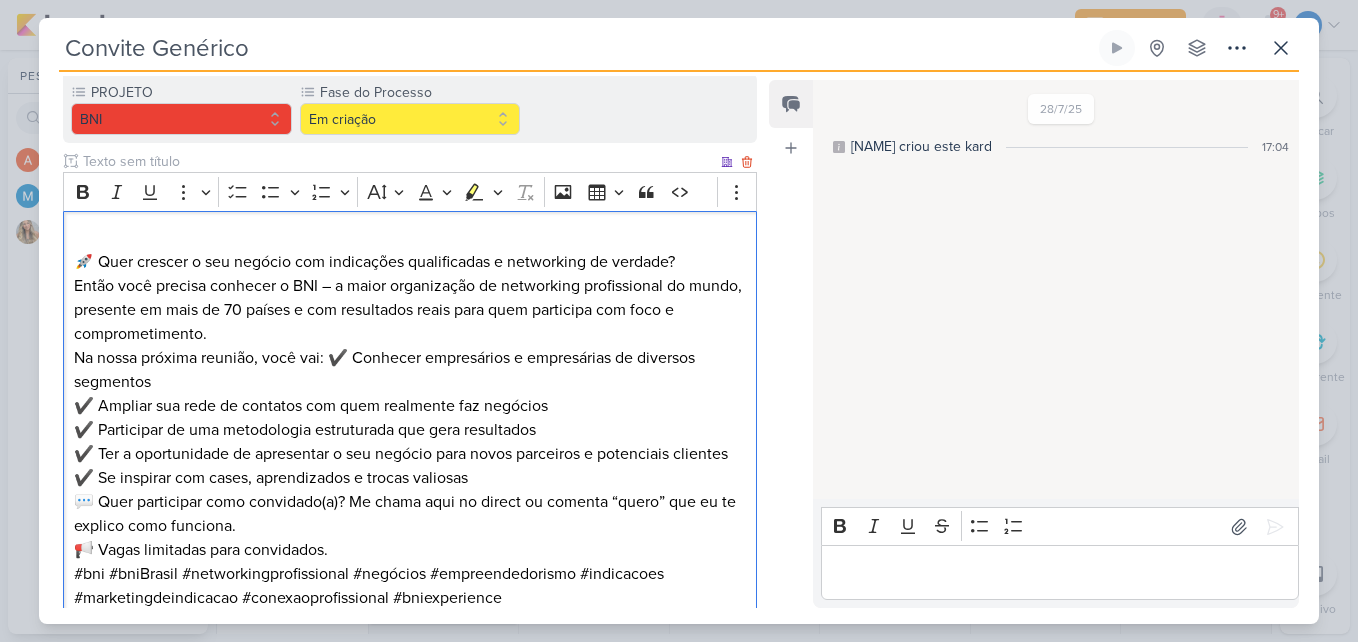 click on "🚀 Quer crescer o seu negócio com indicações qualificadas e networking de verdade?" at bounding box center (410, 250) 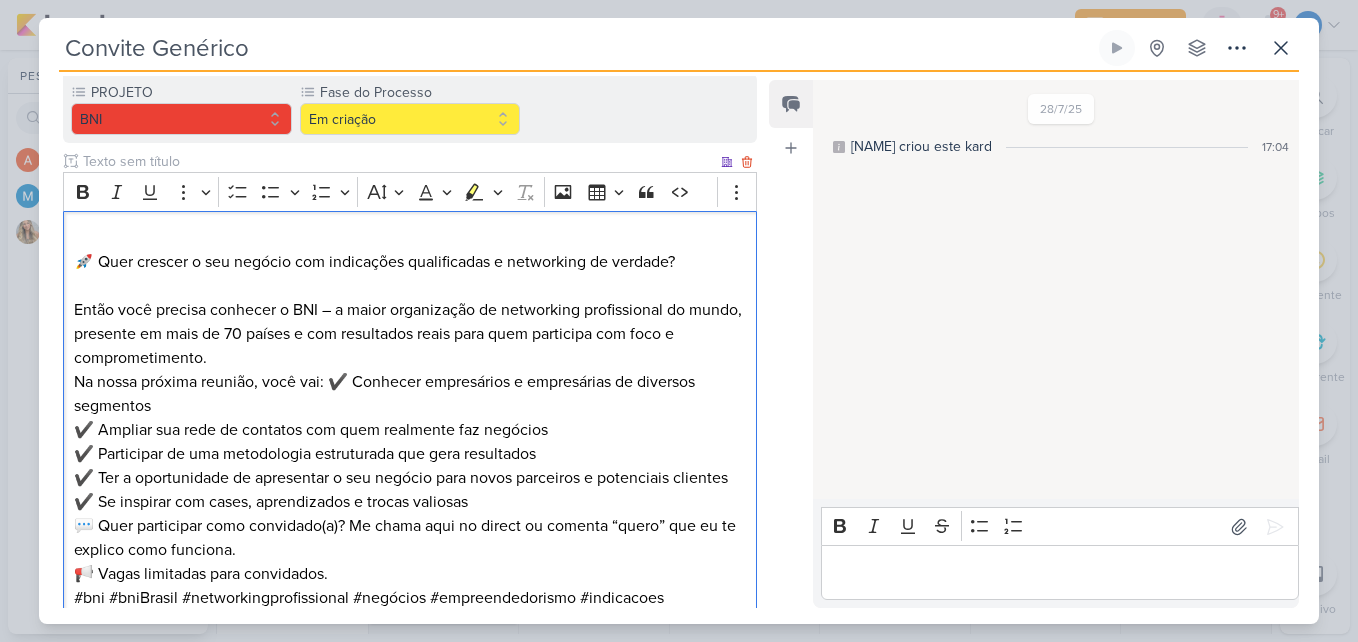 click on "Então você precisa conhecer o BNI – a maior organização de networking profissional do mundo, presente em mais de 70 países e com resultados reais para quem participa com foco e comprometimento." at bounding box center (410, 334) 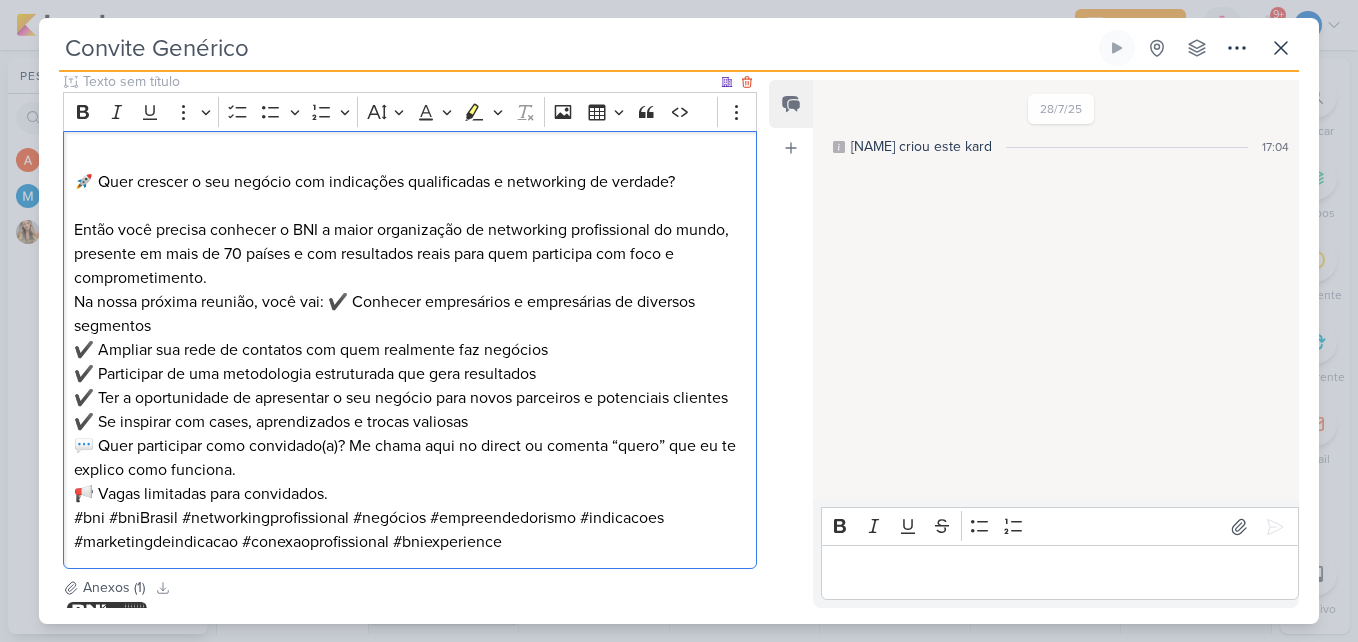 scroll, scrollTop: 311, scrollLeft: 0, axis: vertical 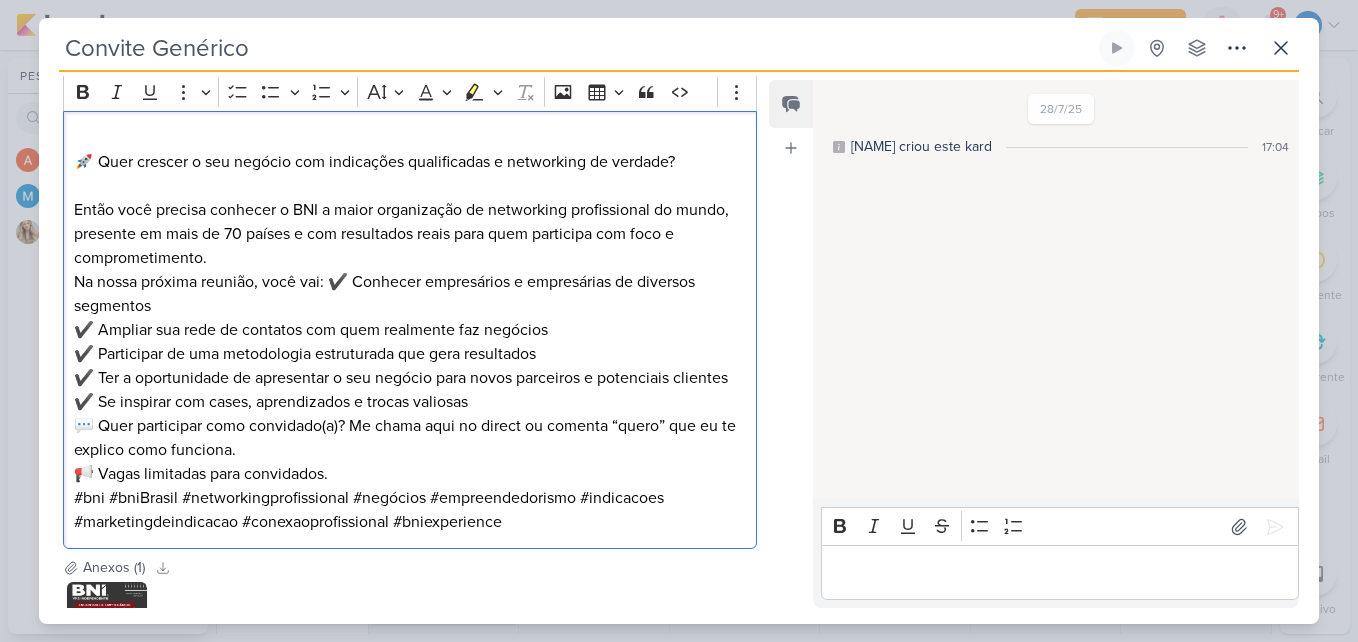 click on "Então você precisa conhecer o BNI a maior organização de networking profissional do mundo, presente em mais de 70 países e com resultados reais para quem participa com foco e comprometimento." at bounding box center (410, 234) 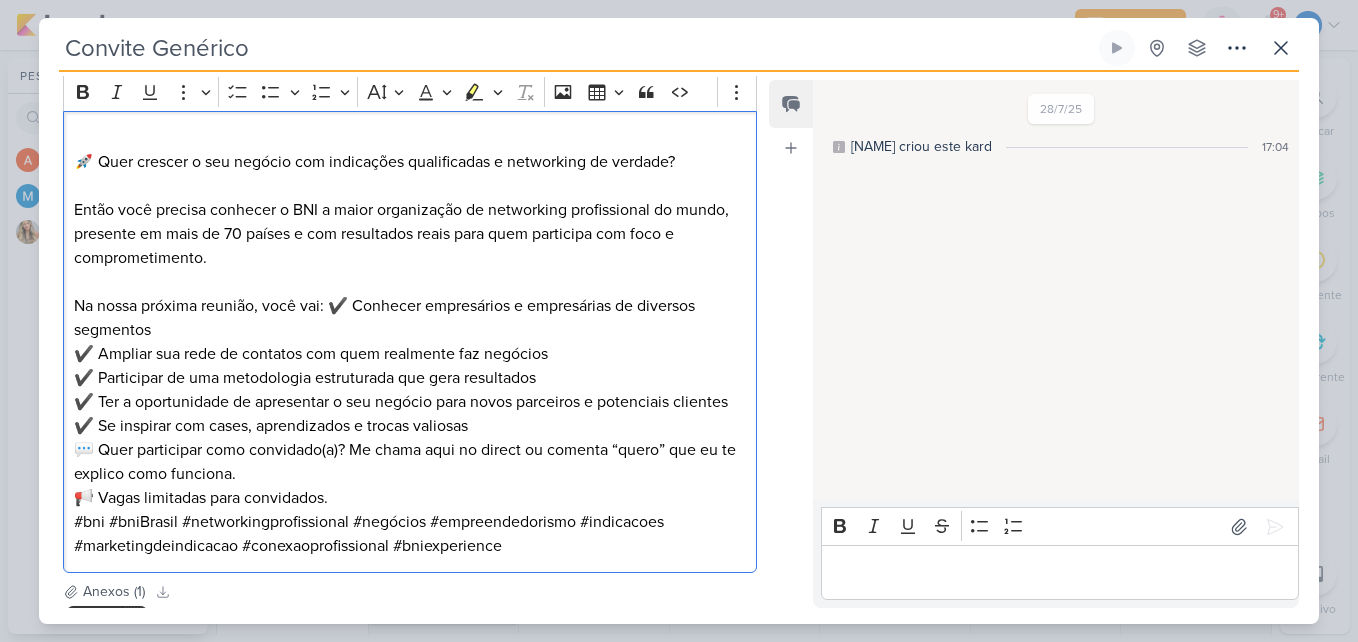 click on "Na nossa próxima reunião, você vai: ✔️ Conhecer empresários e empresárias de diversos segmentos ✔️ Ampliar sua rede de contatos com quem realmente faz negócios ✔️ Participar de uma metodologia estruturada que gera resultados ✔️ Ter a oportunidade de apresentar o seu negócio para novos parceiros e potenciais clientes ✔️ Se inspirar com cases, aprendizados e trocas valiosas" at bounding box center (410, 366) 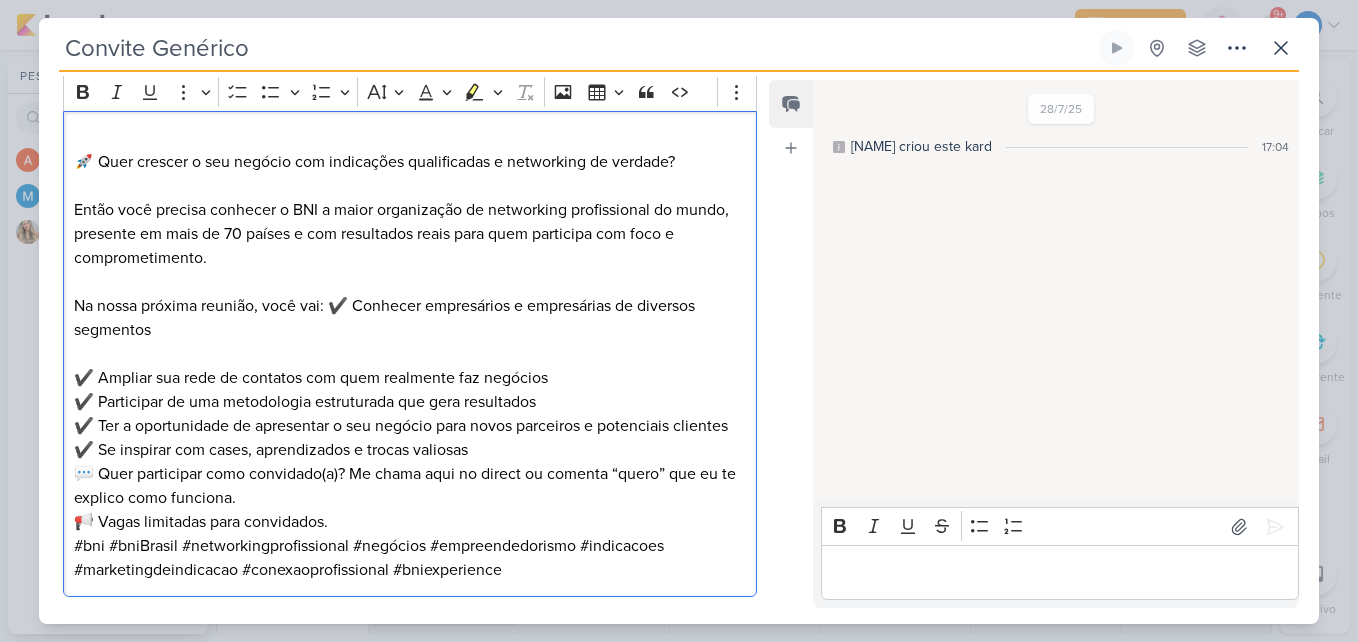 click on "⁠⁠⁠⁠⁠⁠⁠ ✔️ Ampliar sua rede de contatos com quem realmente faz negócios ✔️ Participar de uma metodologia estruturada que gera resultados ✔️ Ter a oportunidade de apresentar o seu negócio para novos parceiros e potenciais clientes ✔️ Se inspirar com cases, aprendizados e trocas valiosas" at bounding box center (410, 402) 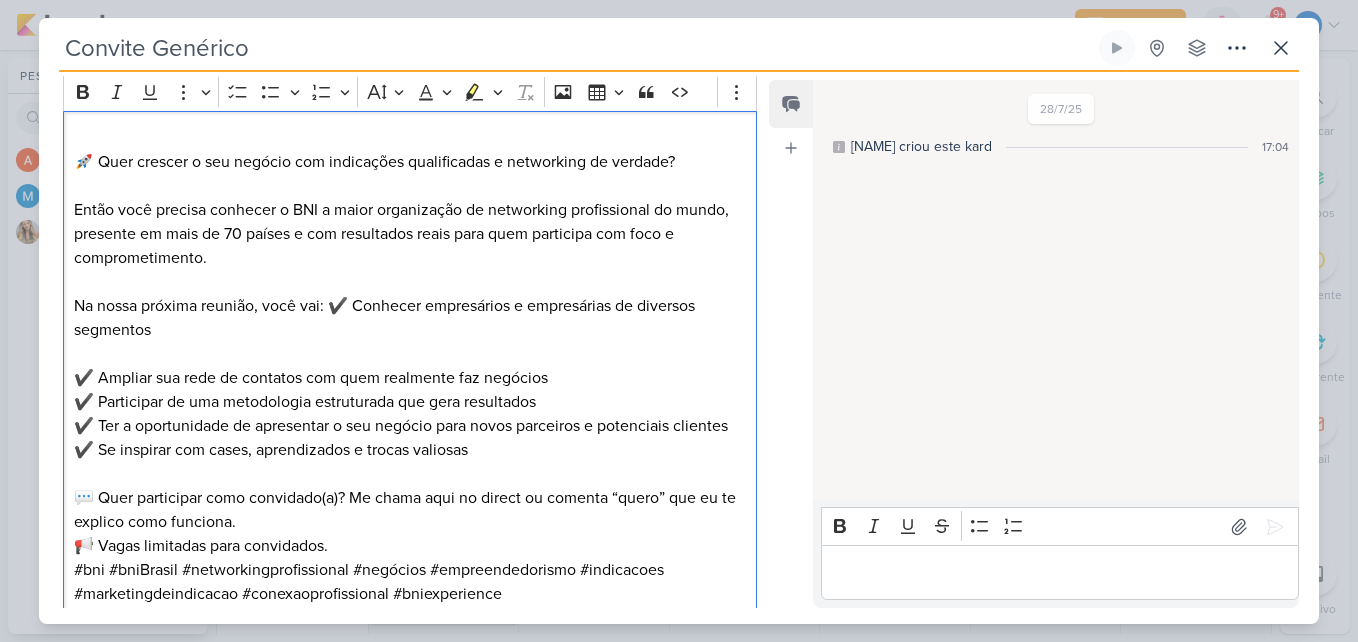 click on "📢 Vagas limitadas para convidados." at bounding box center [410, 546] 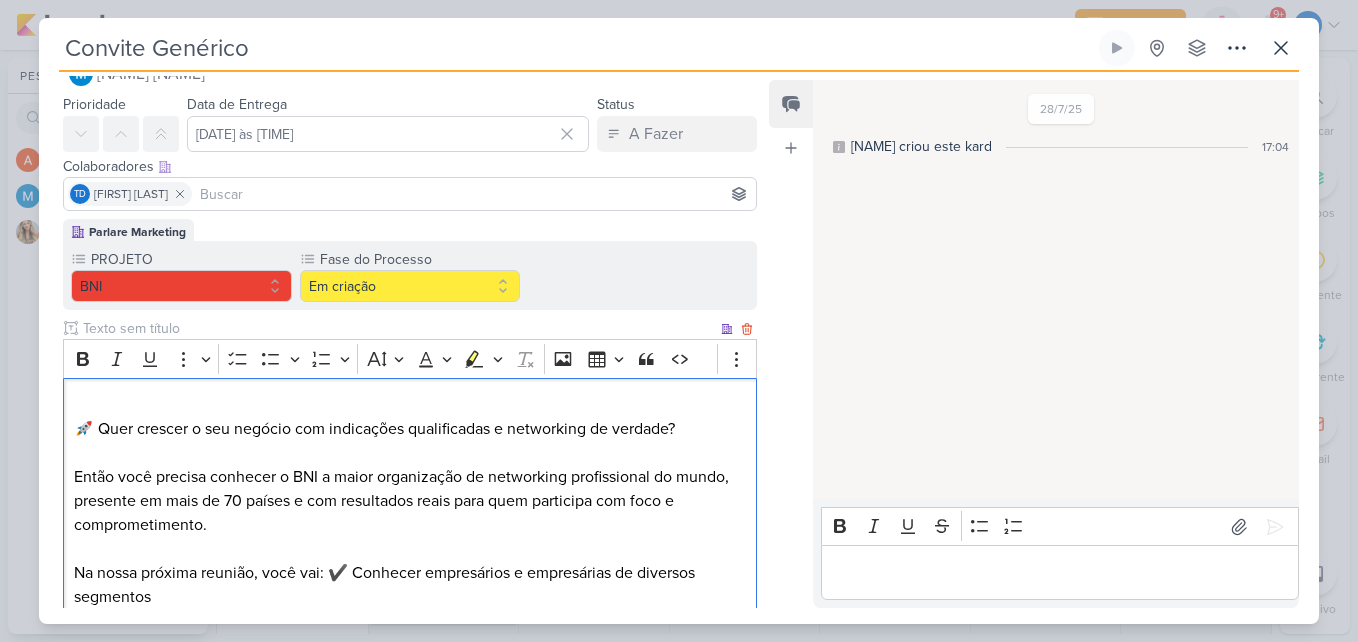 scroll, scrollTop: 33, scrollLeft: 0, axis: vertical 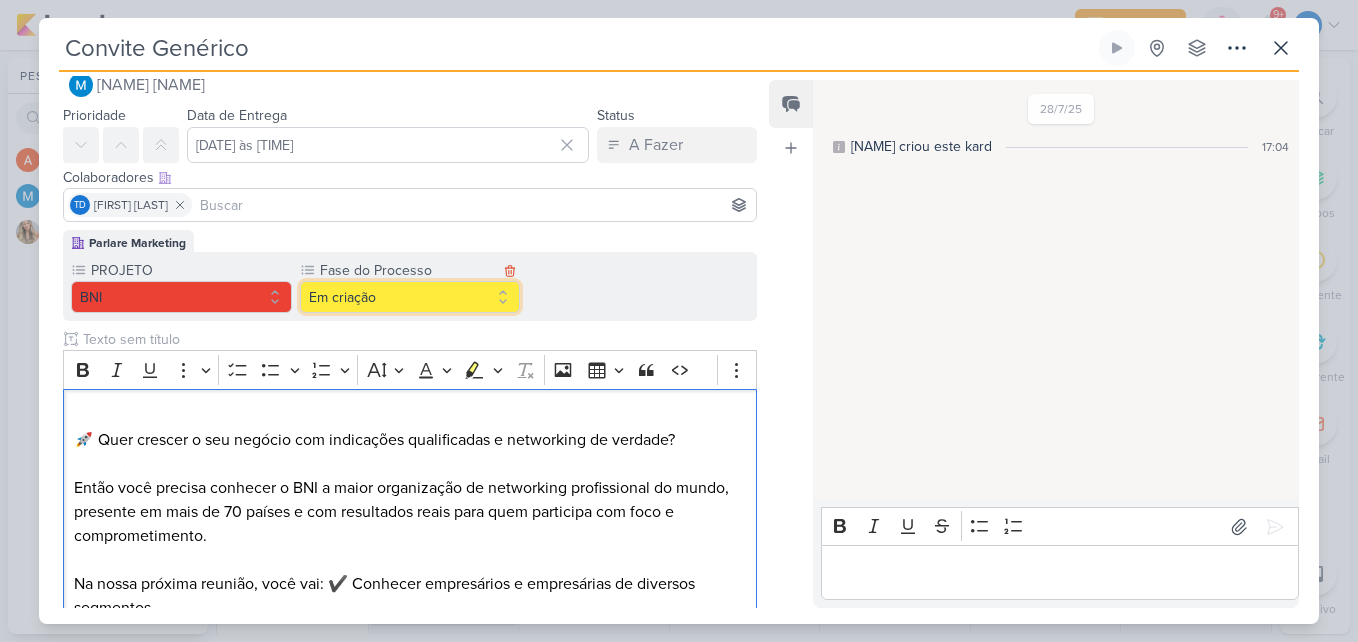 click on "Em criação" at bounding box center (410, 297) 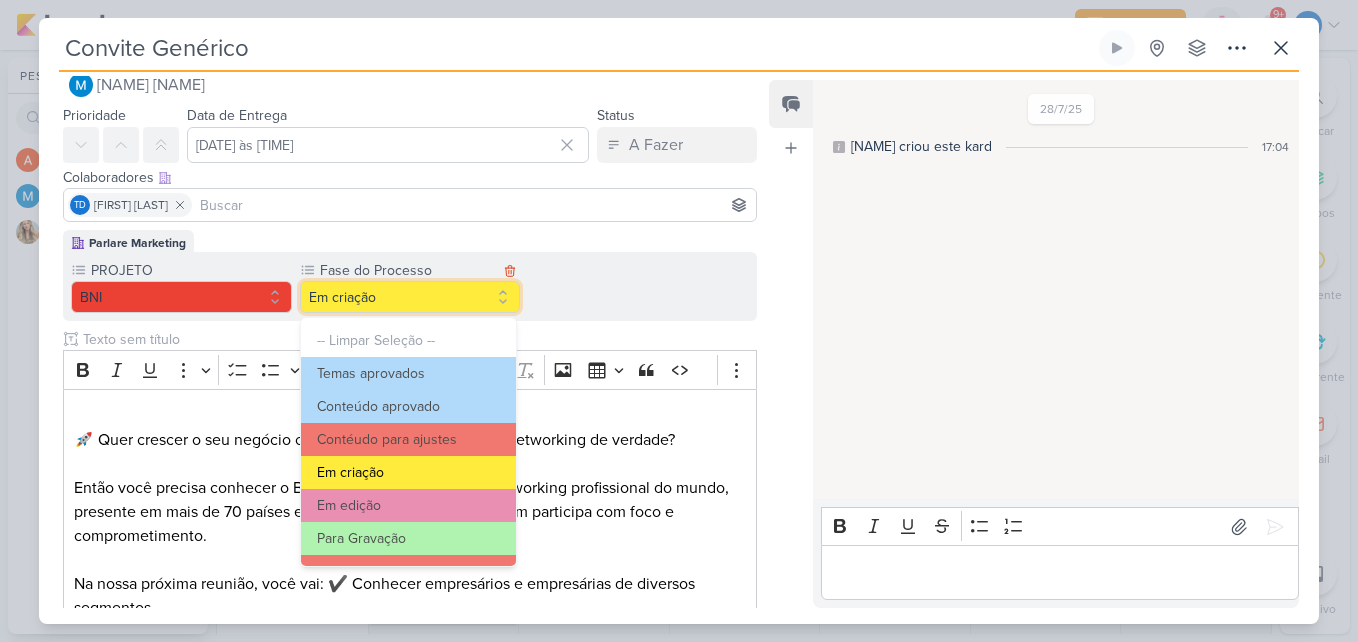 scroll, scrollTop: 193, scrollLeft: 0, axis: vertical 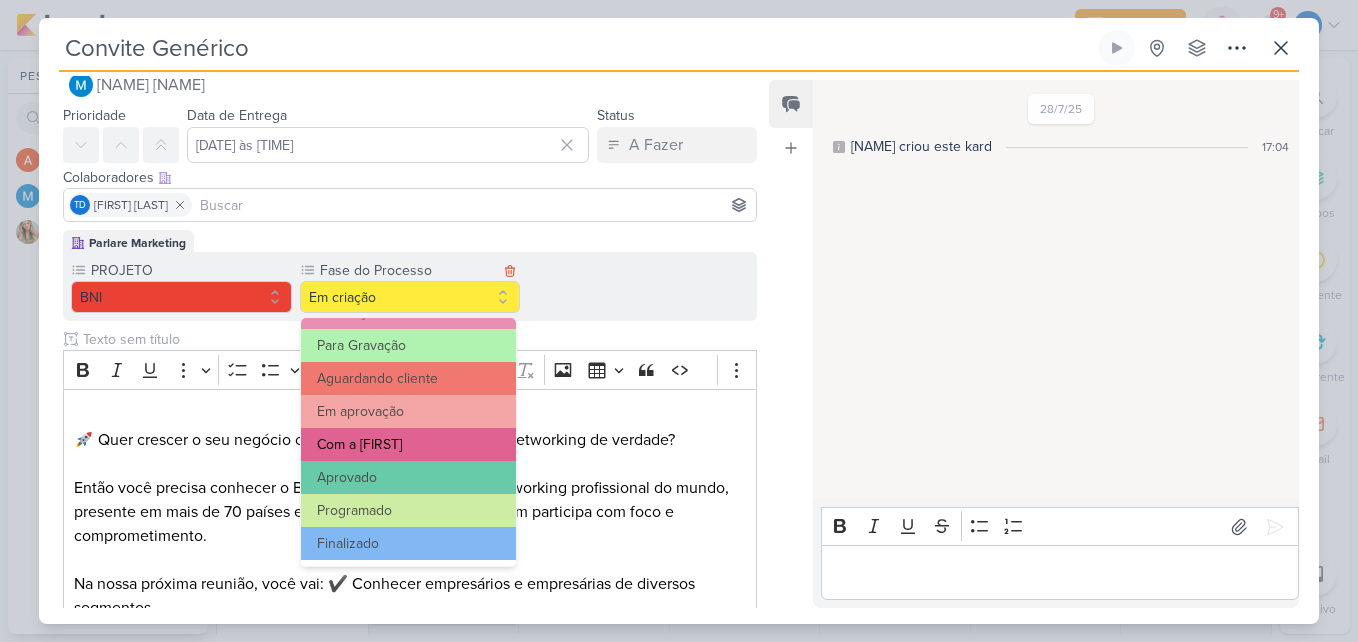 click on "Com a Mari" at bounding box center (409, 444) 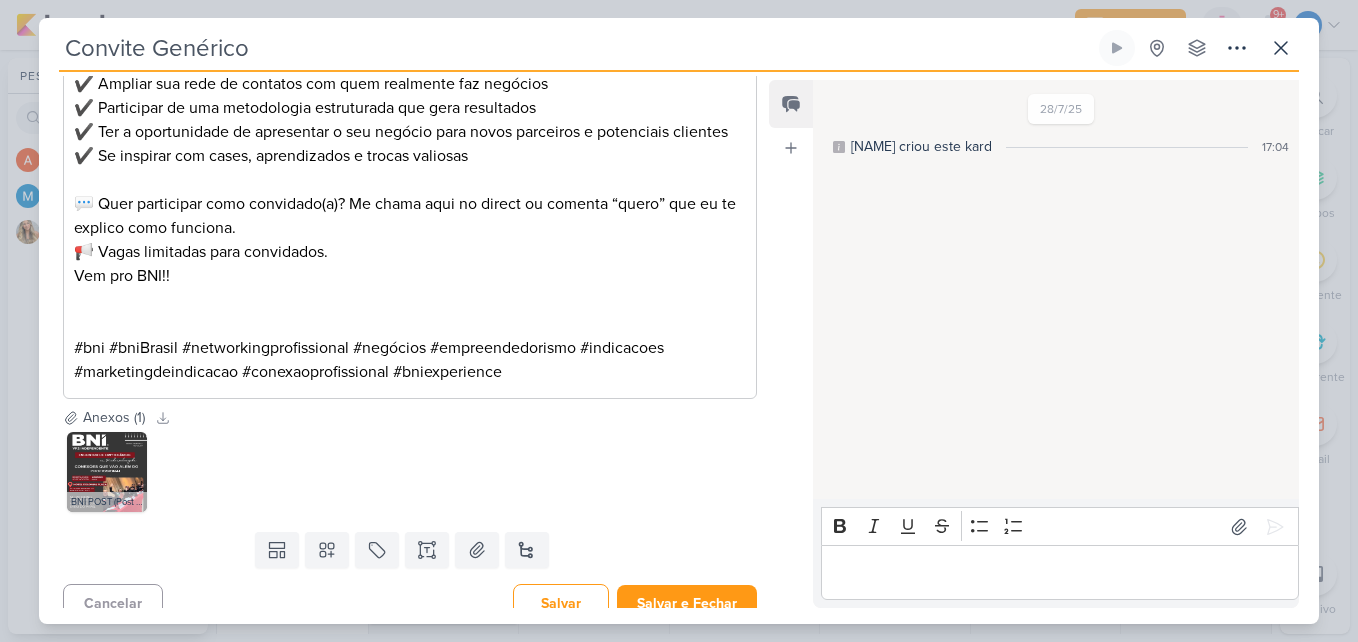 scroll, scrollTop: 624, scrollLeft: 0, axis: vertical 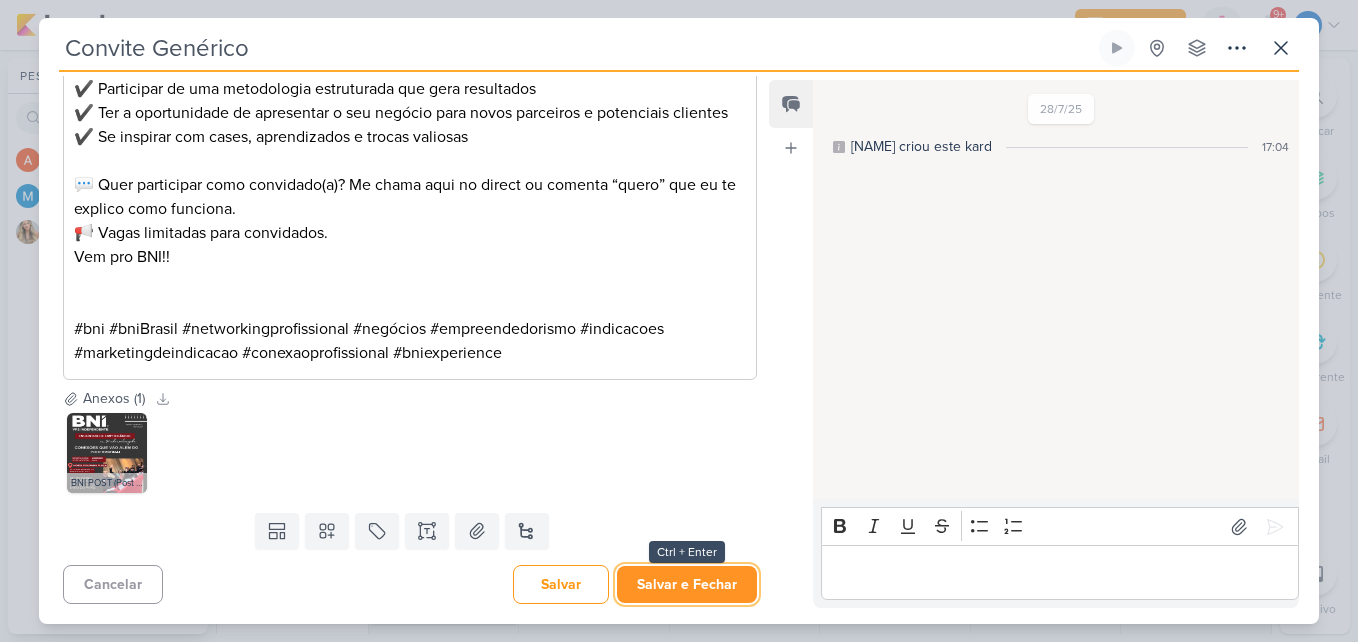 click on "Salvar e Fechar" at bounding box center [687, 584] 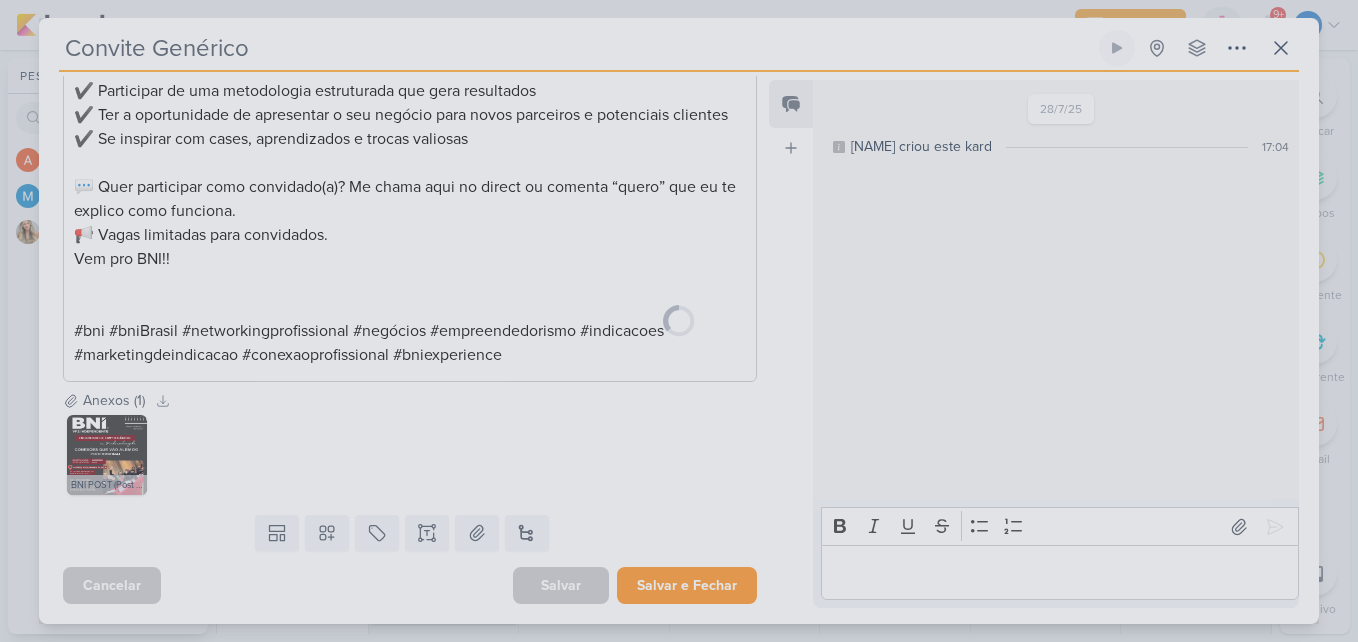 scroll, scrollTop: 622, scrollLeft: 0, axis: vertical 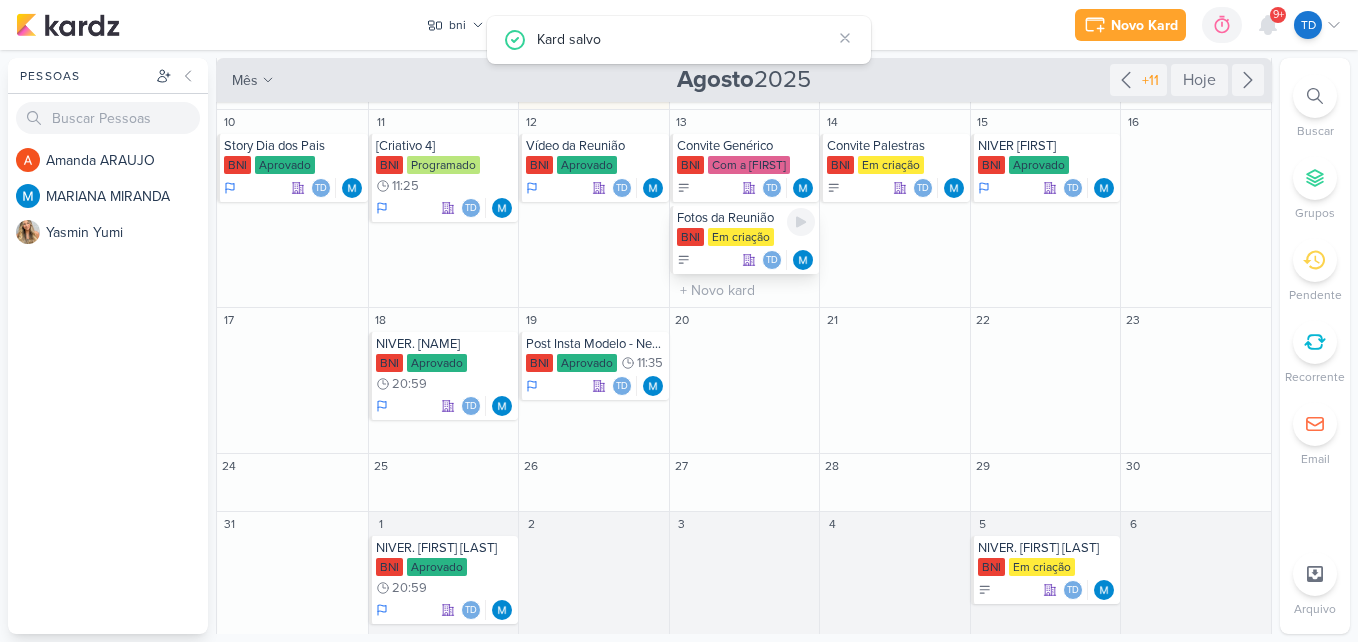 click on "Em criação" at bounding box center [741, 237] 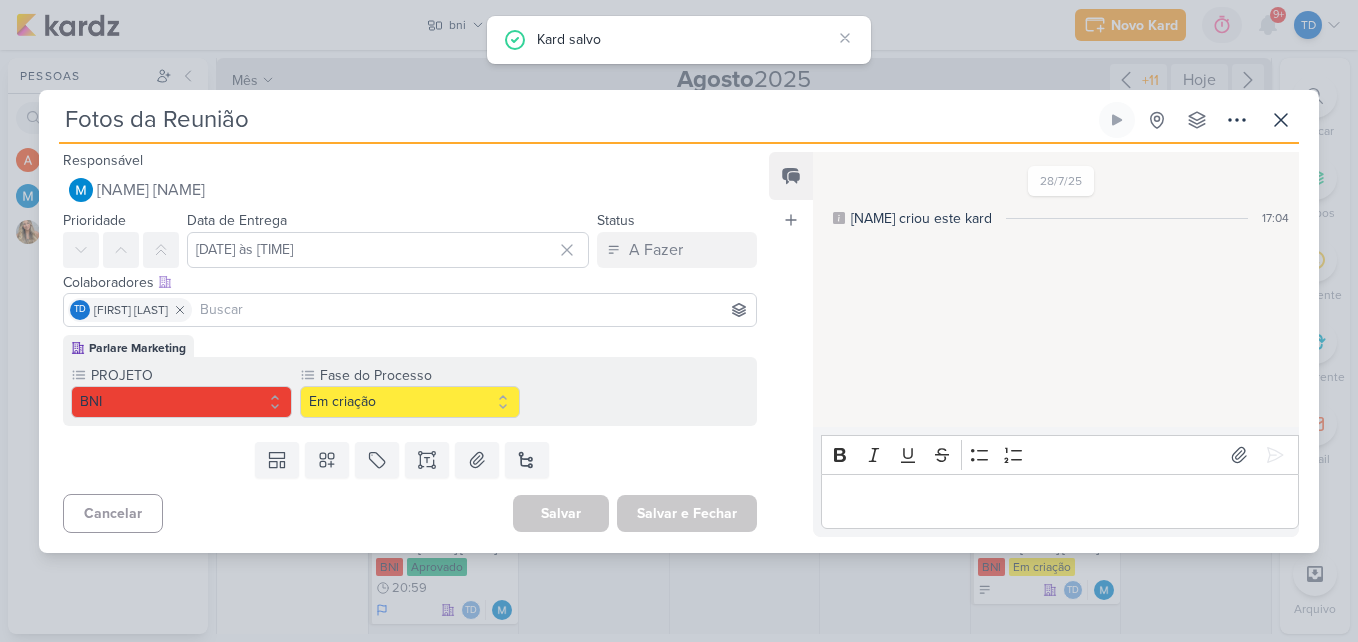 scroll, scrollTop: 0, scrollLeft: 0, axis: both 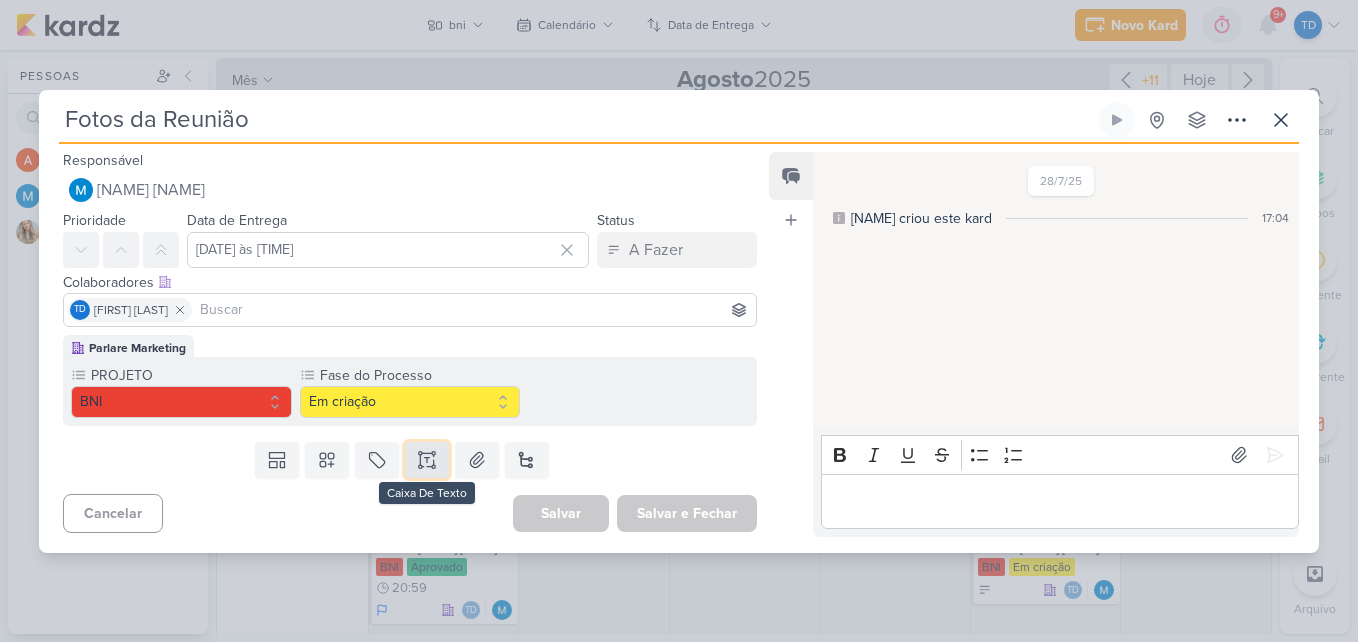click 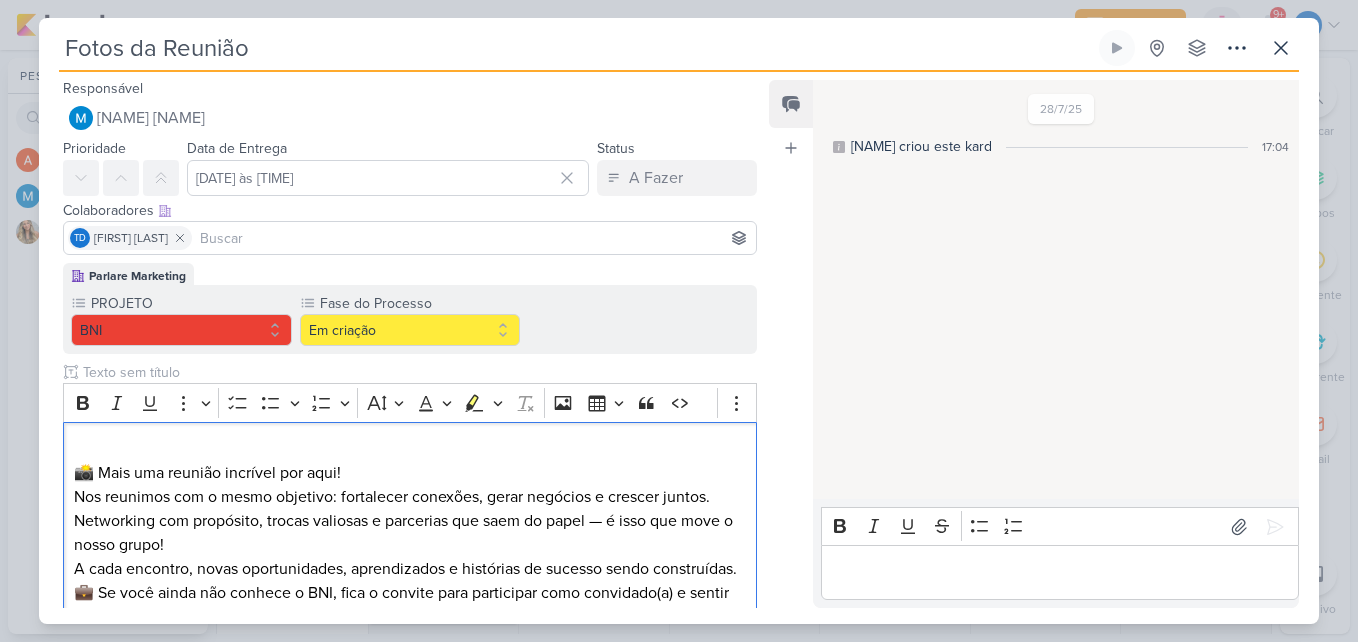 scroll, scrollTop: 115, scrollLeft: 0, axis: vertical 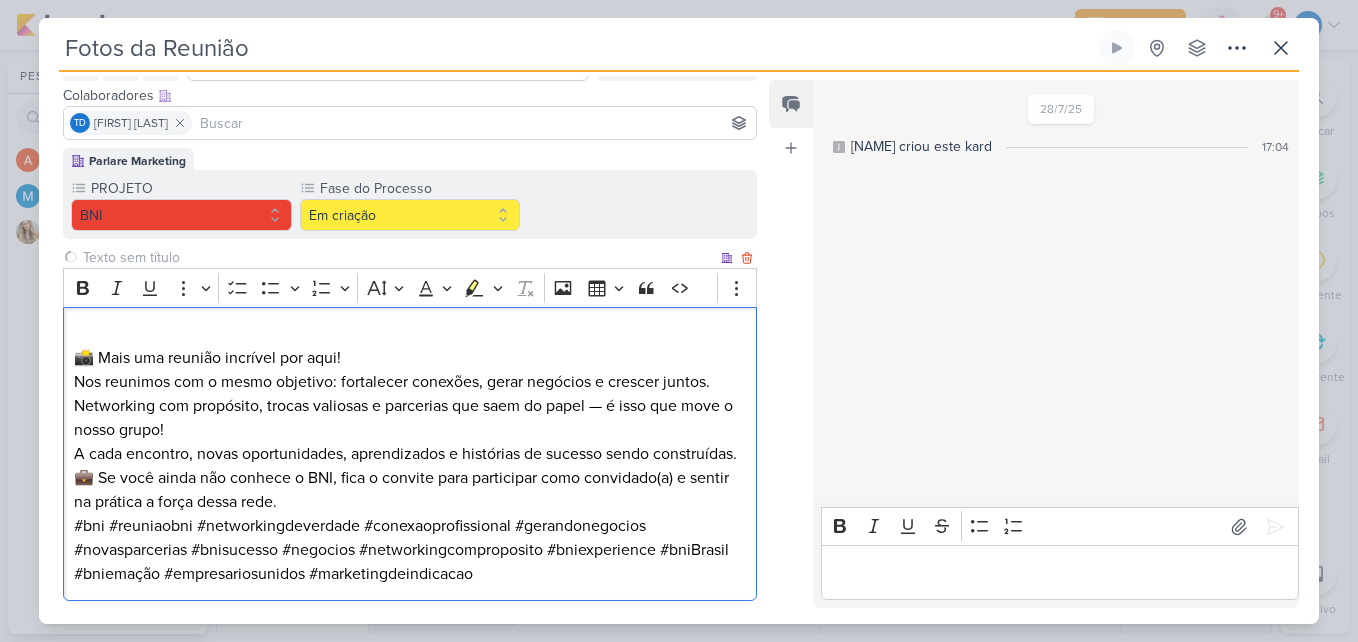 click on "📸 Mais uma reunião incrível por aqui!" at bounding box center [410, 346] 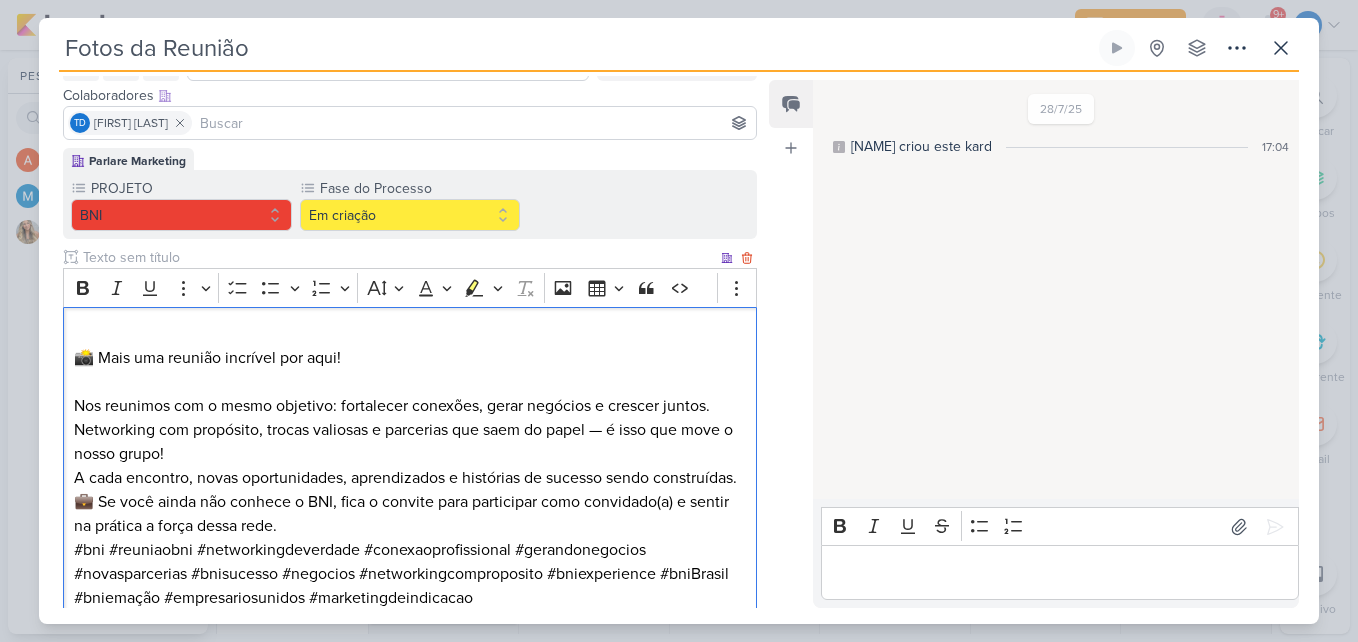 click on "Nos reunimos com o mesmo objetivo: fortalecer conexões, gerar negócios e crescer juntos. Networking com propósito, trocas valiosas e parcerias que saem do papel — é isso que move o nosso grupo!" at bounding box center [410, 430] 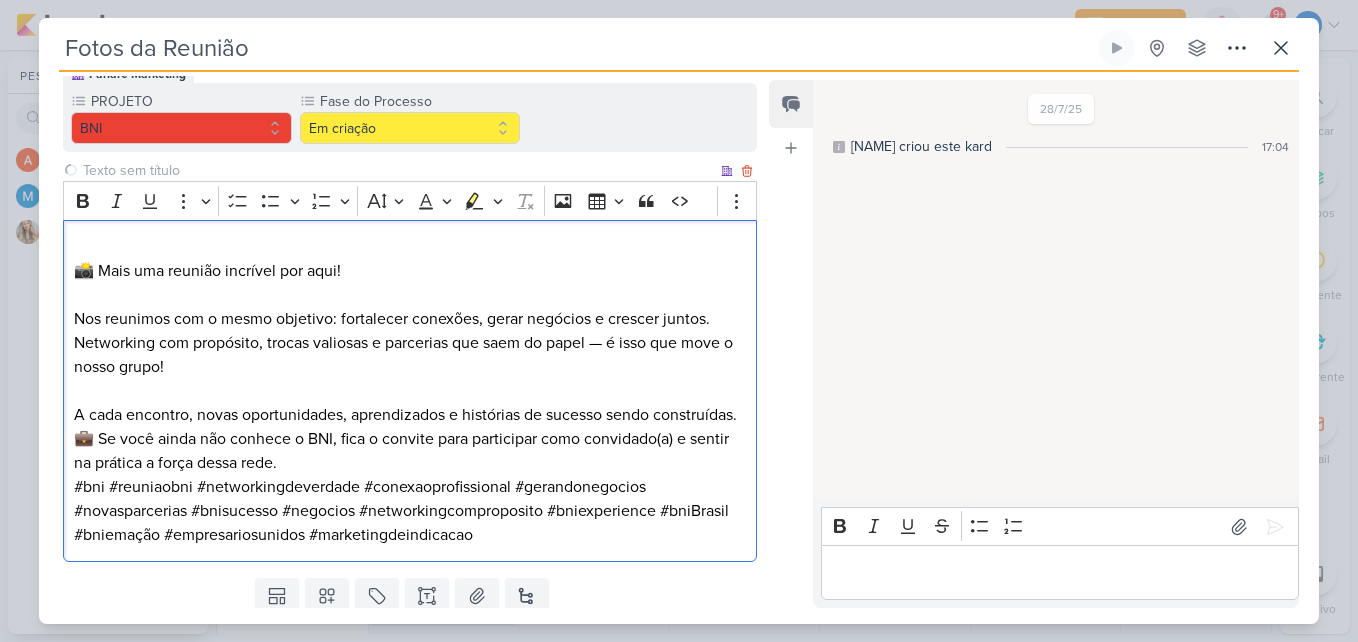 scroll, scrollTop: 215, scrollLeft: 0, axis: vertical 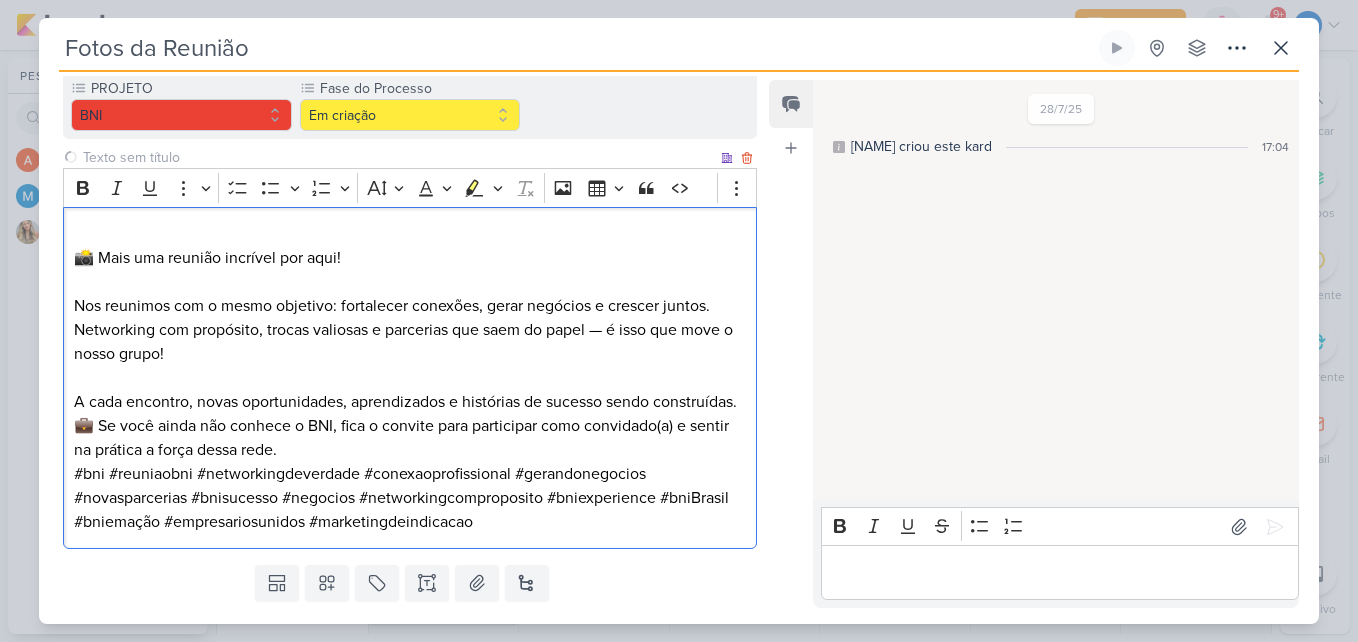 click on "A cada encontro, novas oportunidades, aprendizados e histórias de sucesso sendo construídas." at bounding box center (410, 402) 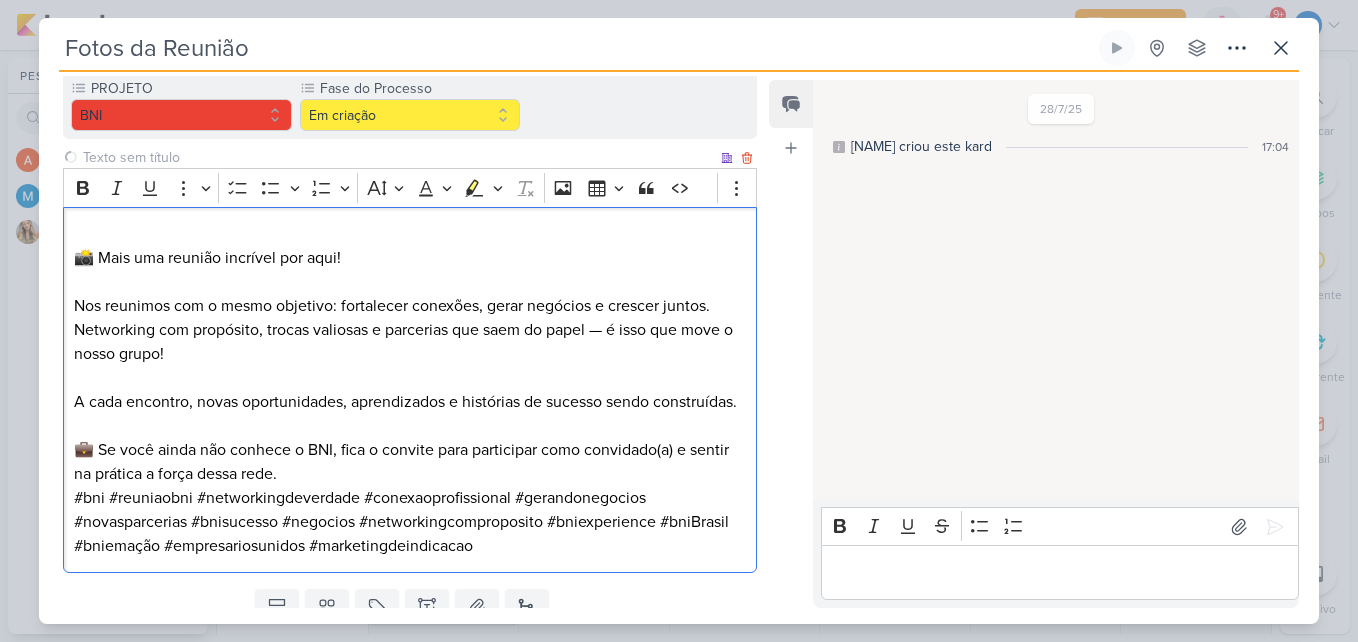 click on "💼 Se você ainda não conhece o BNI, fica o convite para participar como convidado(a) e sentir na prática a força dessa rede." at bounding box center [410, 462] 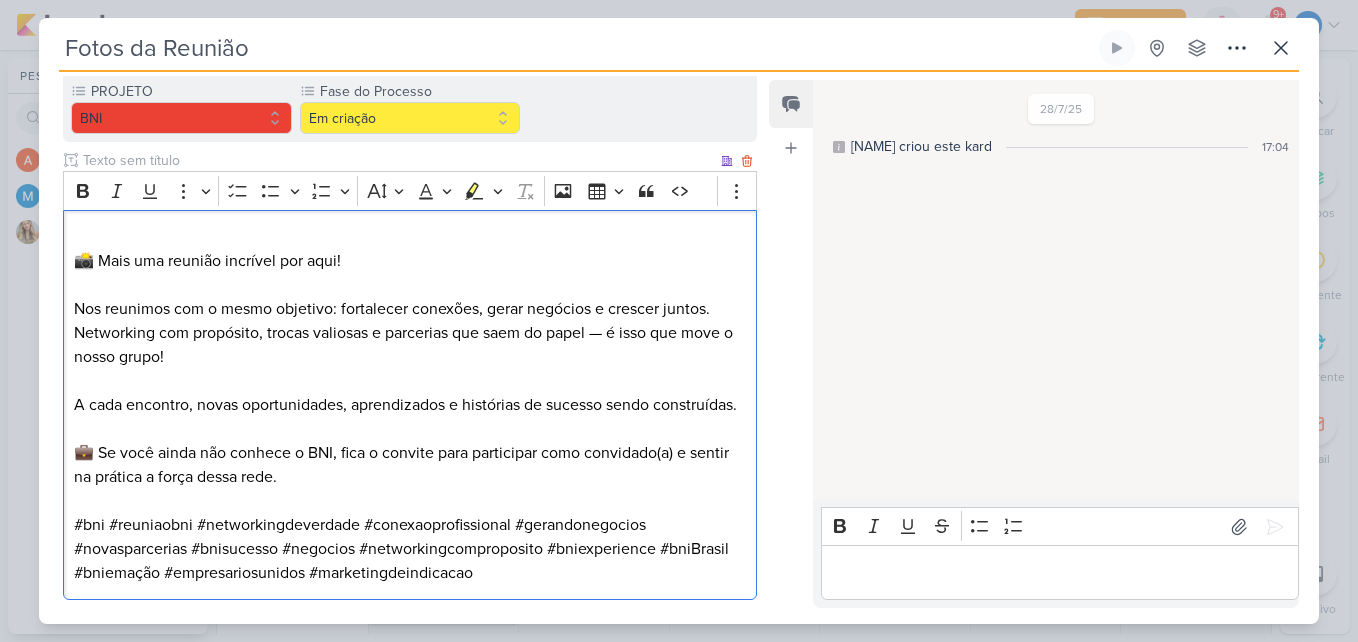 scroll, scrollTop: 39, scrollLeft: 0, axis: vertical 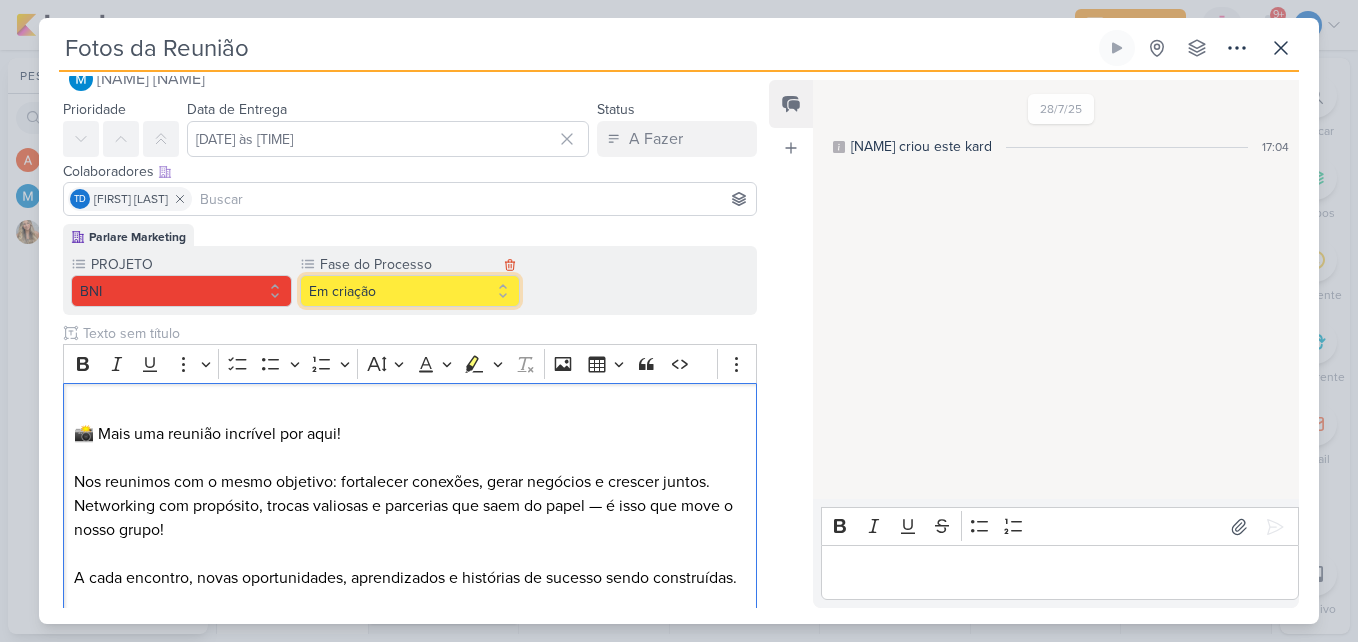 click on "Em criação" at bounding box center (410, 291) 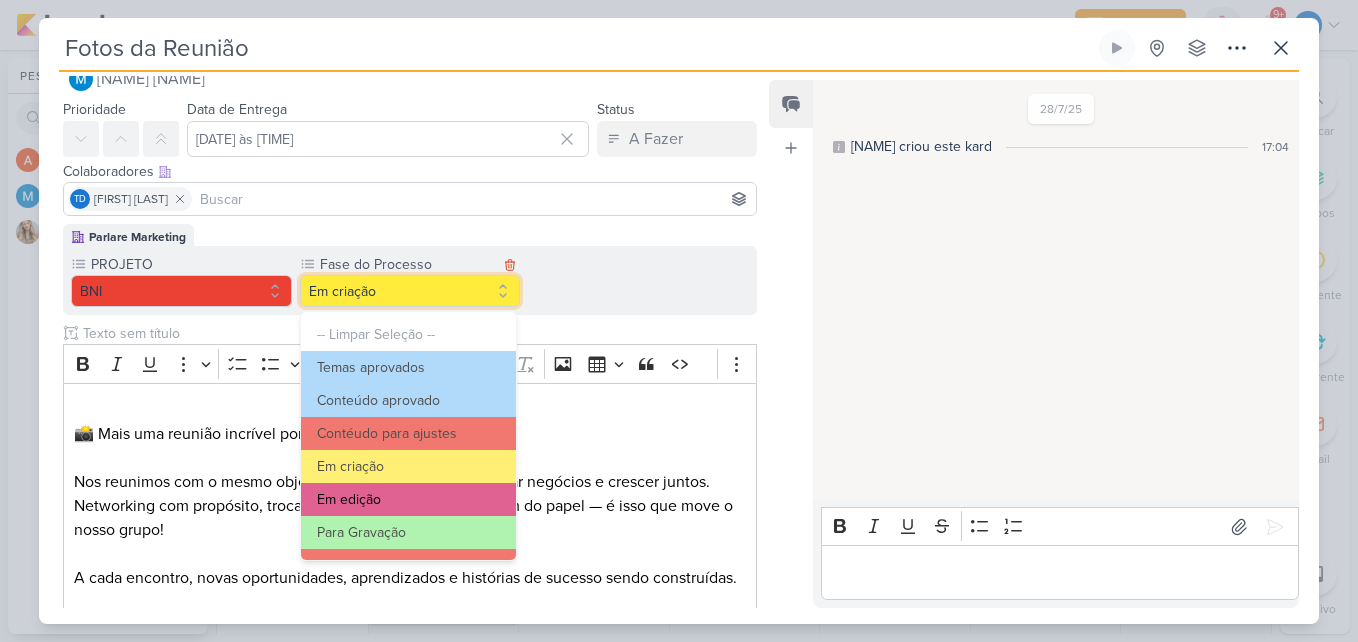 scroll, scrollTop: 193, scrollLeft: 0, axis: vertical 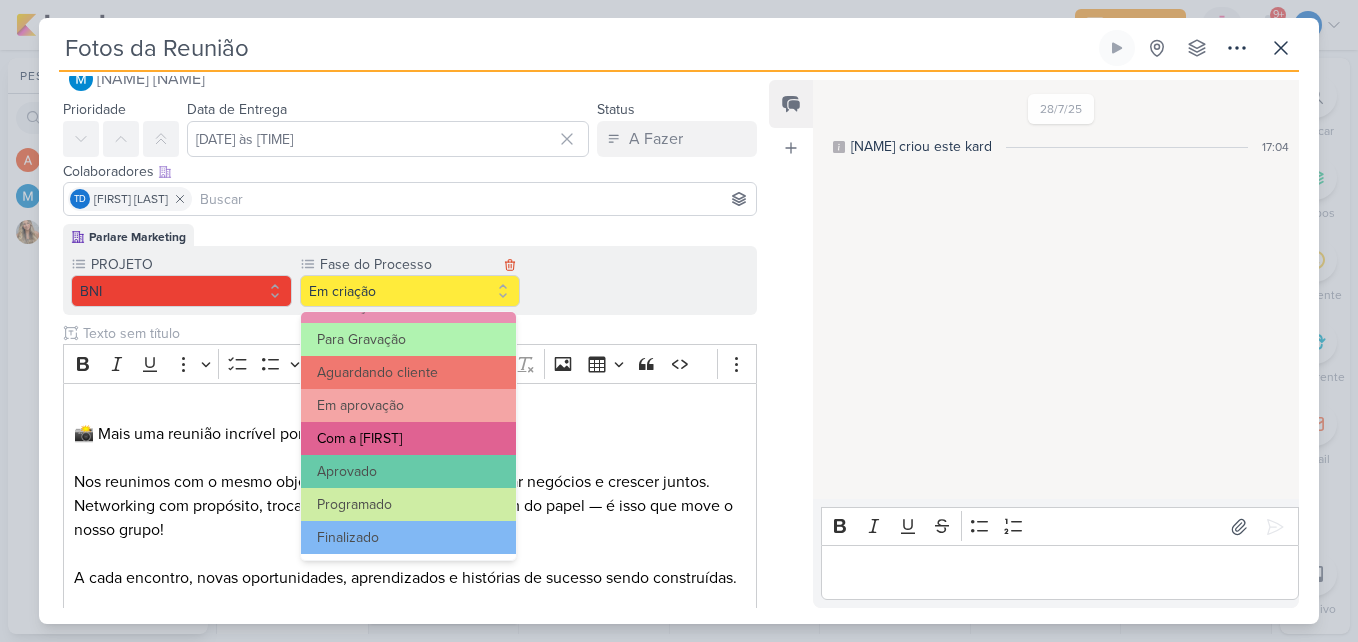 click on "Com a Mari" at bounding box center [409, 438] 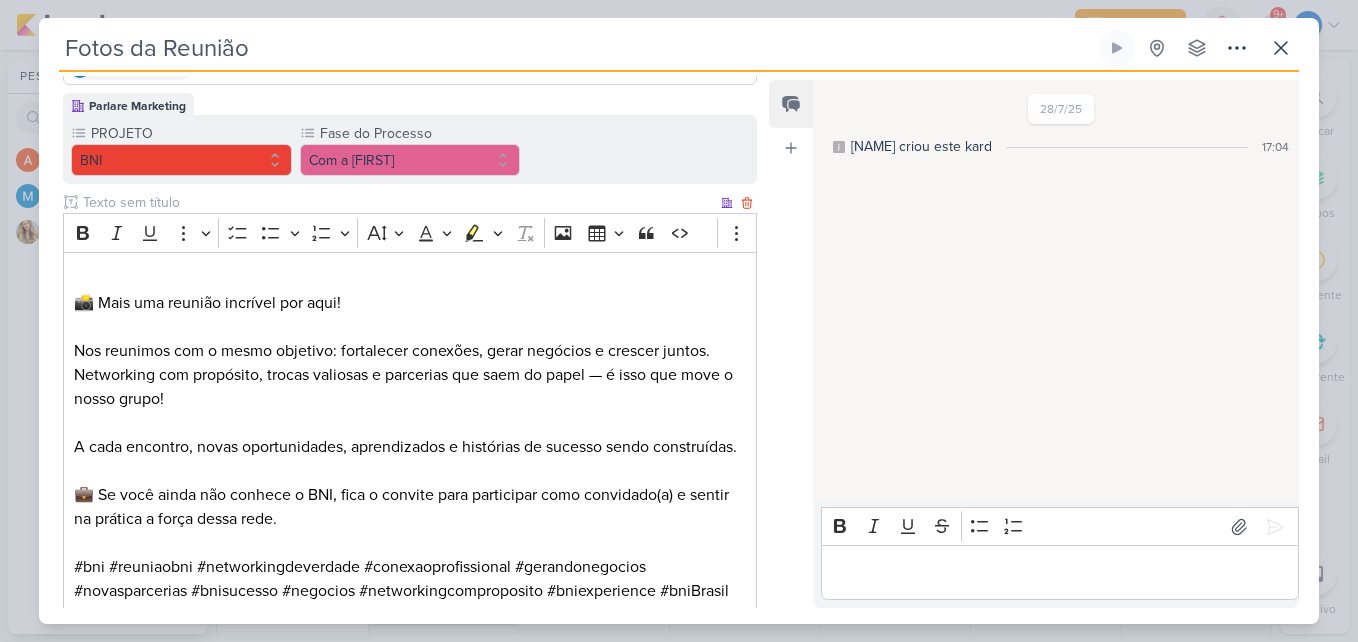 scroll, scrollTop: 339, scrollLeft: 0, axis: vertical 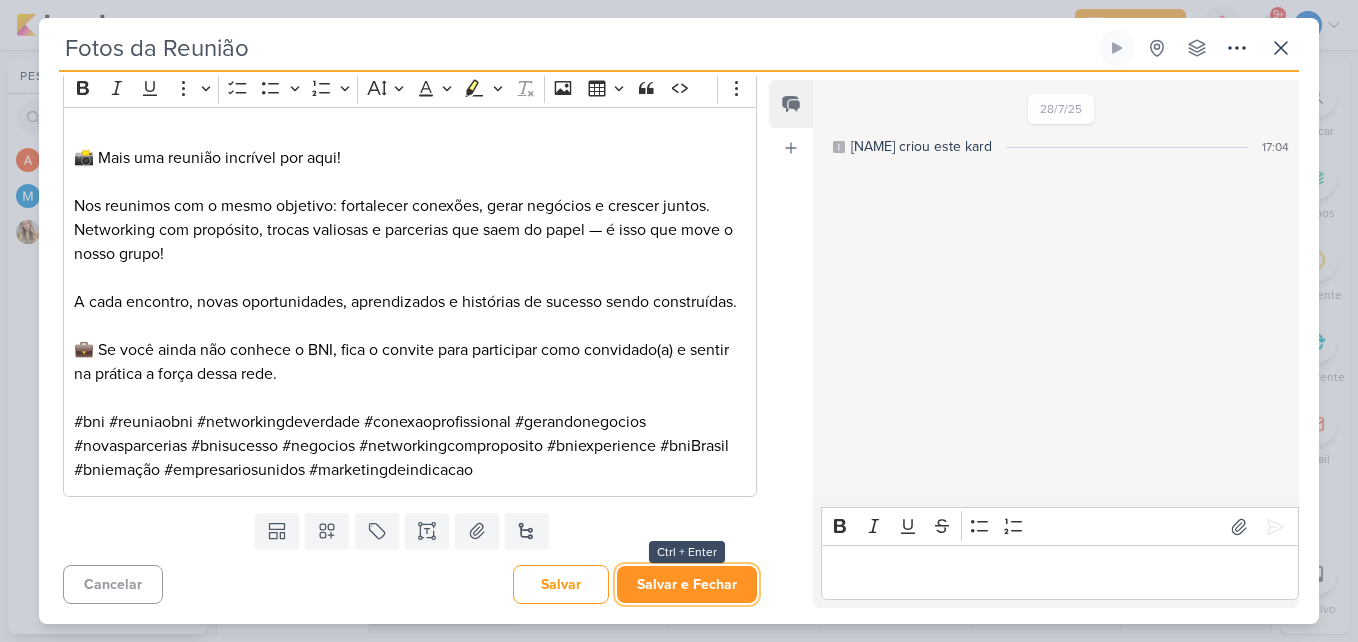 click on "Salvar e Fechar" at bounding box center (687, 584) 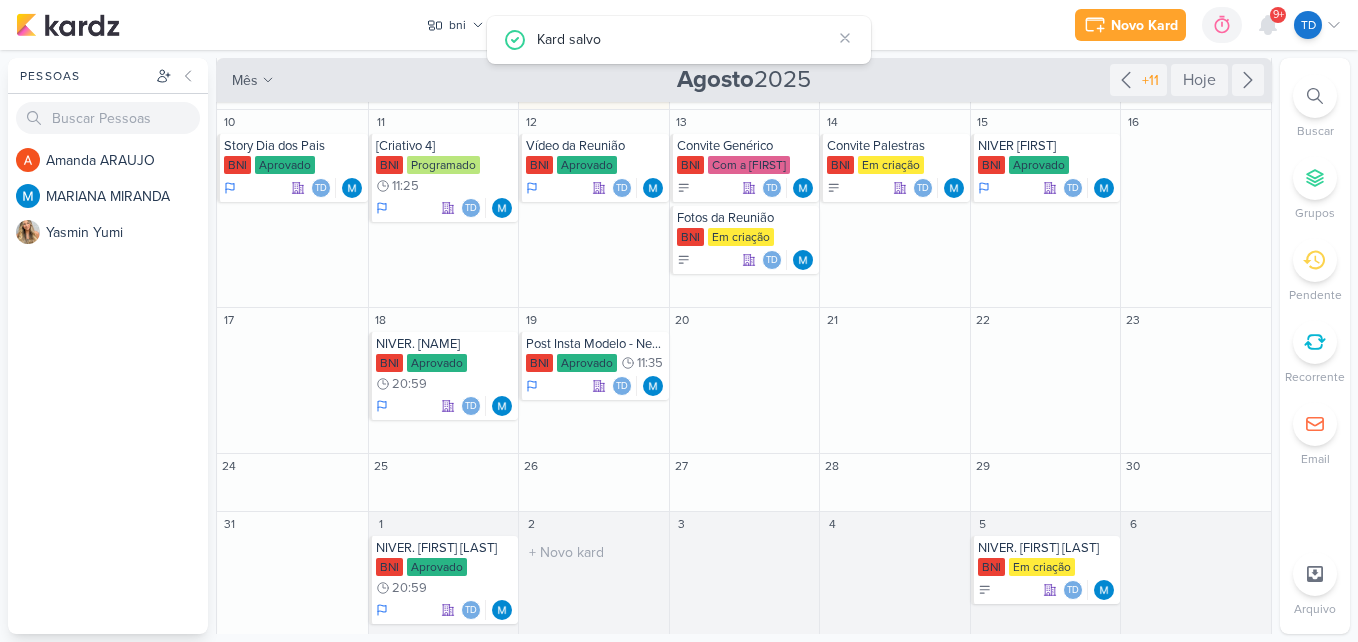 scroll, scrollTop: 0, scrollLeft: 0, axis: both 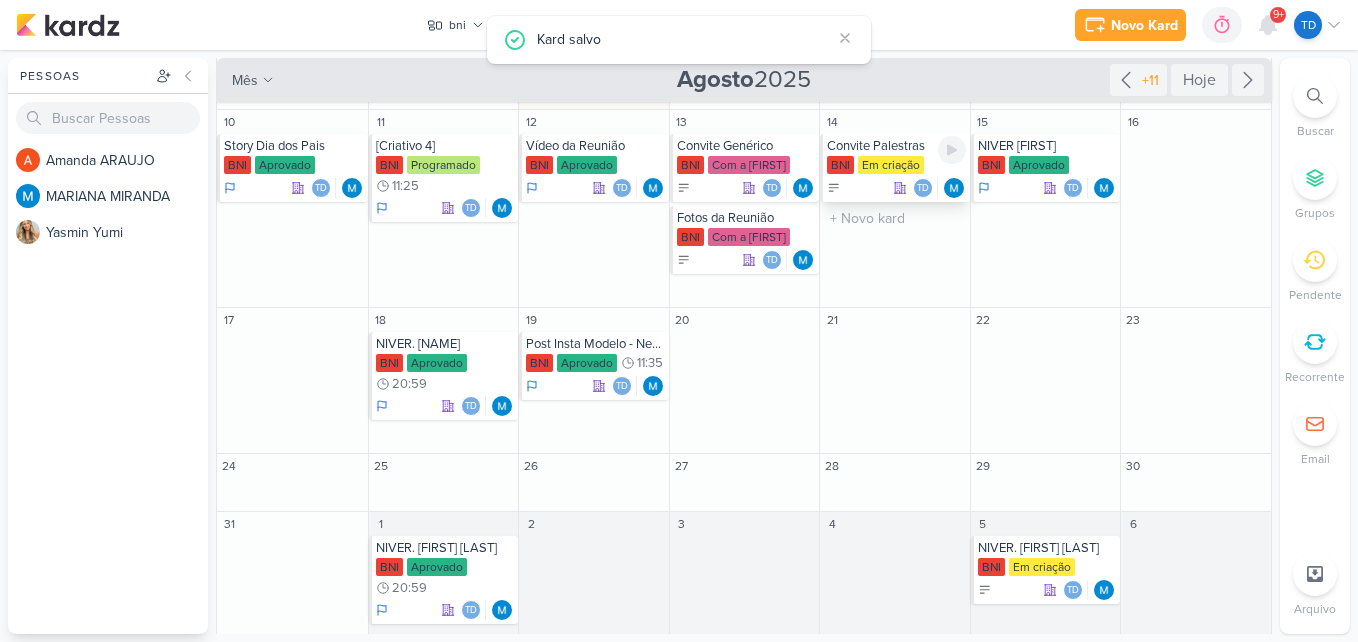 click on "Em criação" at bounding box center (891, 165) 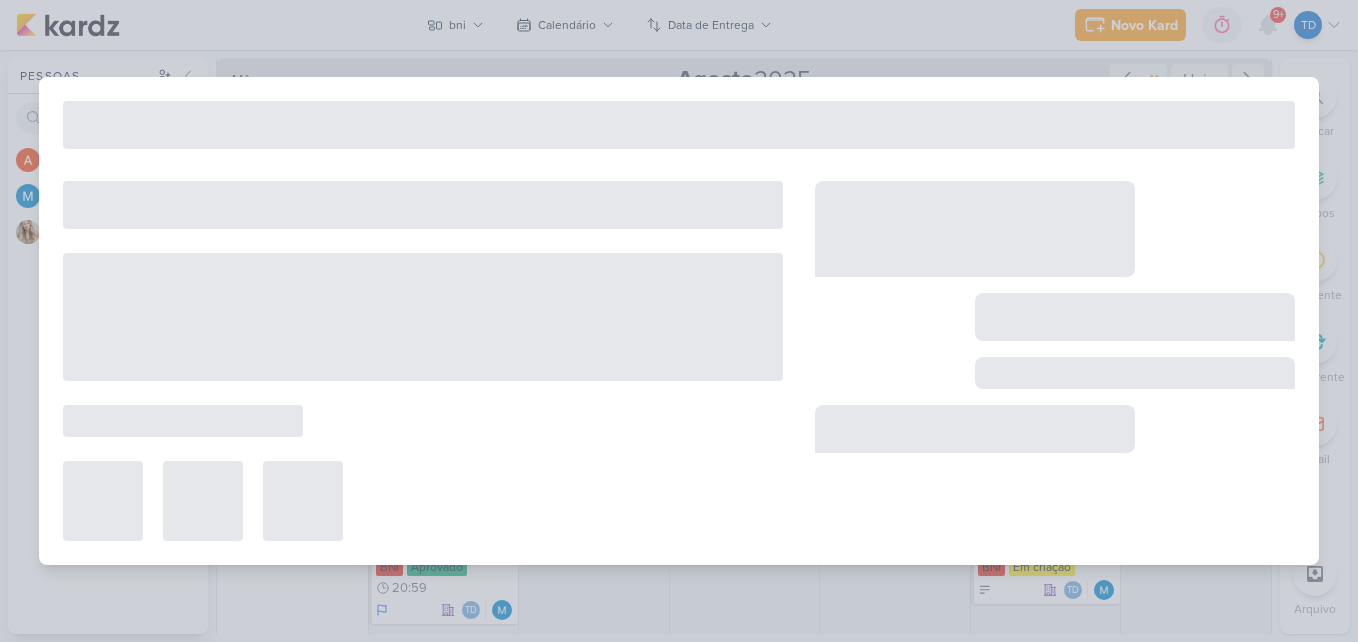 type on "Convite Palestras" 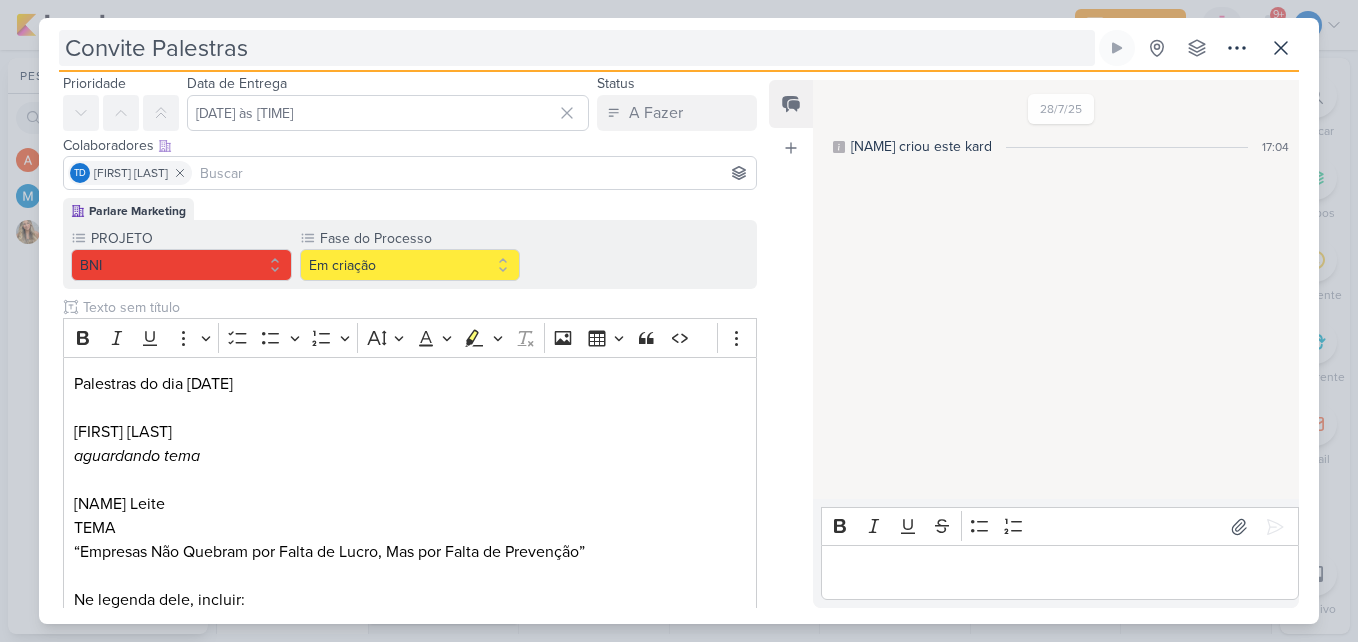 scroll, scrollTop: 100, scrollLeft: 0, axis: vertical 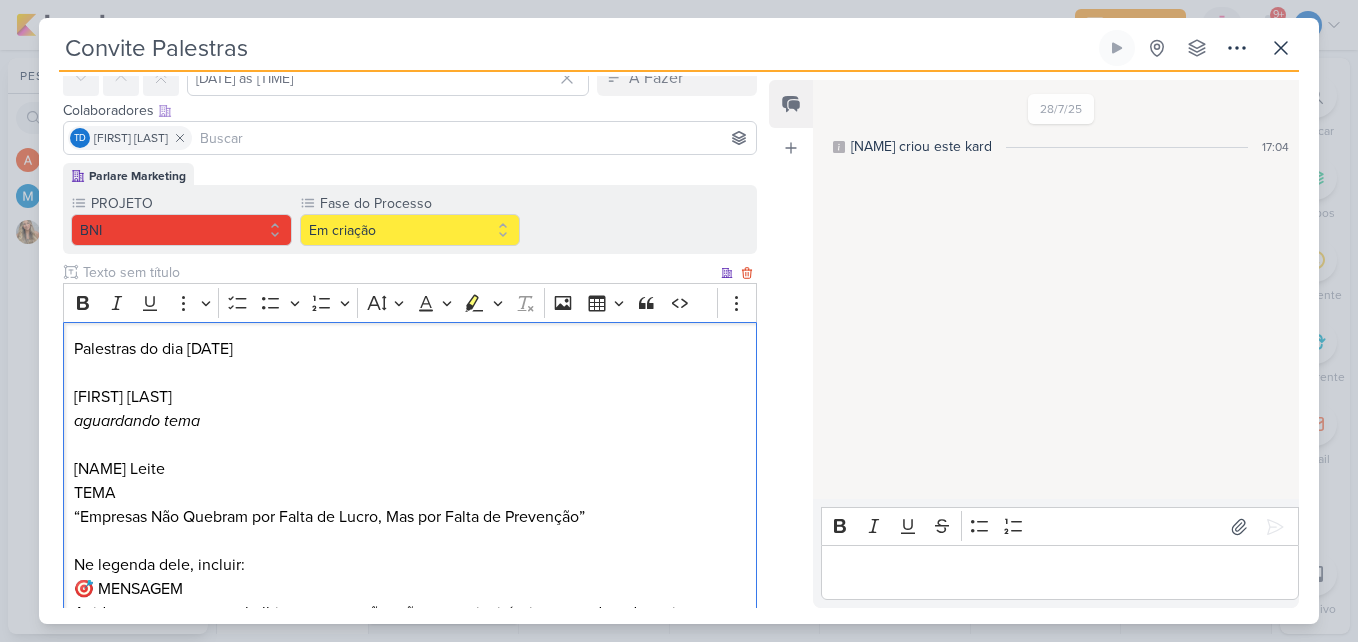drag, startPoint x: 72, startPoint y: 392, endPoint x: 200, endPoint y: 389, distance: 128.03516 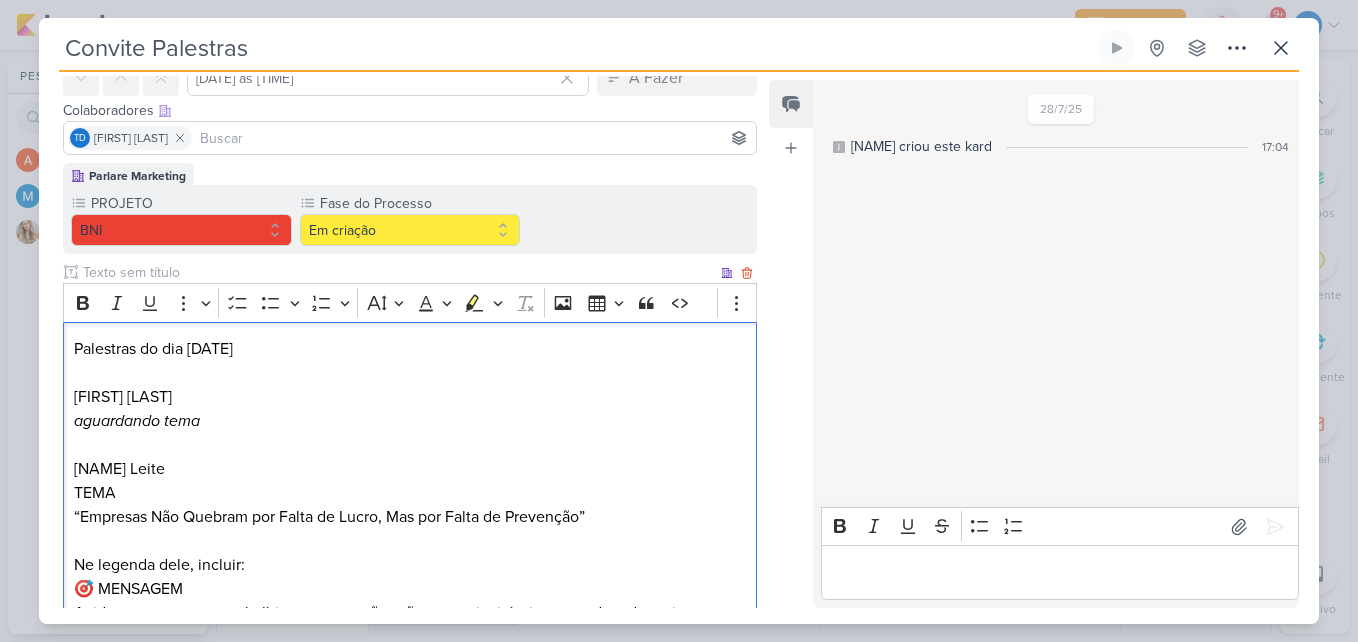 copy on "Roneide Soprana" 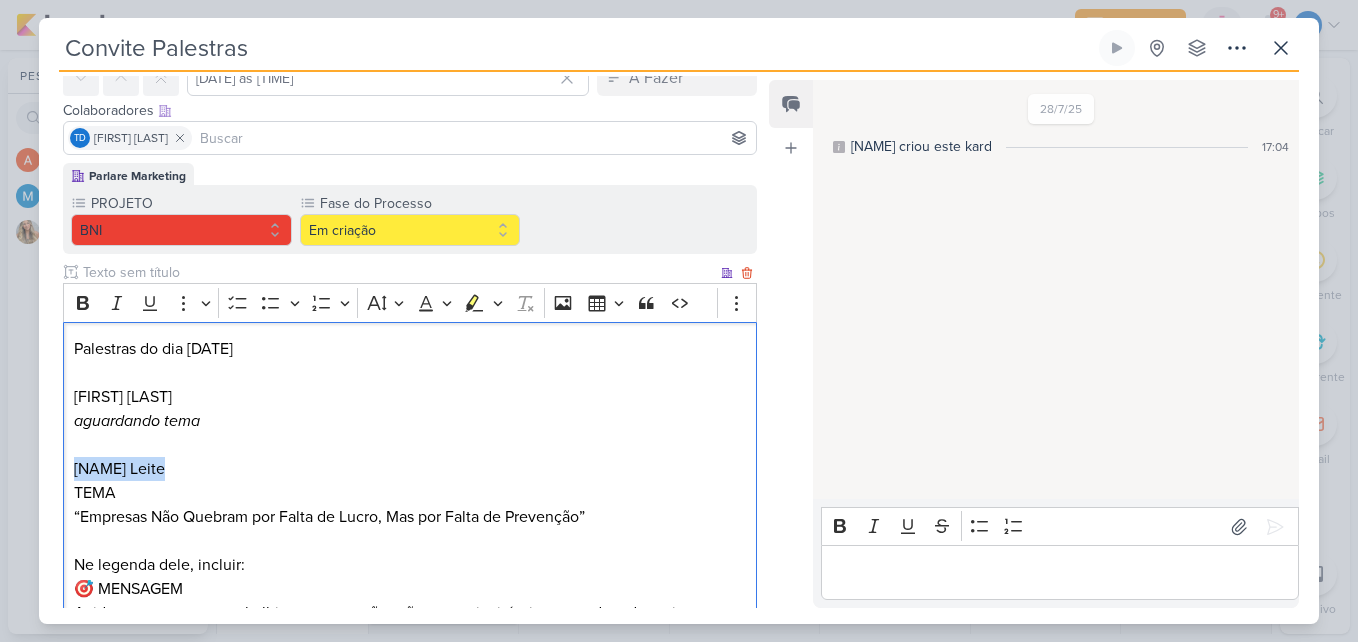 drag, startPoint x: 72, startPoint y: 466, endPoint x: 174, endPoint y: 465, distance: 102.0049 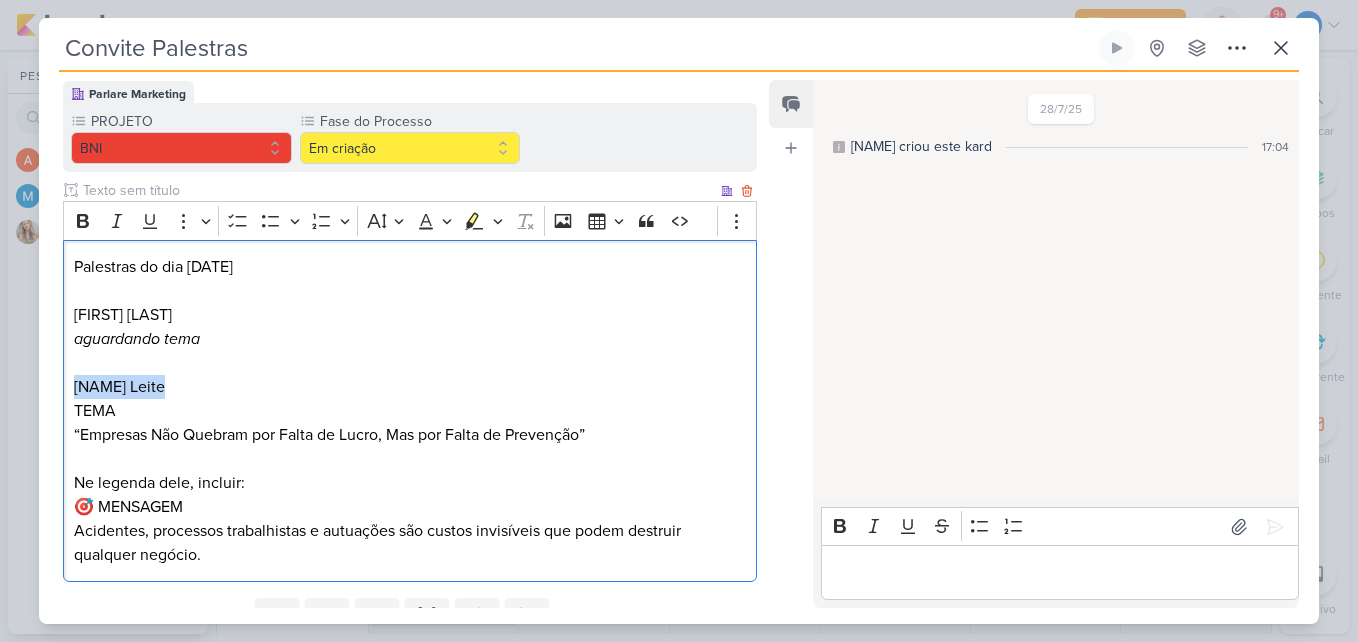 scroll, scrollTop: 200, scrollLeft: 0, axis: vertical 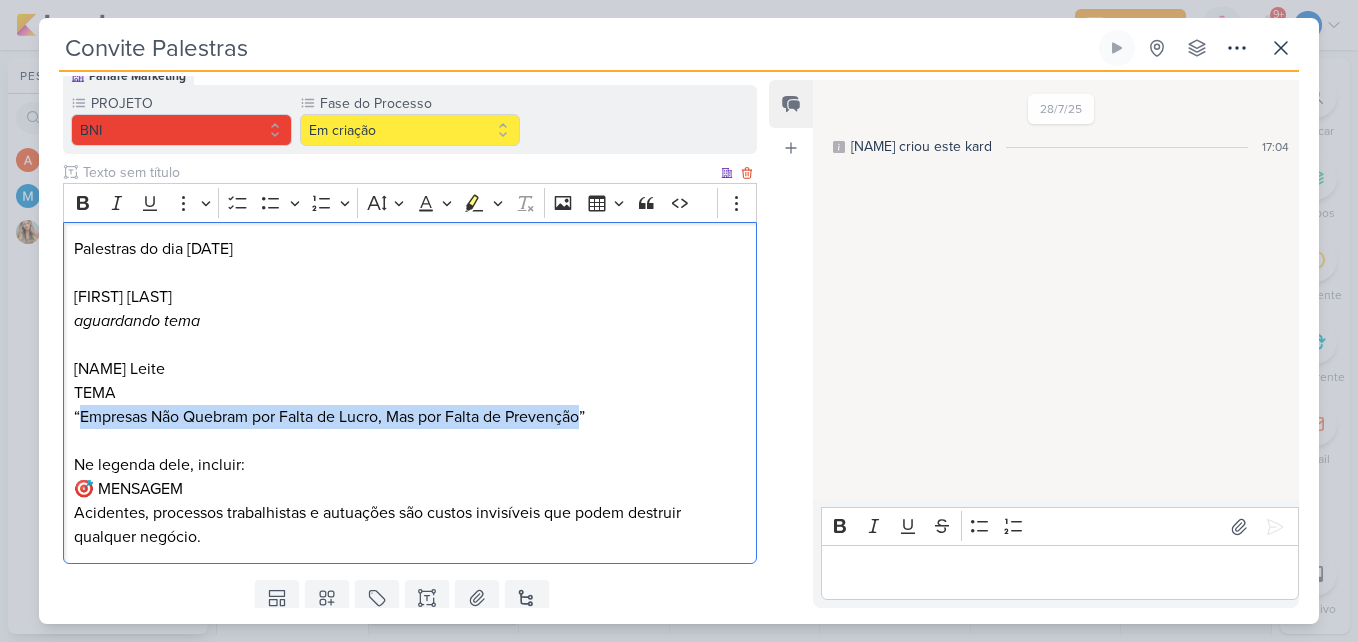 drag, startPoint x: 77, startPoint y: 414, endPoint x: 591, endPoint y: 410, distance: 514.01556 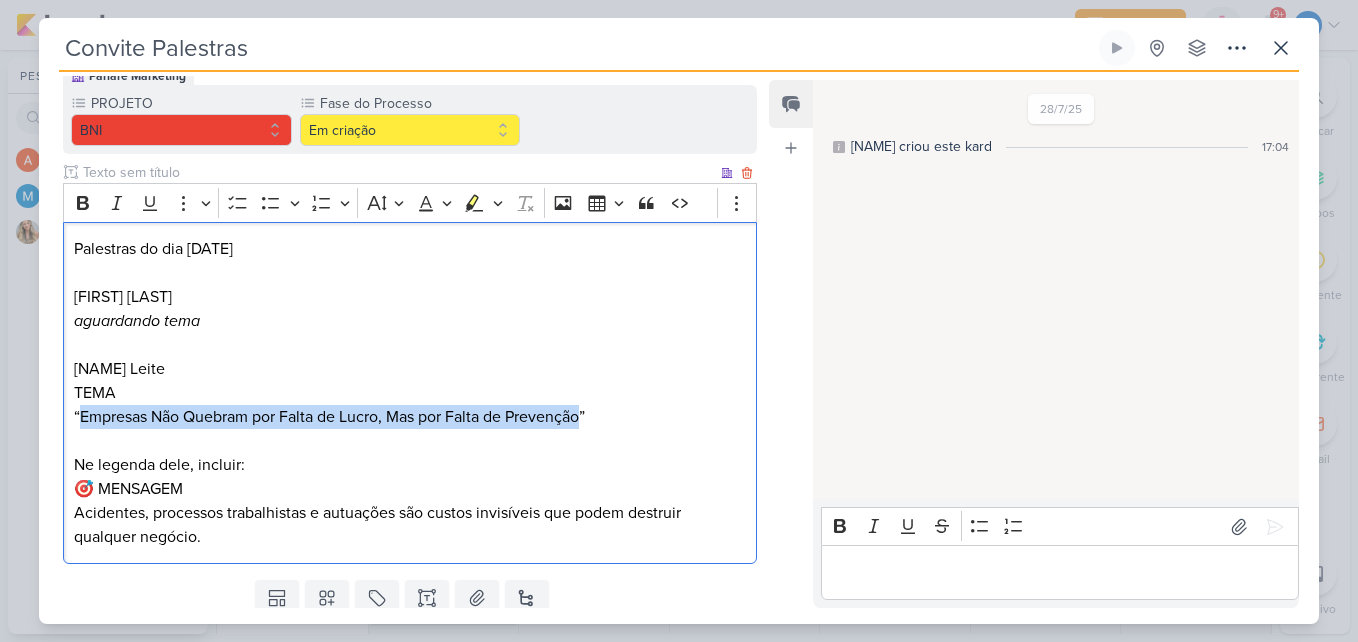 click on "Maycon Leite TEMA “Empresas Não Quebram por Falta de Lucro, Mas por Falta de Prevenção”" at bounding box center (410, 405) 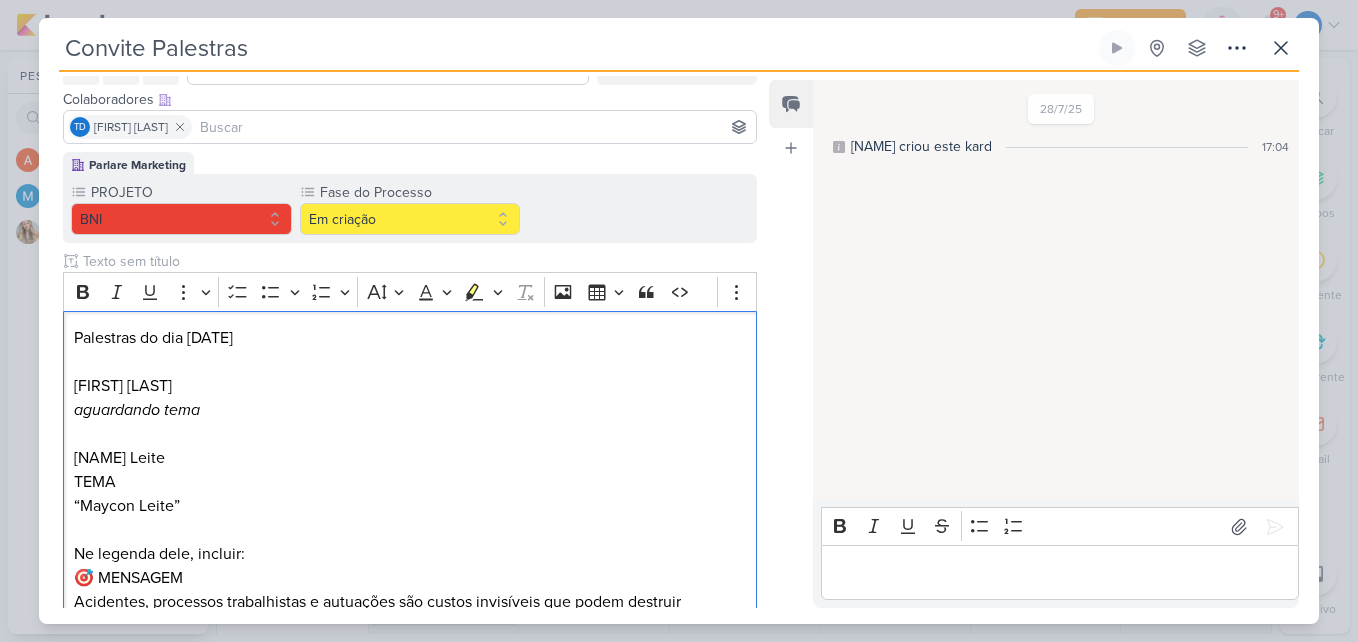 scroll, scrollTop: 267, scrollLeft: 0, axis: vertical 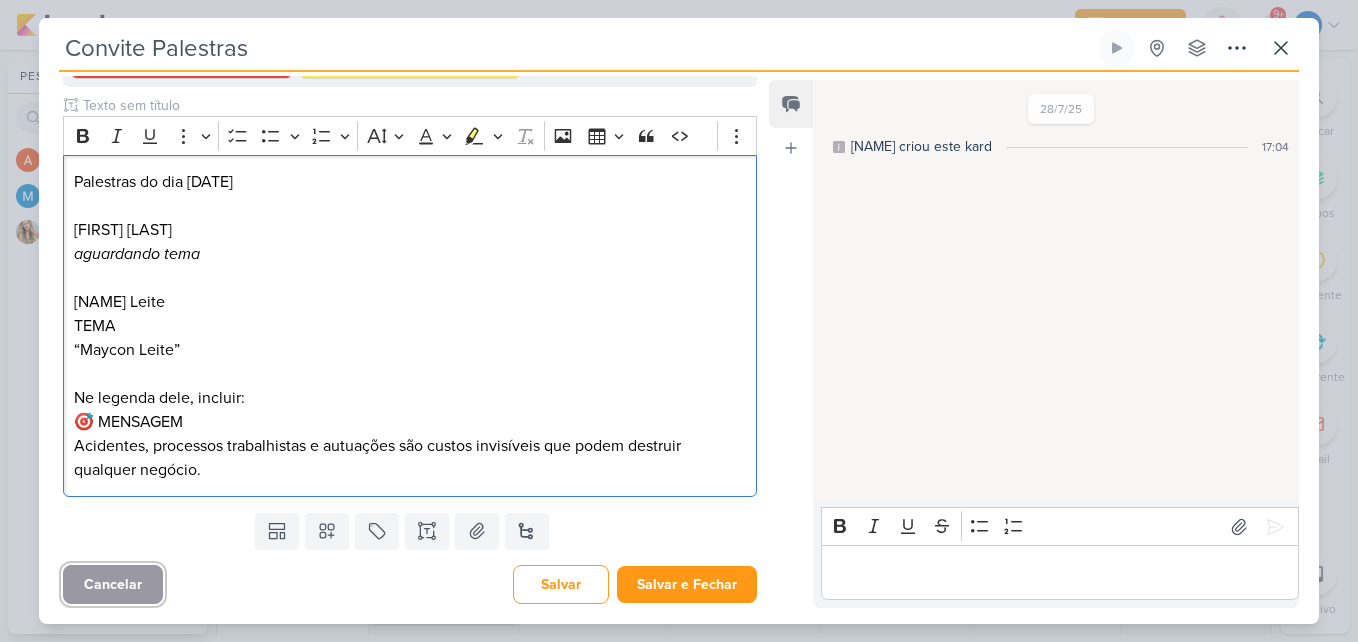click on "Cancelar" at bounding box center [113, 584] 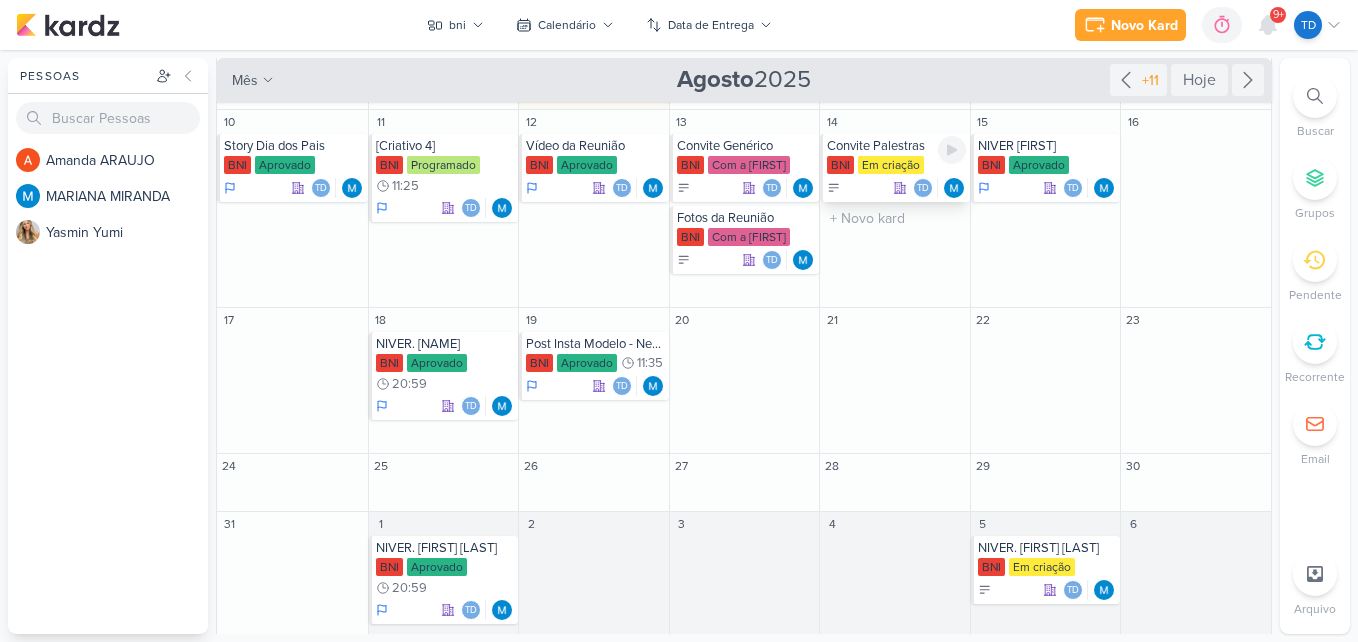 click on "Convite Palestras" at bounding box center (896, 146) 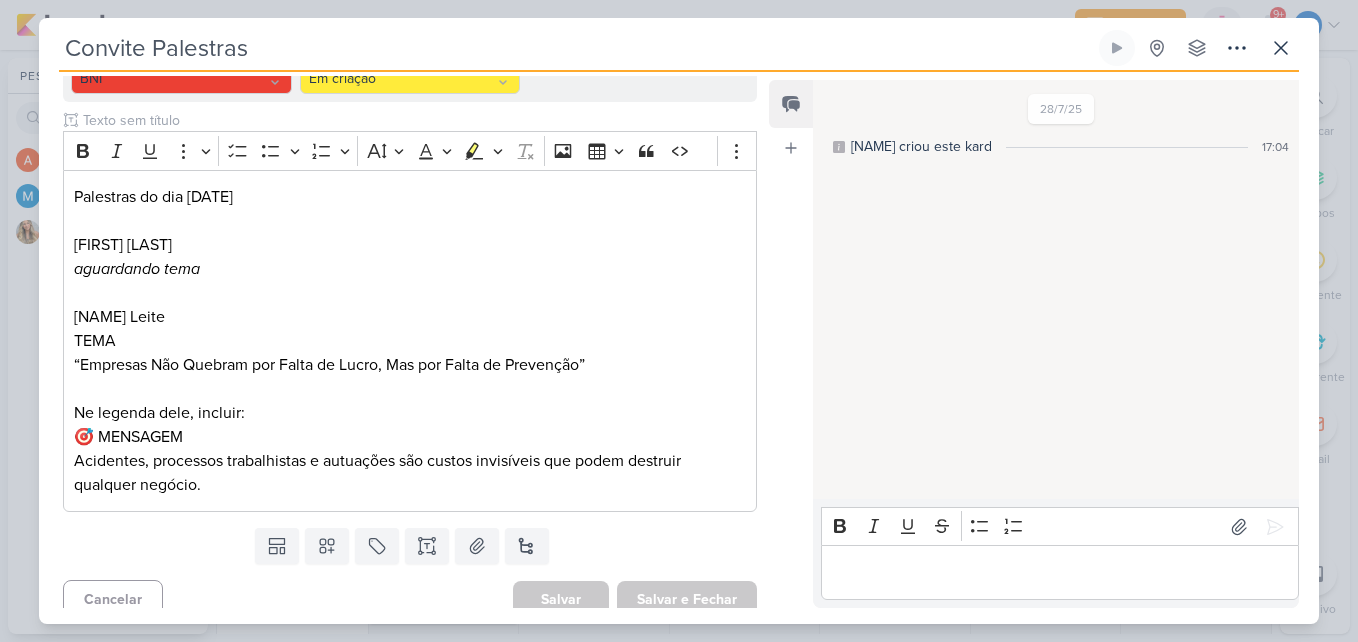 scroll, scrollTop: 267, scrollLeft: 0, axis: vertical 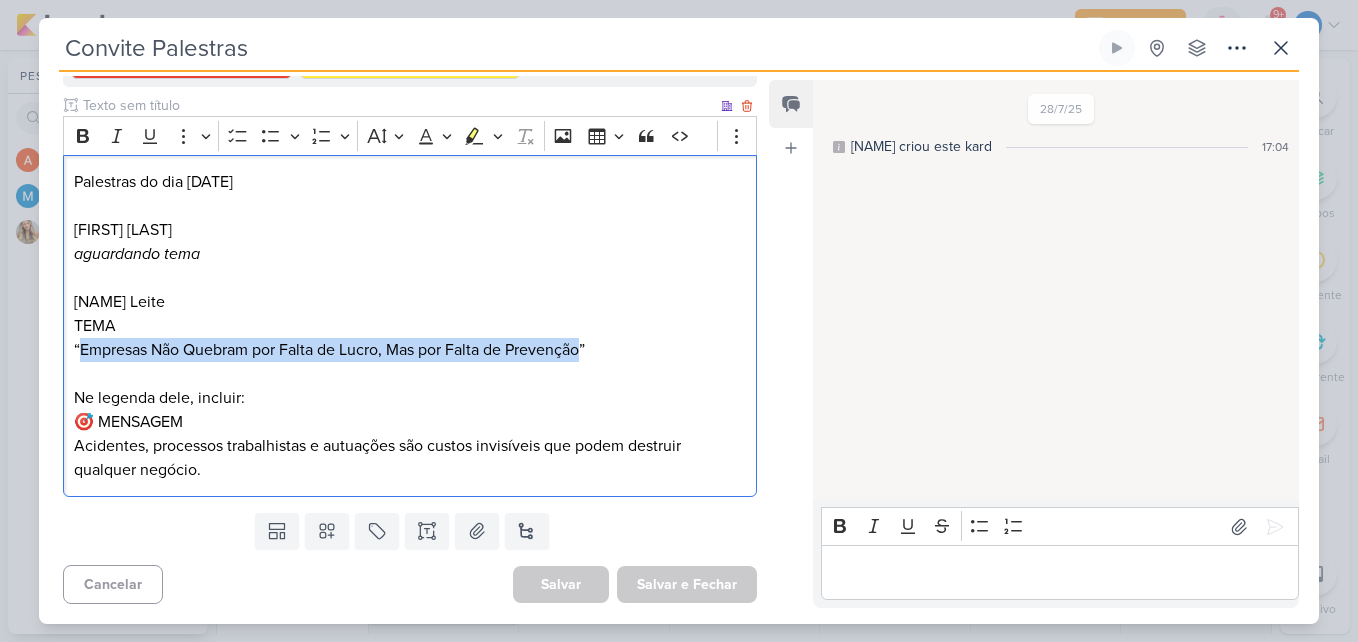 drag, startPoint x: 82, startPoint y: 349, endPoint x: 584, endPoint y: 349, distance: 502 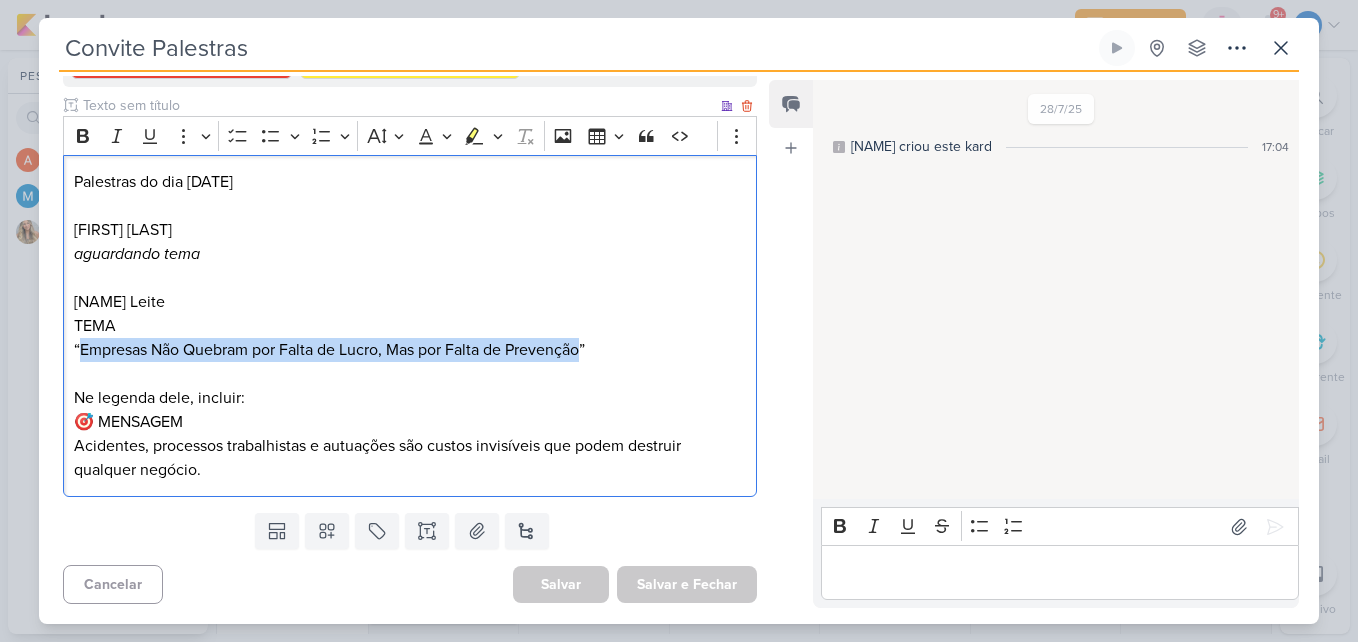 click on "Maycon Leite TEMA “Empresas Não Quebram por Falta de Lucro, Mas por Falta de Prevenção”" at bounding box center [410, 338] 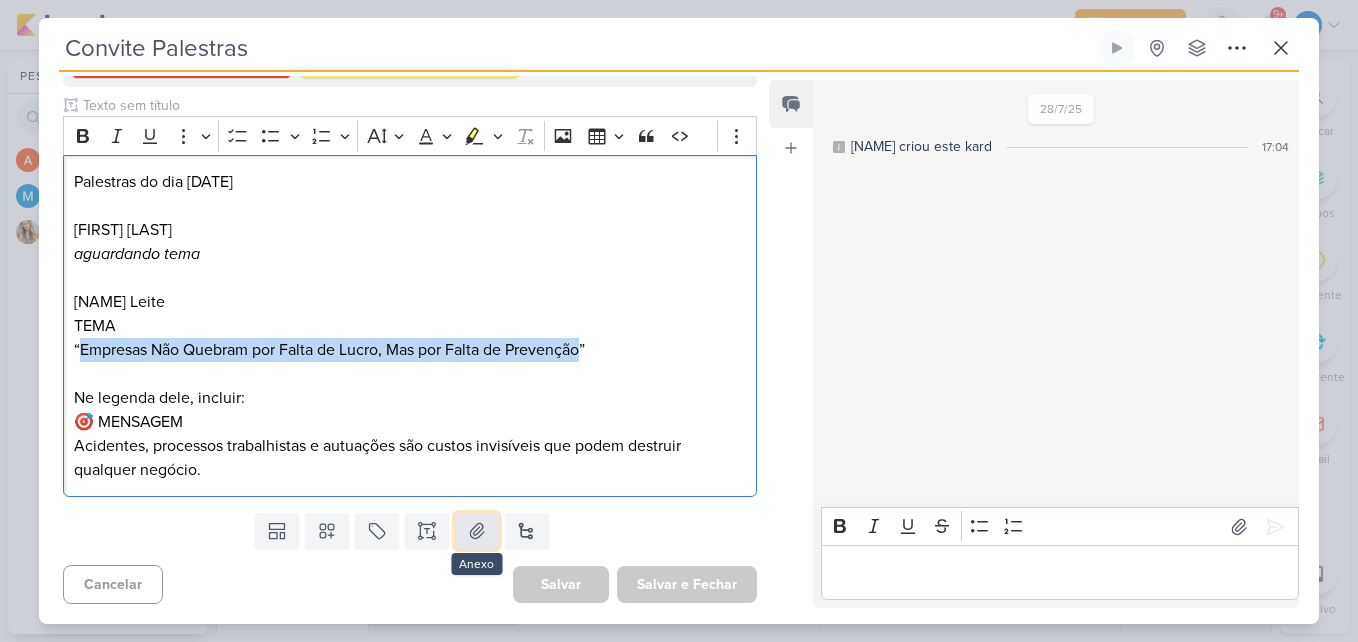 click 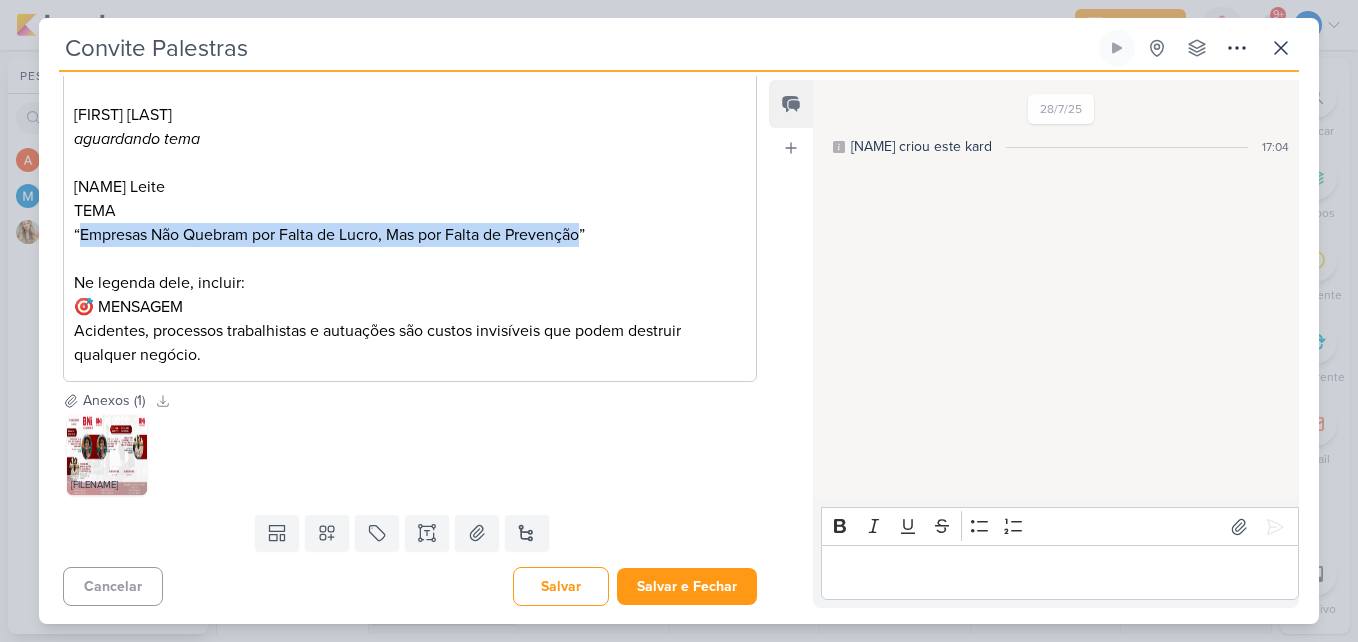 scroll, scrollTop: 384, scrollLeft: 0, axis: vertical 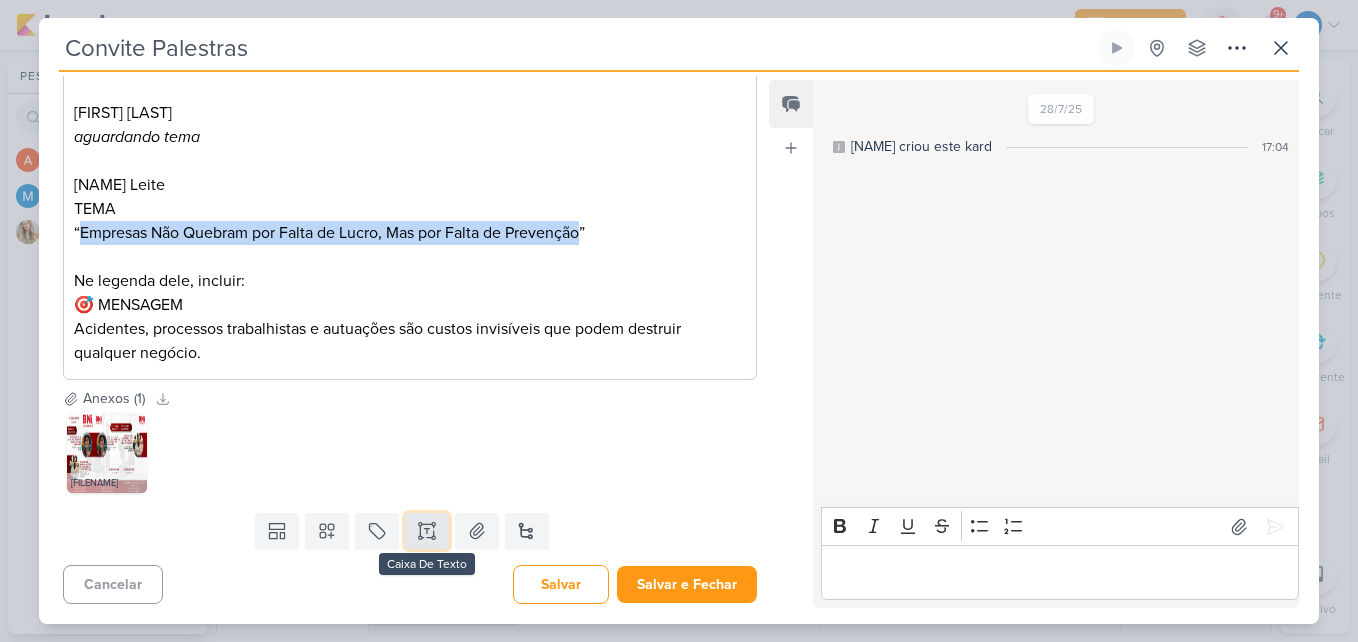 click 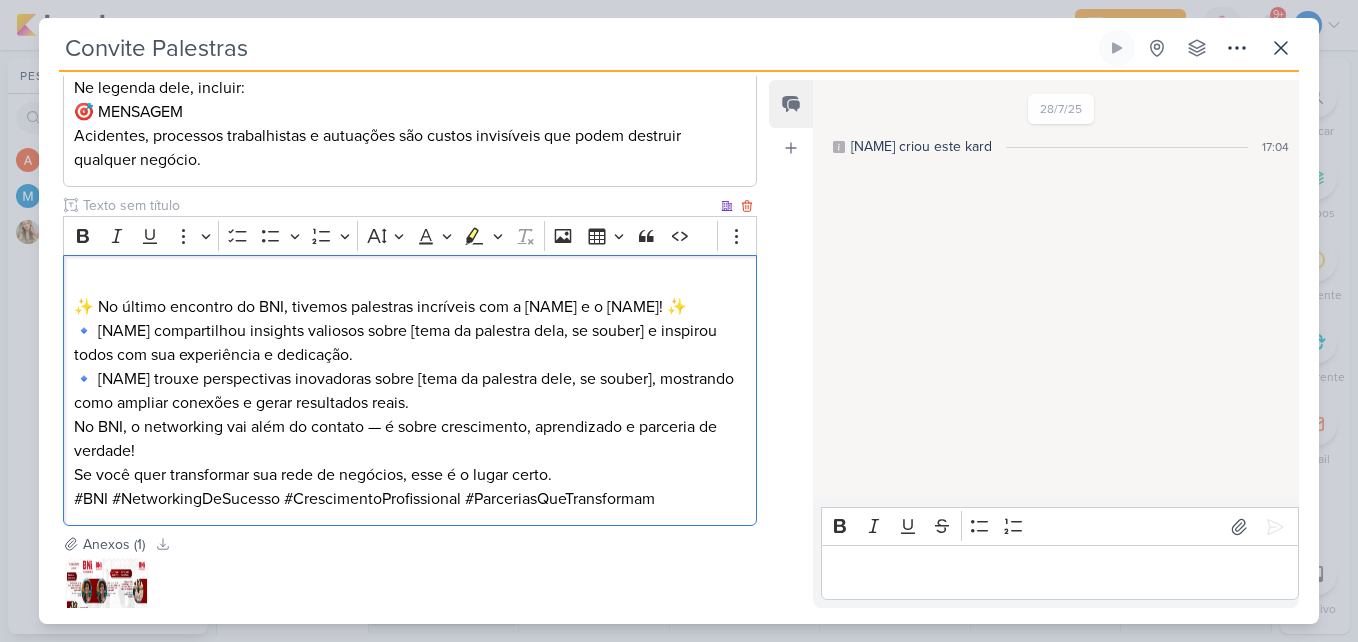 scroll, scrollTop: 578, scrollLeft: 0, axis: vertical 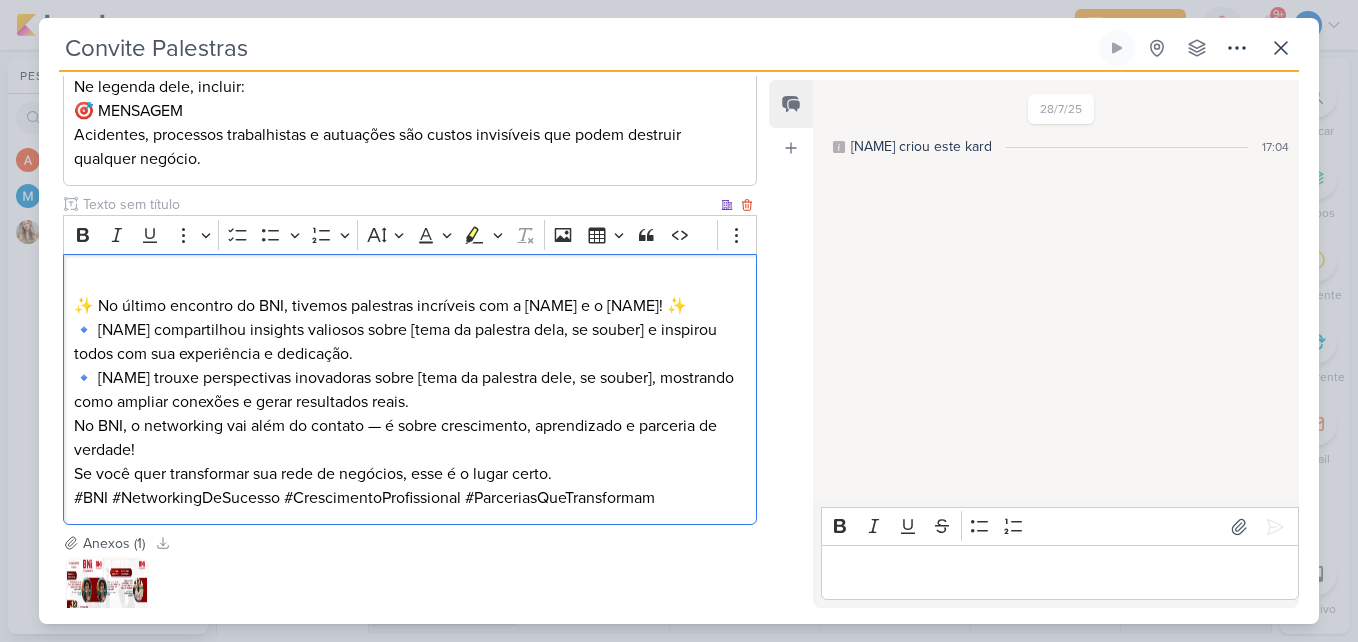 click on "✨ No último encontro do BNI, tivemos palestras incríveis com a Roneide e o Maycon! ✨" at bounding box center [410, 294] 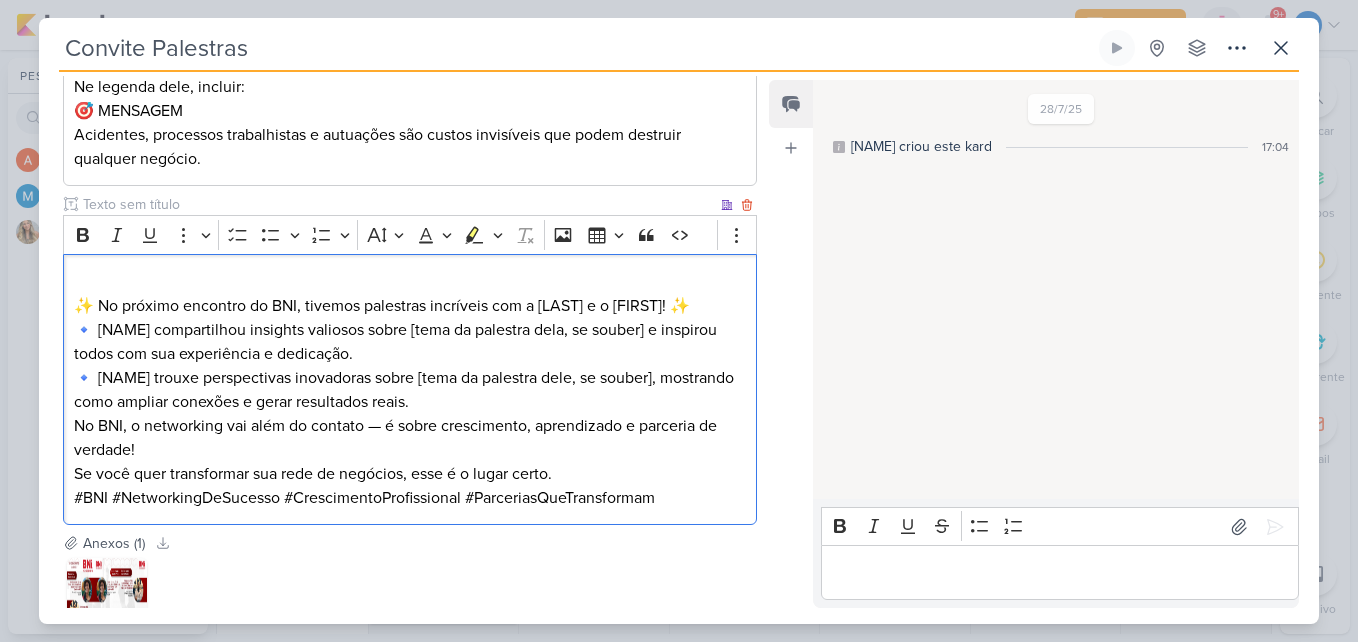 click on "✨ No próximo encontro do BNI, tivemos palestras incríveis com a Roneide e o Maycon! ✨" at bounding box center (410, 294) 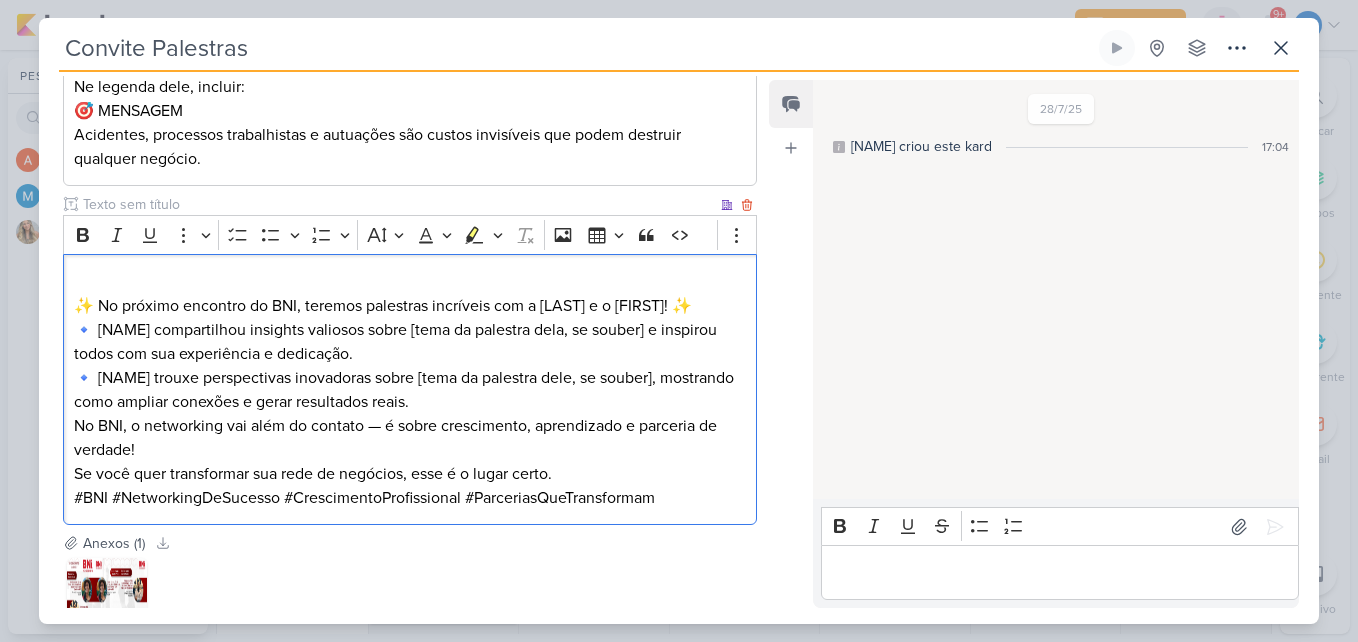 click on "✨ No próximo encontro do BNI, teremos palestras incríveis com a Roneide e o Maycon! ✨" at bounding box center [410, 294] 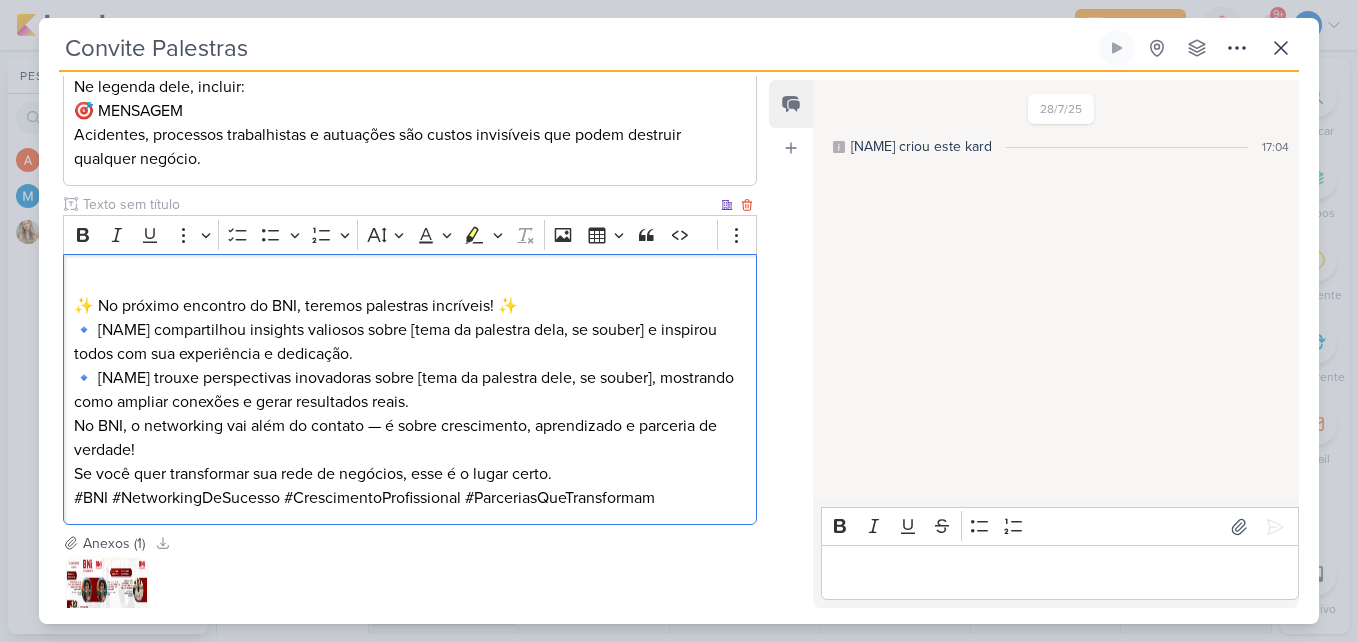 click on "🔹 Maycon trouxe perspectivas inovadoras sobre [tema da palestra dele, se souber], mostrando como ampliar conexões e gerar resultados reais." at bounding box center (410, 390) 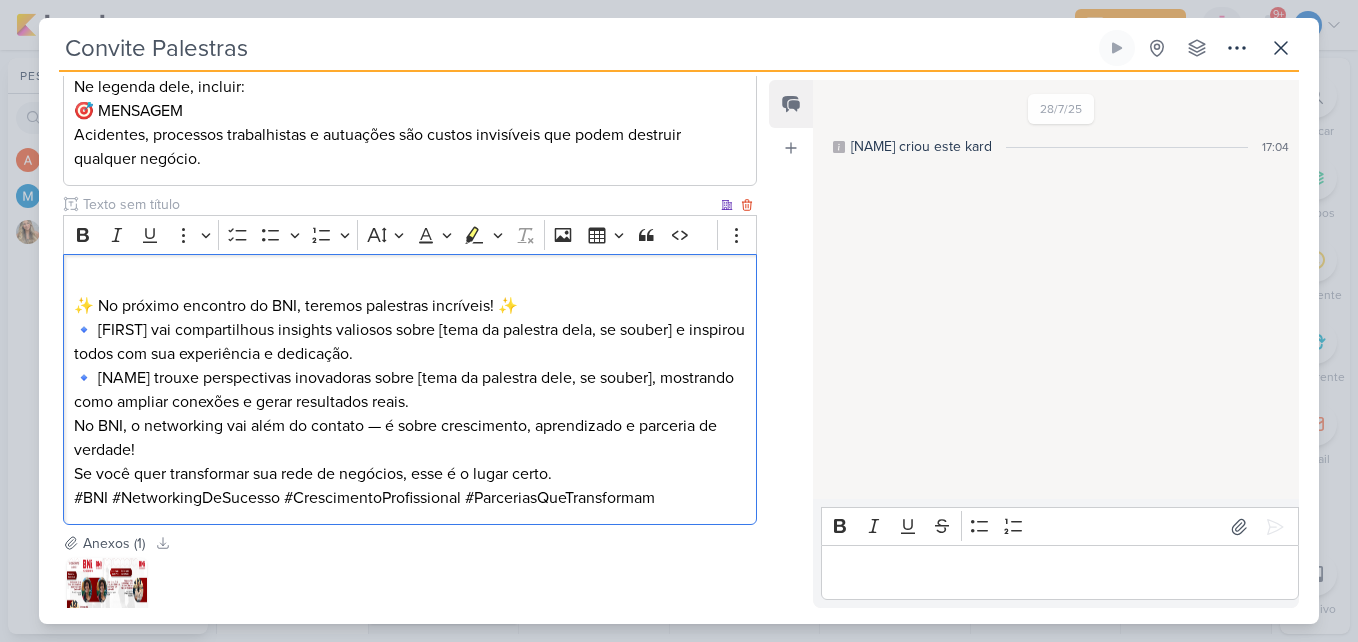 click on "🔹 Roneide vai compartilhou insights valiosos sobre [tema da palestra dela, se souber] e inspirou todos com sua experiência e dedicação." at bounding box center [410, 342] 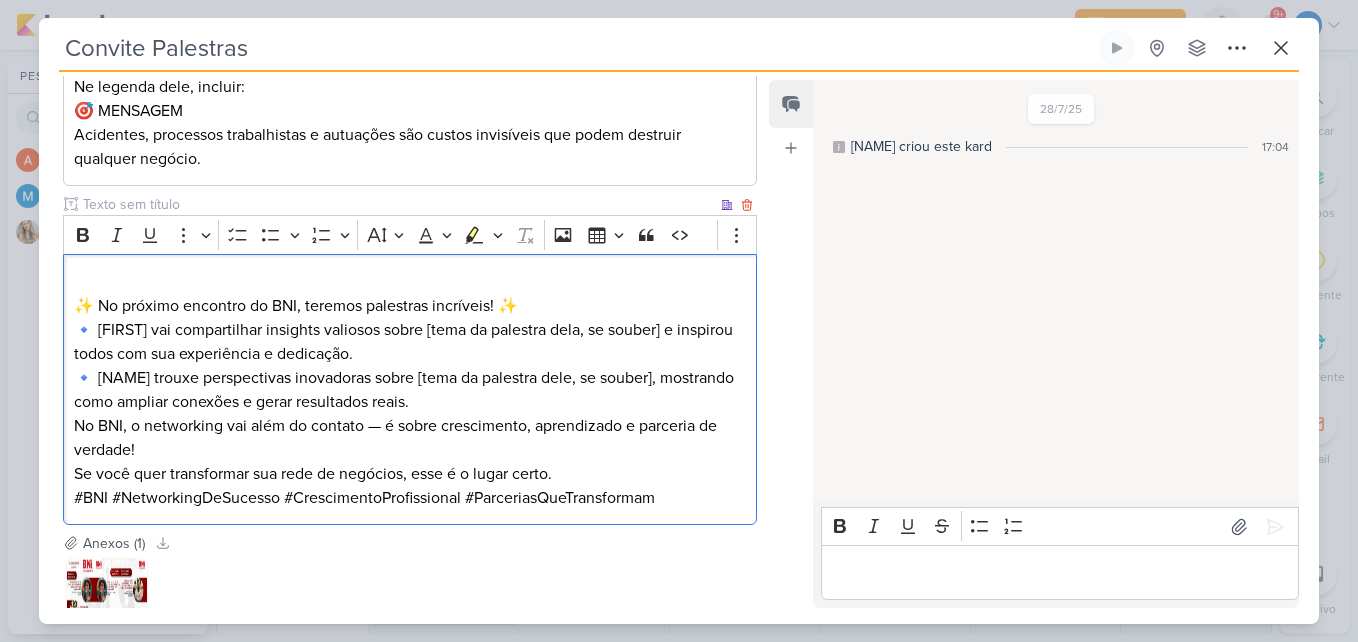click on "🔹 Roneide vai compartilhar insights valiosos sobre [tema da palestra dela, se souber] e inspirou todos com sua experiência e dedicação." at bounding box center (410, 342) 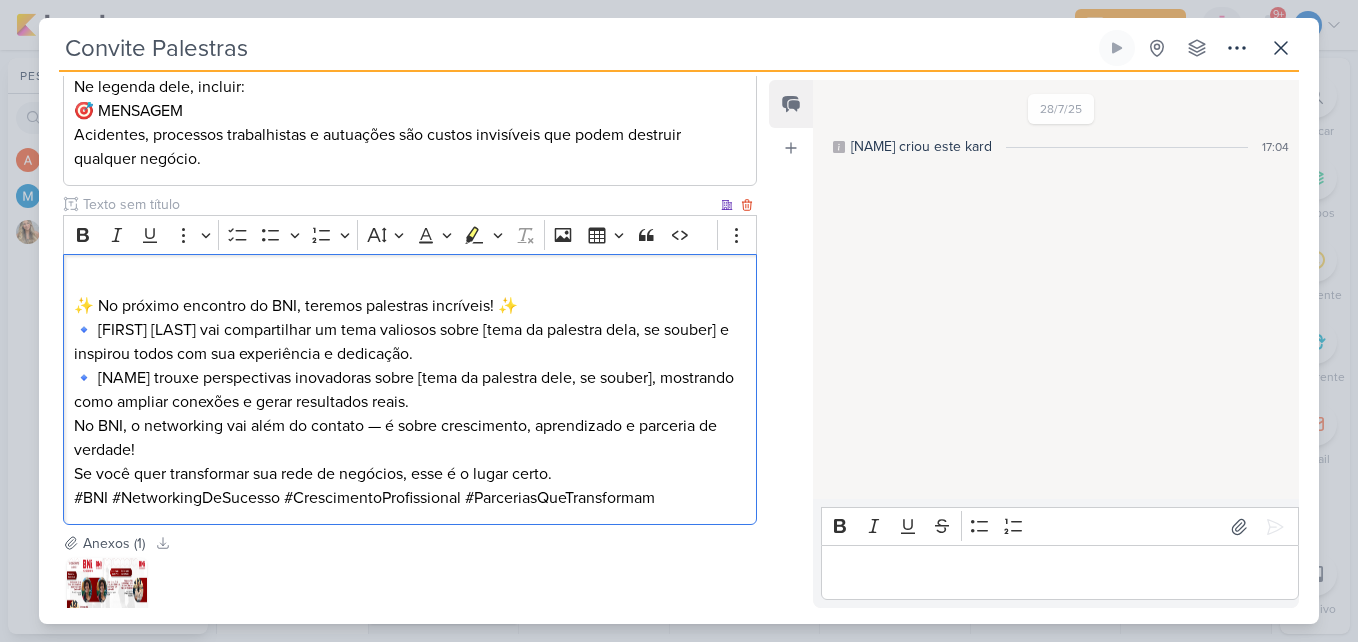 click on "🔹 Roneide vai compartilhar um tema valiosos sobre [tema da palestra dela, se souber] e inspirou todos com sua experiência e dedicação." at bounding box center [410, 342] 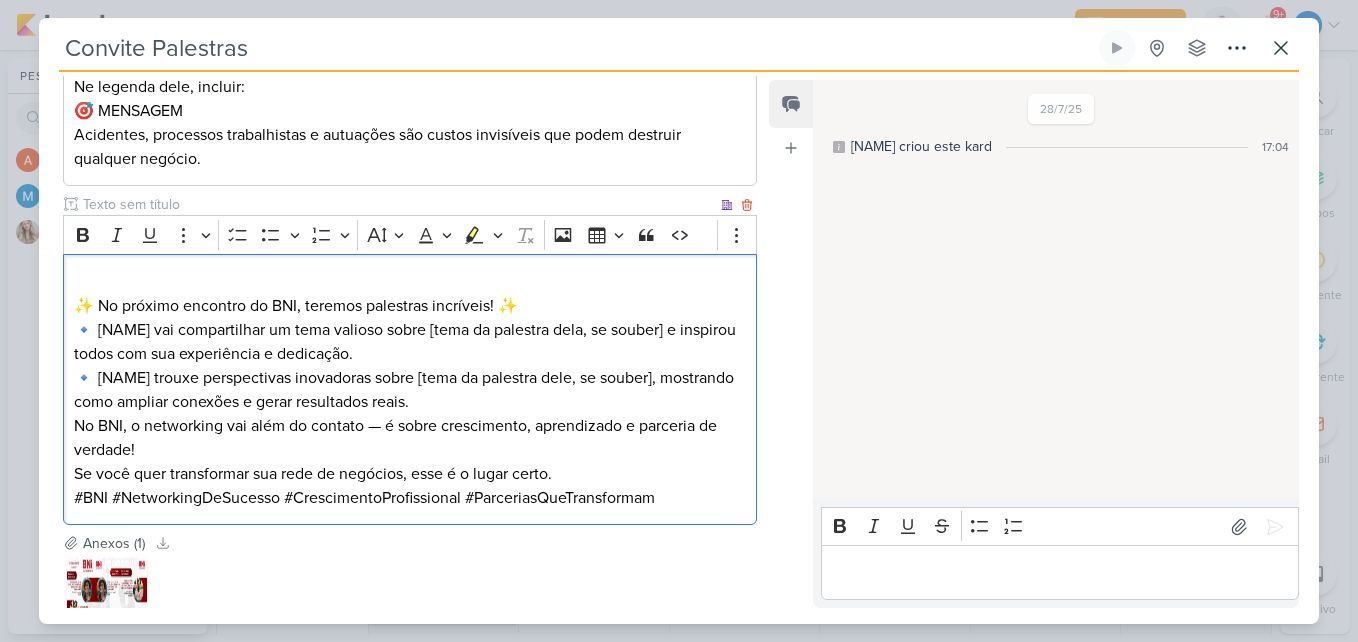 click on "🔹 Roneide vai compartilhar um tema valioso sobre [tema da palestra dela, se souber] e inspirou todos com sua experiência e dedicação." at bounding box center [410, 342] 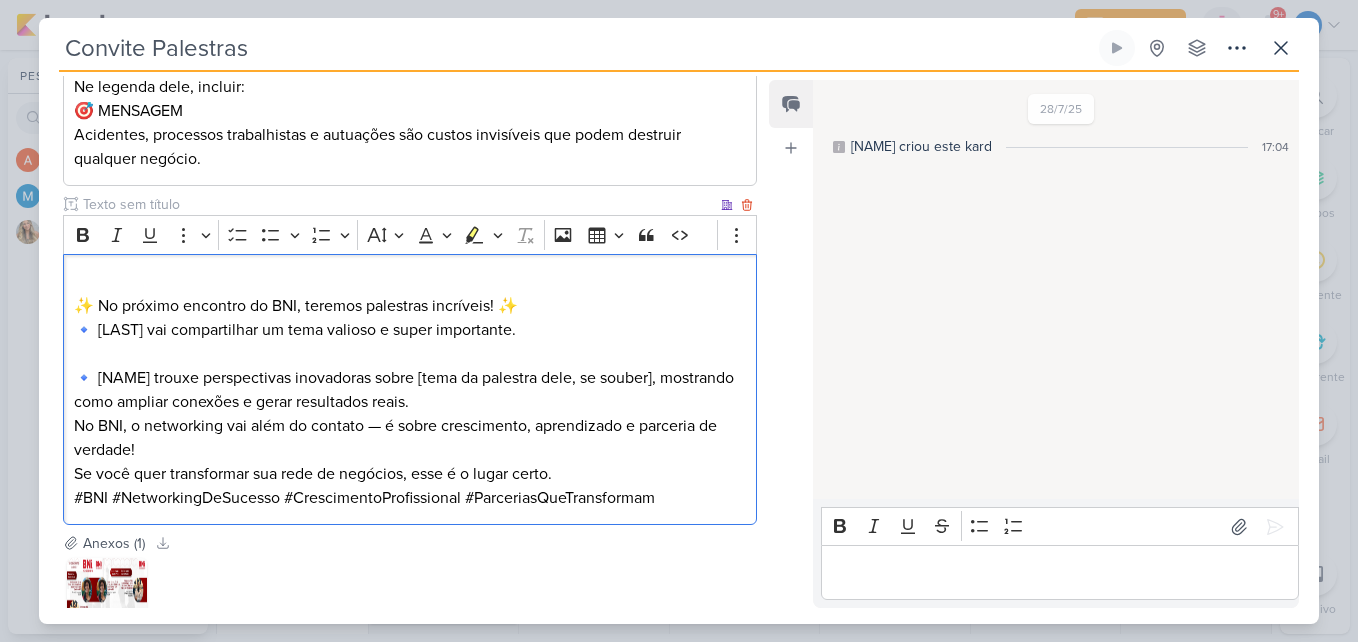 click on "🔹 Maycon trouxe perspectivas inovadoras sobre [tema da palestra dele, se souber], mostrando como ampliar conexões e gerar resultados reais." at bounding box center (410, 390) 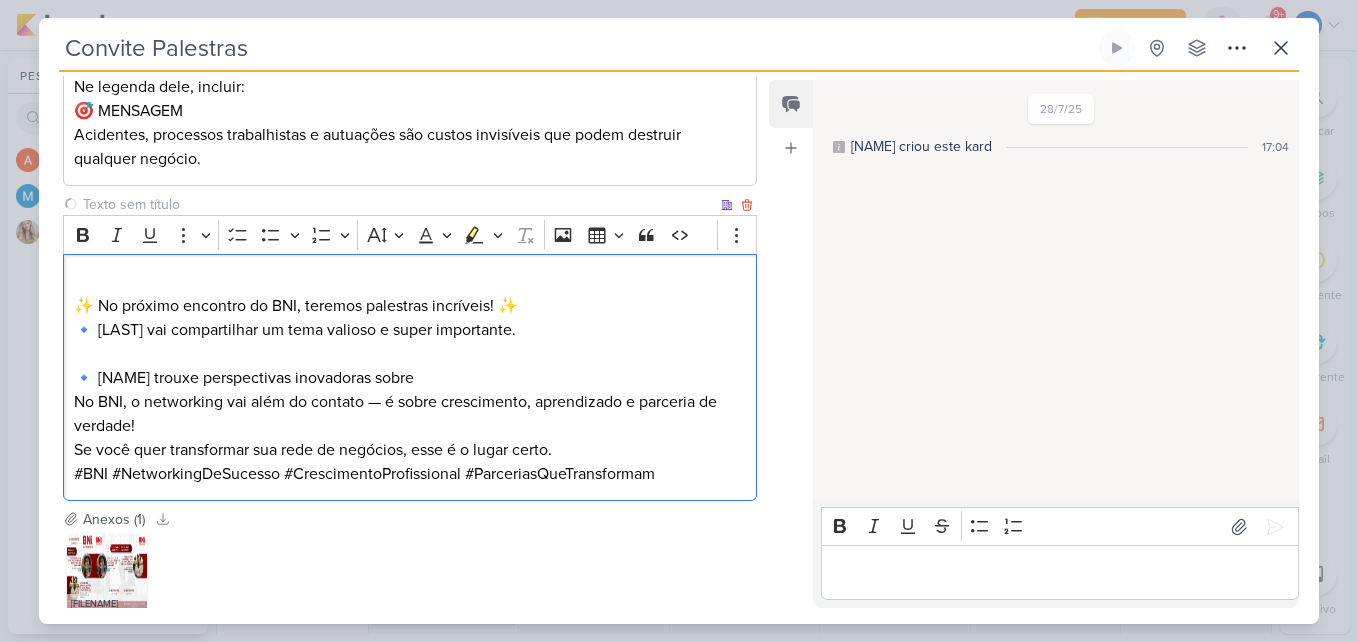 click on "✨ No próximo encontro do BNI, teremos palestras incríveis! ✨" at bounding box center (410, 294) 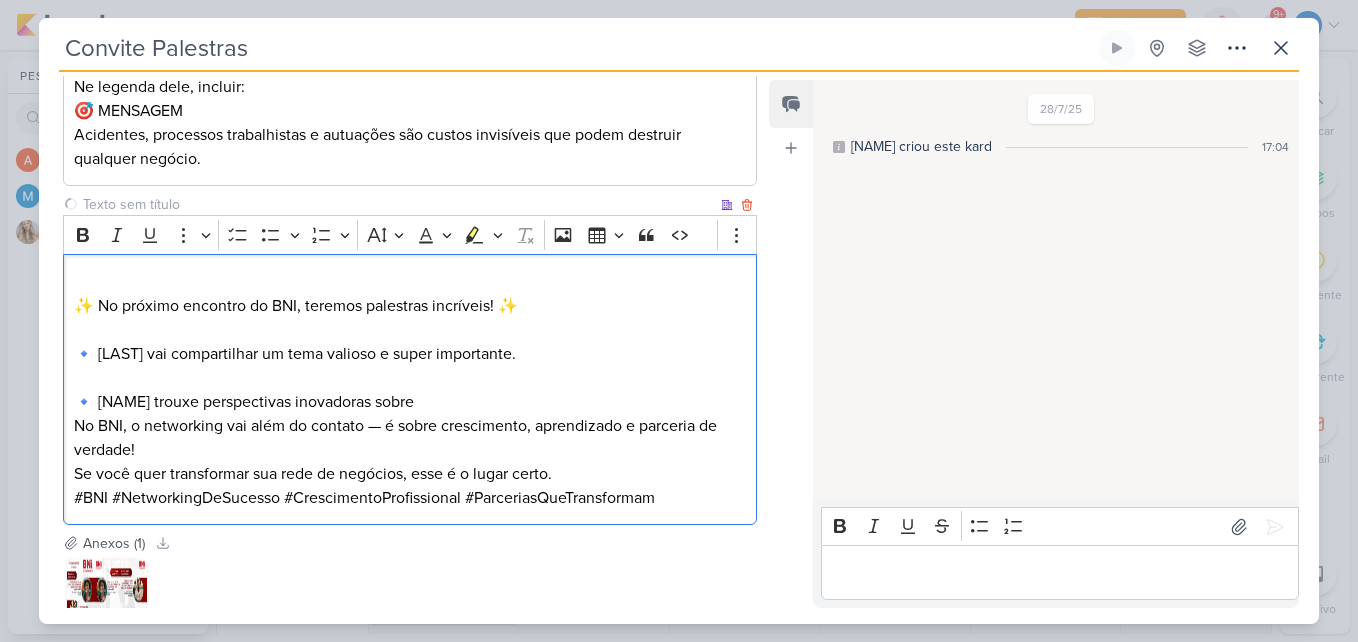 click on "🔹 Maycon trouxe perspectivas inovadoras sobre" at bounding box center (410, 402) 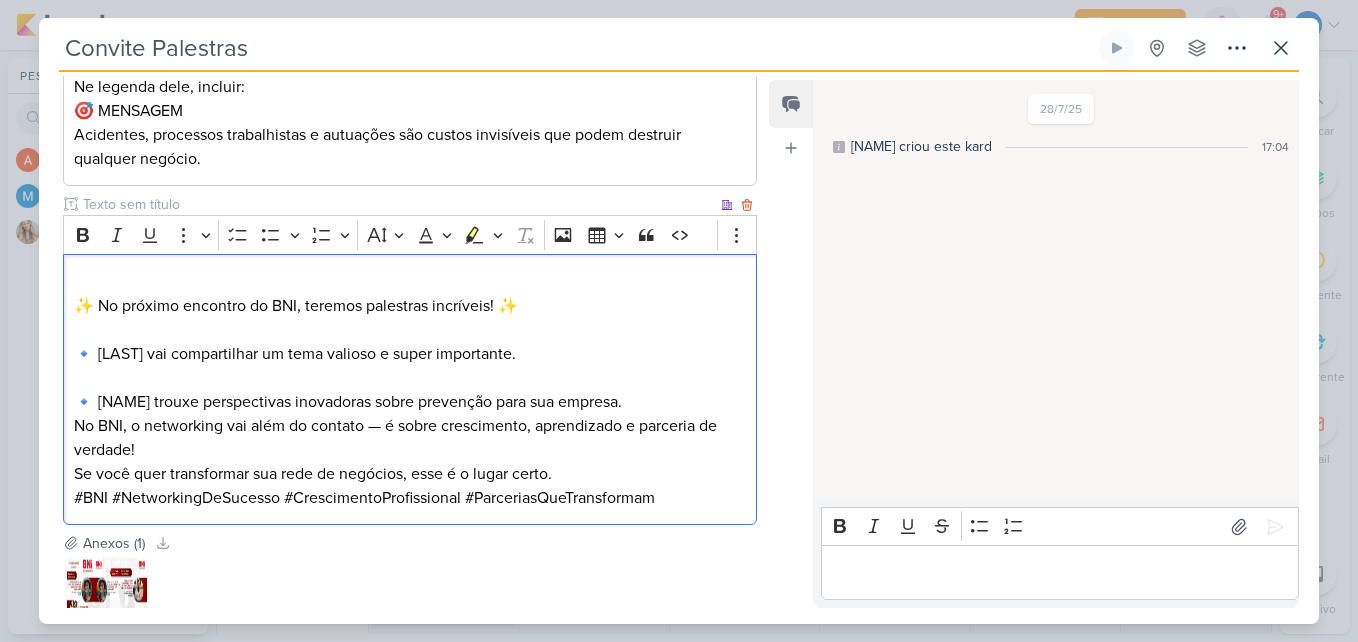 click on "🔹 Maycon trouxe perspectivas inovadoras sobre prevenção para sua empresa." at bounding box center [410, 402] 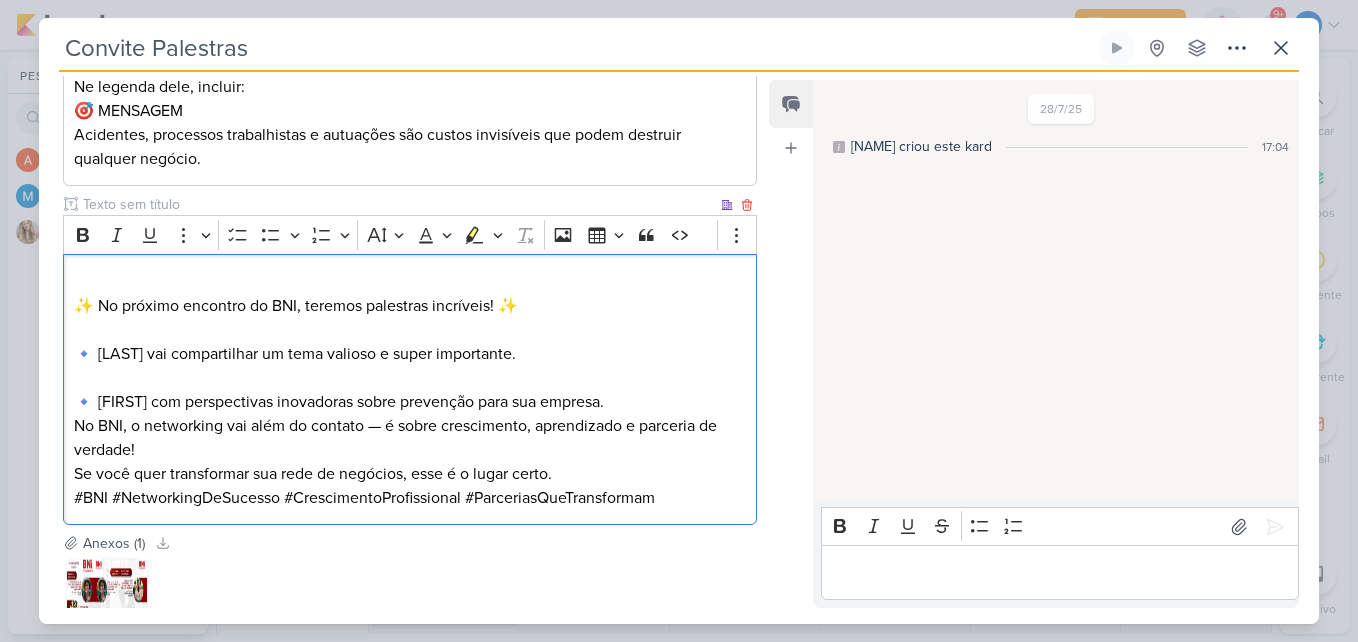 click on "🔹 Maycon com perspectivas inovadoras sobre prevenção para sua empresa." at bounding box center (410, 402) 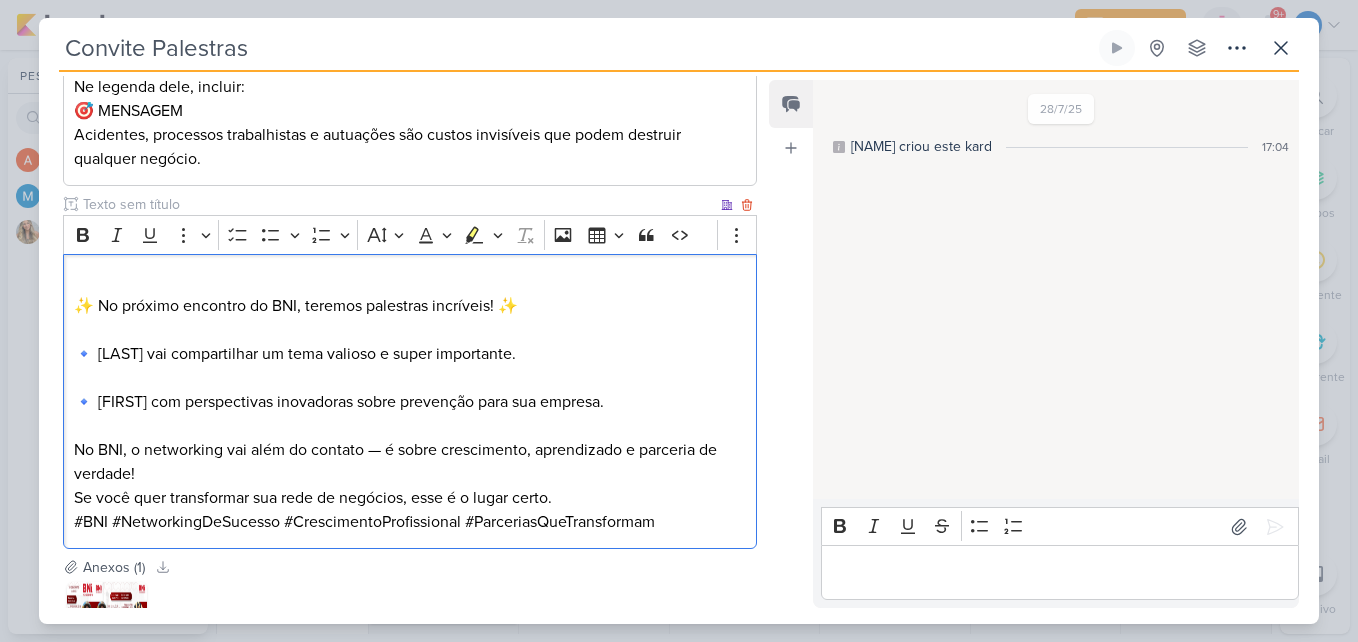 click on "No BNI, o networking vai além do contato — é sobre crescimento, aprendizado e parceria de verdade!" at bounding box center [410, 462] 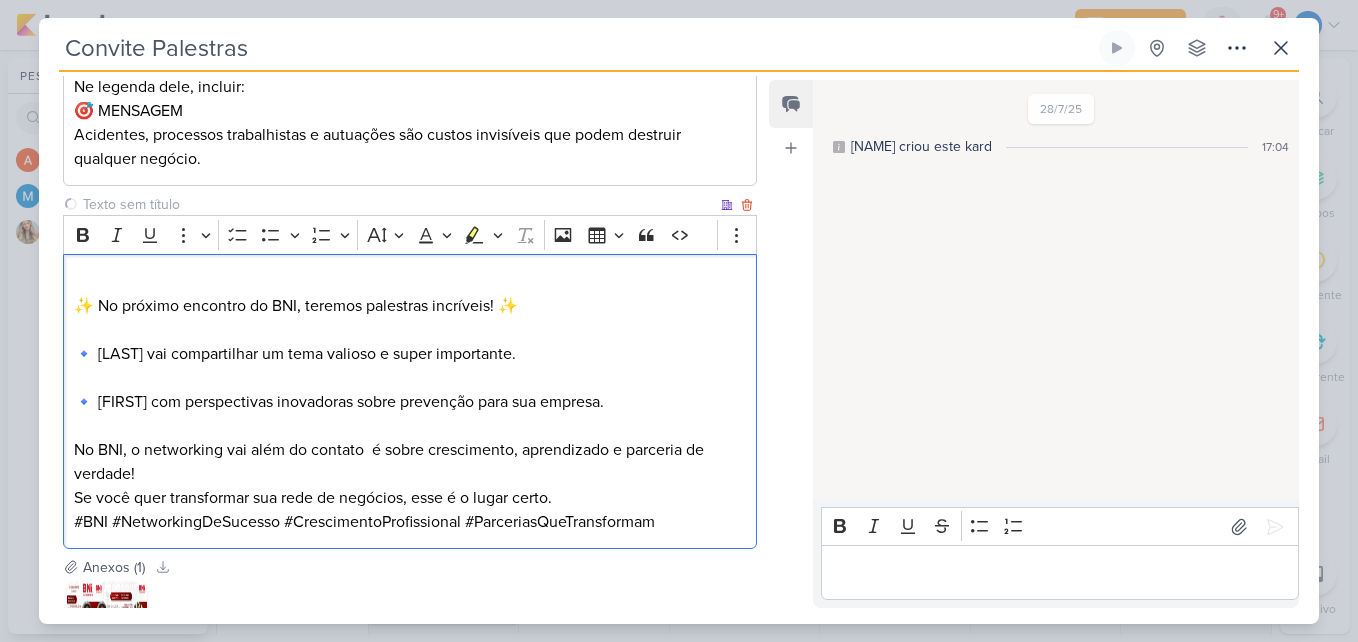 click on "No BNI, o networking vai além do contato  é sobre crescimento, aprendizado e parceria de verdade!" at bounding box center [410, 462] 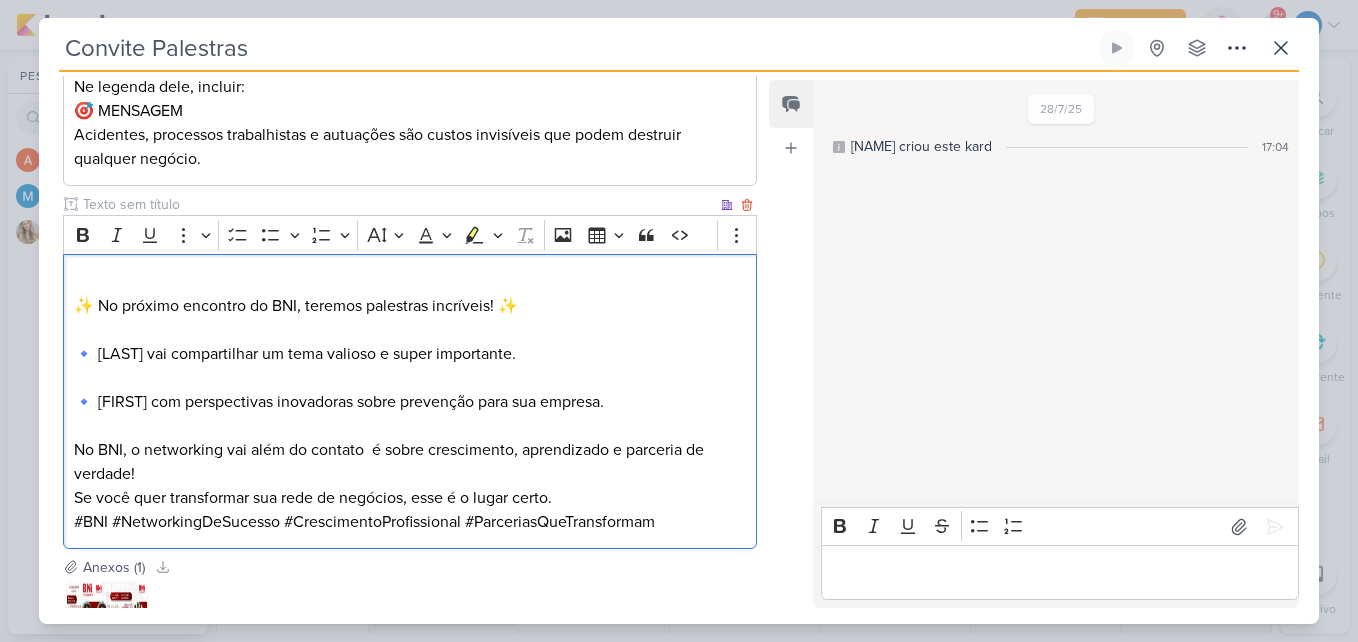 click on "Se você quer transformar sua rede de negócios, esse é o lugar certo." at bounding box center (410, 498) 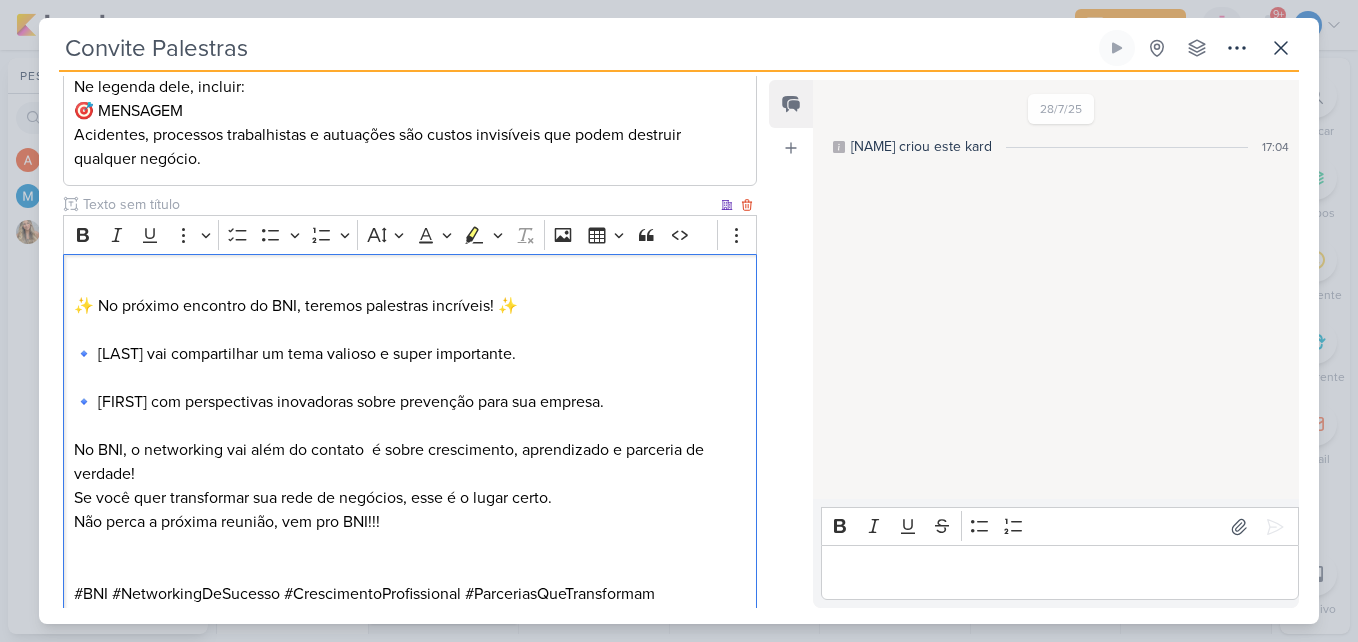 click on "✨ No próximo encontro do BNI, teremos palestras incríveis! ✨" at bounding box center [410, 294] 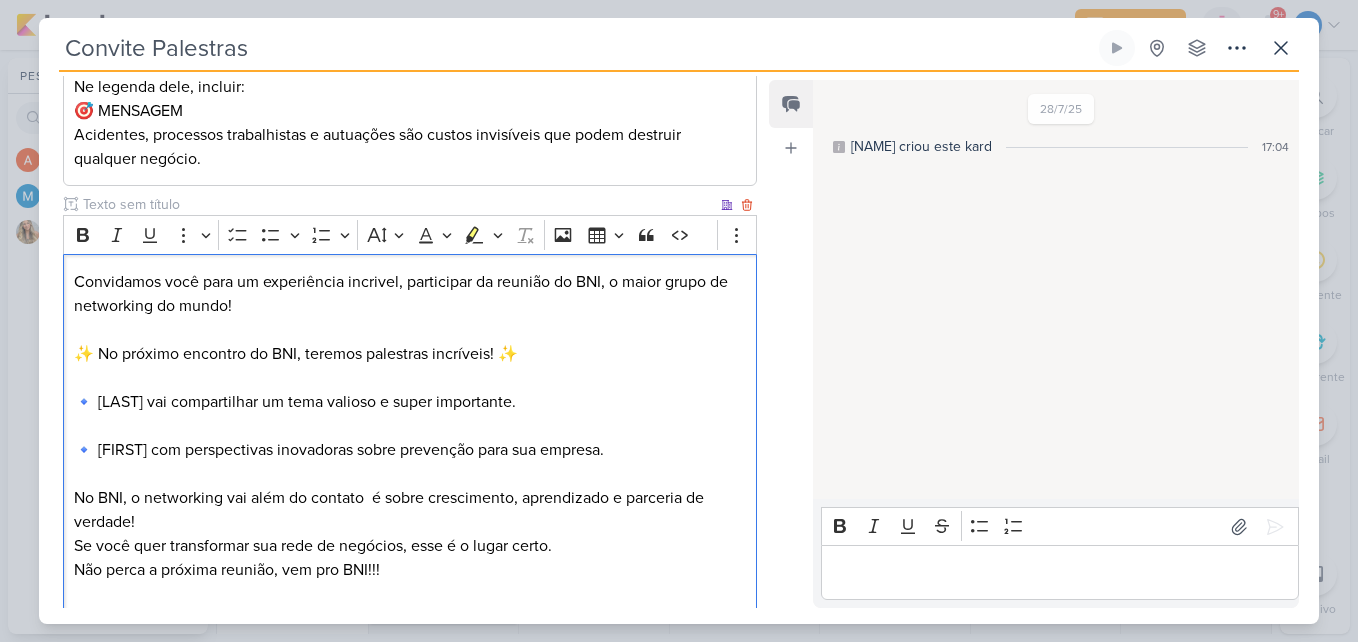 click at bounding box center [410, 378] 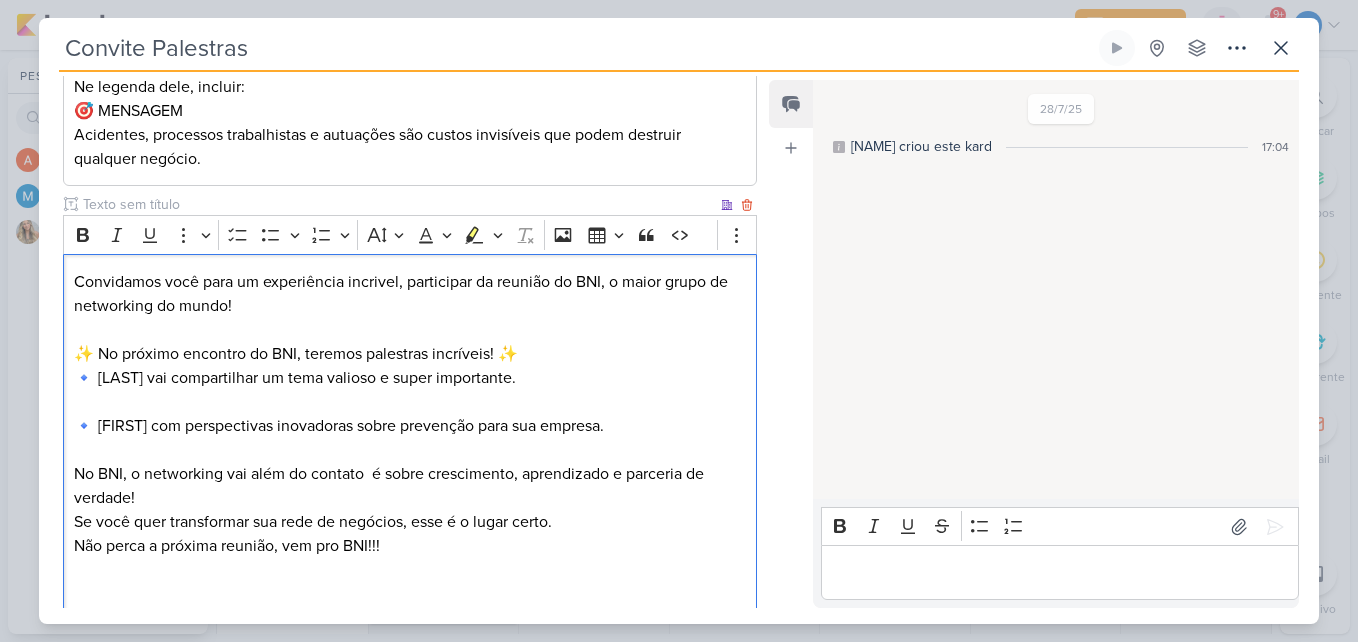 click at bounding box center (410, 402) 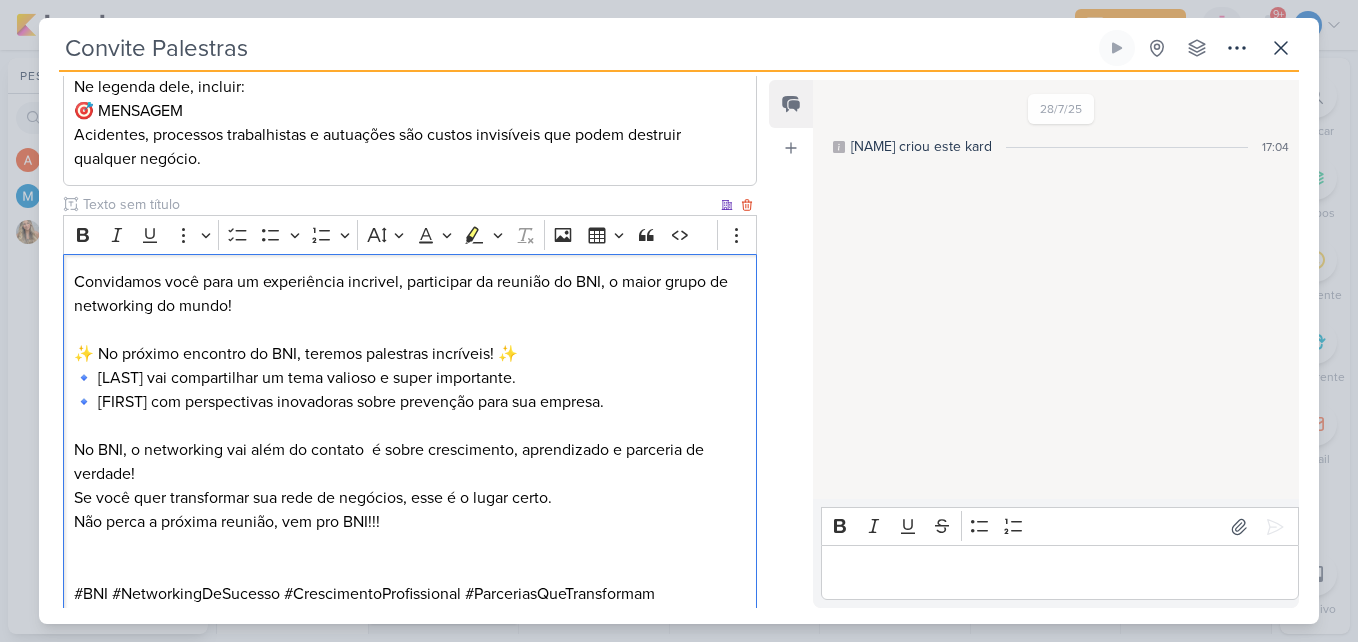 click on "Convidamos você para um experiência incrivel, participar da reunião do BNI, o maior grupo de networking do mundo!" at bounding box center (410, 294) 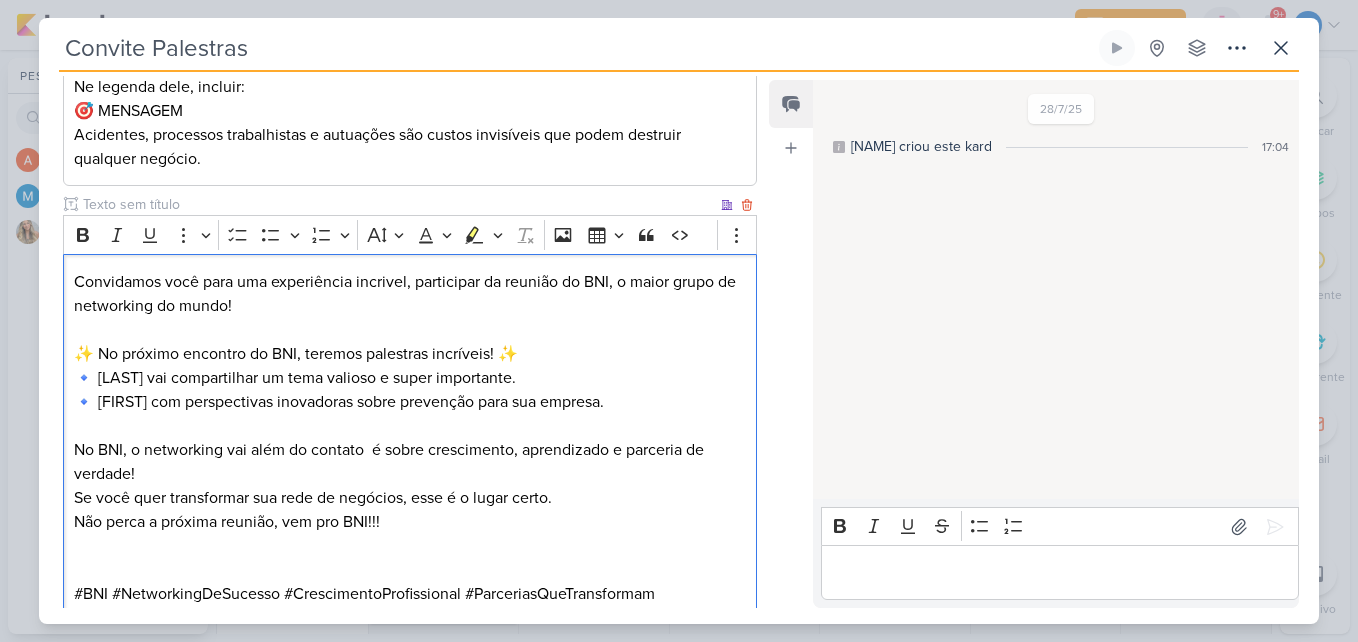 click on "Convidamos você para uma experiência incrivel, participar da reunião do BNI, o maior grupo de networking do mundo!" at bounding box center (410, 294) 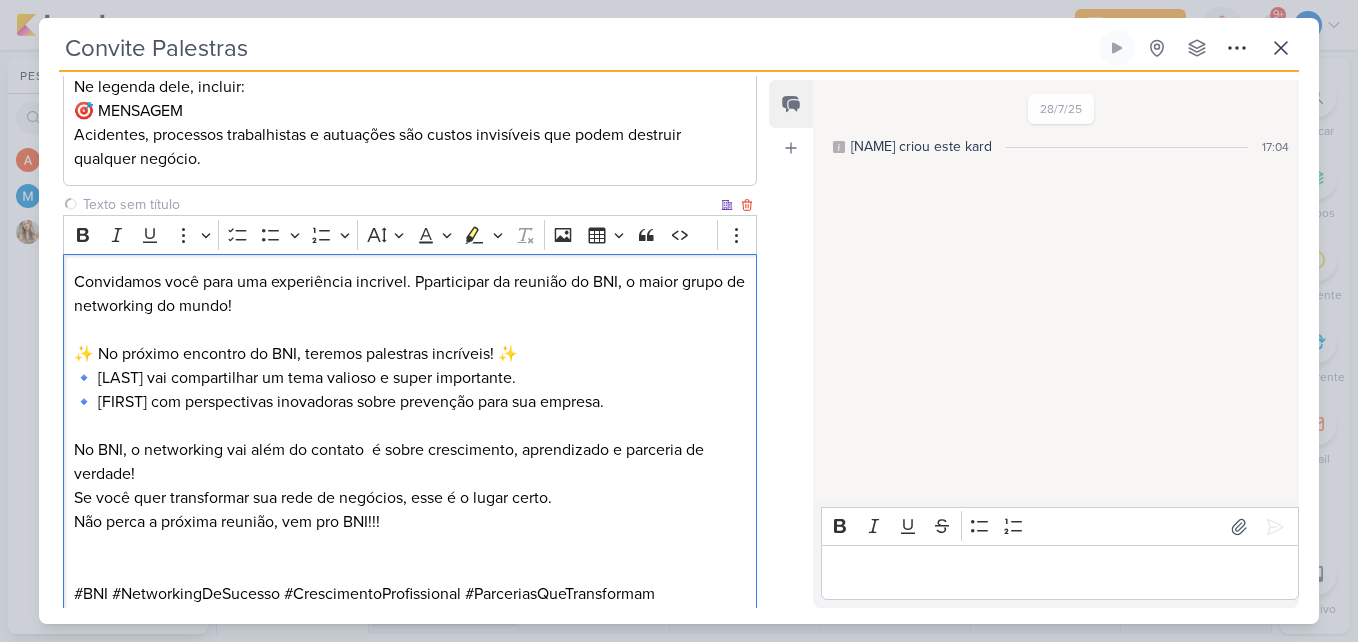 click on "Convidamos você para uma experiência incrivel. Pparticipar da reunião do BNI, o maior grupo de networking do mundo!" at bounding box center [410, 294] 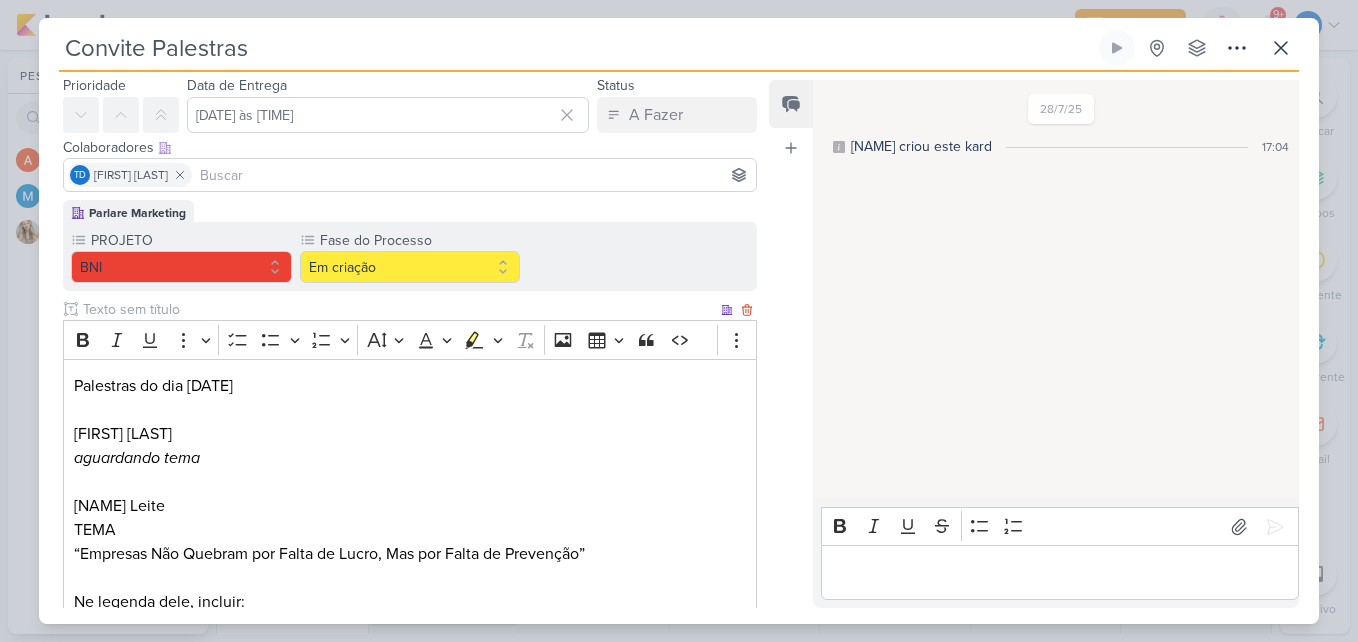 scroll, scrollTop: 53, scrollLeft: 0, axis: vertical 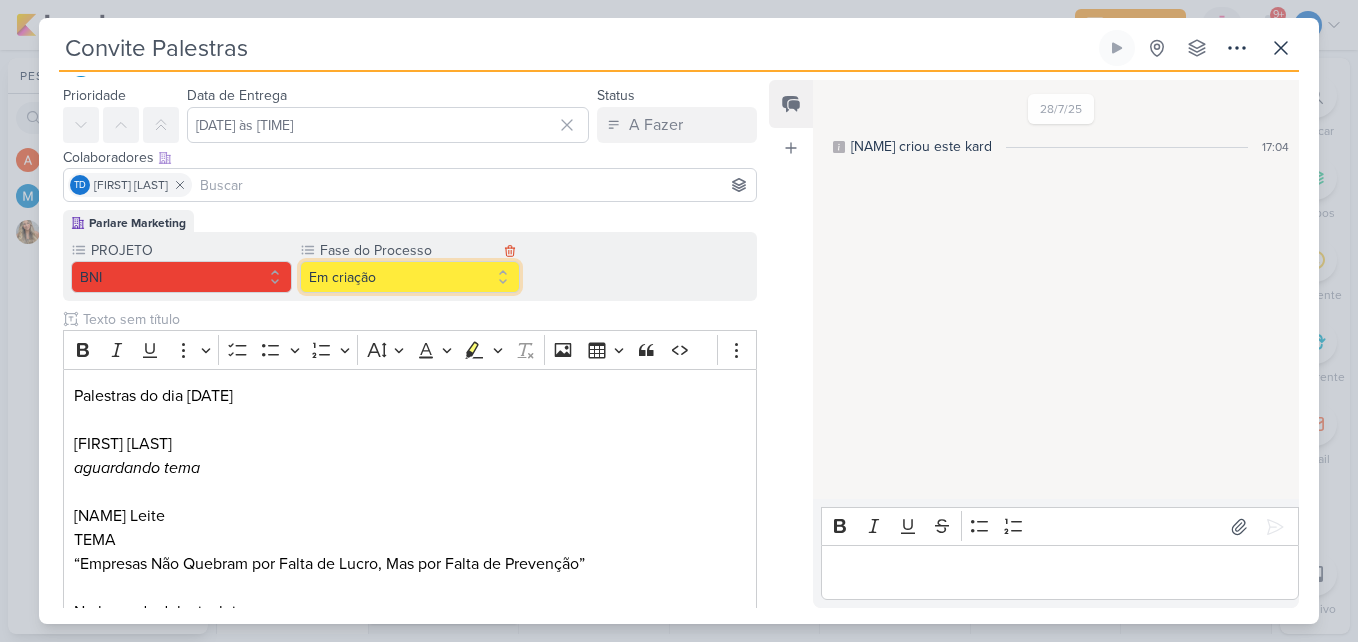 click on "Em criação" at bounding box center [410, 277] 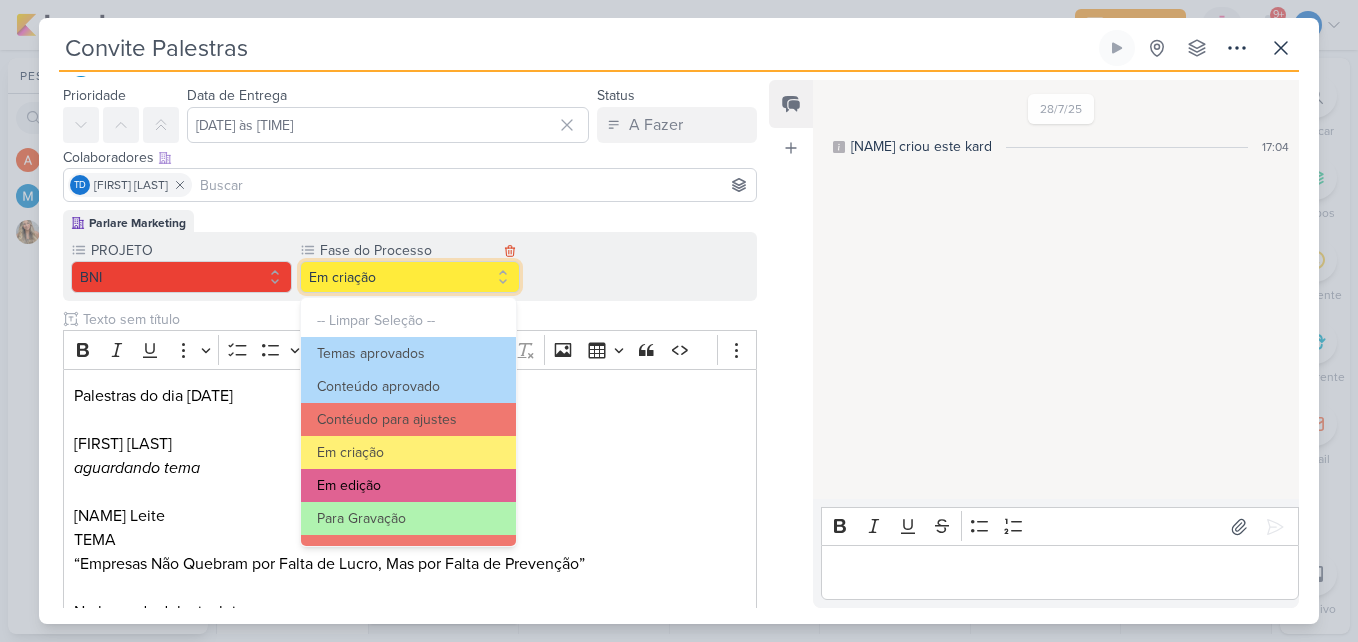 scroll, scrollTop: 113, scrollLeft: 0, axis: vertical 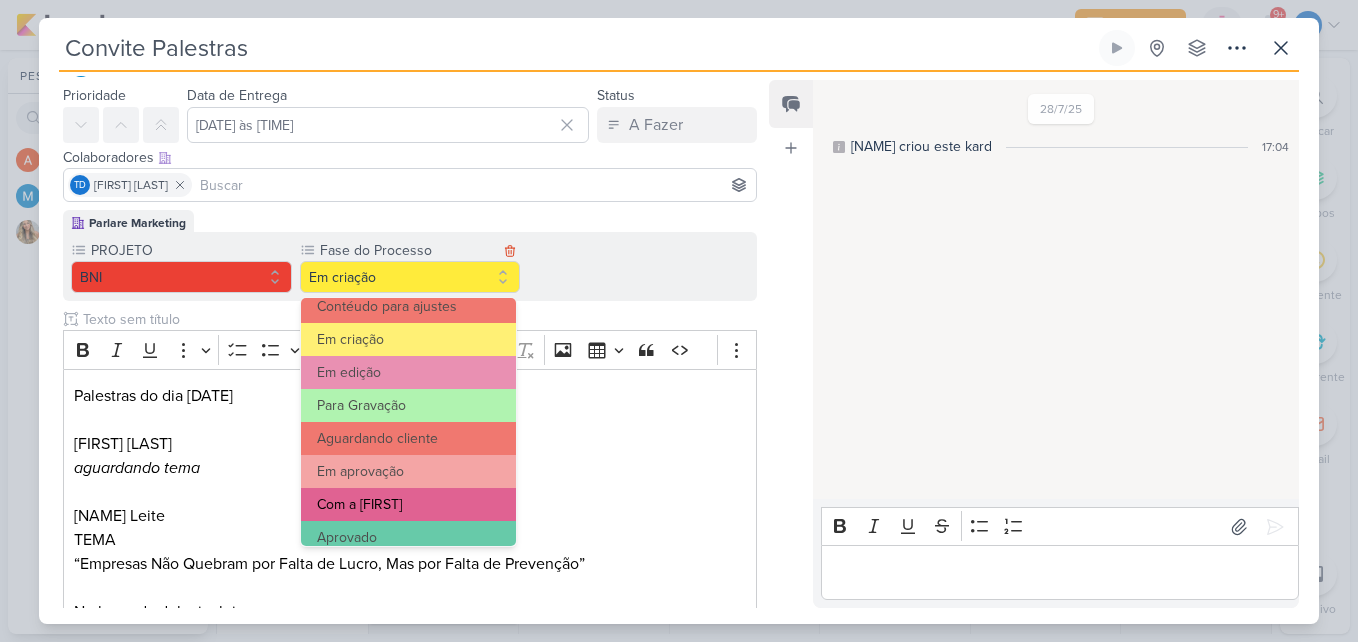 click on "Com a Mari" at bounding box center (409, 504) 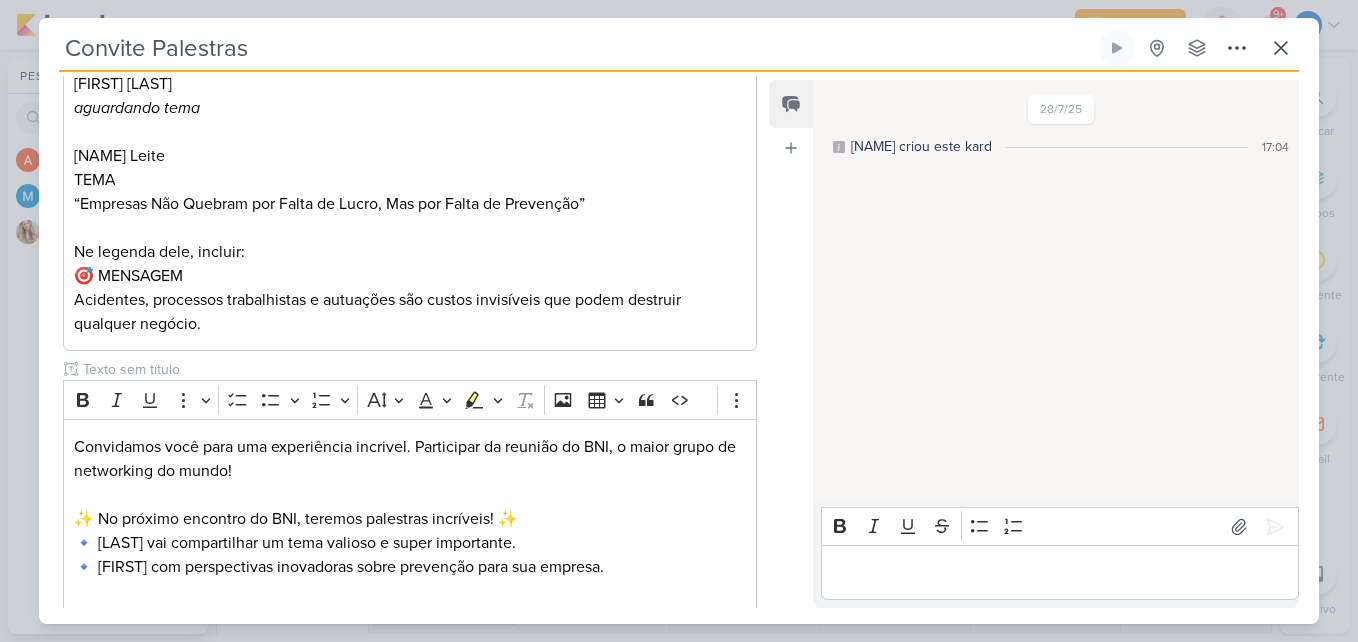scroll, scrollTop: 819, scrollLeft: 0, axis: vertical 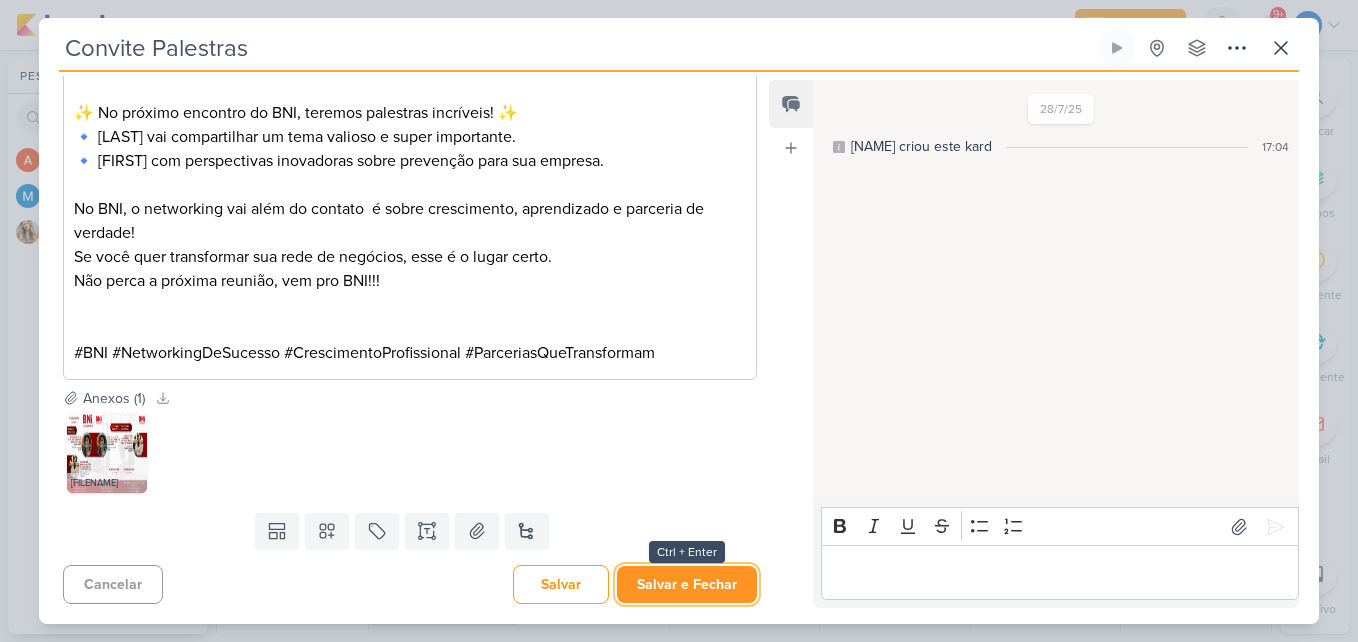 click on "Salvar e Fechar" at bounding box center [687, 584] 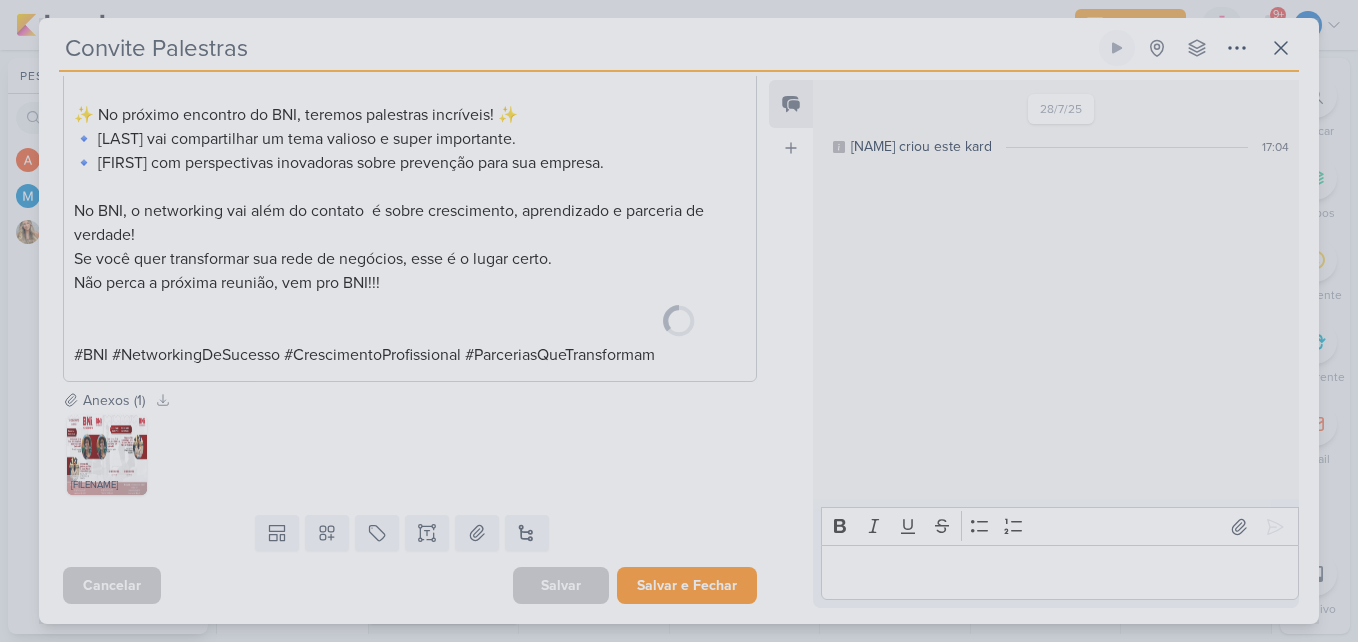 scroll, scrollTop: 817, scrollLeft: 0, axis: vertical 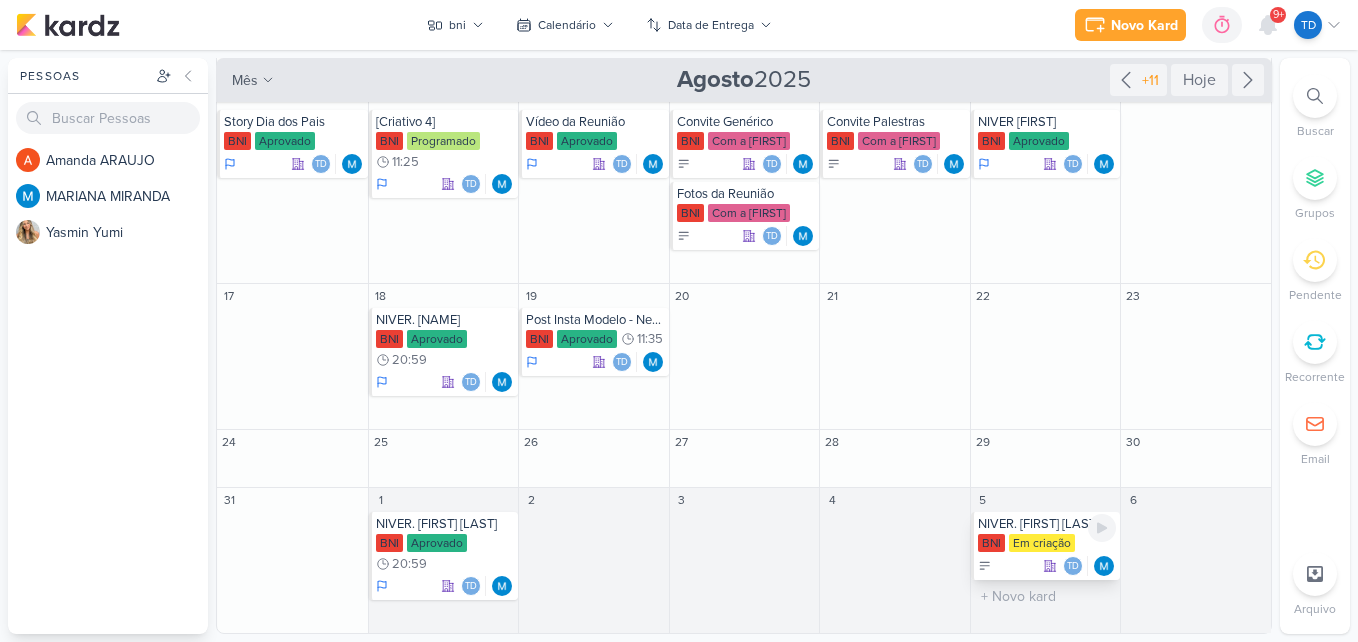 click on "NIVER. Mateus Silva" at bounding box center [1047, 524] 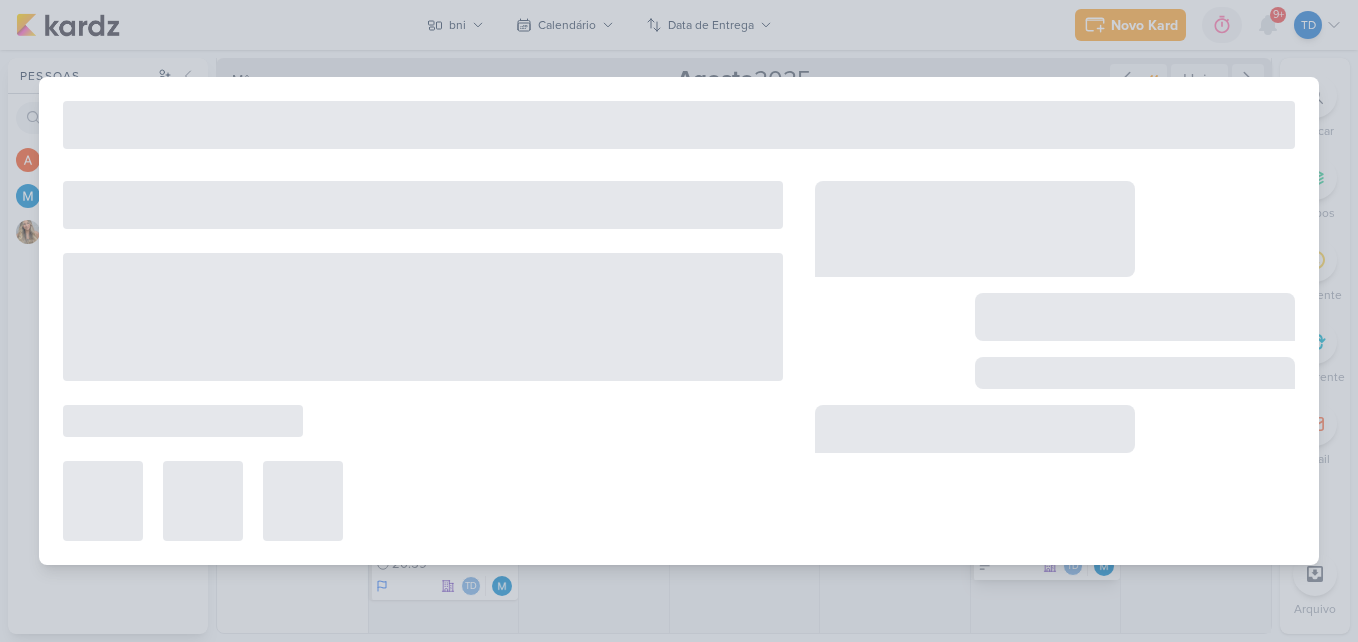 type on "NIVER. Mateus Silva" 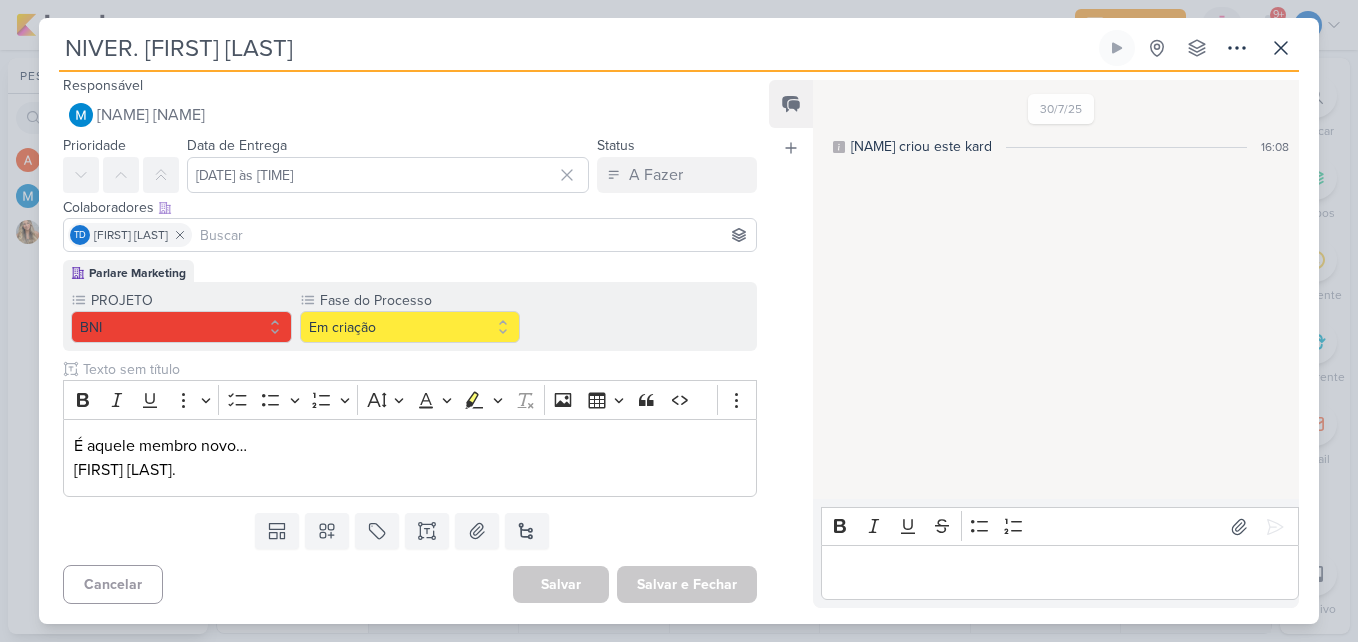 scroll, scrollTop: 0, scrollLeft: 0, axis: both 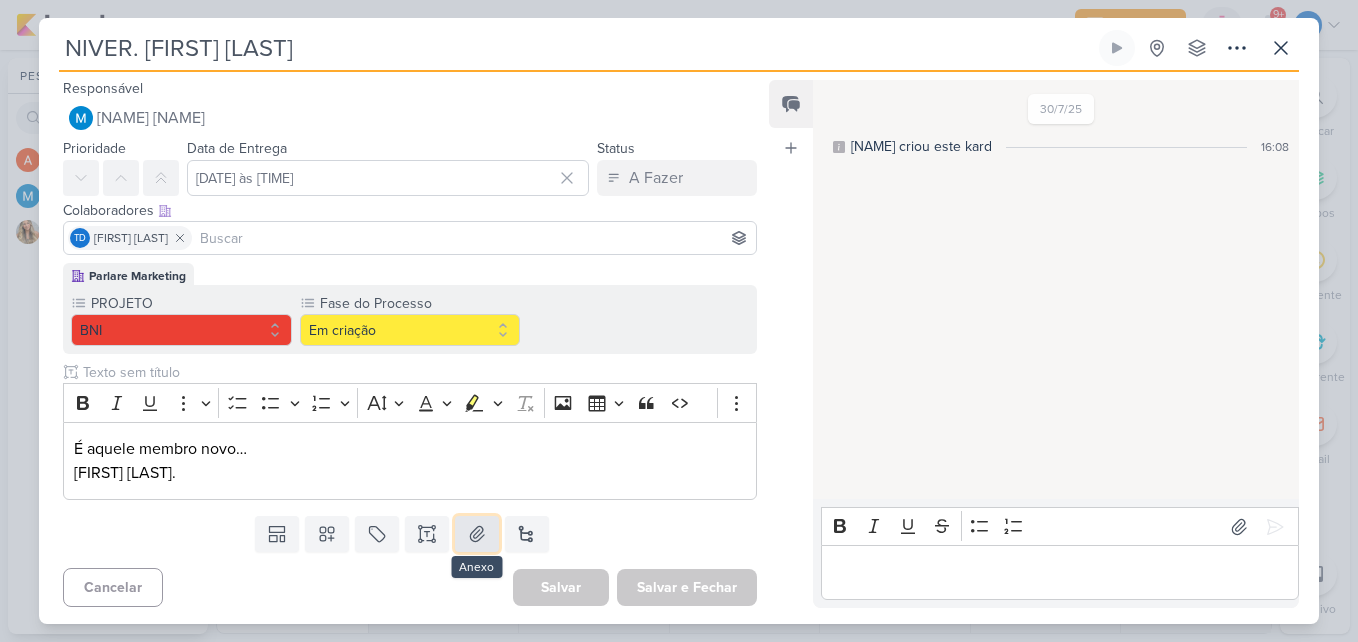 click at bounding box center (477, 534) 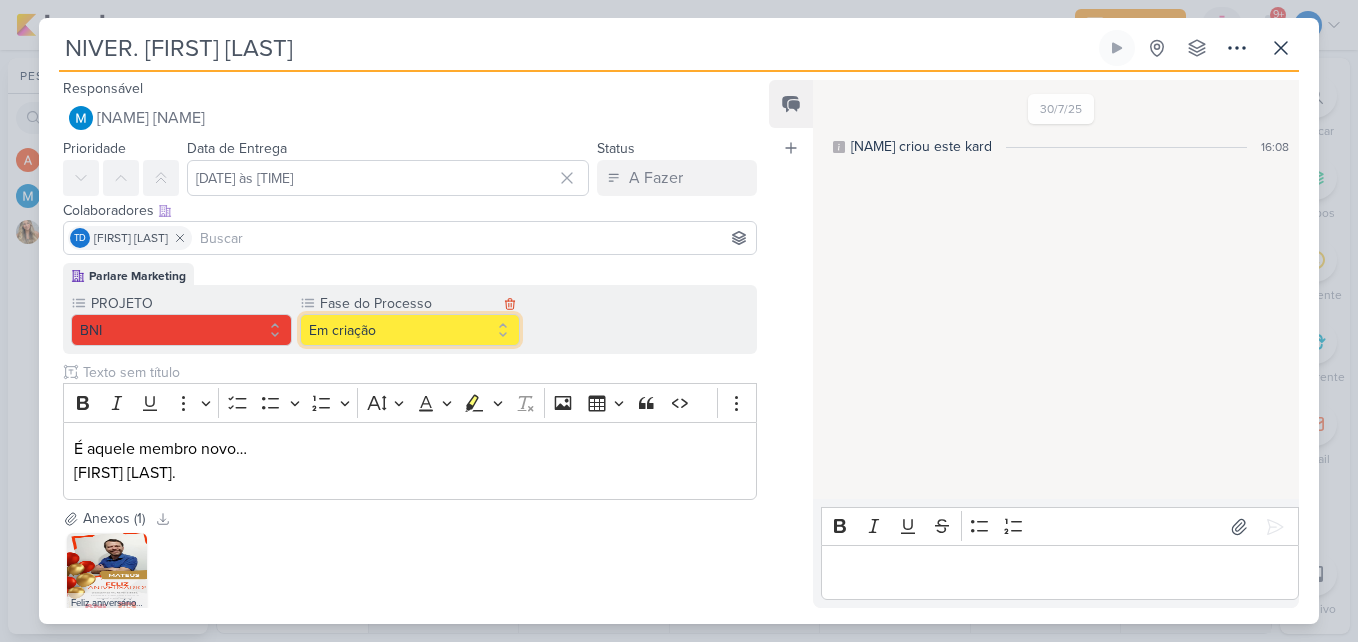 click on "Em criação" at bounding box center (410, 330) 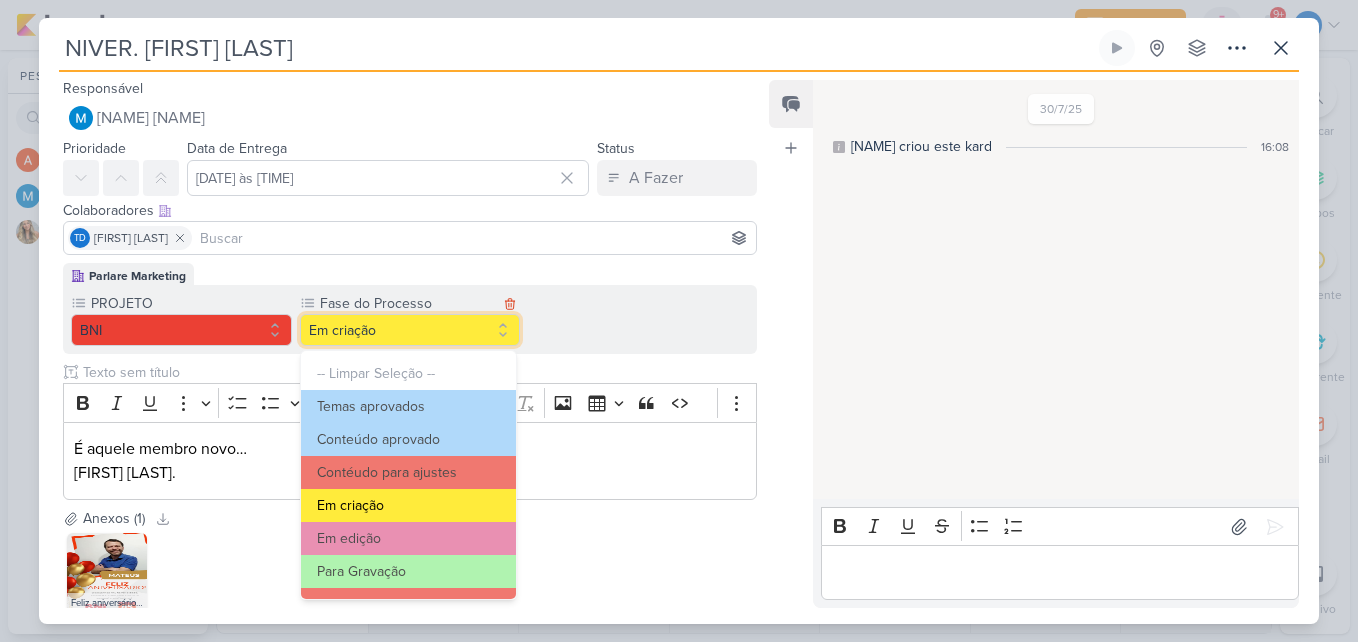 scroll, scrollTop: 193, scrollLeft: 0, axis: vertical 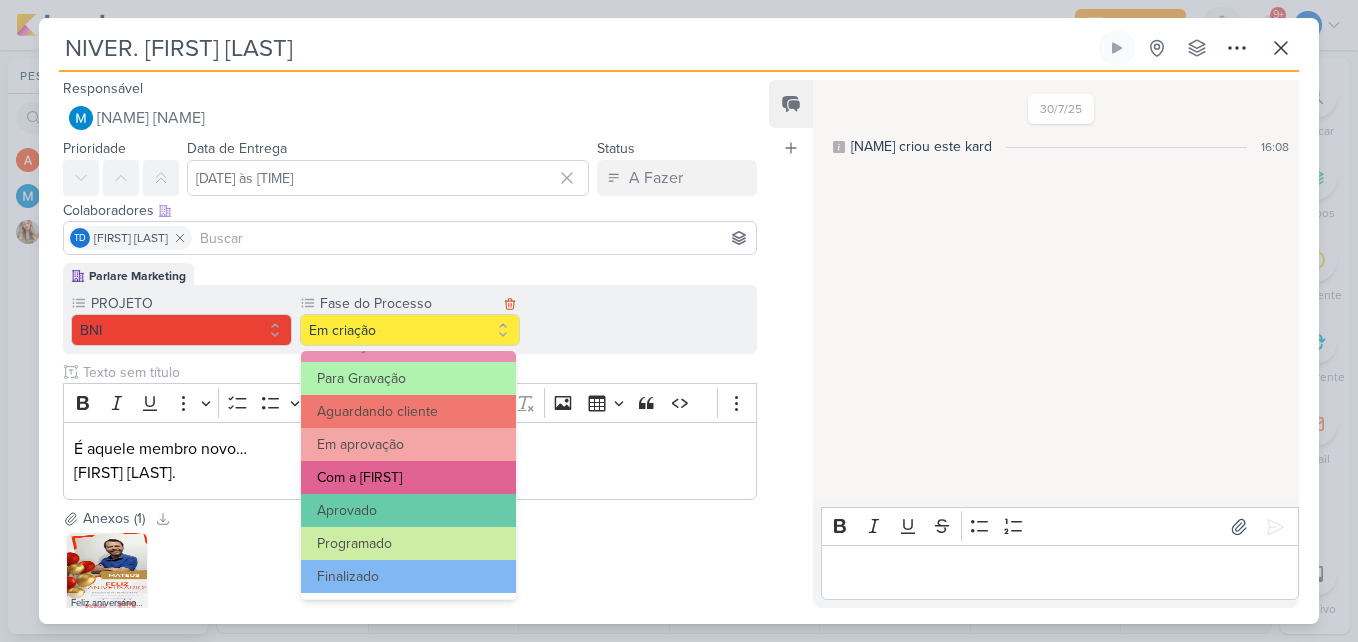click on "Com a Mari" at bounding box center [409, 477] 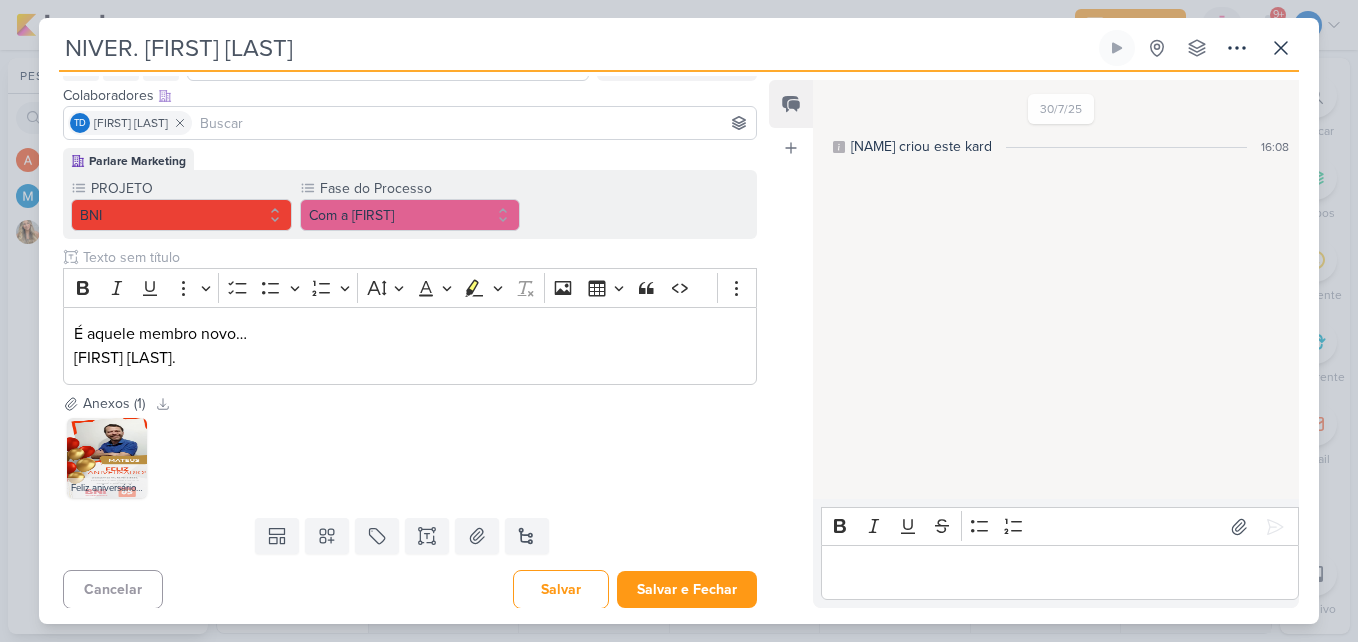 scroll, scrollTop: 120, scrollLeft: 0, axis: vertical 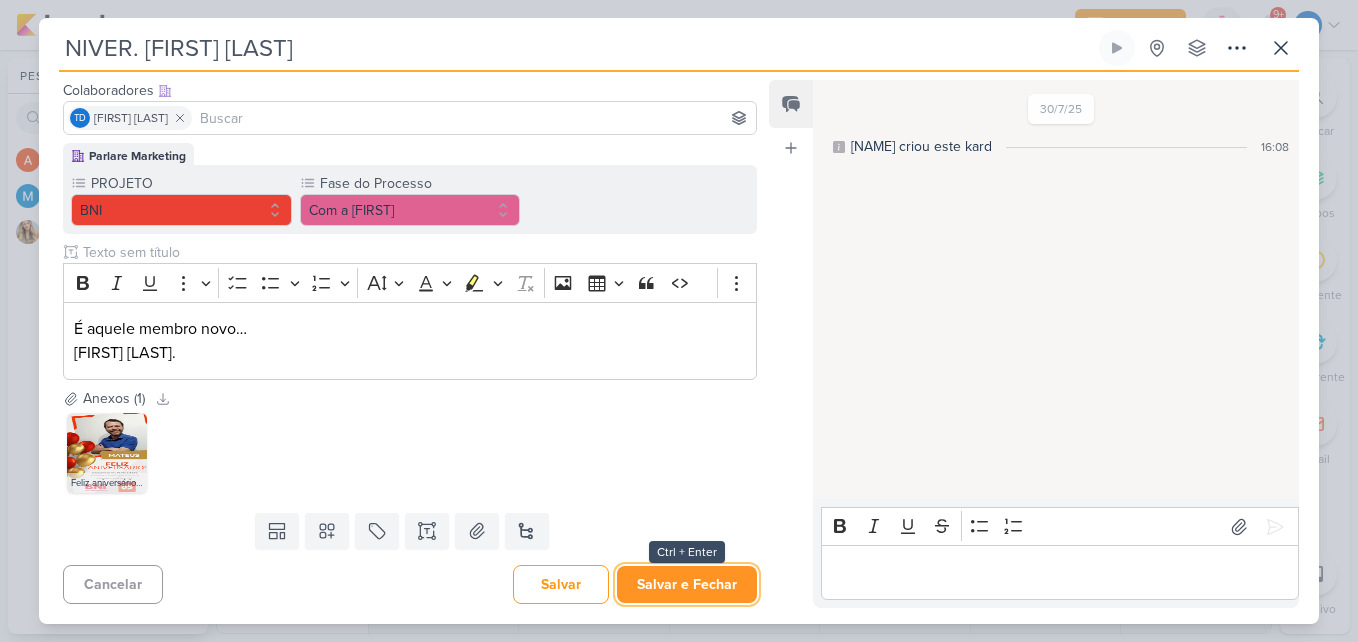 click on "Salvar e Fechar" at bounding box center [687, 584] 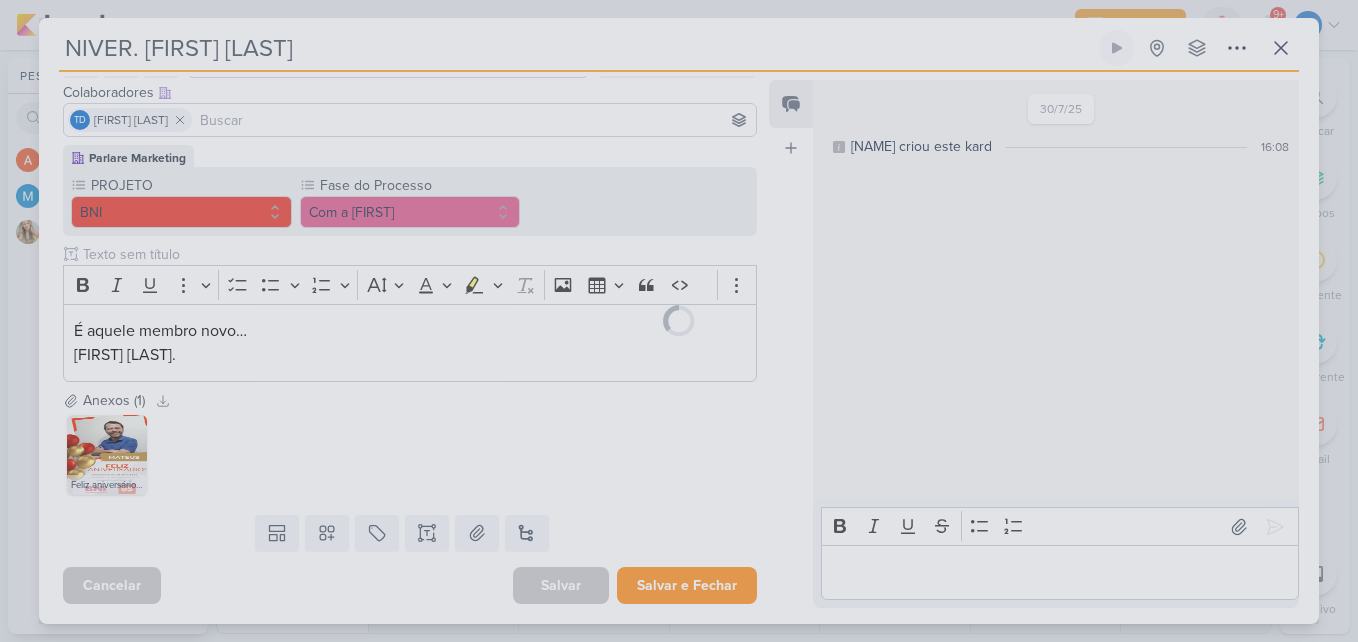 scroll, scrollTop: 118, scrollLeft: 0, axis: vertical 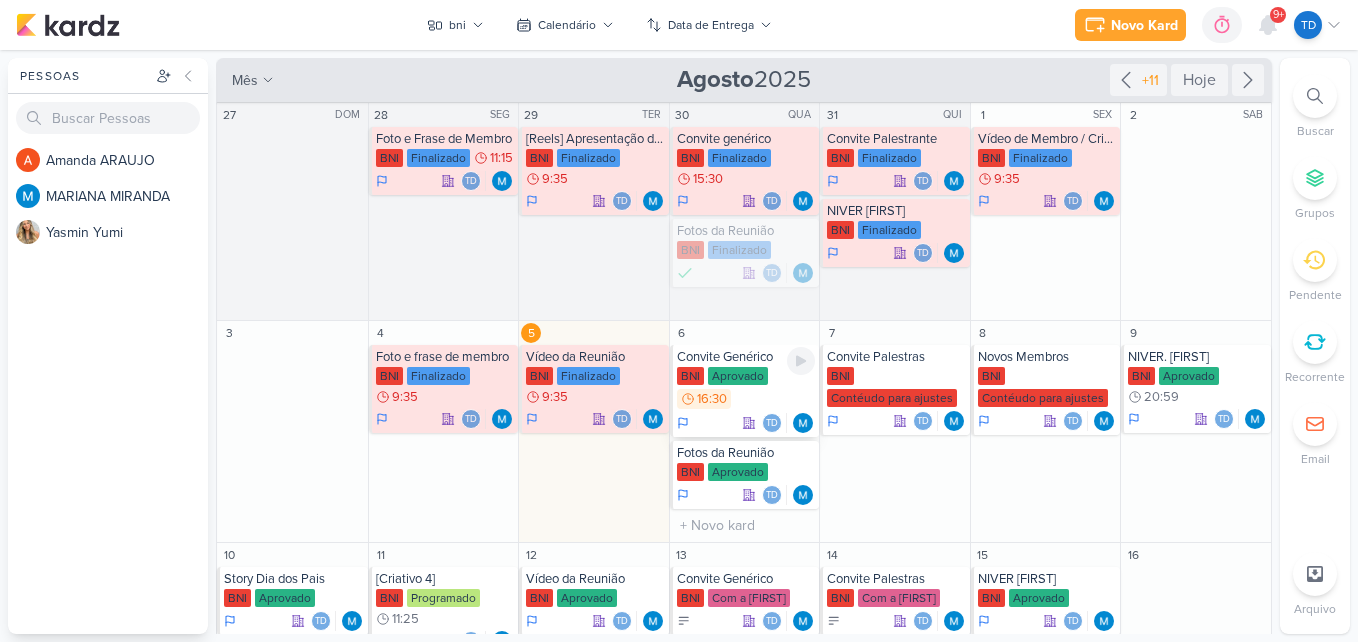 click on "Aprovado" at bounding box center (738, 376) 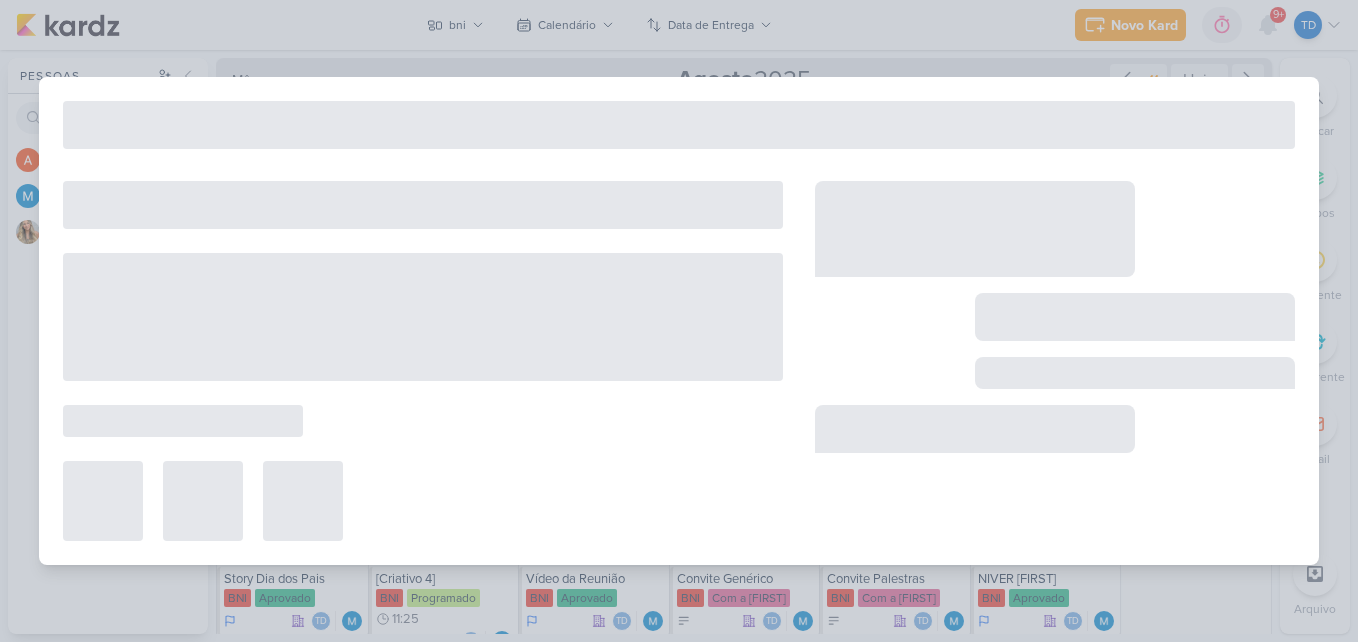 type on "Convite Genérico" 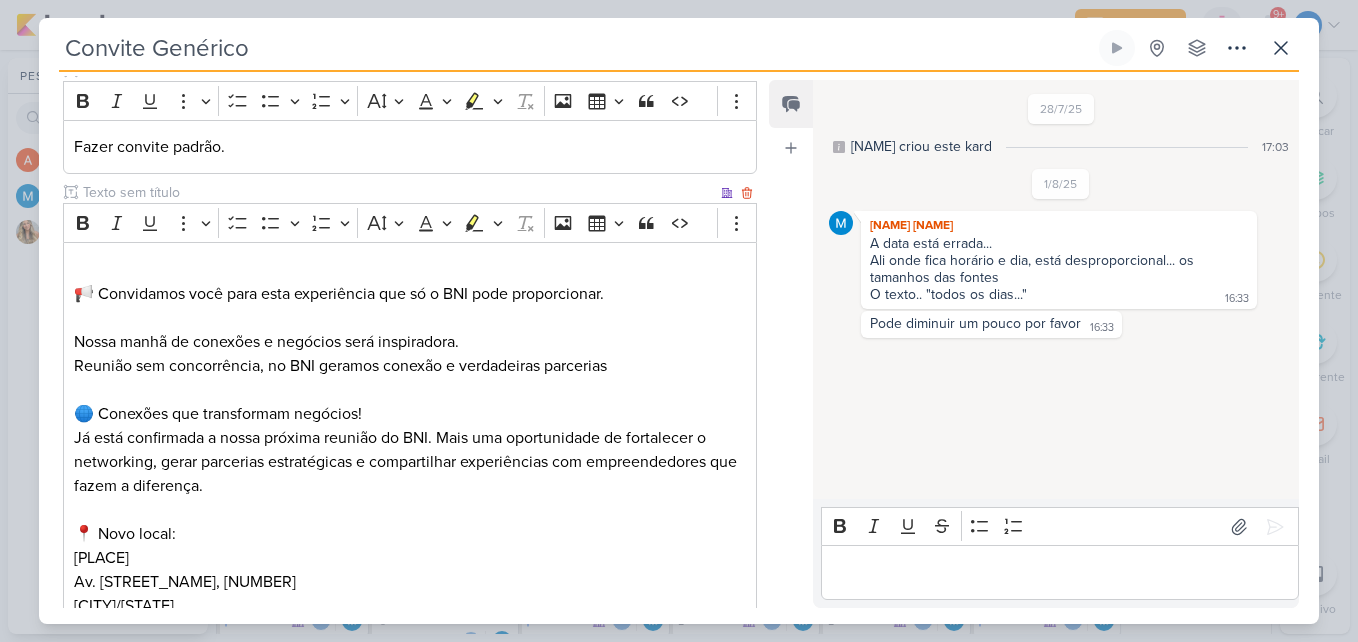 scroll, scrollTop: 300, scrollLeft: 0, axis: vertical 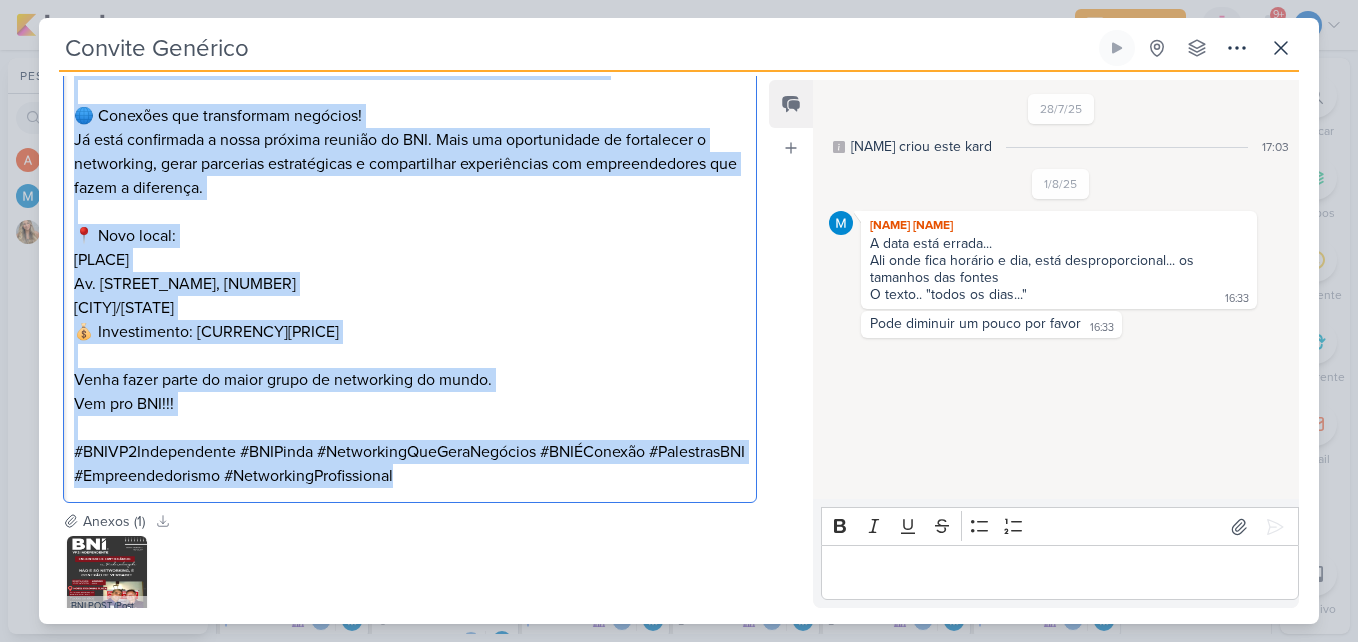 drag, startPoint x: 68, startPoint y: 282, endPoint x: 578, endPoint y: 473, distance: 544.5925 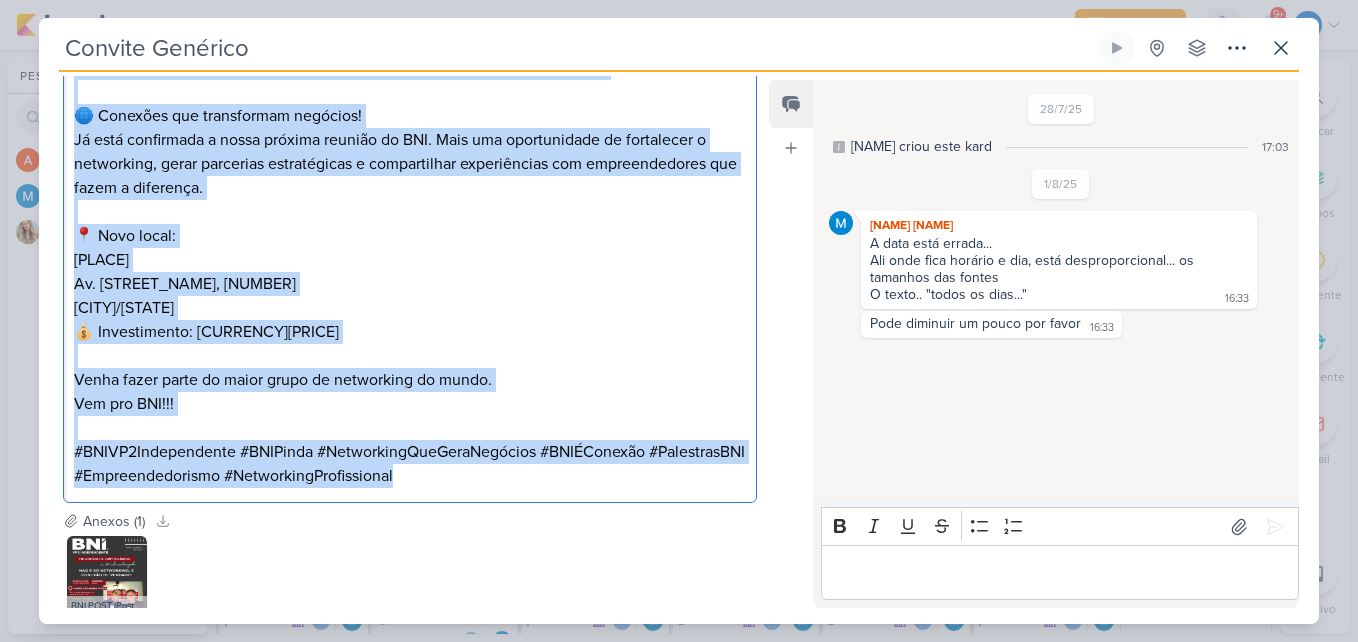 click on "⁠⁠⁠⁠⁠⁠⁠ 📢 Convidamos você para esta experiência que só o BNI pode proporcionar. Nossa manhã de conexões e negócios será inspiradora. Reunião sem concorrência, no BNI geramos conexão e verdadeiras parcerias  🌐 Conexões que transformam negócios! Já está confirmada a nossa próxima reunião do BNI. Mais uma oportunidade de fortalecer o networking, gerar parcerias estratégicas e compartilhar experiências com empreendedores que fazem a diferença. 📍 Novo local: Hotel Colonial Plaza  Av. Nossa Senhora do Bom Sucesso, 4201 Pindamonhangaba/SP 💰 Investimento: R$ 60,00 Venha fazer parte do maior grupo de networking do mundo. Vem pro BNI!!! #BNIVP2Independente #BNIPinda #NetworkingQueGeraNegócios #BNIÉConexão #PalestrasBNI #Empreendedorismo #NetworkingProfissional" at bounding box center (410, 223) 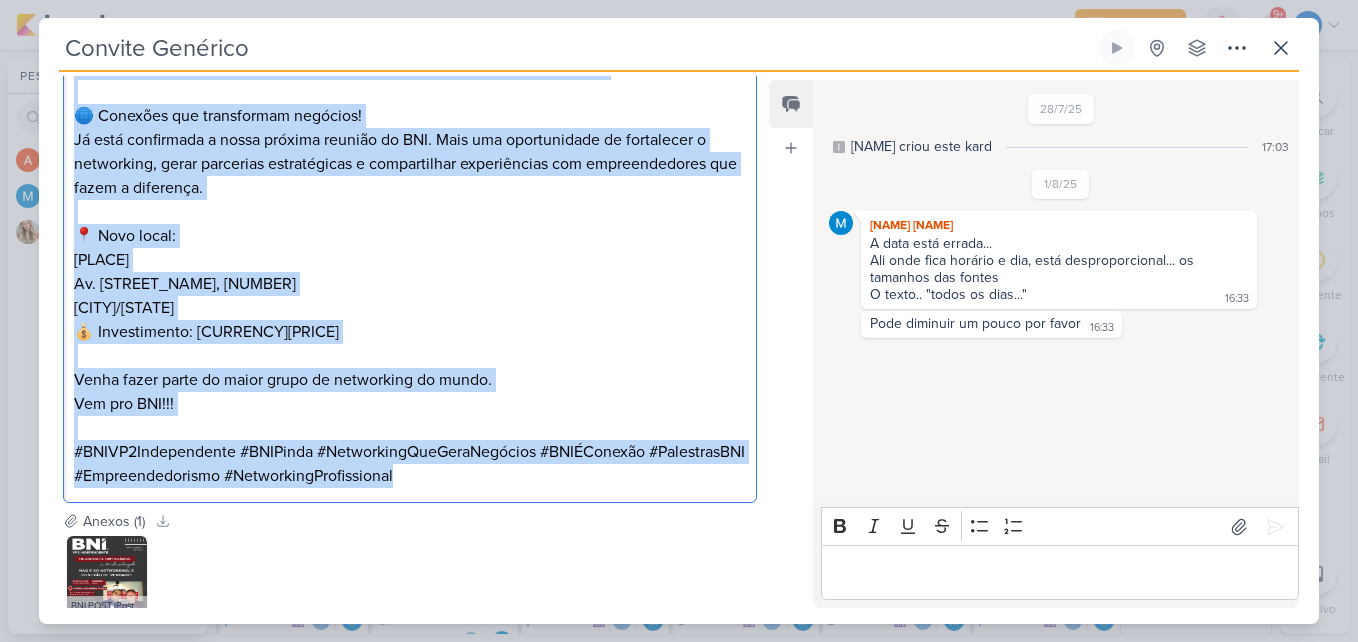 copy on "⁠⁠⁠⁠⁠⁠⁠ 📢 Convidamos você para esta experiência que só o BNI pode proporcionar. Nossa manhã de conexões e negócios será inspiradora. Reunião sem concorrência, no BNI geramos conexão e verdadeiras parcerias  🌐 Conexões que transformam negócios! Já está confirmada a nossa próxima reunião do BNI. Mais uma oportunidade de fortalecer o networking, gerar parcerias estratégicas e compartilhar experiências com empreendedores que fazem a diferença. 📍 Novo local: Hotel Colonial Plaza  Av. Nossa Senhora do Bom Sucesso, 4201 Pindamonhangaba/SP 💰 Investimento: R$ 60,00 Venha fazer parte do maior grupo de networking do mundo. Vem pro BNI!!! #BNIVP2Independente #BNIPinda #NetworkingQueGeraNegócios #BNIÉConexão #PalestrasBNI #Empreendedorismo #NetworkingProfissional" 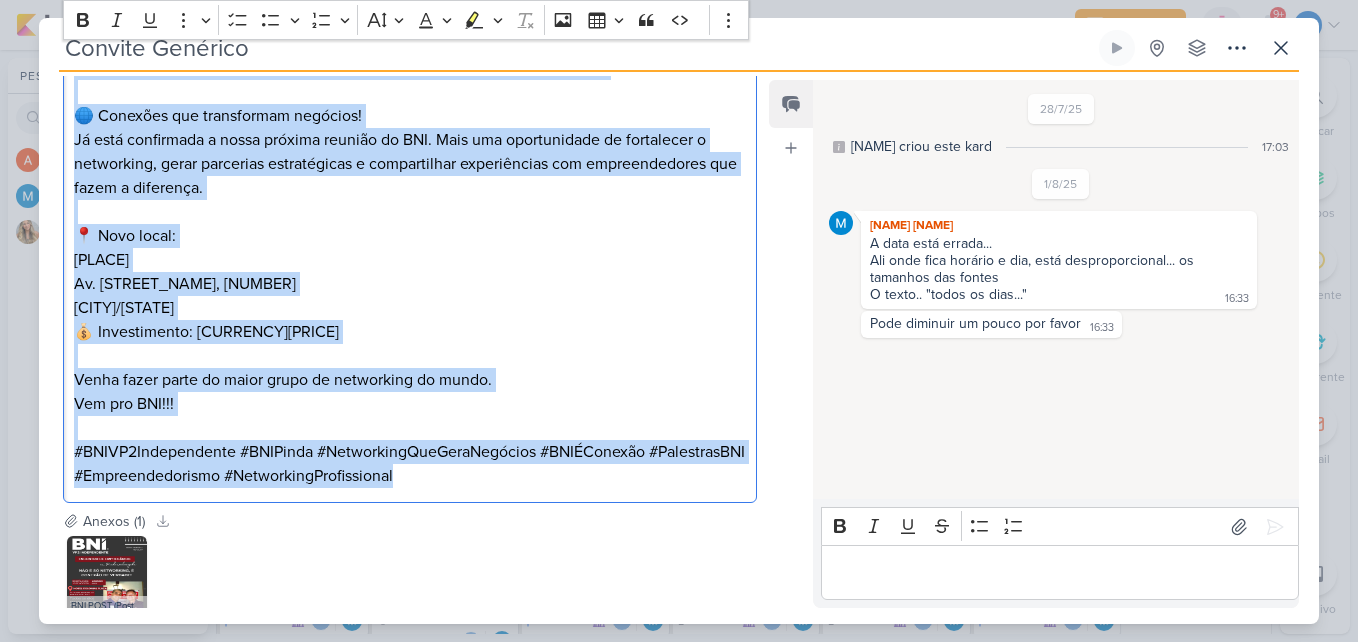 click on "Av. Nossa Senhora do Bom Sucesso, 4201 Pindamonhangaba/SP 💰 Investimento: R$ 60,00" at bounding box center (410, 308) 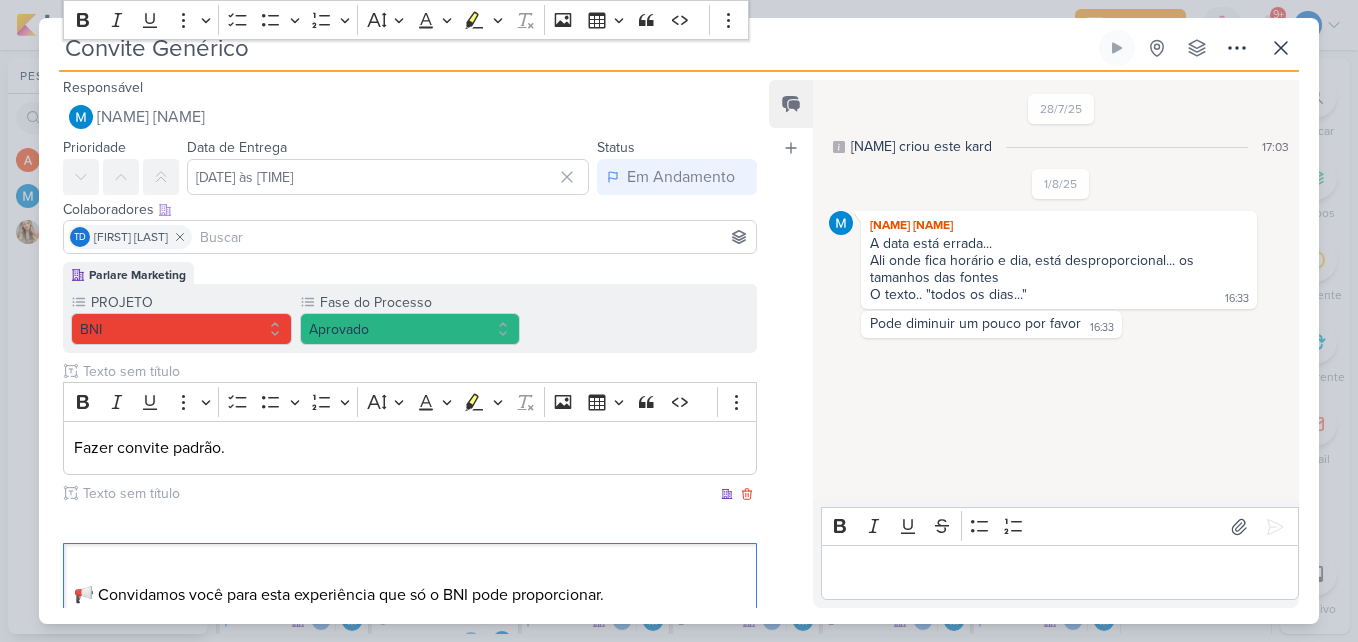 scroll, scrollTop: 0, scrollLeft: 0, axis: both 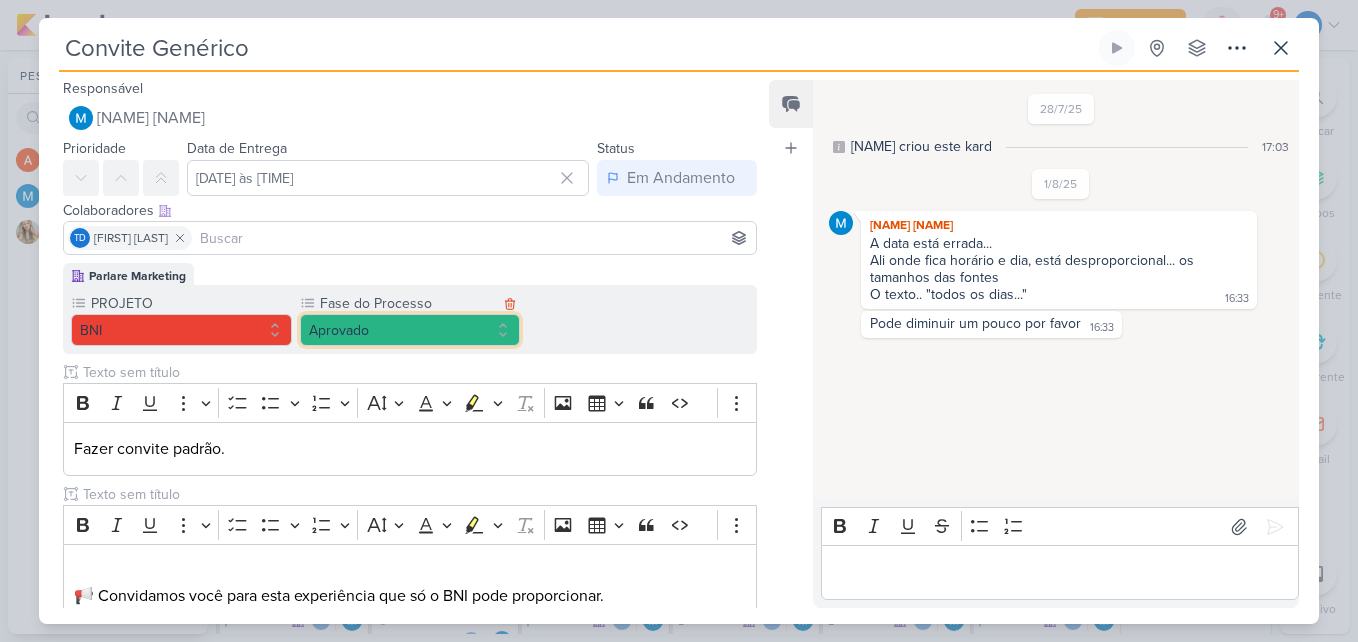 click on "Aprovado" at bounding box center [410, 330] 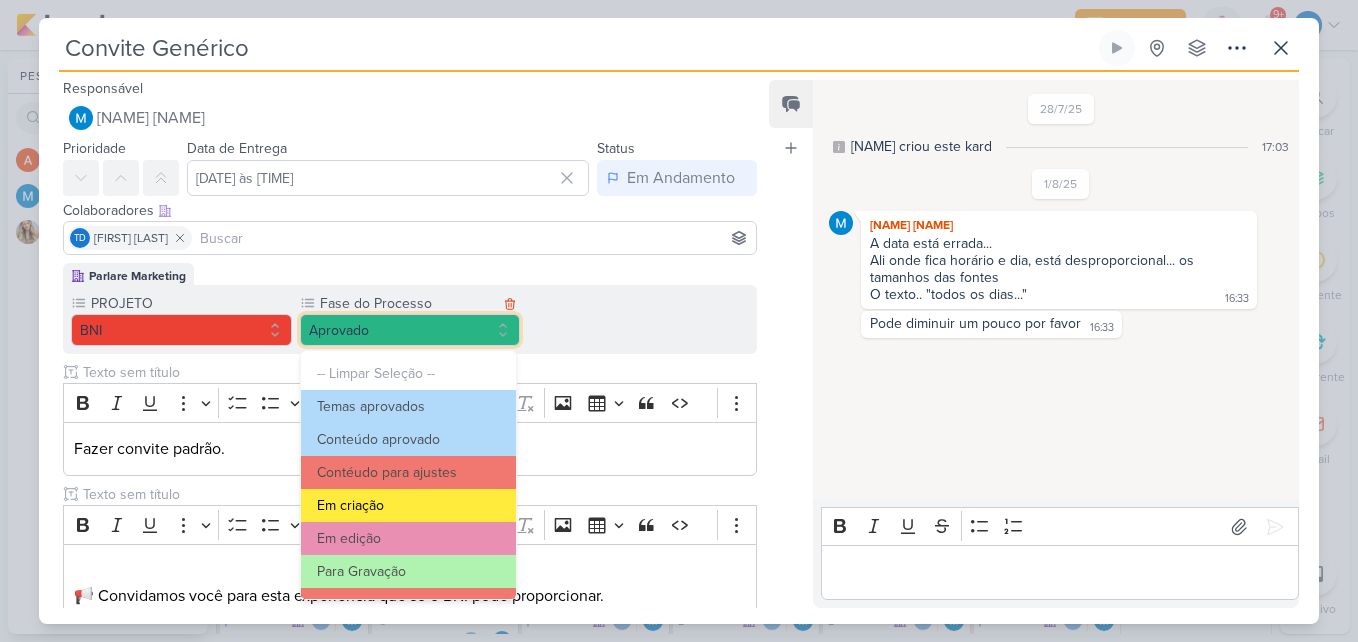scroll, scrollTop: 193, scrollLeft: 0, axis: vertical 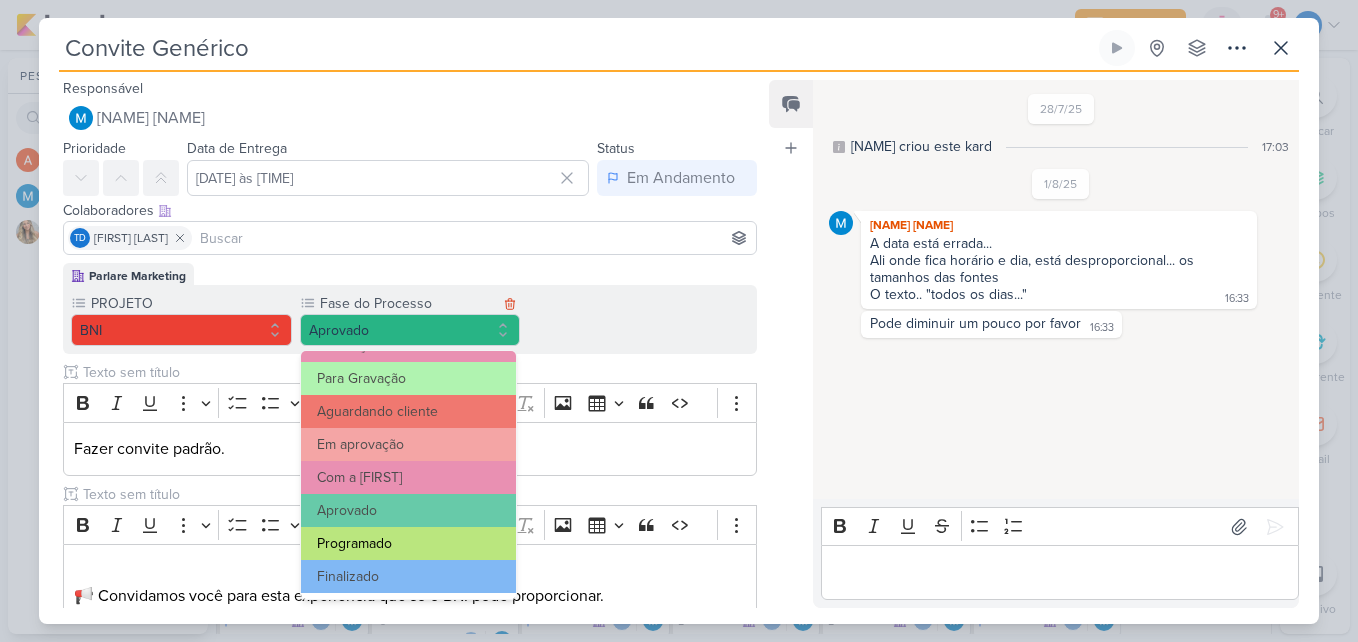 click on "Programado" at bounding box center (409, 543) 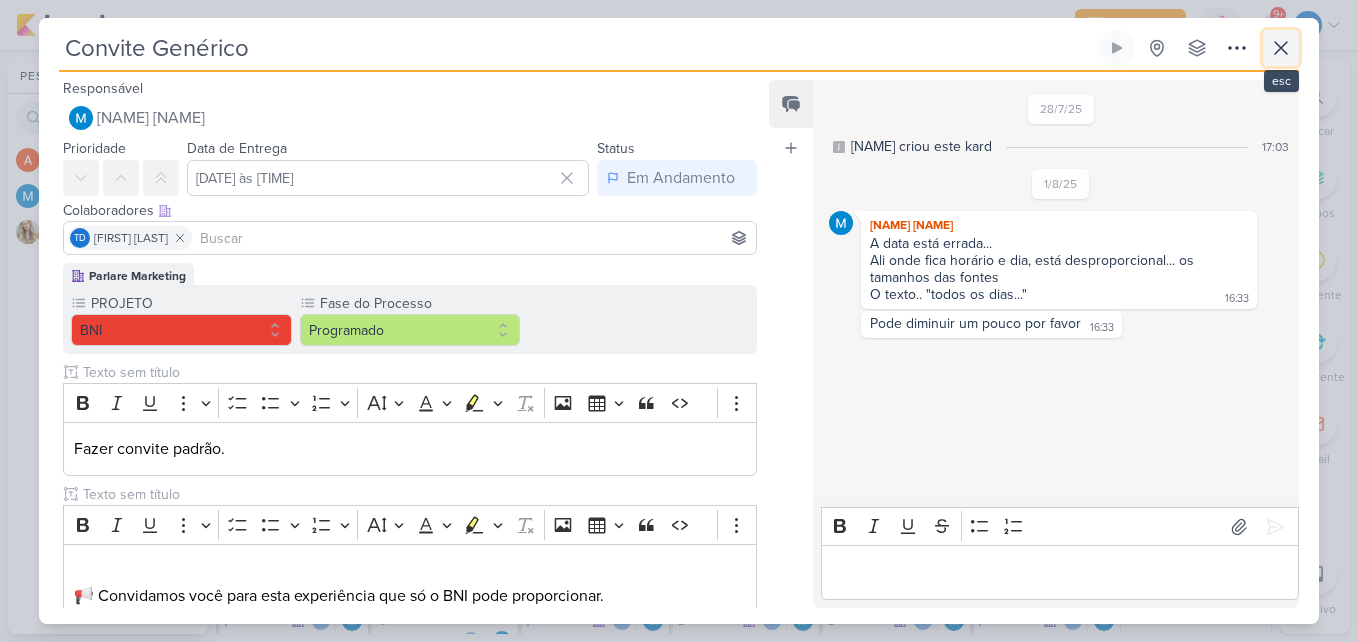 click at bounding box center (1281, 48) 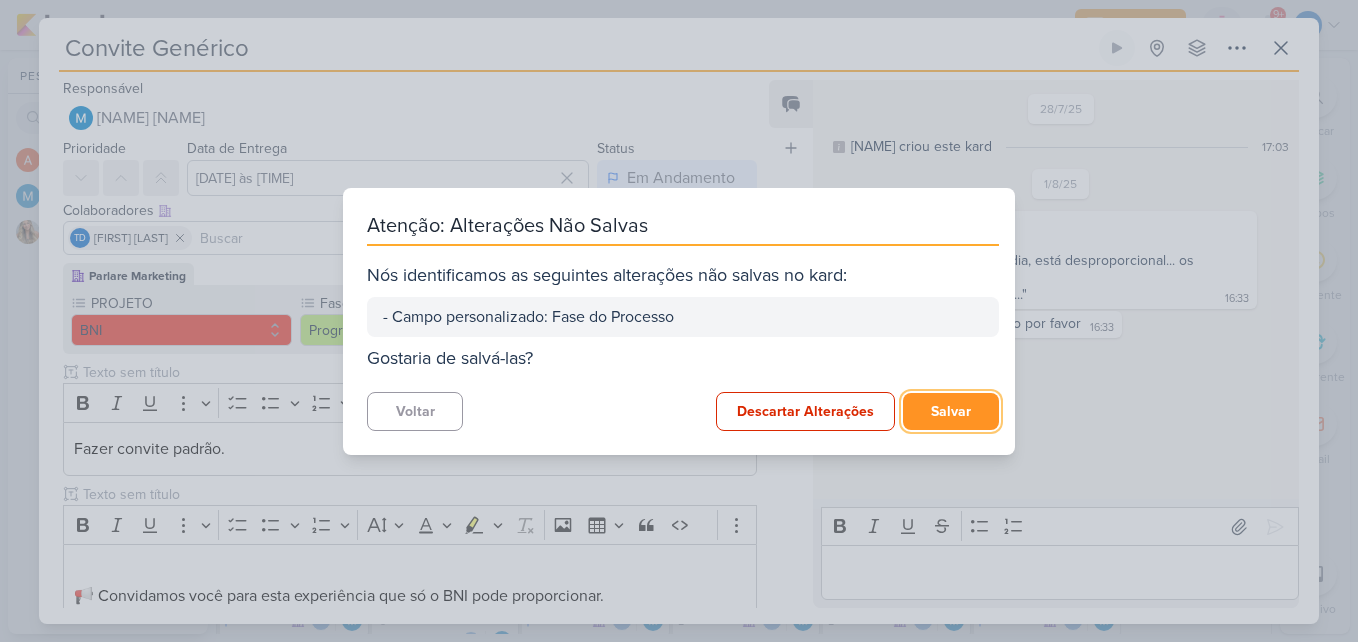 click on "Salvar" at bounding box center [951, 411] 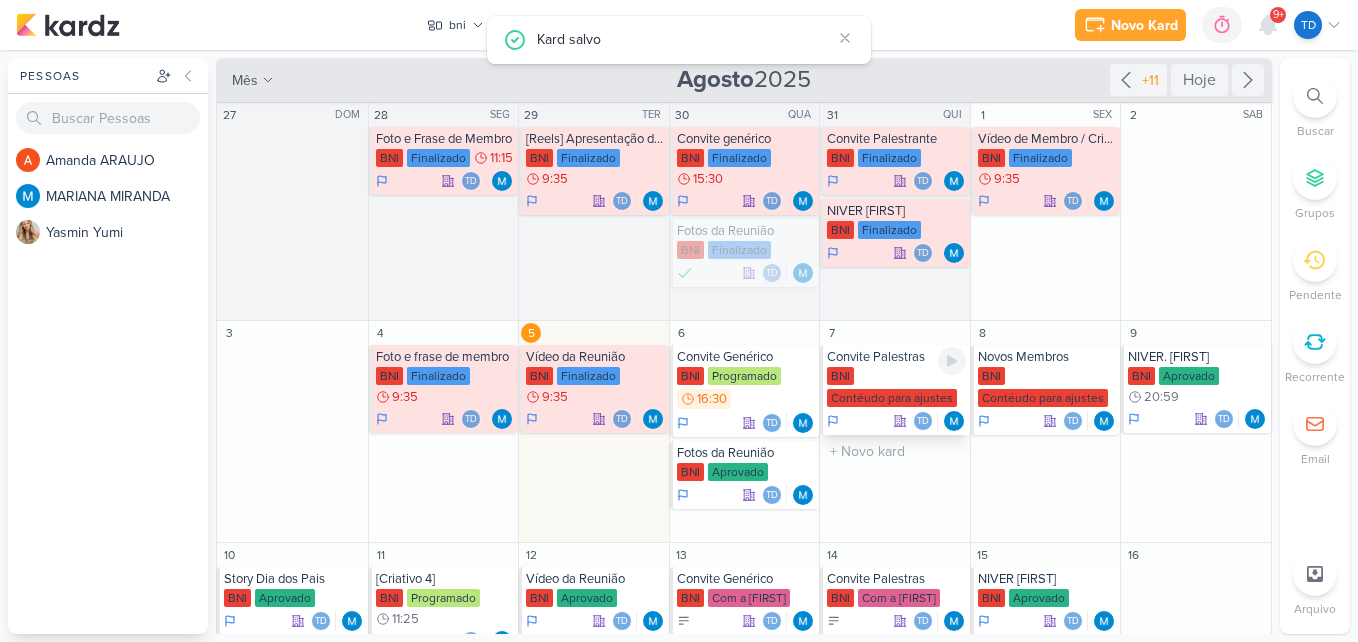 click on "BNI
Contéudo para ajustes" at bounding box center [896, 388] 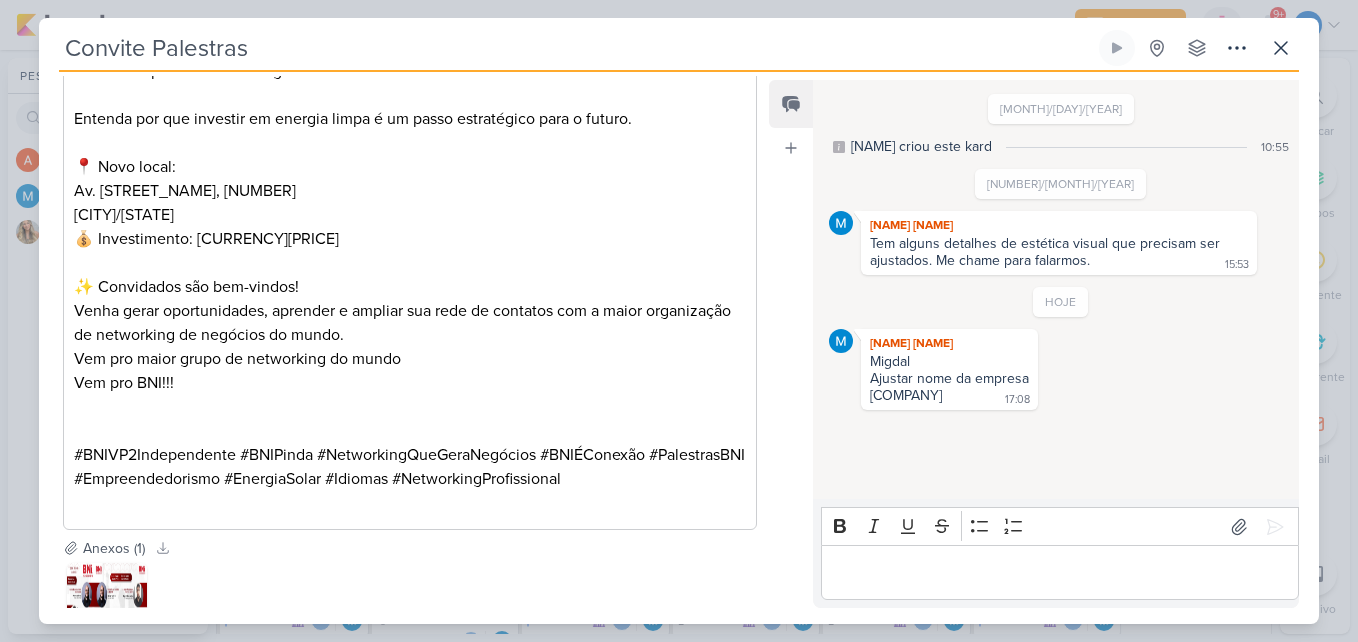scroll, scrollTop: 900, scrollLeft: 0, axis: vertical 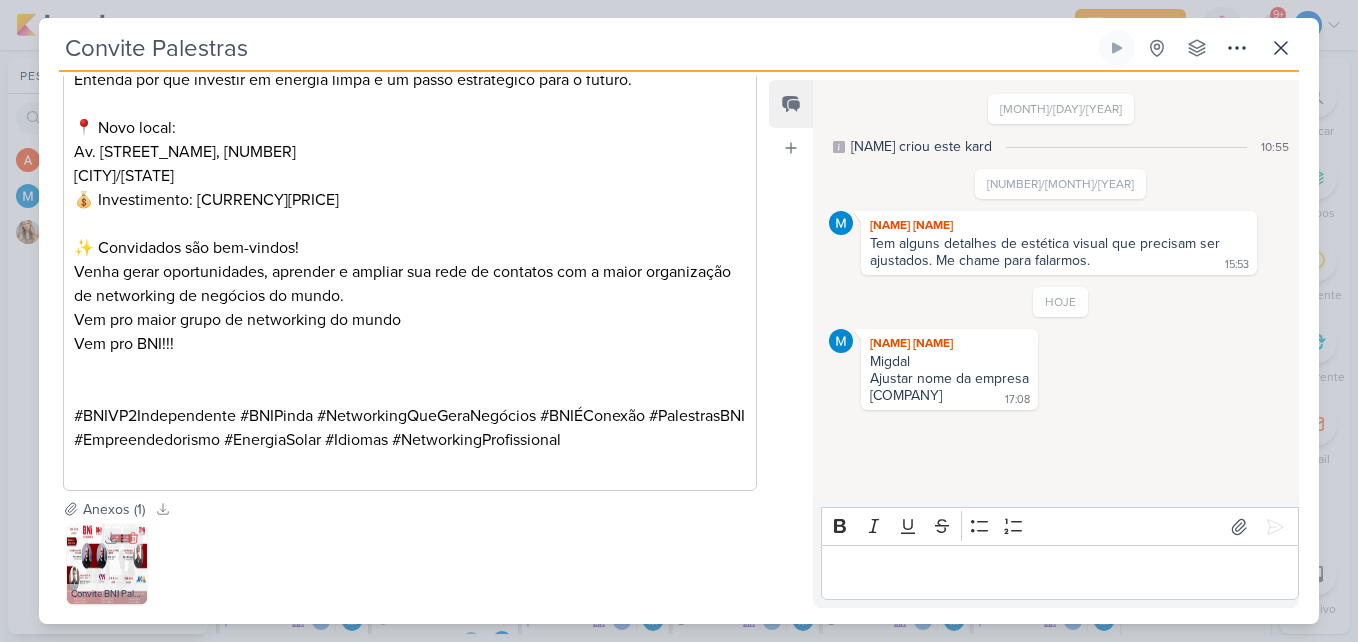 click 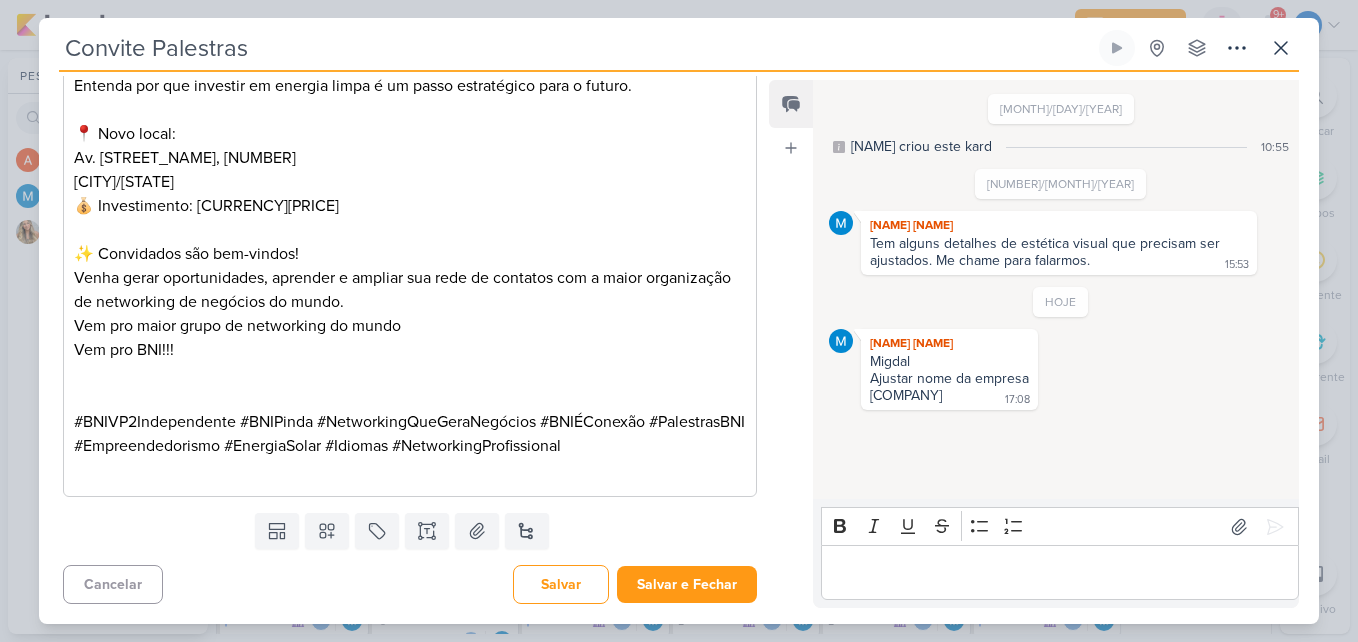 scroll, scrollTop: 894, scrollLeft: 0, axis: vertical 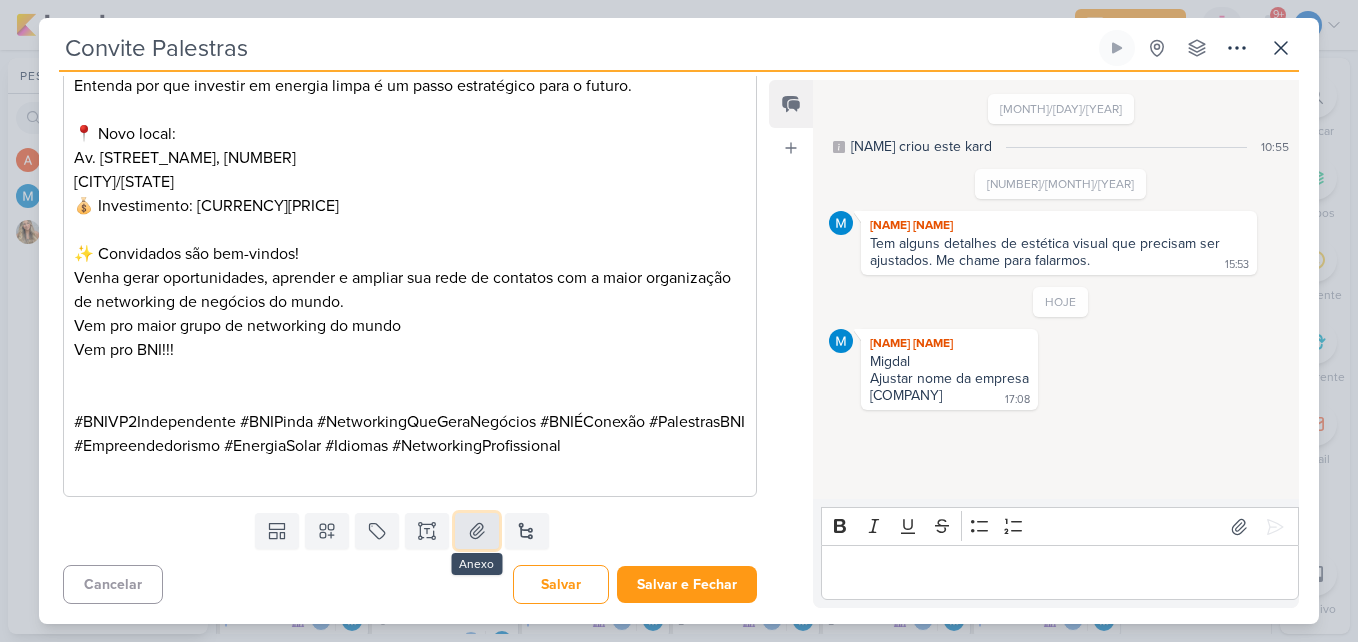 click 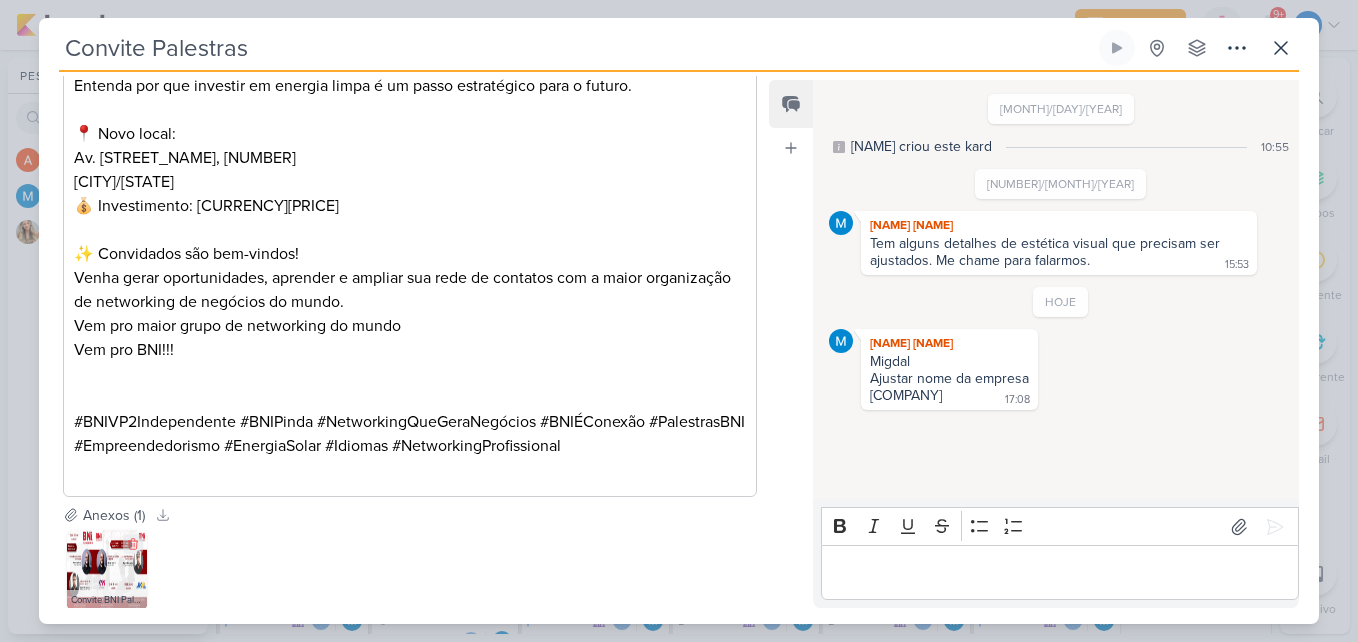 click at bounding box center [107, 570] 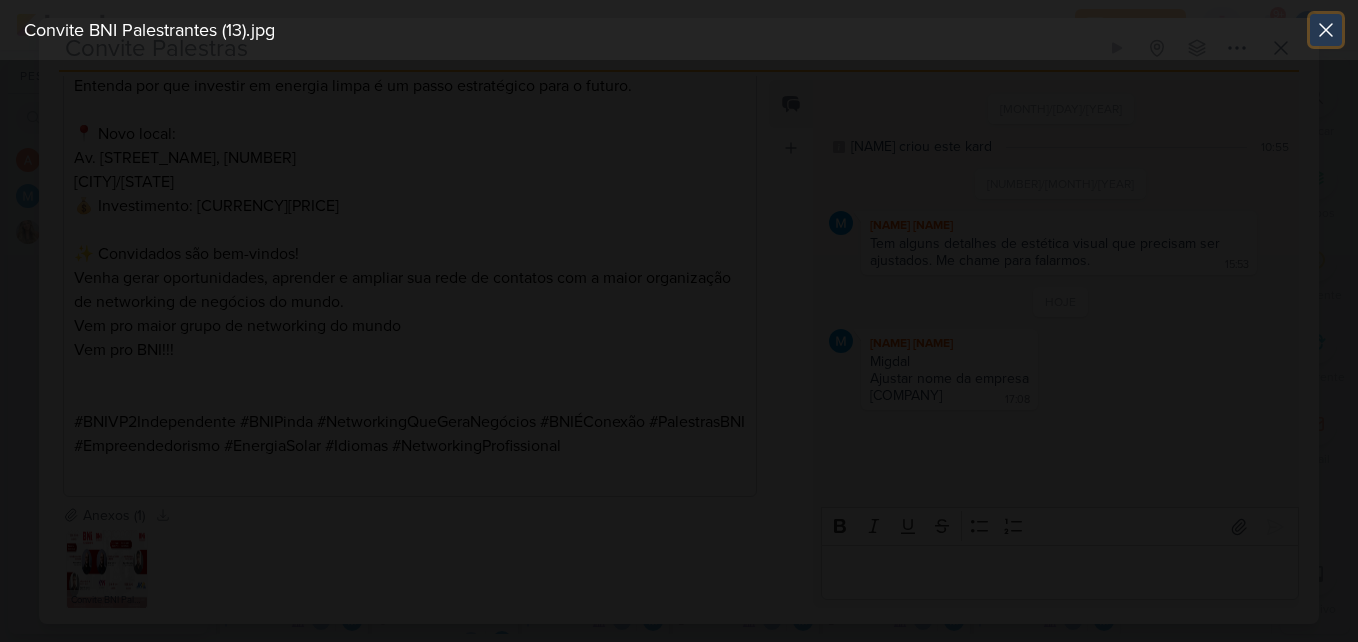 click 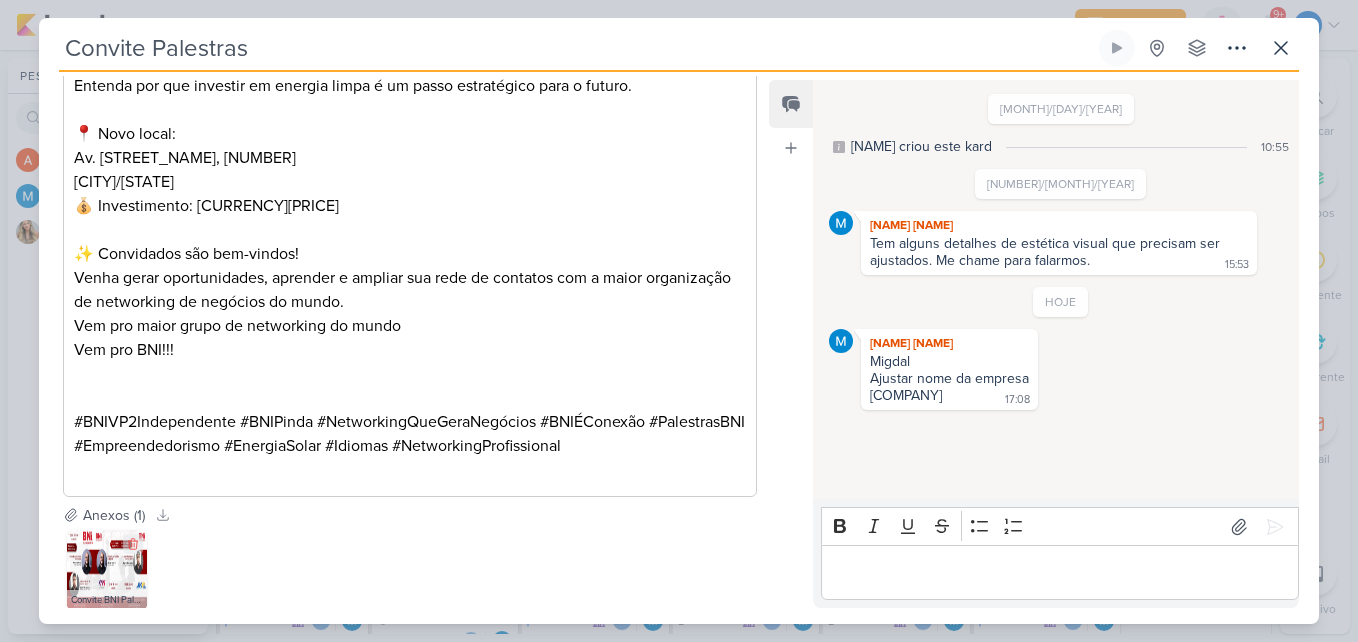 click at bounding box center [107, 570] 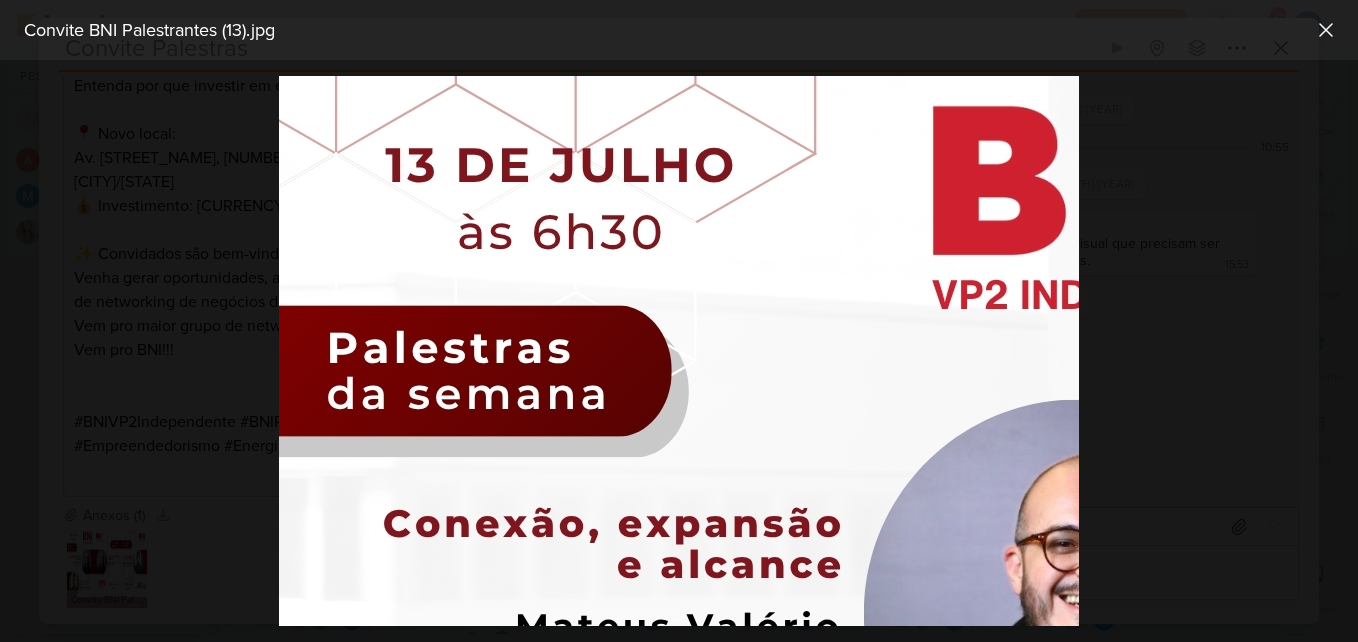 scroll, scrollTop: 700, scrollLeft: 0, axis: vertical 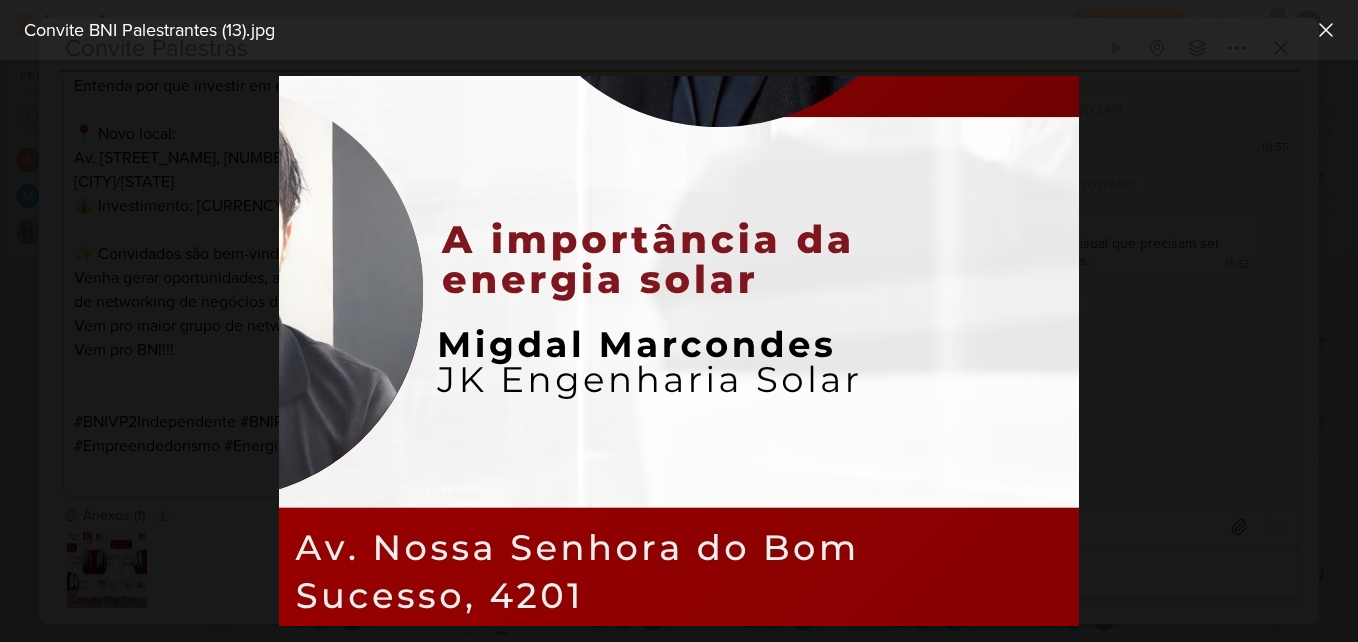 click at bounding box center [679, 351] 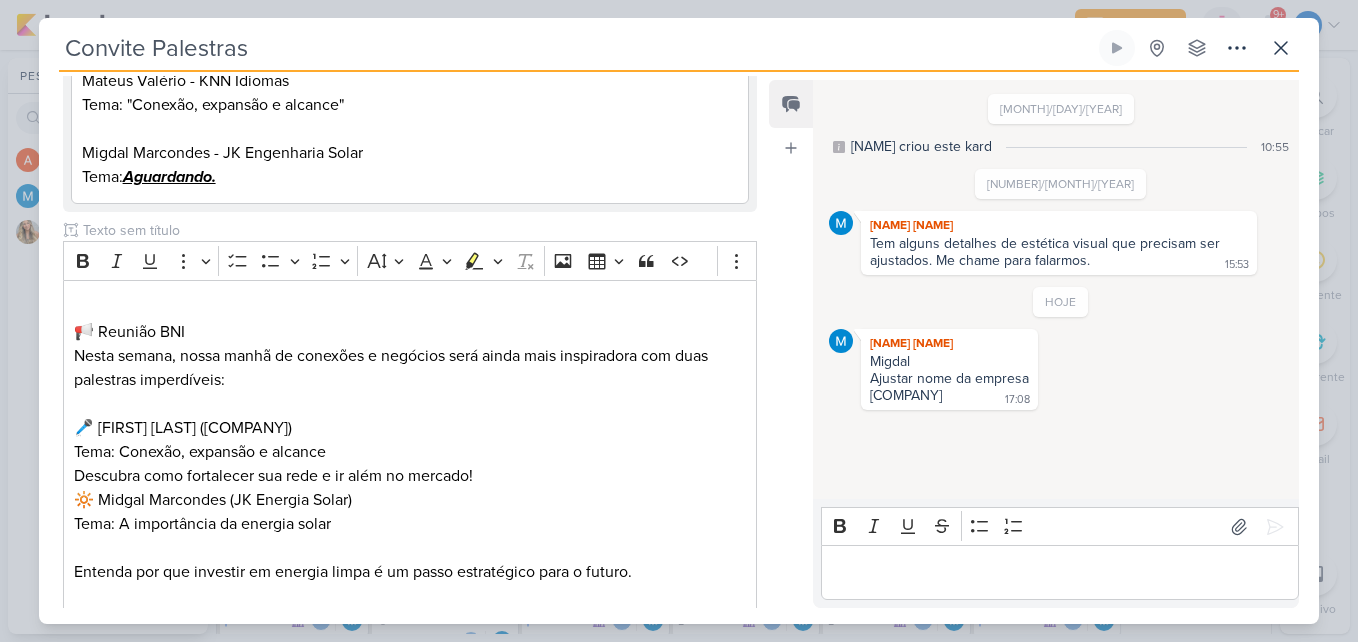 scroll, scrollTop: 0, scrollLeft: 0, axis: both 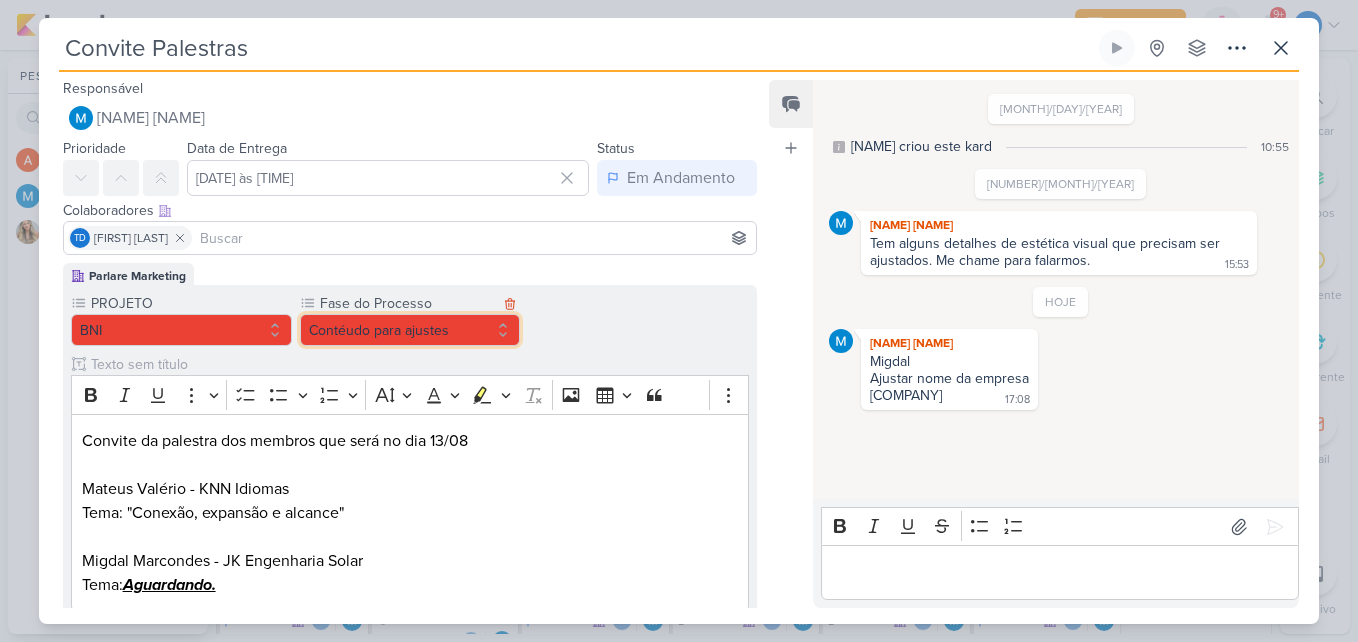 click on "Contéudo para ajustes" at bounding box center [410, 330] 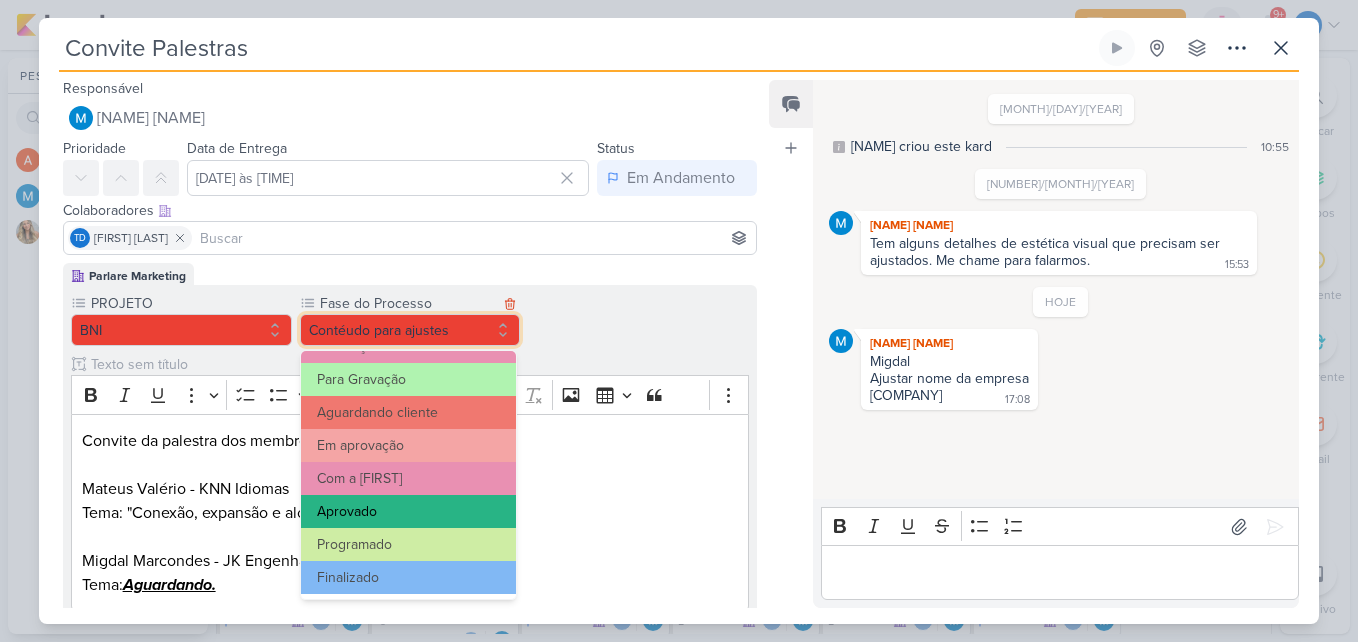scroll, scrollTop: 193, scrollLeft: 0, axis: vertical 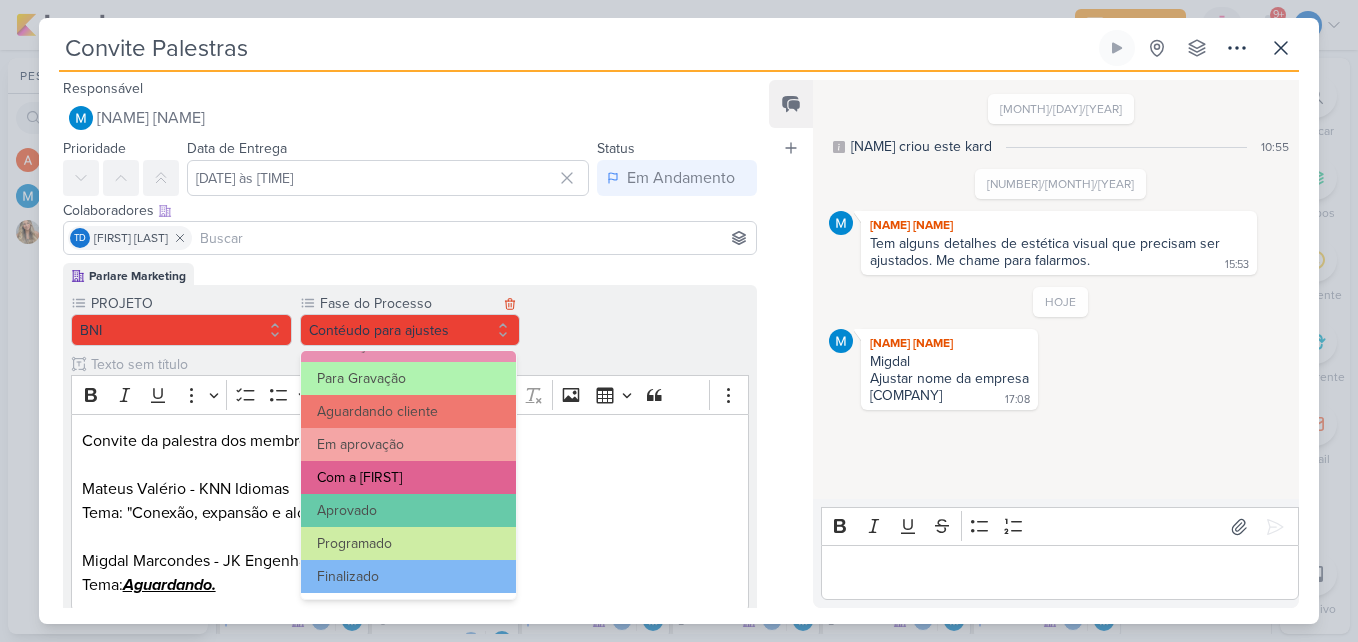 click on "Com a Mari" at bounding box center [409, 477] 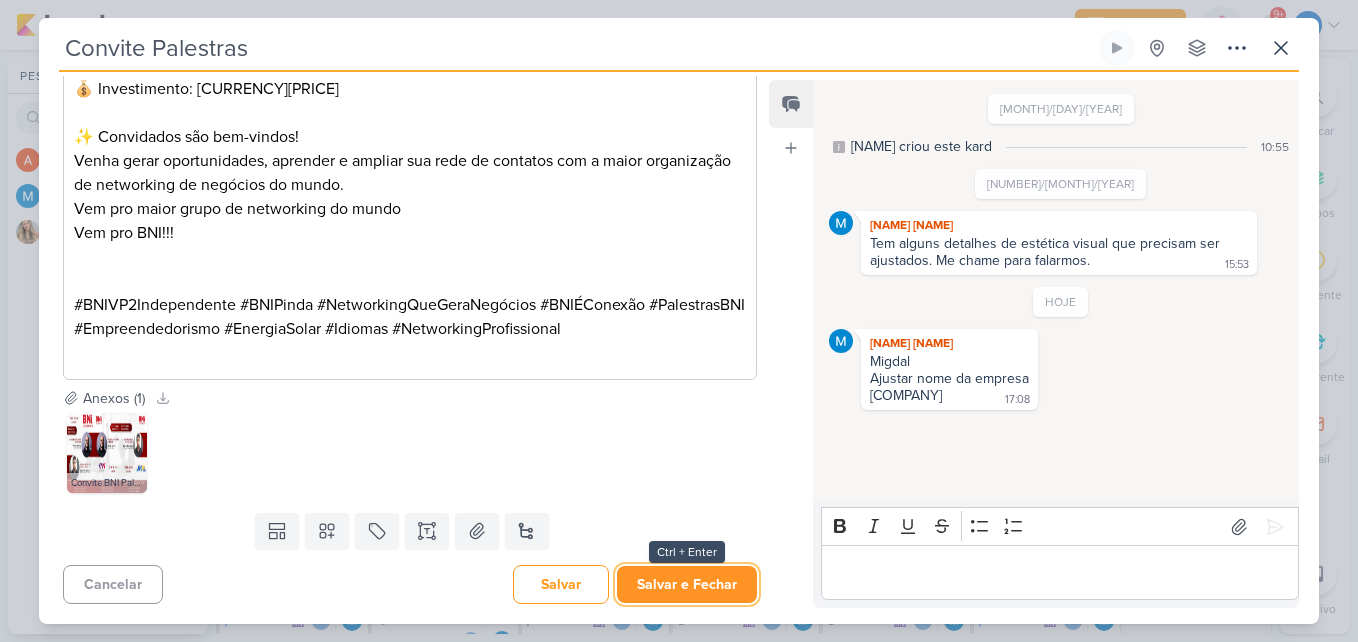 click on "Salvar e Fechar" at bounding box center (687, 584) 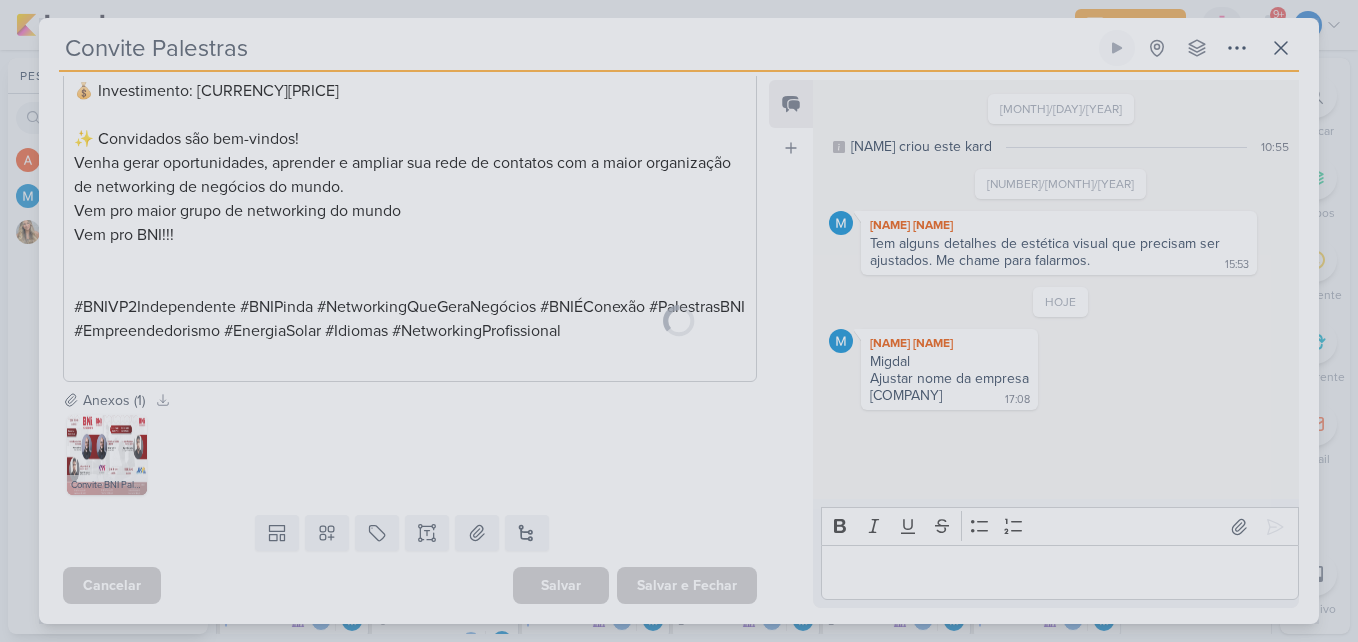 scroll, scrollTop: 1009, scrollLeft: 0, axis: vertical 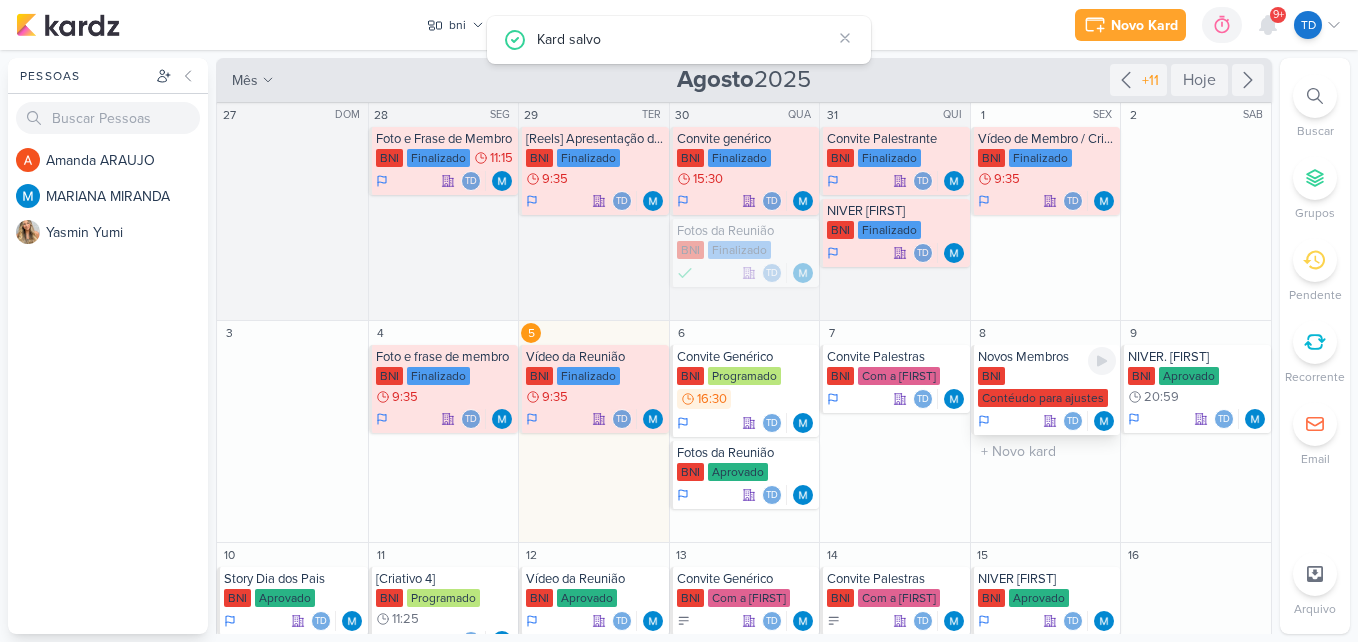 click on "BNI
Contéudo para ajustes" at bounding box center (1047, 388) 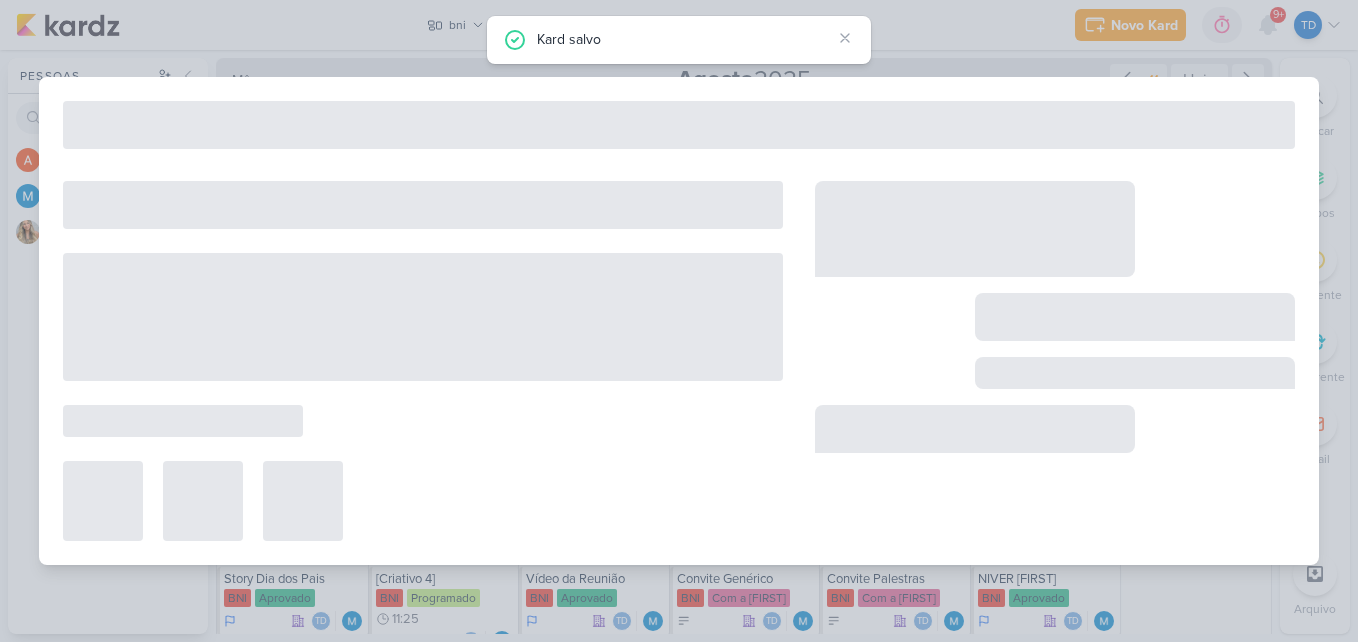 type on "Novos Membros" 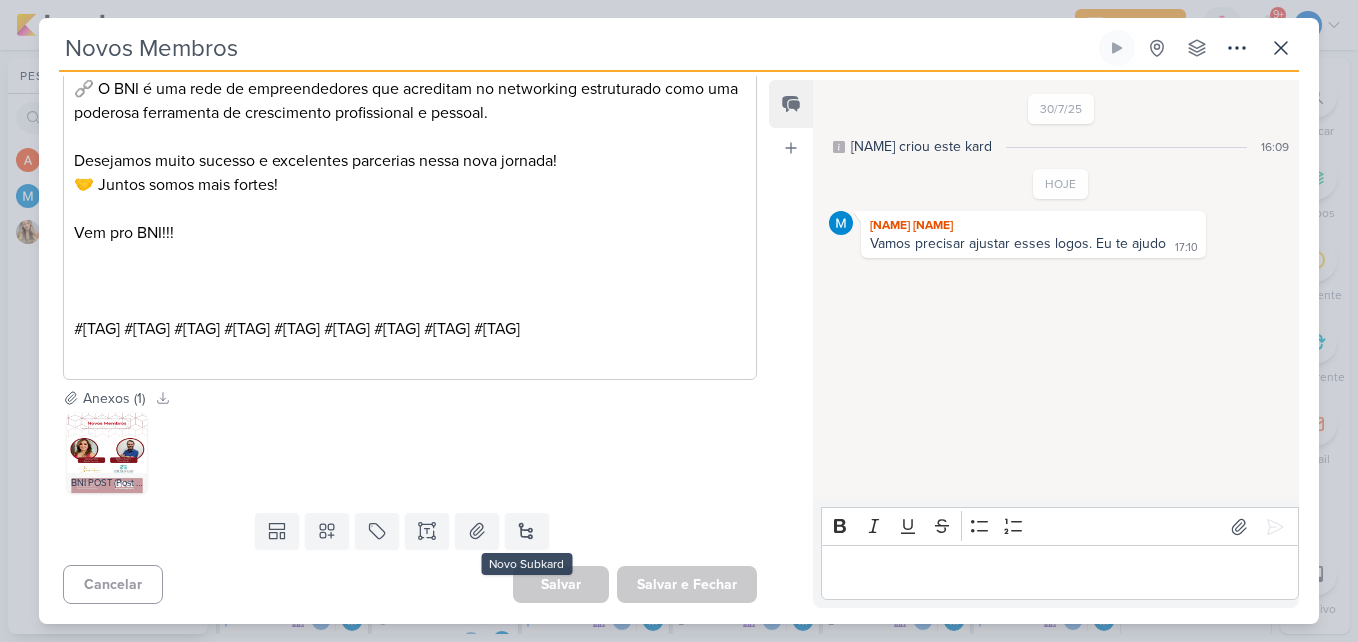 scroll, scrollTop: 867, scrollLeft: 0, axis: vertical 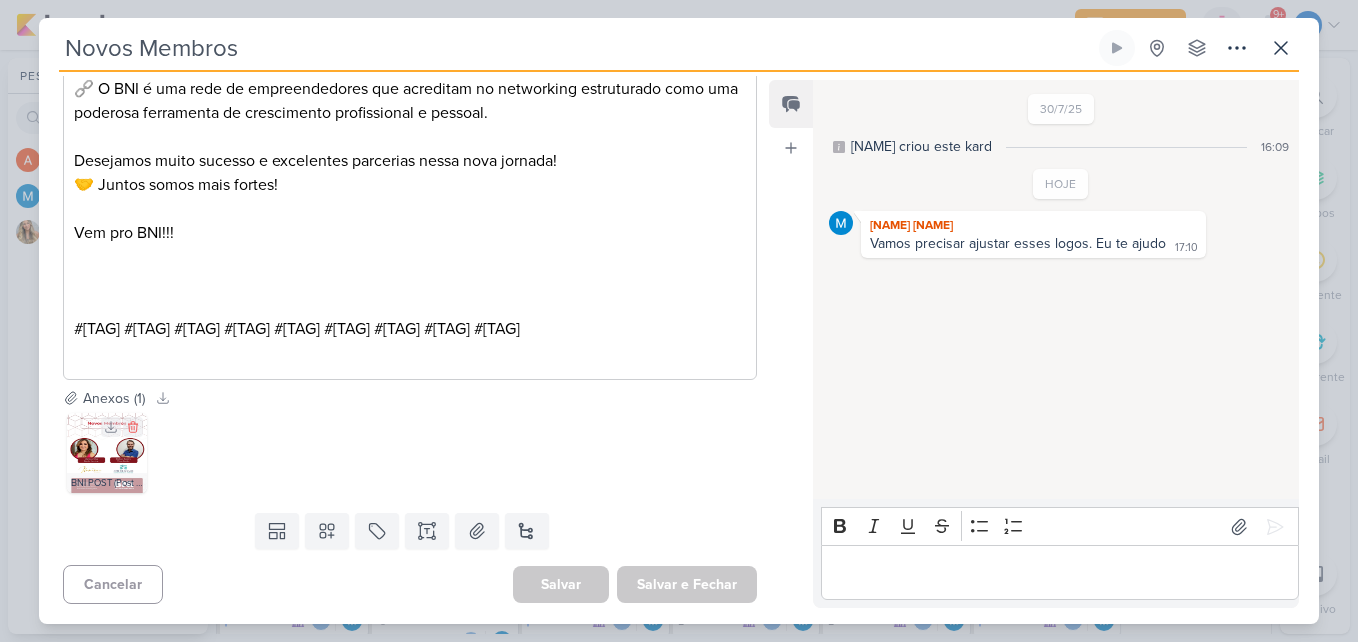 click at bounding box center (107, 453) 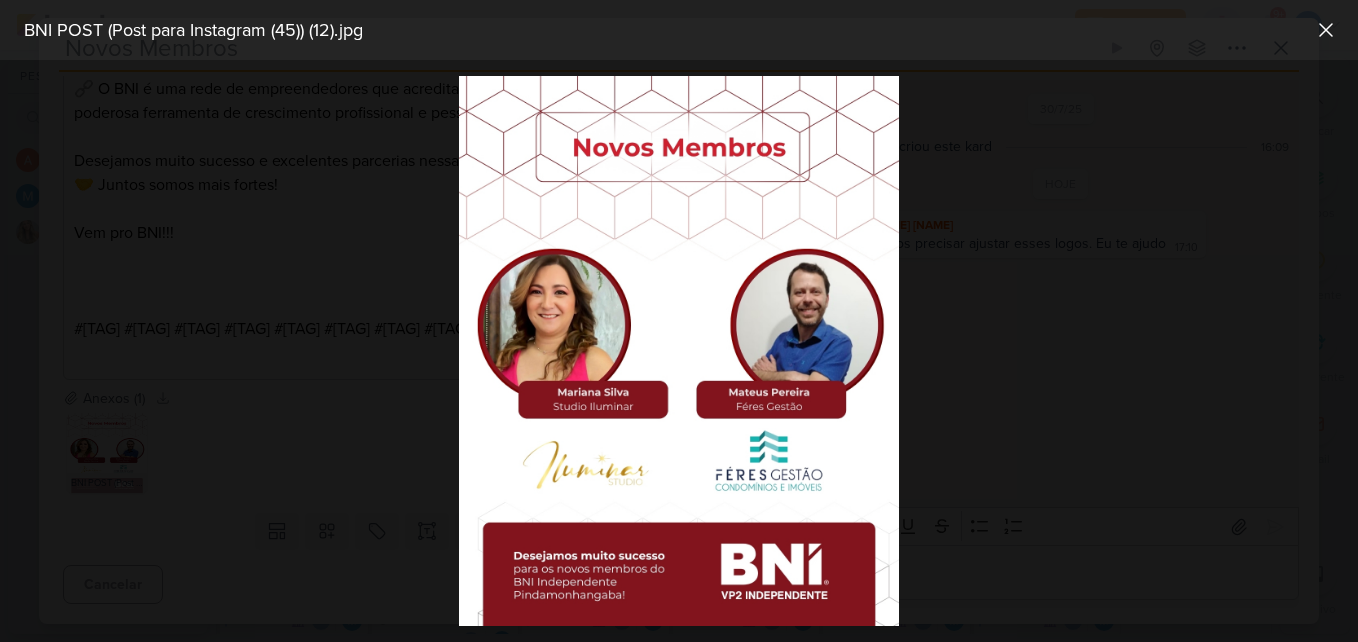 click at bounding box center (679, 351) 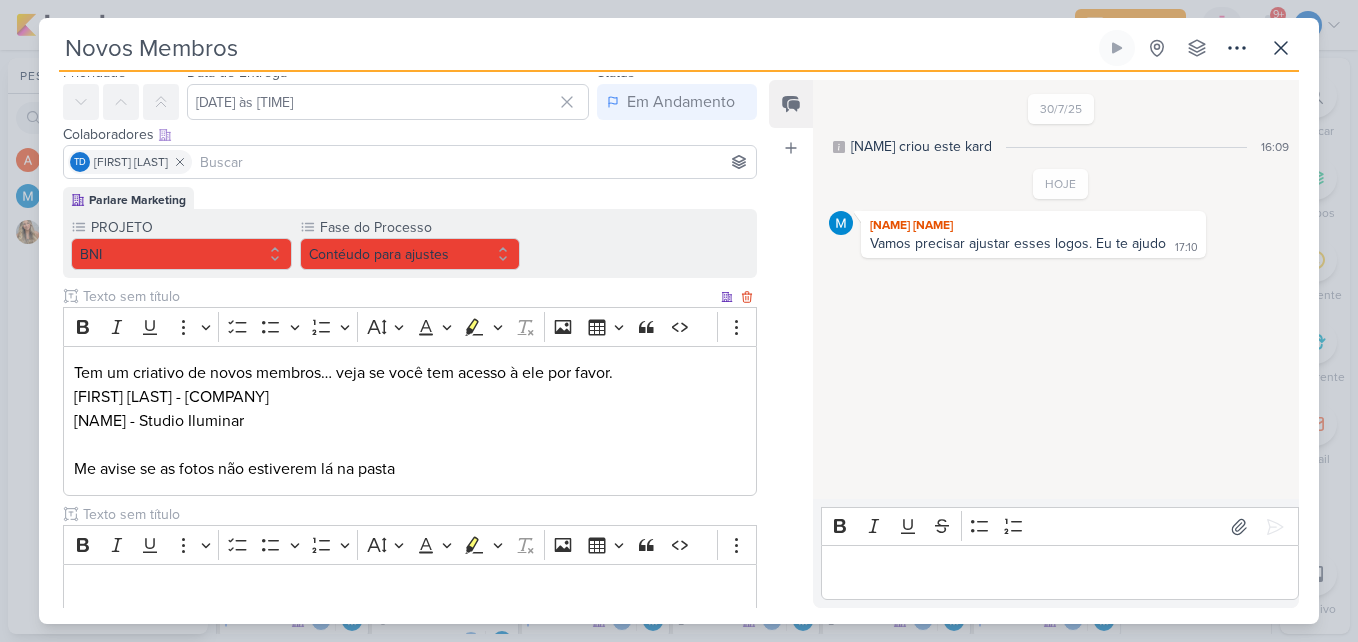 scroll, scrollTop: 0, scrollLeft: 0, axis: both 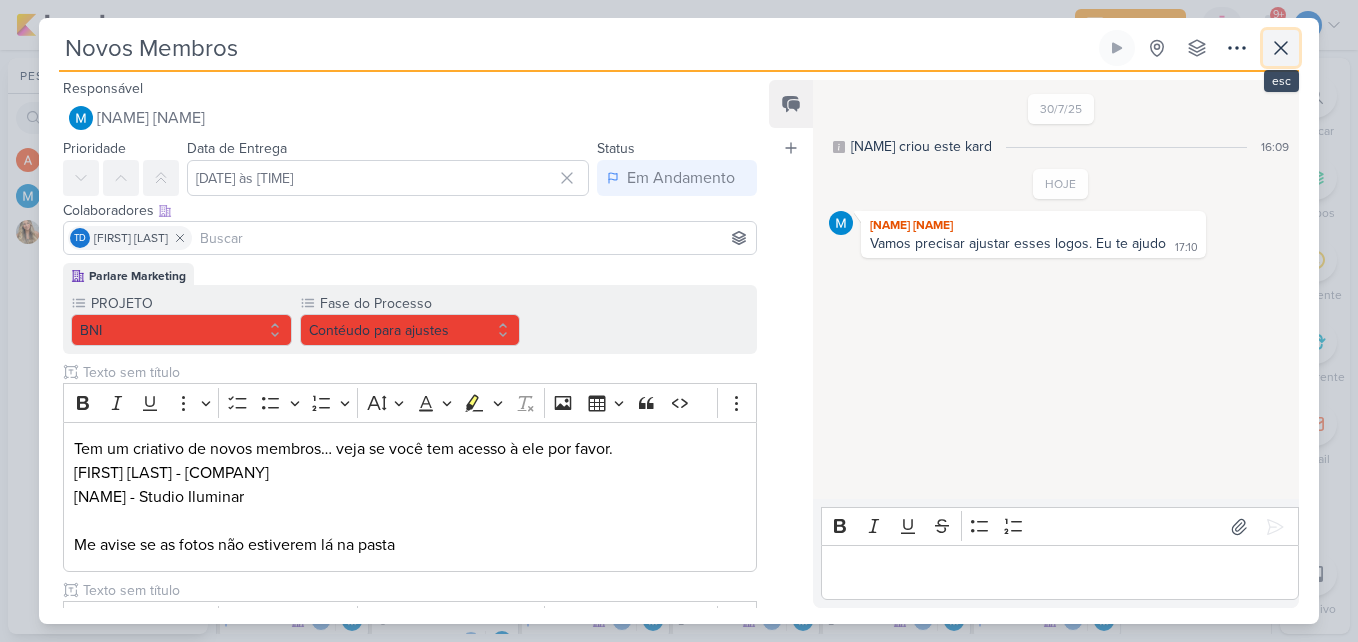 click at bounding box center (1281, 48) 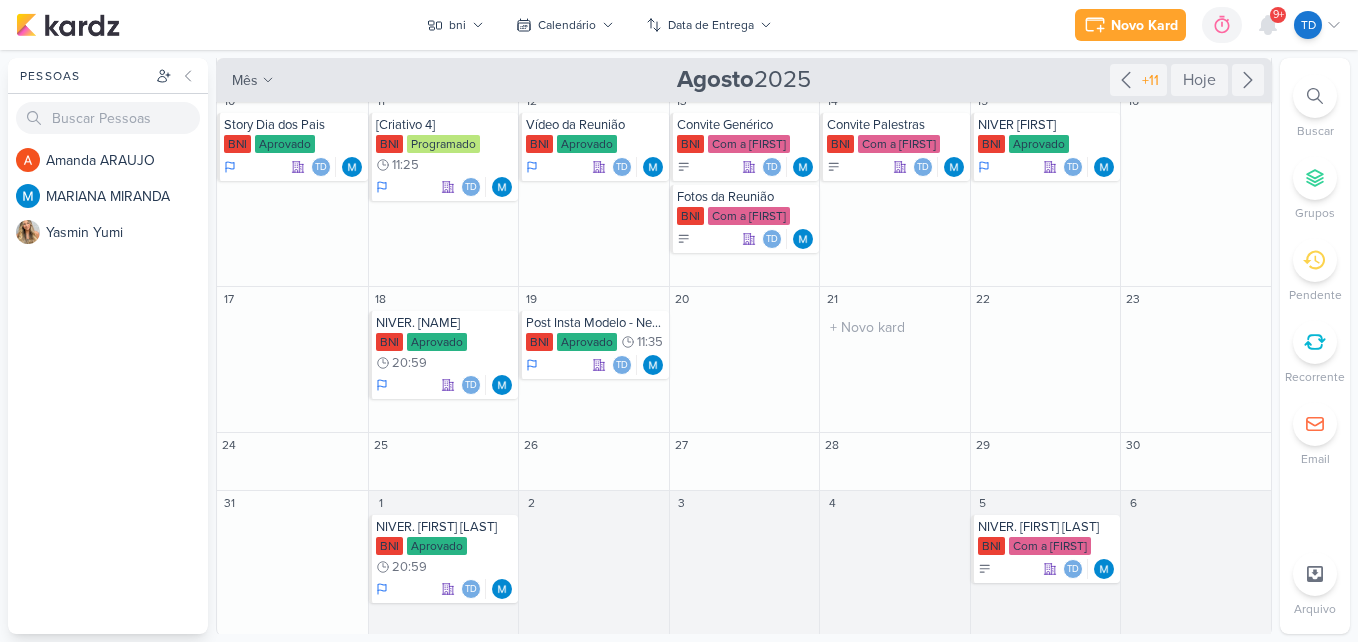scroll, scrollTop: 457, scrollLeft: 0, axis: vertical 